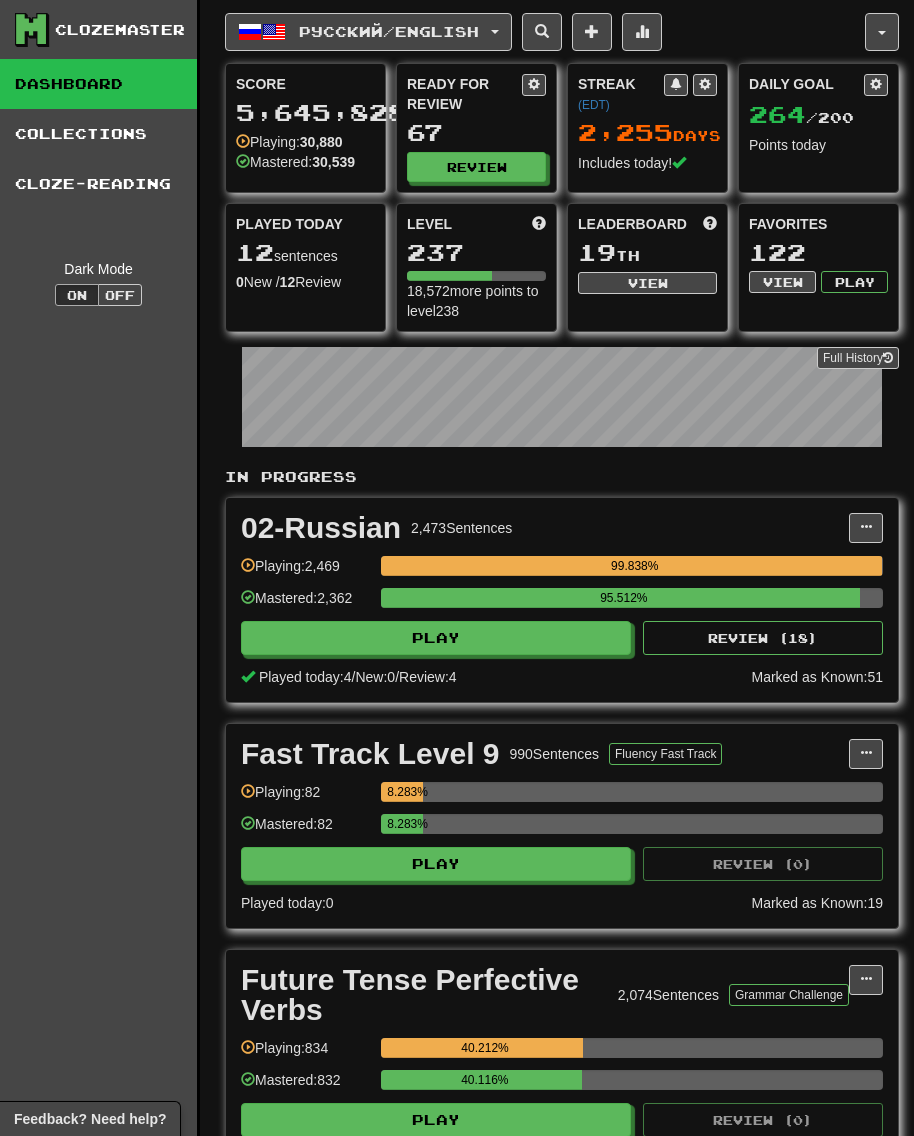 scroll, scrollTop: 0, scrollLeft: 0, axis: both 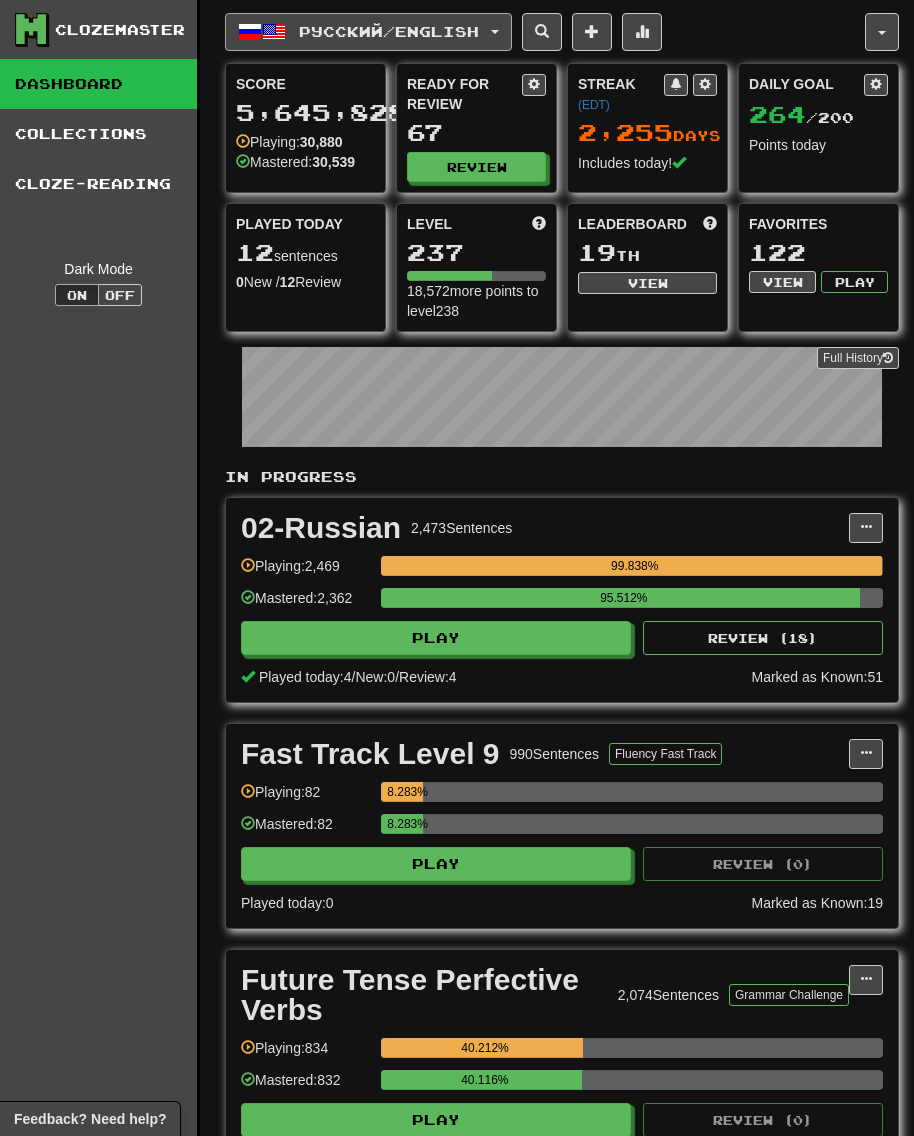 click on "Русский  /  English" at bounding box center (389, 31) 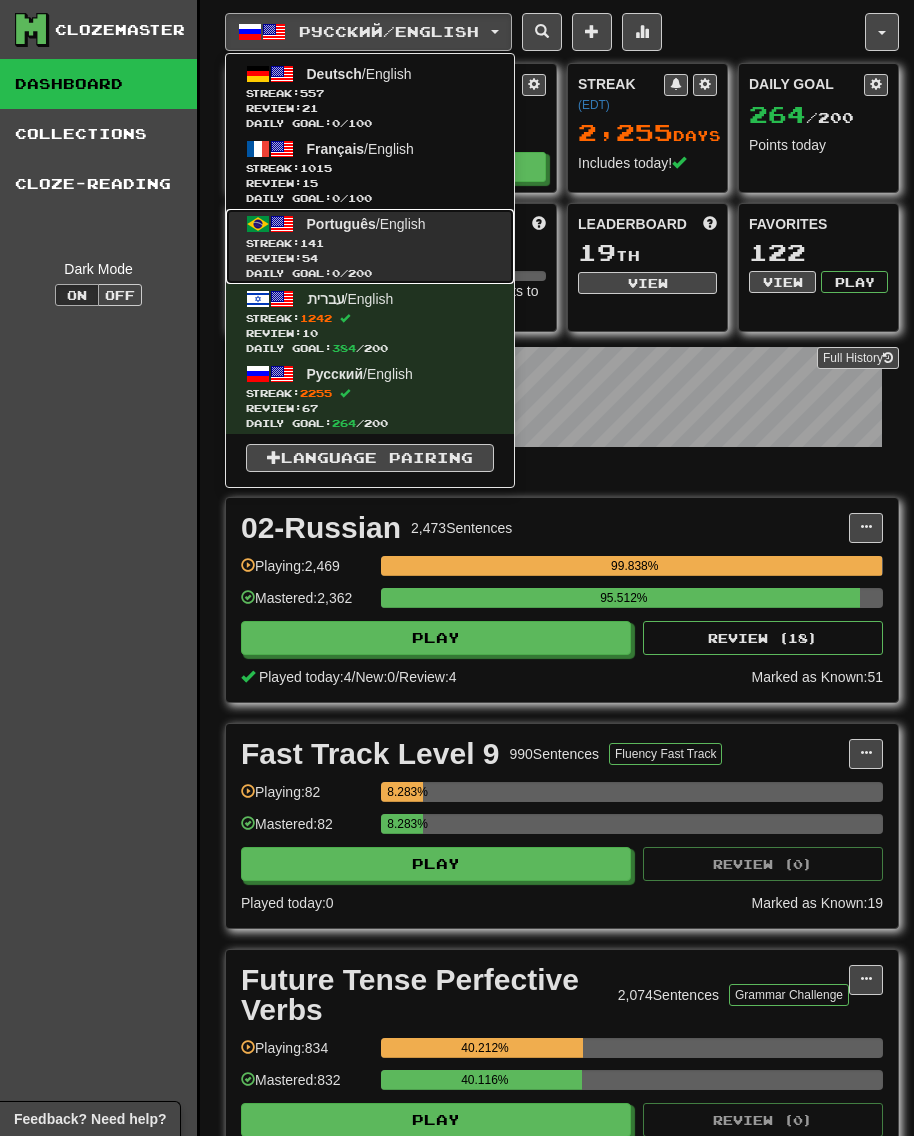 click on "Português  /  English Streak:  141   Review:  54 Daily Goal:  0  /  200" at bounding box center (370, 246) 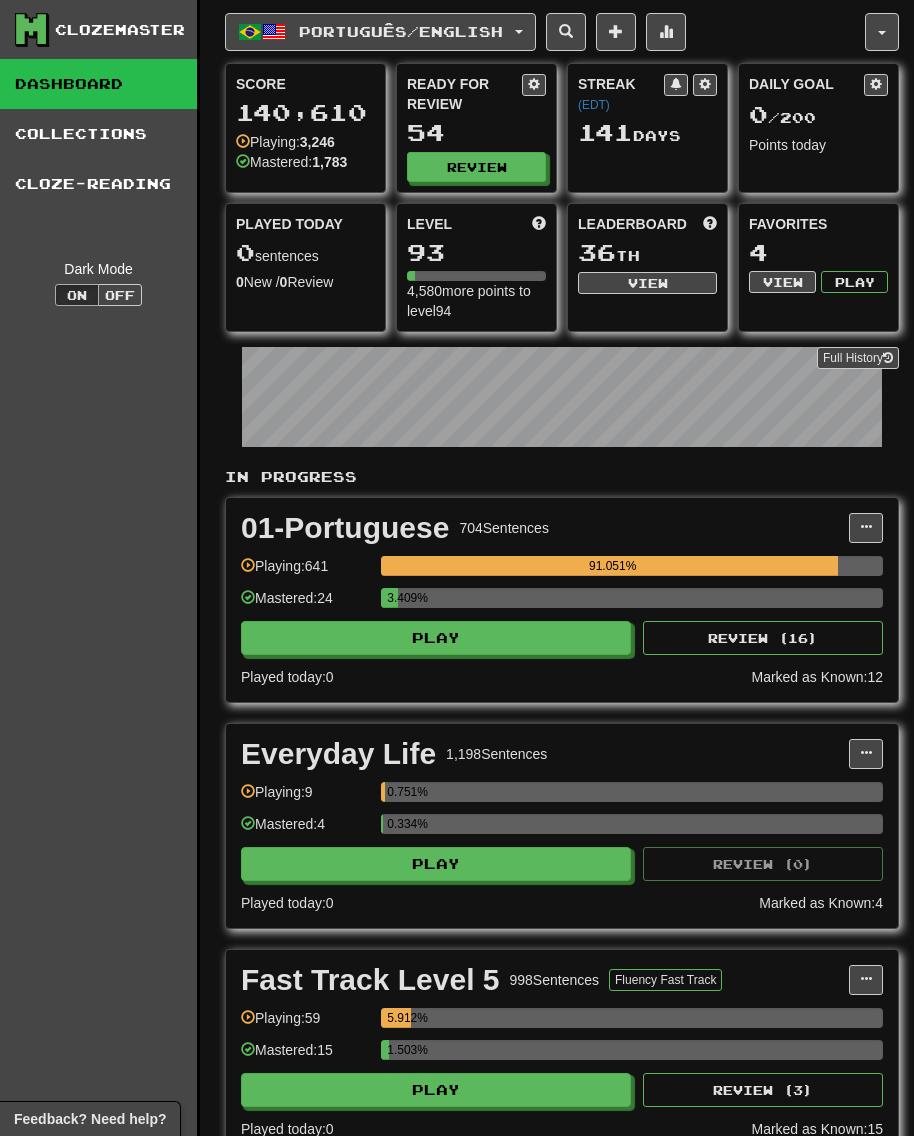 scroll, scrollTop: 0, scrollLeft: 0, axis: both 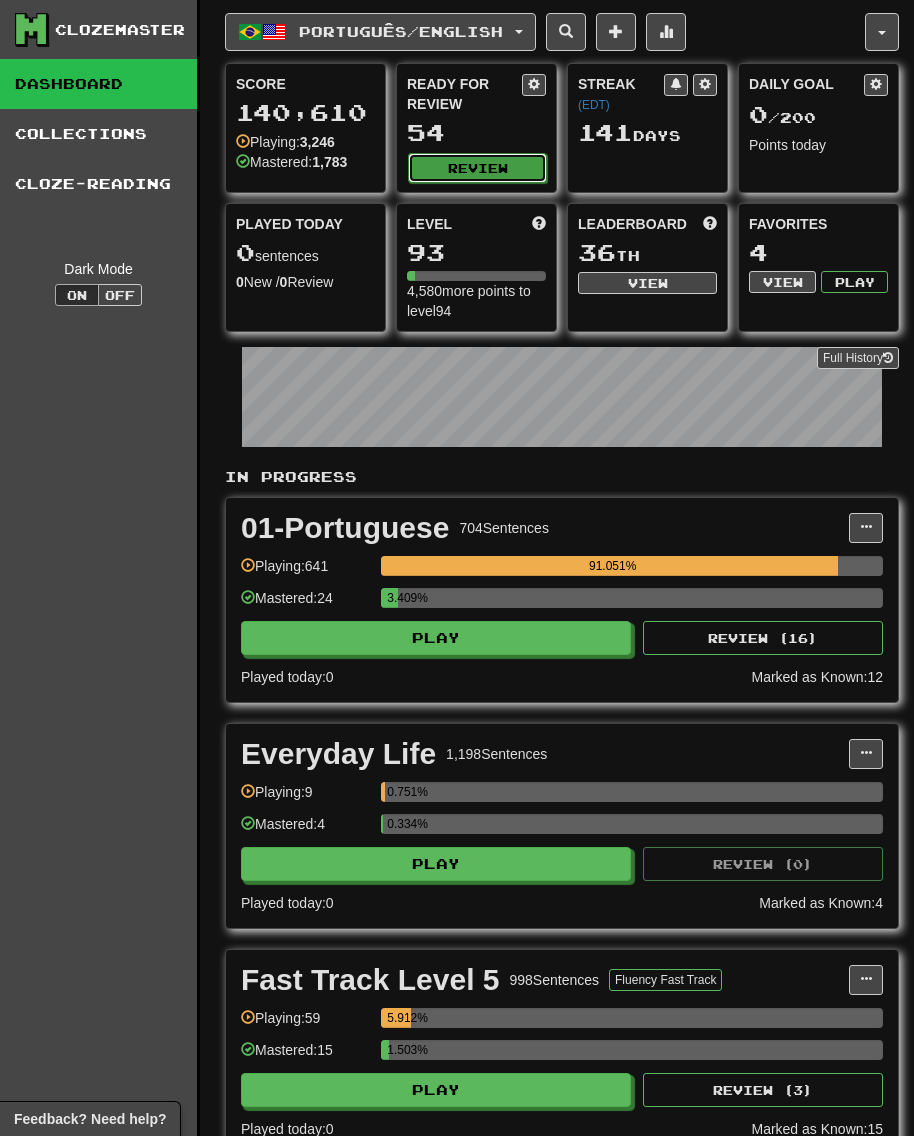 click on "Review" at bounding box center (477, 168) 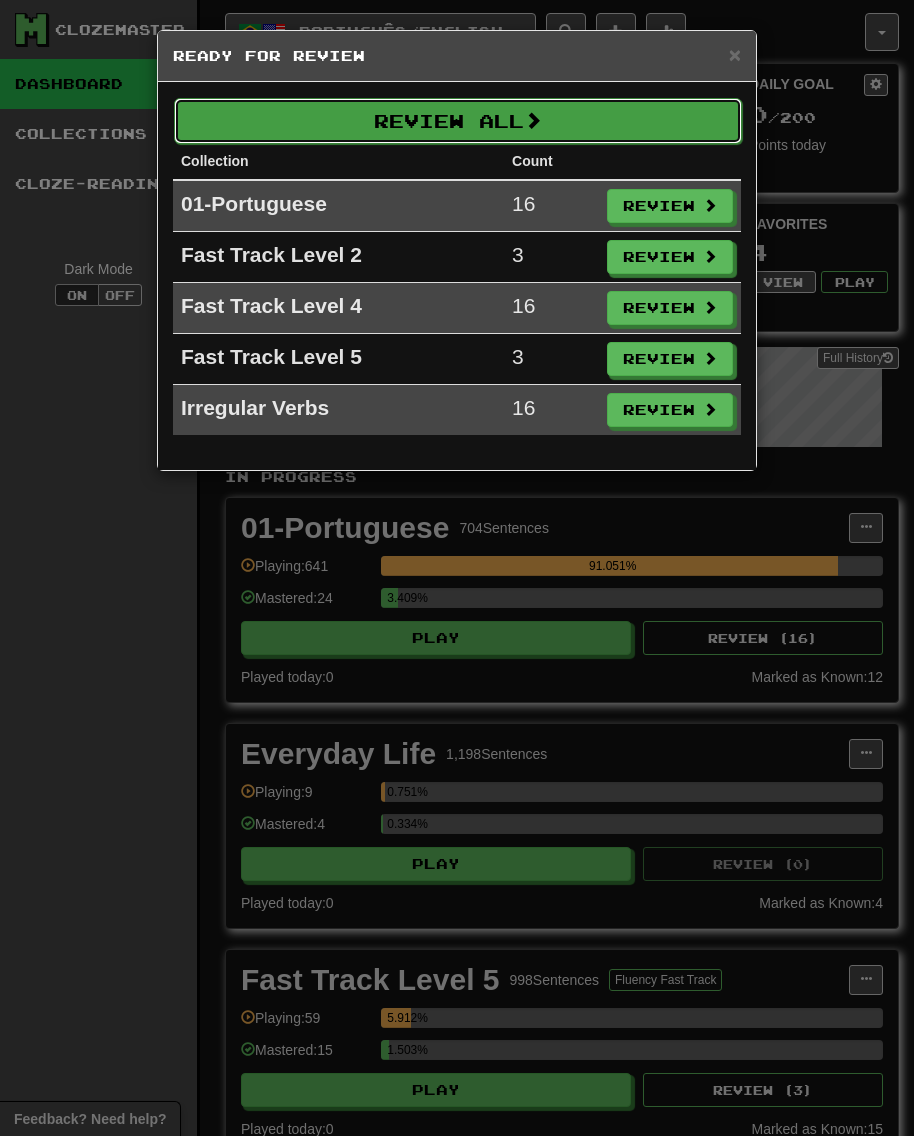 click on "Review All" at bounding box center (458, 121) 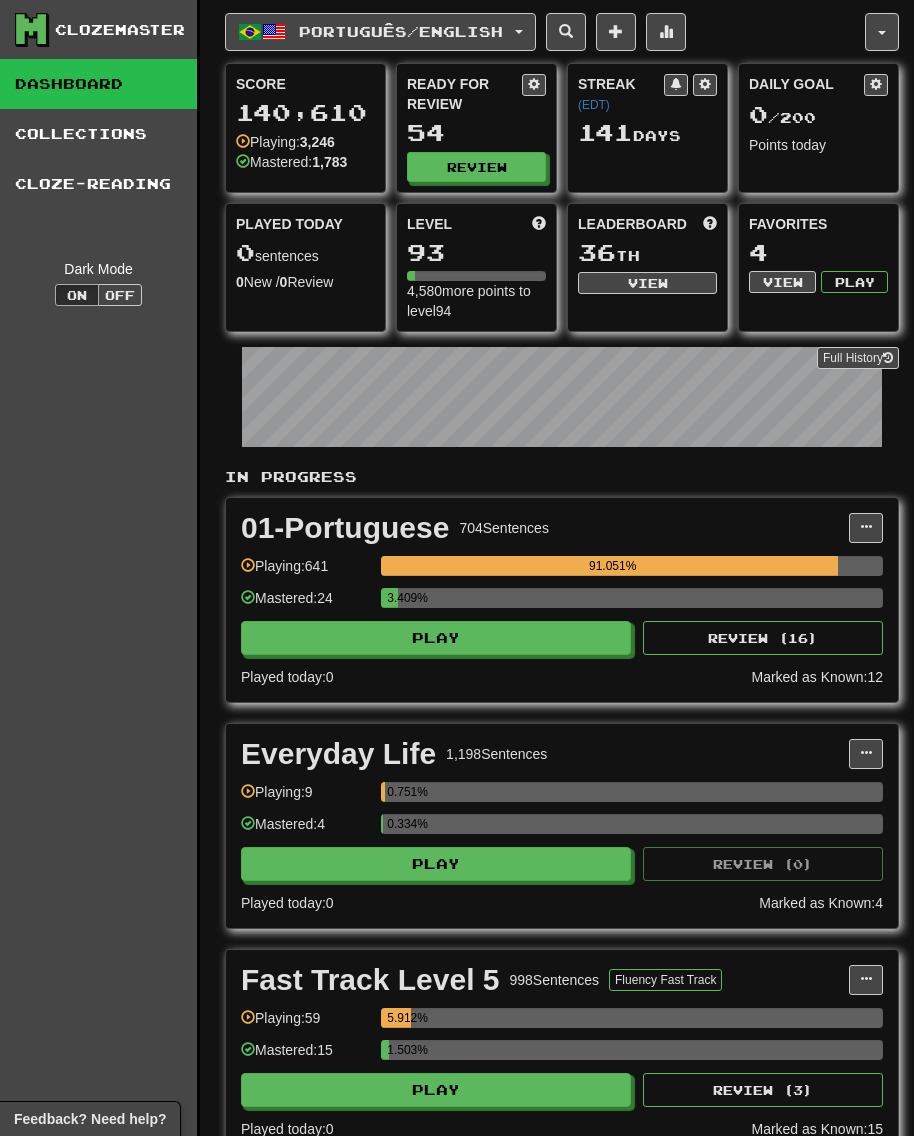 select on "**" 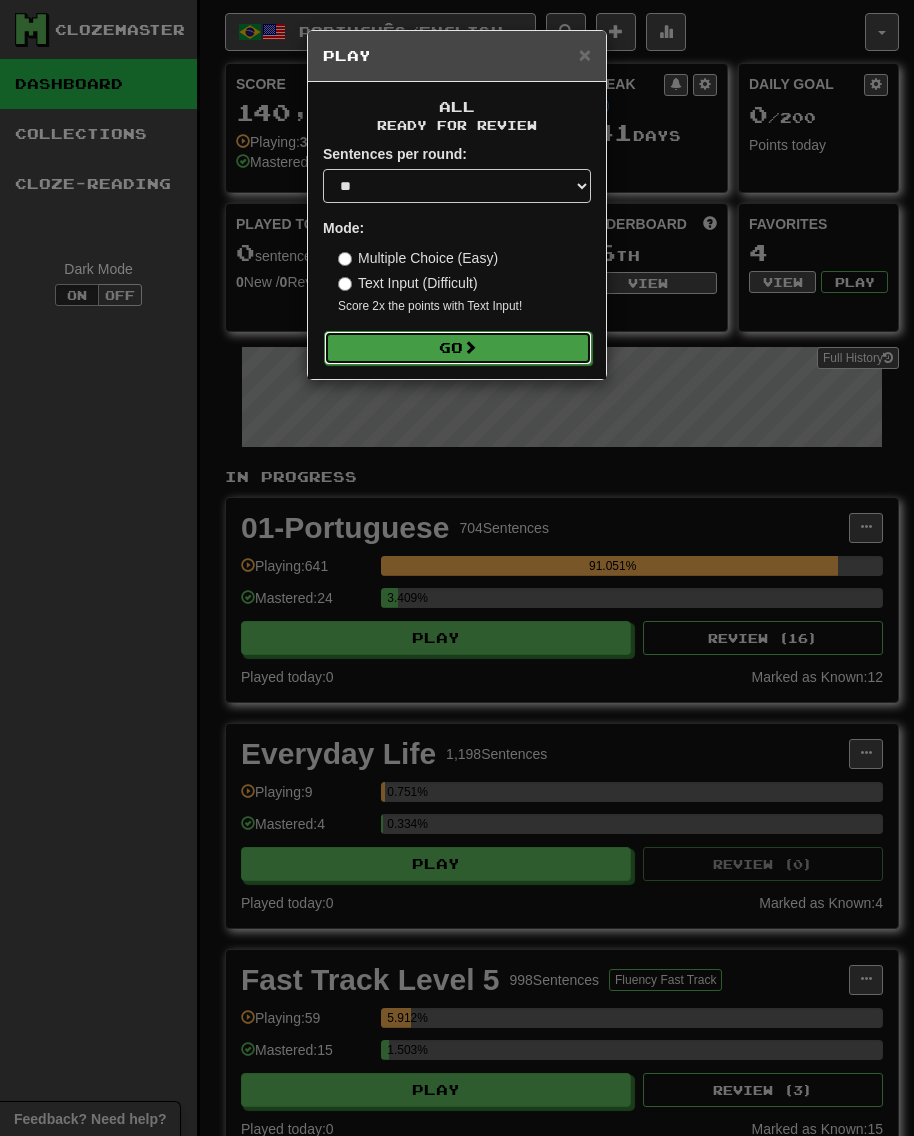 click on "Go" at bounding box center (458, 348) 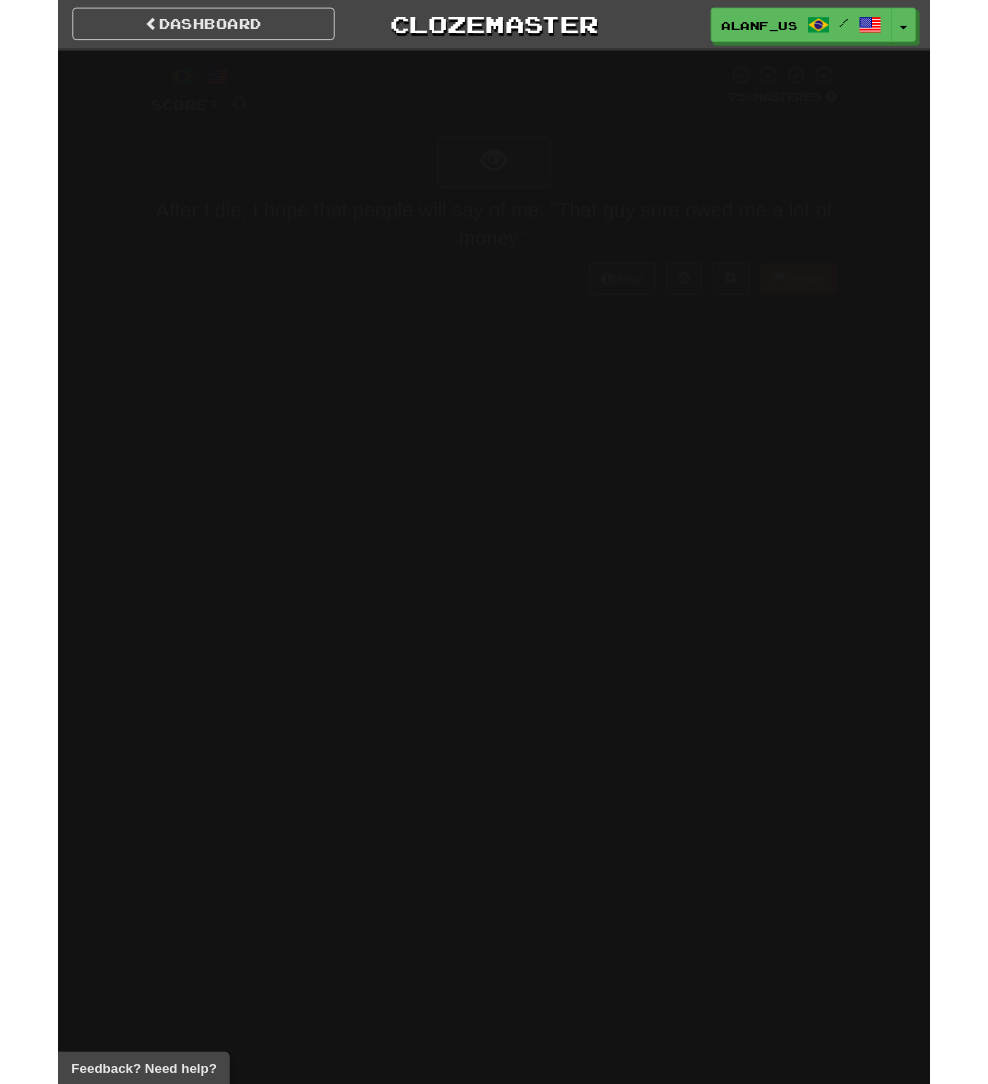 scroll, scrollTop: 0, scrollLeft: 0, axis: both 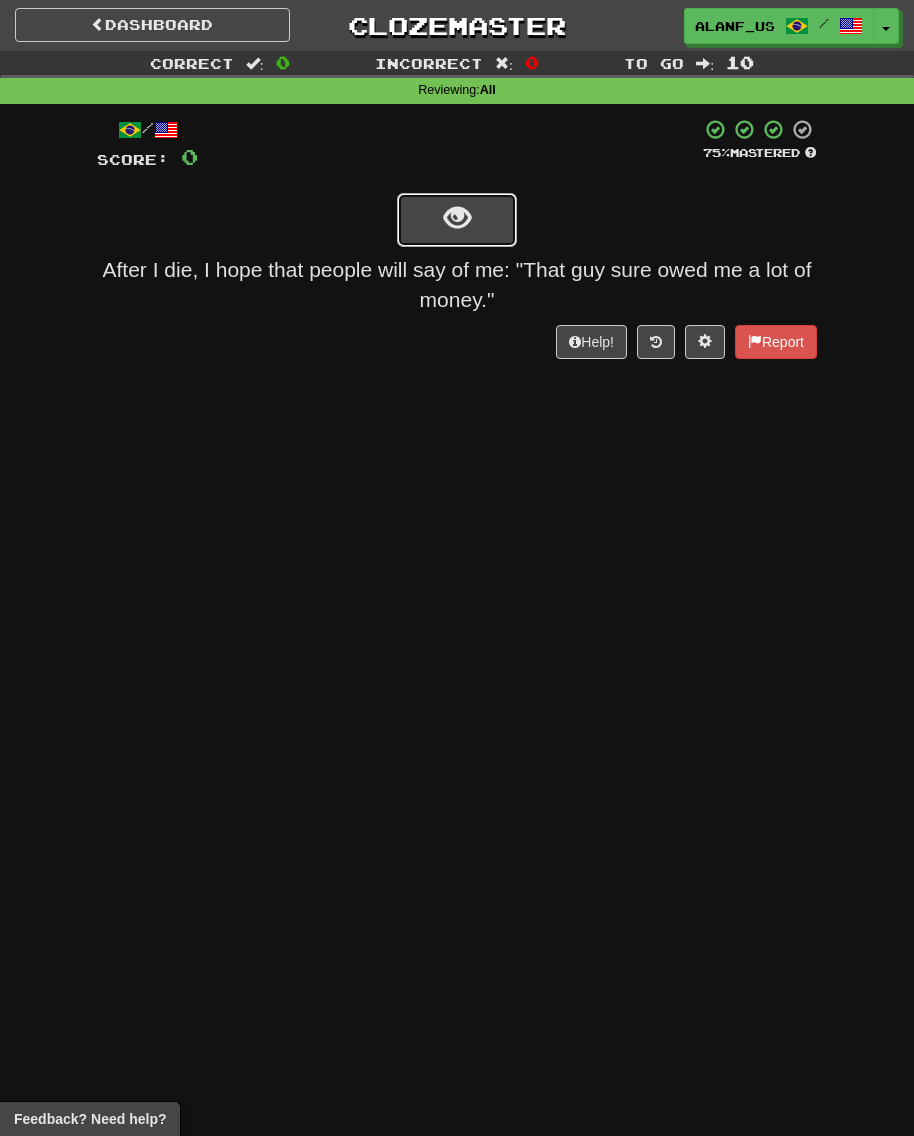 click at bounding box center (457, 218) 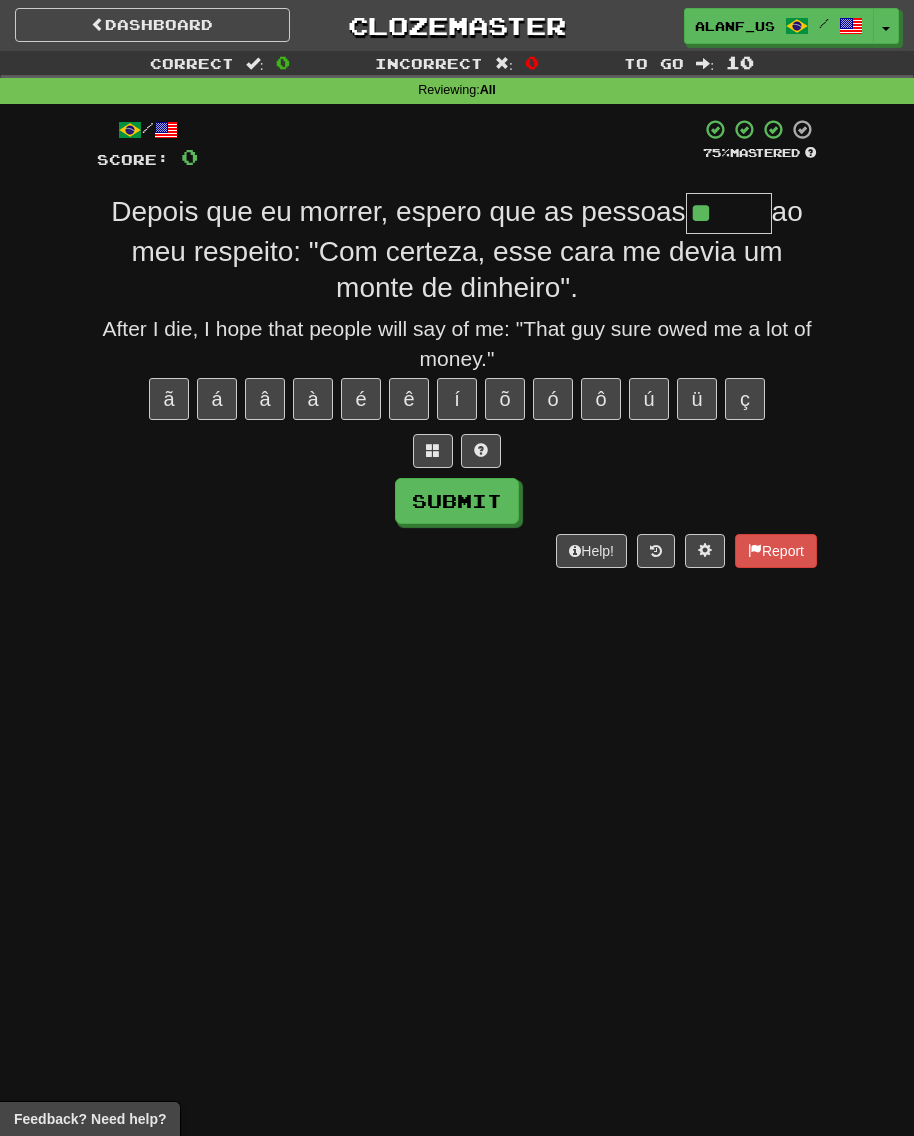 type on "*****" 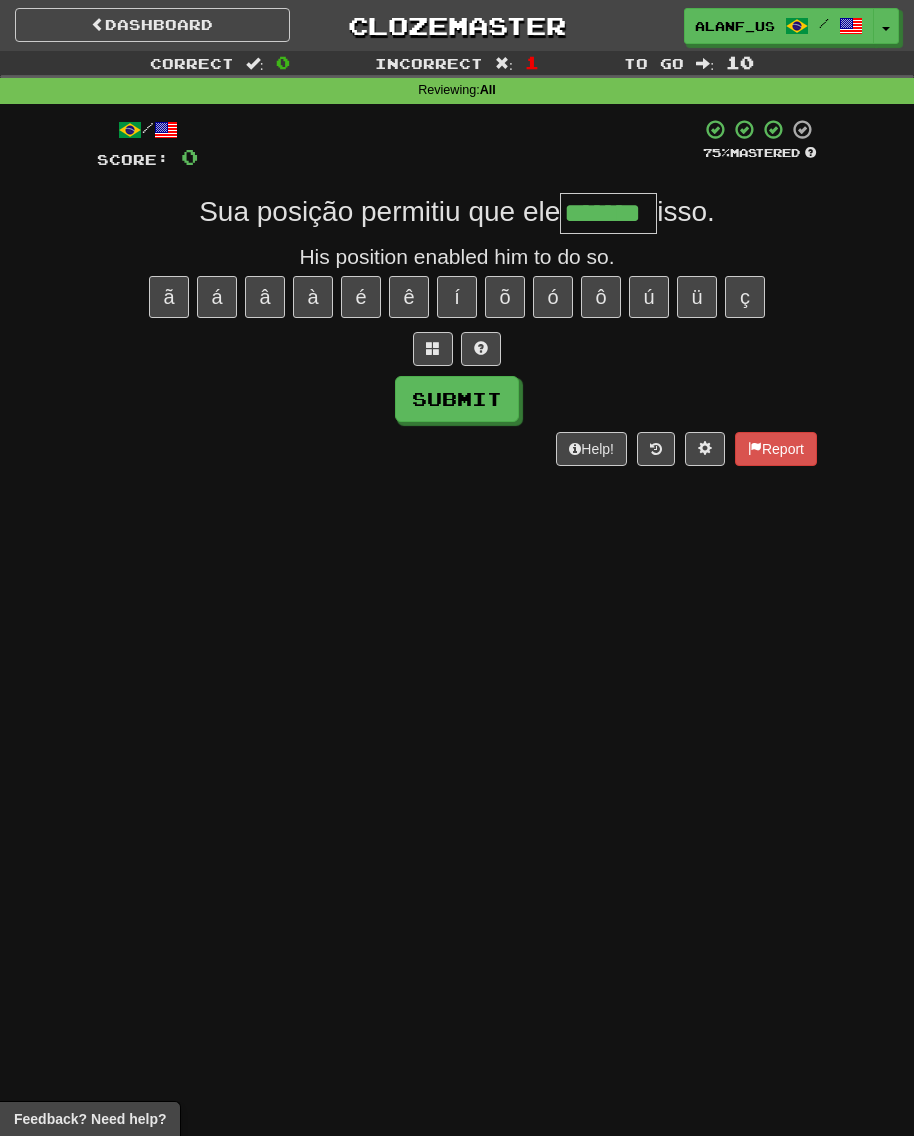 type on "*******" 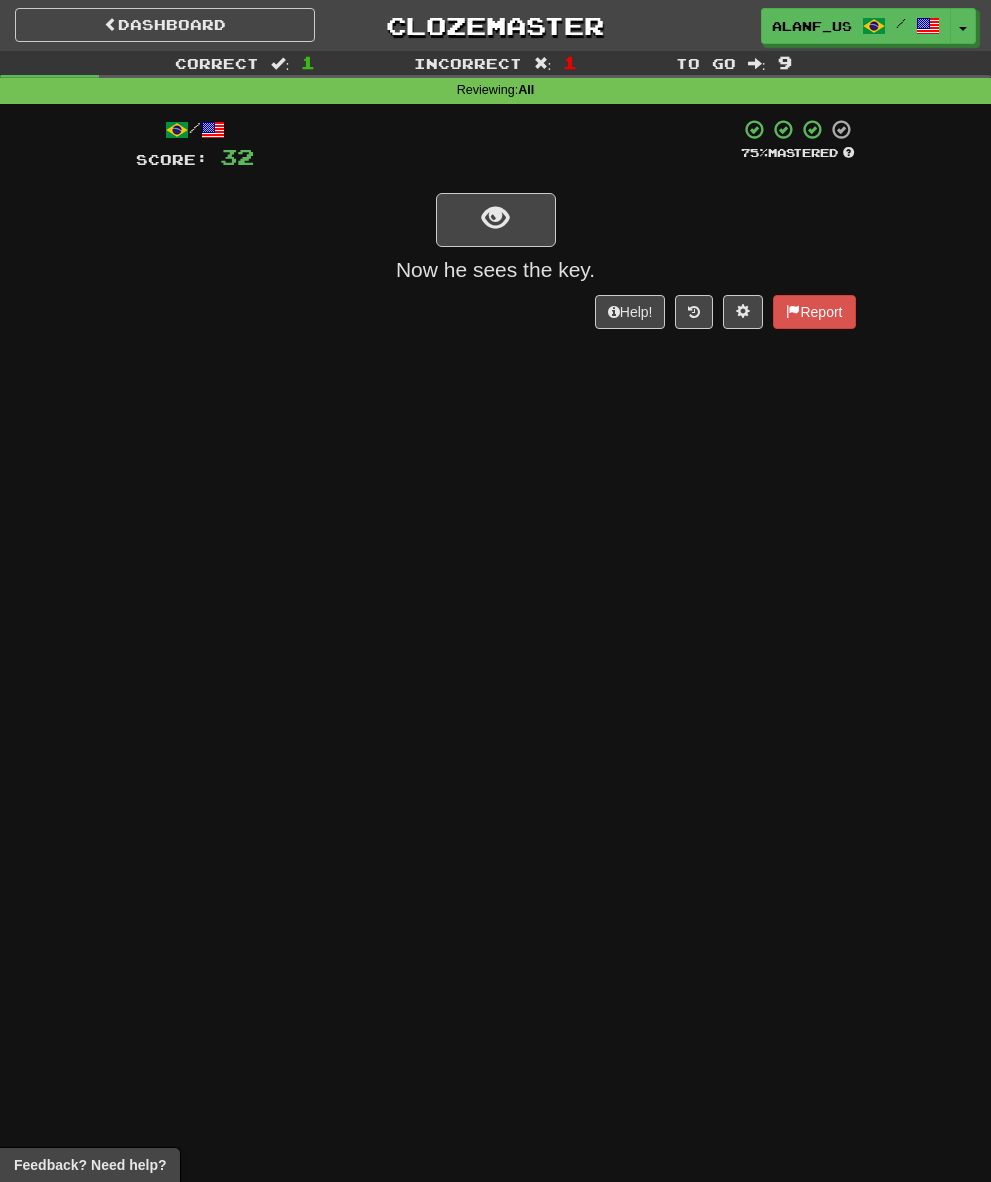 click on "Dashboard
Clozemaster
alanf_us
/
Toggle Dropdown
Dashboard
Leaderboard
Activity Feed
Notifications
Profile
Discussions
Deutsch
/
English
Streak:
557
Review:
21
Daily Goal:  0 /100
Français
/
English
Streak:
1015
Review:
15
Daily Goal:  0 /100
Português
/
English
Streak:
141
Review:
54
Daily Goal:  0 /200
עברית
/
English
Streak:
1242
Review:
10
Daily Goal:  384 /200
Русский
/
English
Streak:
2255
Review:
67
Daily Goal:  264 /200
Languages
Account
Logout
alanf_us
/
Toggle Dropdown
Dashboard
Leaderboard
Activity Feed
Notifications" at bounding box center (495, 591) 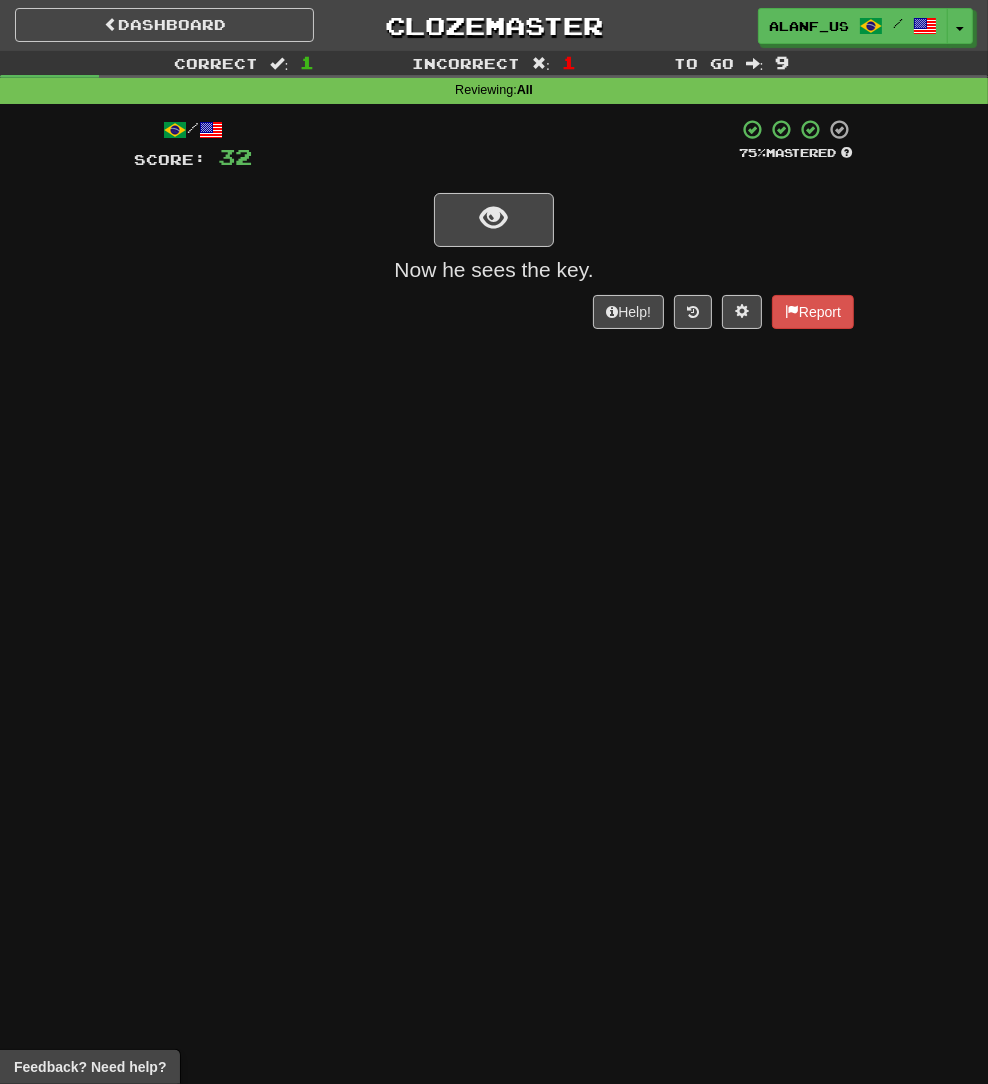 click on "Dashboard
Clozemaster
alanf_us
/
Toggle Dropdown
Dashboard
Leaderboard
Activity Feed
Notifications
Profile
Discussions
Deutsch
/
English
Streak:
557
Review:
21
Daily Goal:  0 /100
Français
/
English
Streak:
1015
Review:
15
Daily Goal:  0 /100
Português
/
English
Streak:
141
Review:
54
Daily Goal:  0 /200
עברית
/
English
Streak:
1242
Review:
10
Daily Goal:  384 /200
Русский
/
English
Streak:
2255
Review:
67
Daily Goal:  264 /200
Languages
Account
Logout
alanf_us
/
Toggle Dropdown
Dashboard
Leaderboard
Activity Feed
Notifications" at bounding box center (494, 542) 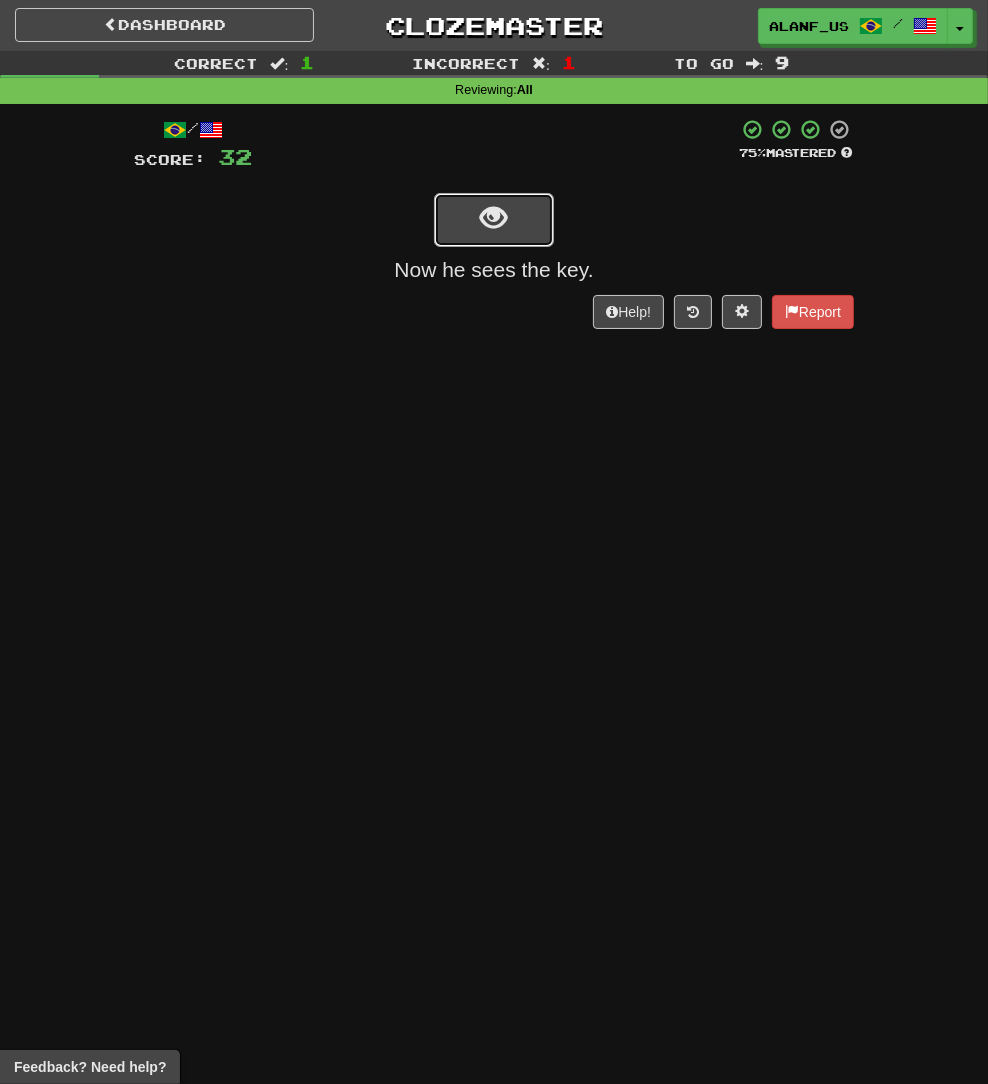 click at bounding box center (494, 220) 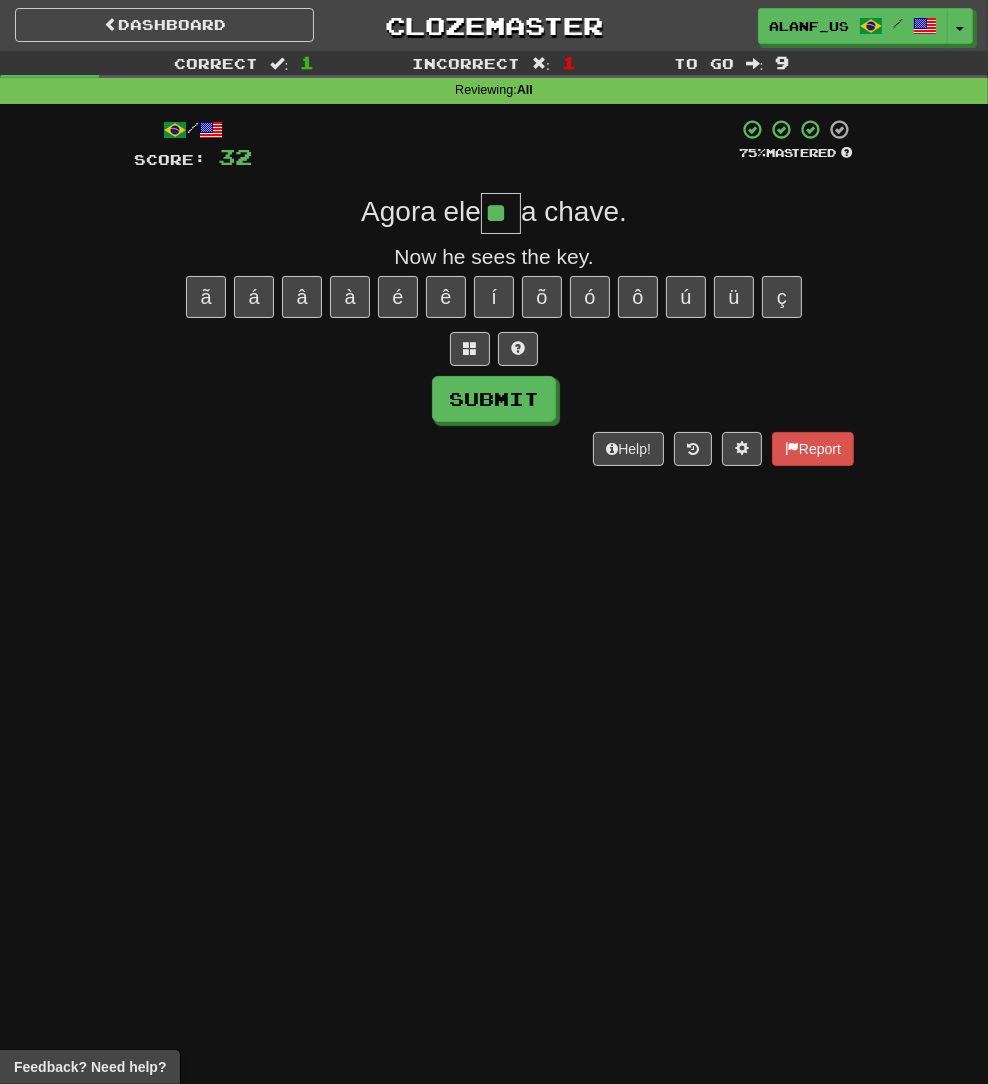 type on "**" 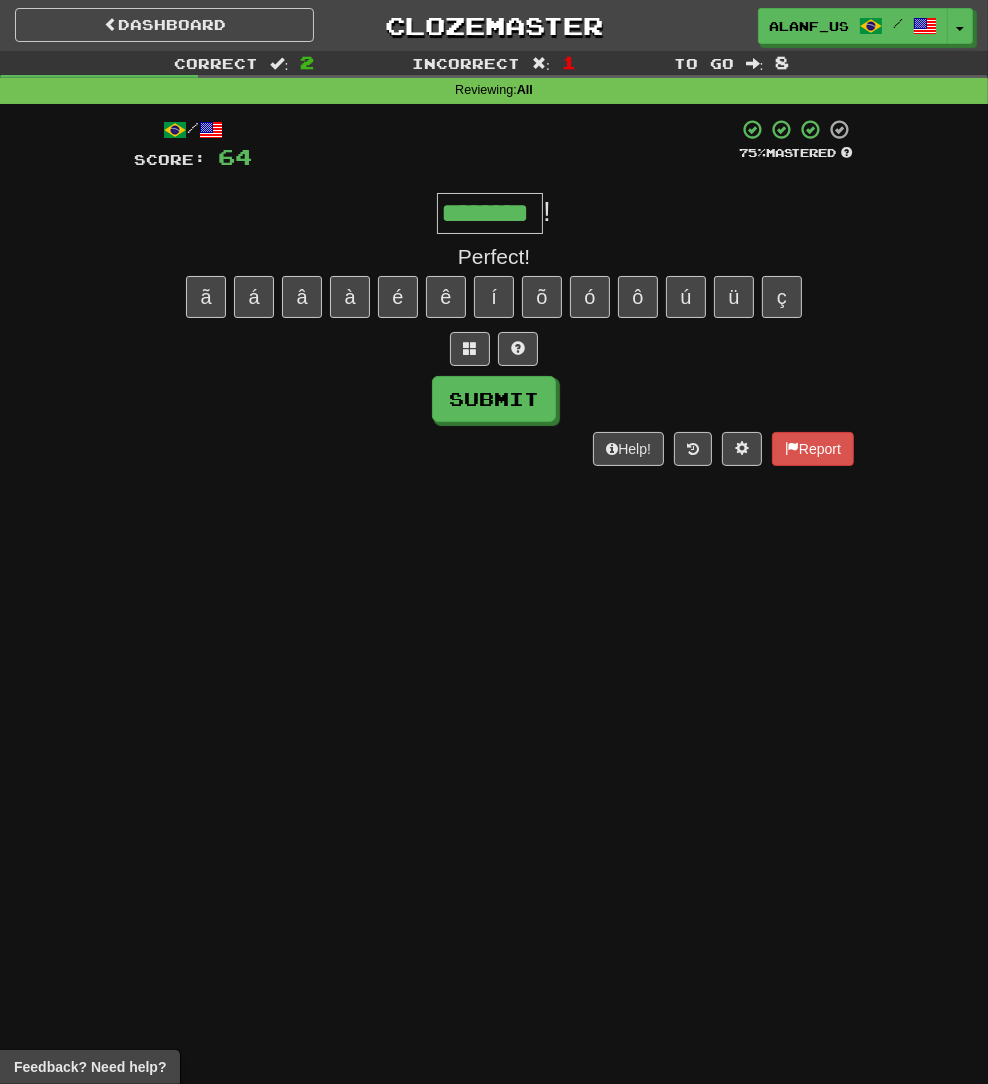 type on "********" 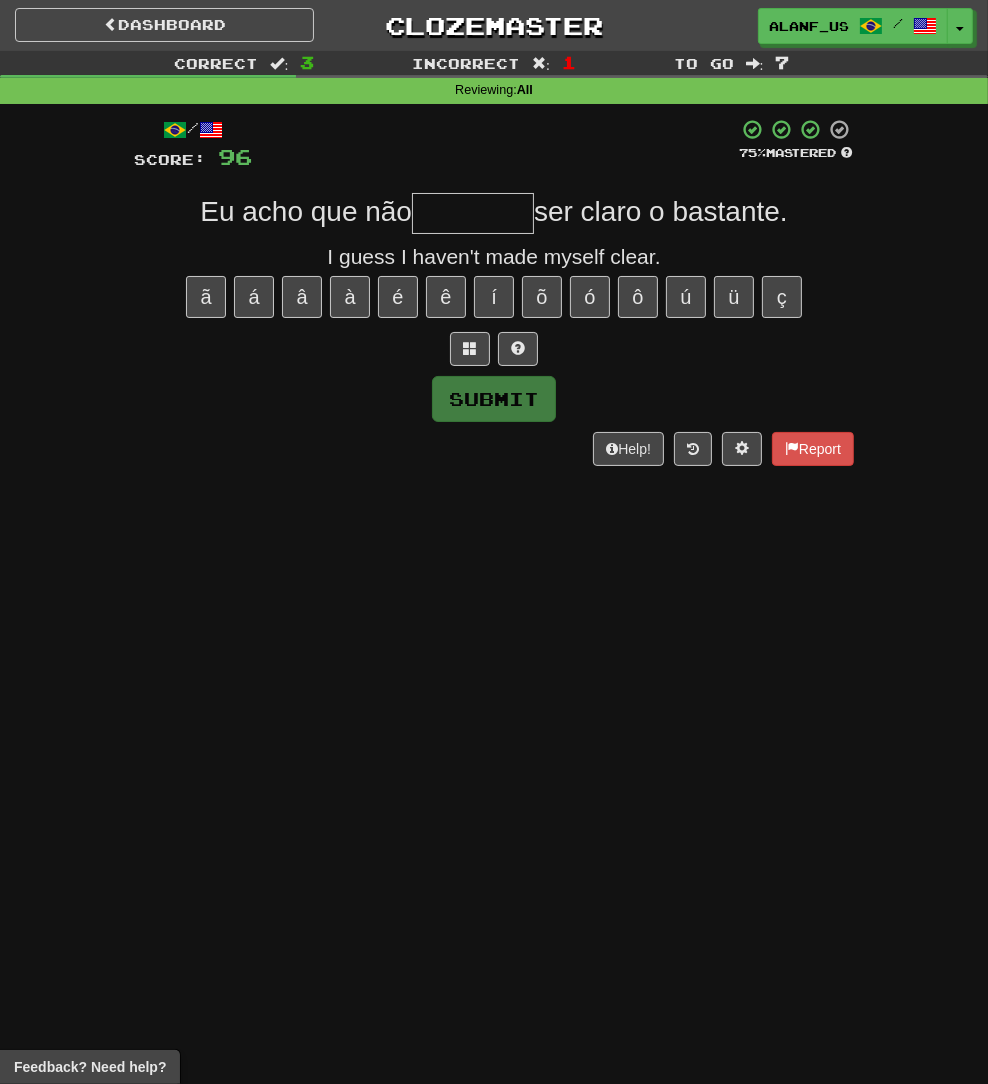 type on "*" 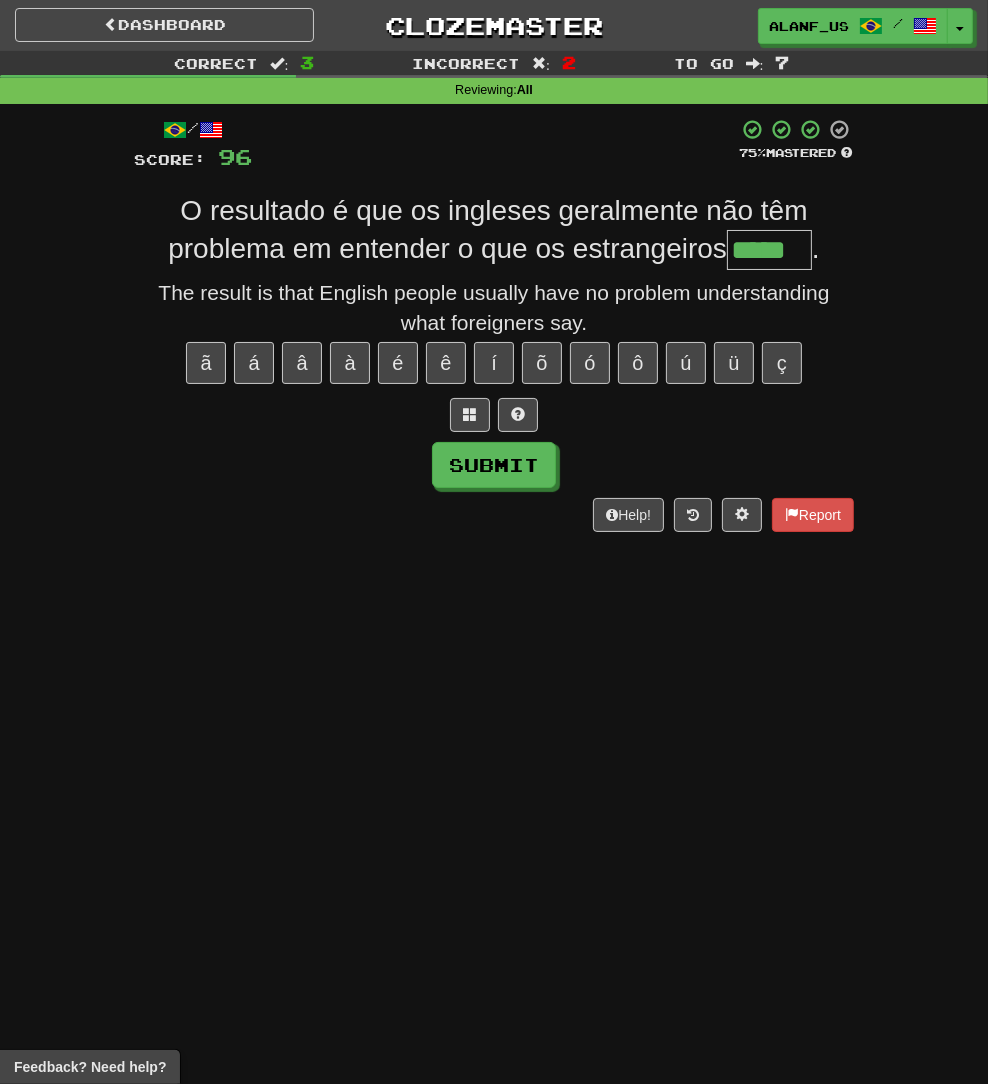 type on "*****" 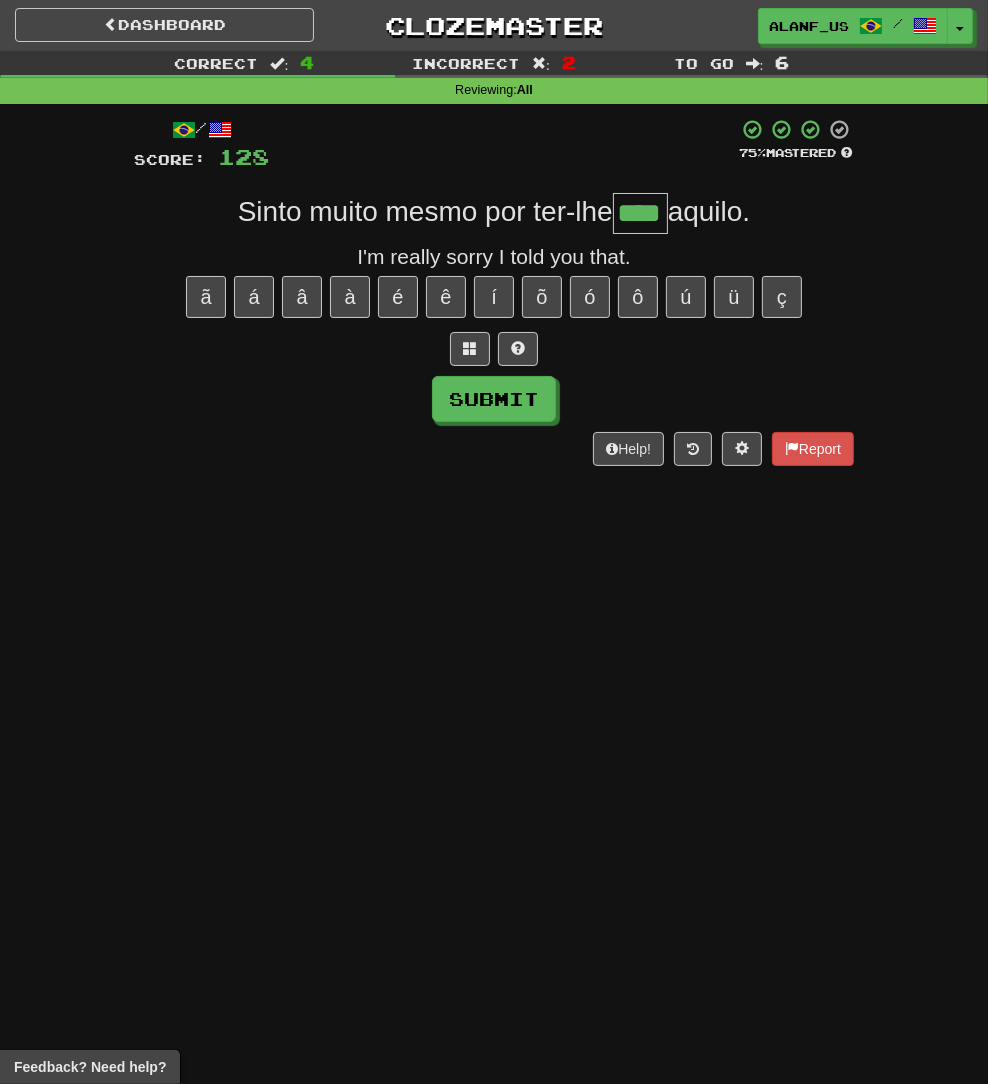 type on "****" 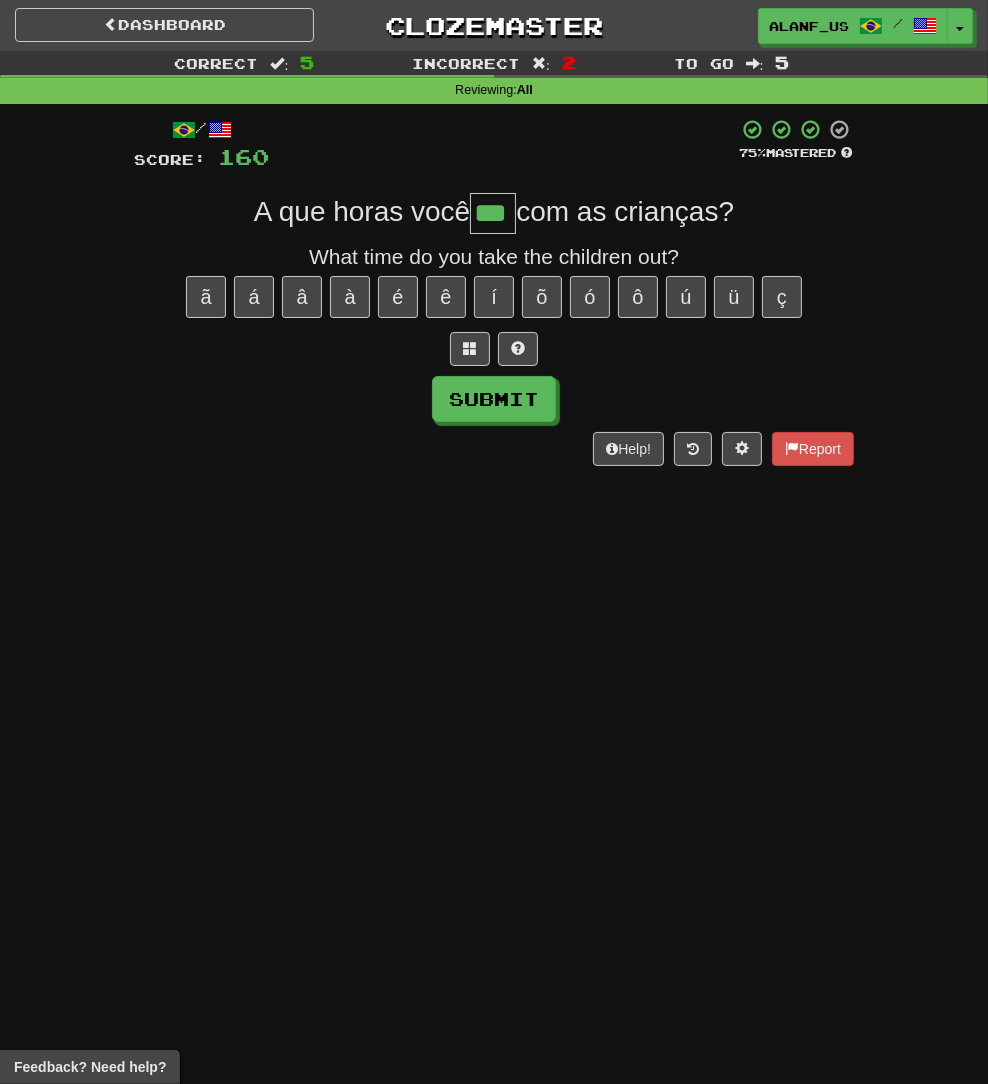 type on "***" 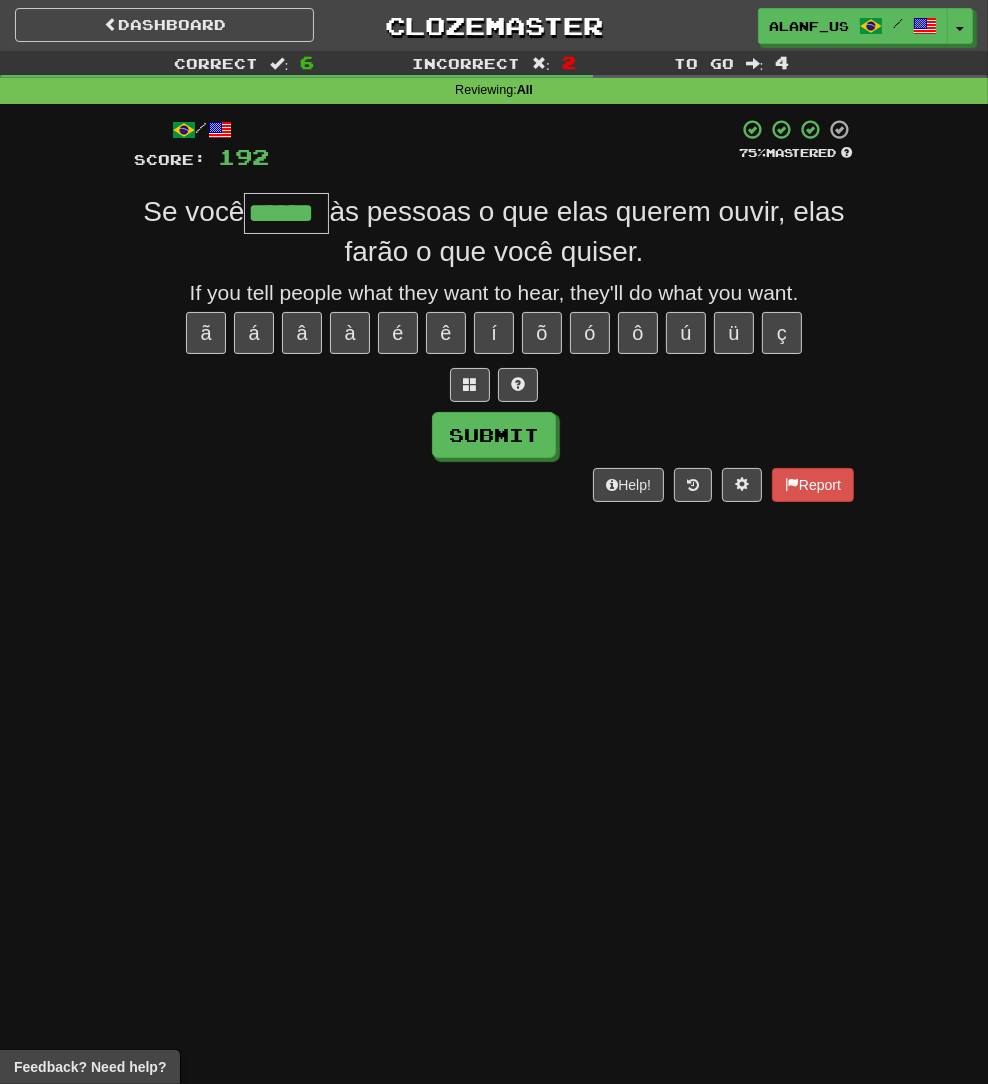 type on "******" 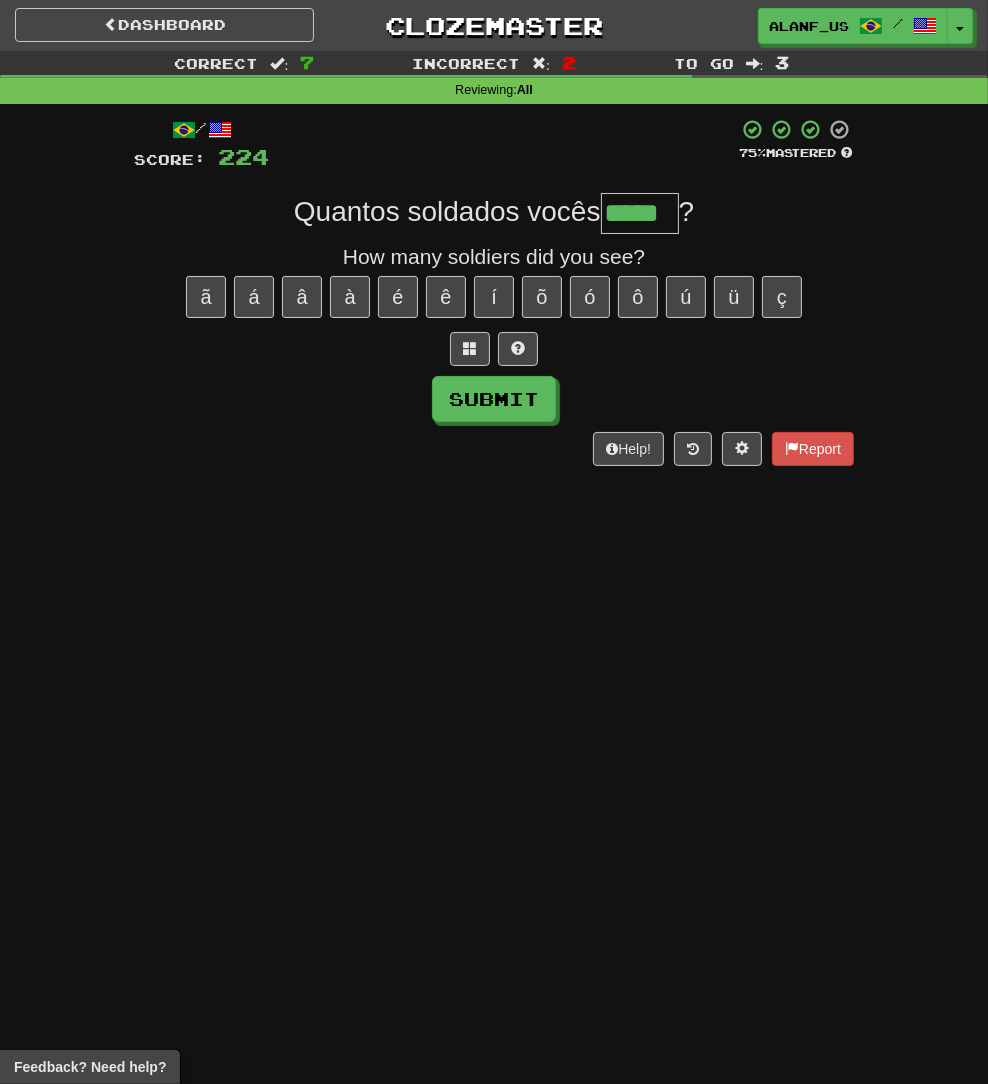 type on "*****" 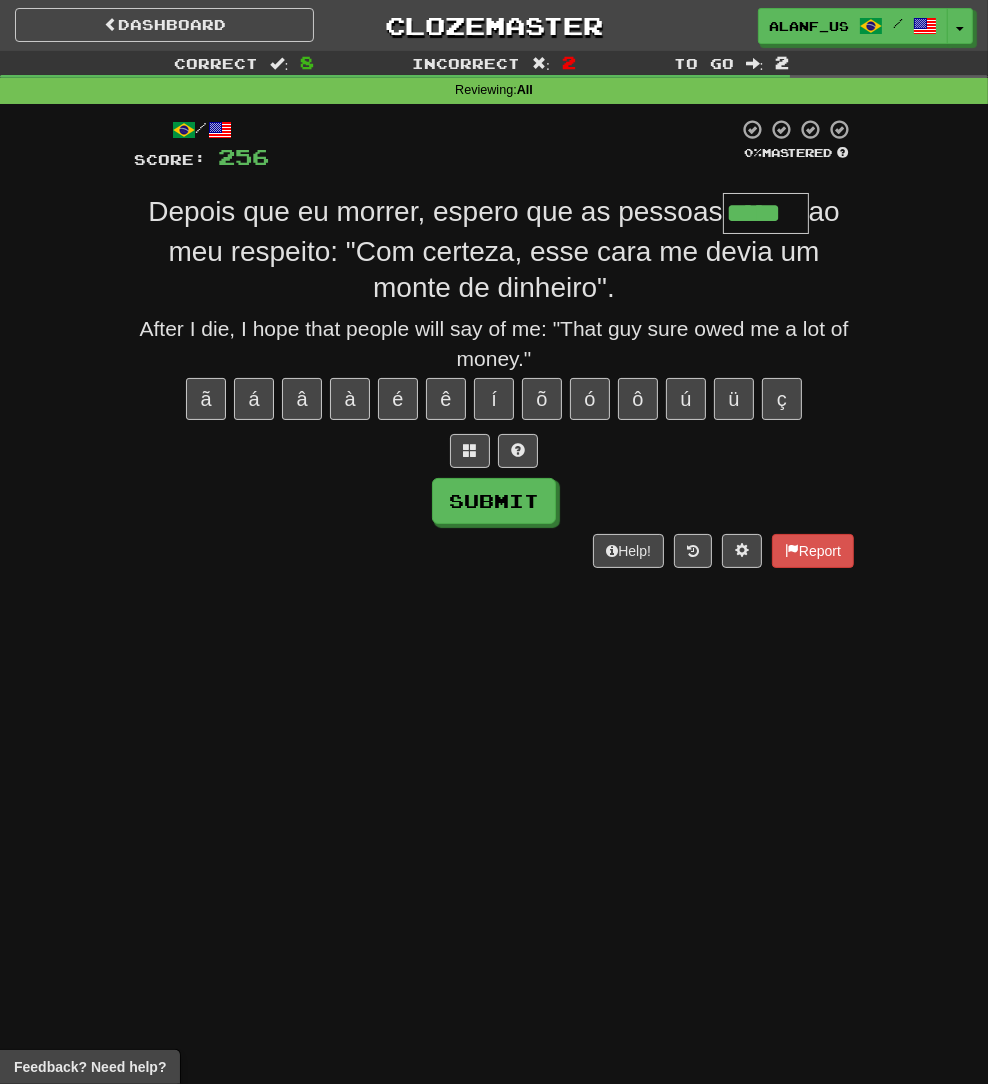 type on "*****" 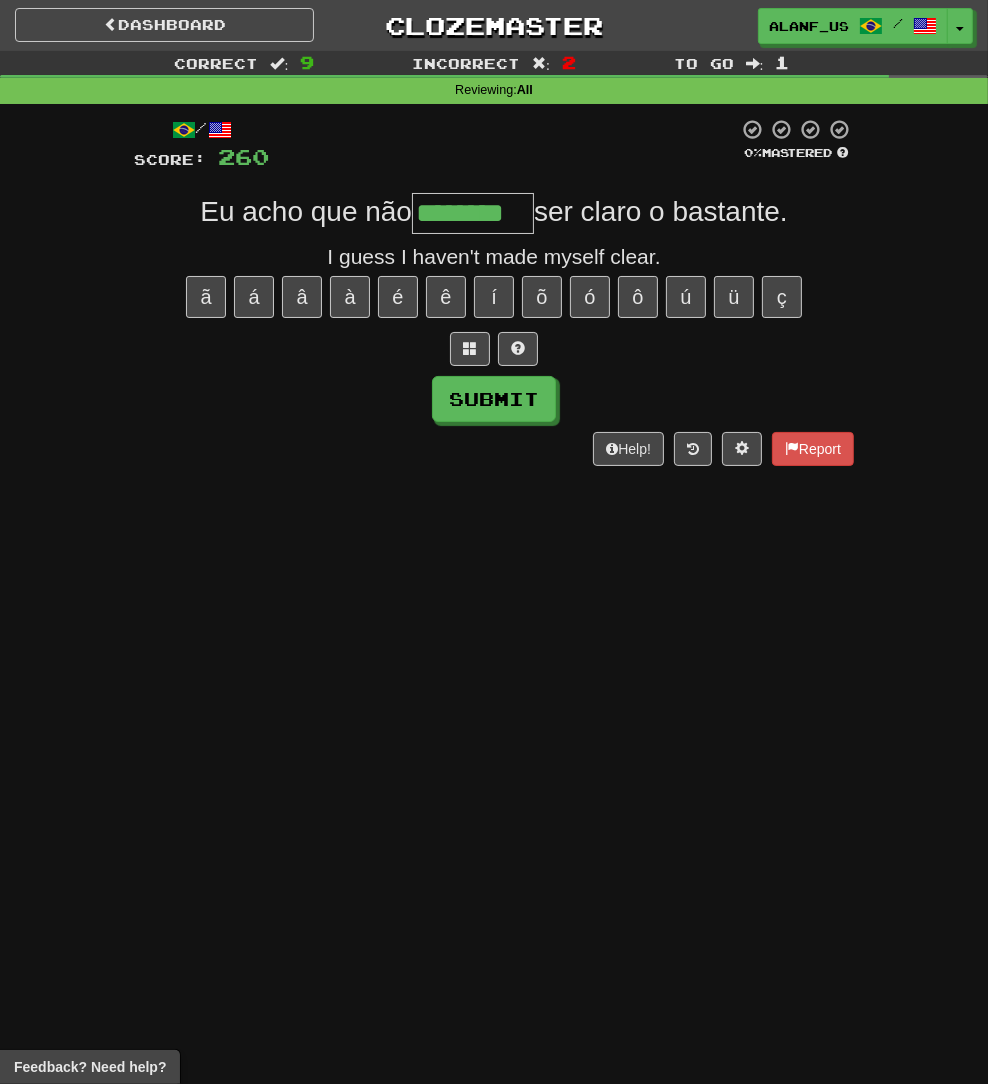 type on "********" 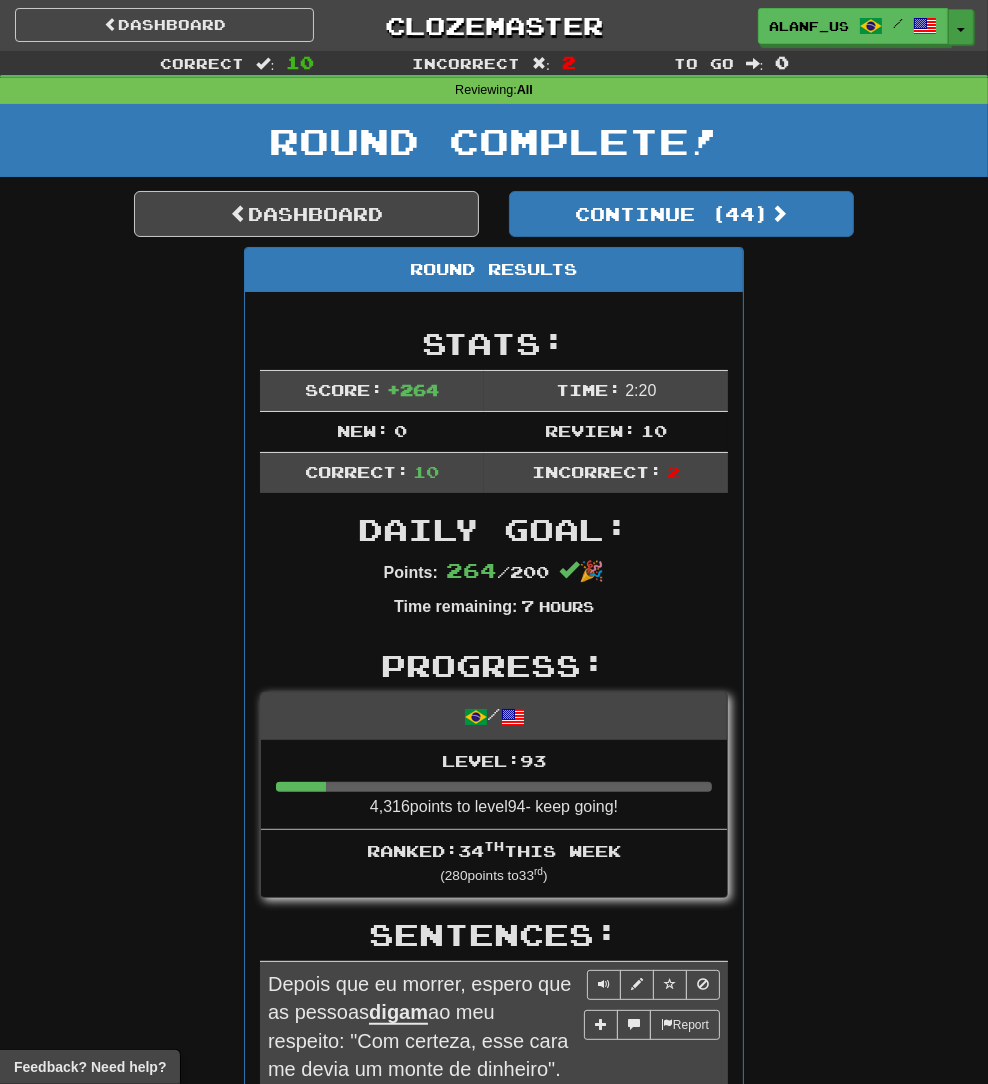 click on "Toggle Dropdown" at bounding box center (961, 27) 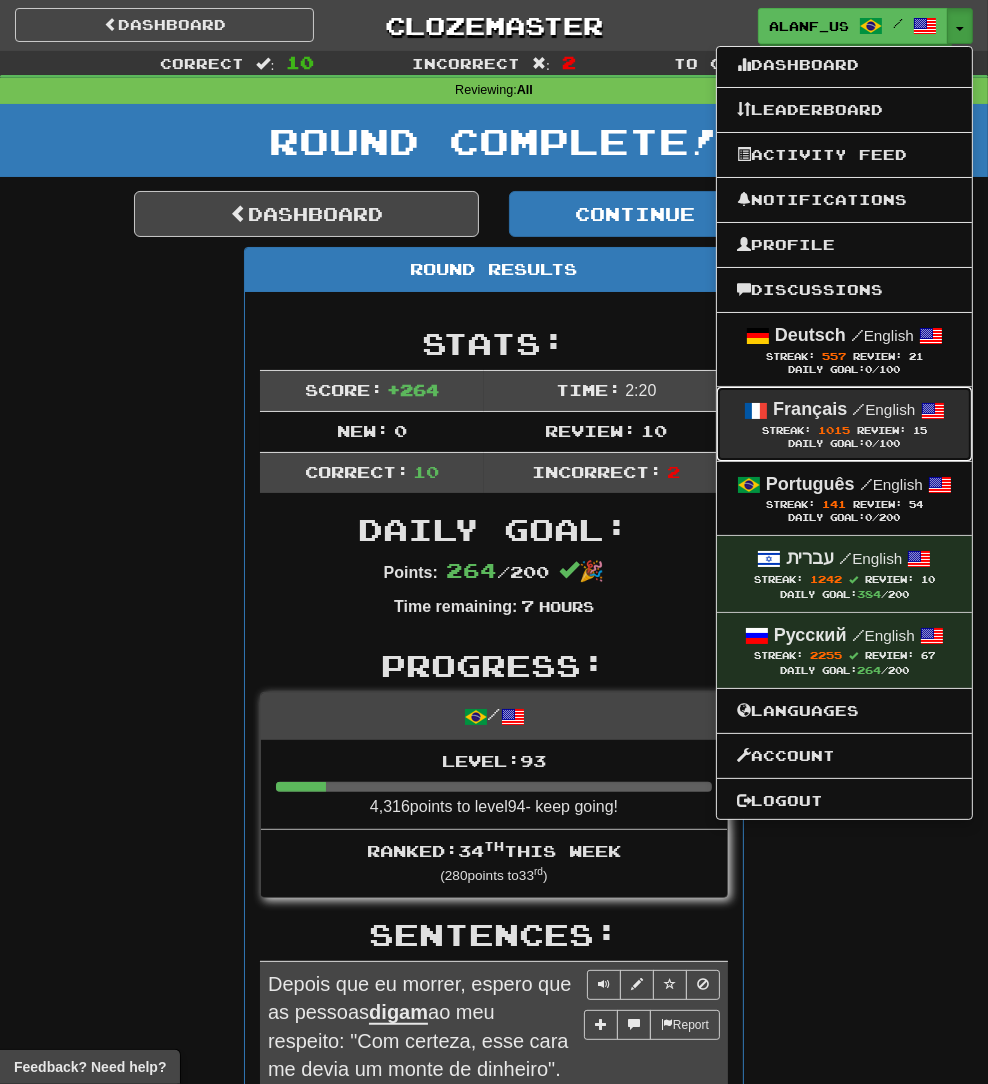 click on "Français
/
English" at bounding box center (844, 410) 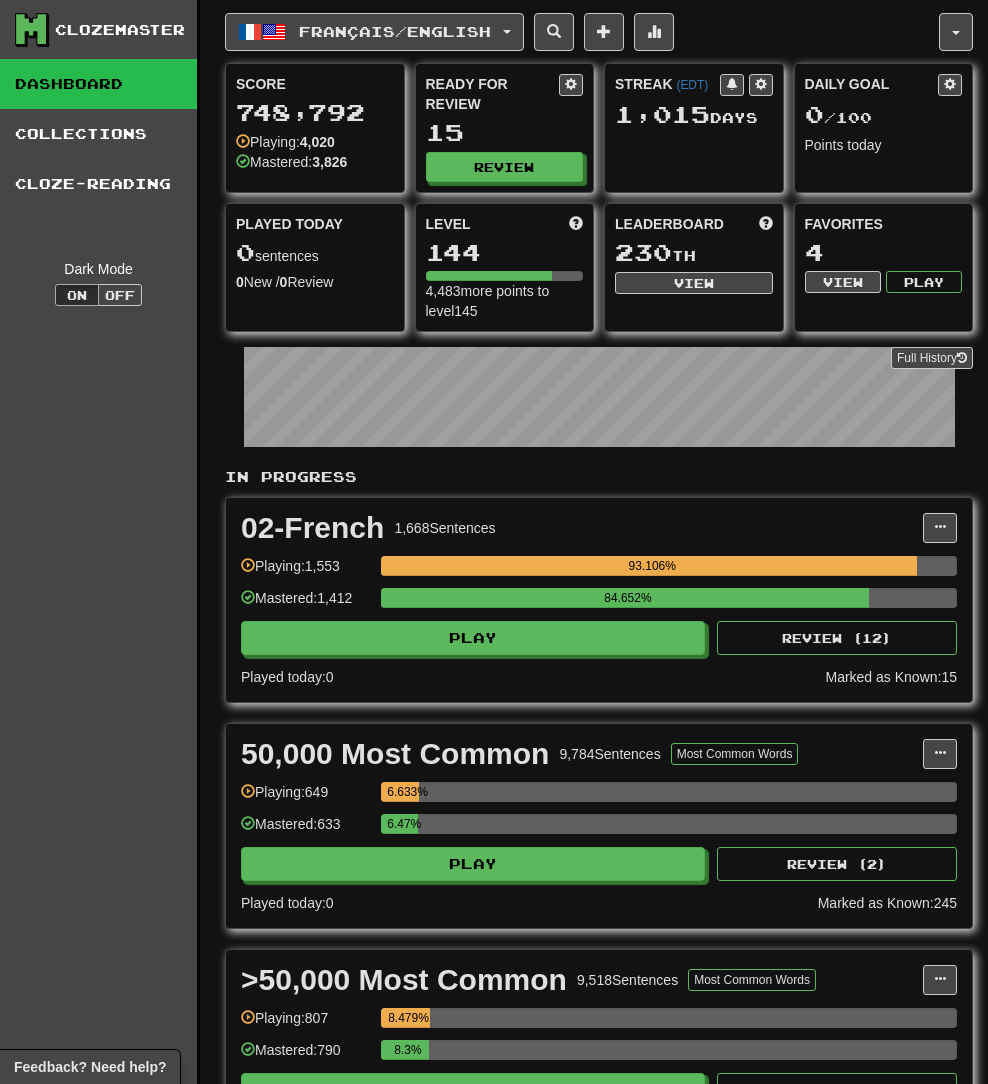 scroll, scrollTop: 0, scrollLeft: 0, axis: both 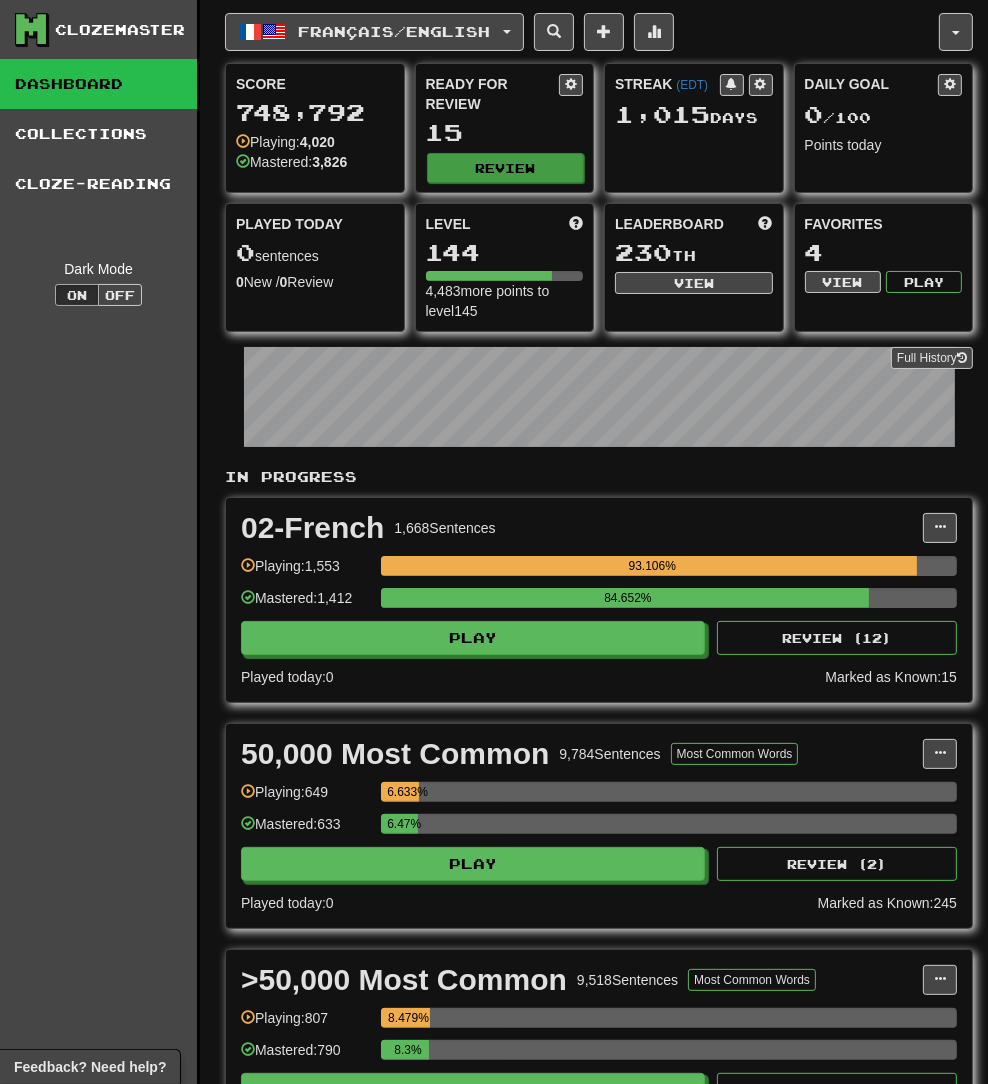 click on "Ready for Review 15   Review" at bounding box center (505, 128) 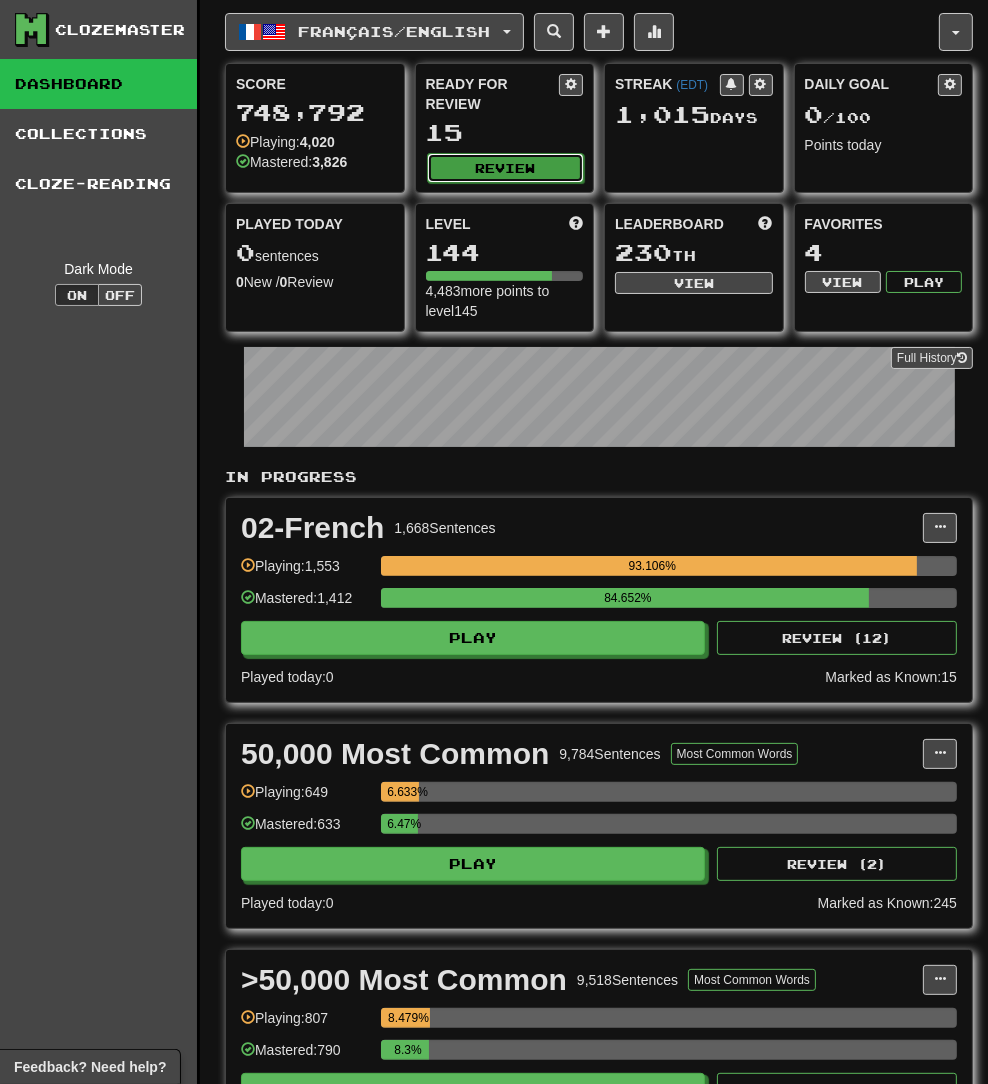 click on "Review" at bounding box center (506, 168) 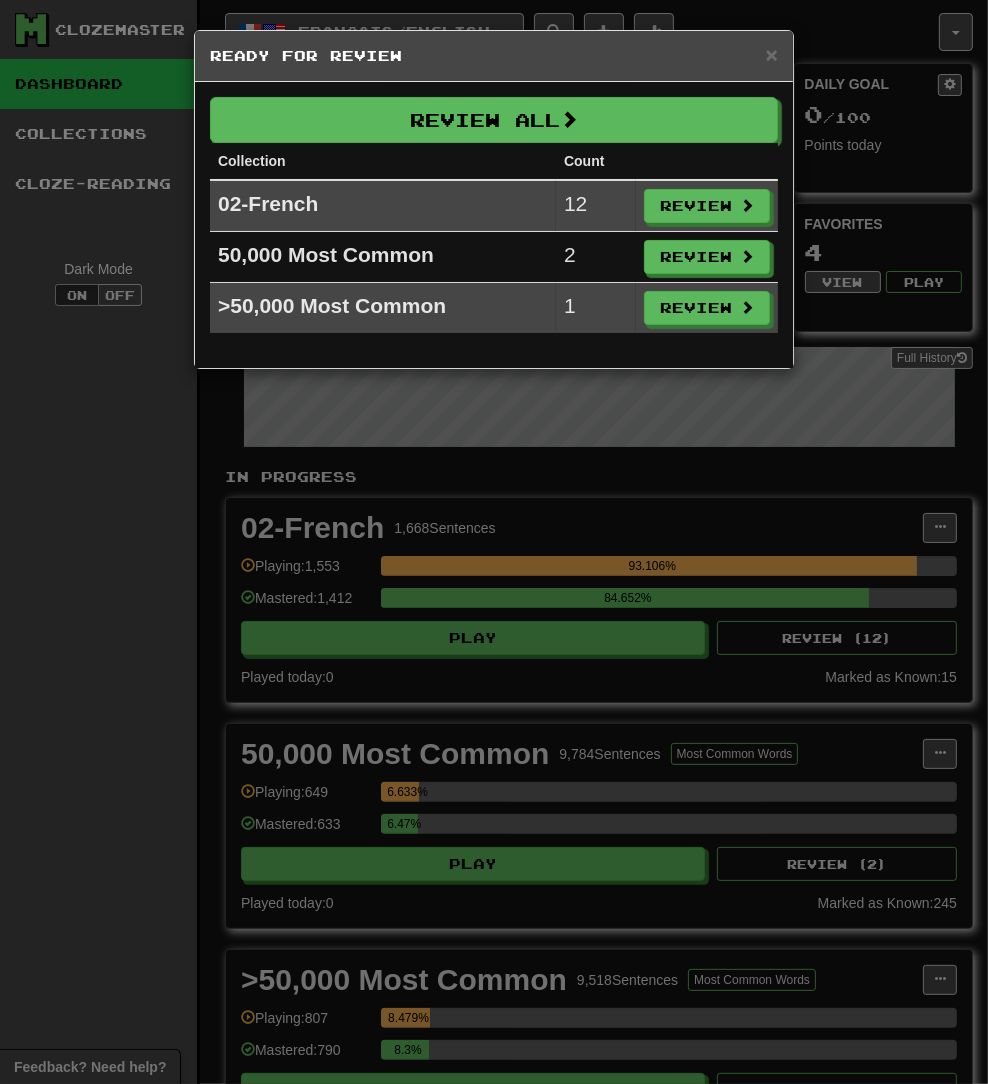 click on "Collection" at bounding box center [383, 161] 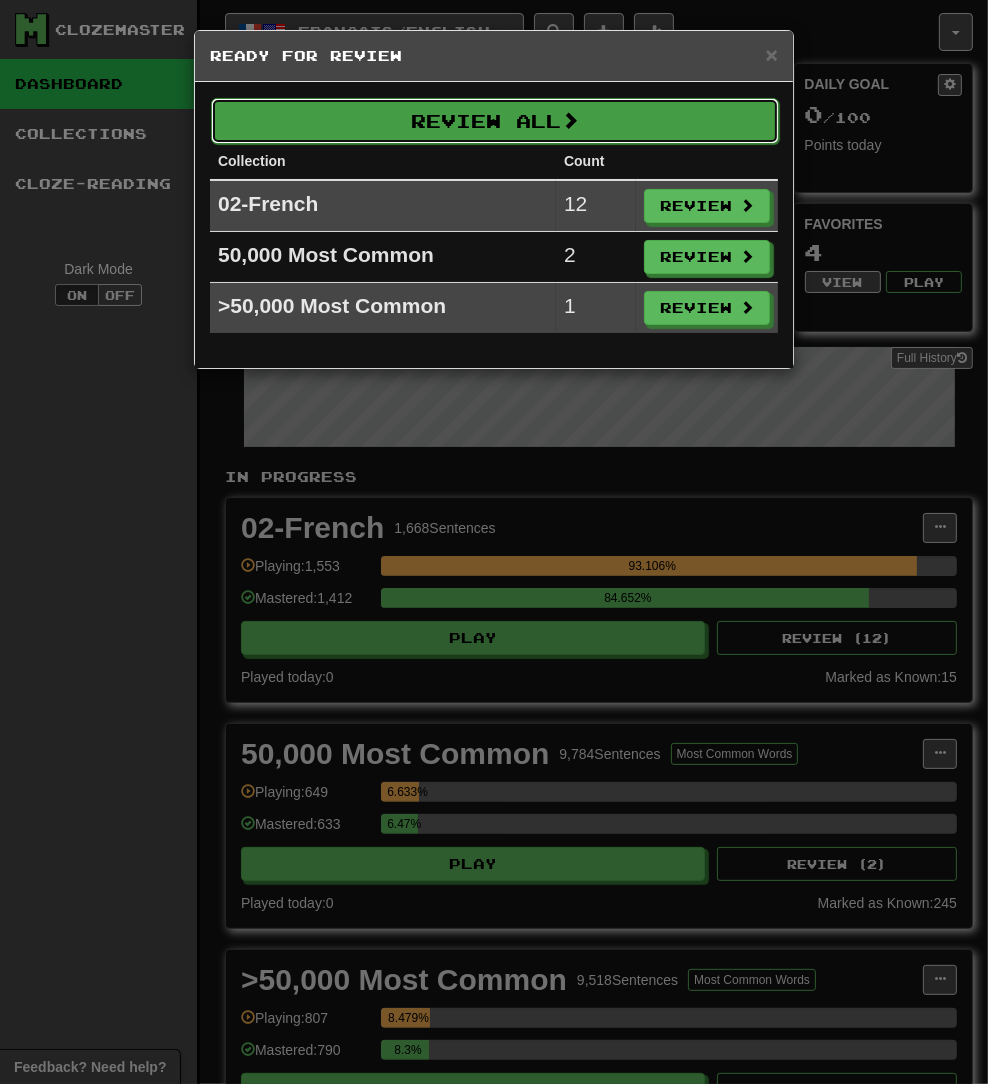 click on "Review All" at bounding box center (495, 121) 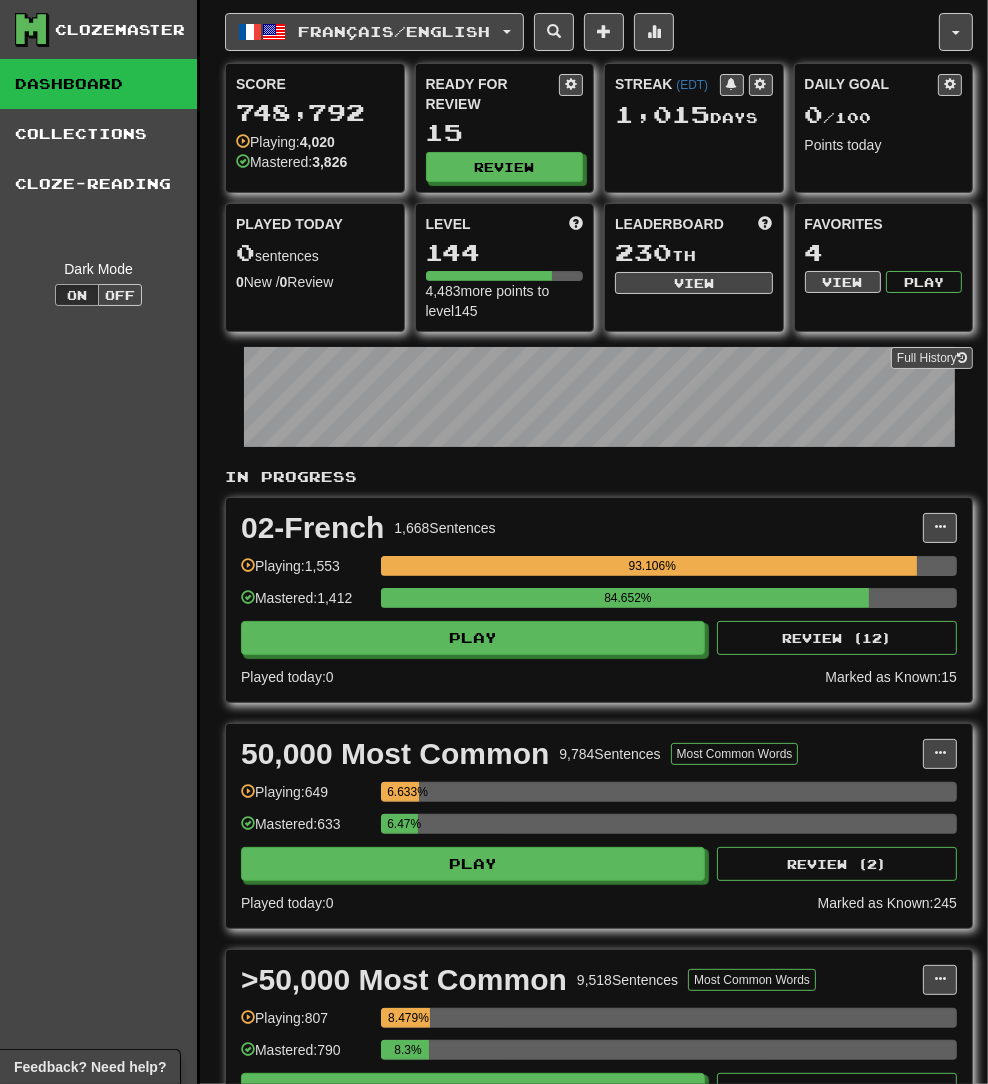 select on "**" 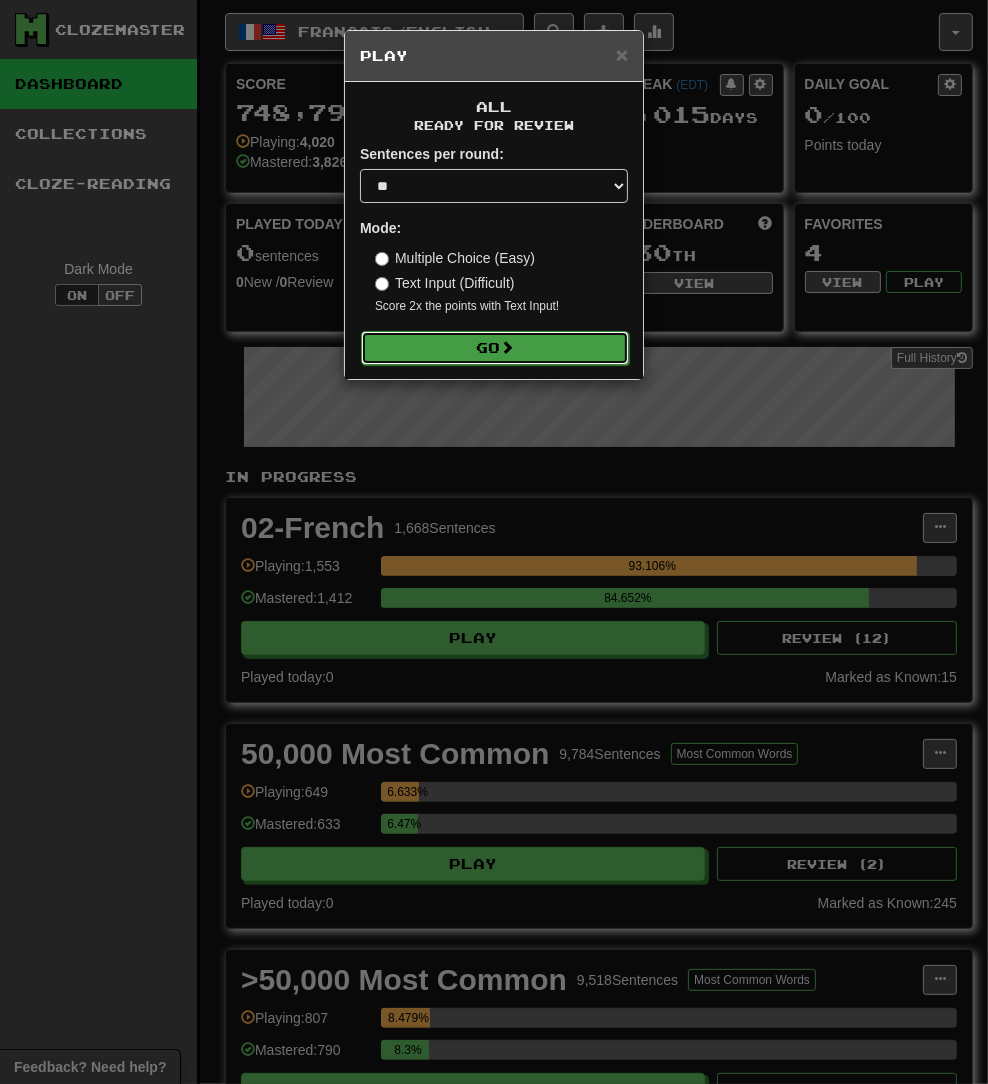 click on "Go" at bounding box center [495, 348] 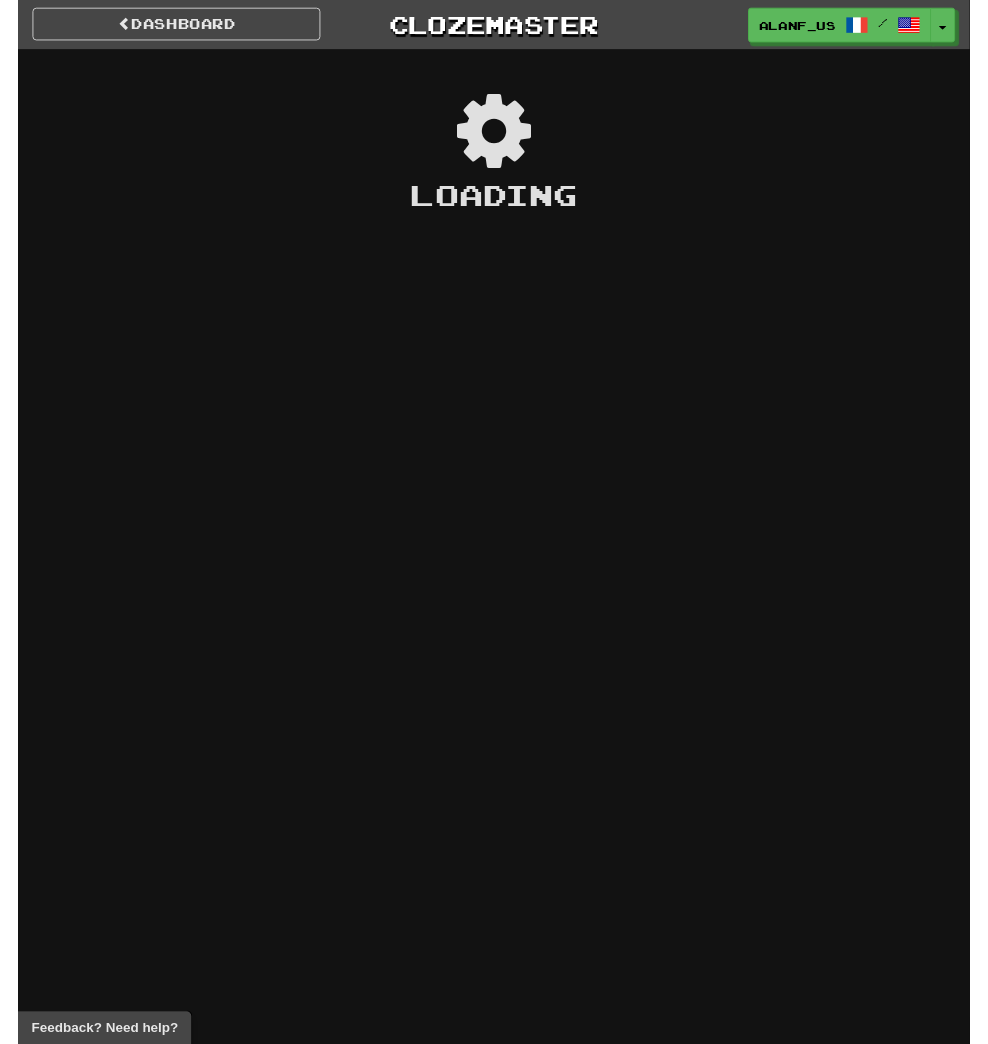 scroll, scrollTop: 0, scrollLeft: 0, axis: both 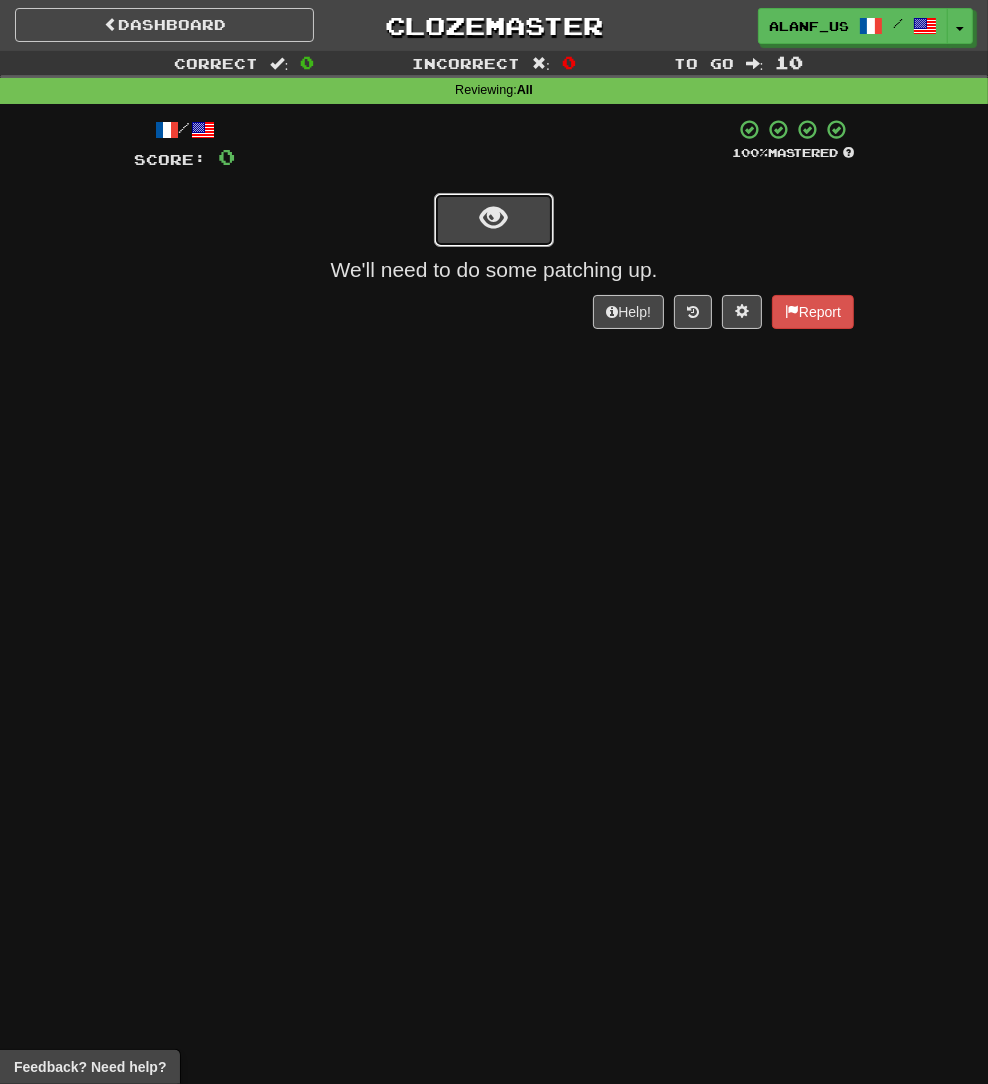 click at bounding box center (494, 218) 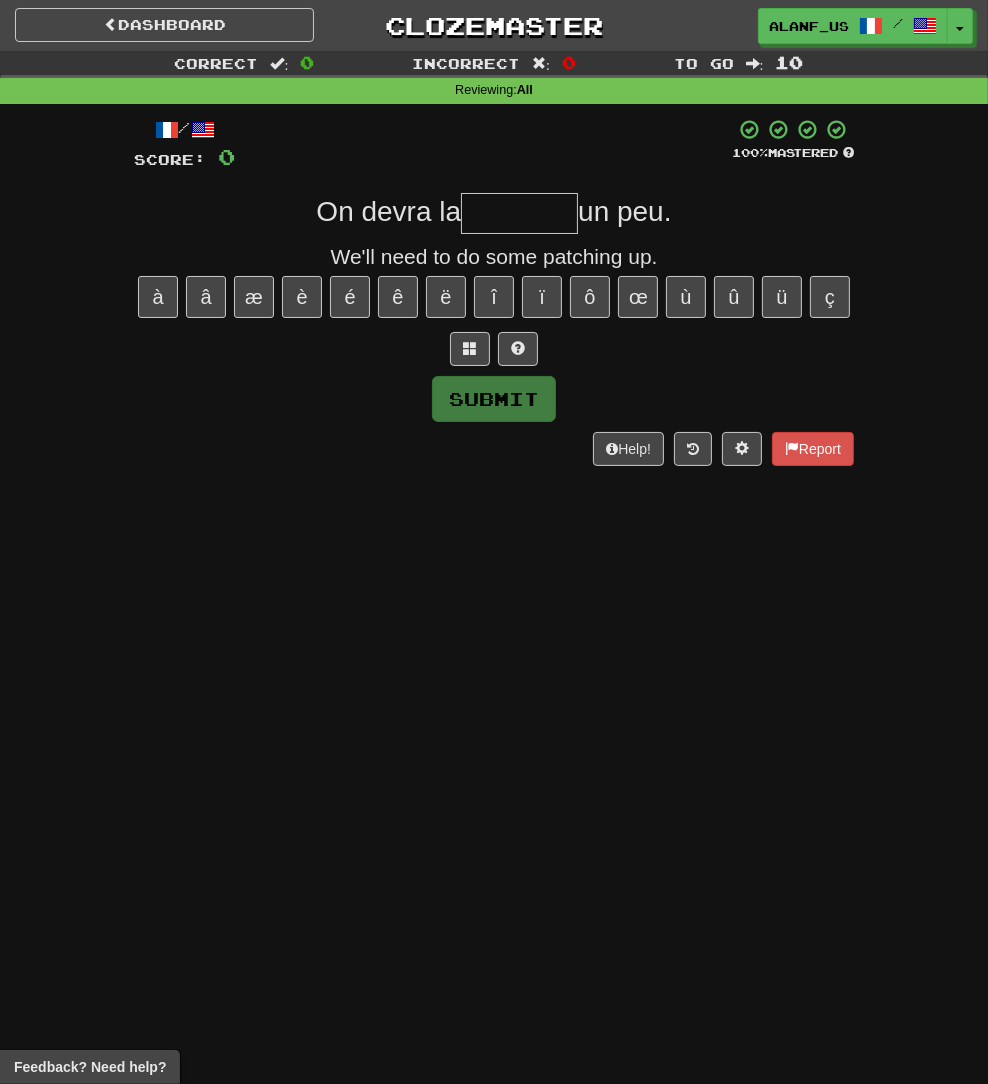 type on "*" 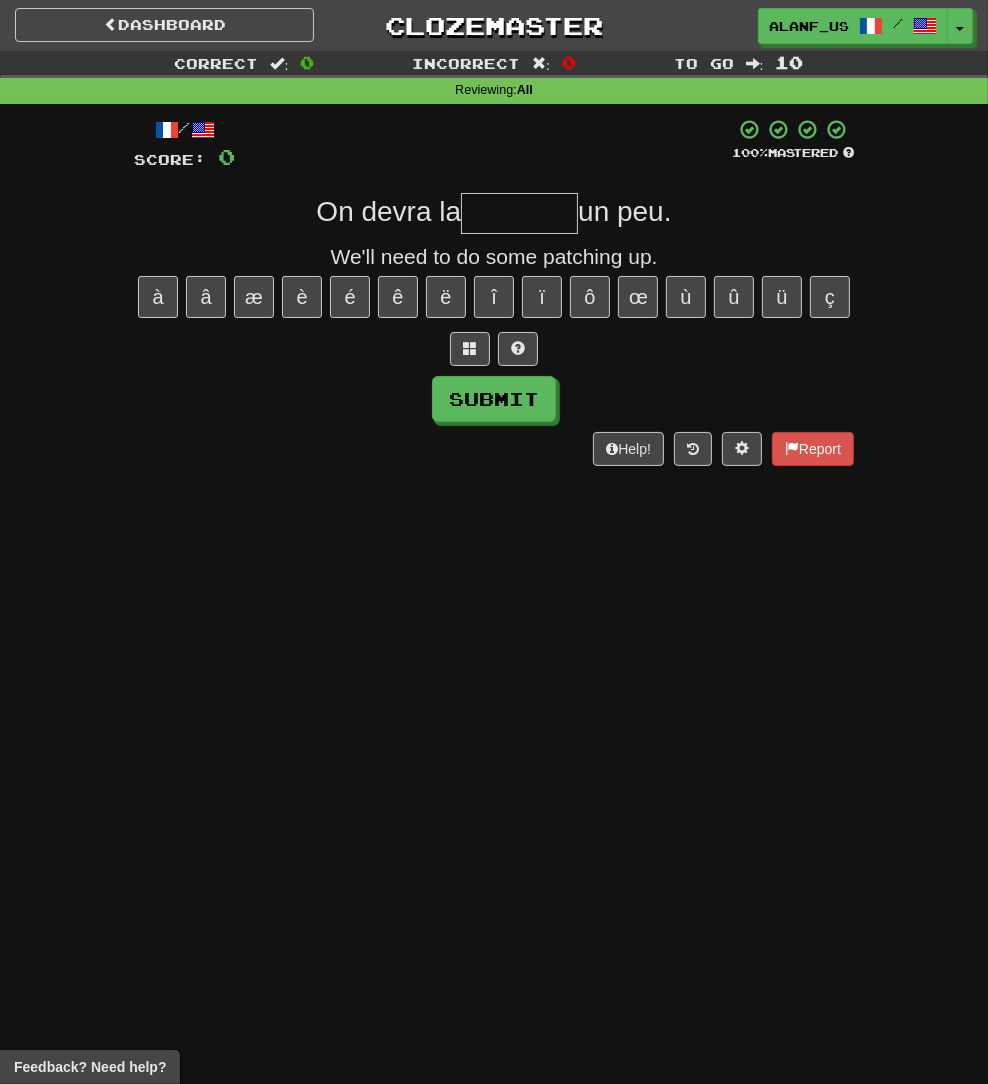 type on "*" 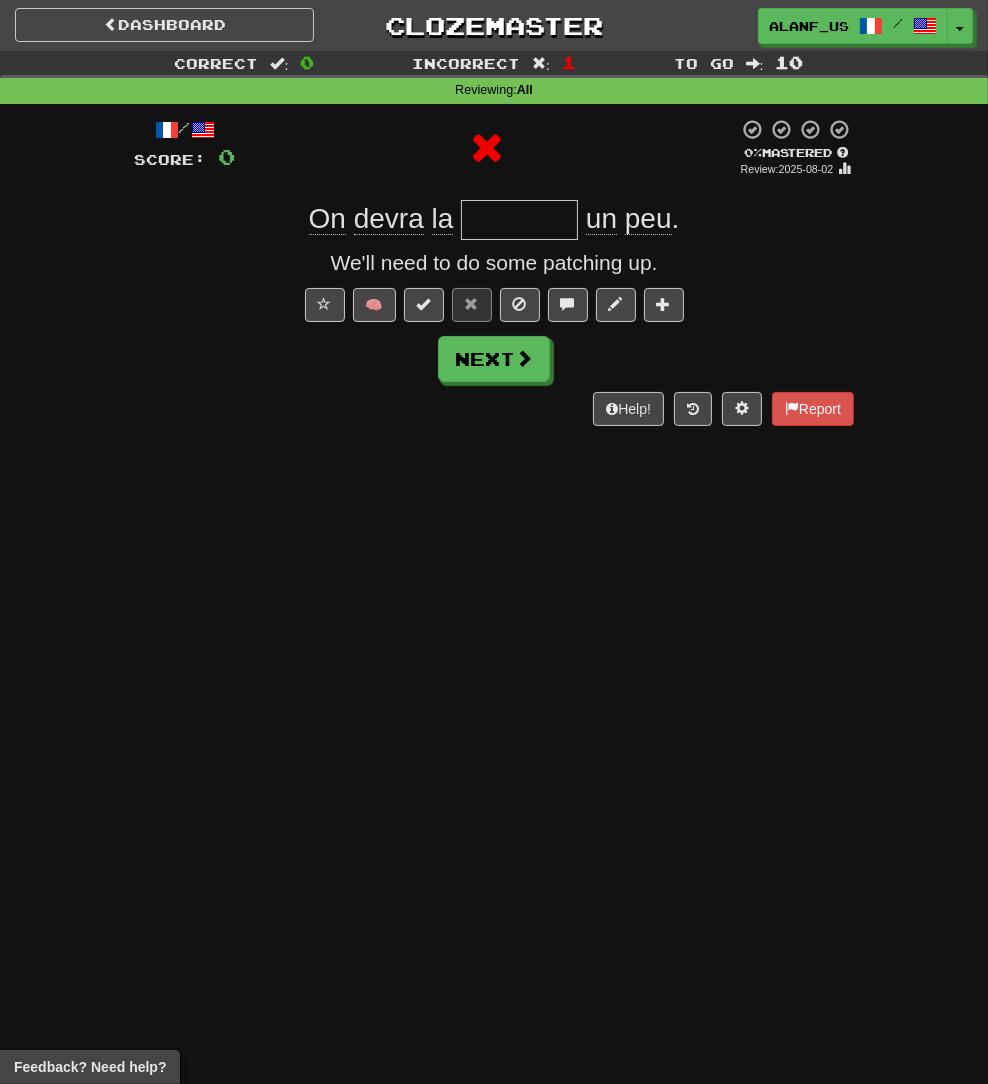 type on "**********" 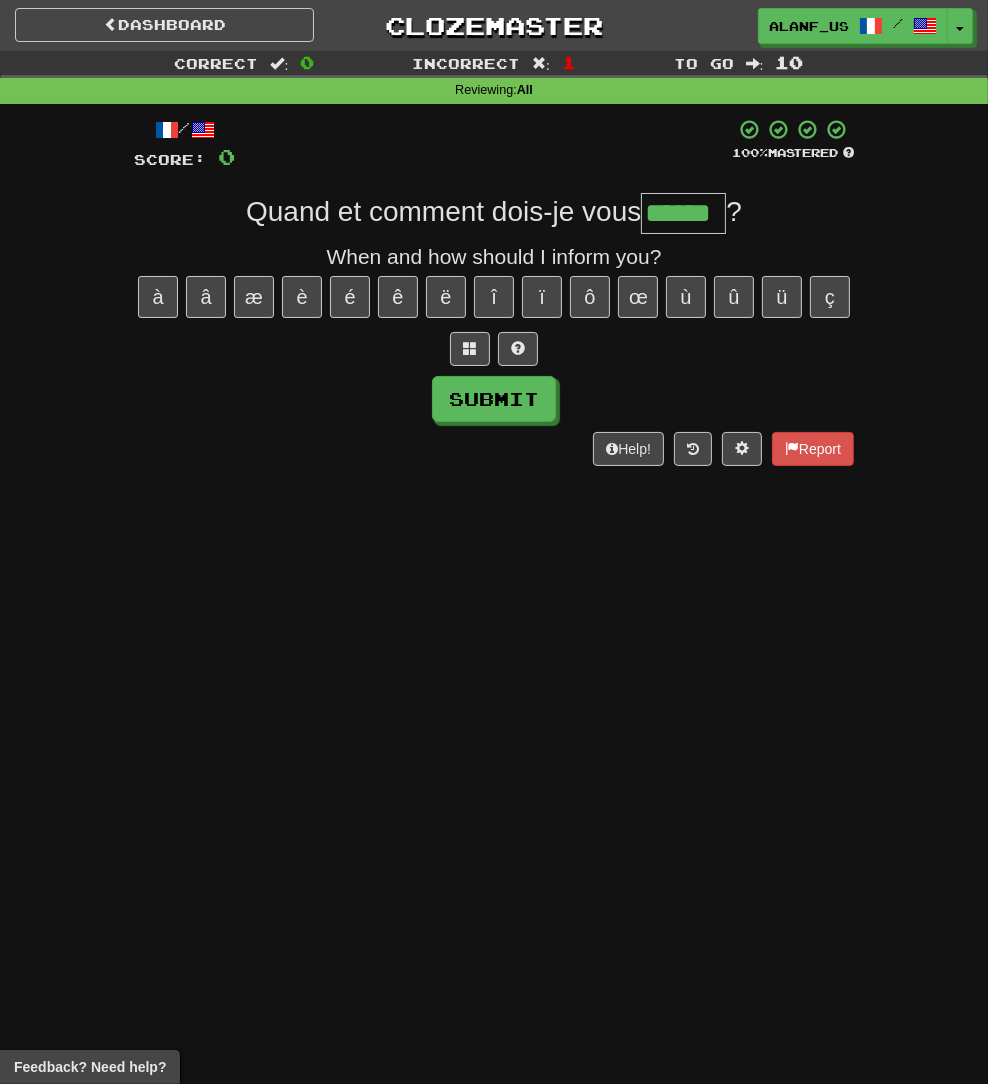 type on "******" 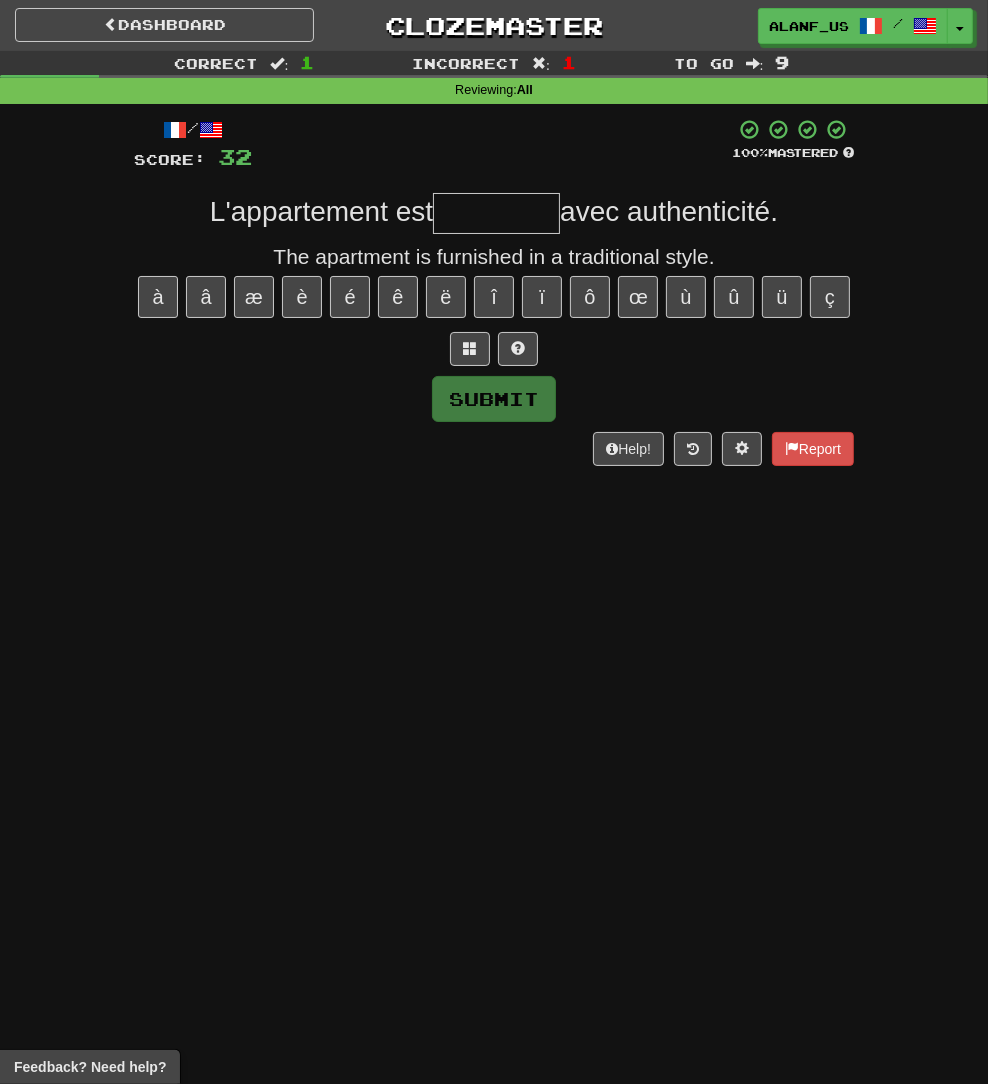 type on "*" 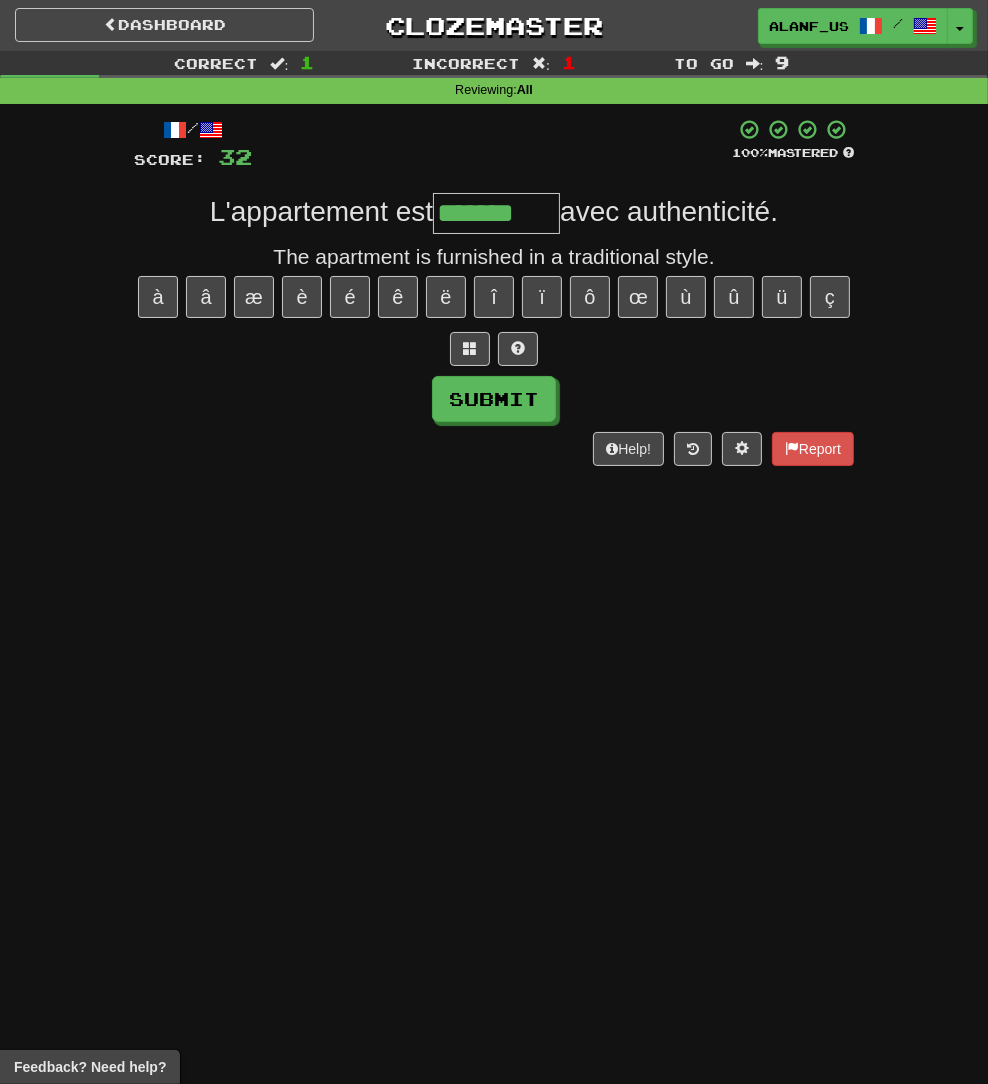 type on "*******" 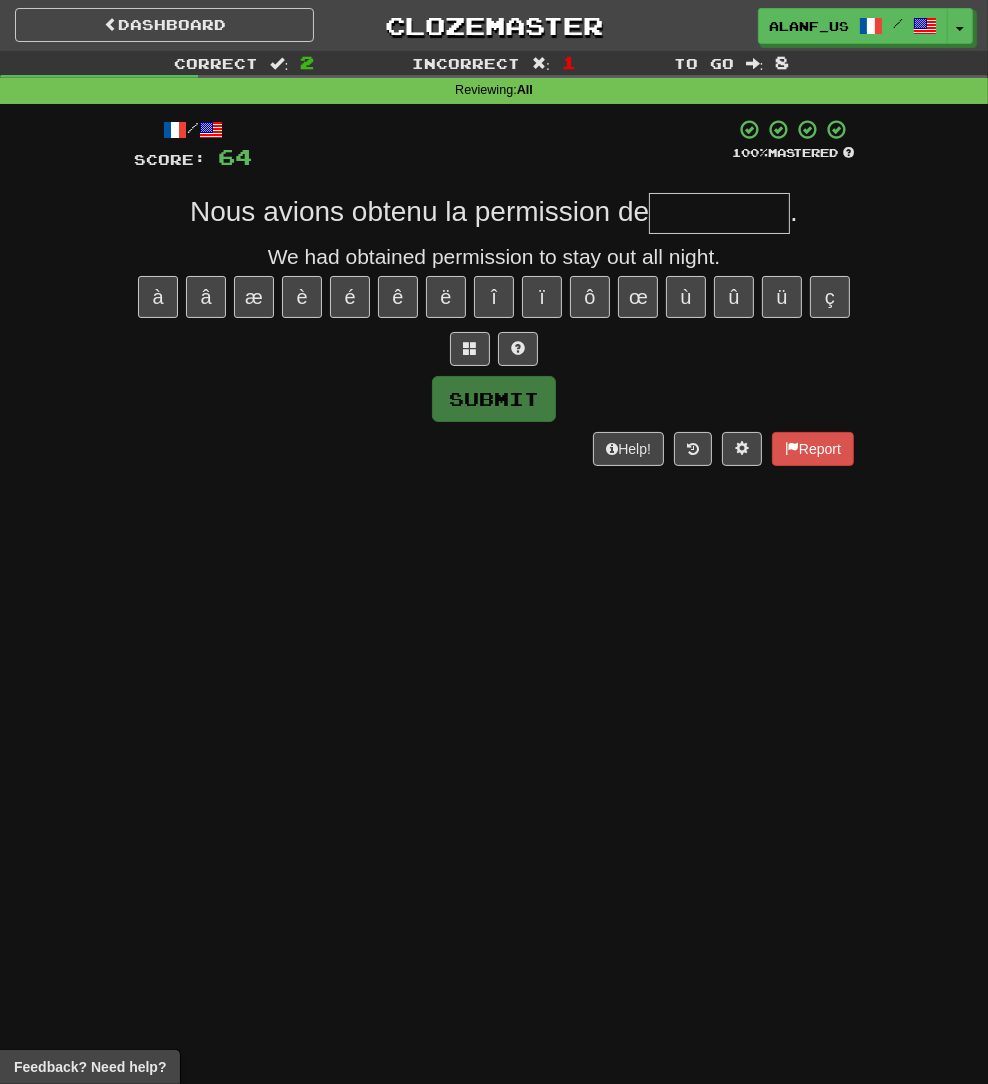 type on "*" 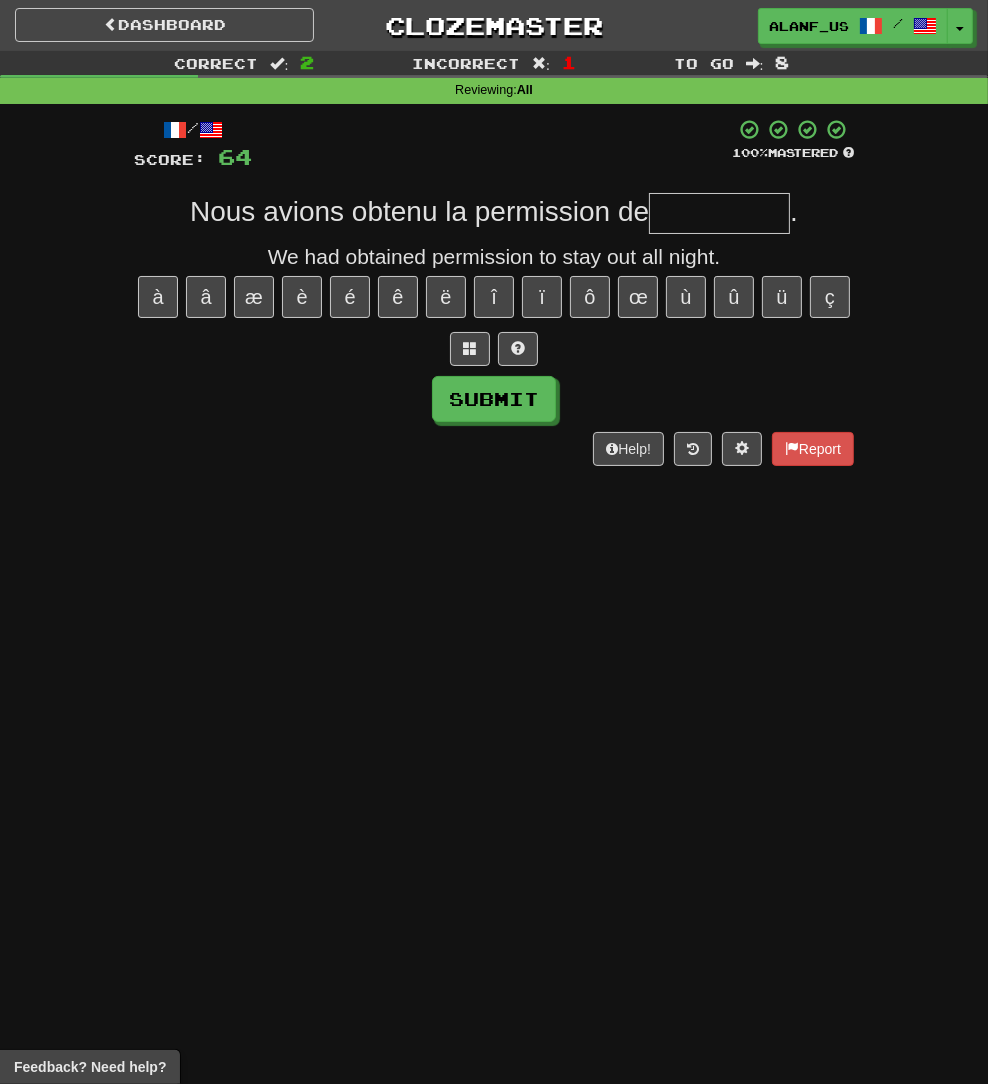 type on "*" 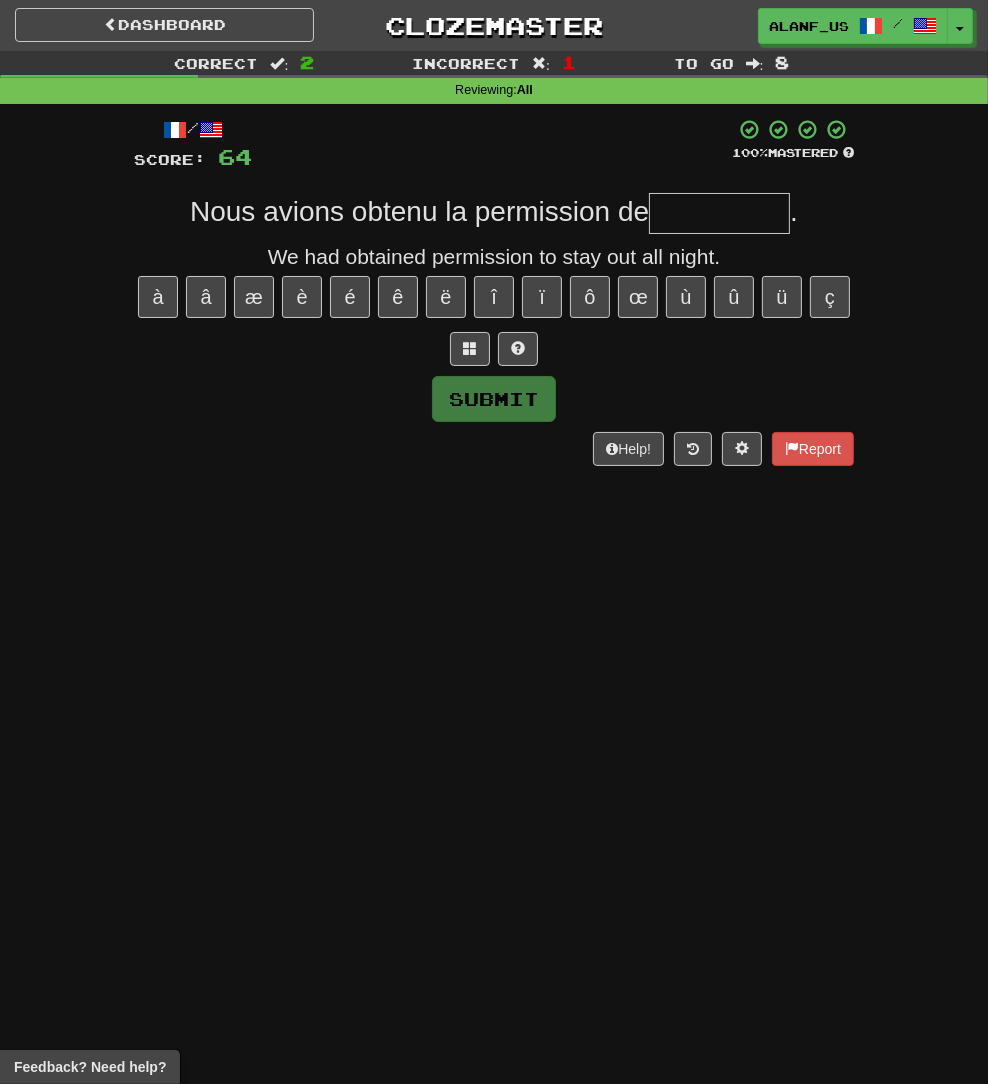 type on "*" 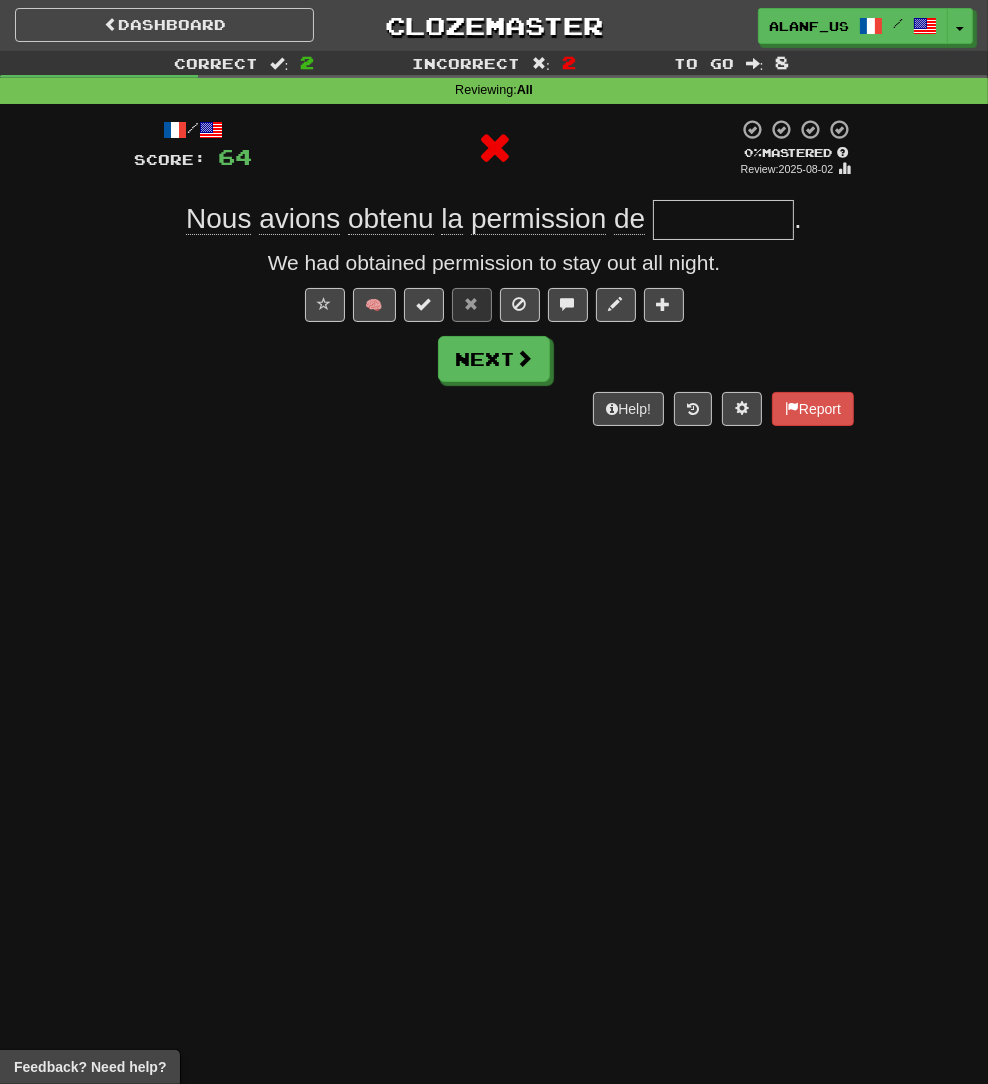 type on "*********" 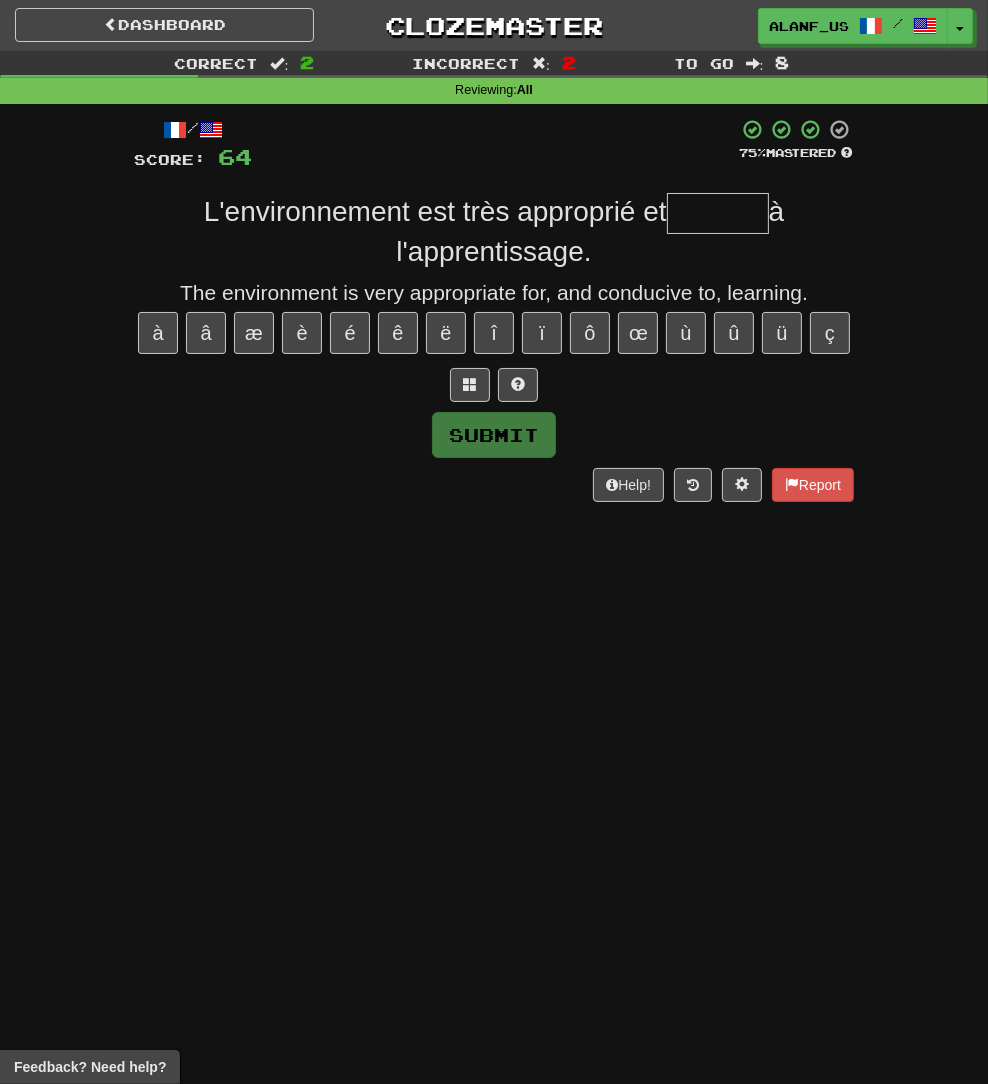 type on "*" 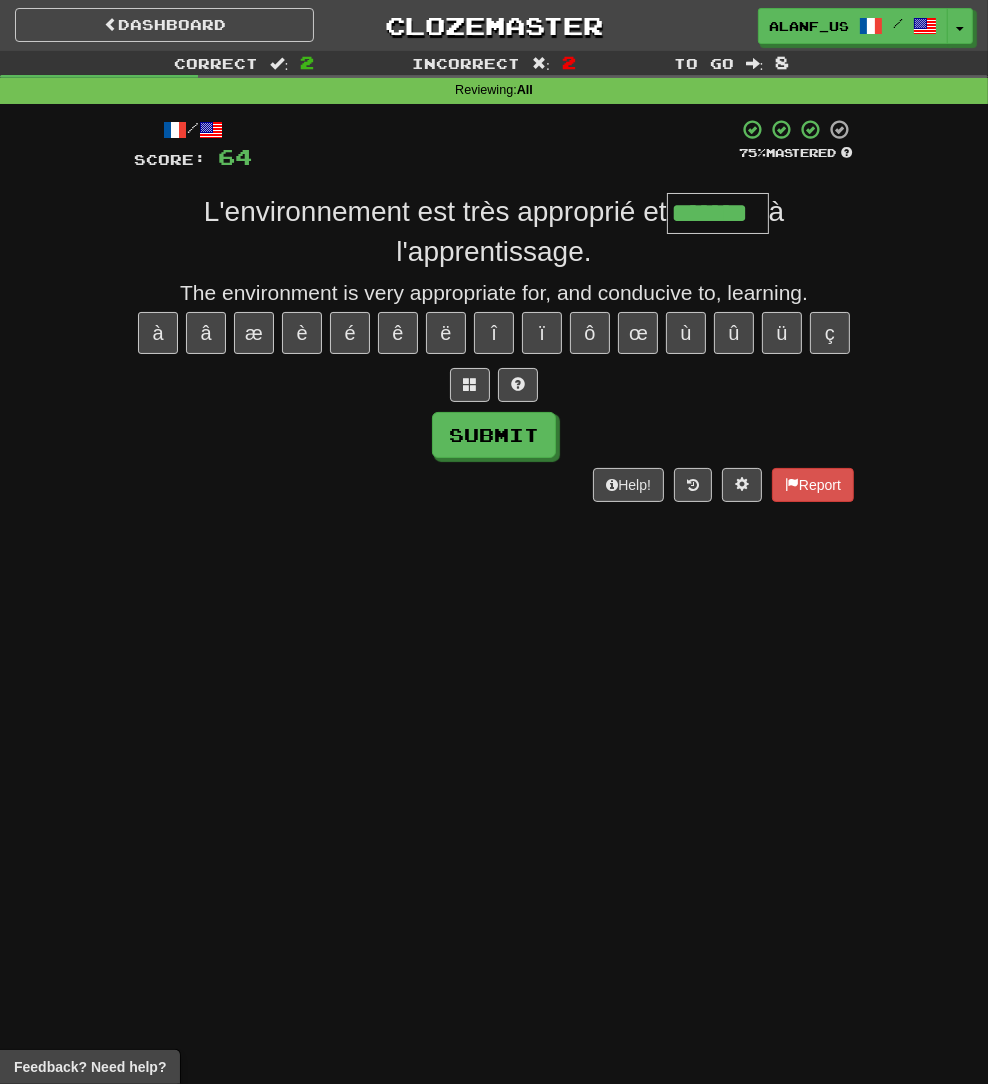 type on "*******" 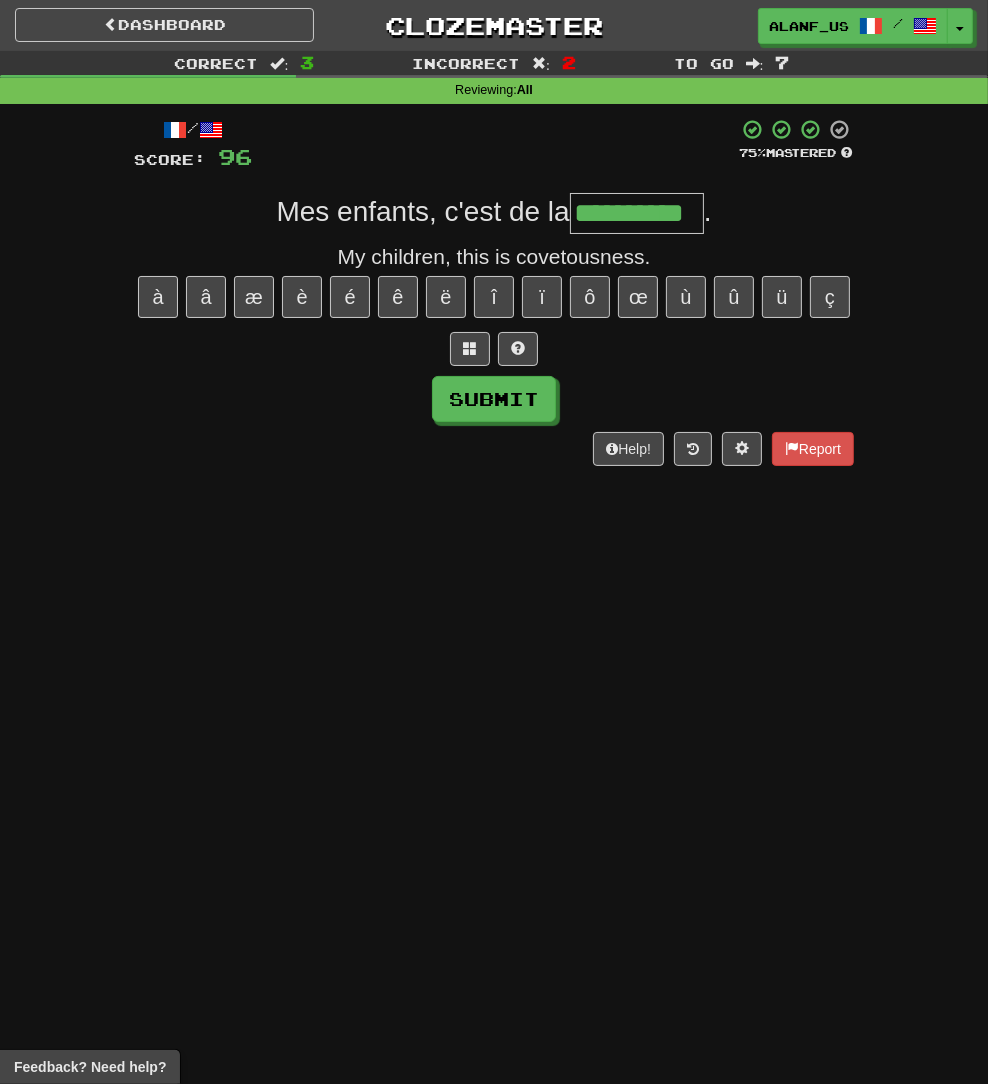 type on "**********" 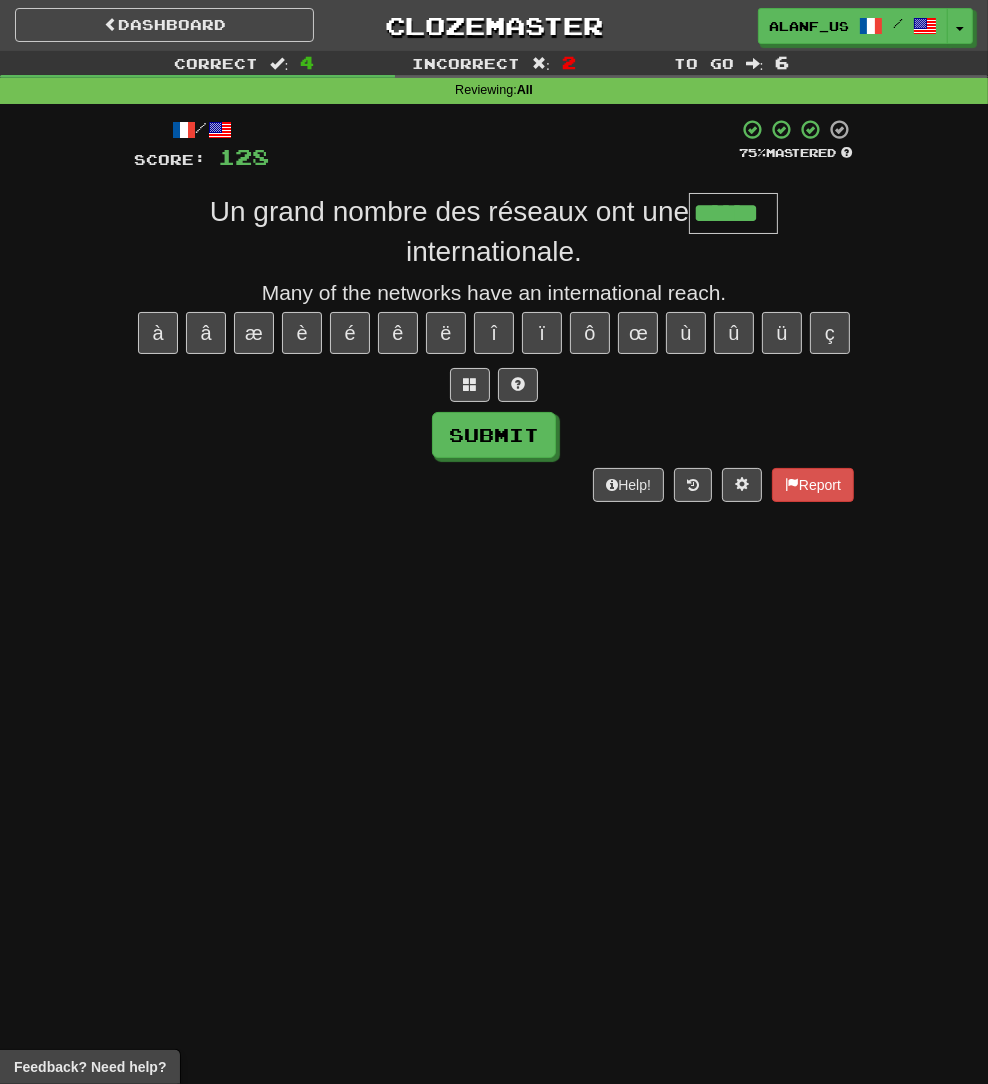 type on "******" 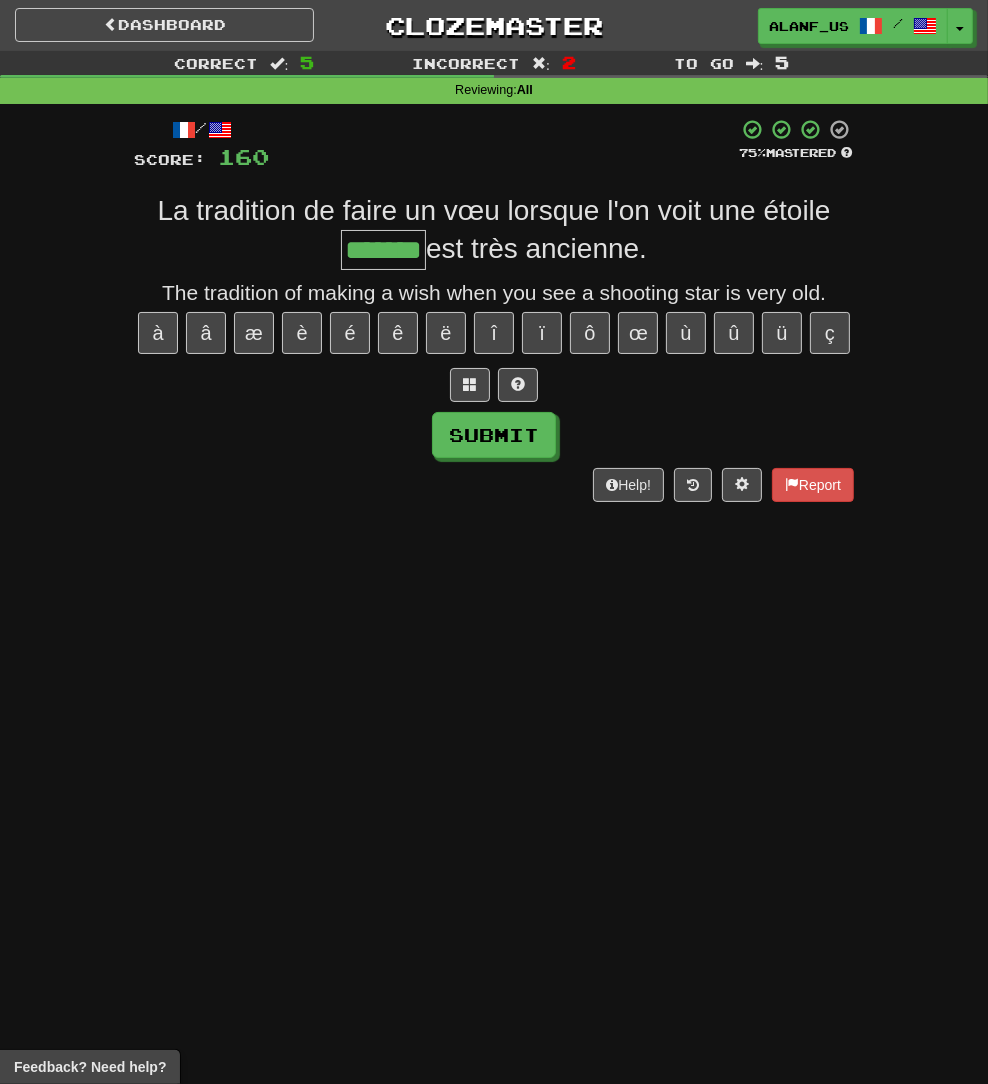 type on "*******" 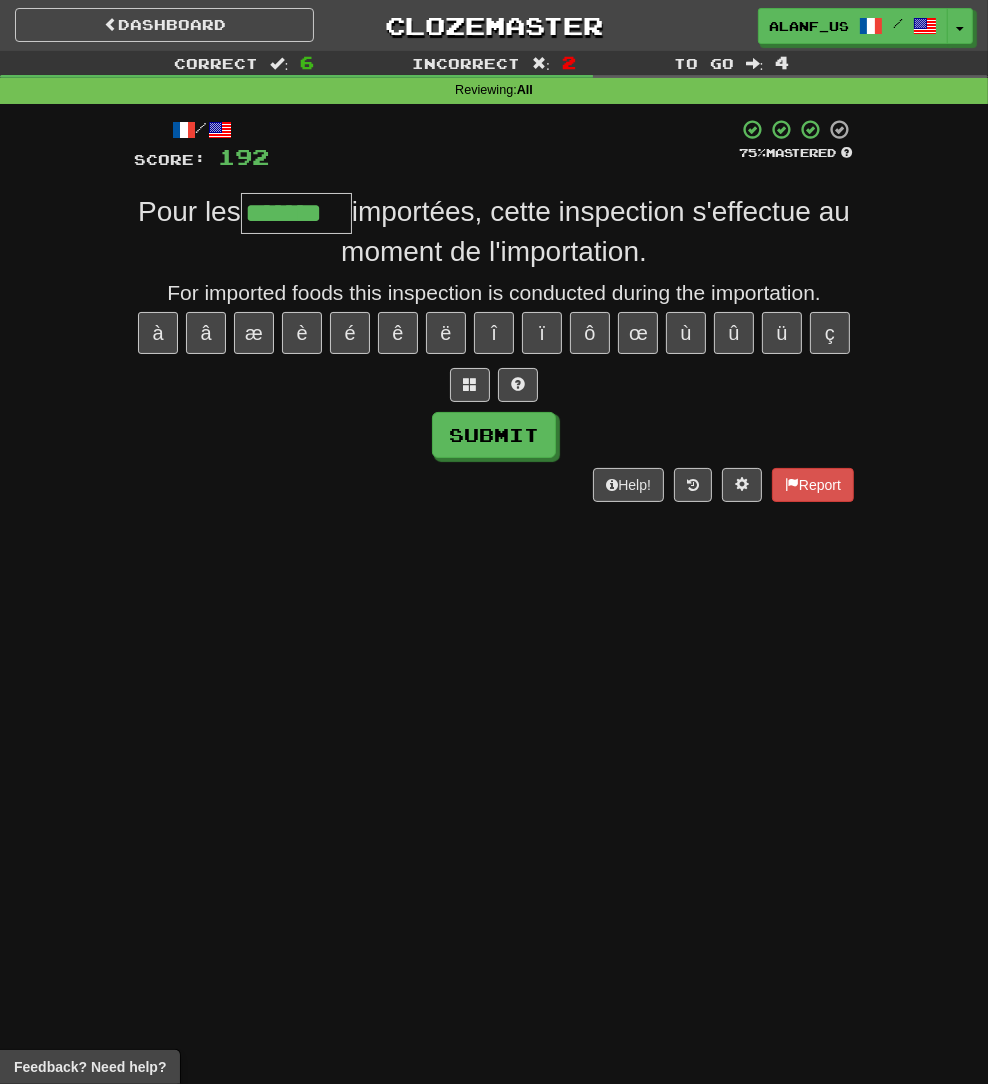 type on "*******" 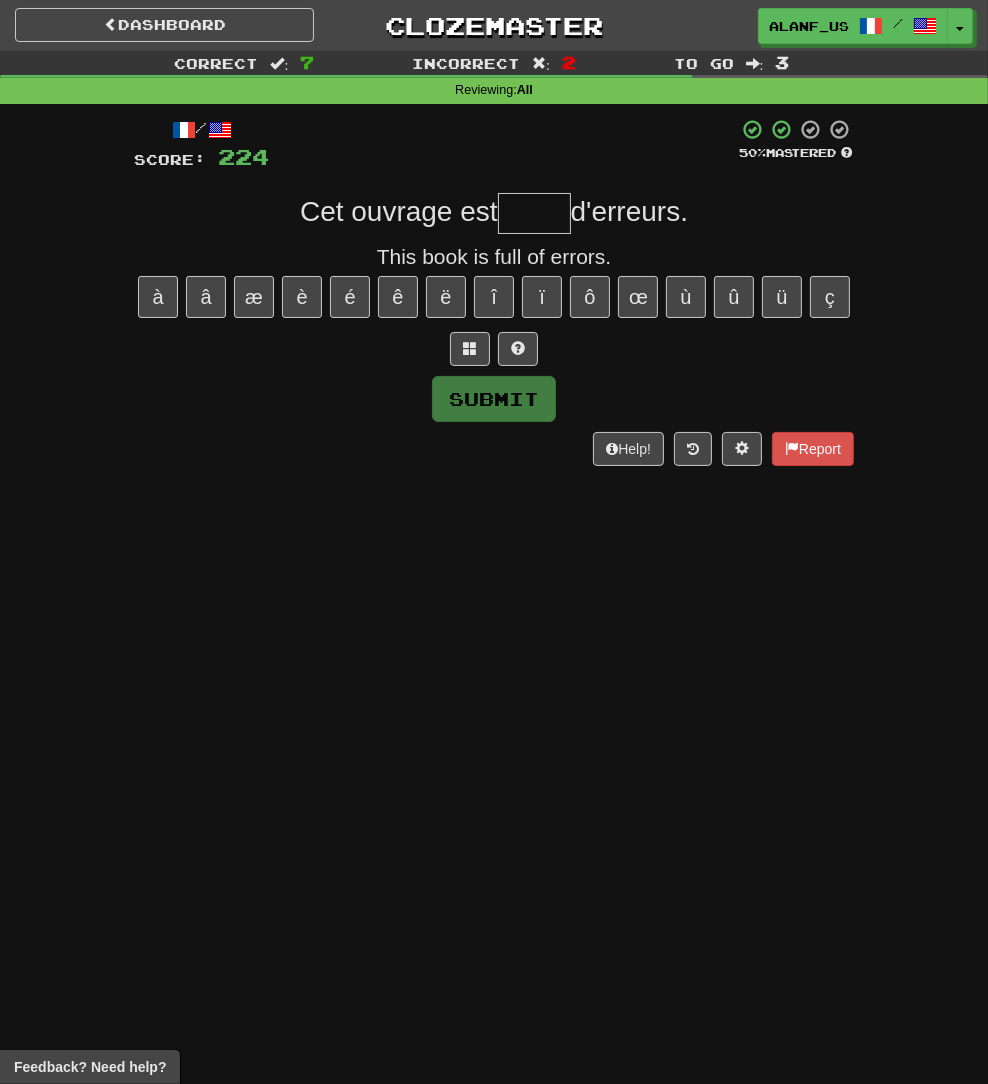 type on "*" 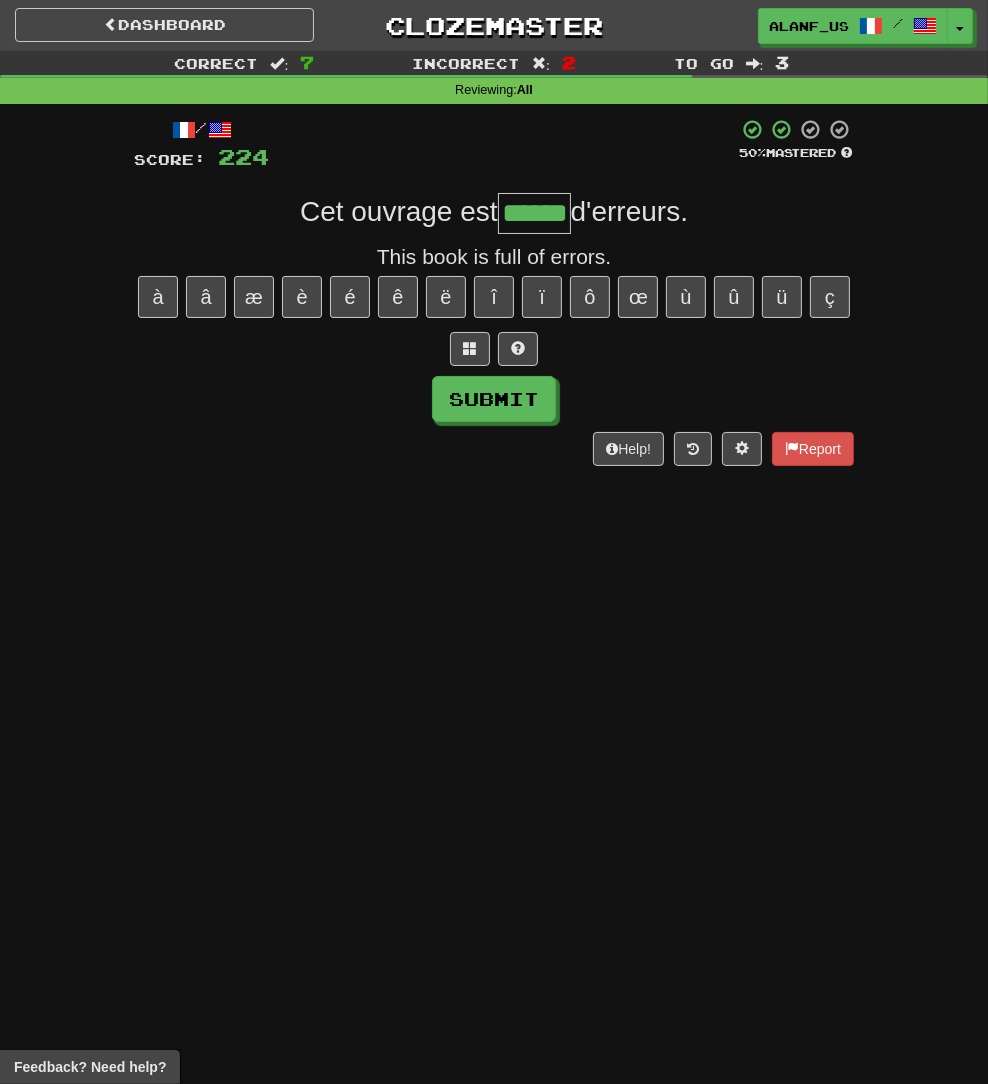 type on "******" 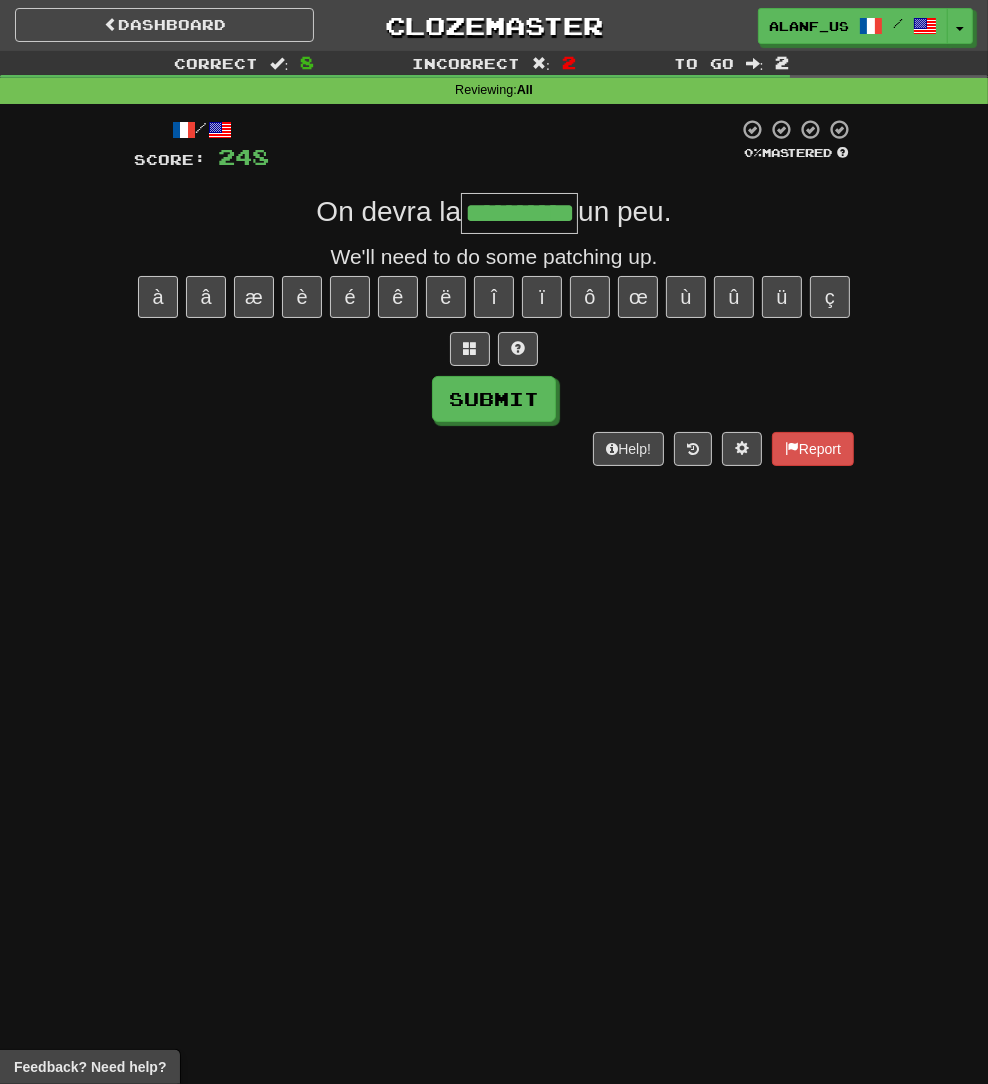 type on "**********" 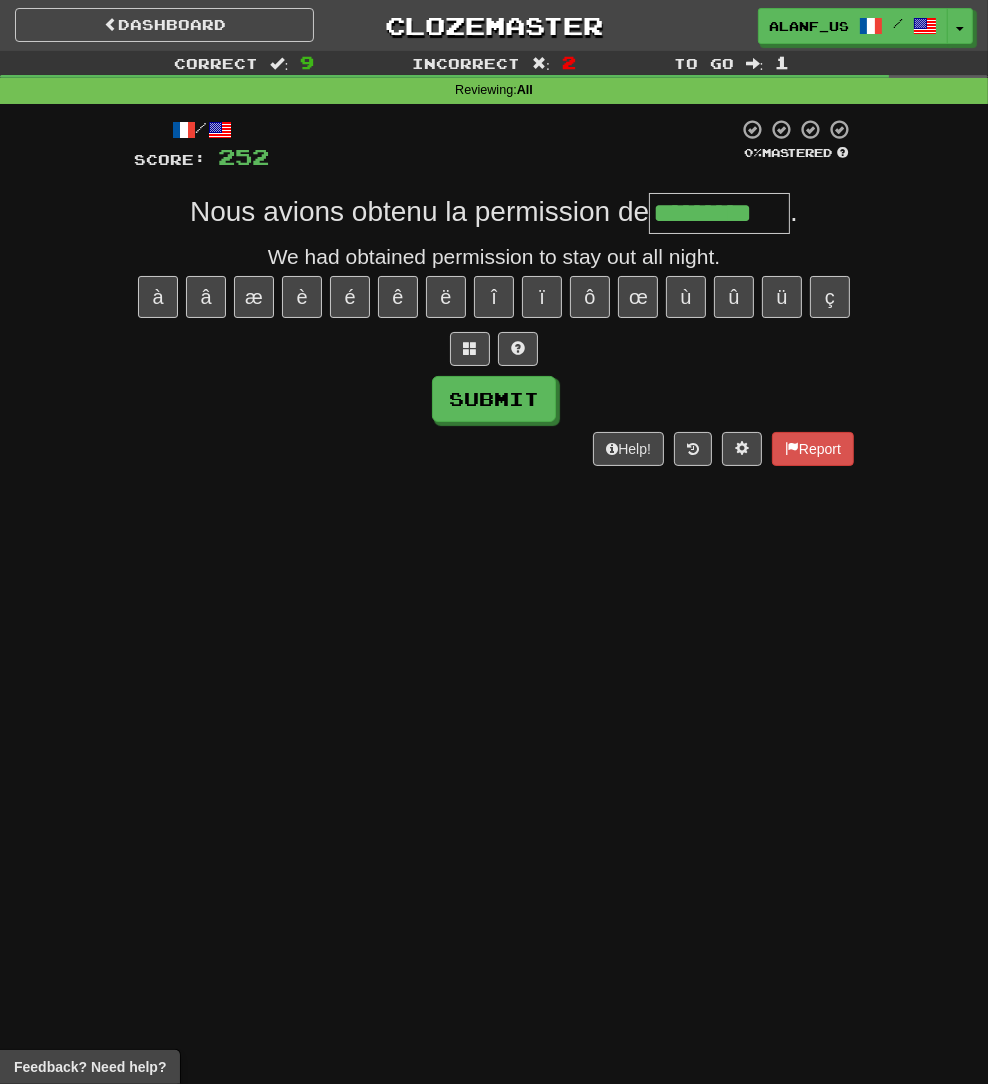 type on "*********" 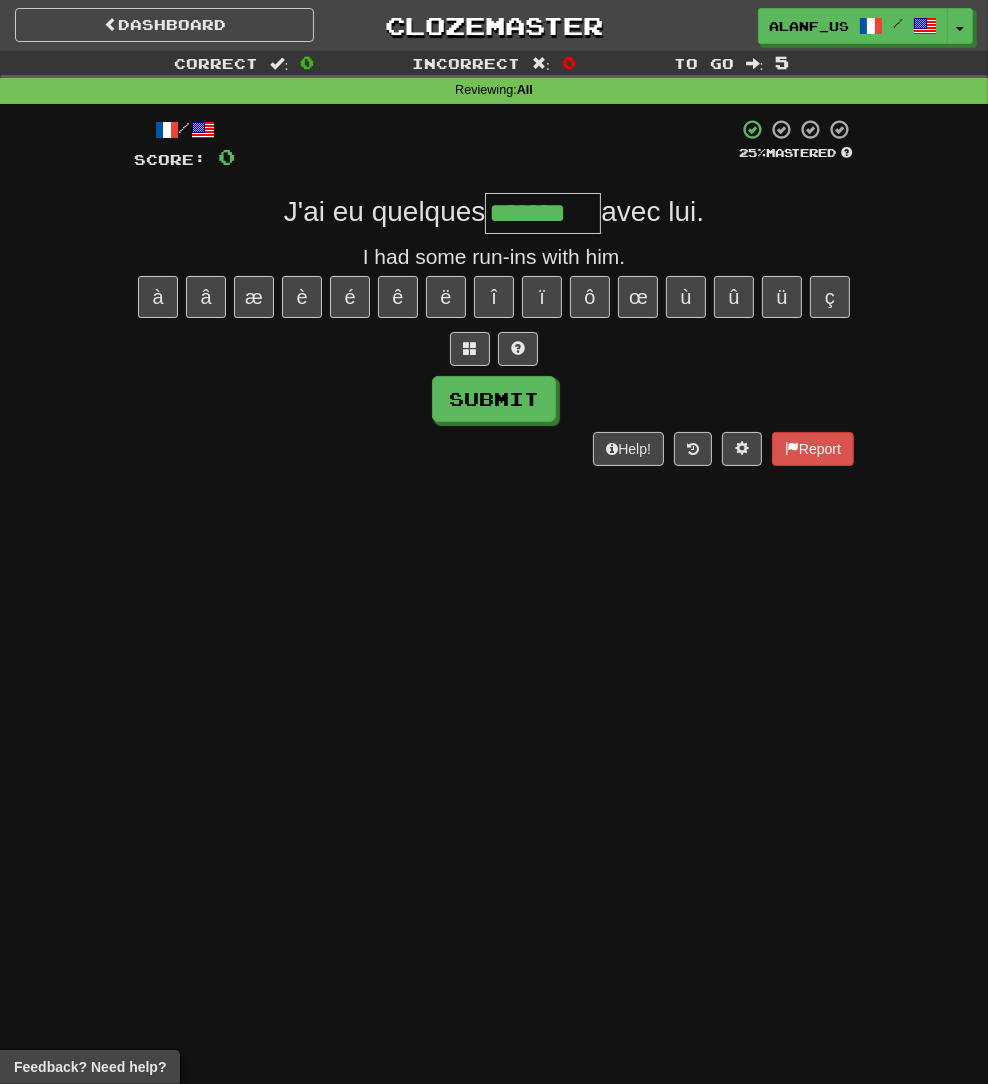 type on "*******" 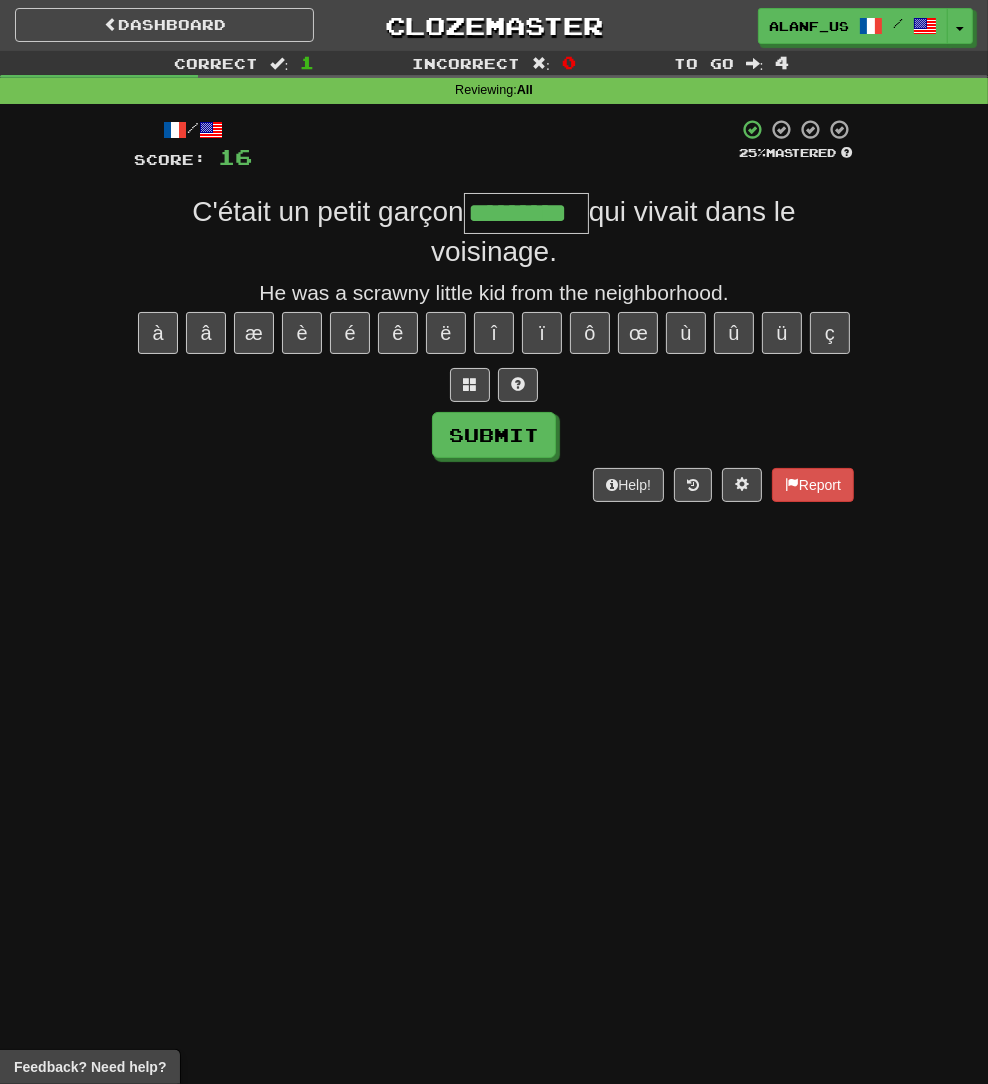 type on "*********" 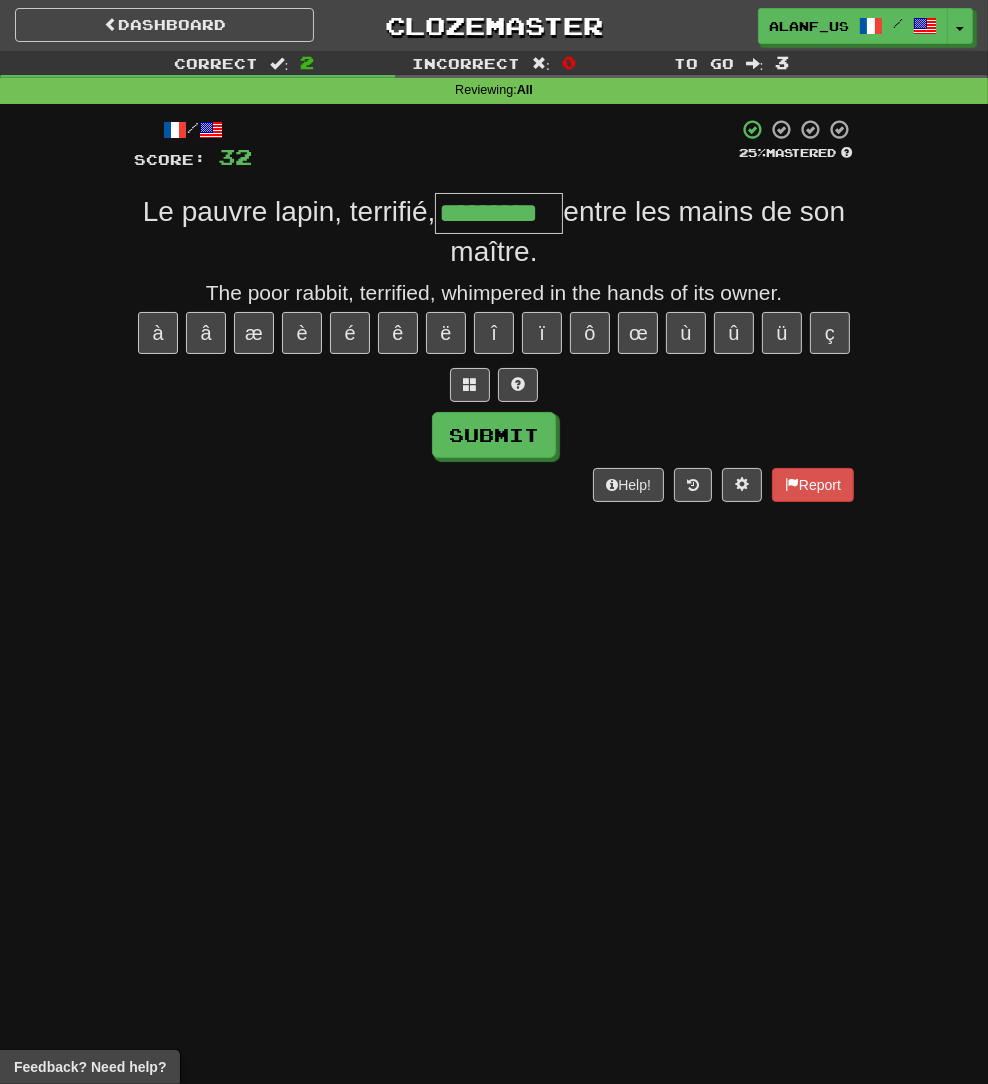 type on "*********" 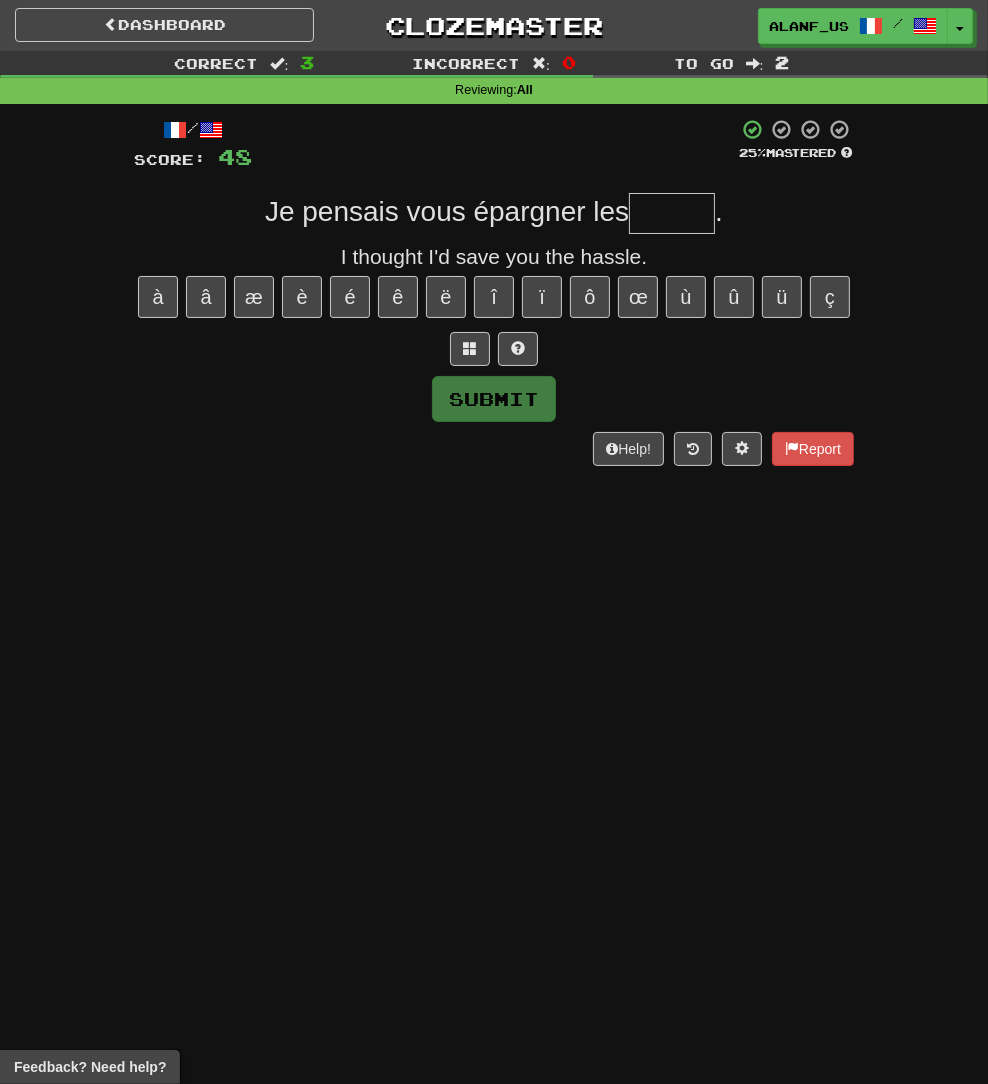 type on "*" 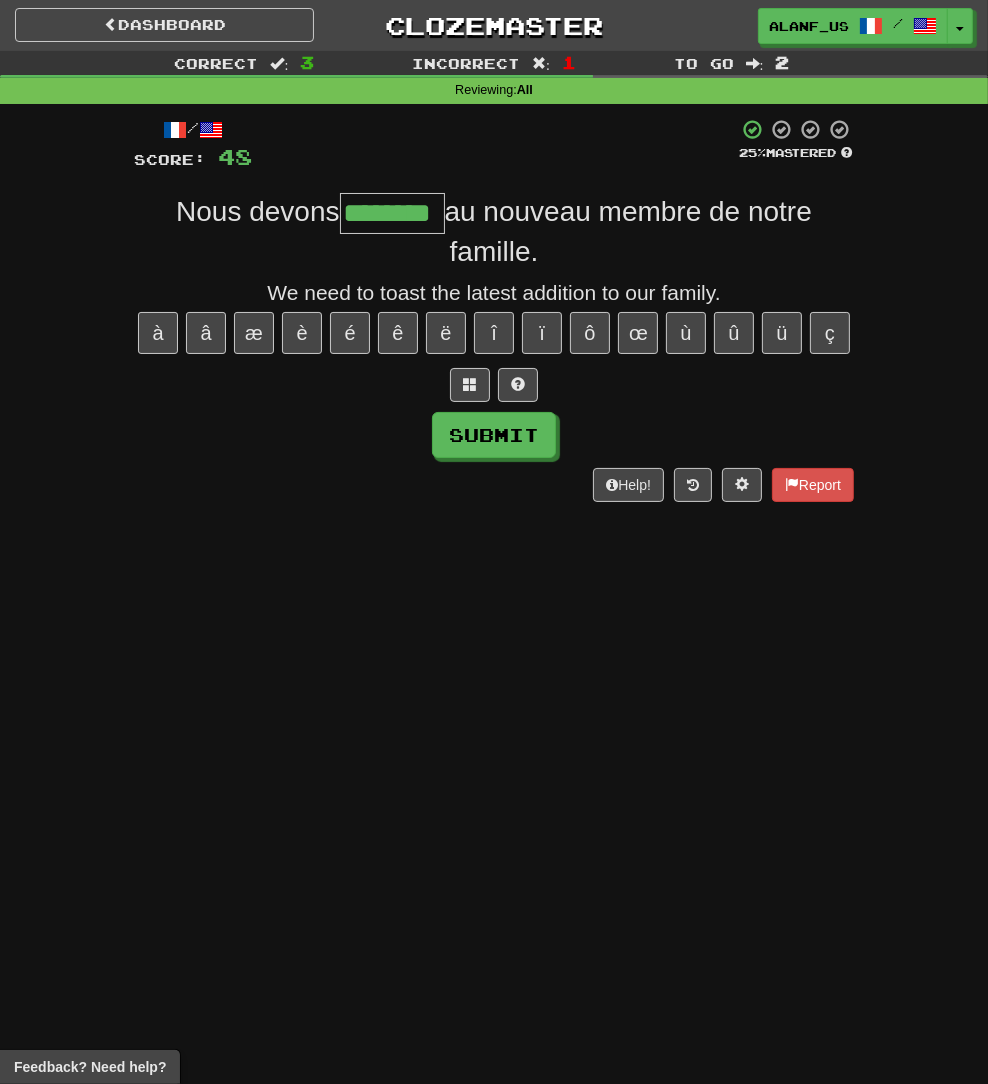 type on "********" 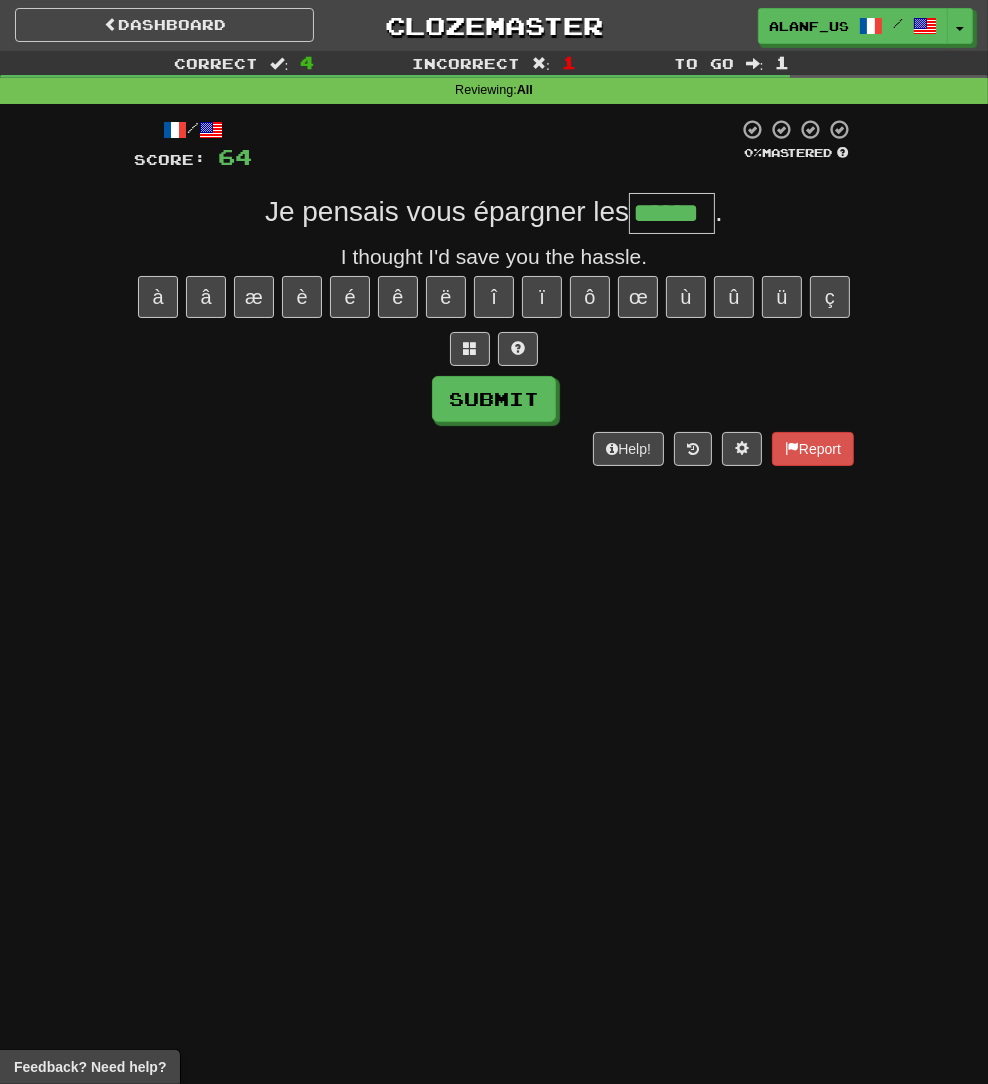 type on "******" 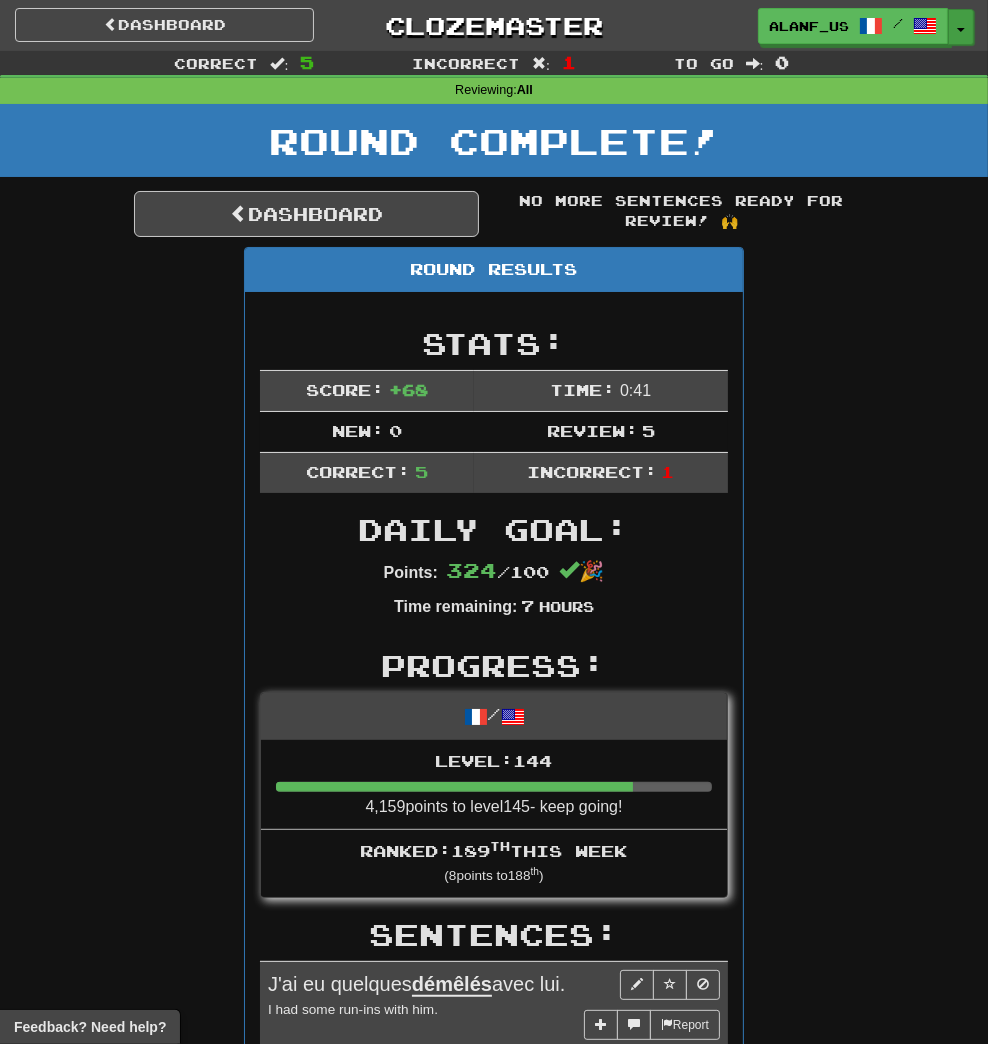 click on "Toggle Dropdown" at bounding box center (961, 27) 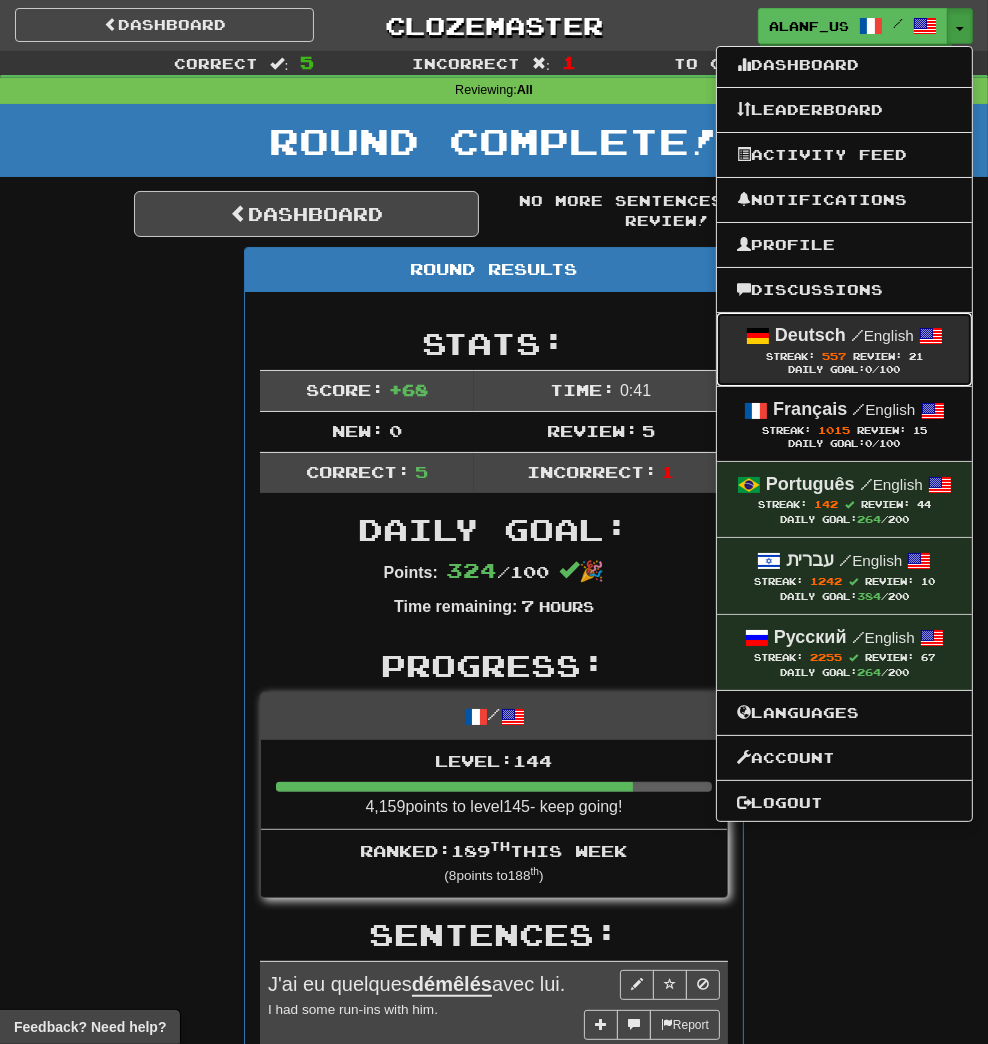 click on "Deutsch
/
English" at bounding box center (844, 336) 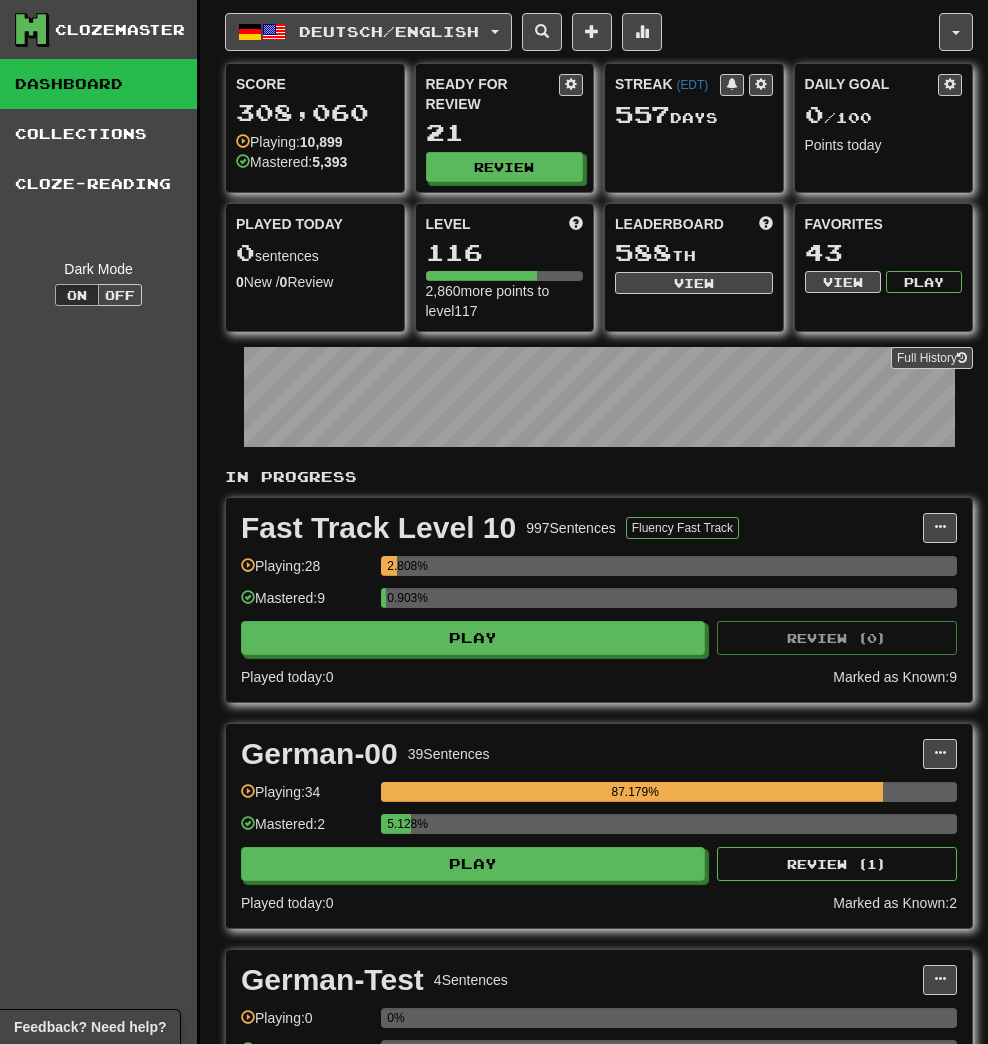 scroll, scrollTop: 0, scrollLeft: 0, axis: both 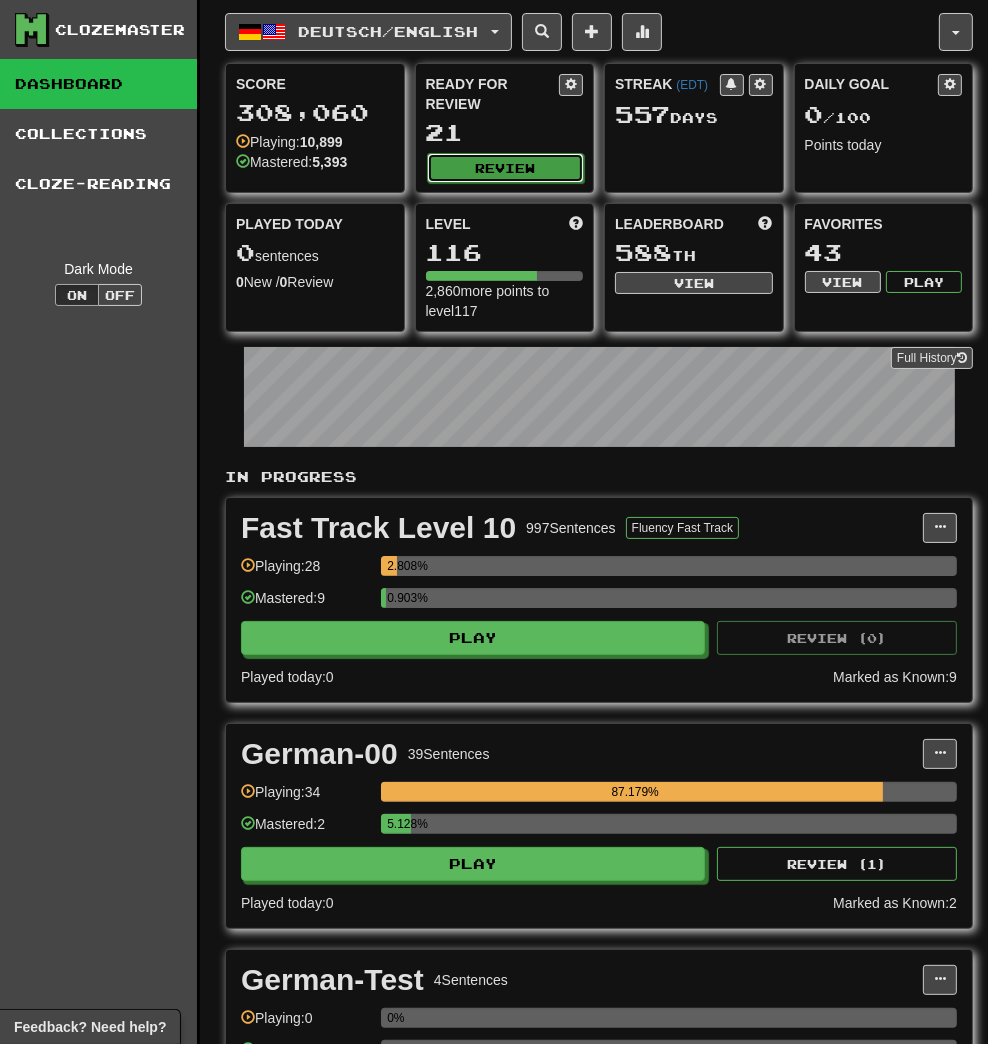 click on "Review" at bounding box center [506, 168] 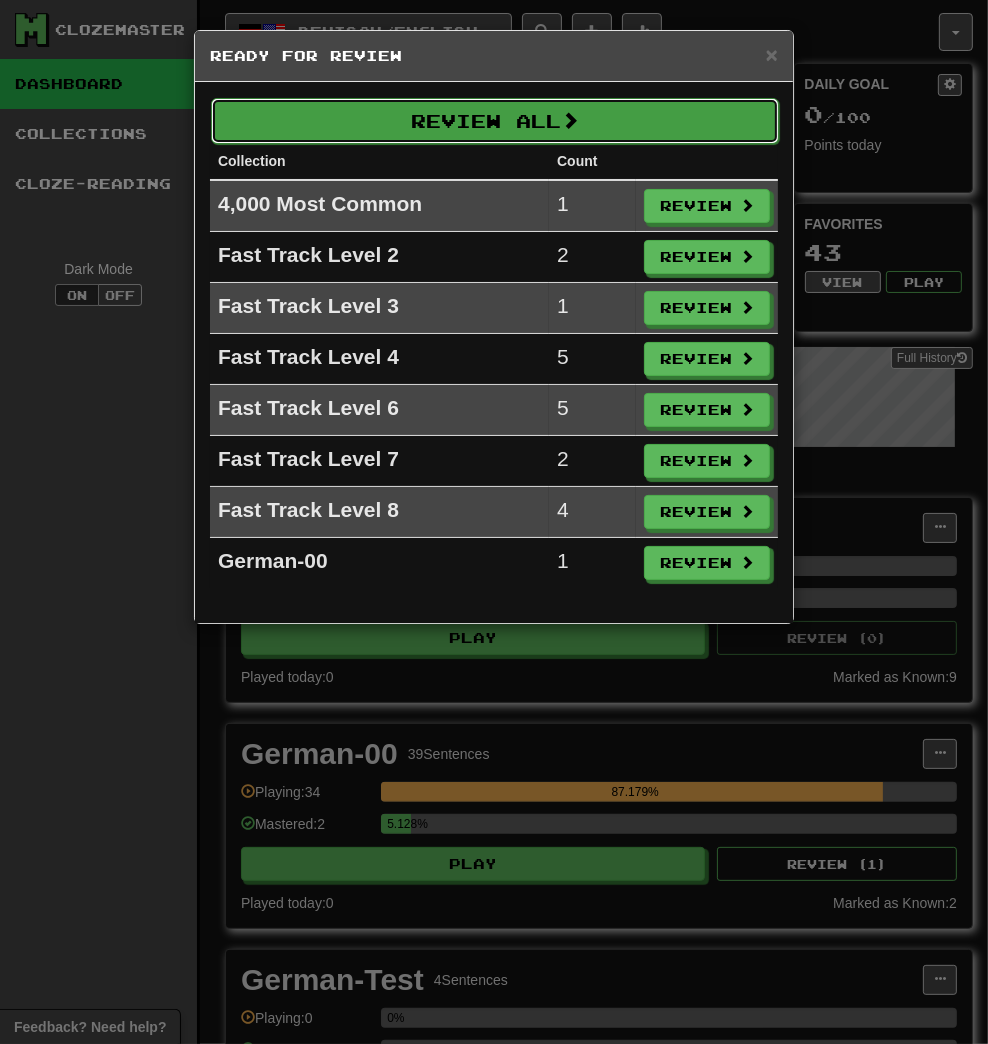 click on "Review All" at bounding box center (495, 121) 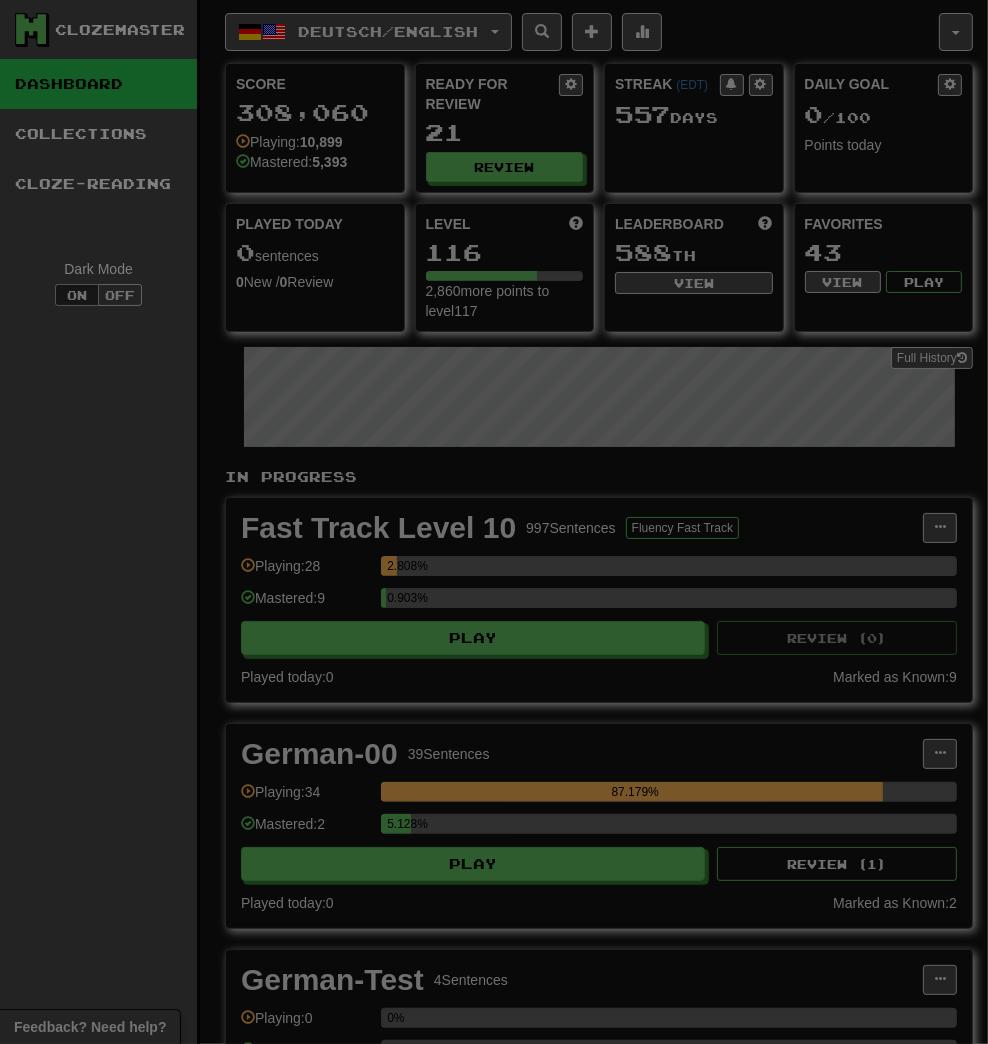 select on "**" 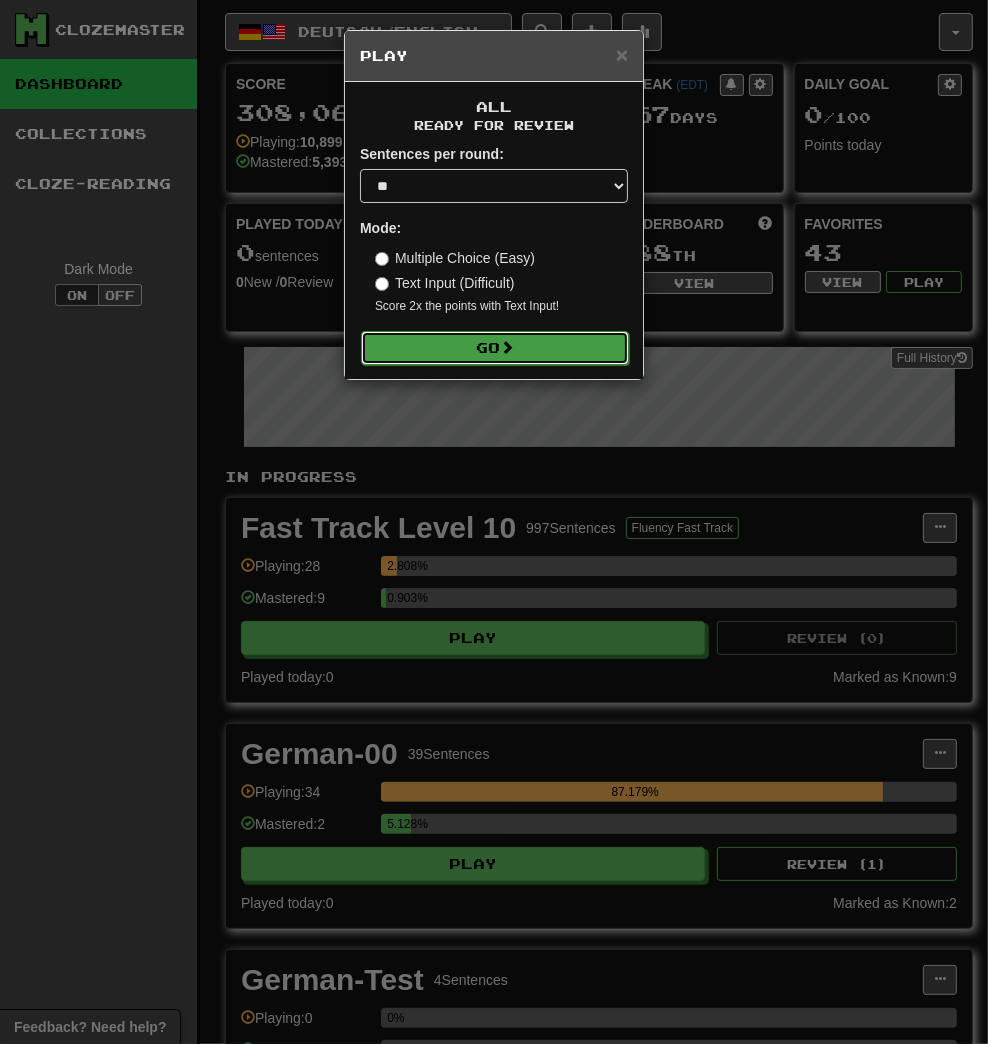 click at bounding box center (507, 347) 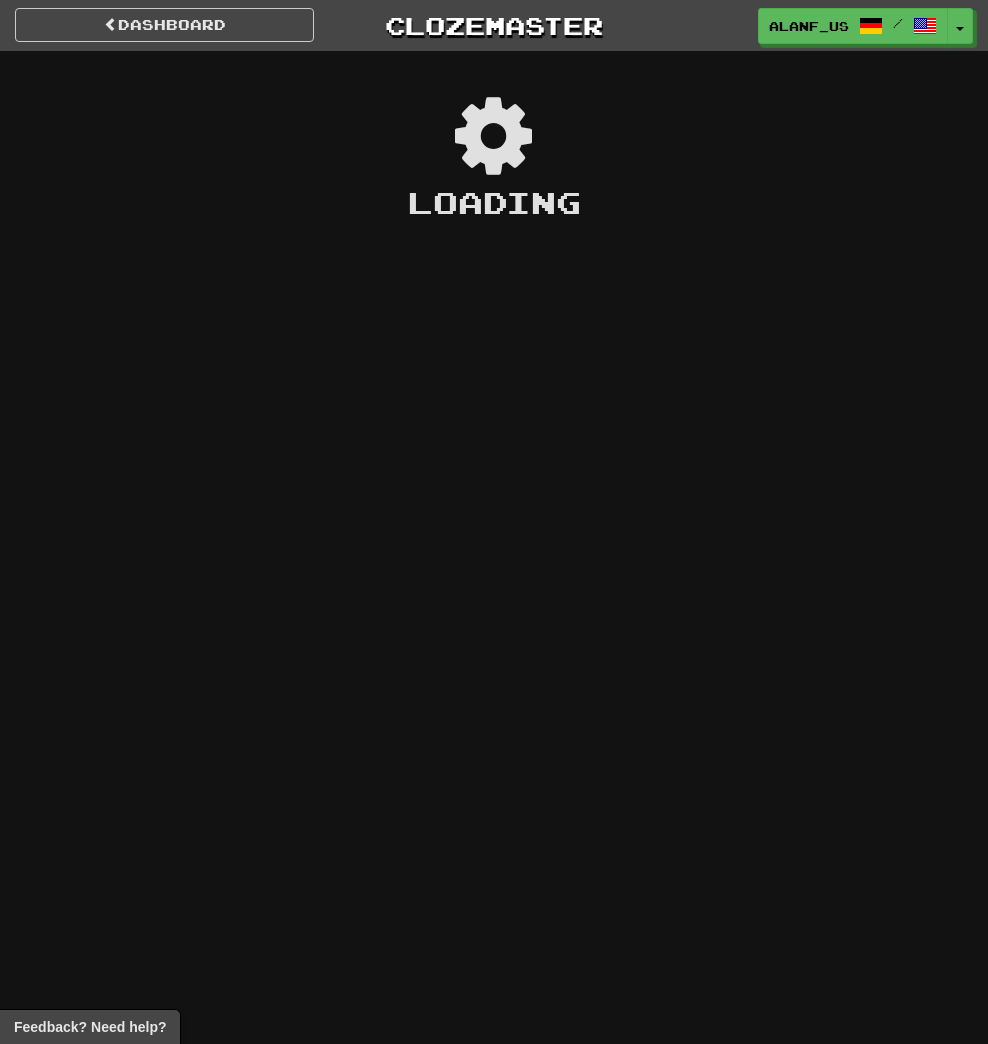 scroll, scrollTop: 0, scrollLeft: 0, axis: both 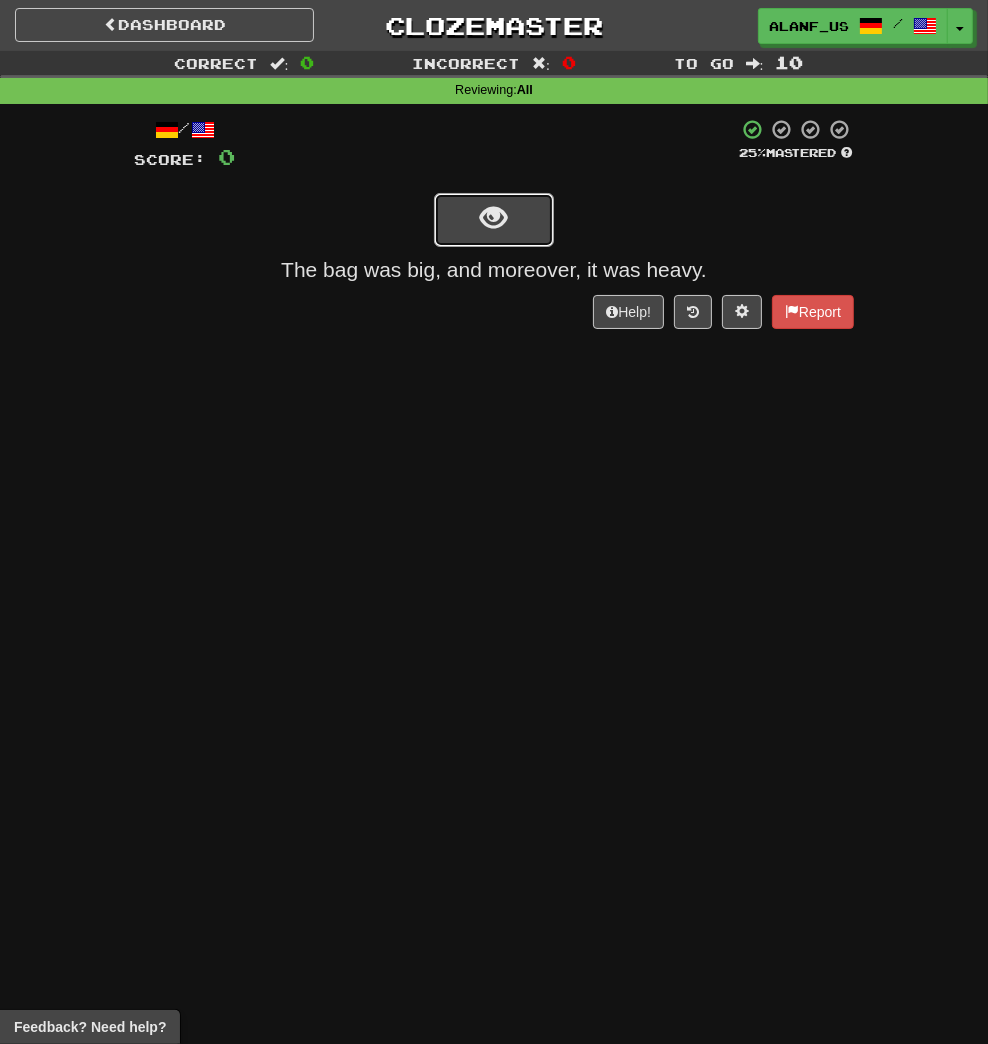 click at bounding box center (494, 220) 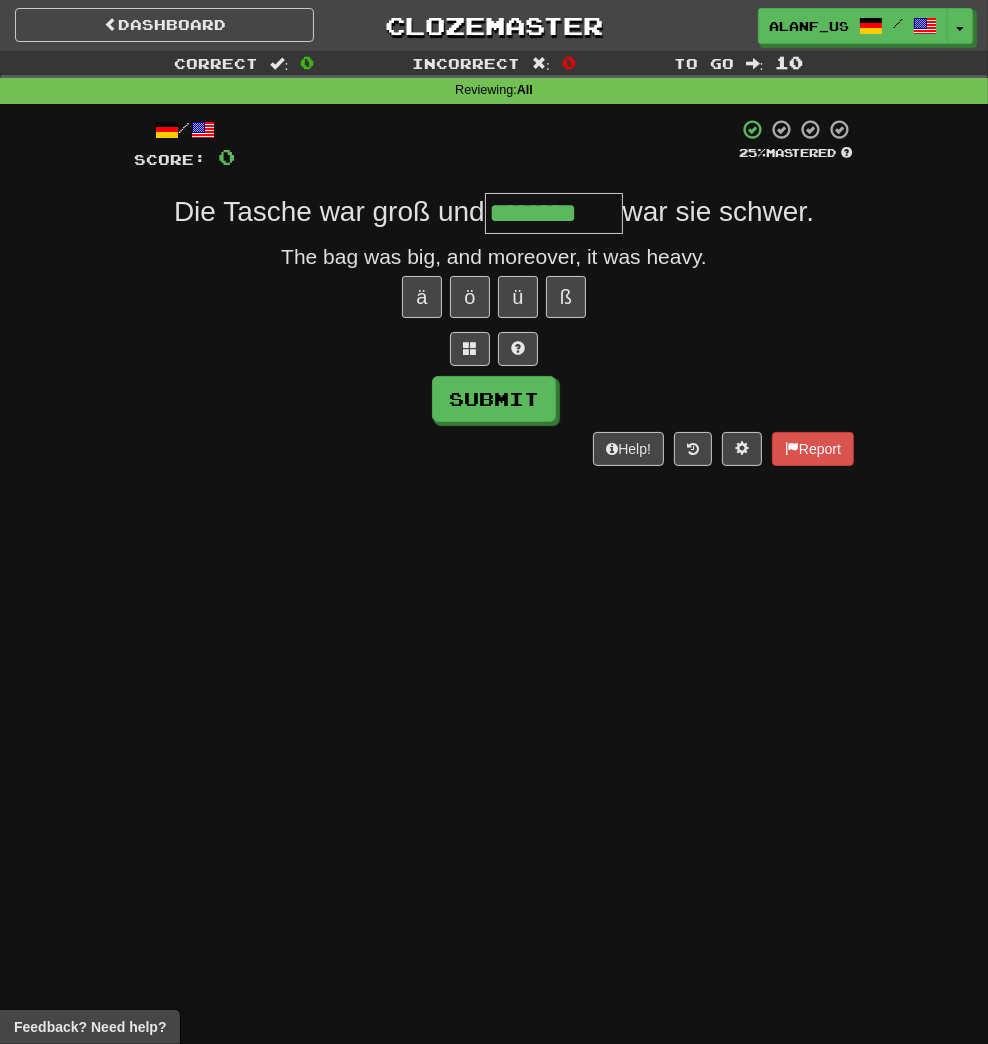 type on "********" 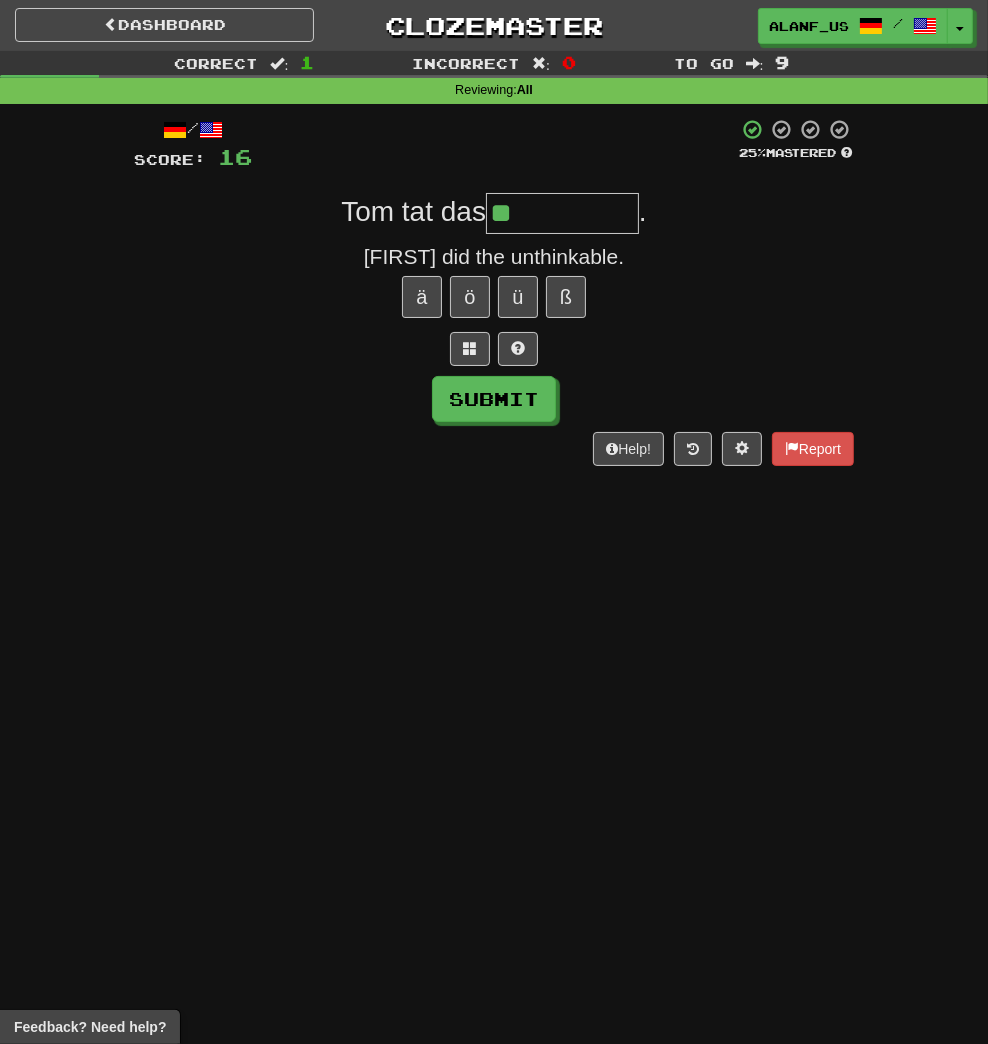 type on "**********" 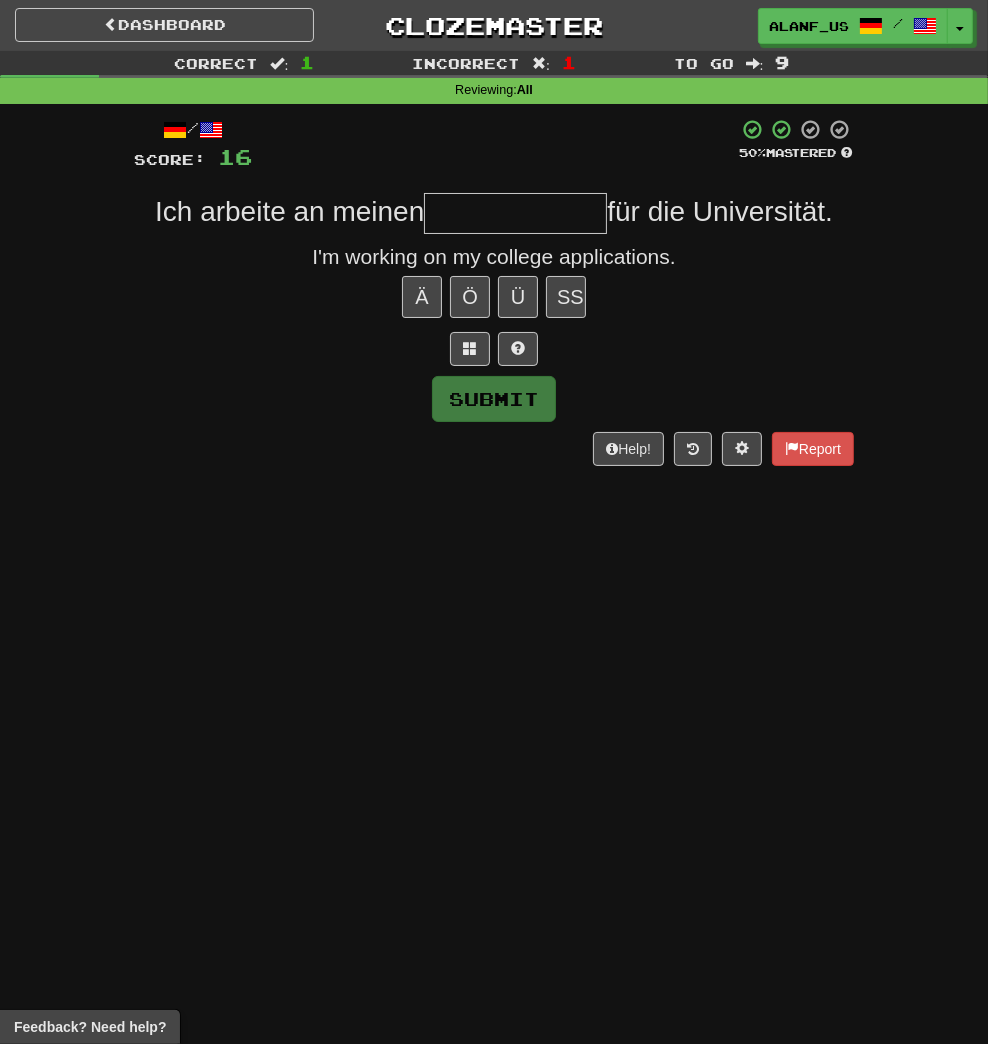 type on "*" 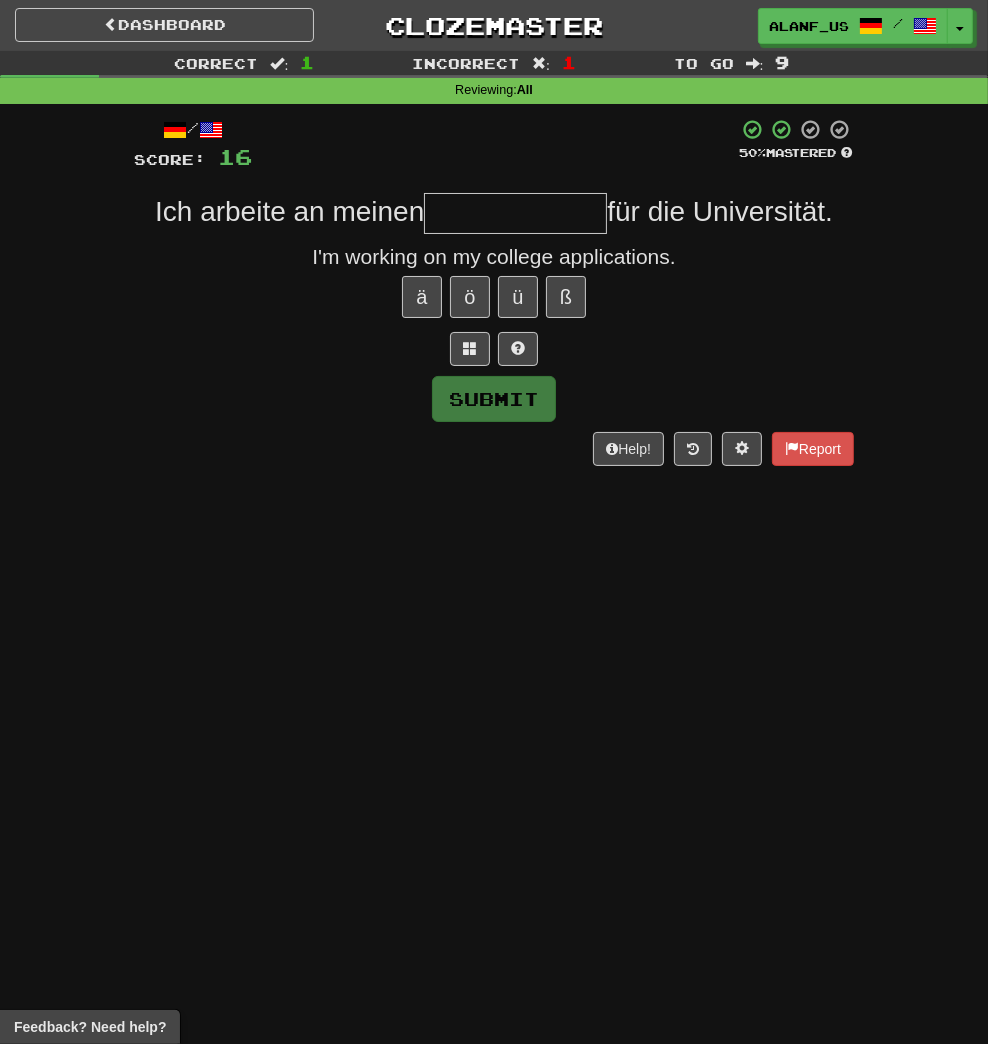 type on "*" 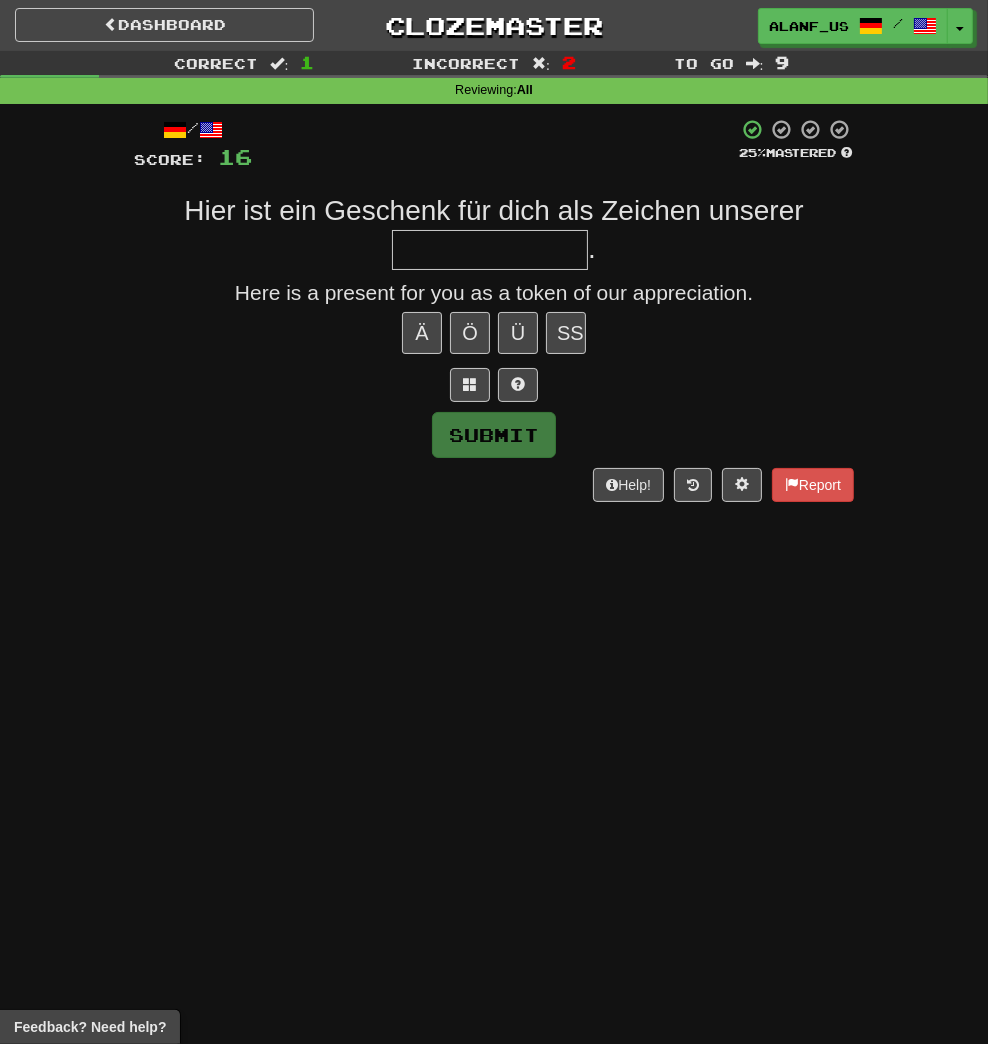 type on "*" 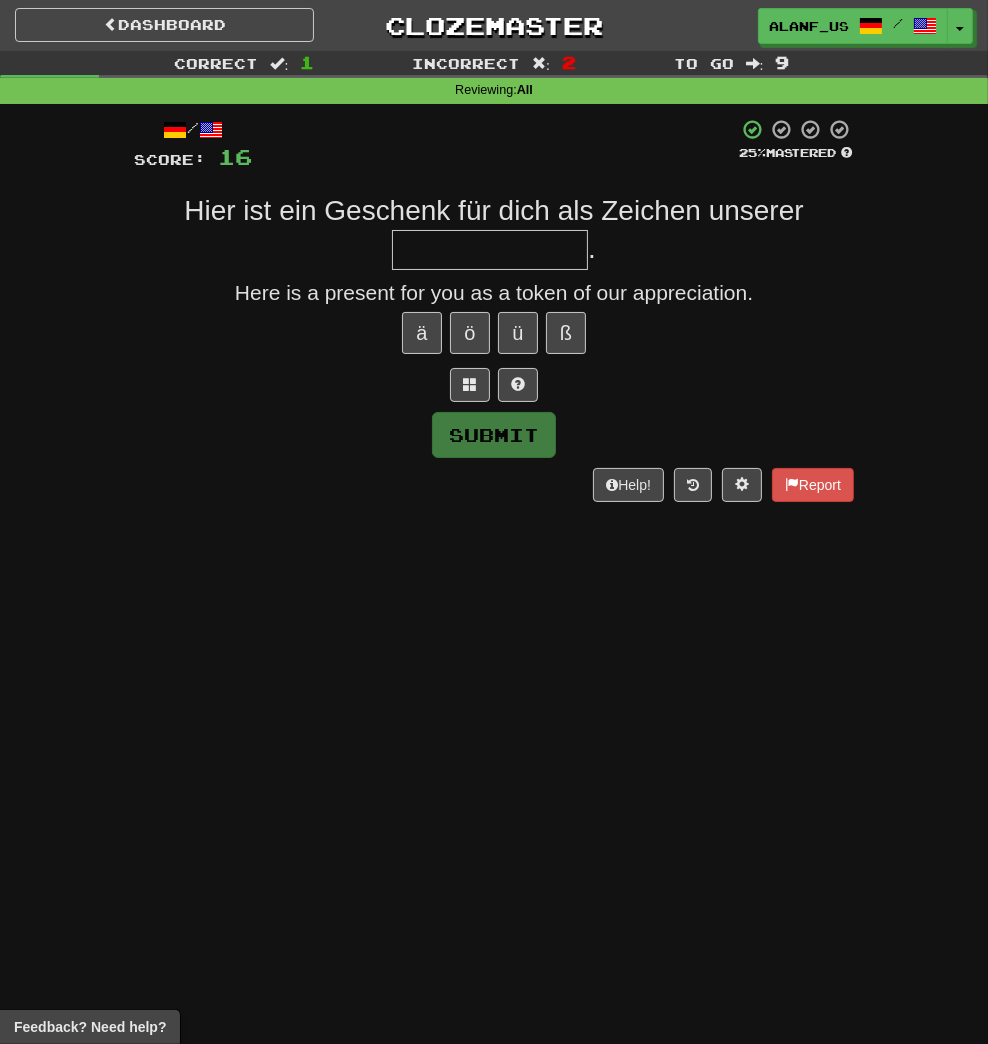 type on "*" 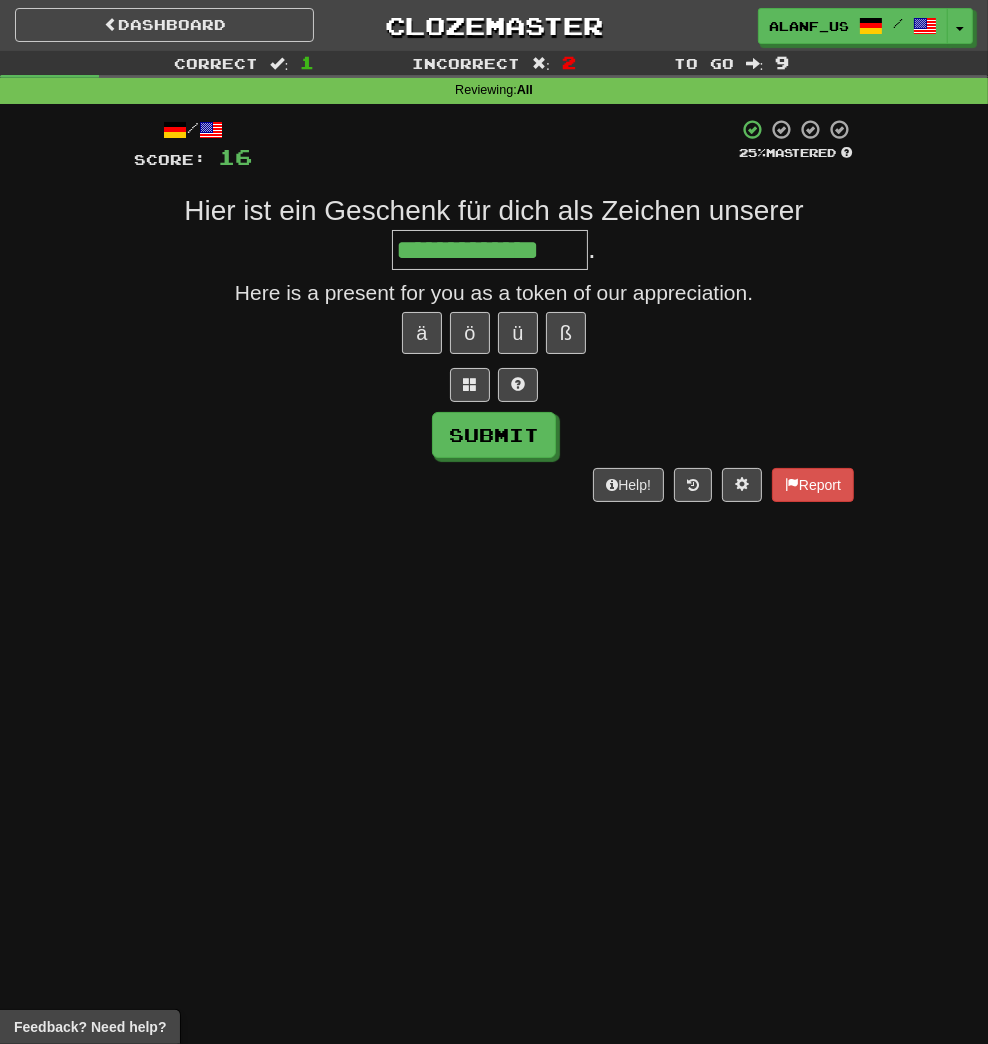 type on "**********" 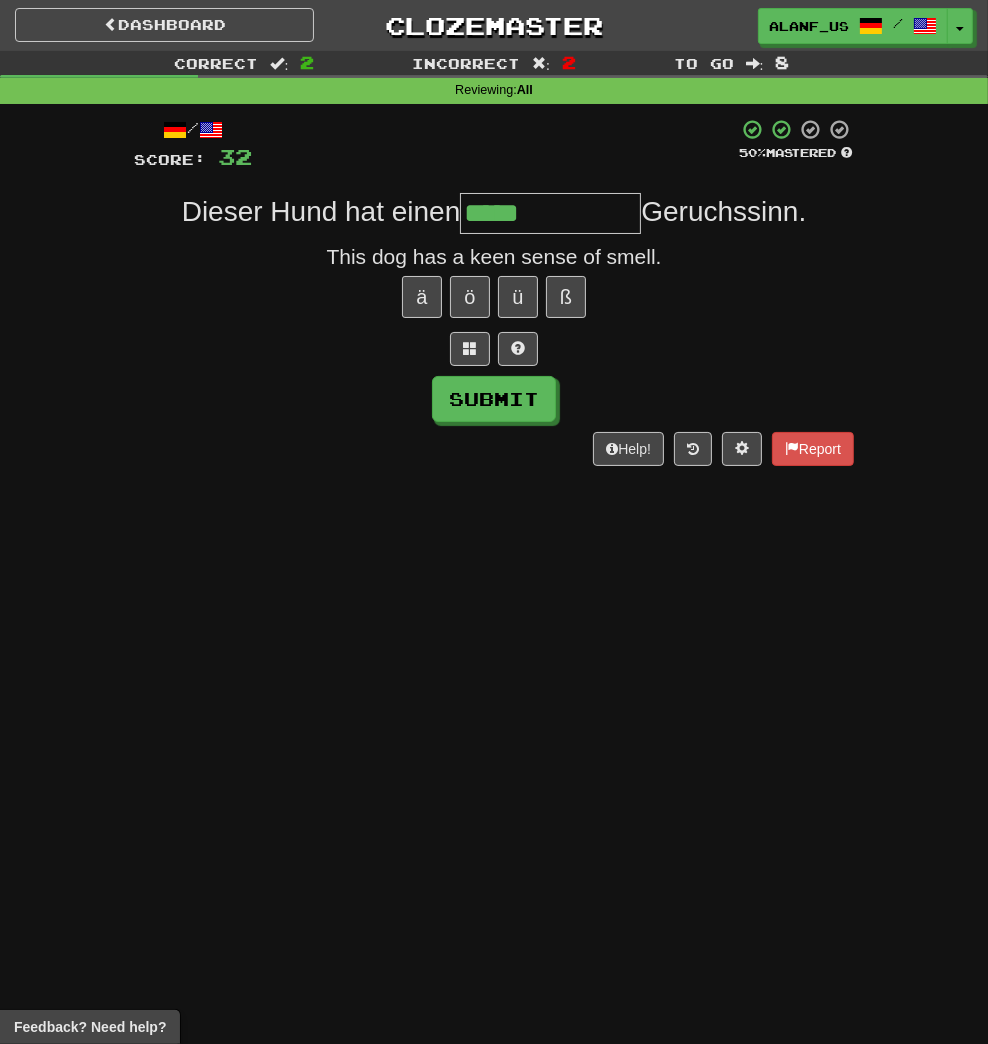type on "**********" 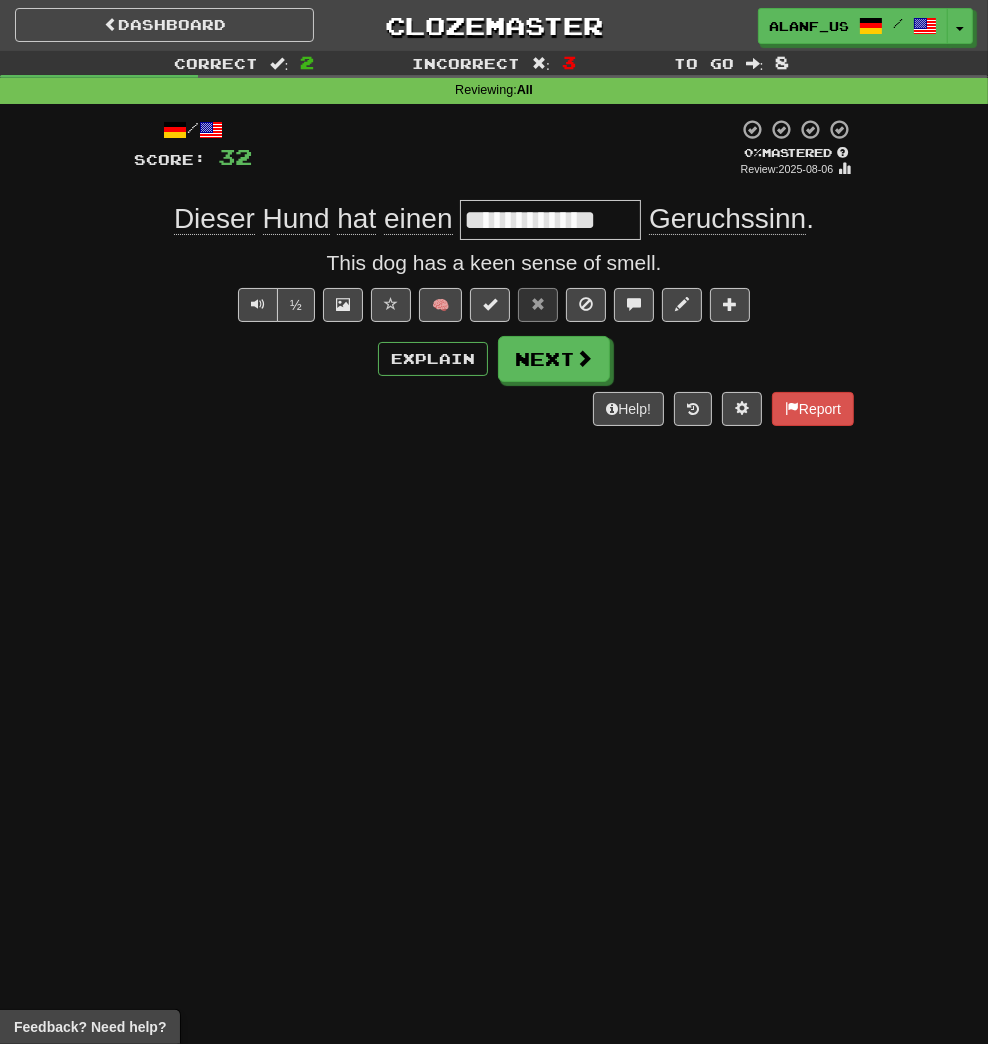 click on "**********" at bounding box center (550, 220) 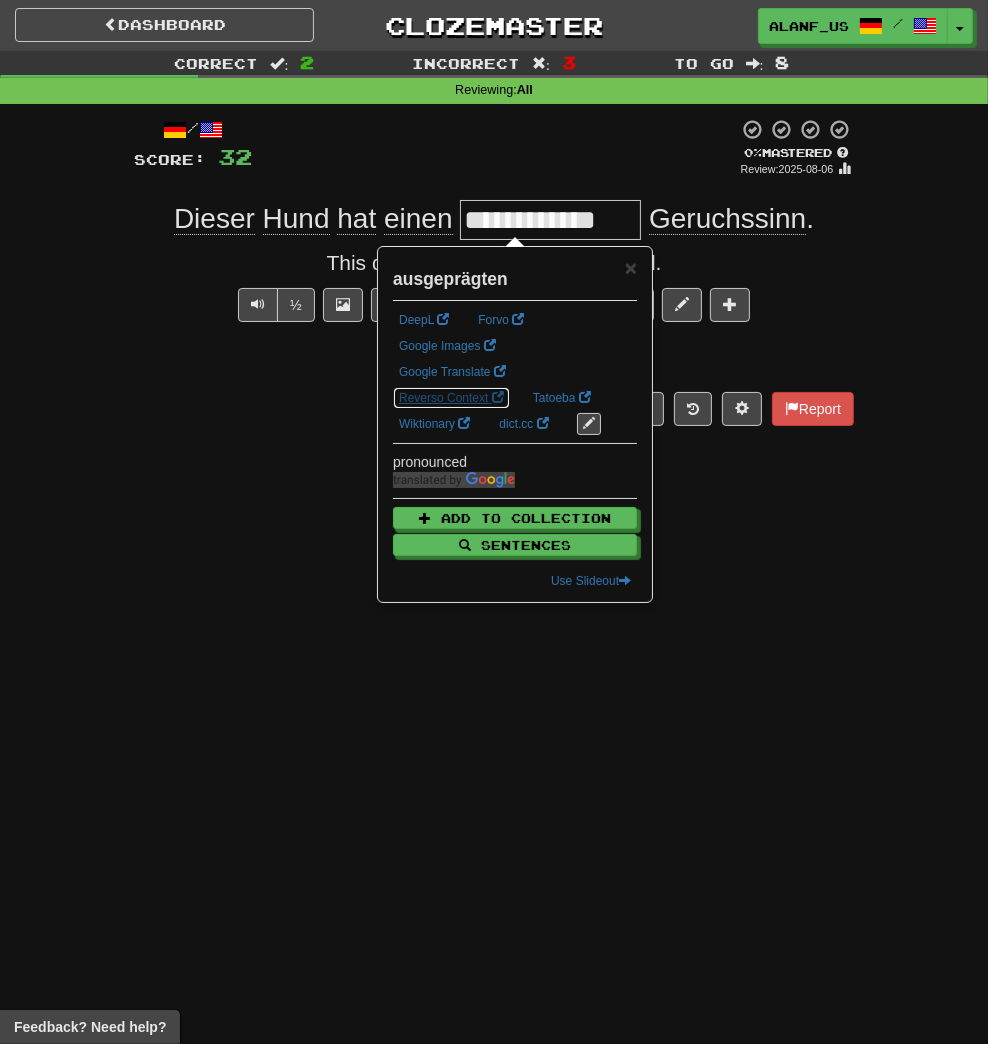 click on "Reverso Context" at bounding box center [451, 398] 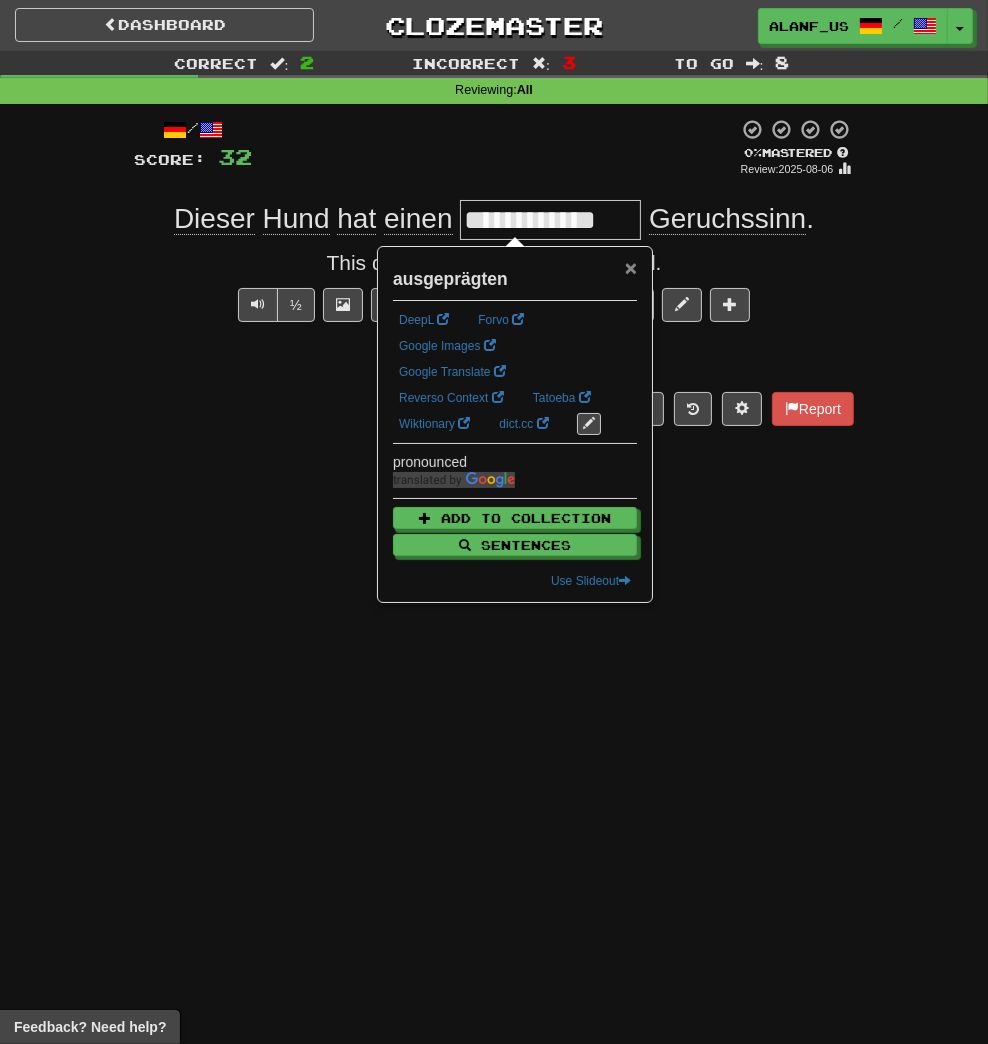 click on "×" at bounding box center [631, 267] 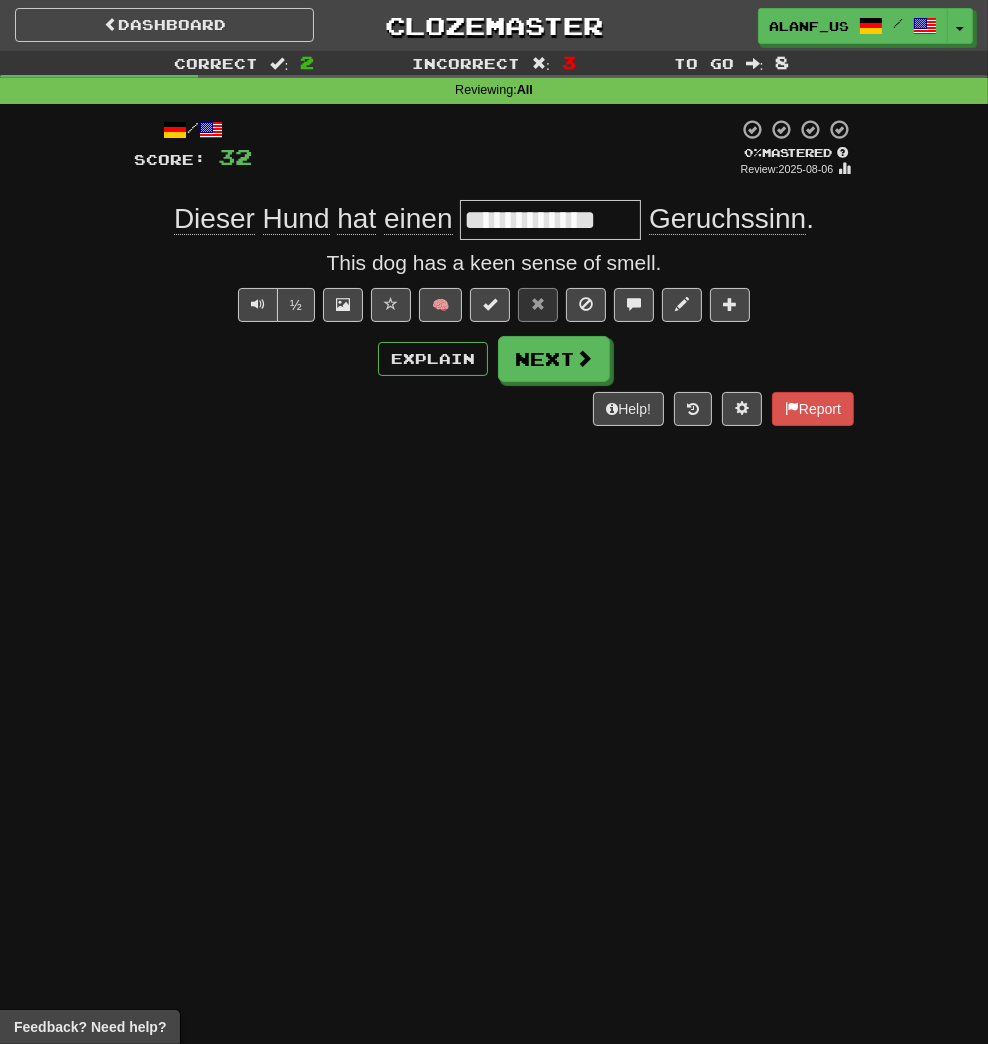 click on "**********" at bounding box center [550, 220] 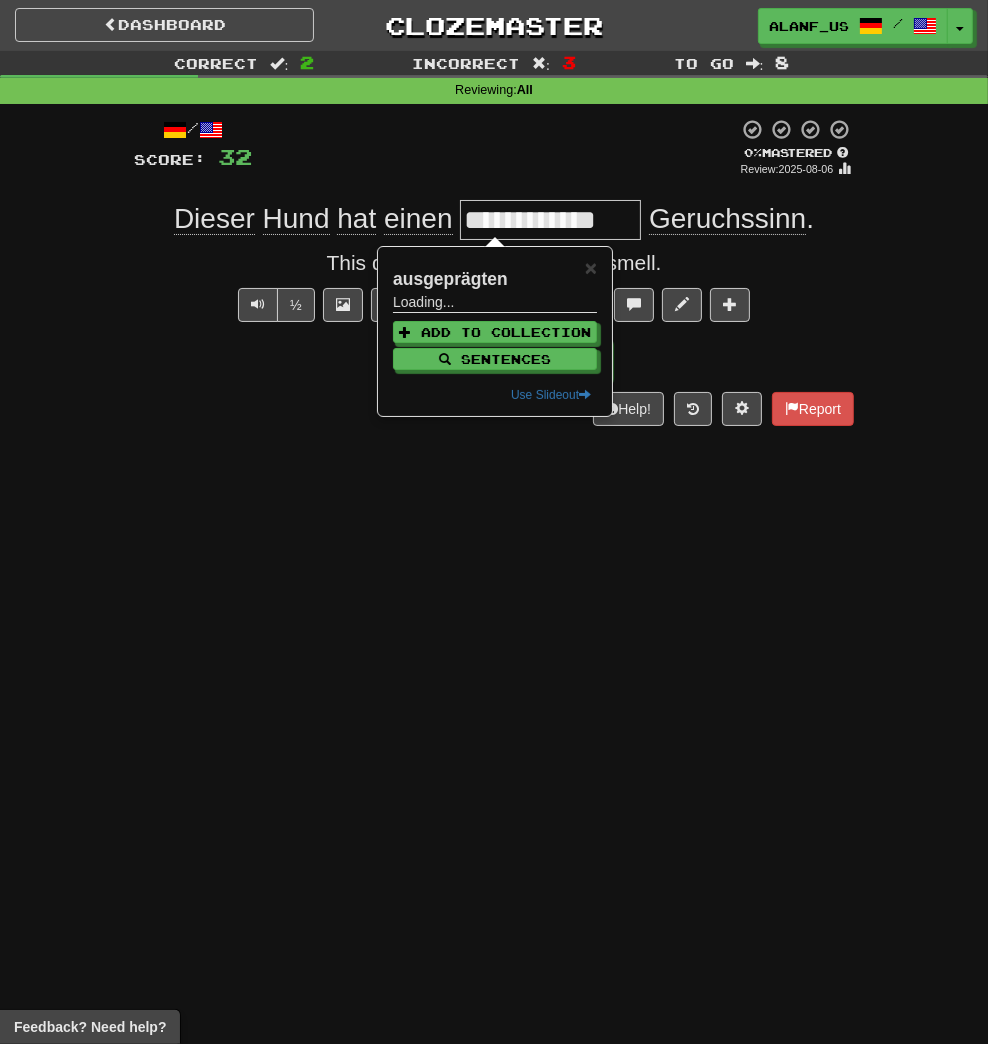 click on "**********" at bounding box center (550, 220) 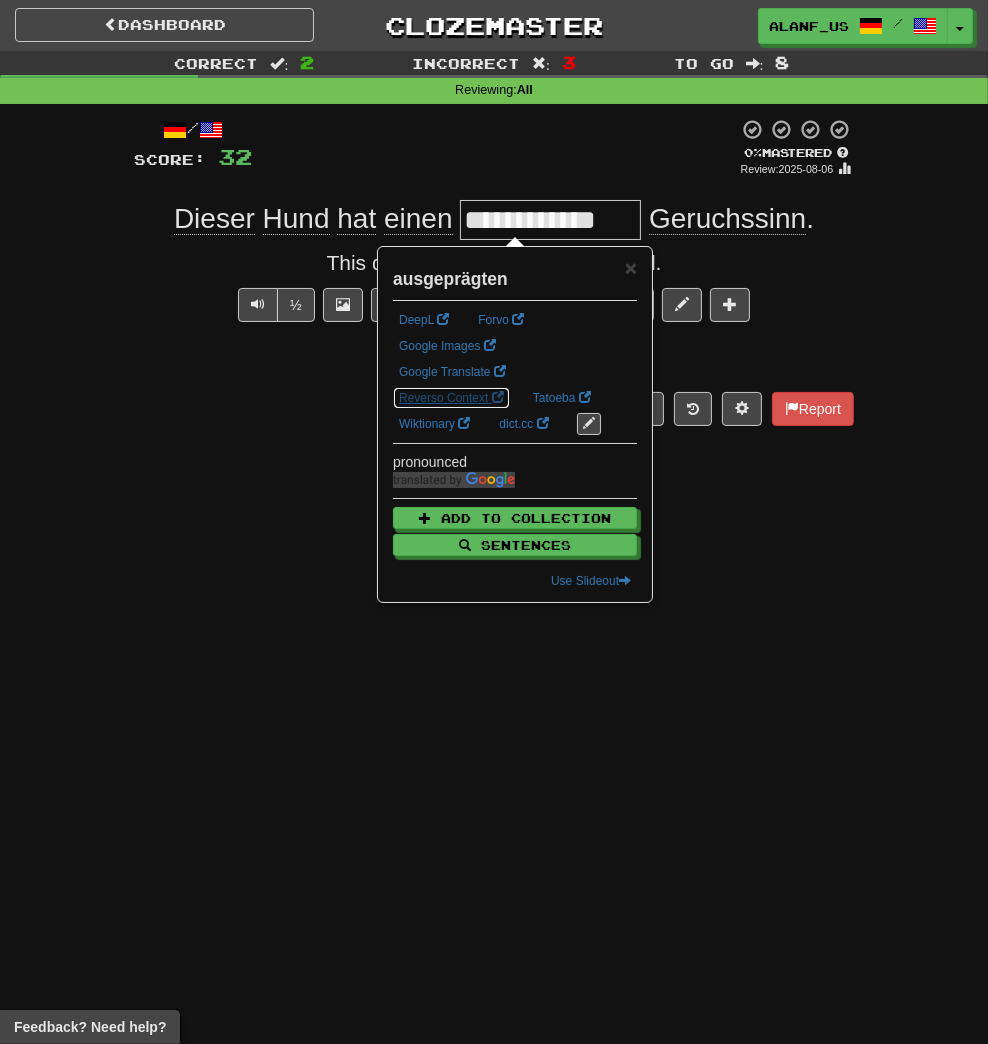 click on "Reverso Context" at bounding box center (451, 398) 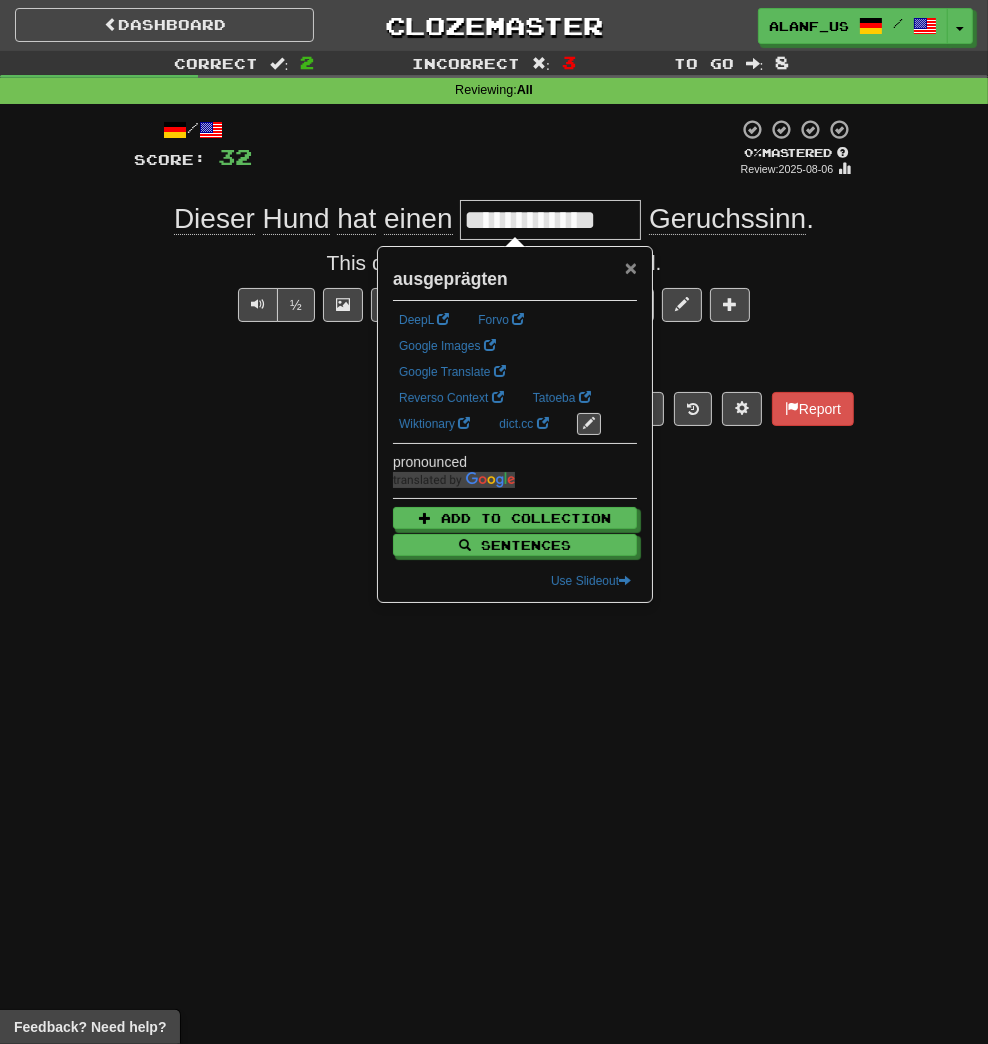 click on "×" at bounding box center [631, 267] 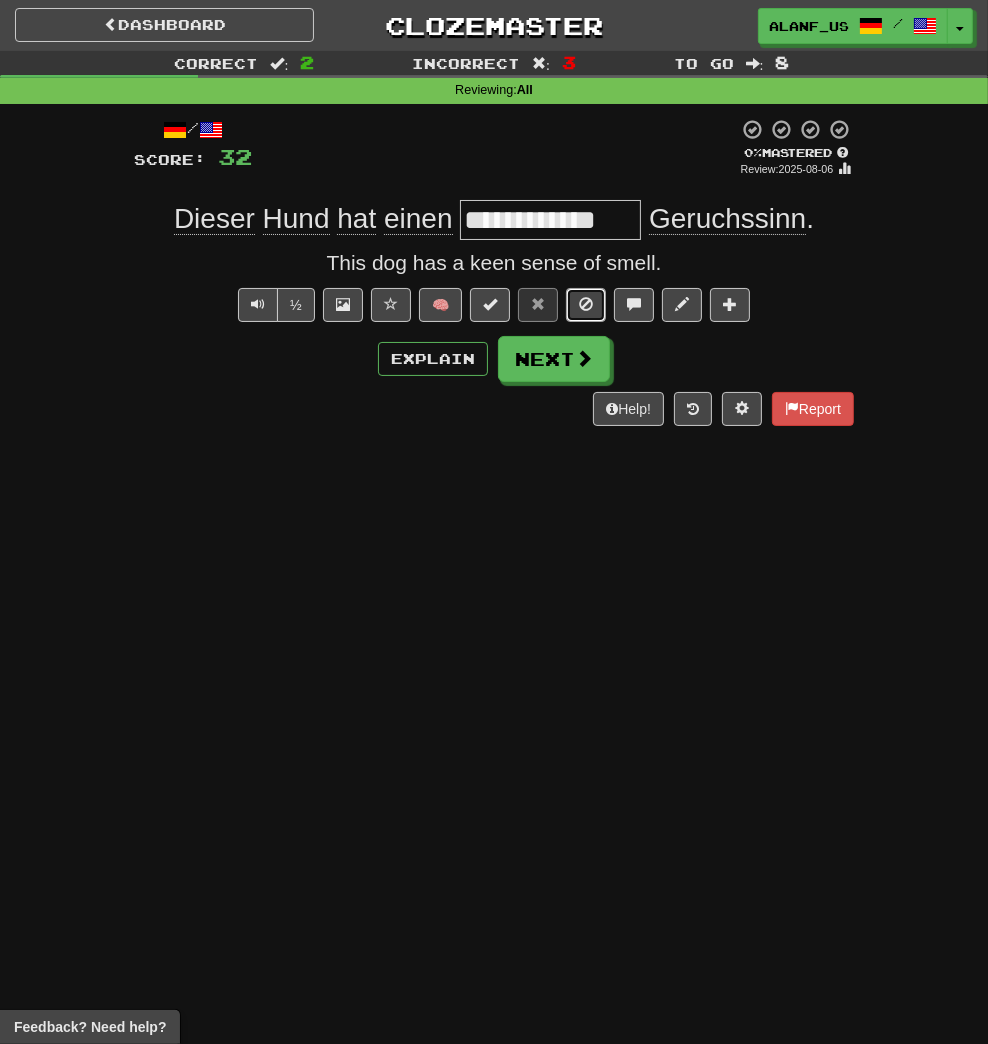 click at bounding box center (586, 304) 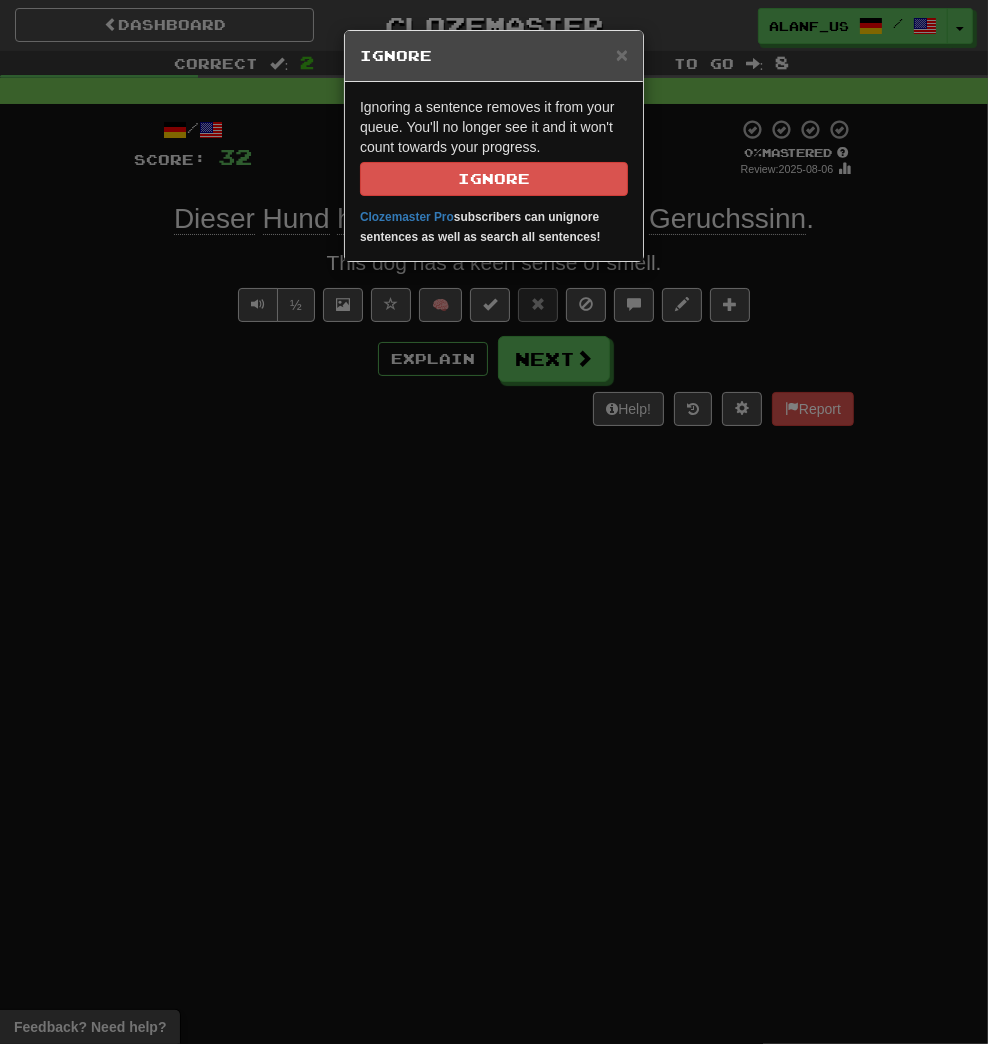click on "Ignoring a sentence removes it from your queue. You'll no longer see it and it won't count towards your progress. Ignore Clozemaster Pro  subscribers can unignore sentences as well as search all sentences!" at bounding box center (494, 171) 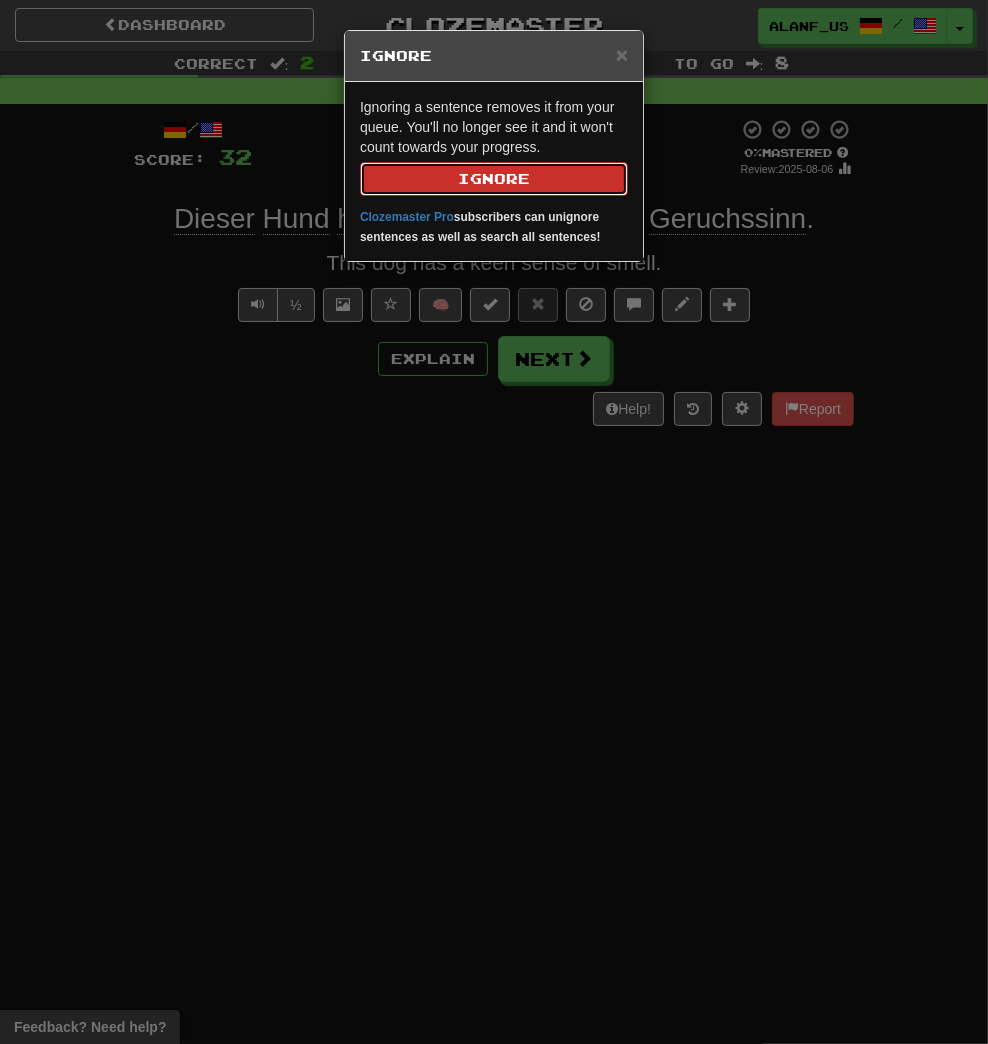click on "Ignore" at bounding box center [494, 179] 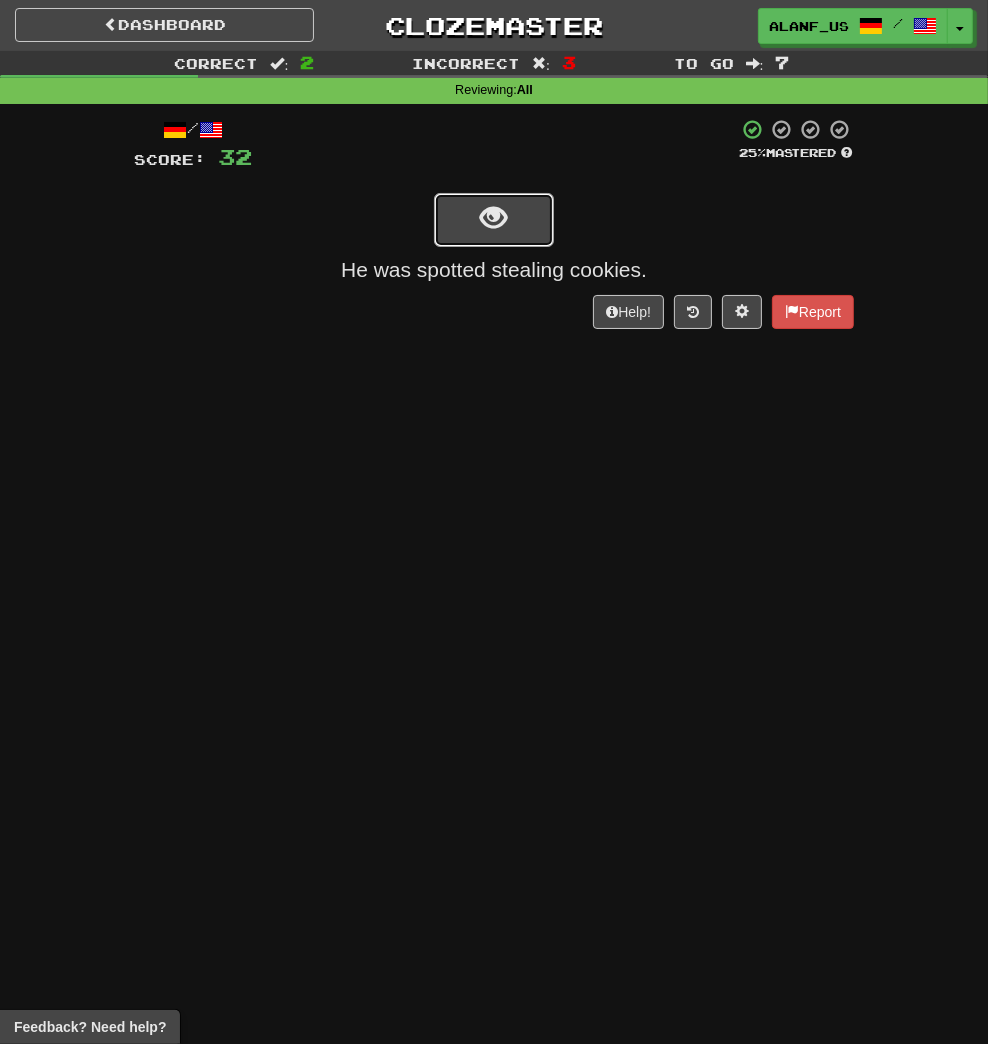 click at bounding box center [494, 220] 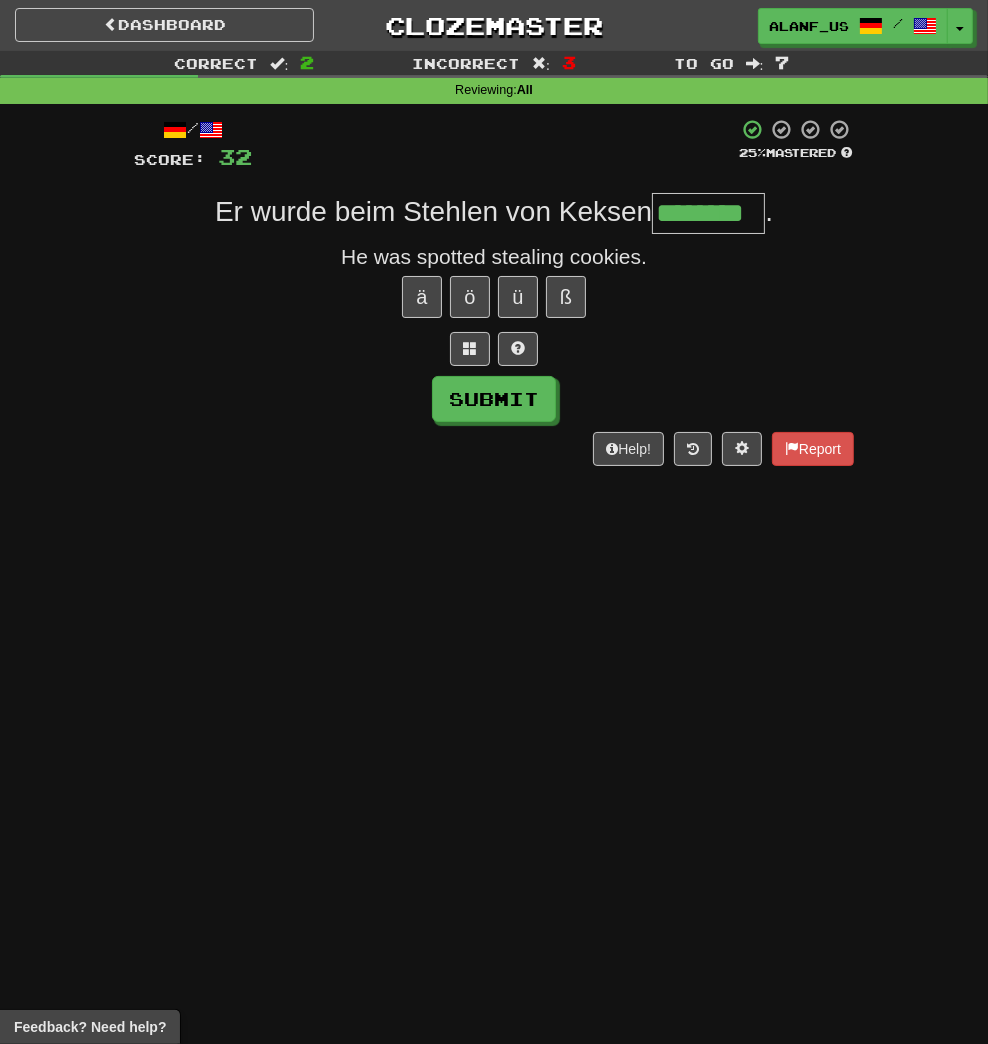 type on "********" 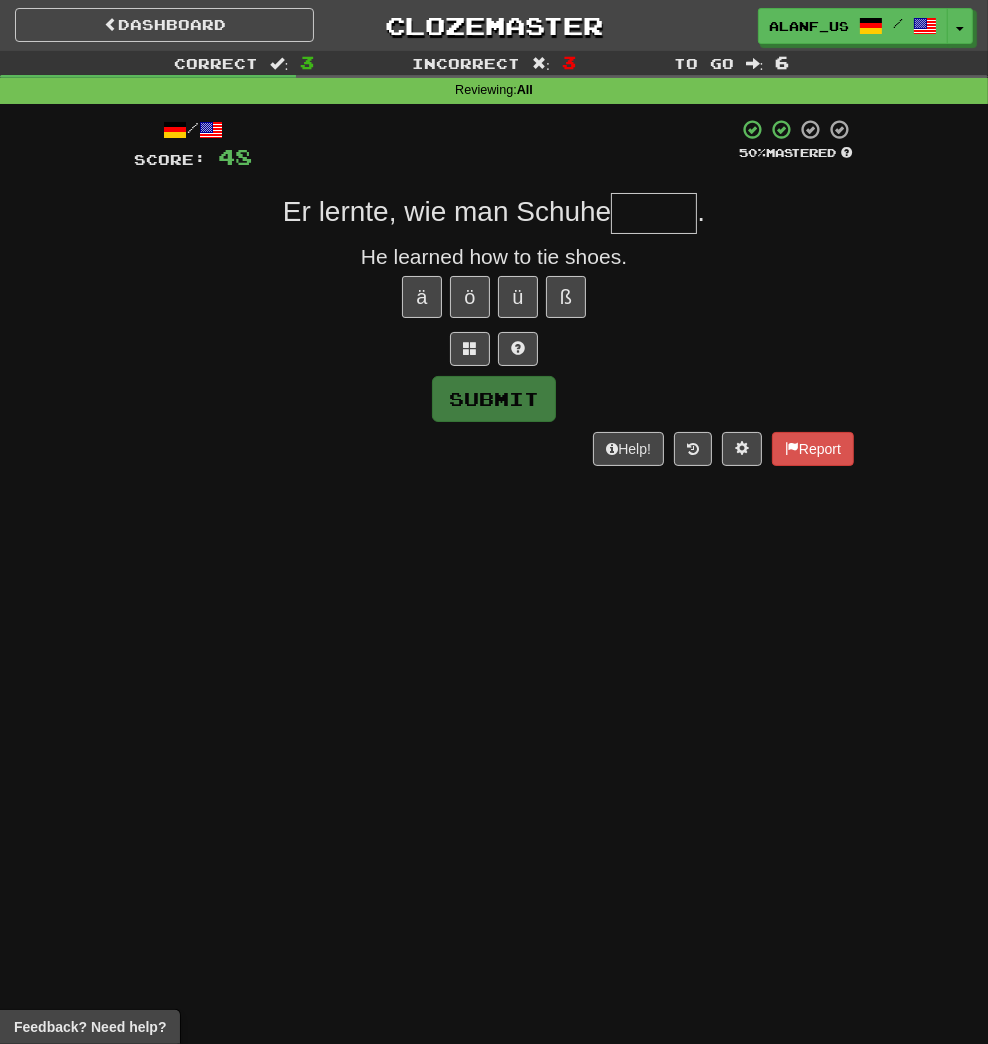 type on "*" 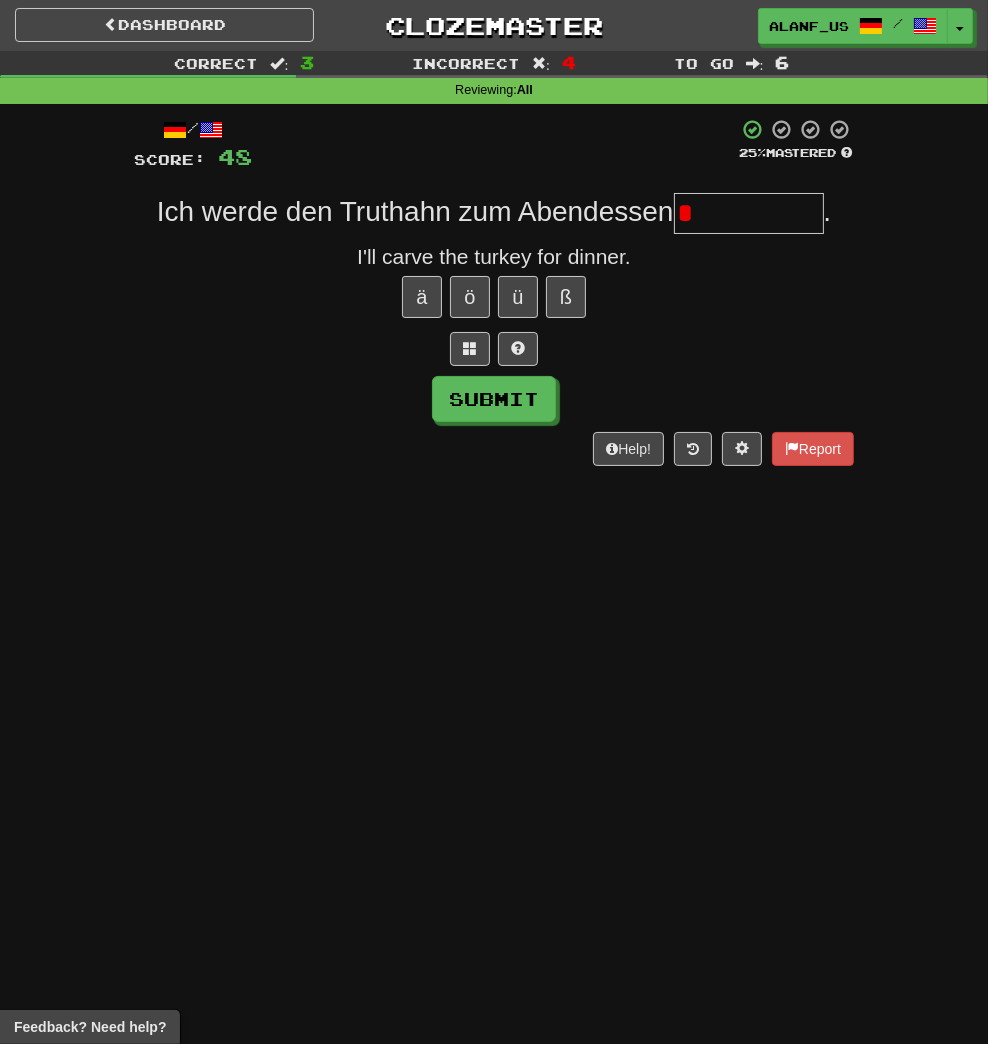 type on "*" 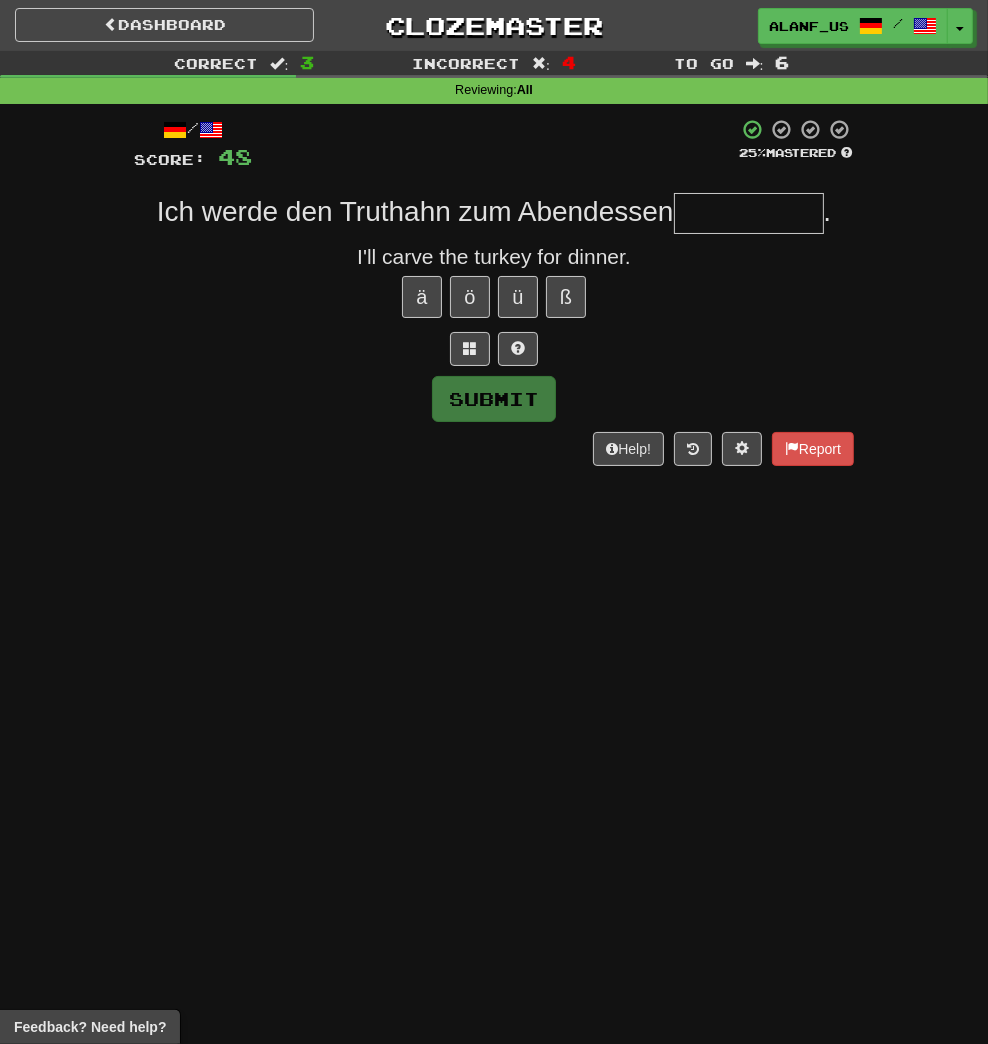 type on "*" 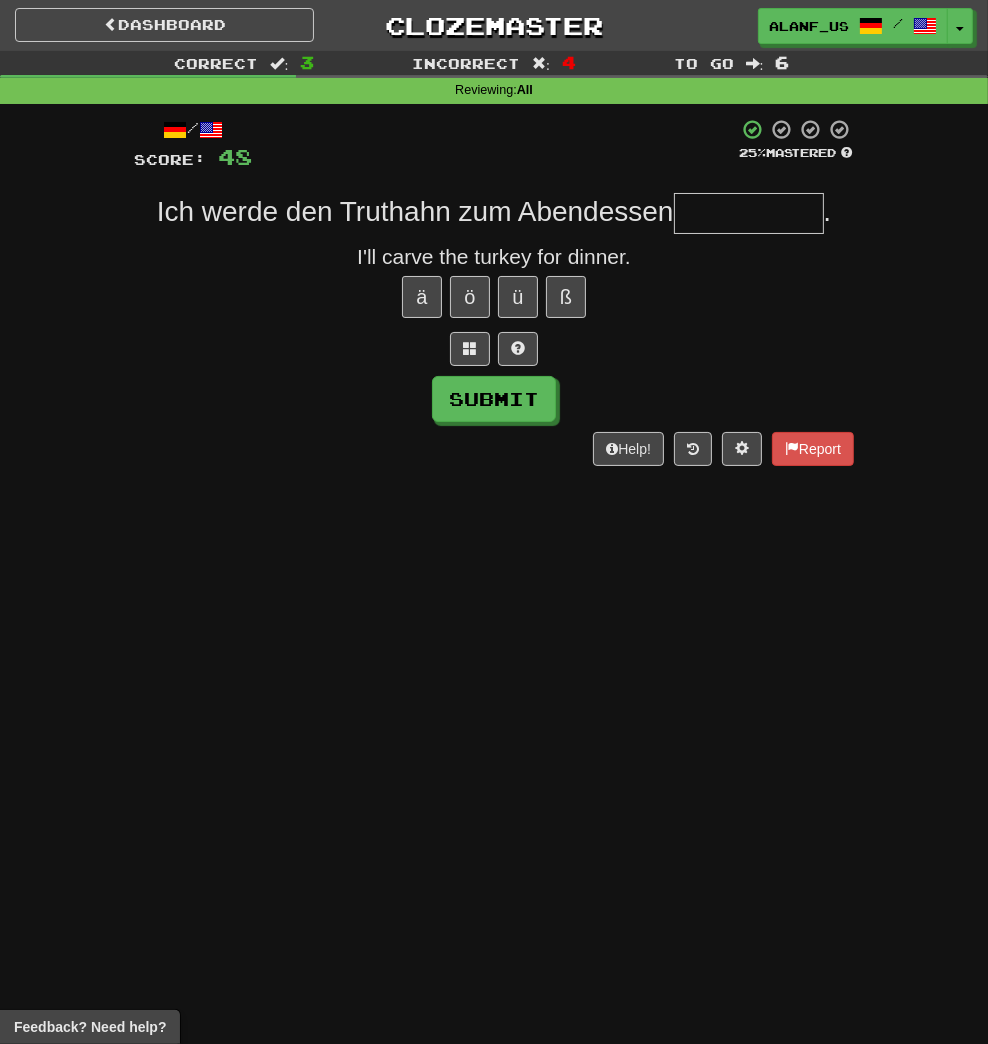 type on "*" 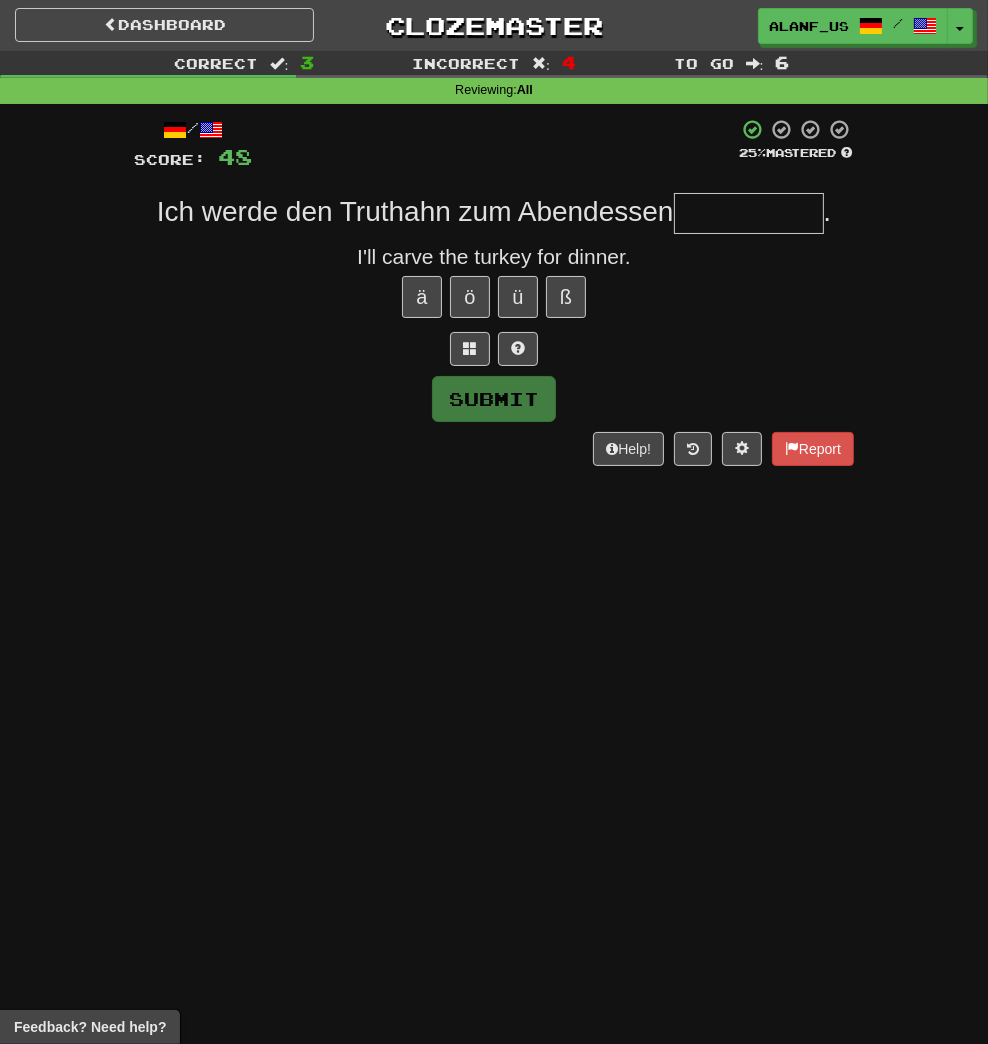 type on "**********" 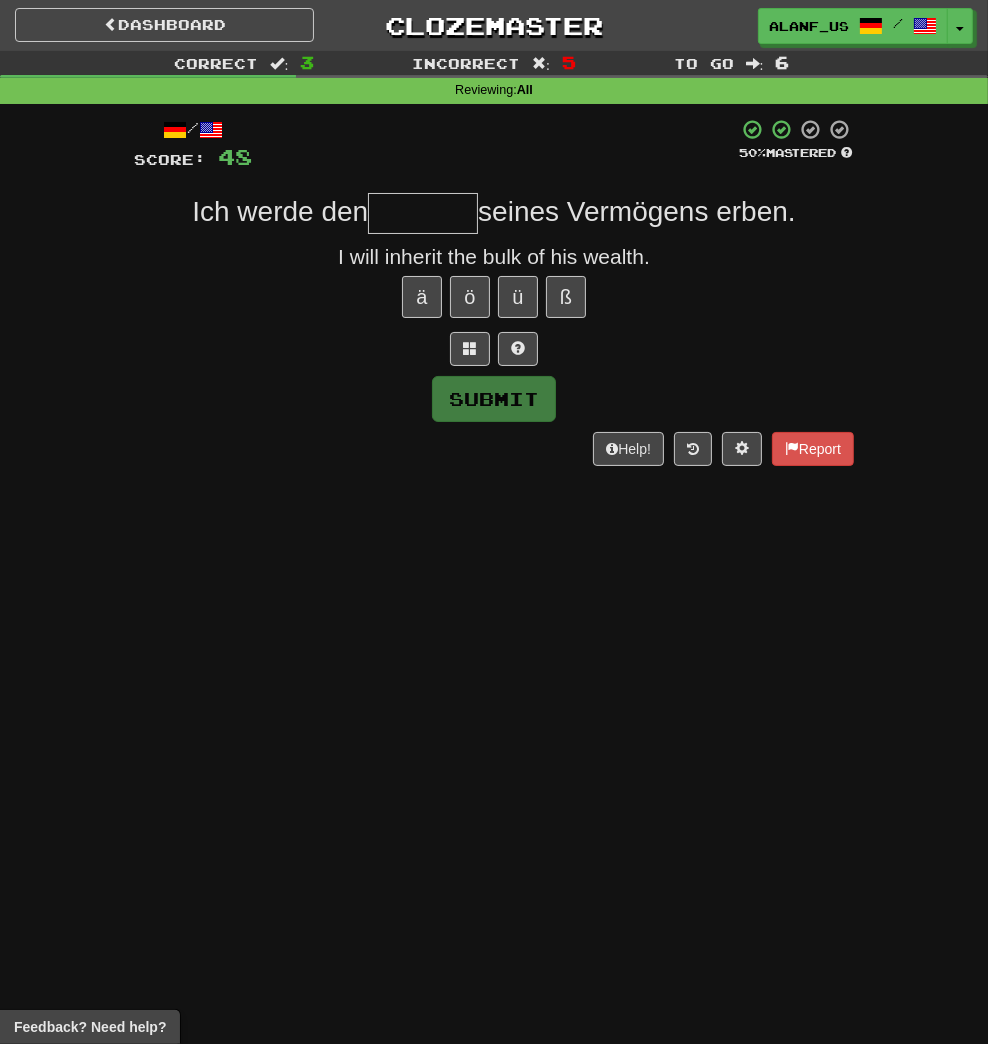 type on "*" 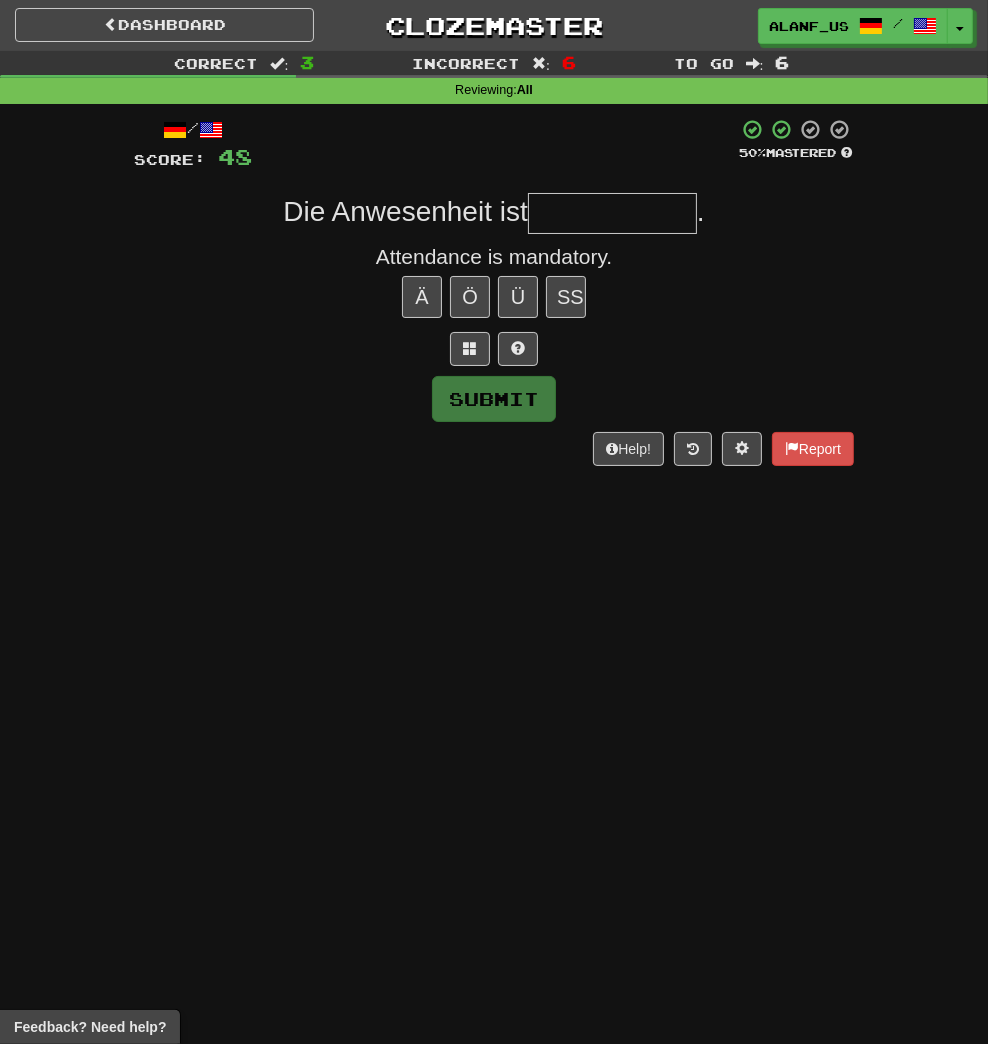 type on "*" 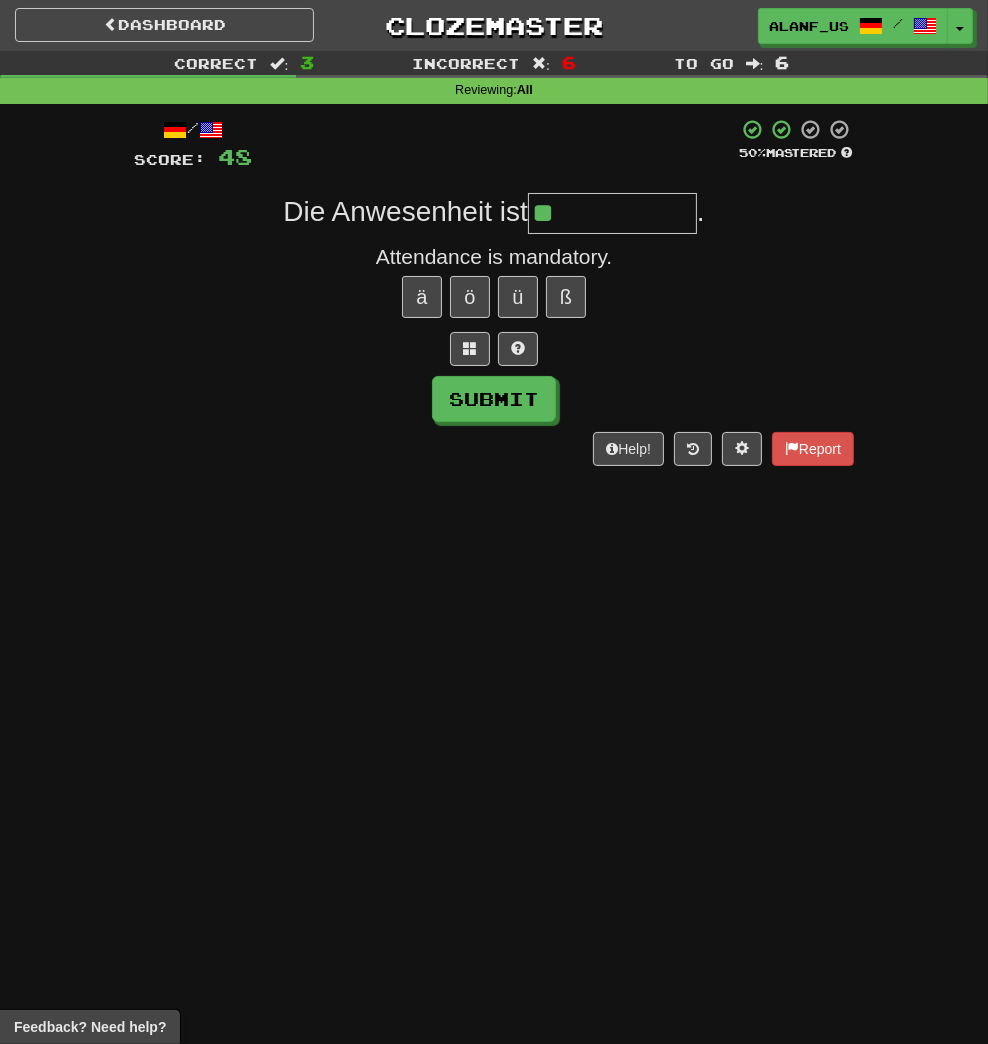type on "*" 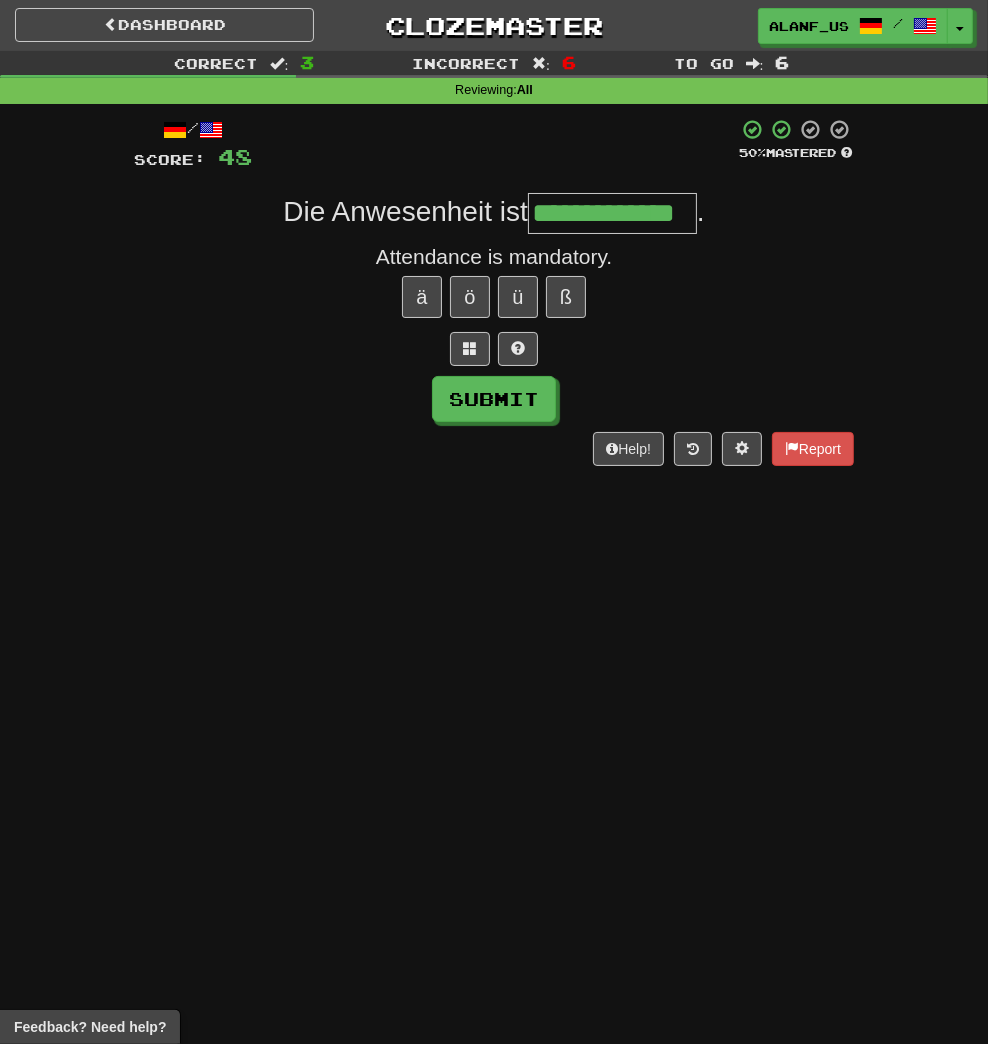 type on "**********" 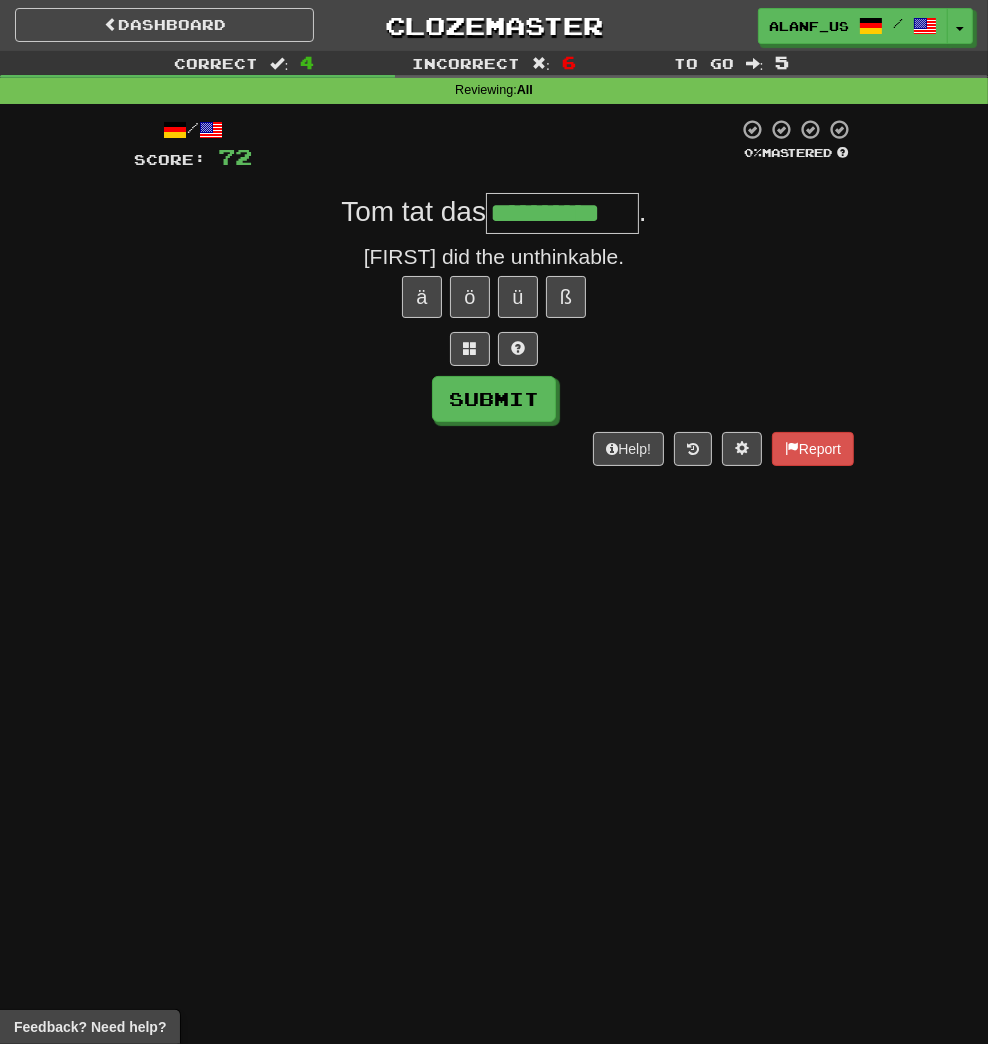 type on "**********" 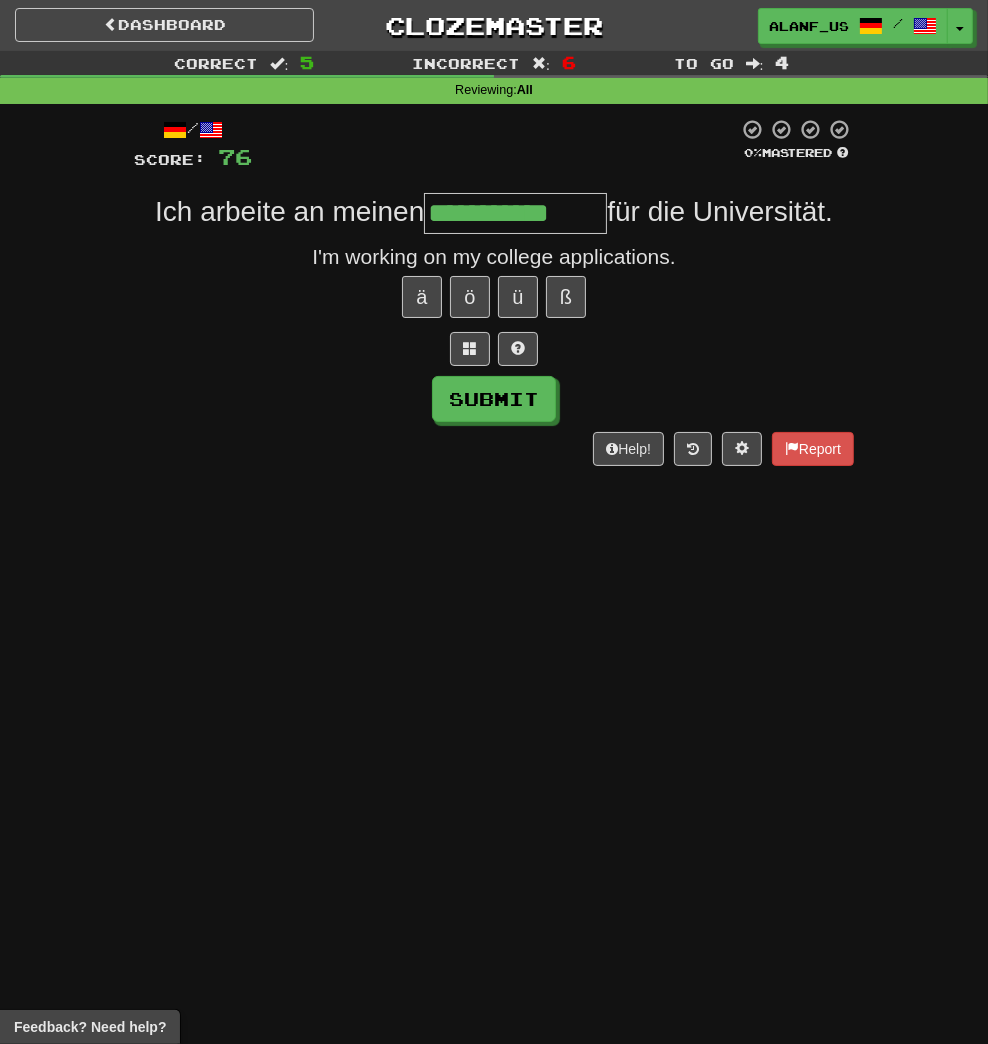 type on "**********" 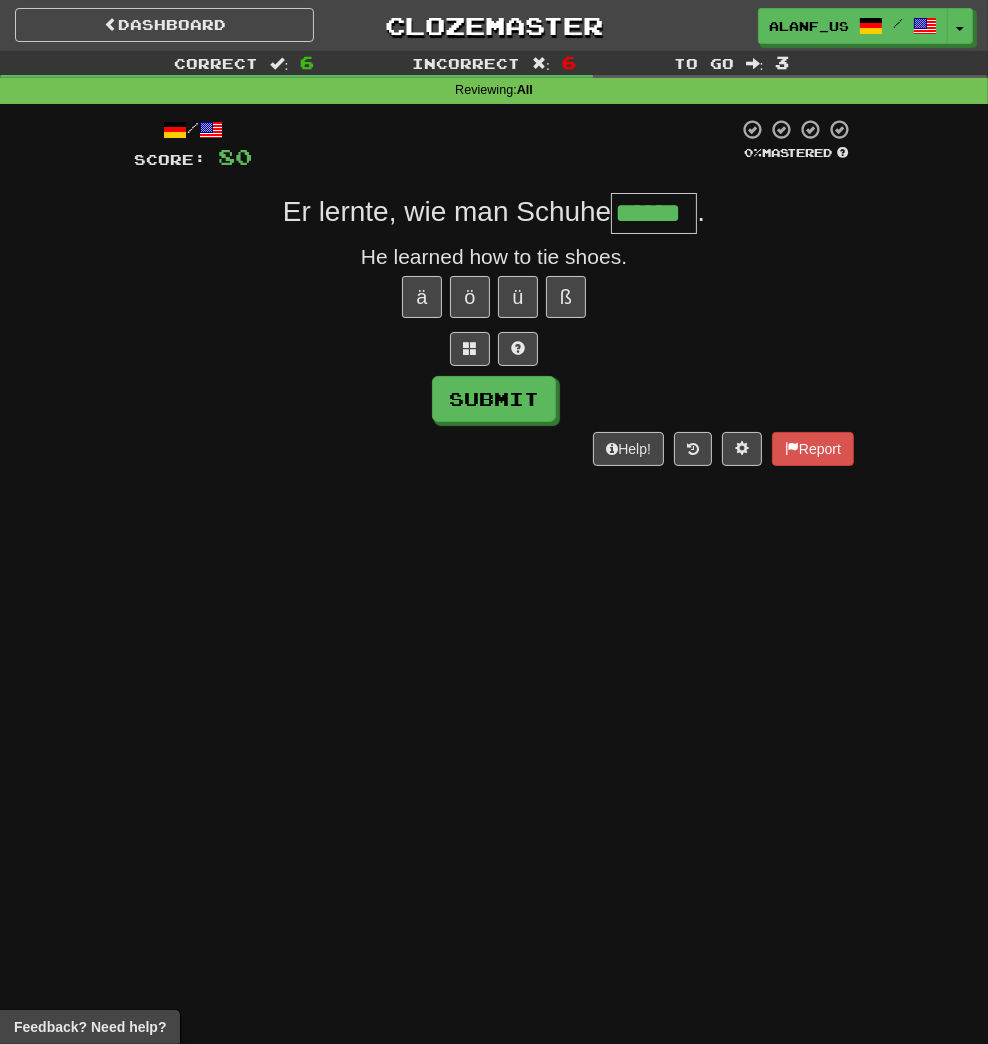 type on "******" 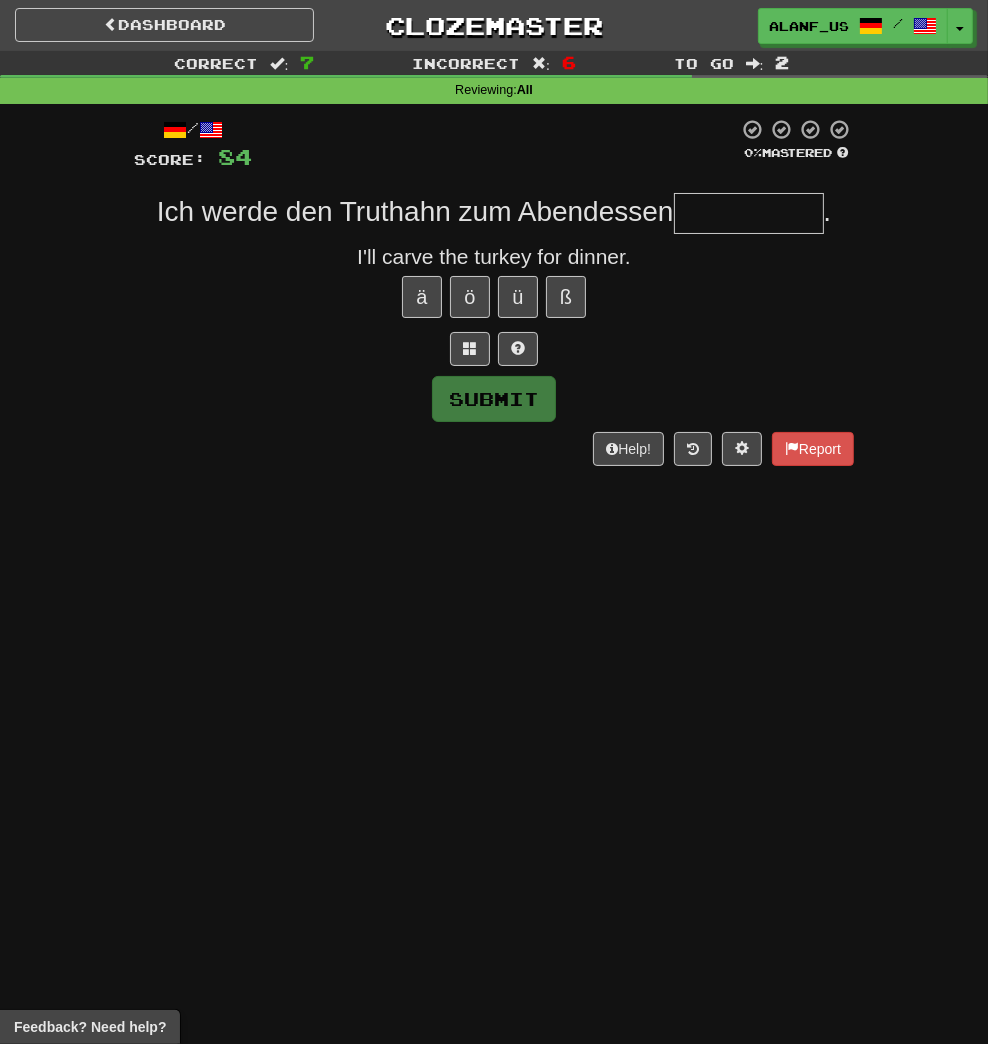 type on "**********" 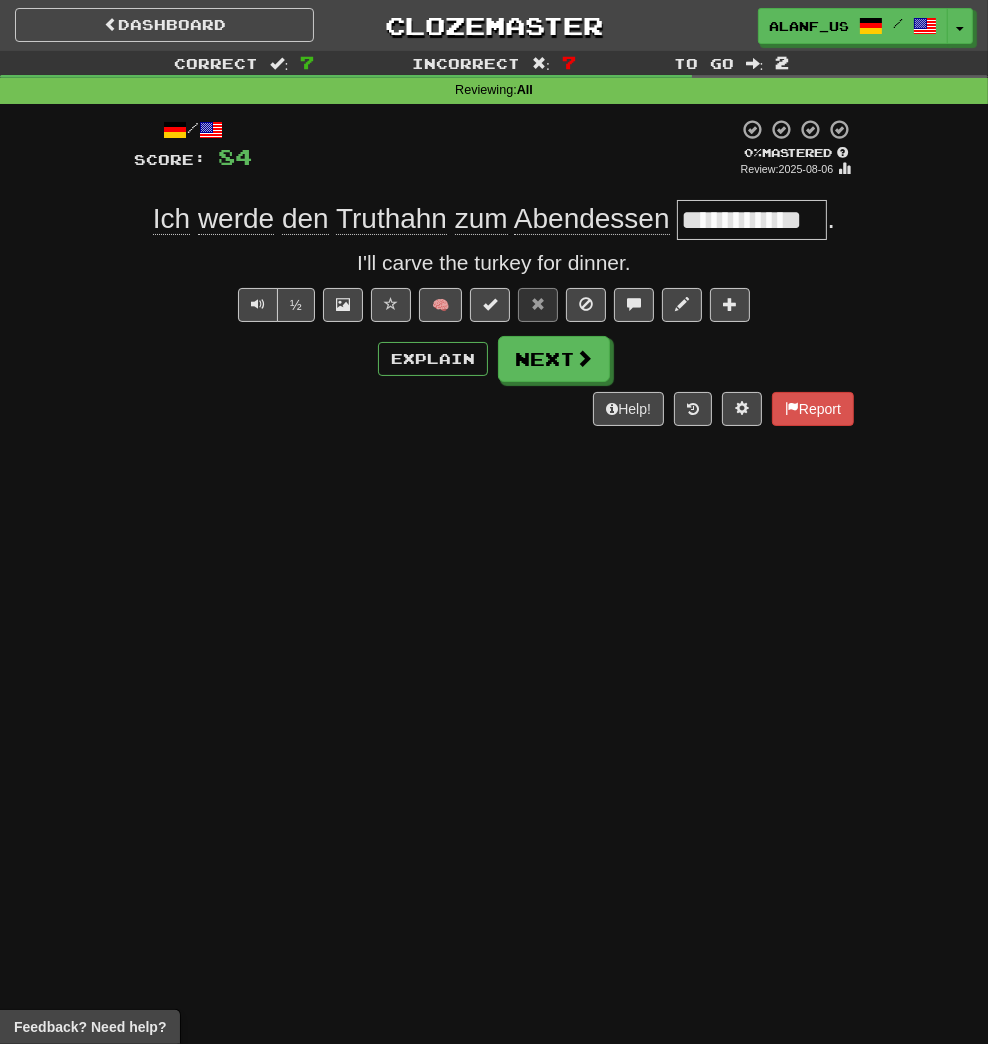 click on "**********" at bounding box center [752, 220] 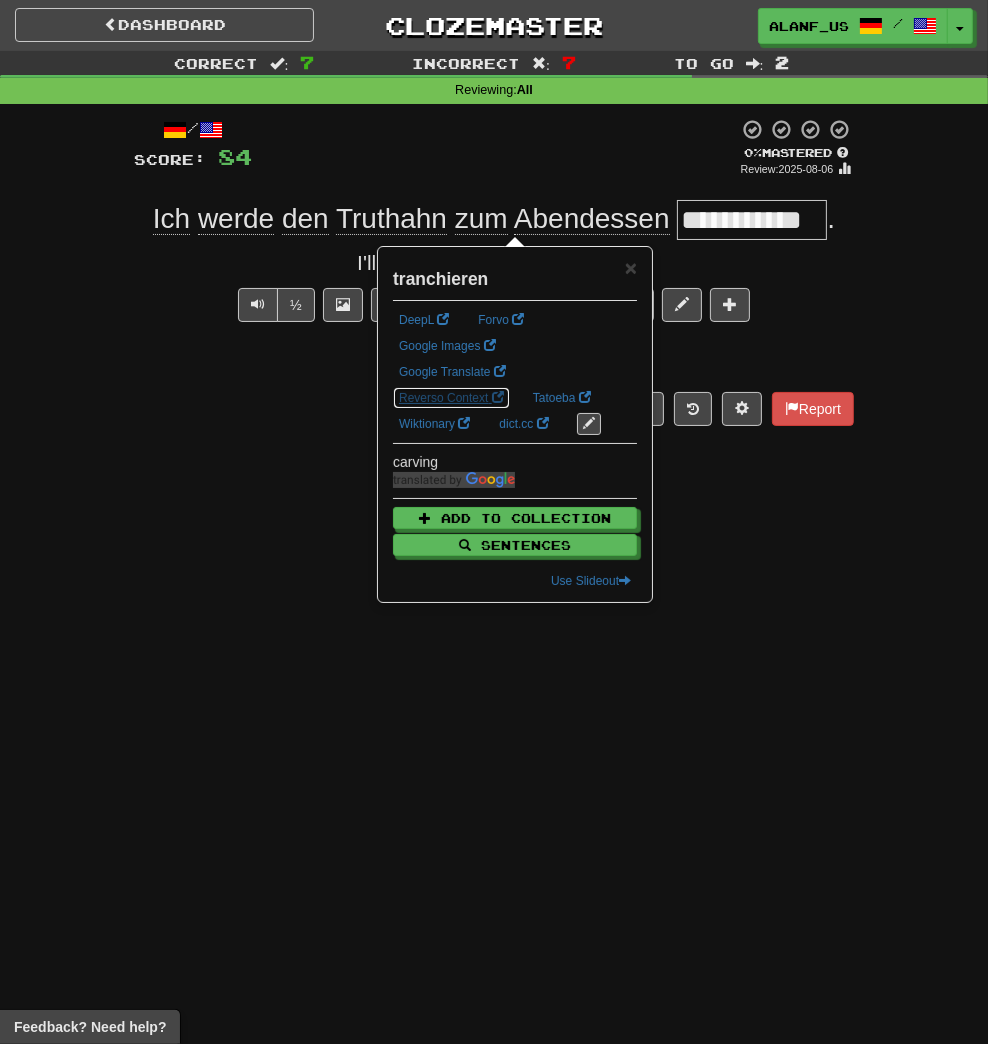click on "Reverso Context" at bounding box center (451, 398) 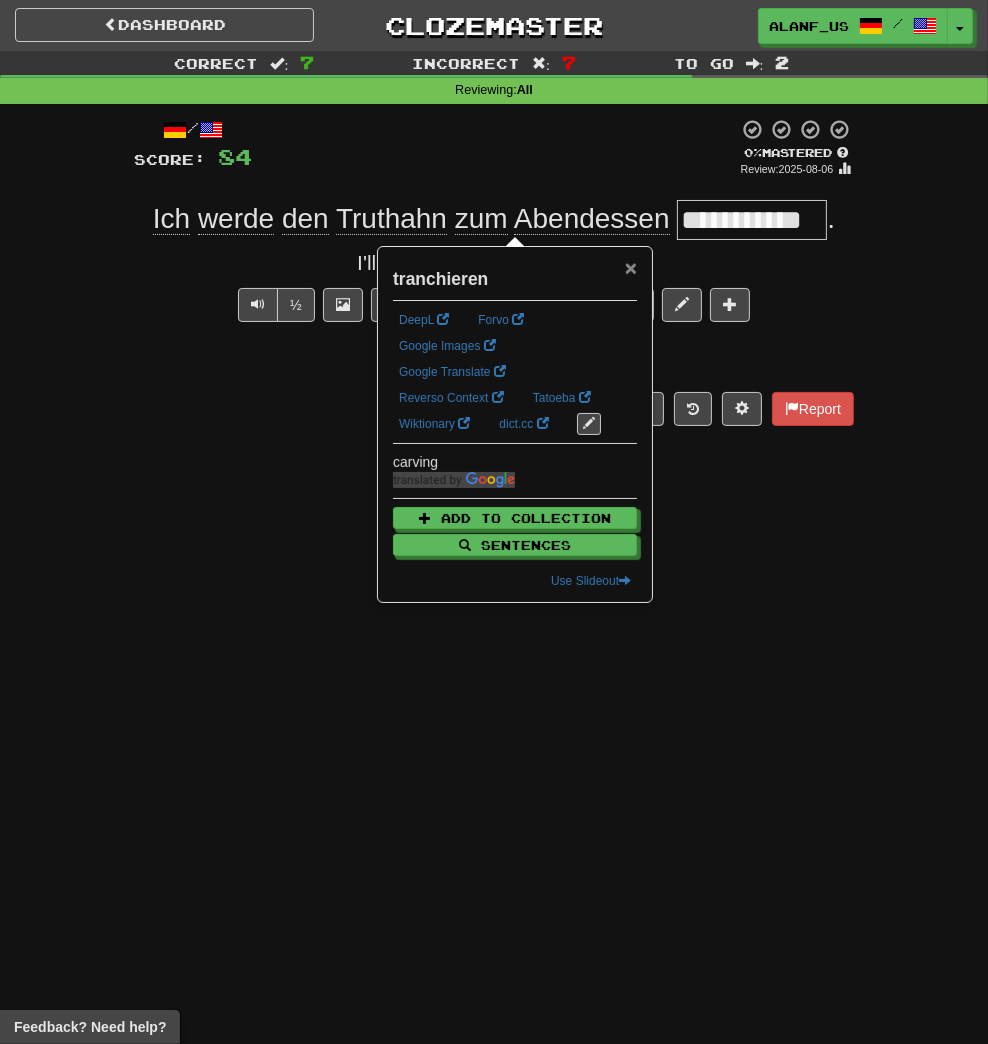 click on "×" at bounding box center [631, 267] 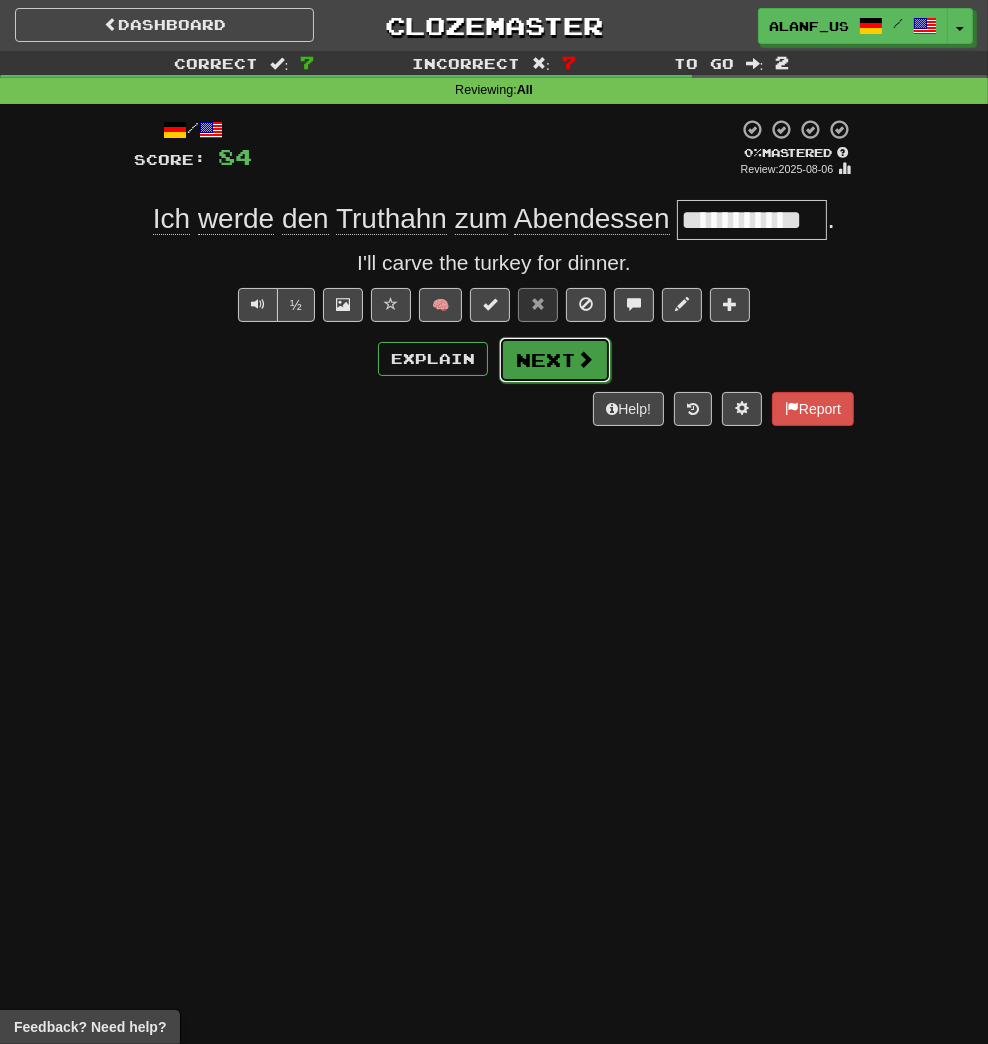 click on "Next" at bounding box center (555, 360) 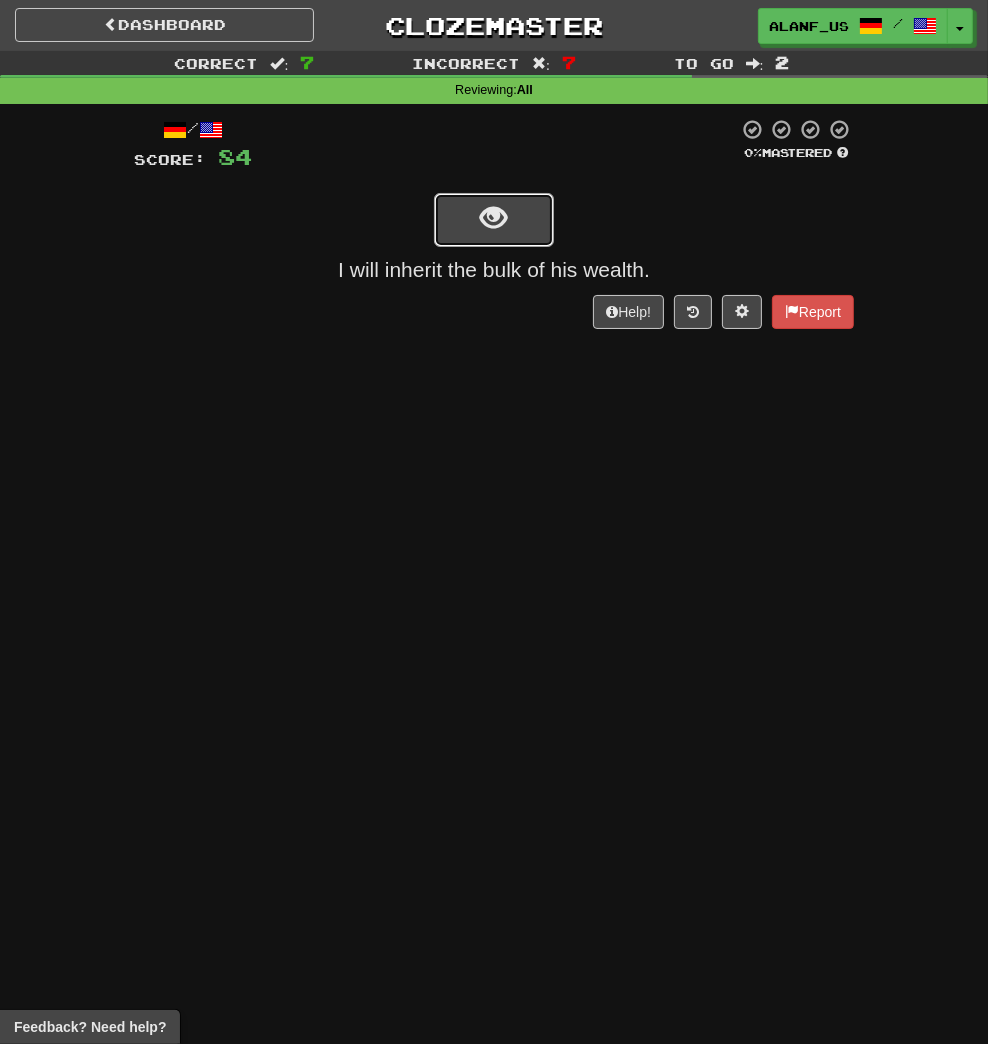 click at bounding box center (494, 220) 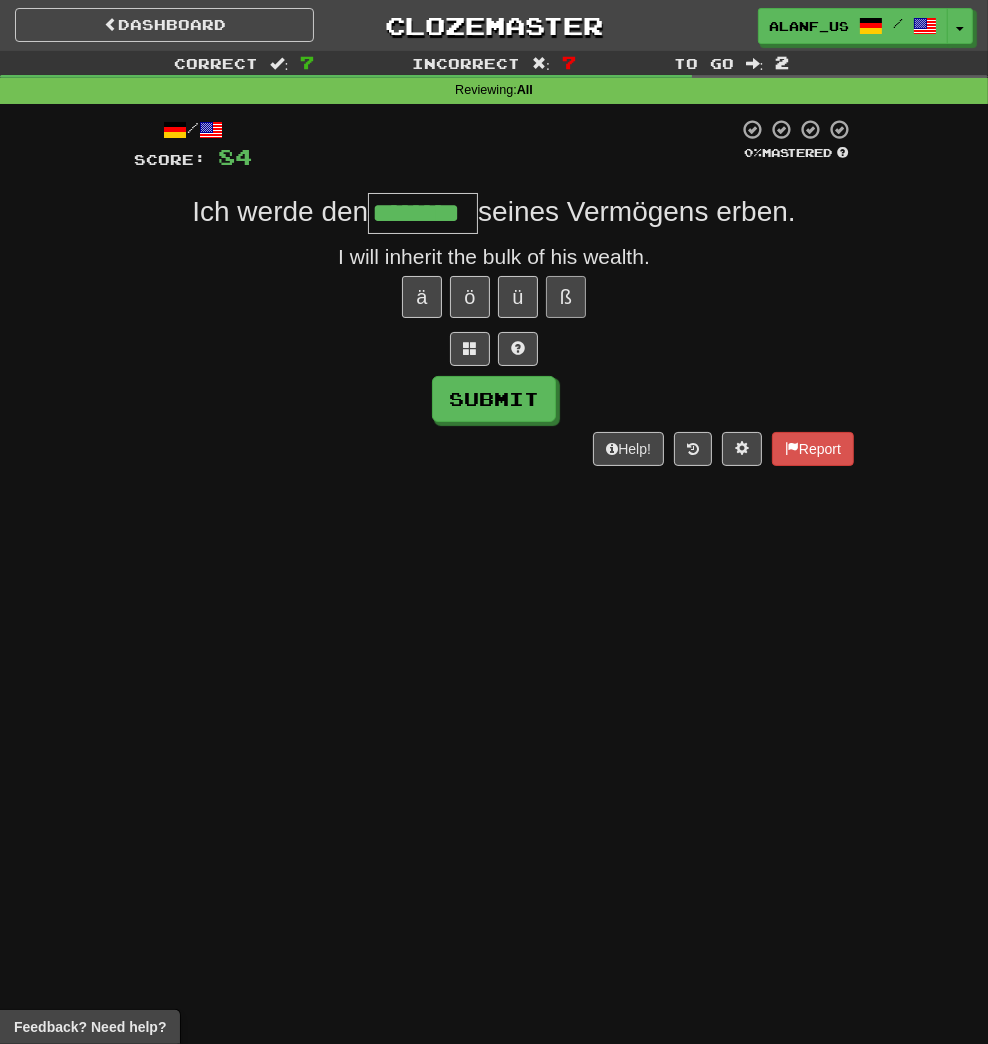 type on "********" 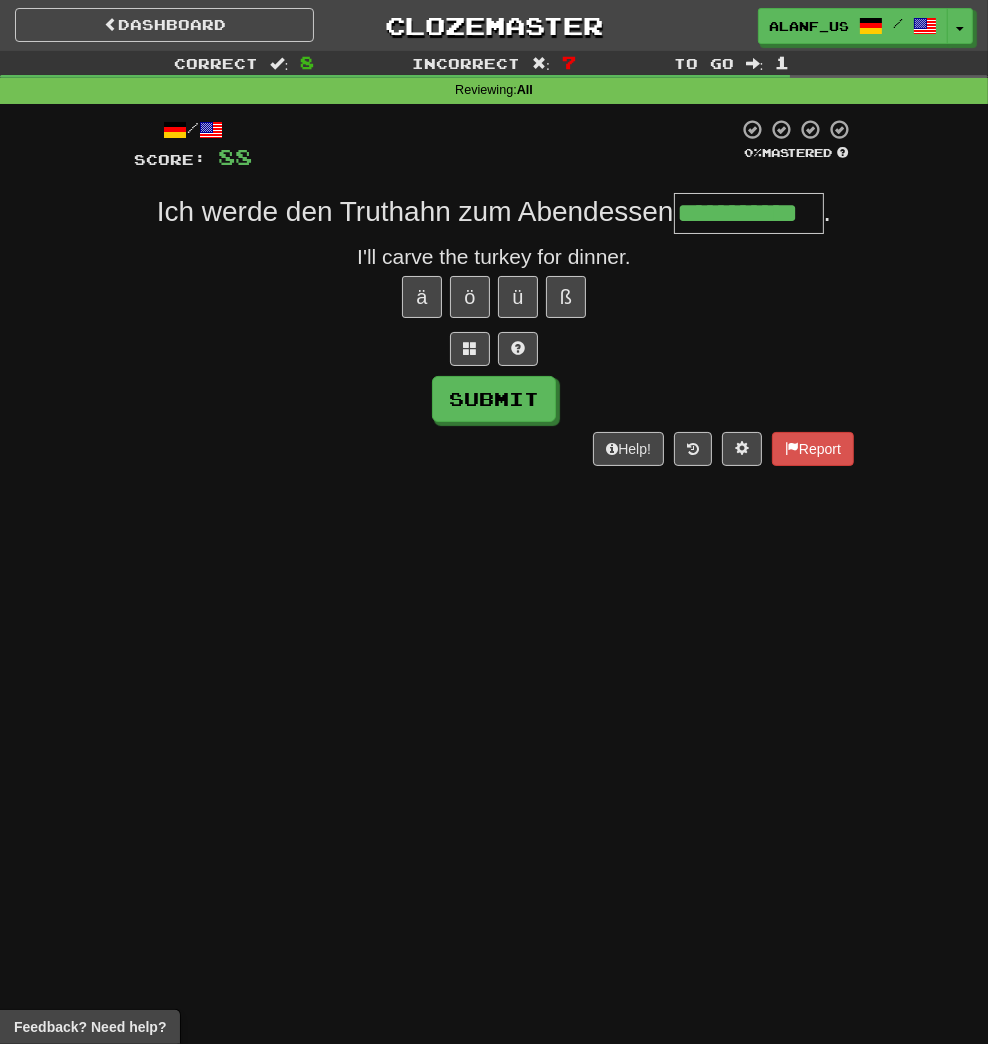 type on "**********" 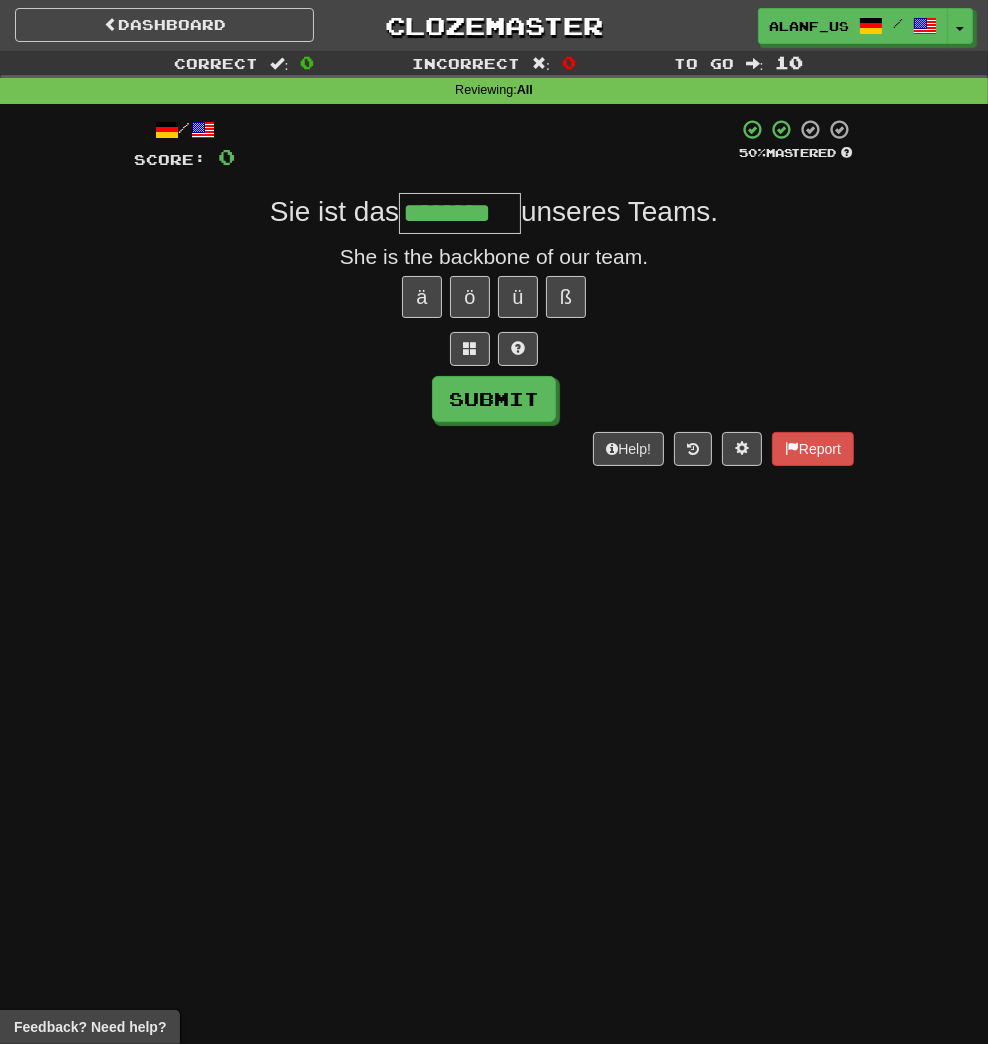 type on "********" 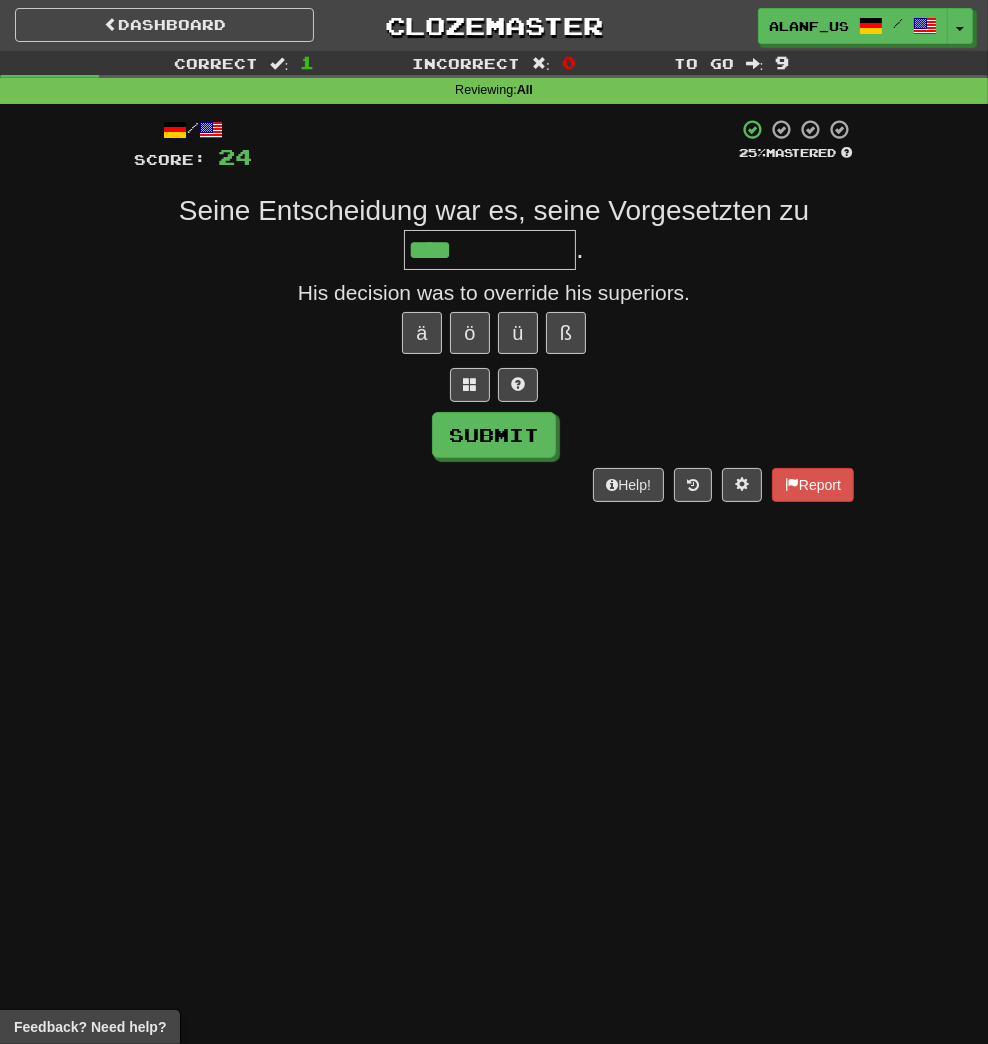 type on "**********" 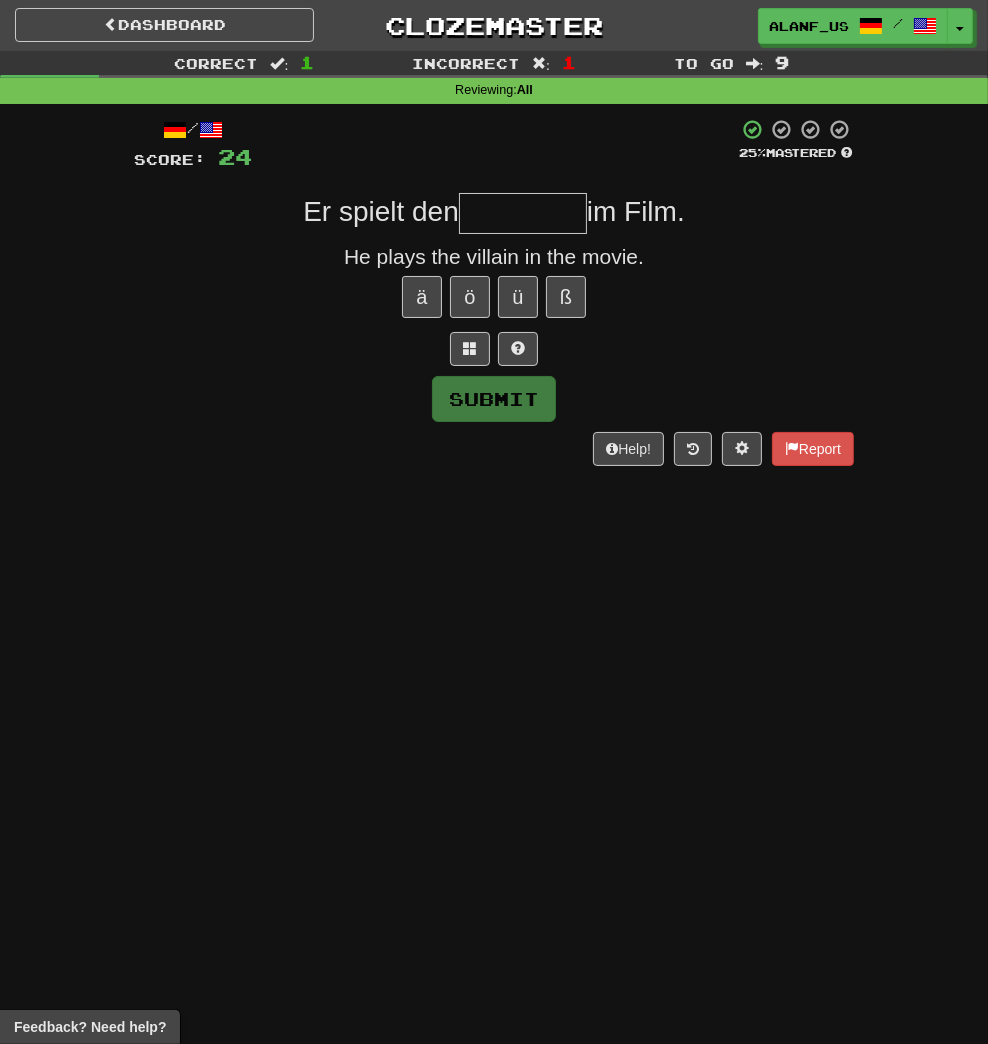 type on "********" 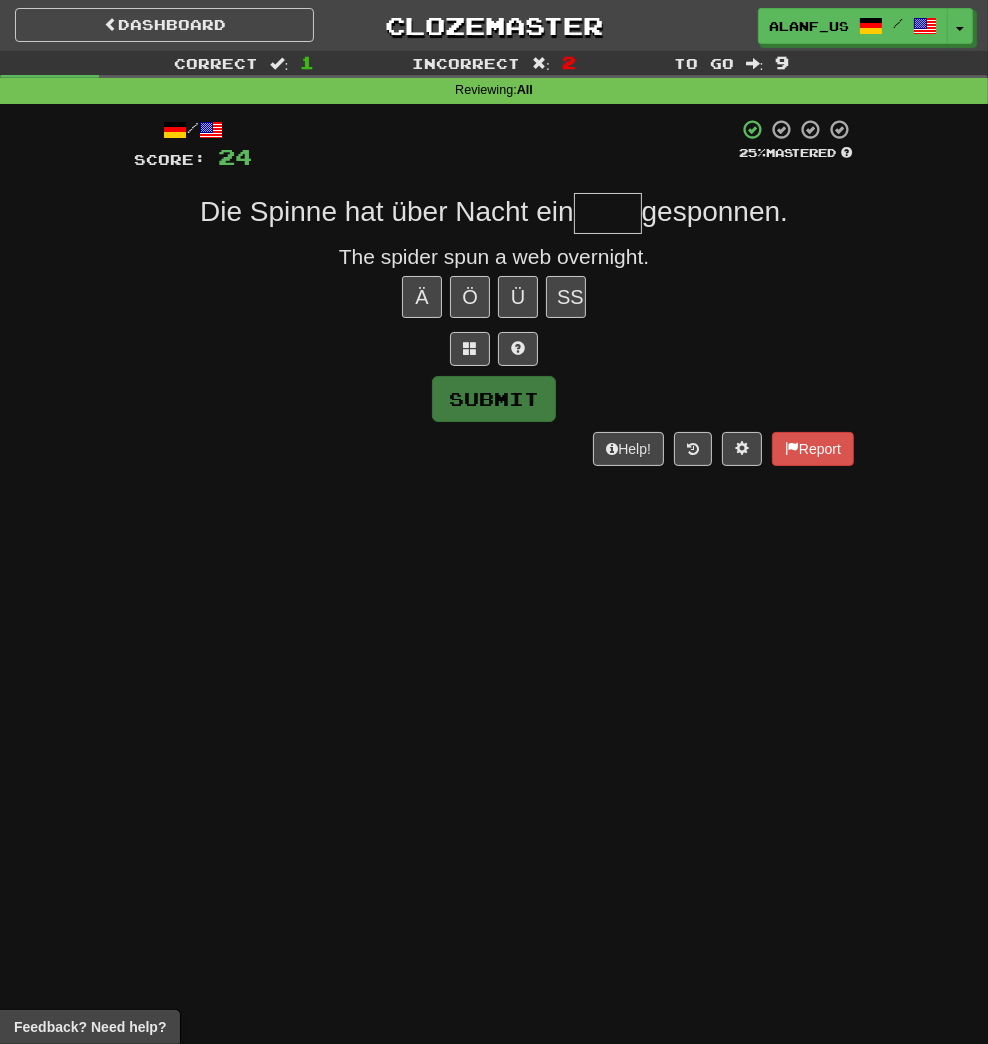 type on "*" 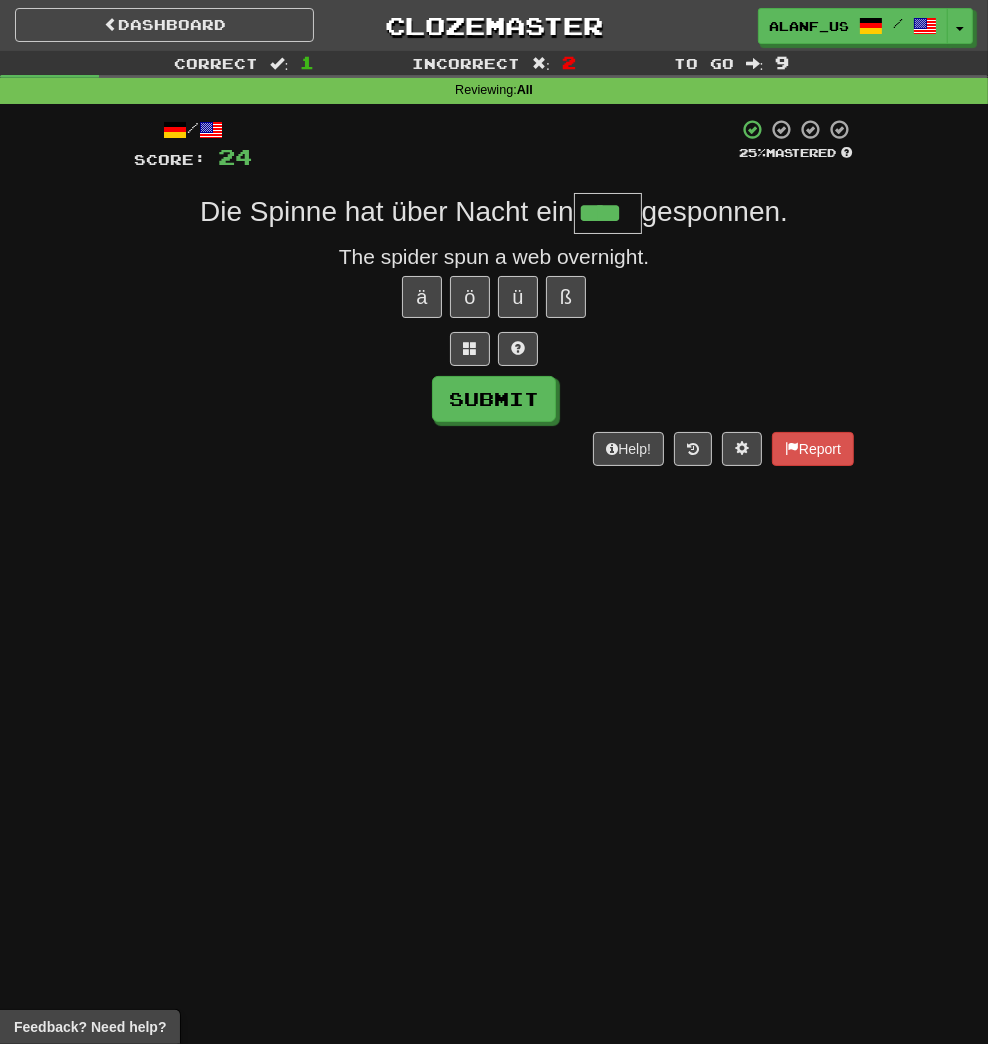type on "****" 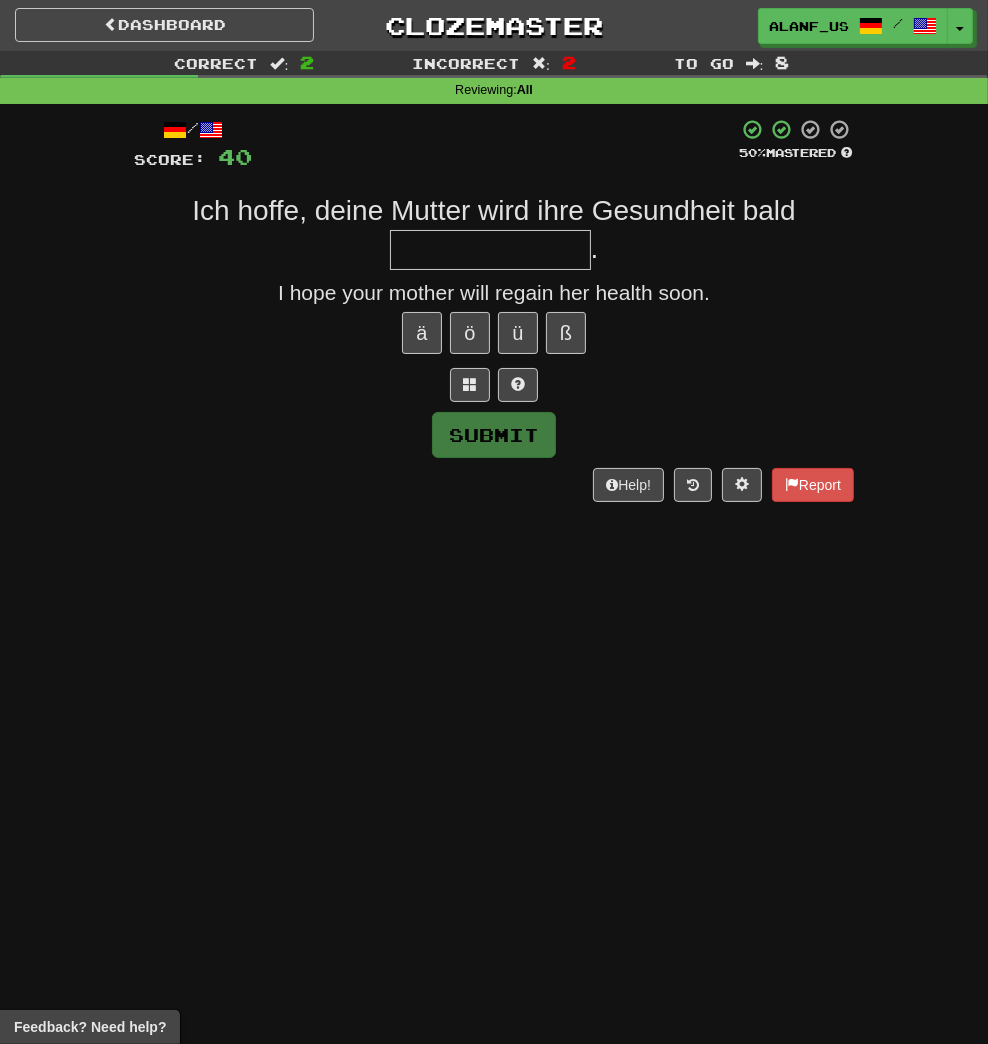 type on "*" 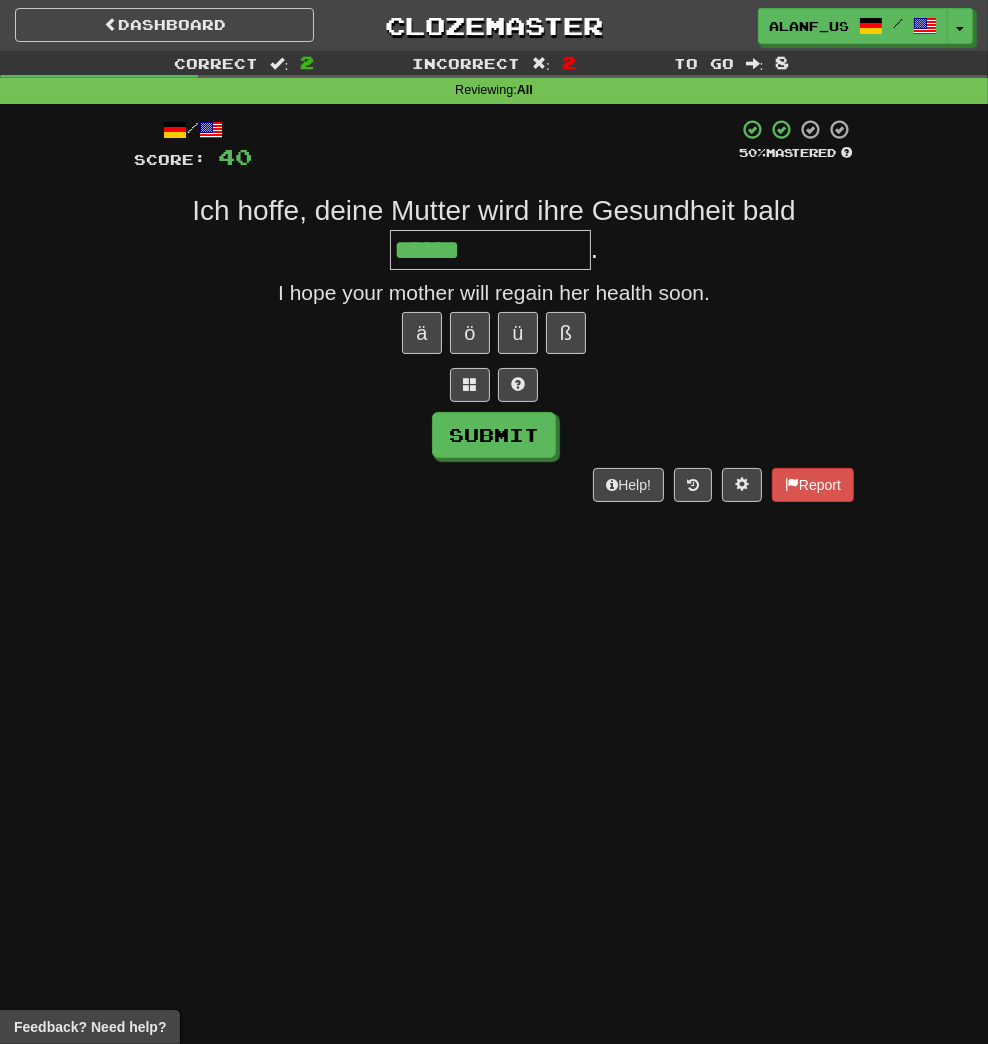 type on "**********" 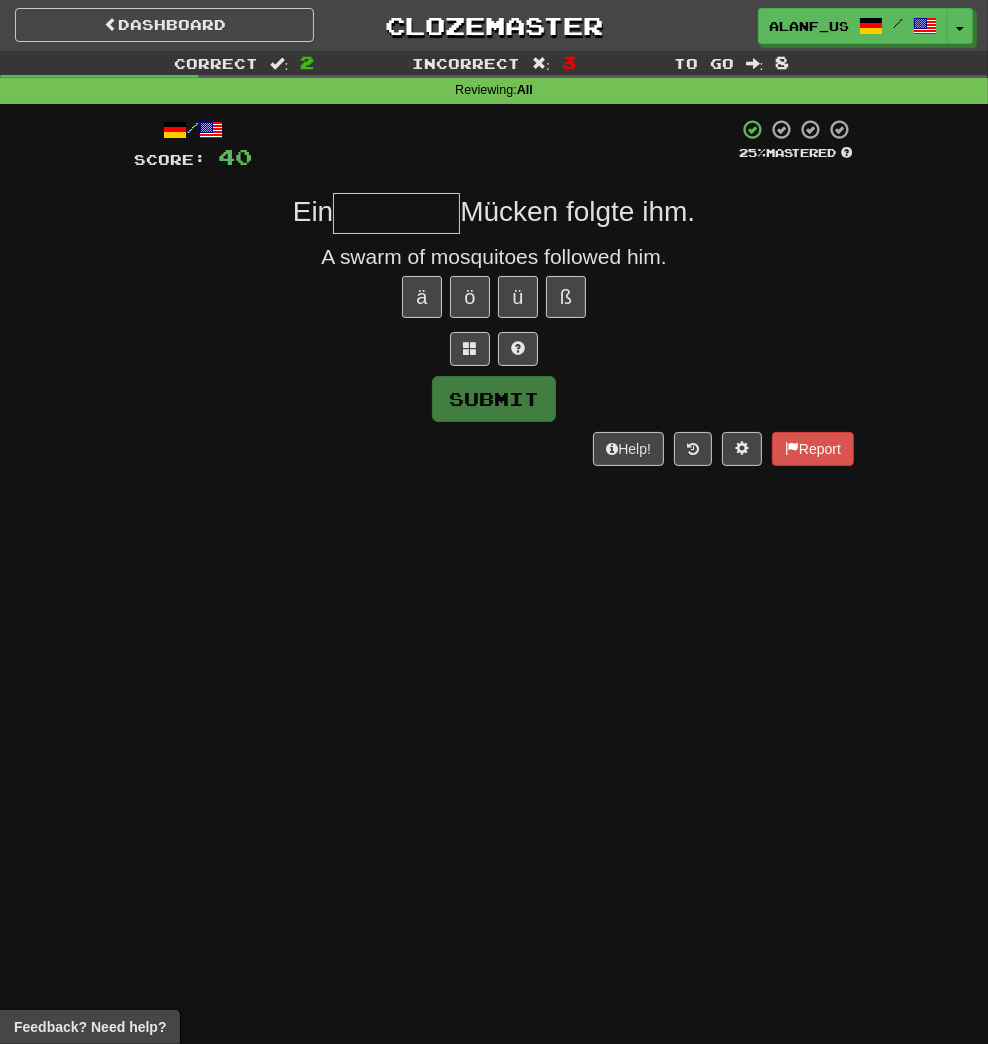 type on "*******" 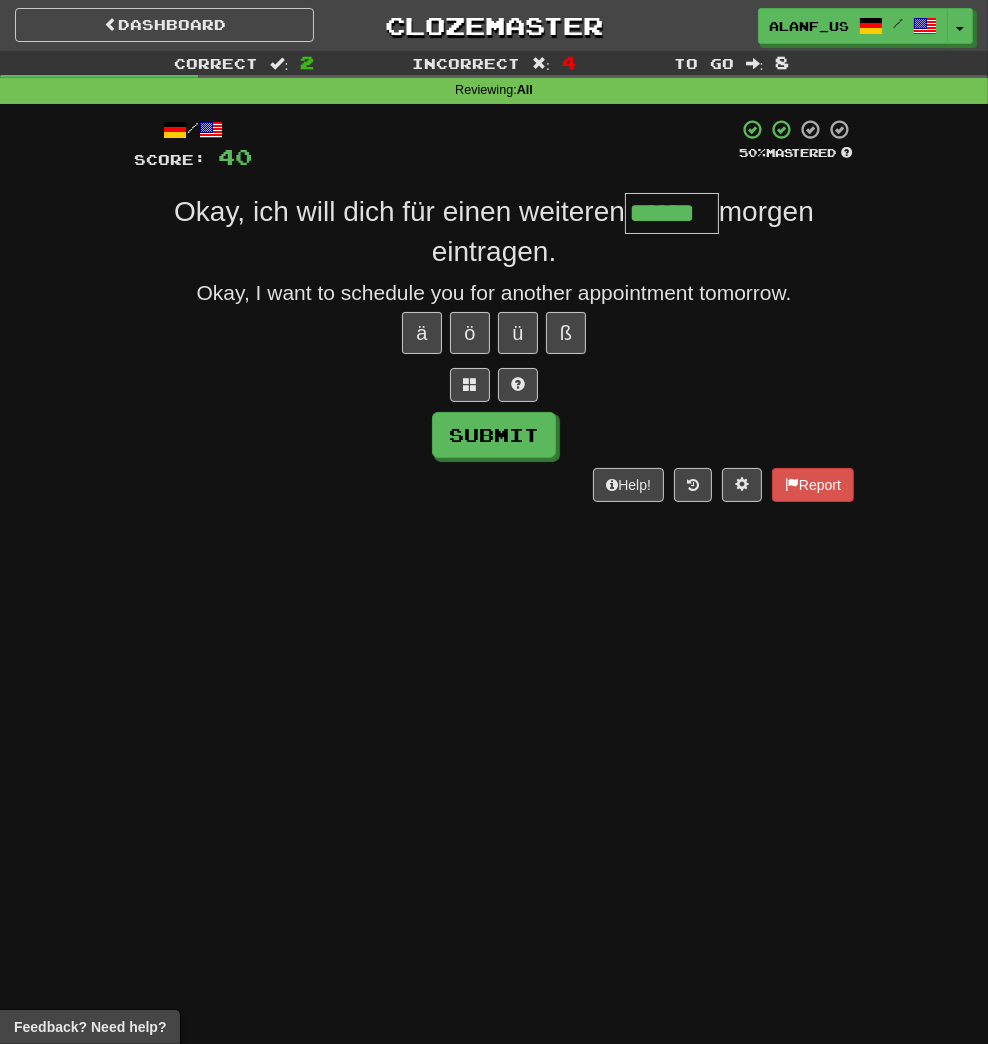 type on "******" 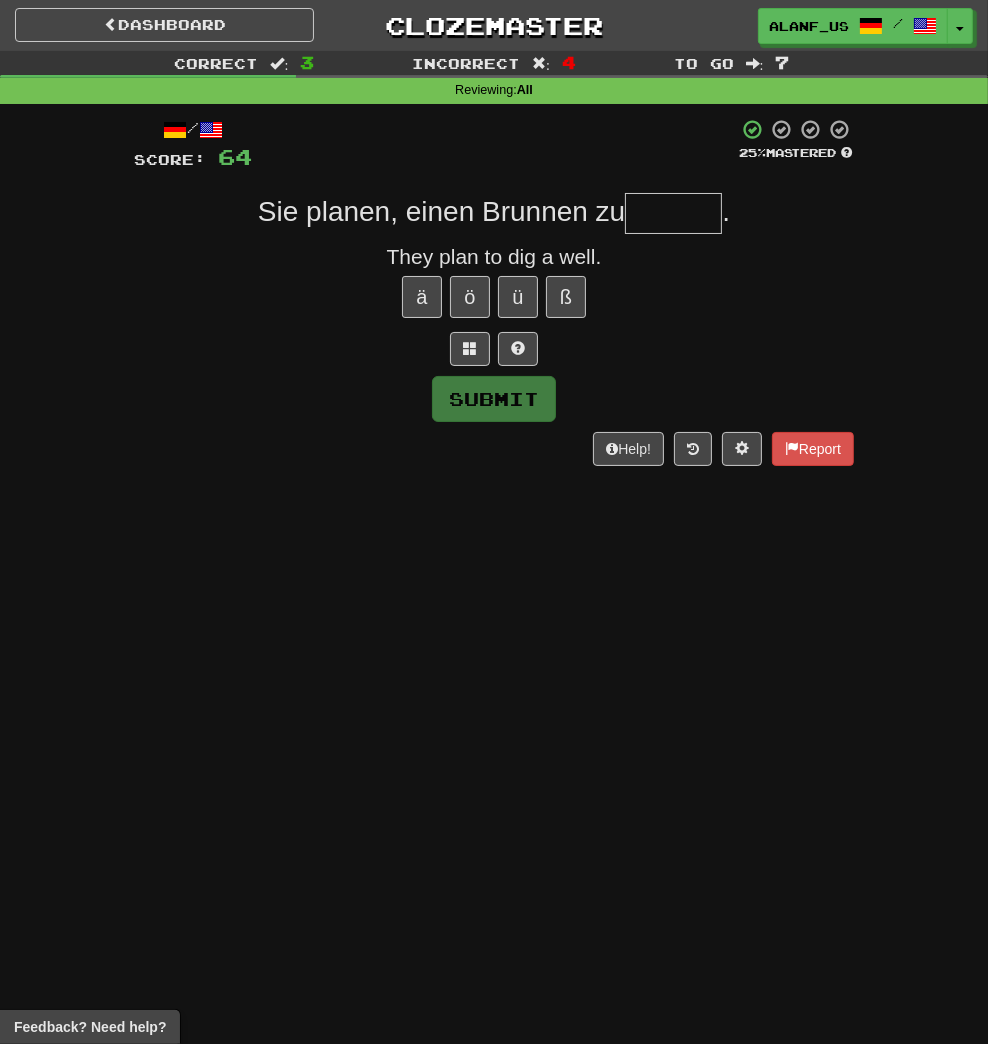type on "******" 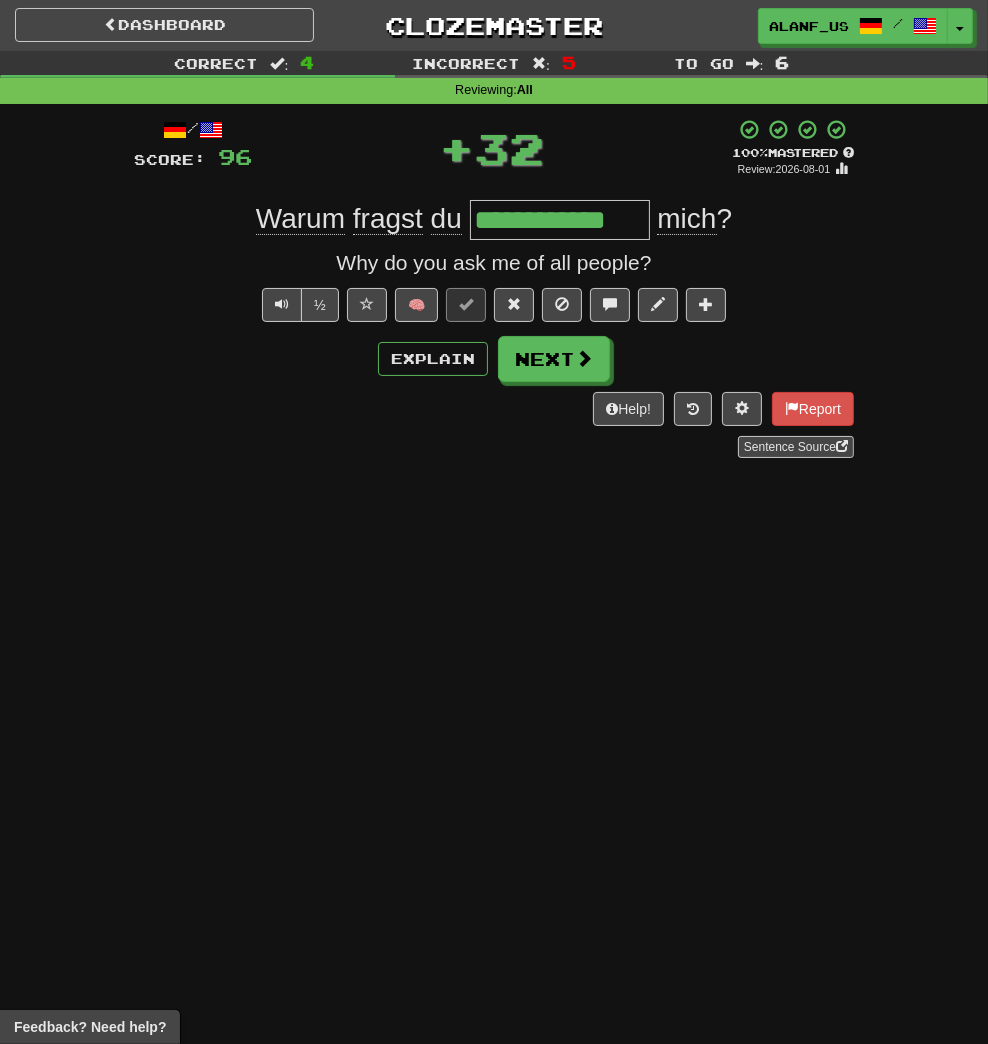 type on "**********" 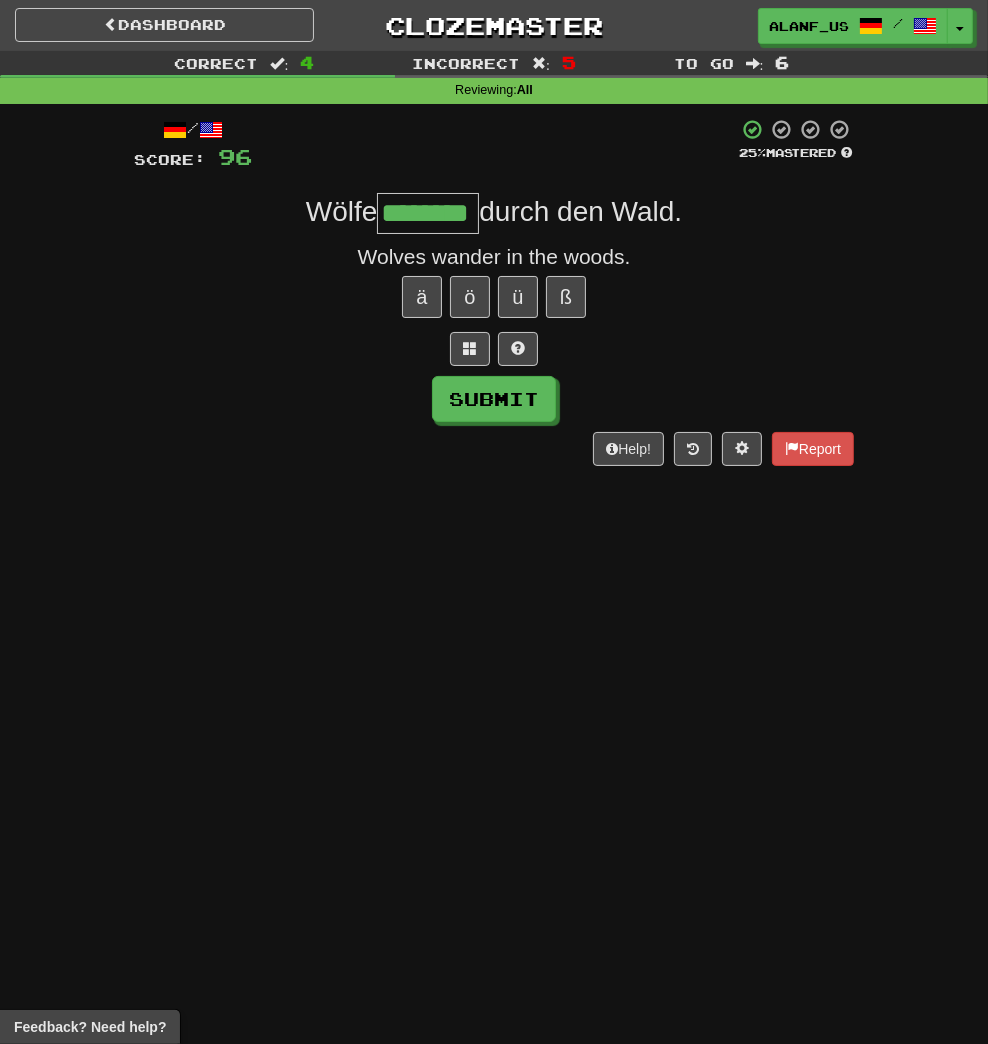 type on "********" 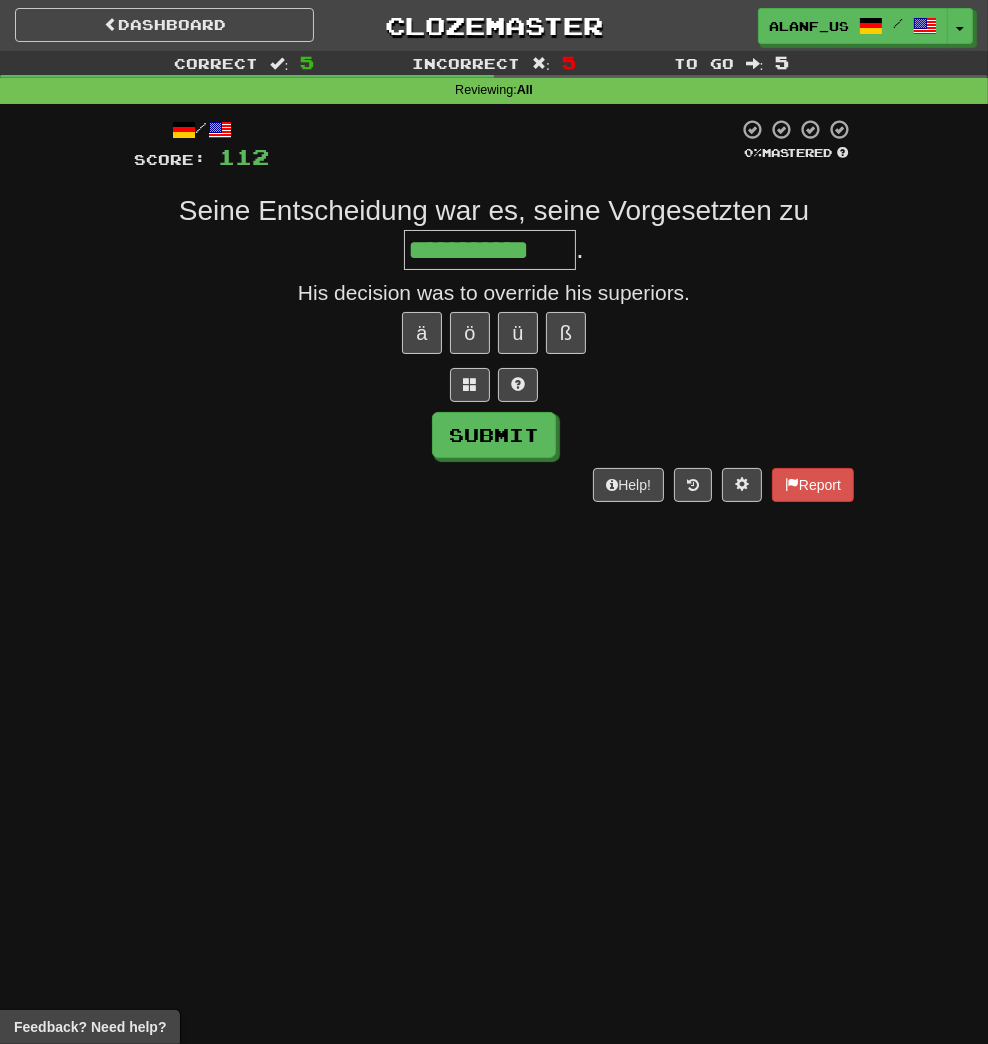 type on "**********" 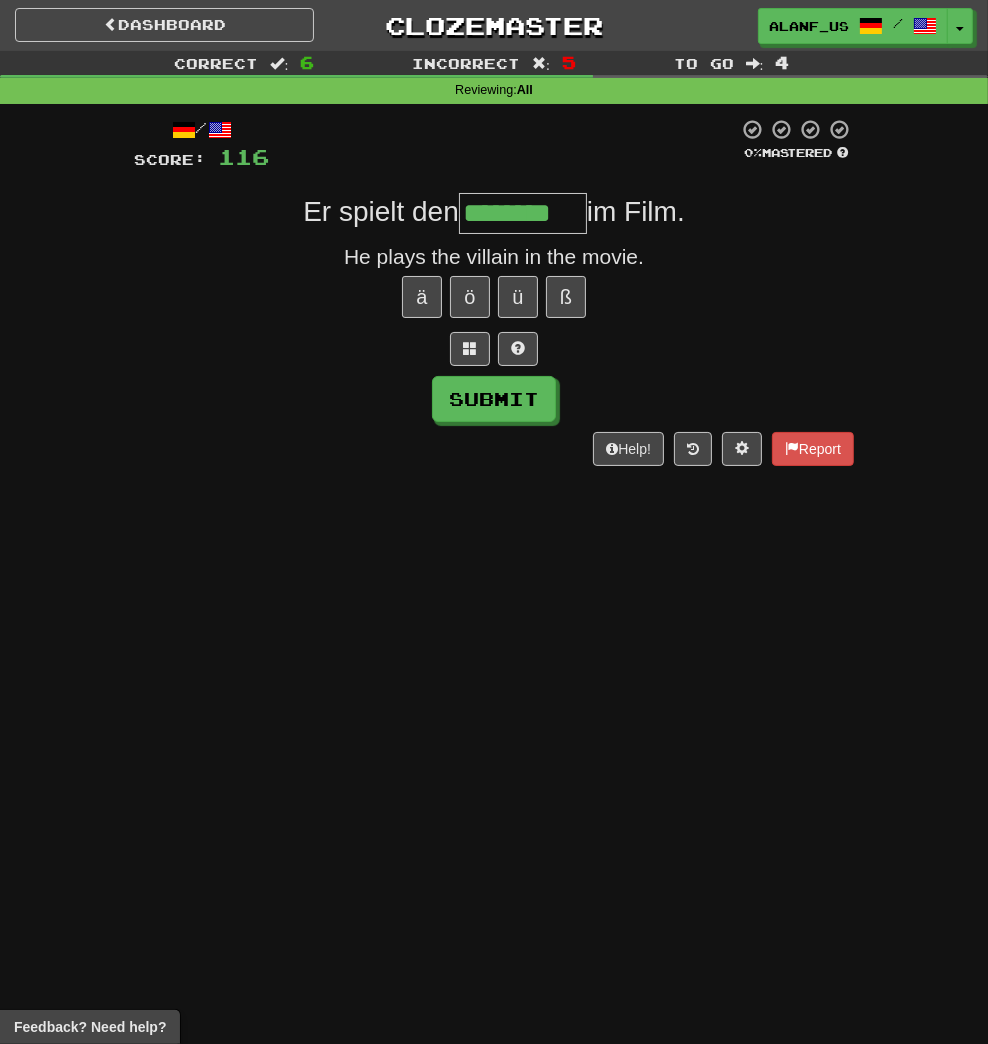 type on "********" 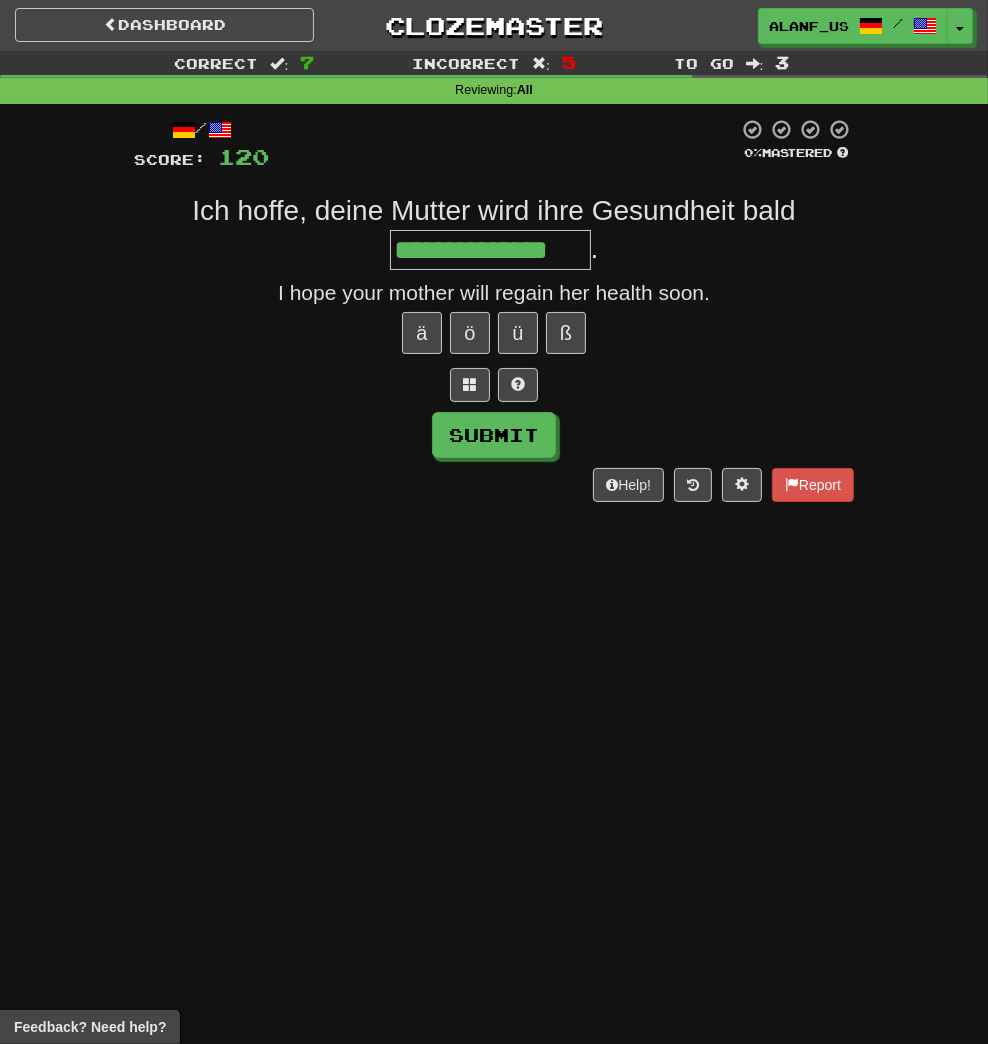 type on "**********" 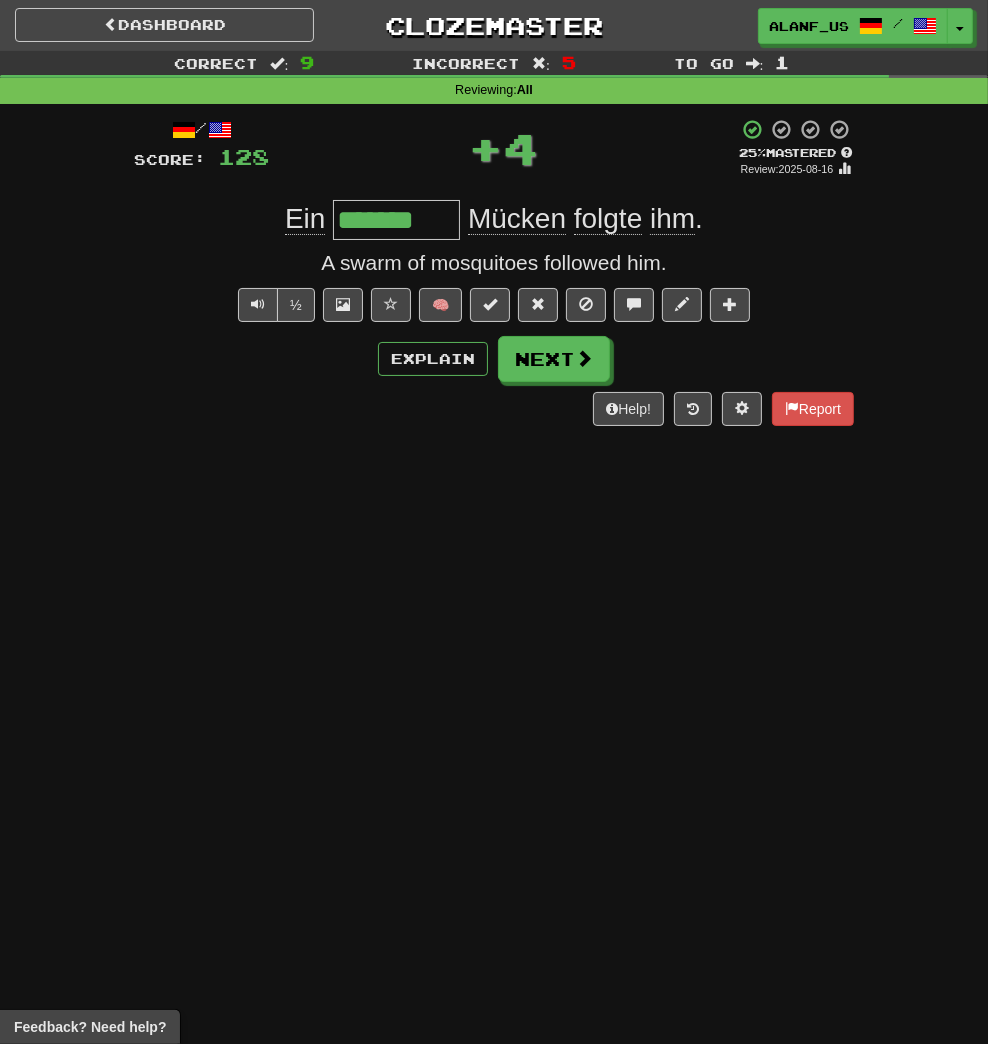 type on "*******" 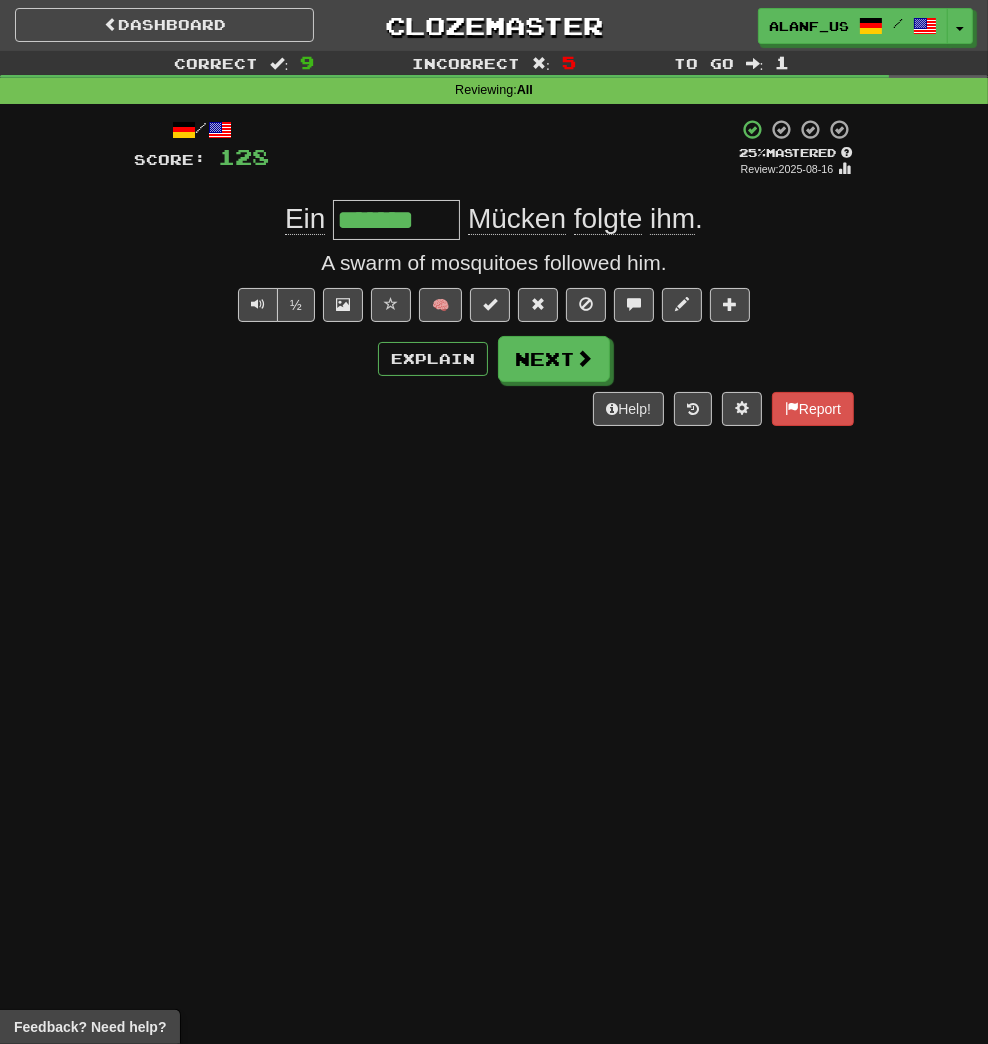 click on "Mücken" at bounding box center [517, 219] 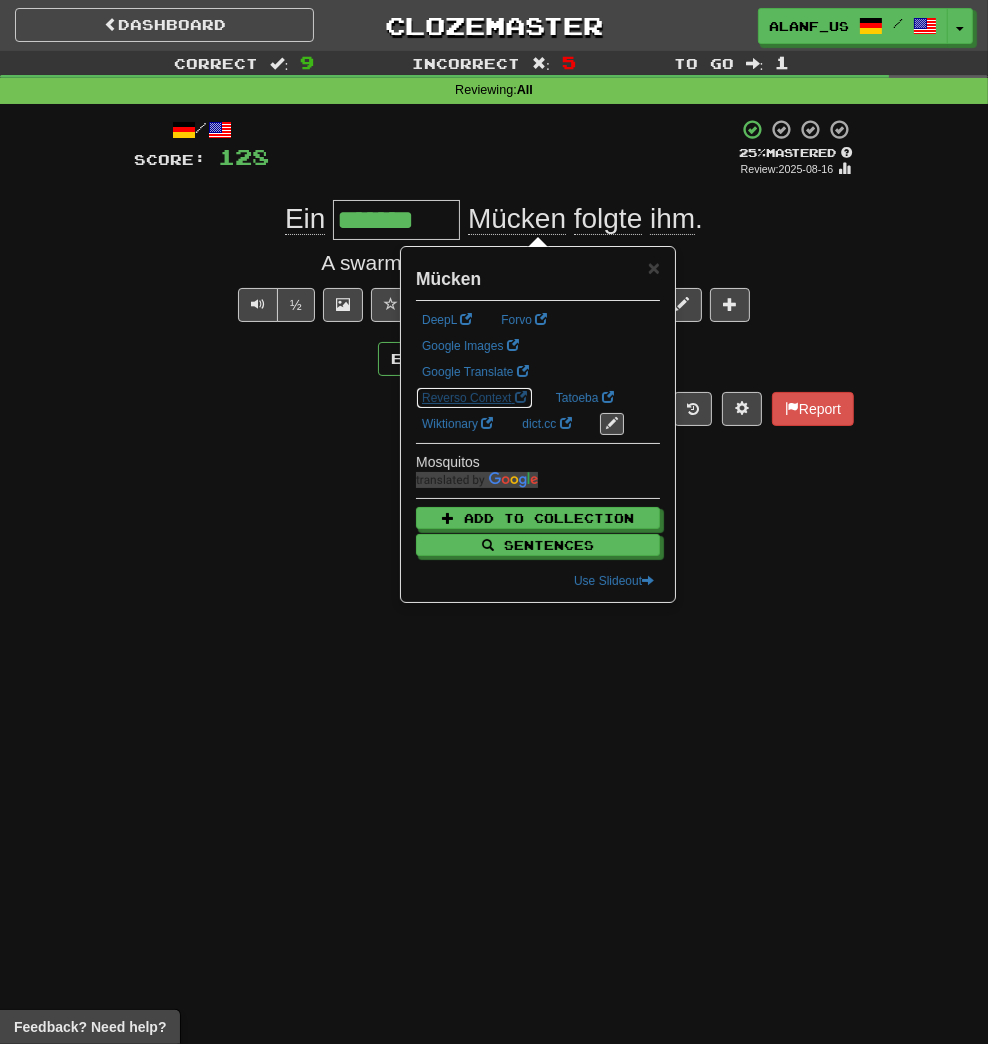 click on "Reverso Context" at bounding box center [474, 398] 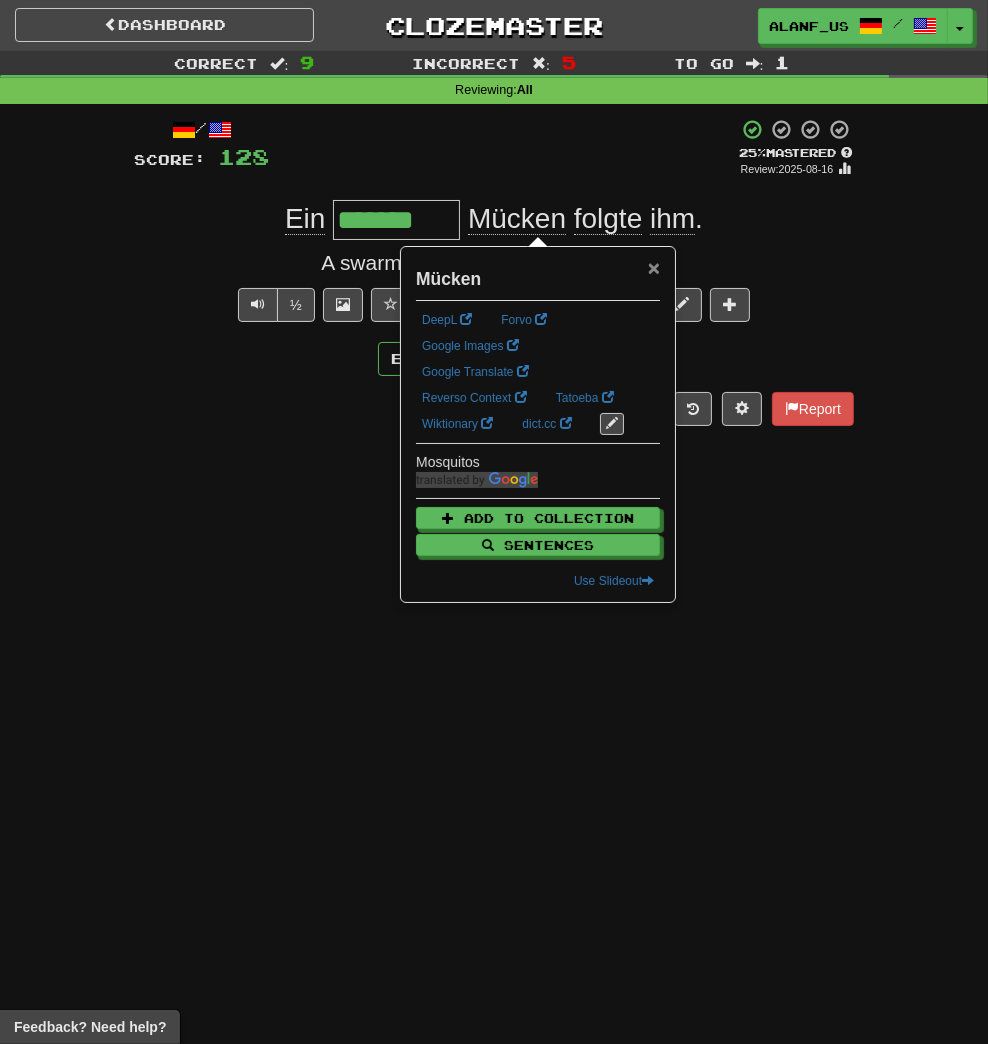 click on "×" at bounding box center [654, 267] 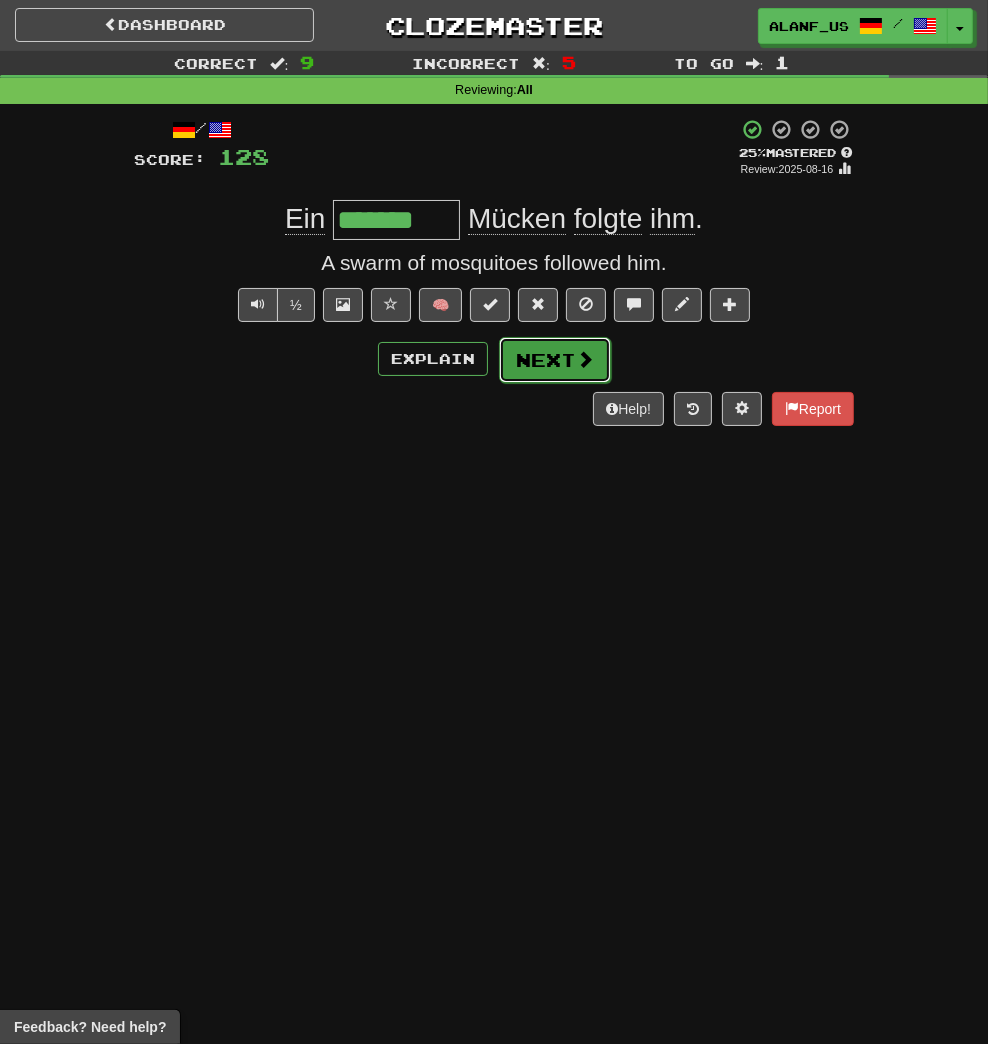 click on "Next" at bounding box center [555, 360] 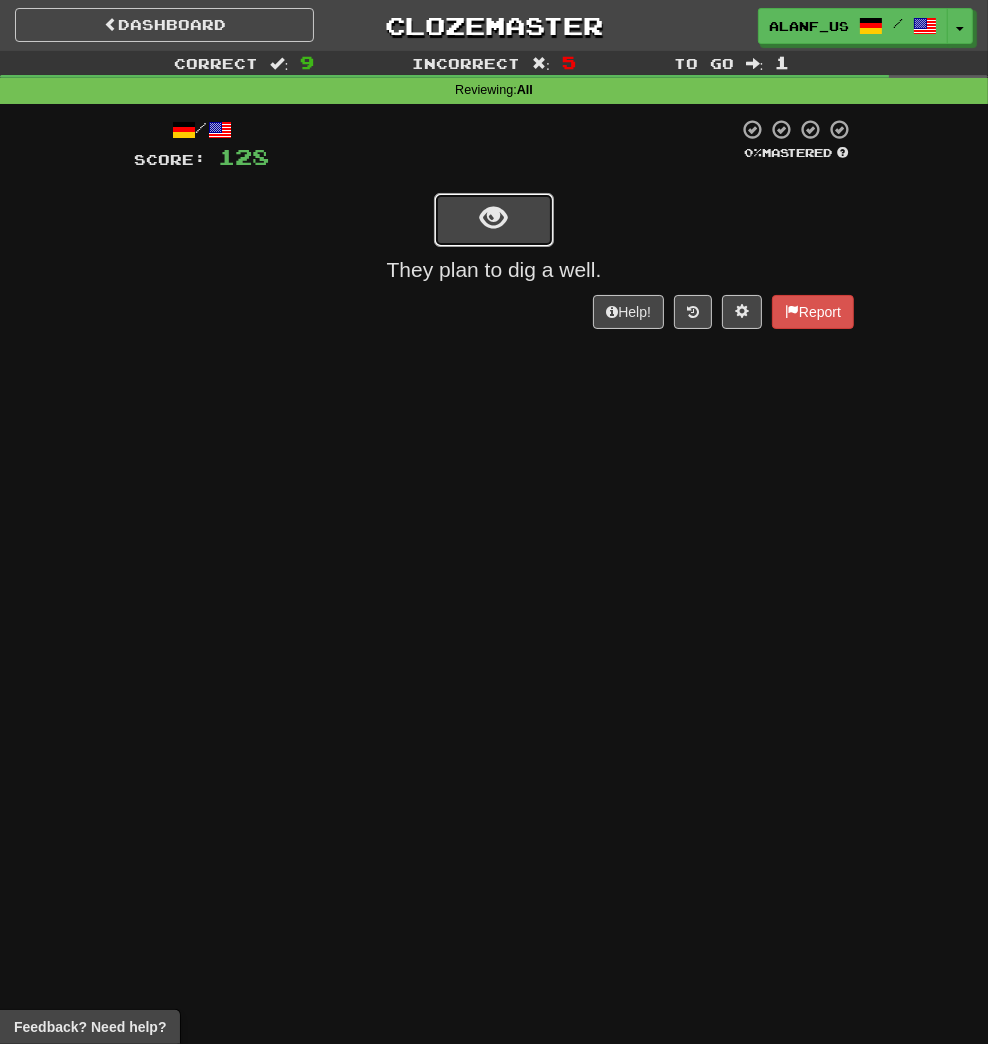 click at bounding box center (494, 218) 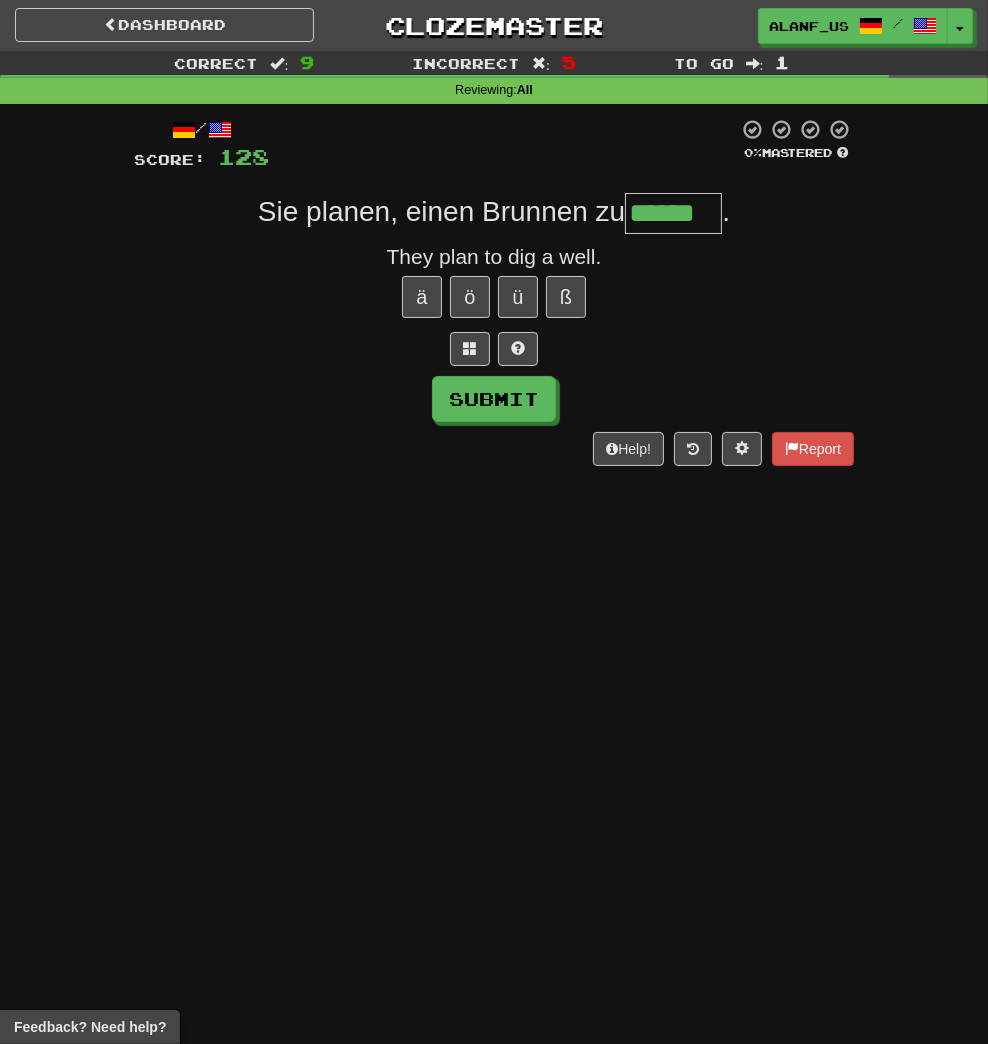 type on "******" 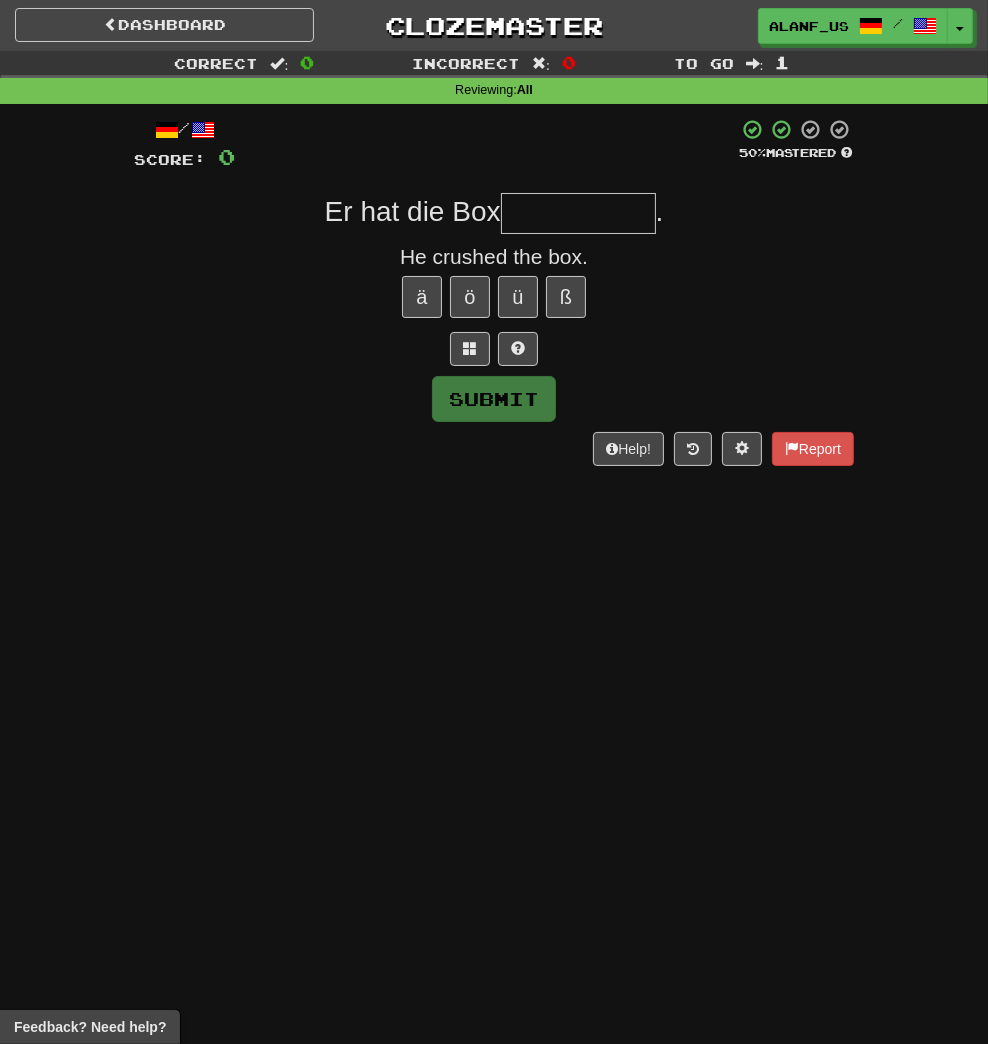 type on "*" 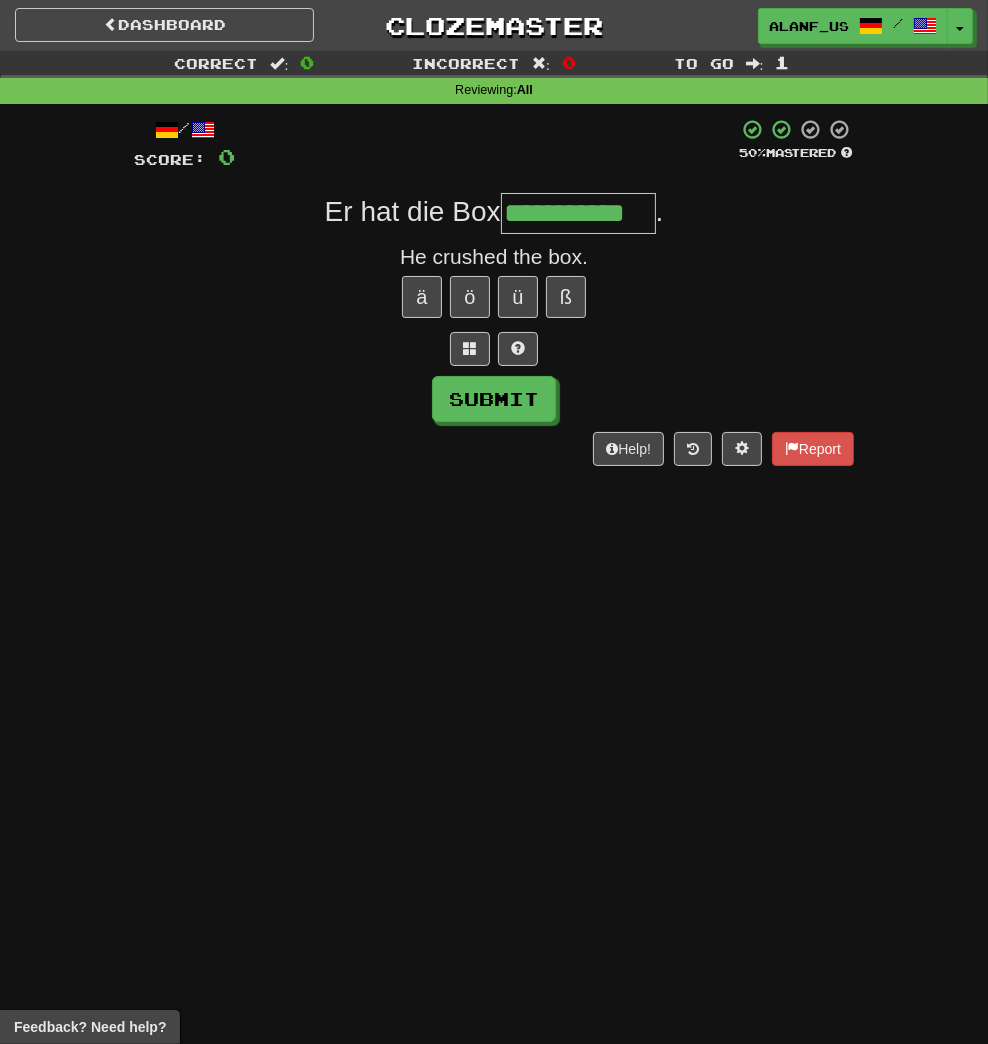 type on "**********" 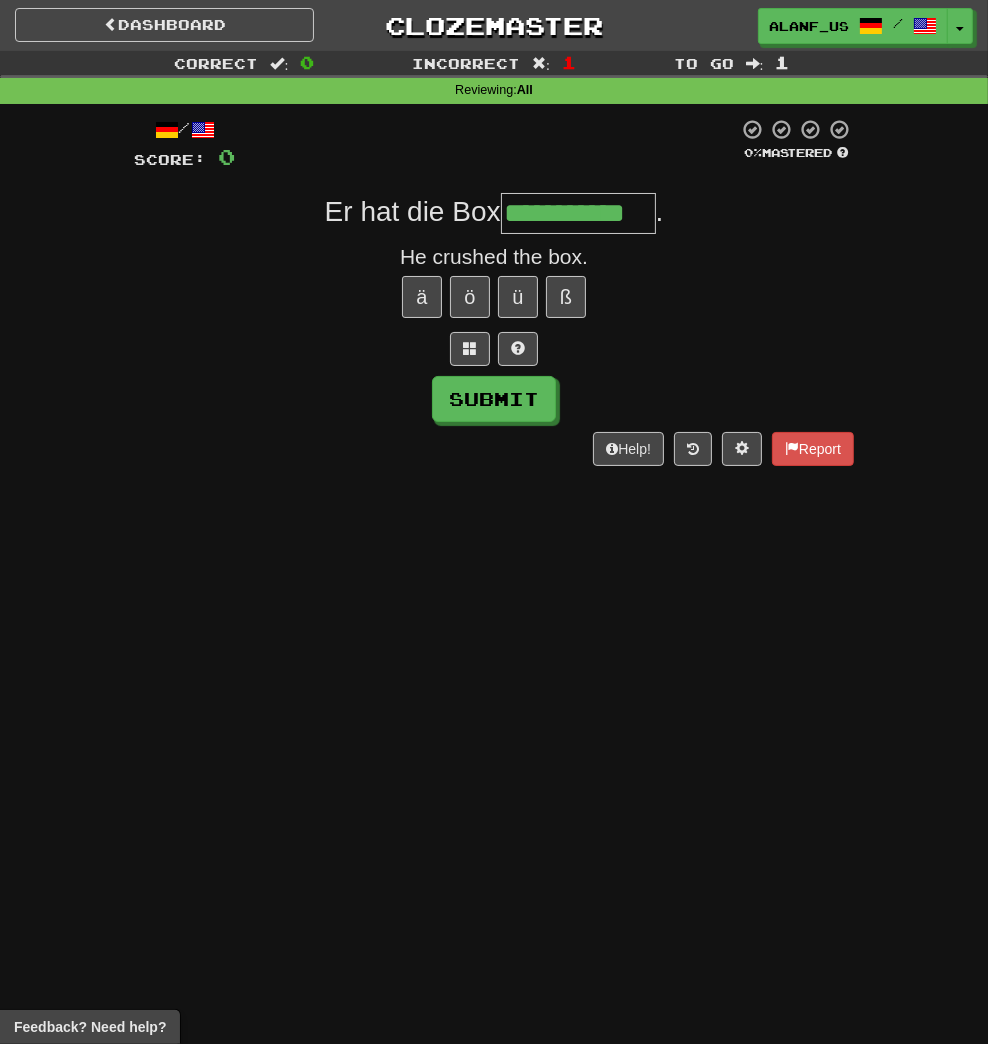 type on "**********" 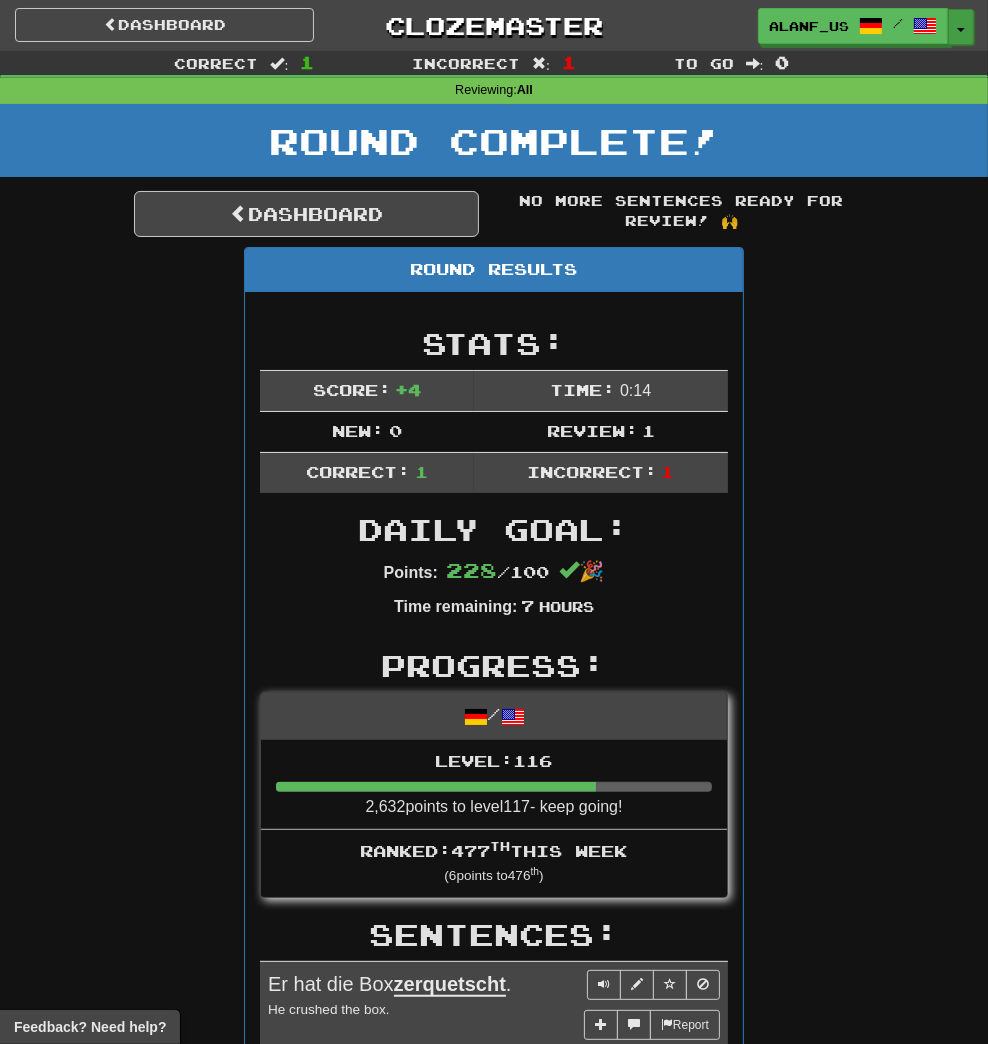 click at bounding box center (961, 30) 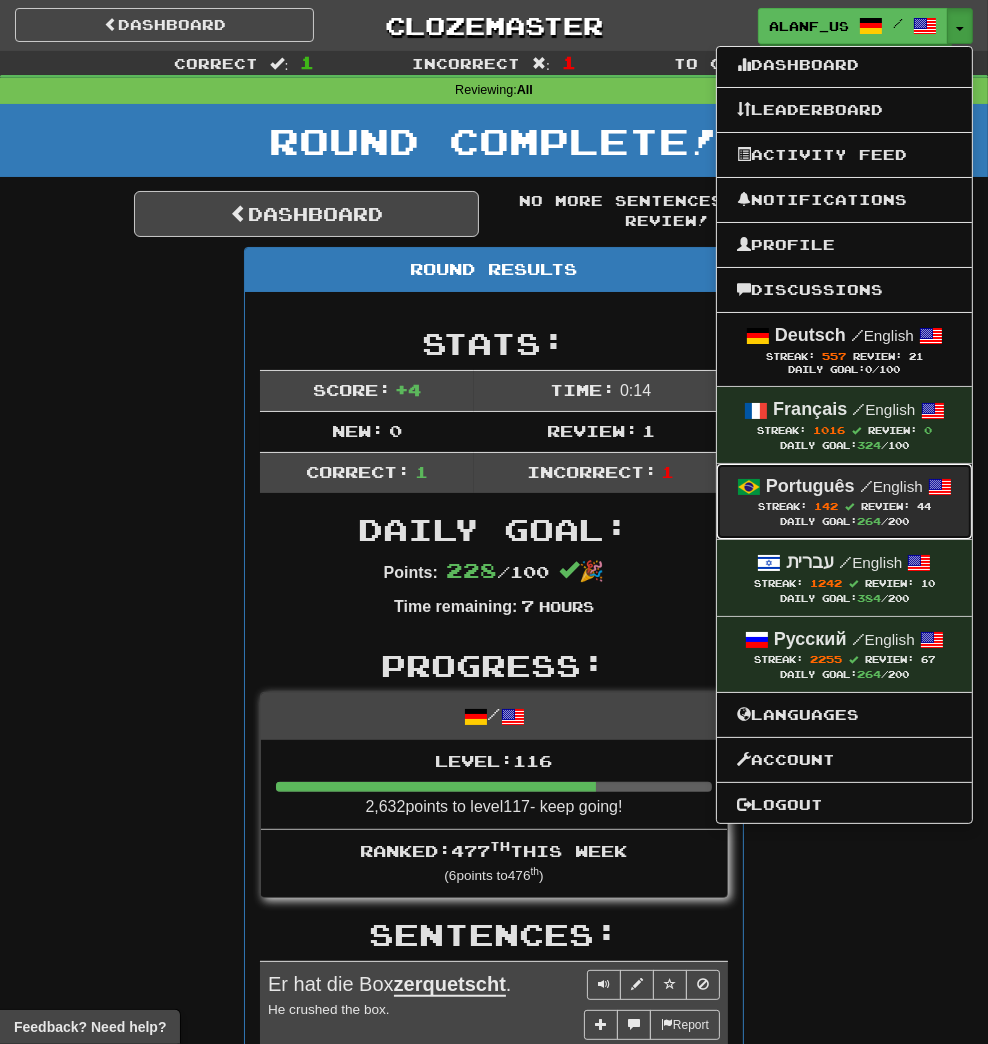 click on "Português
/
English" at bounding box center (844, 487) 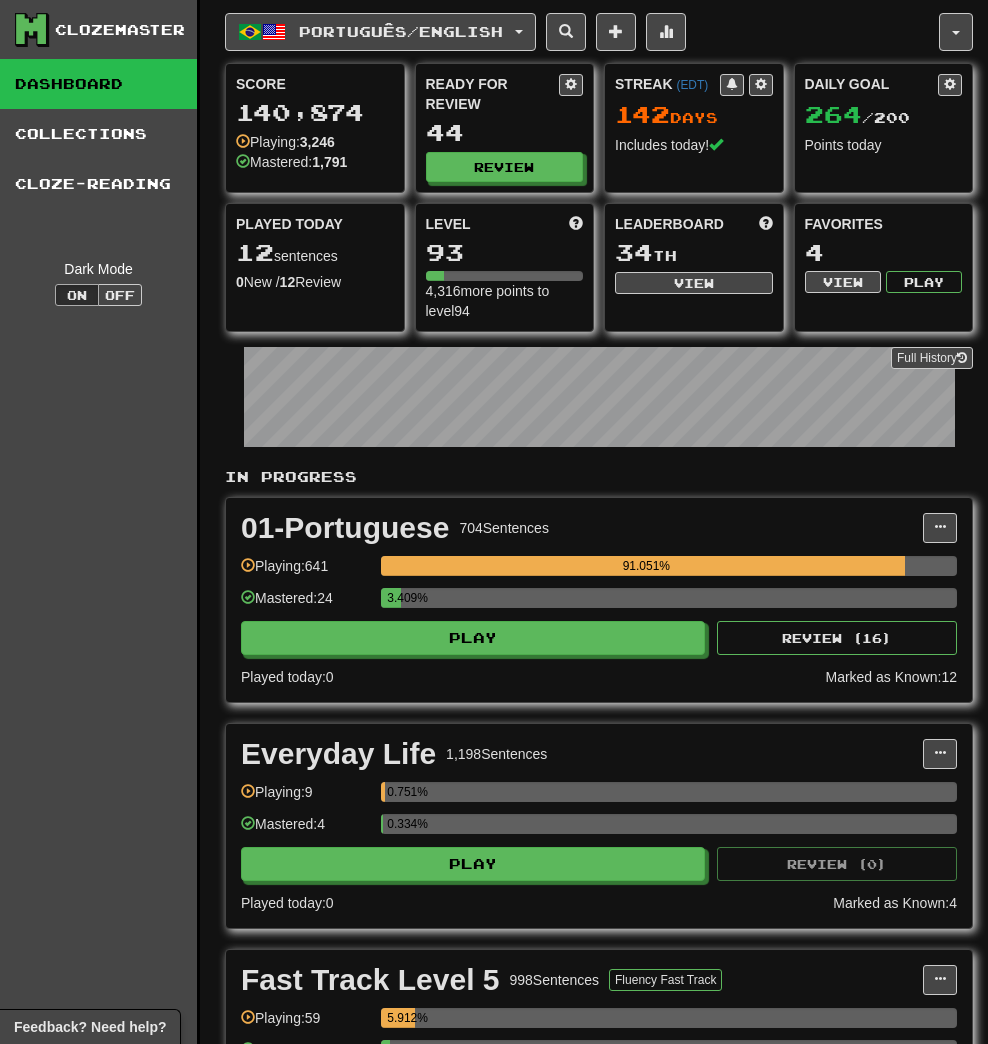 scroll, scrollTop: 0, scrollLeft: 0, axis: both 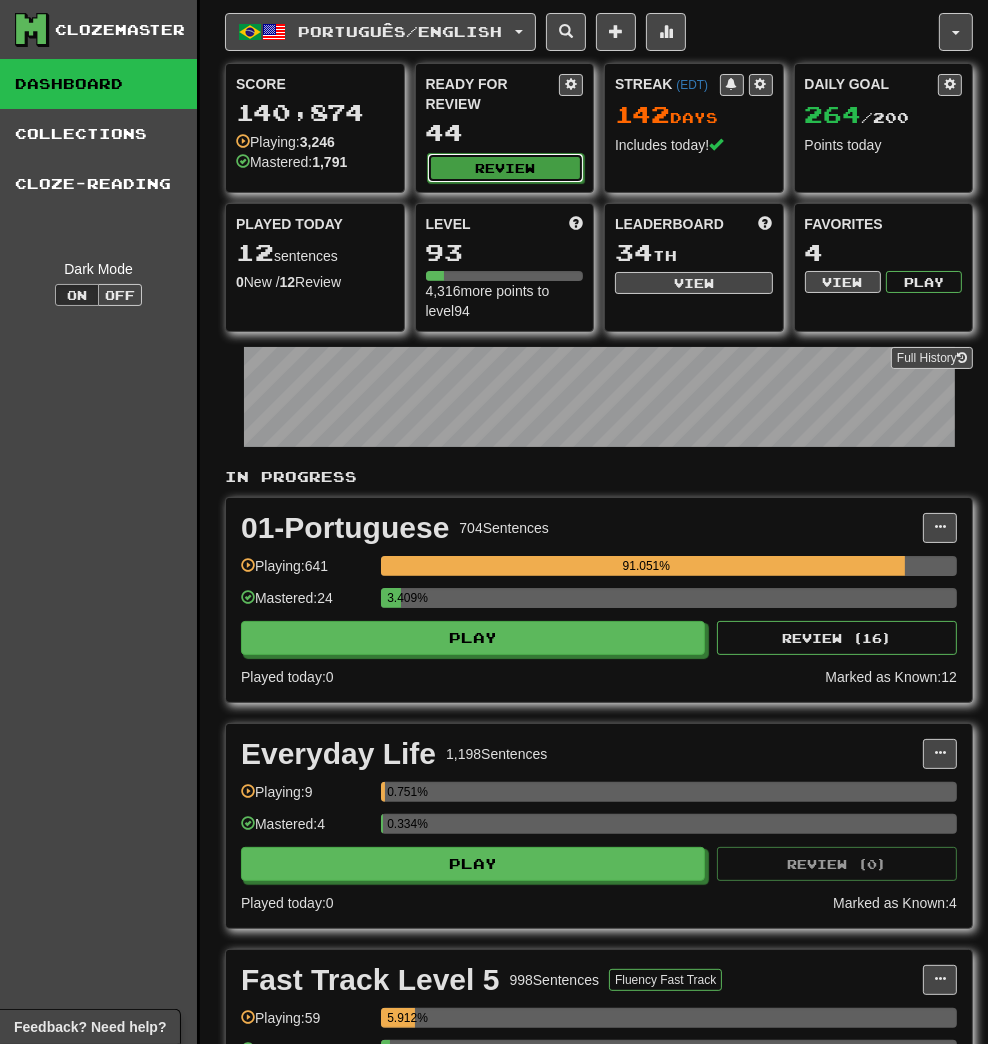 click on "Review" at bounding box center (506, 168) 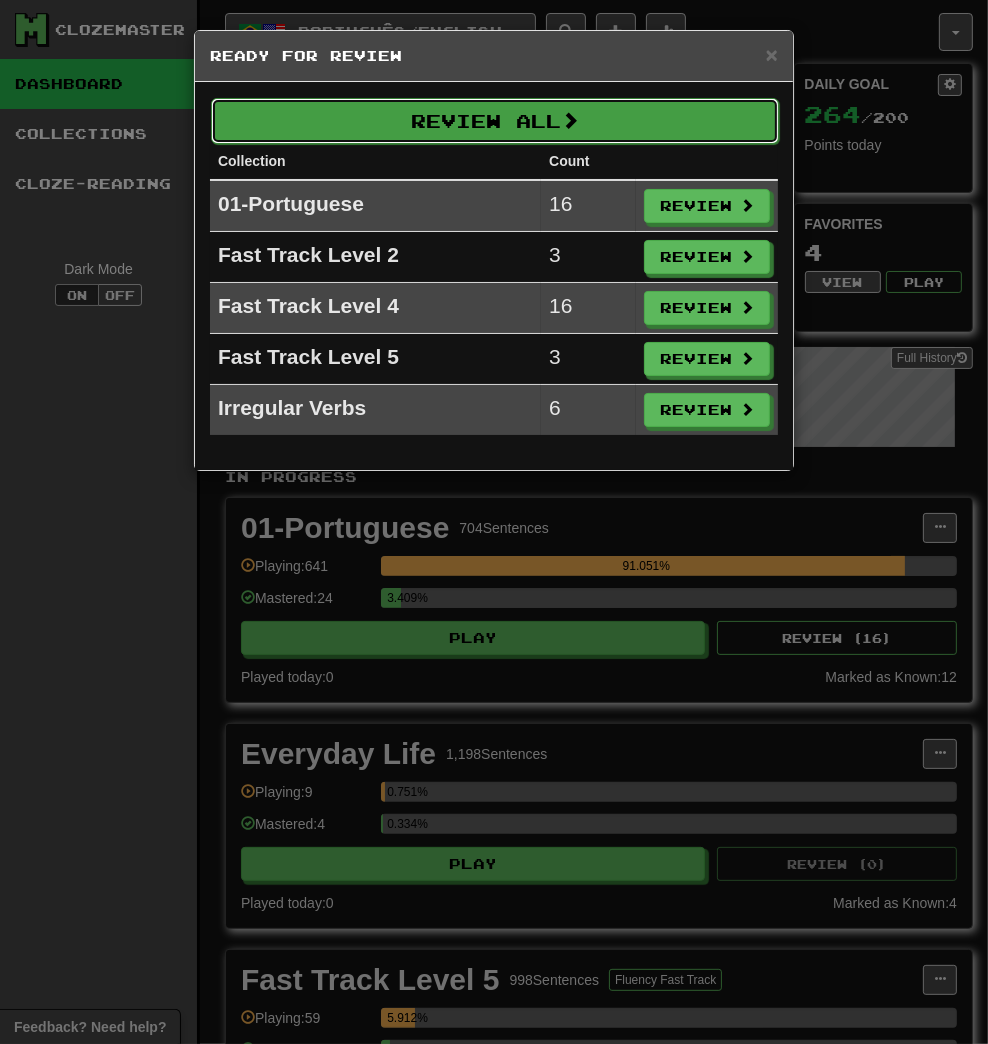 click on "Review All" at bounding box center [495, 121] 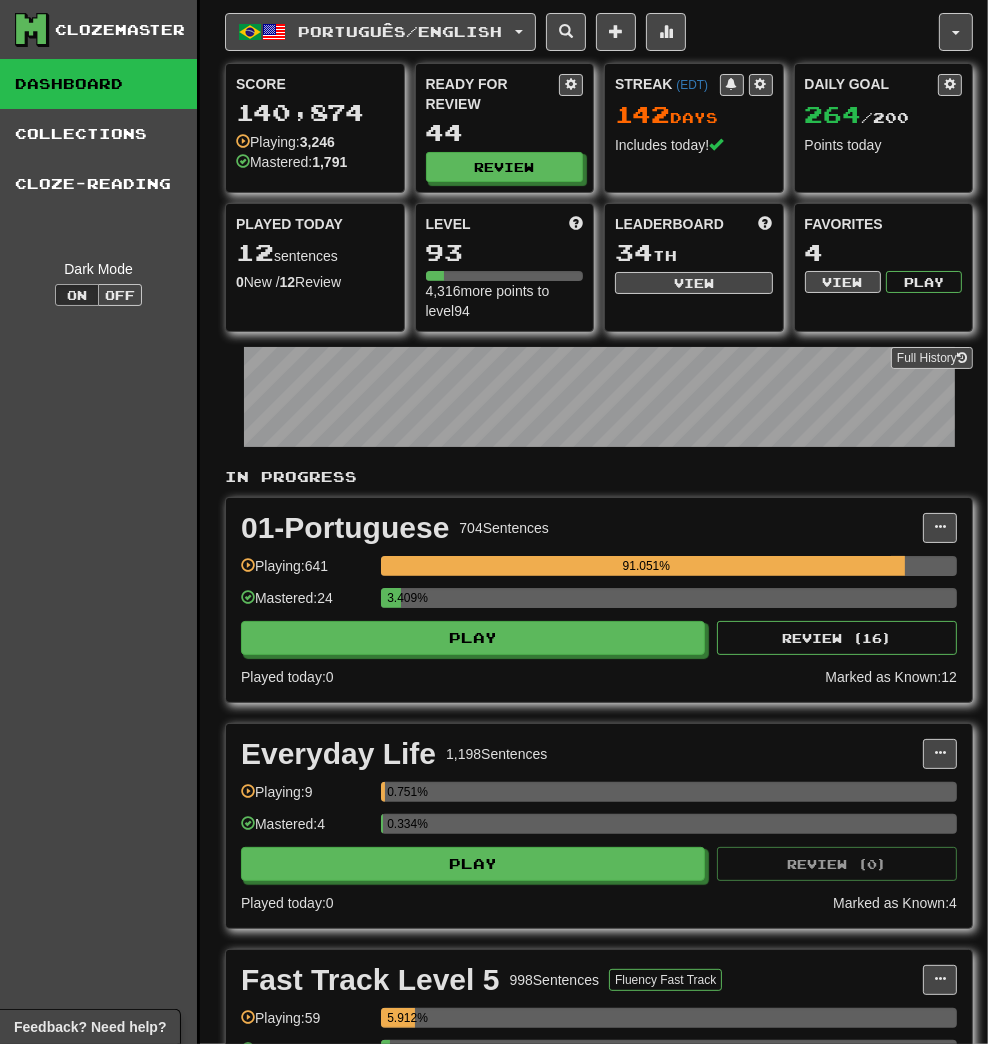 select on "**" 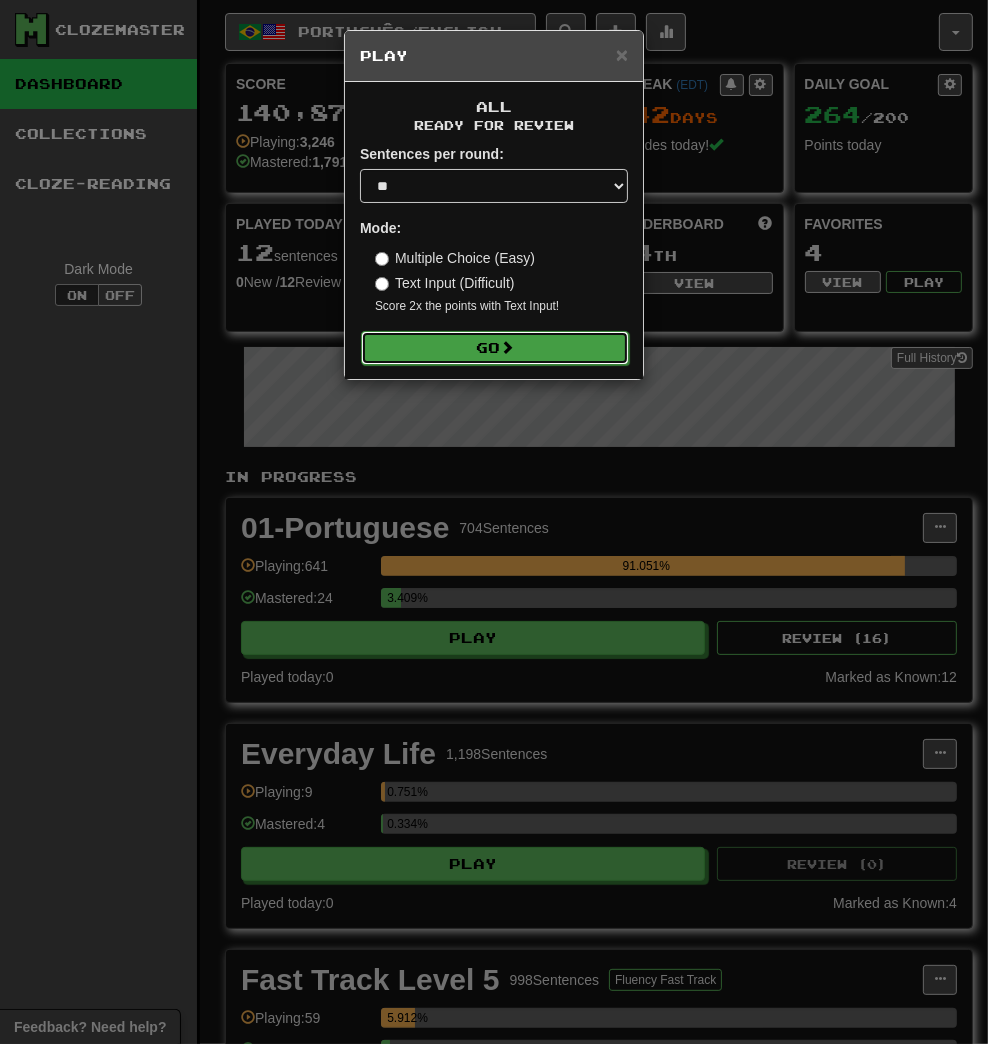 click on "Go" at bounding box center (495, 348) 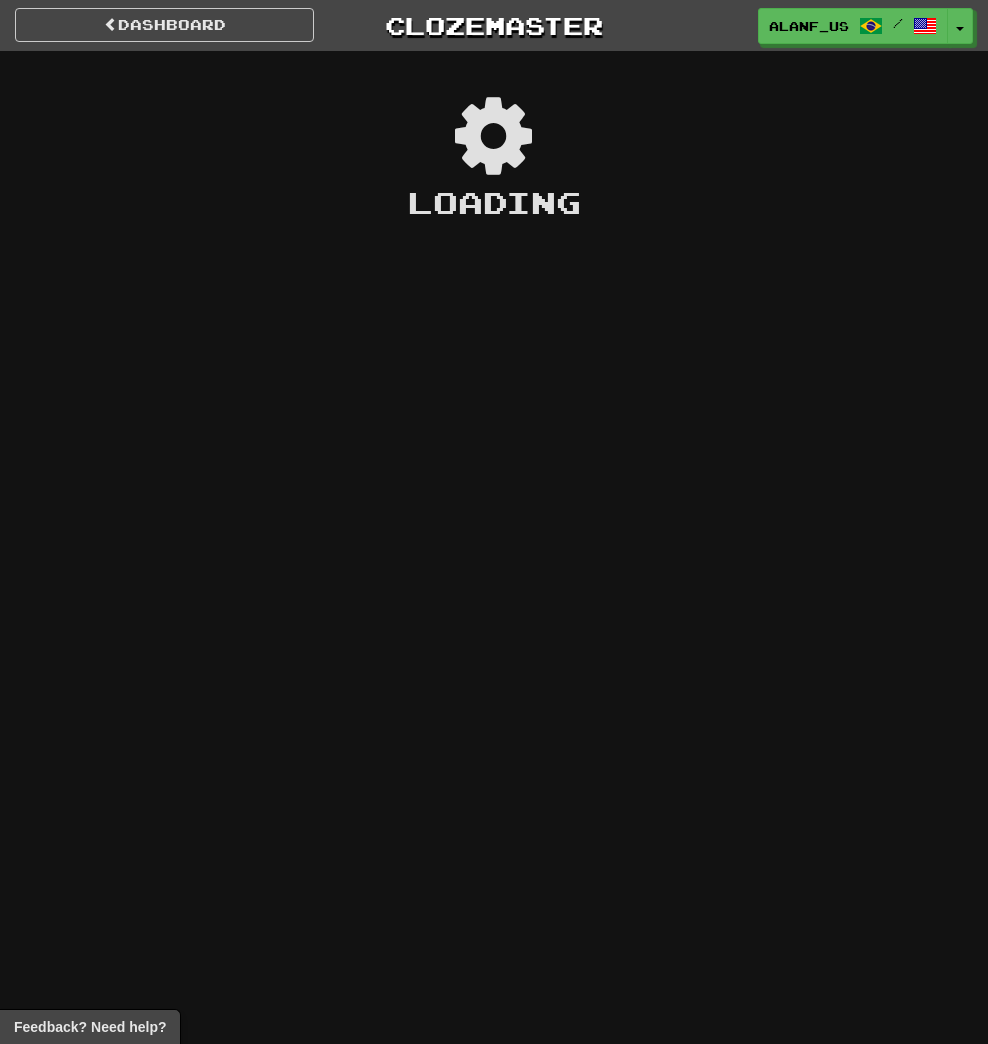 scroll, scrollTop: 0, scrollLeft: 0, axis: both 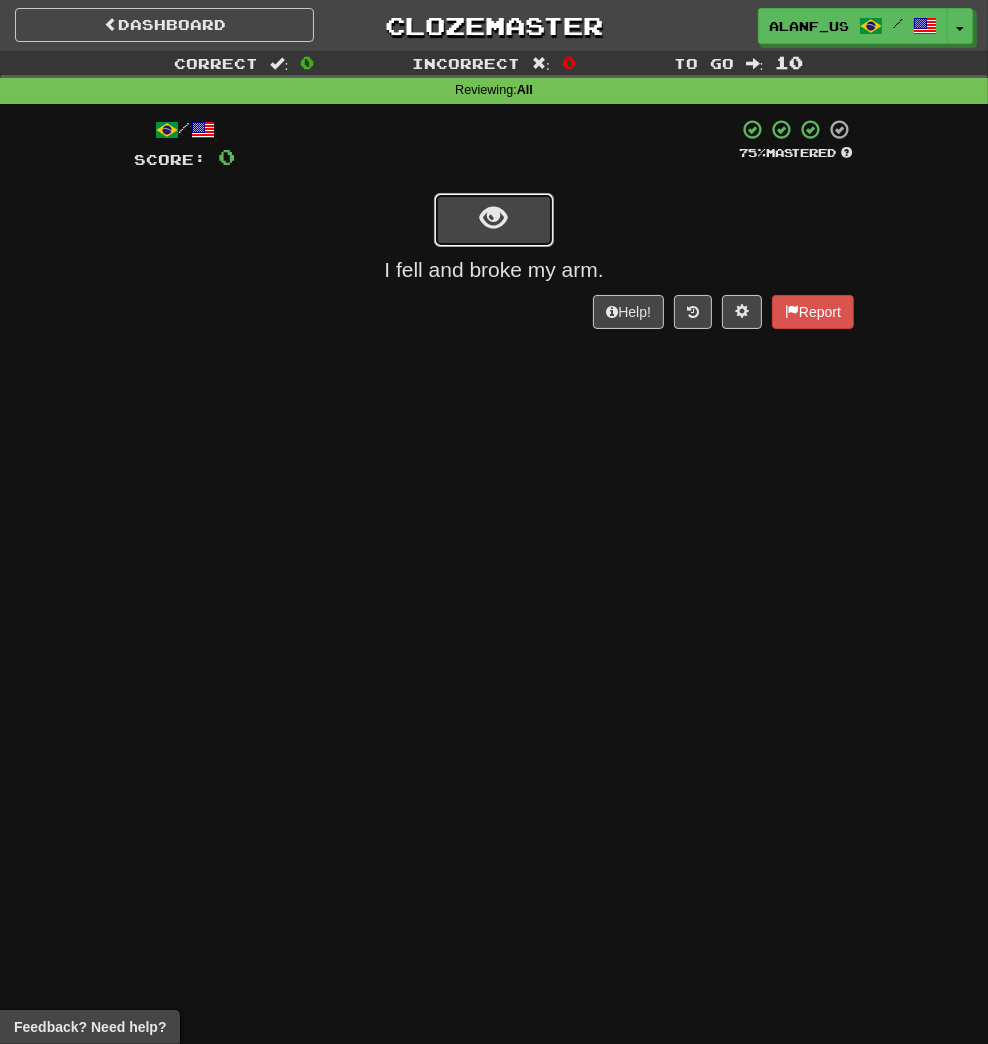 click at bounding box center [494, 218] 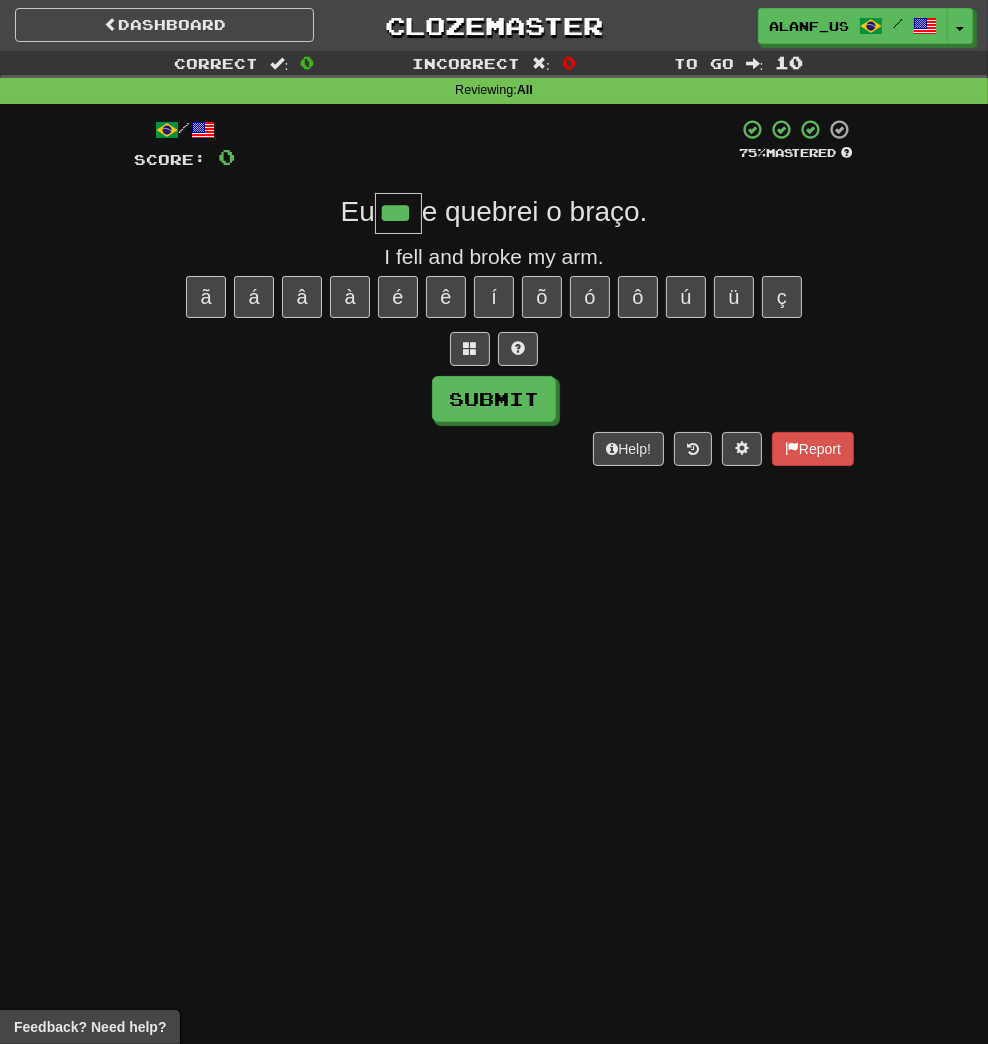 type on "***" 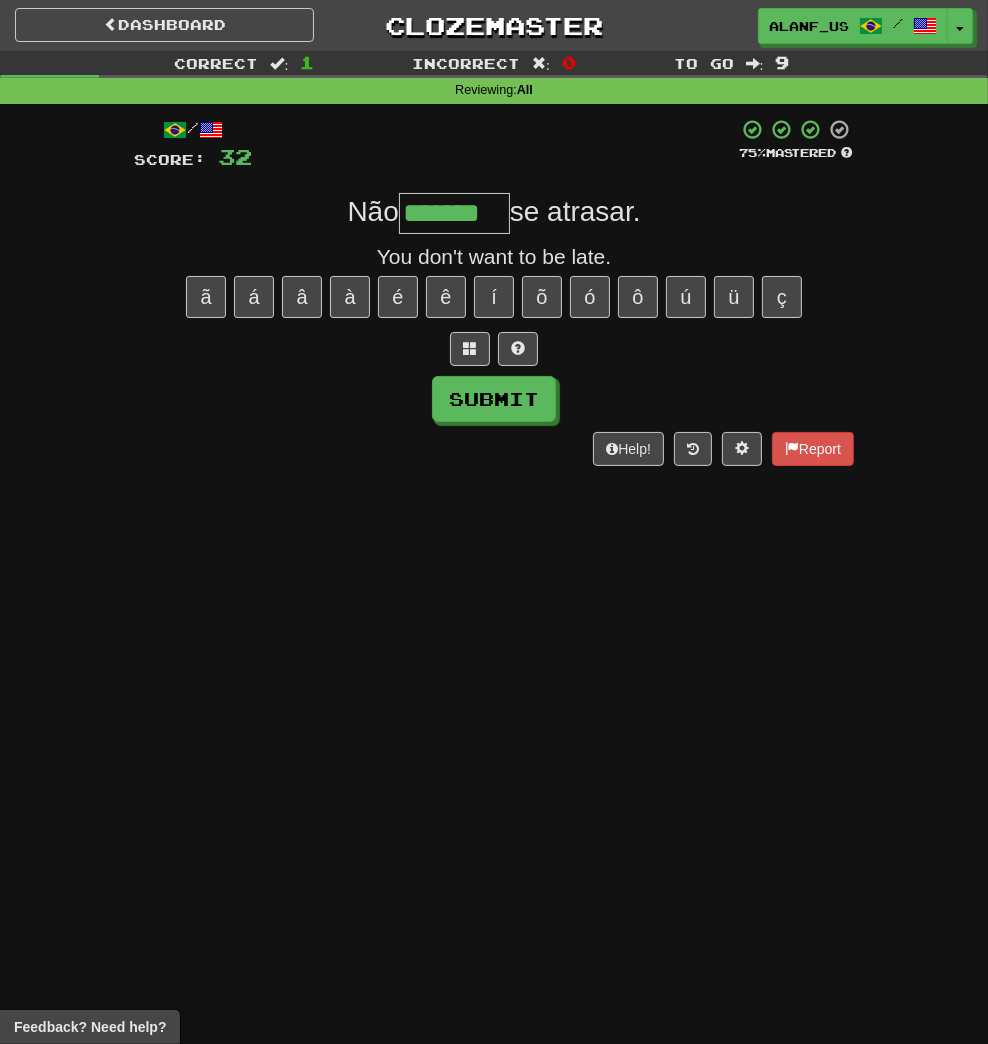 type on "*******" 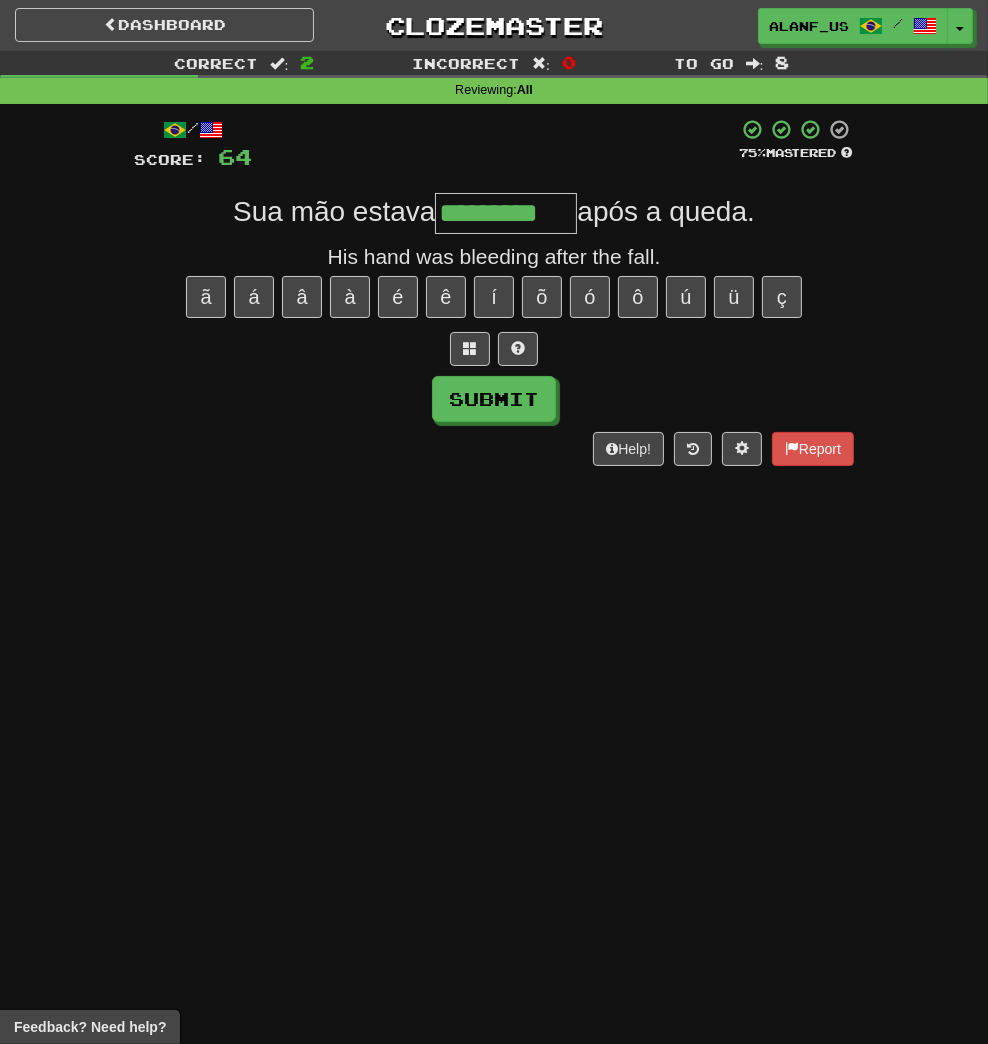 type on "*********" 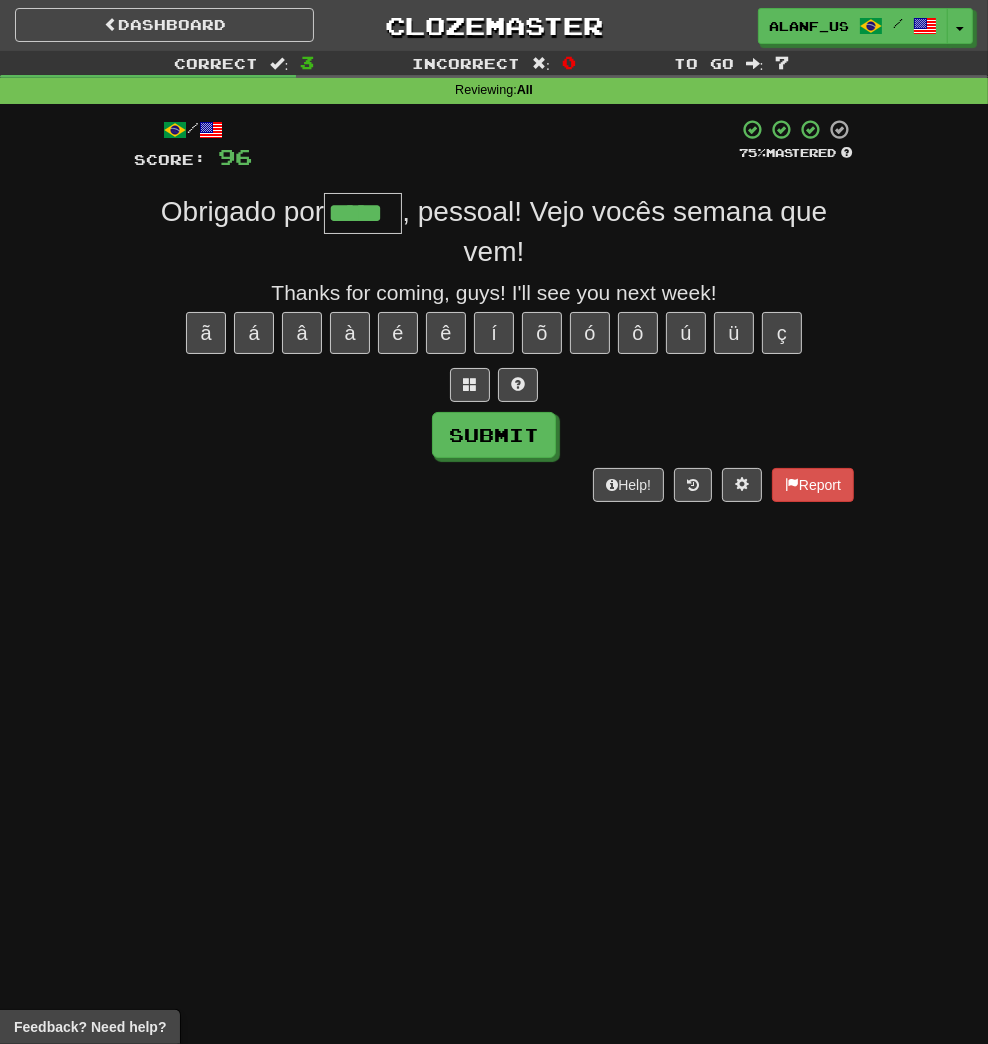 type on "*****" 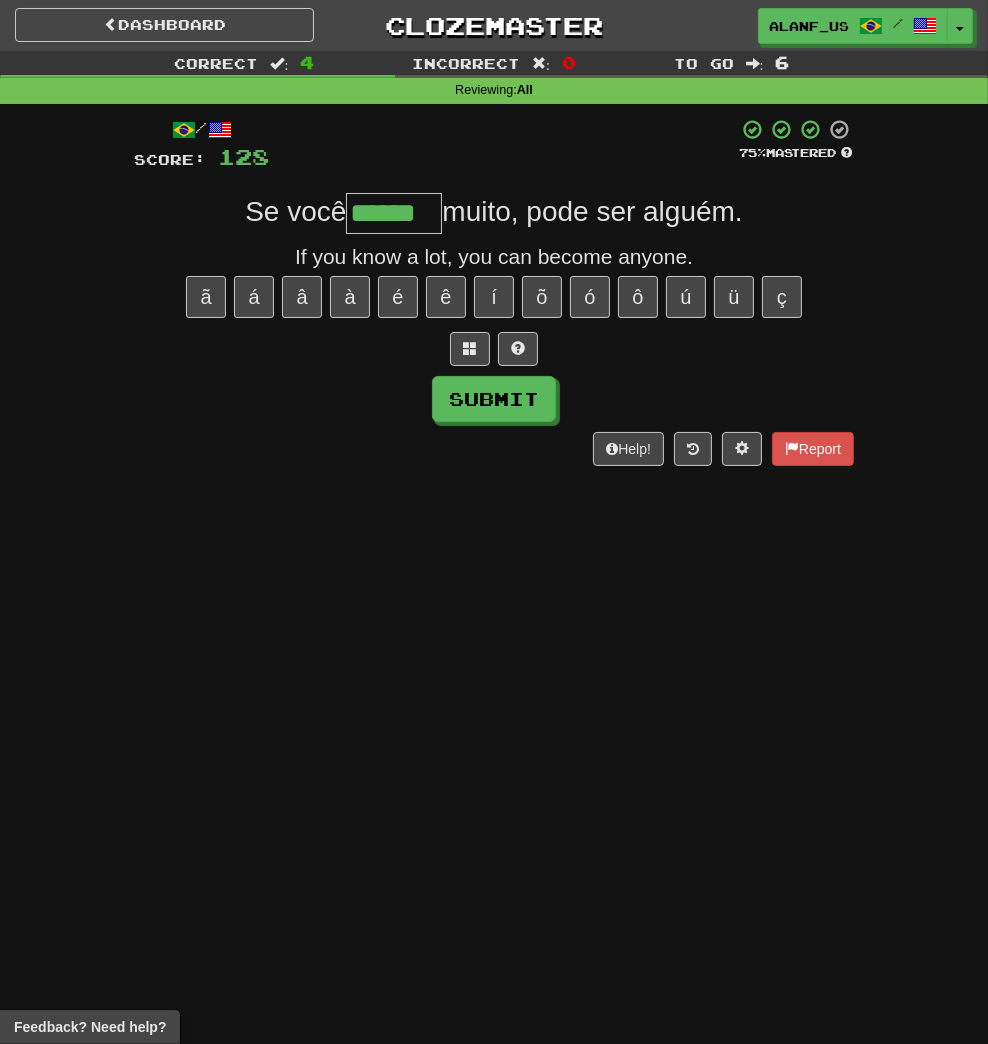 type on "******" 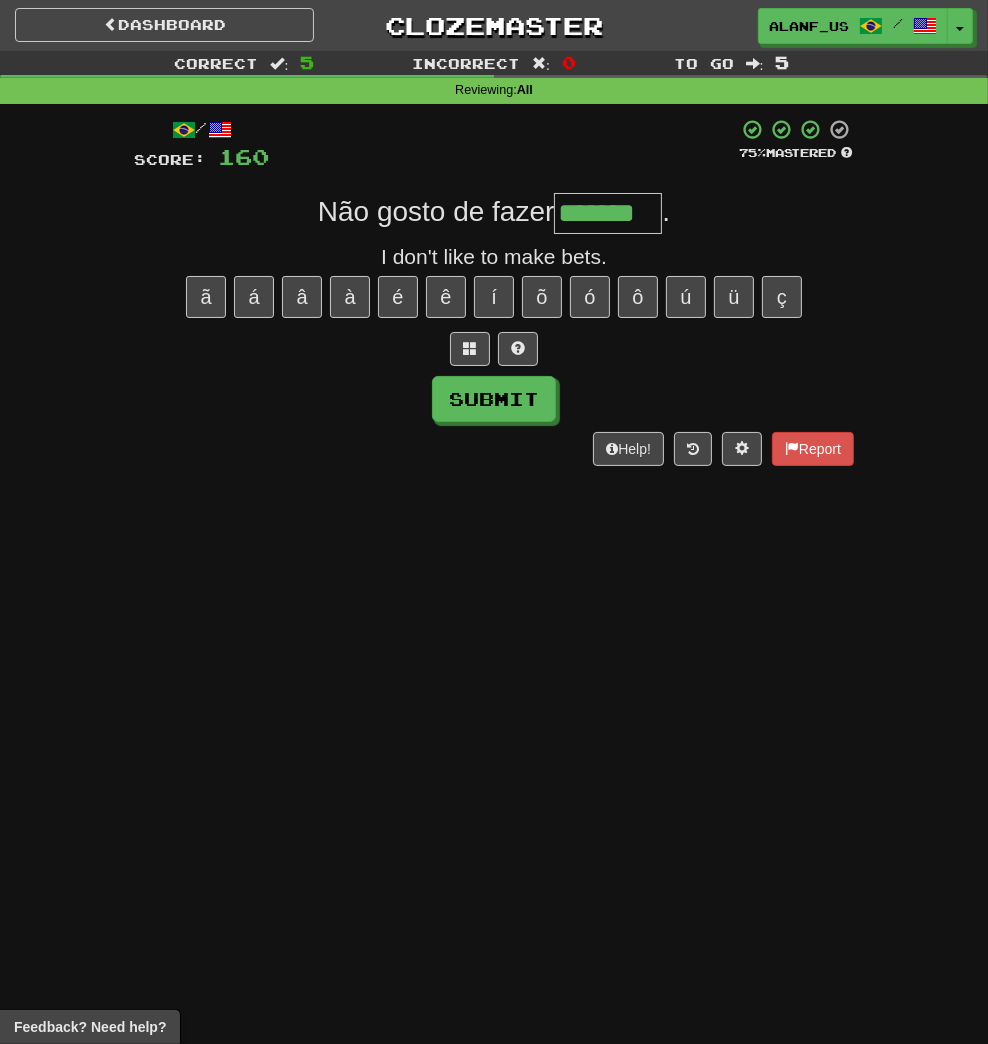 type on "*******" 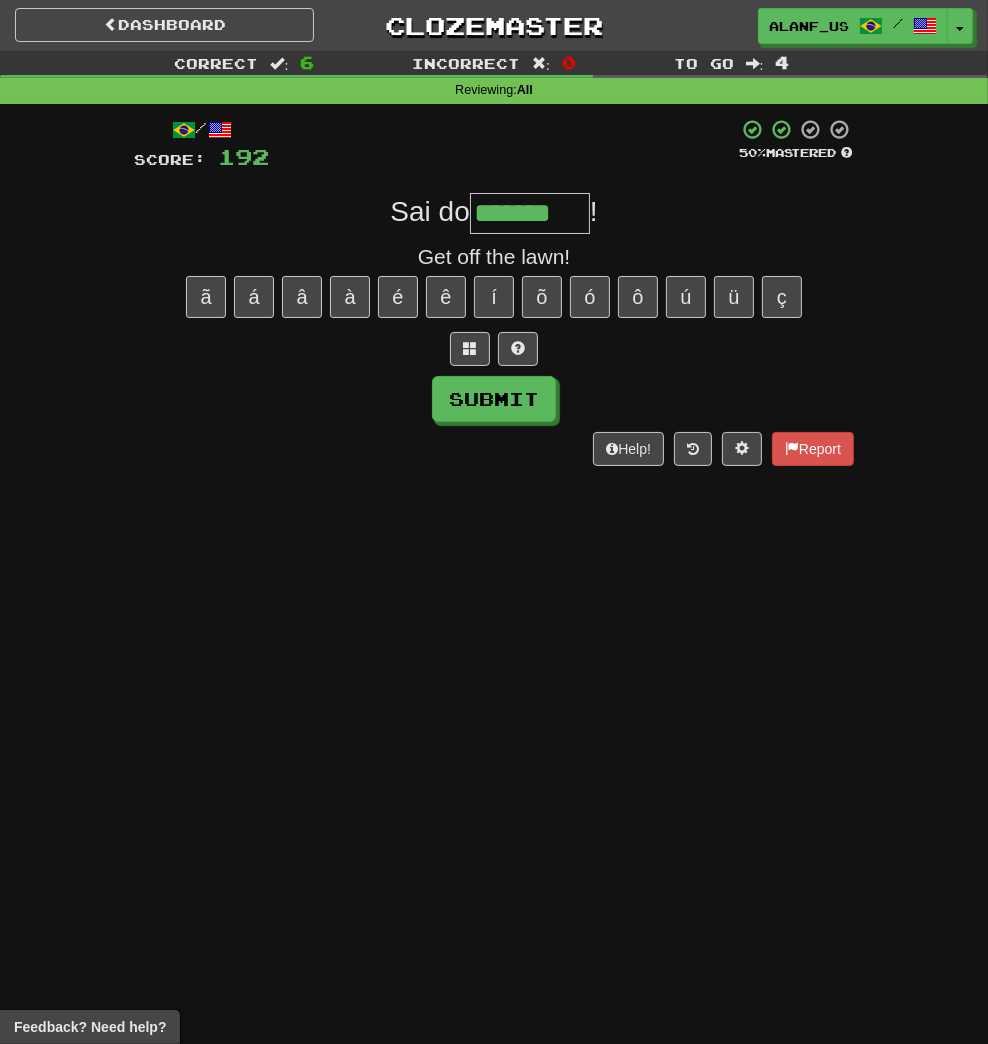 type on "*******" 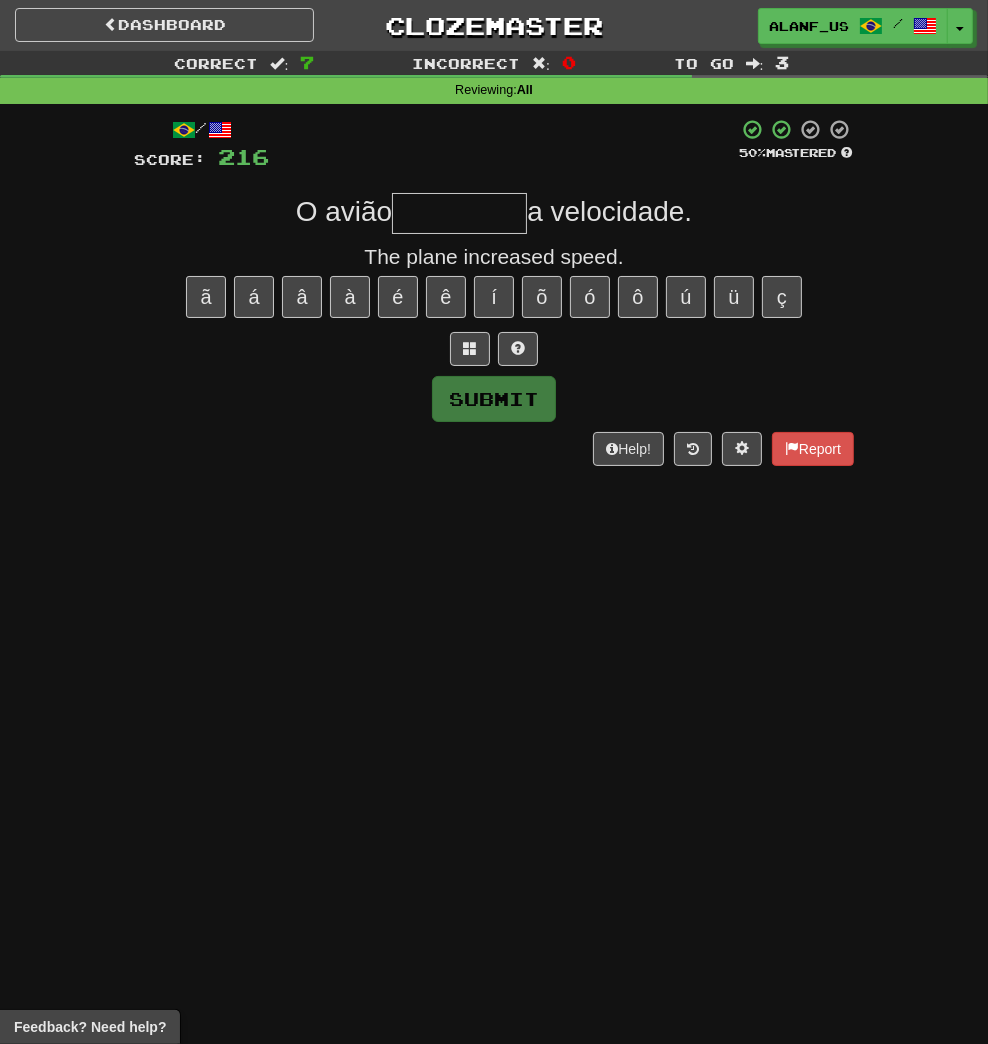 type on "*" 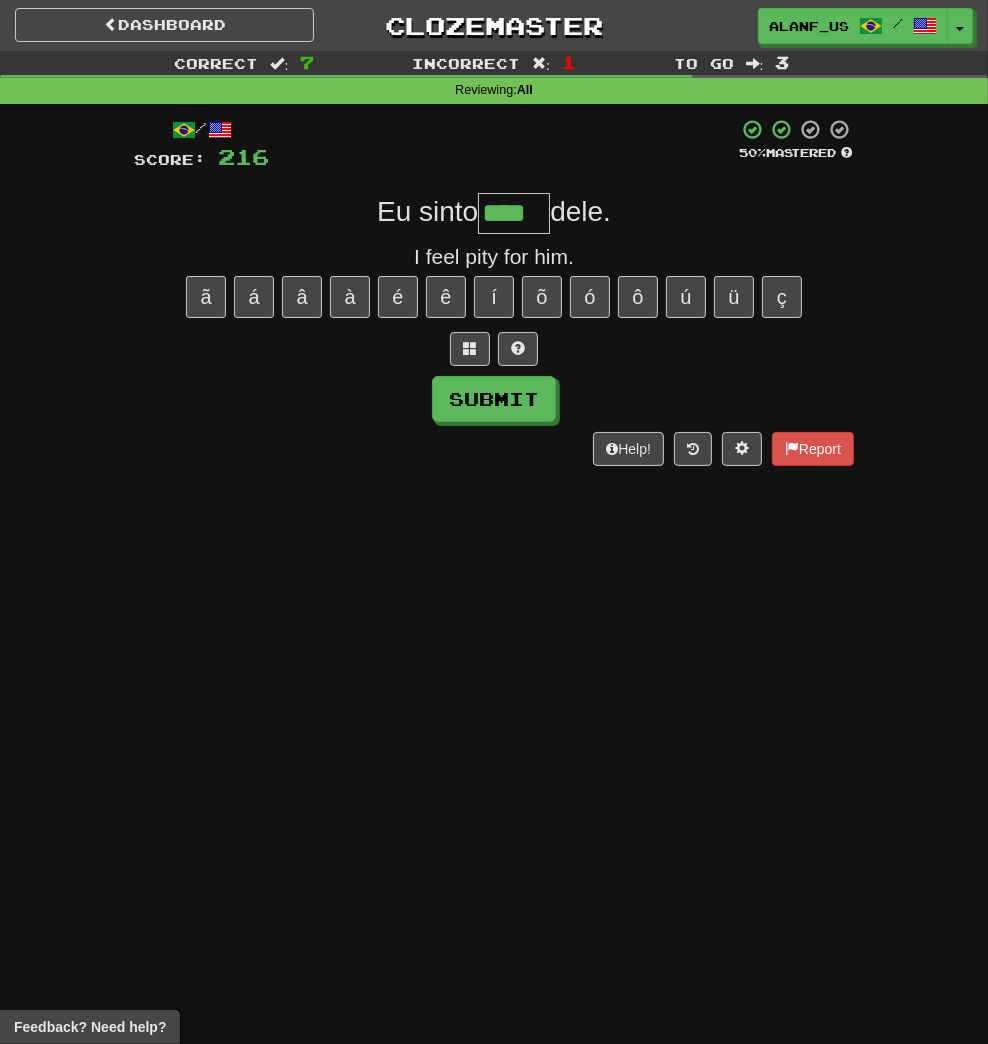 type on "****" 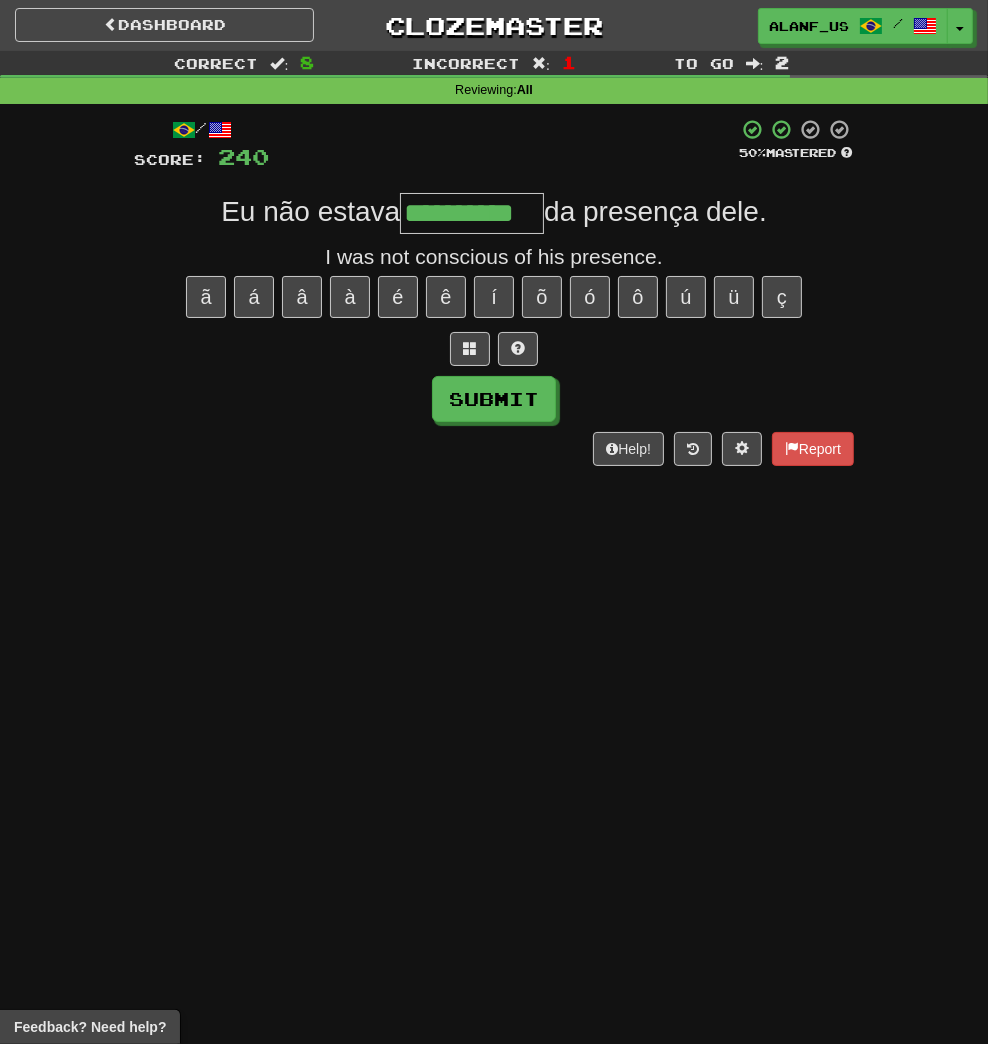 type on "**********" 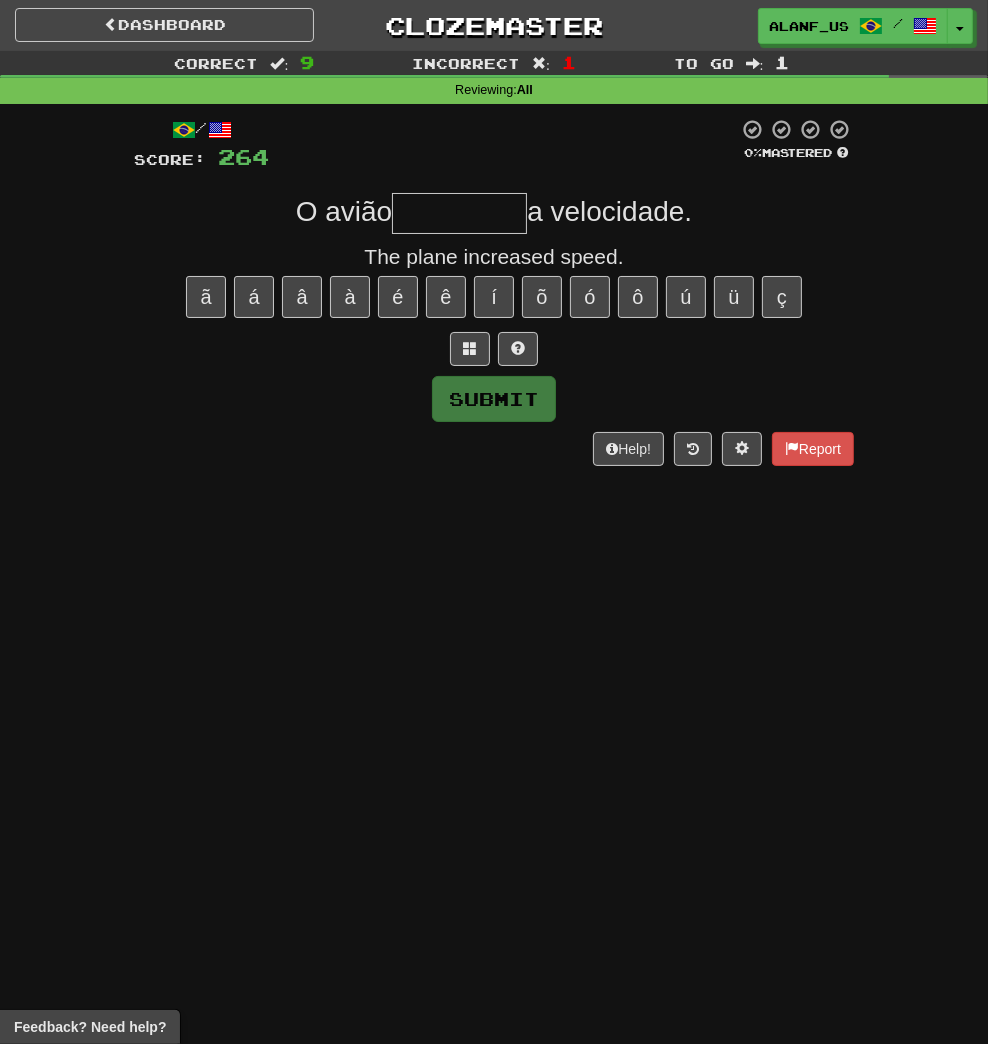 type on "*" 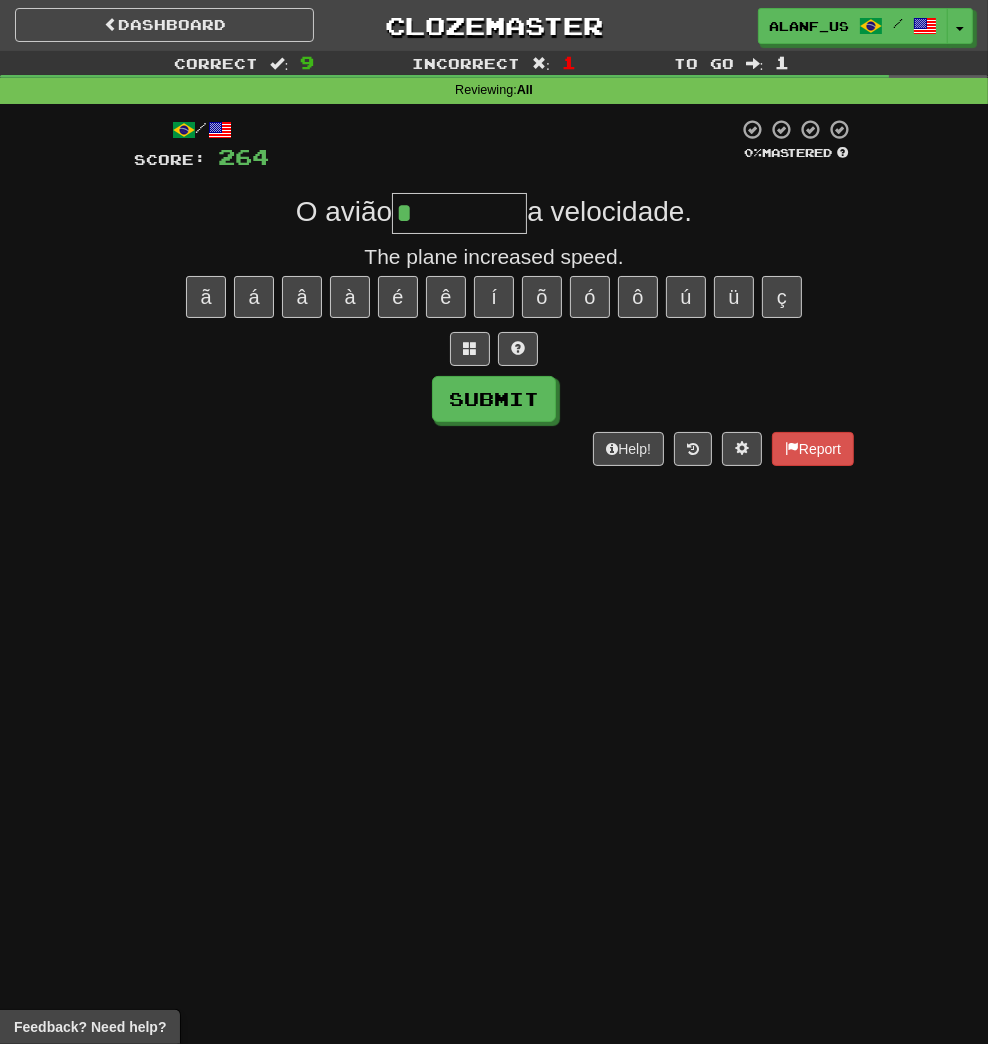 type on "********" 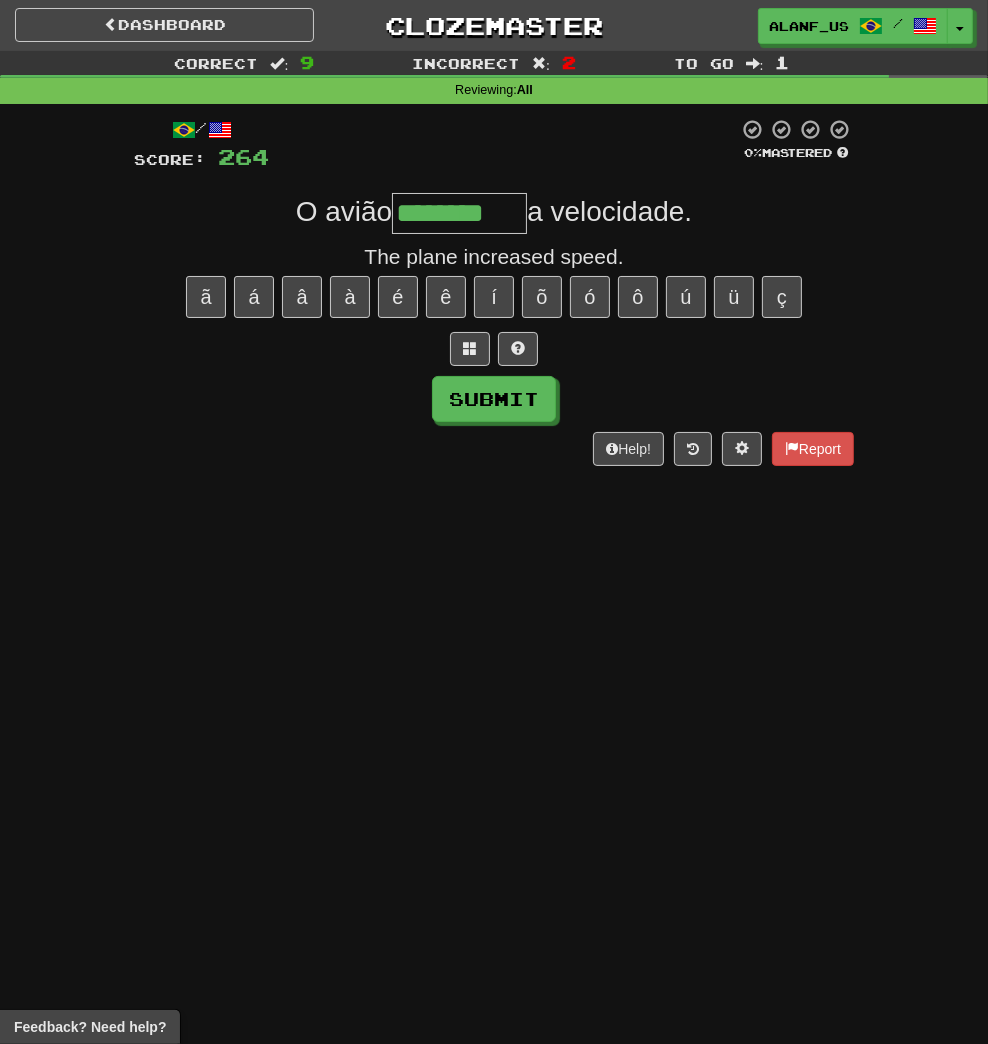 type on "********" 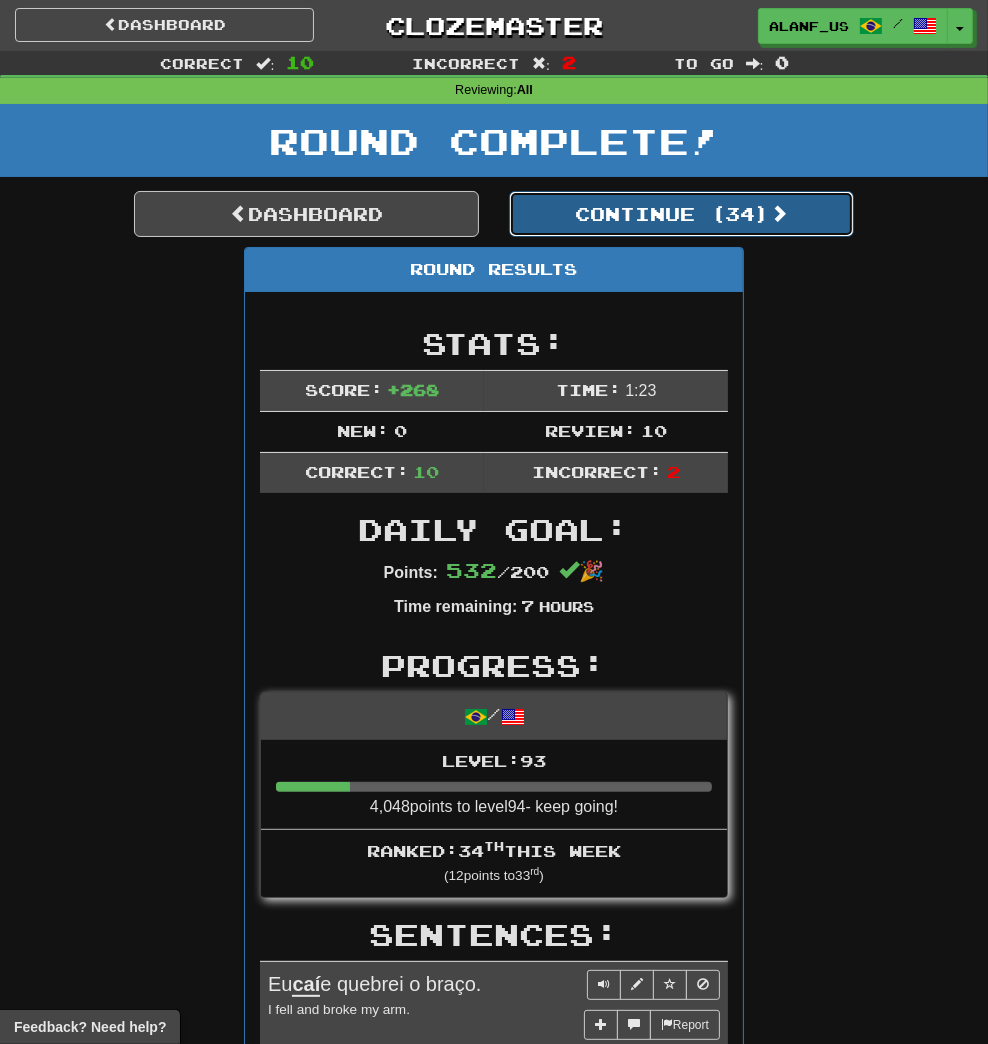 click on "Continue ( 34 )" at bounding box center [681, 214] 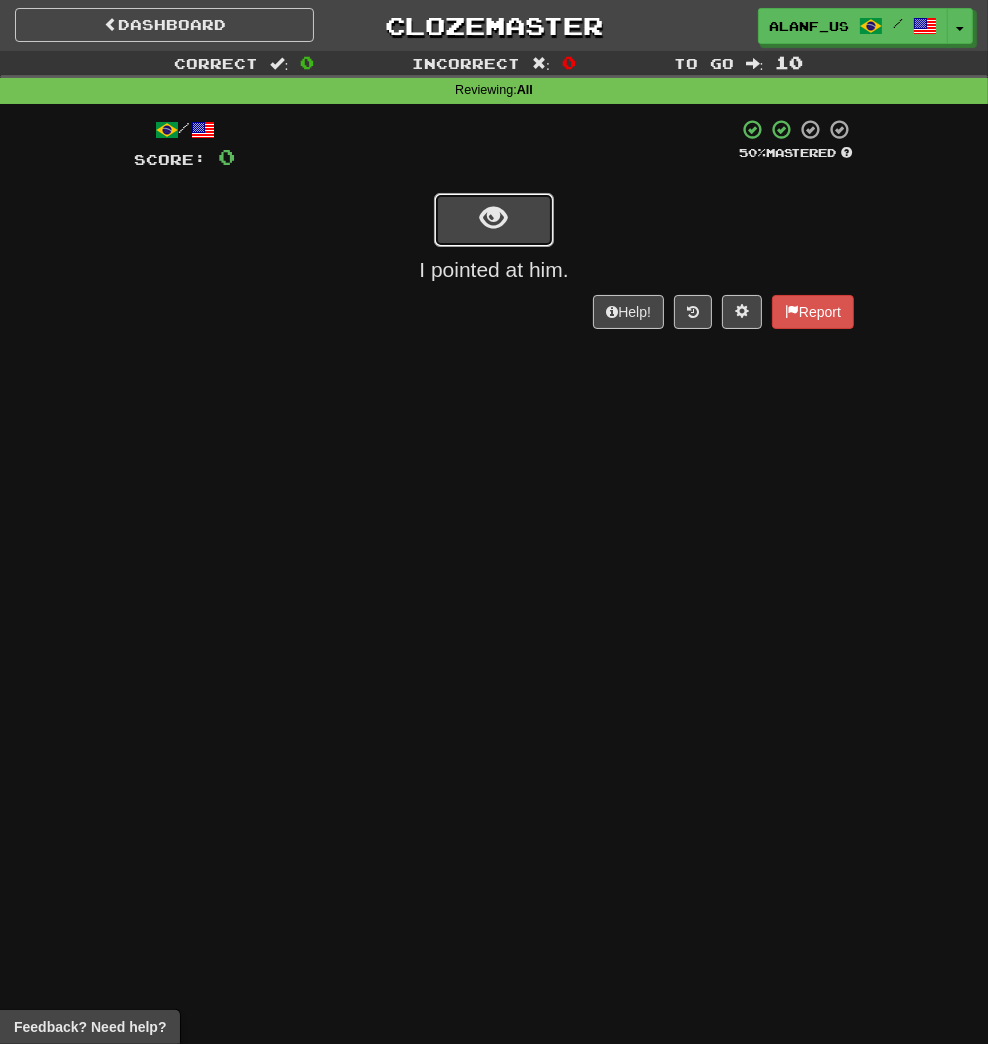 click at bounding box center [494, 220] 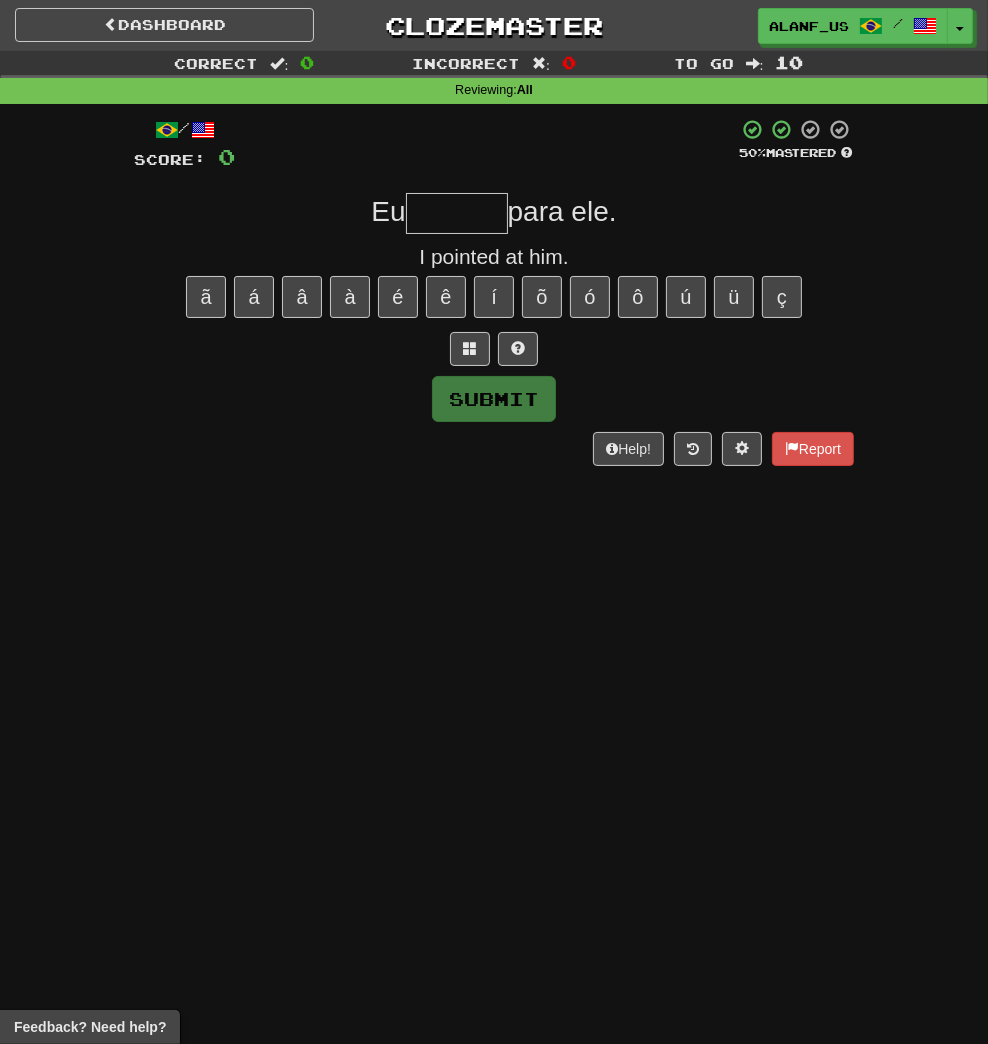 type on "*" 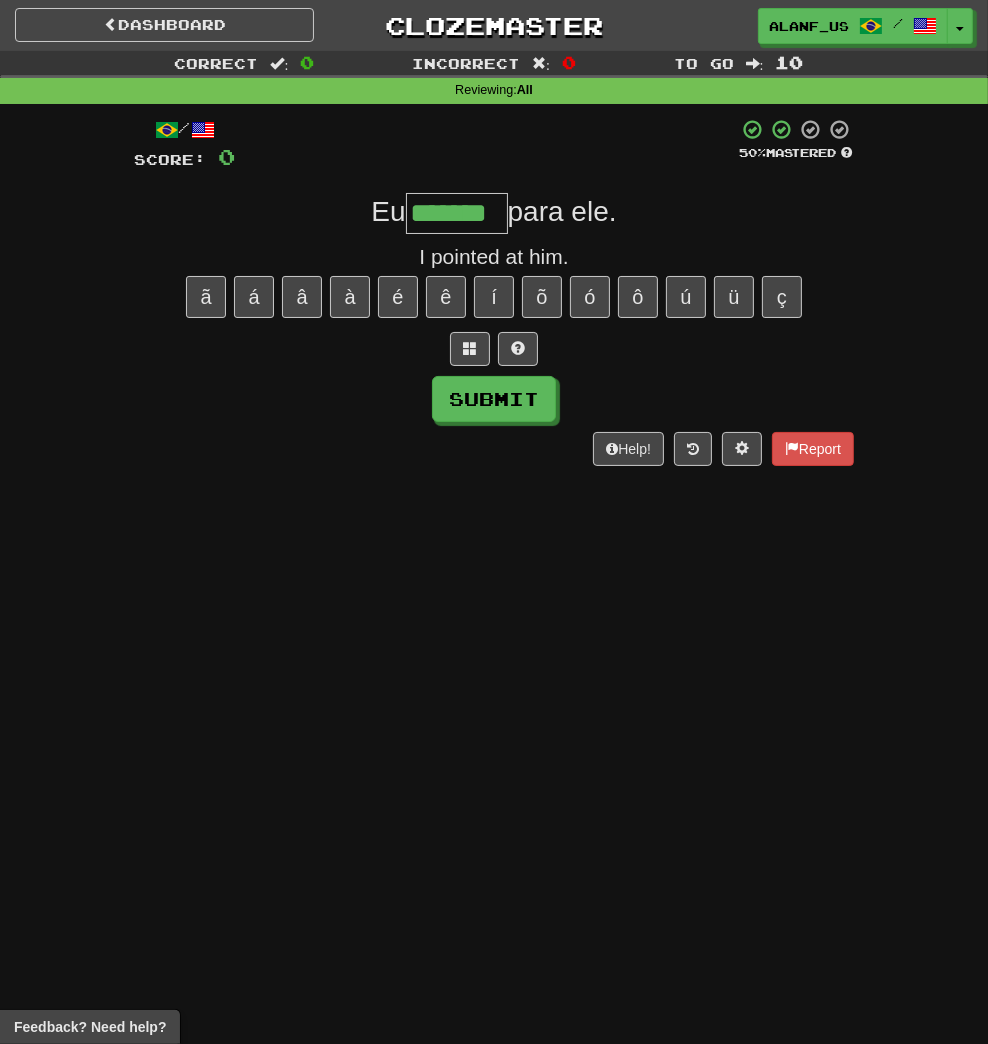 type on "*******" 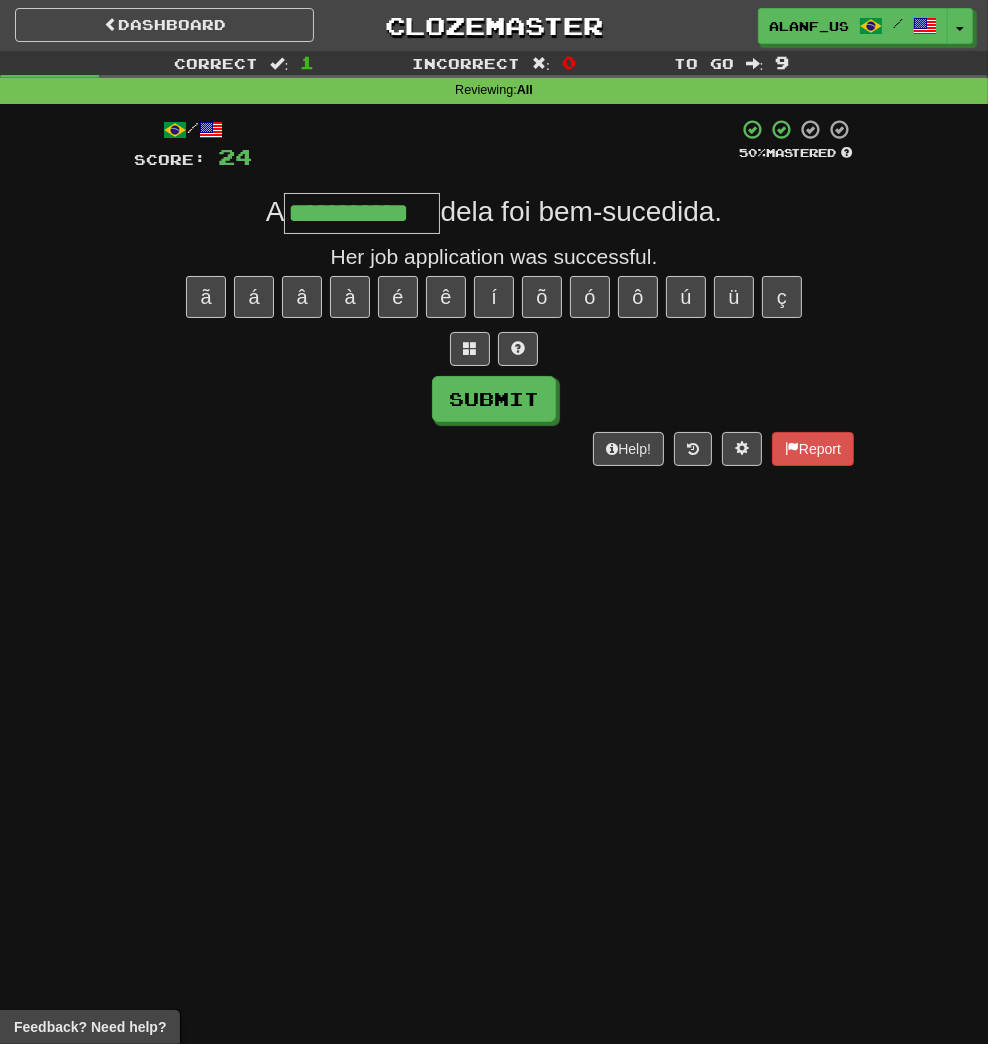 type on "**********" 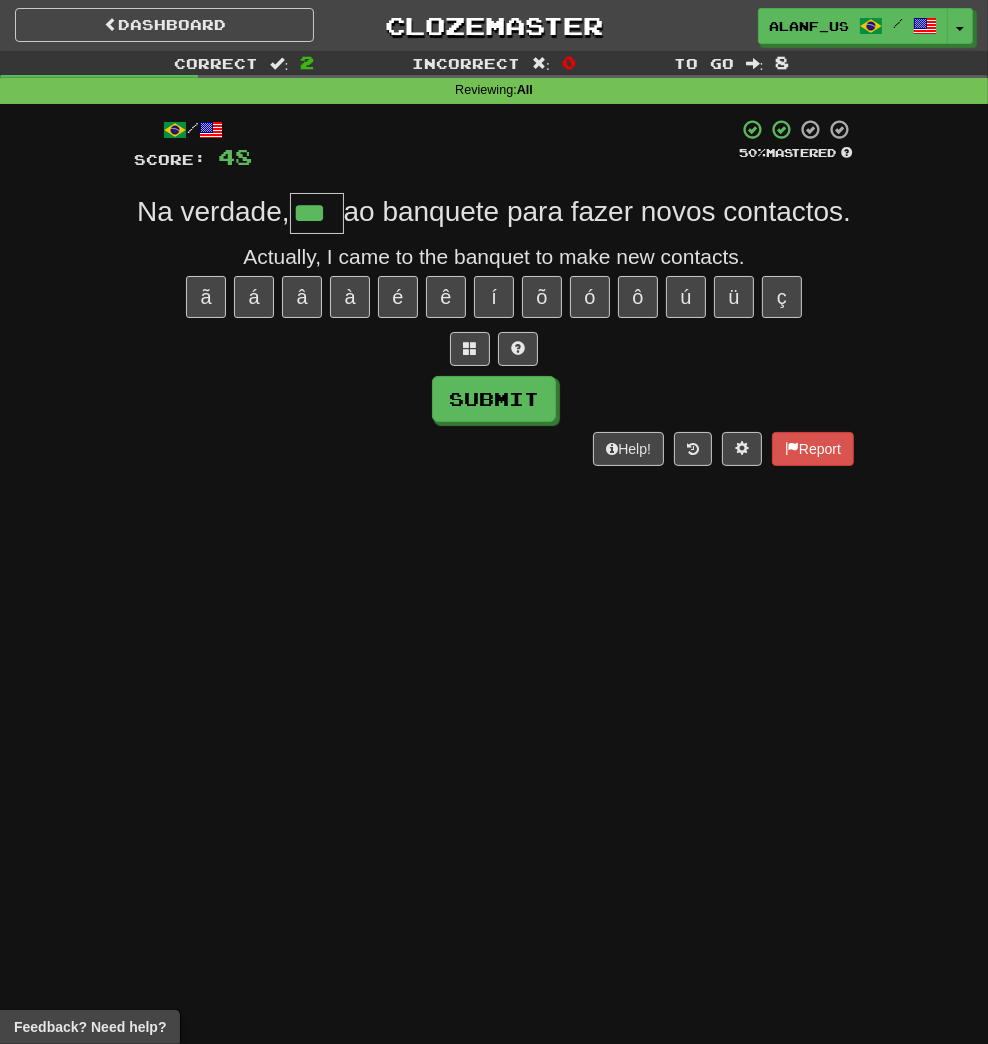 type on "***" 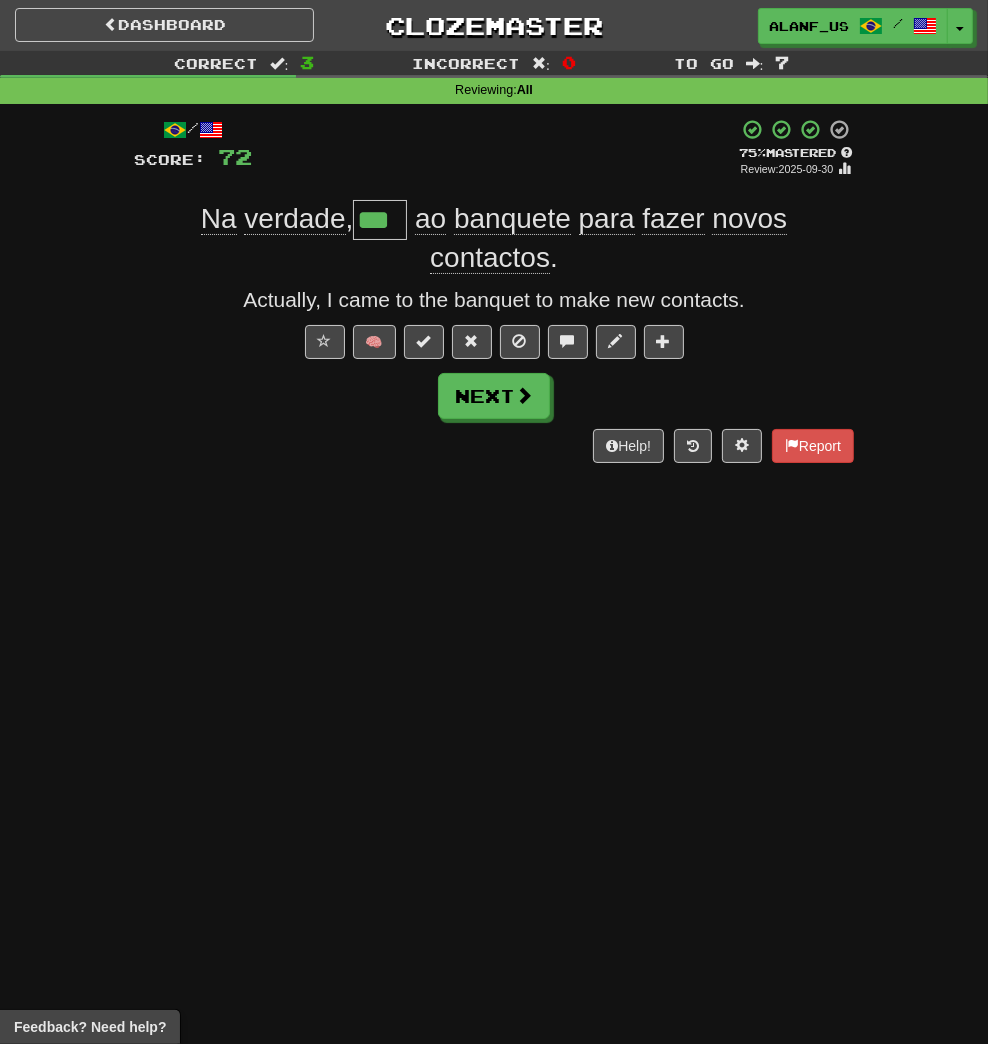 click on "***" at bounding box center [380, 220] 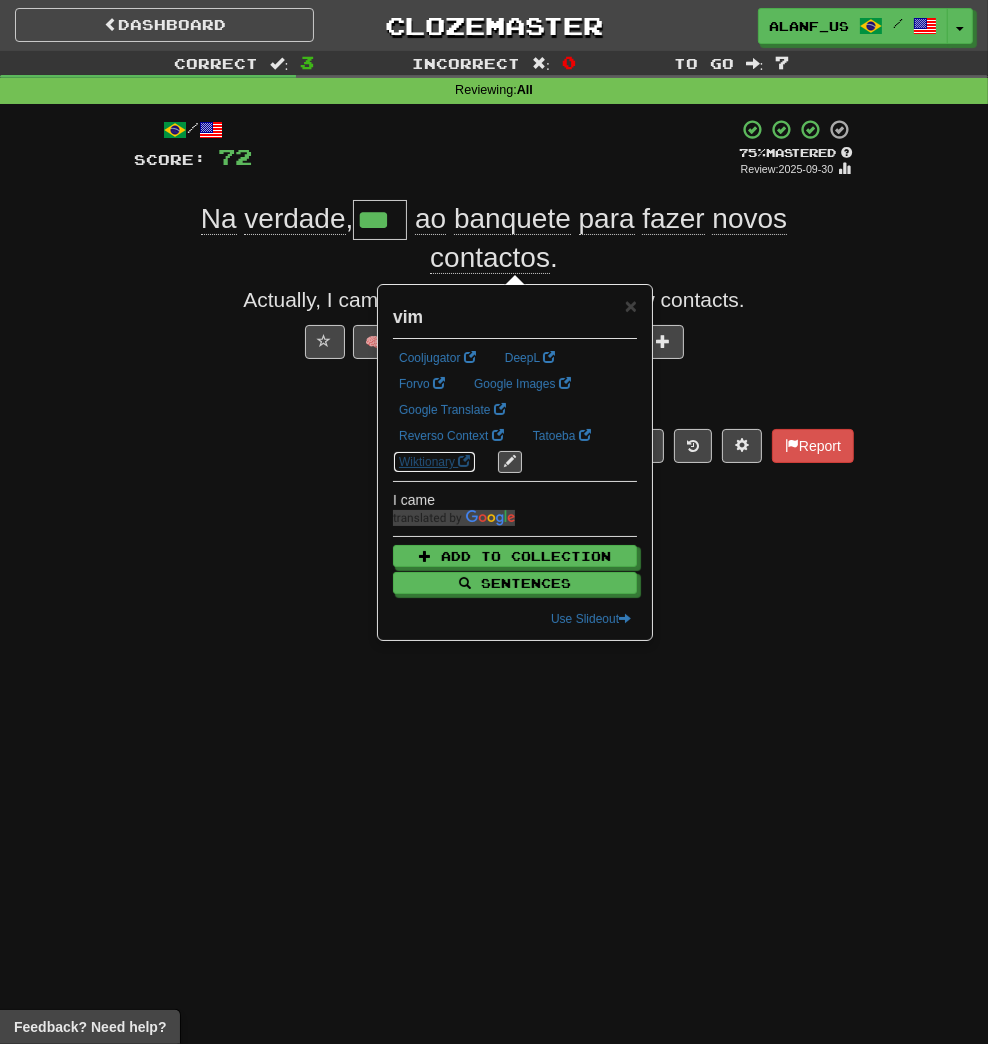 click on "Wiktionary" at bounding box center (434, 462) 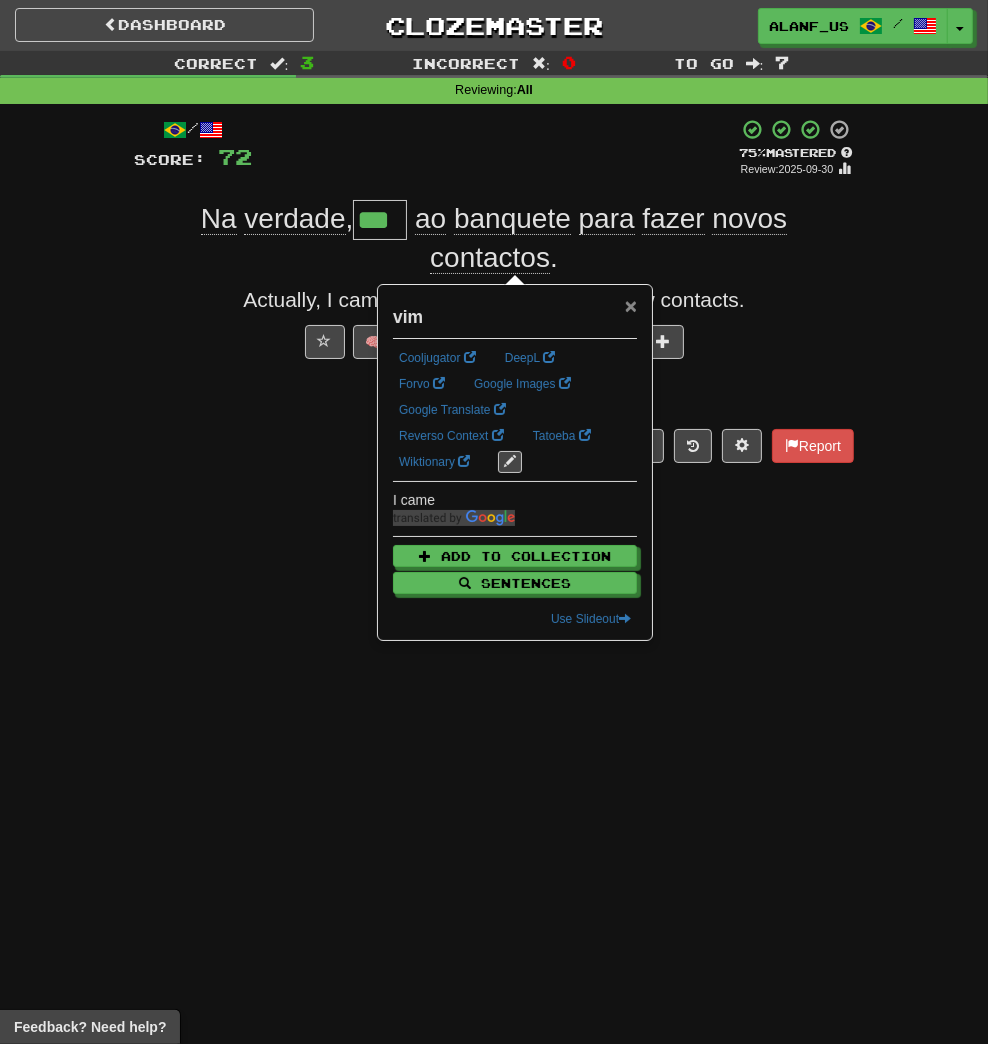 click on "×" at bounding box center (631, 305) 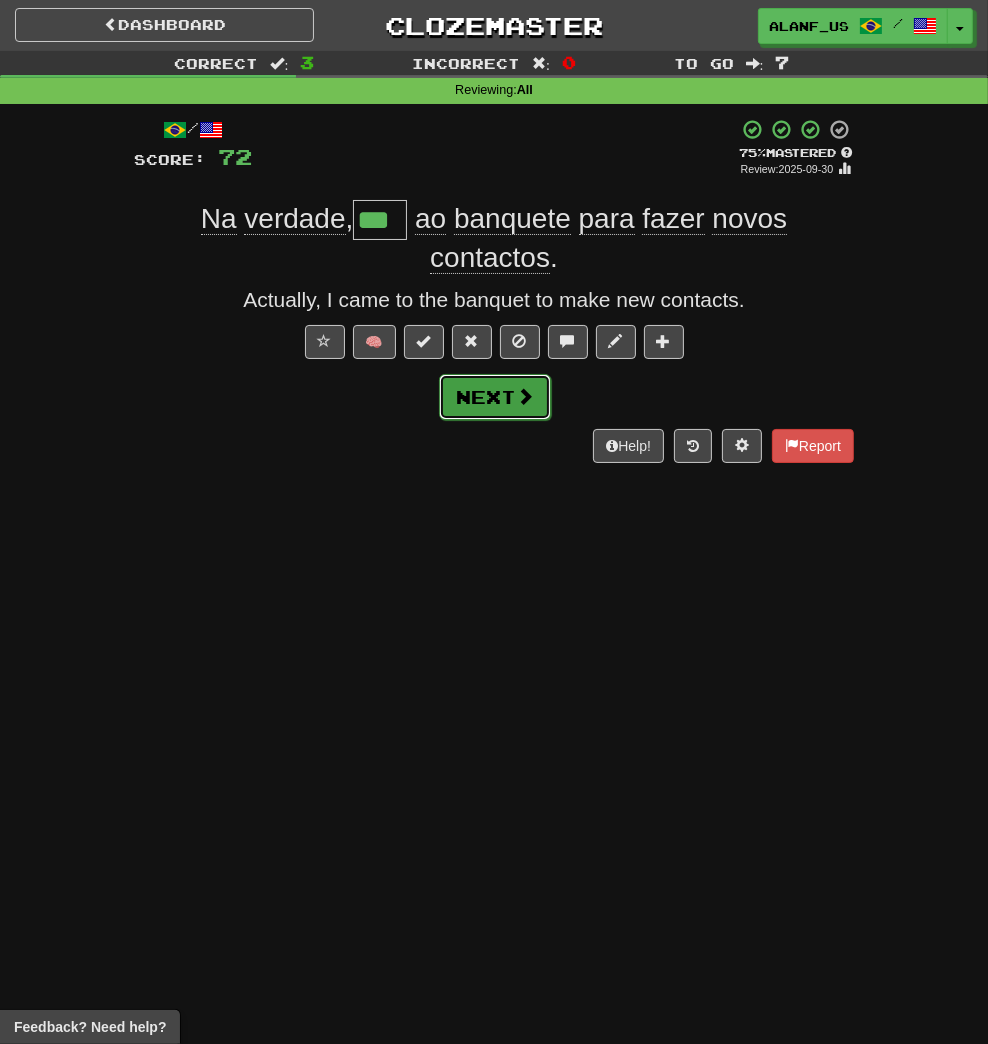 click on "Next" at bounding box center (495, 397) 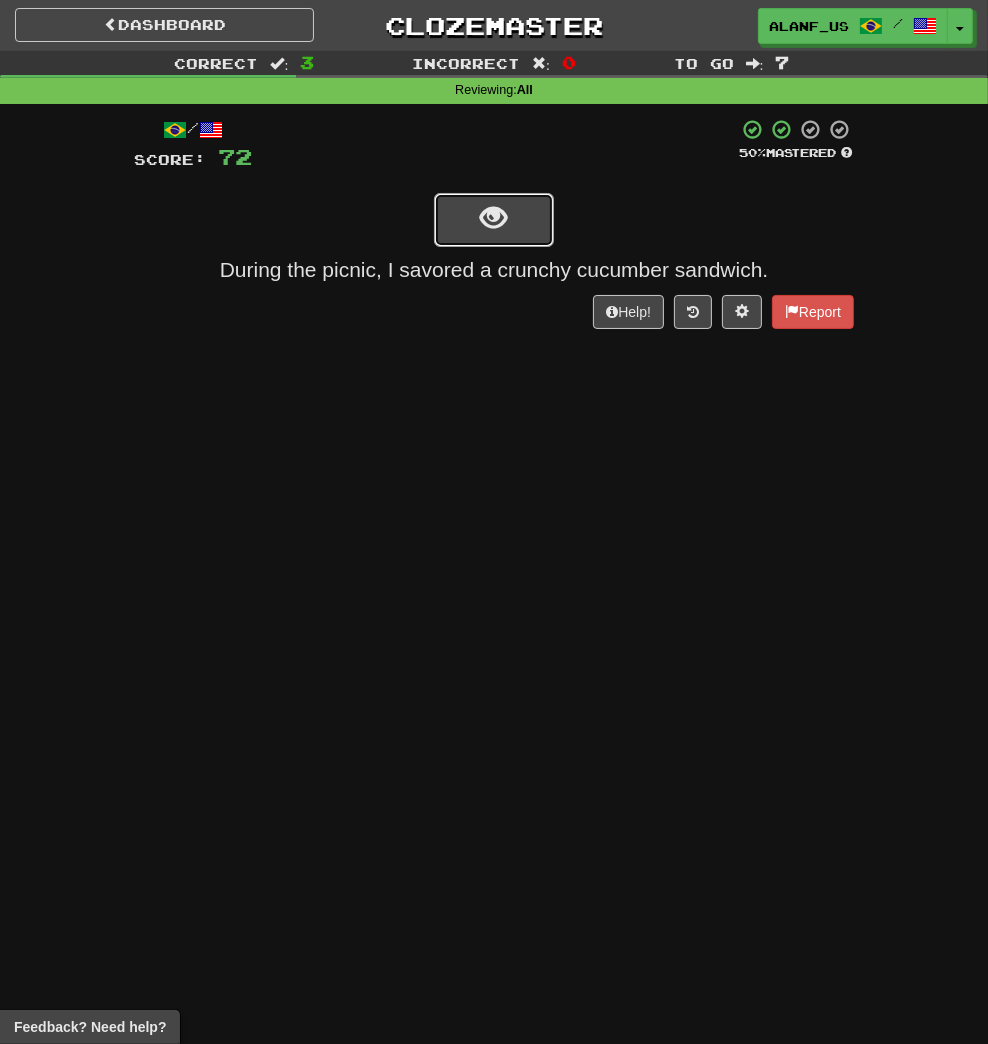 click at bounding box center [494, 218] 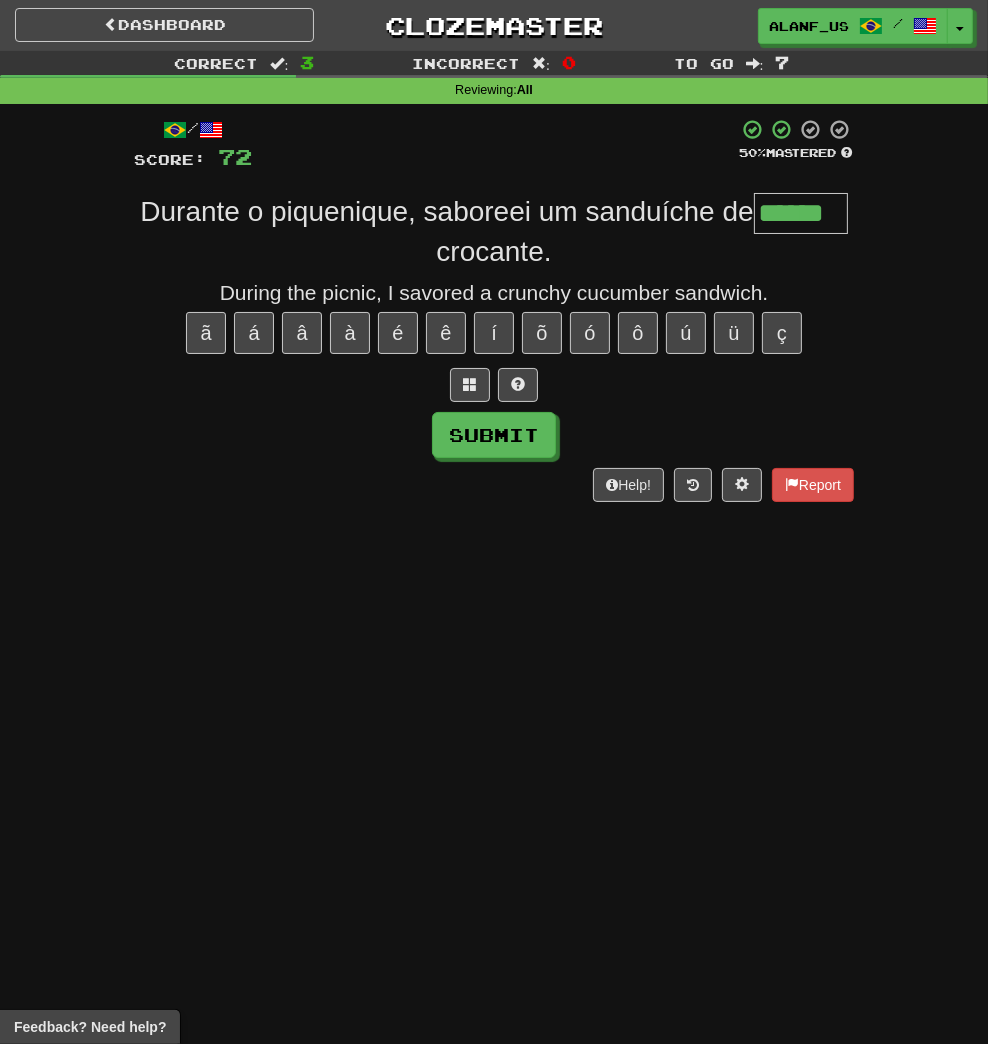 type on "******" 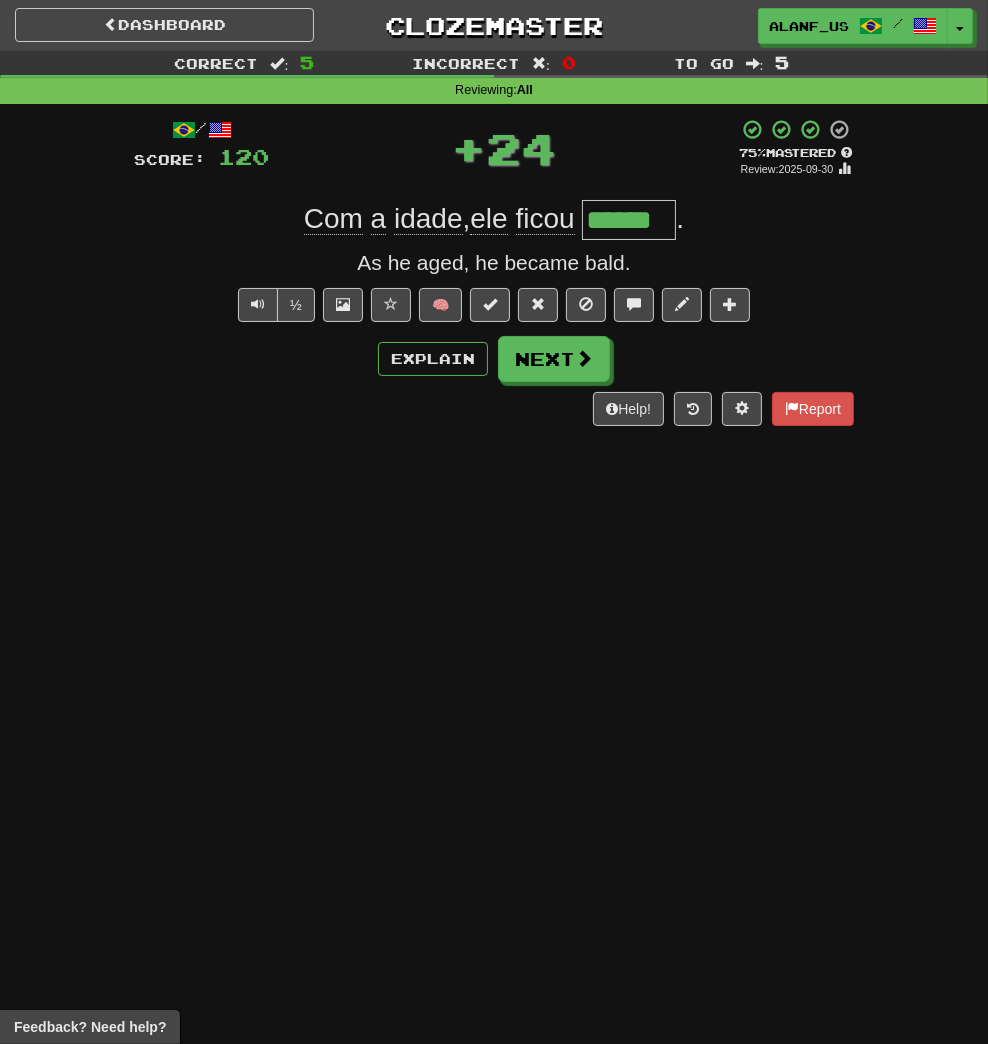 type on "******" 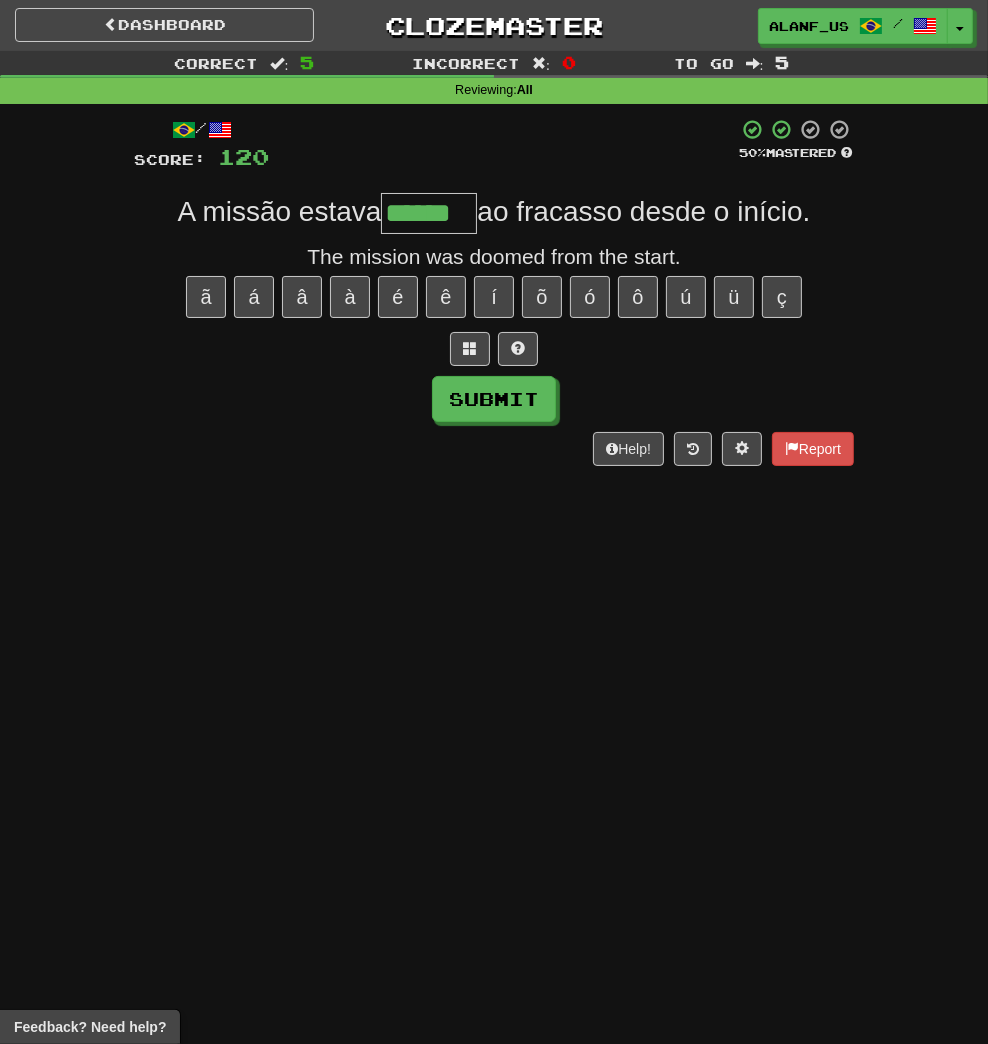type on "******" 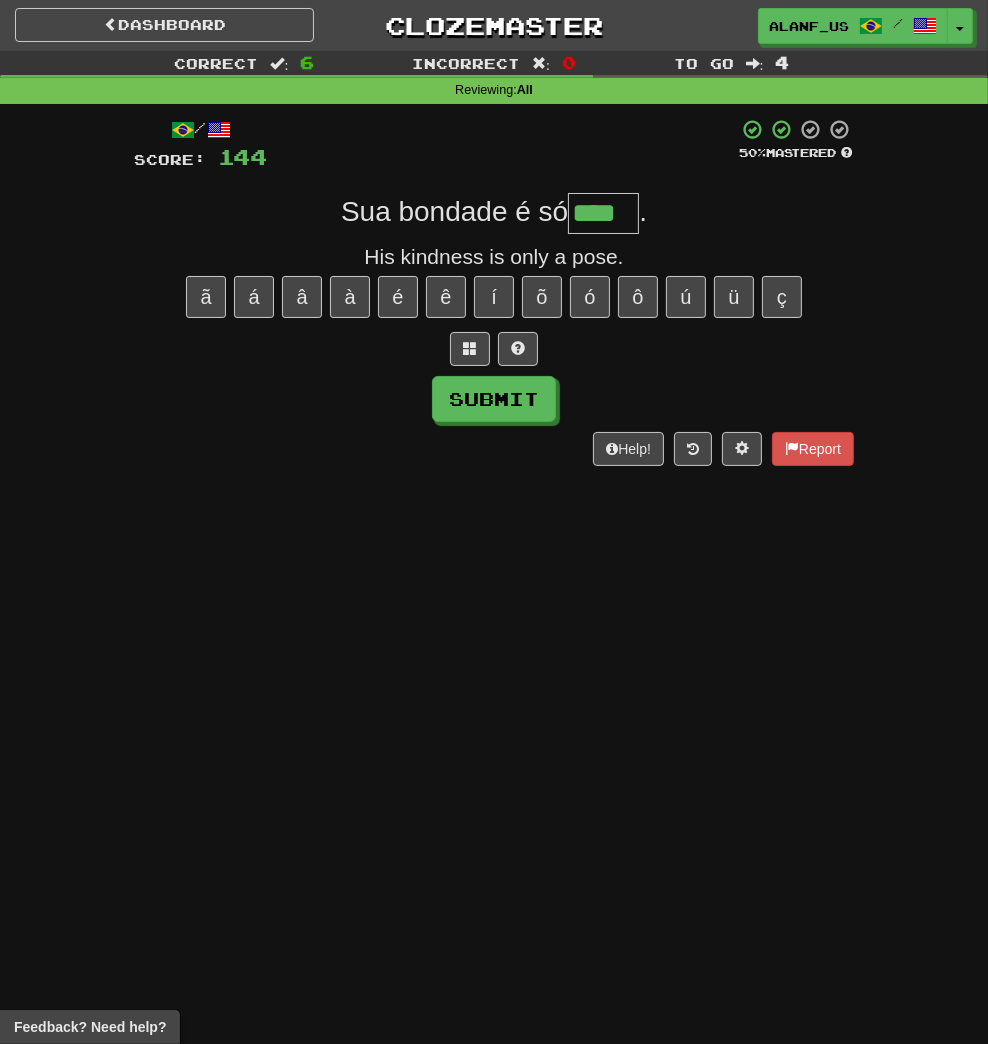 type on "****" 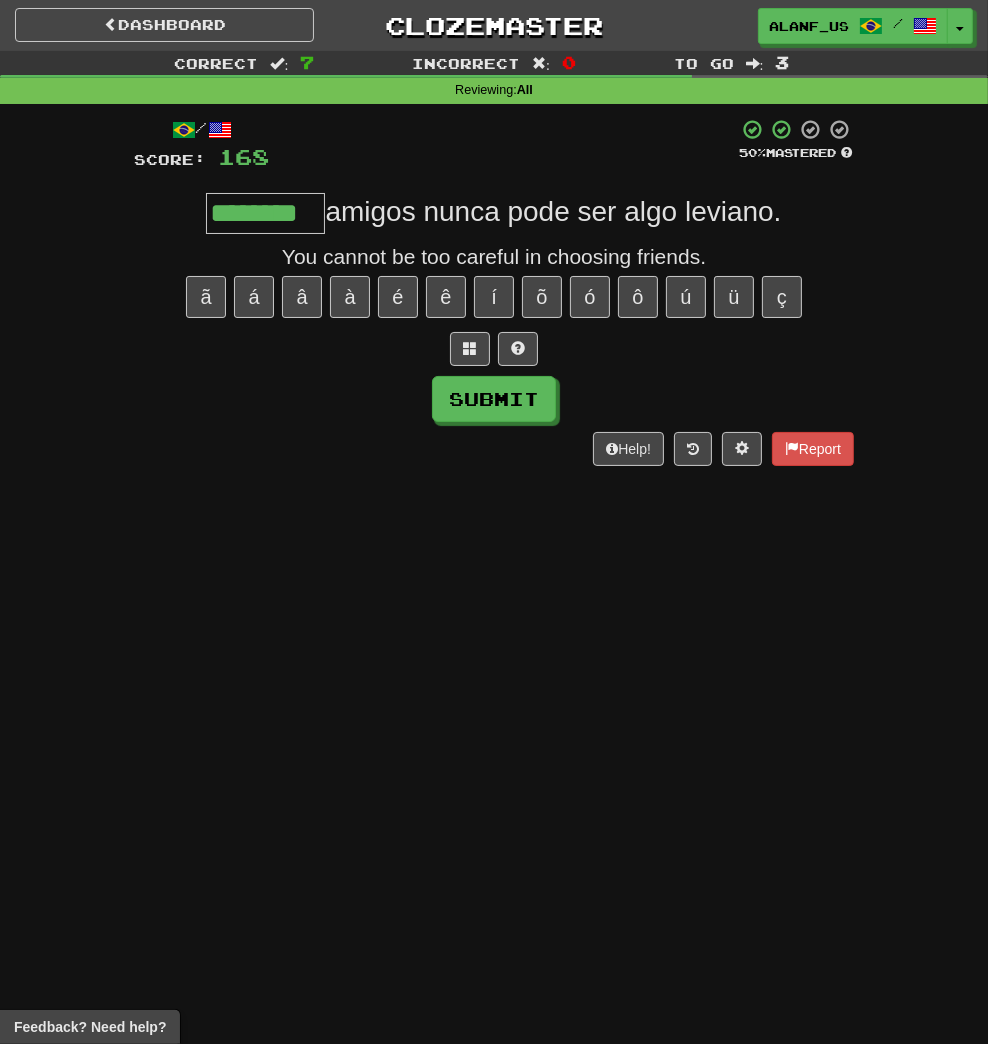 type on "********" 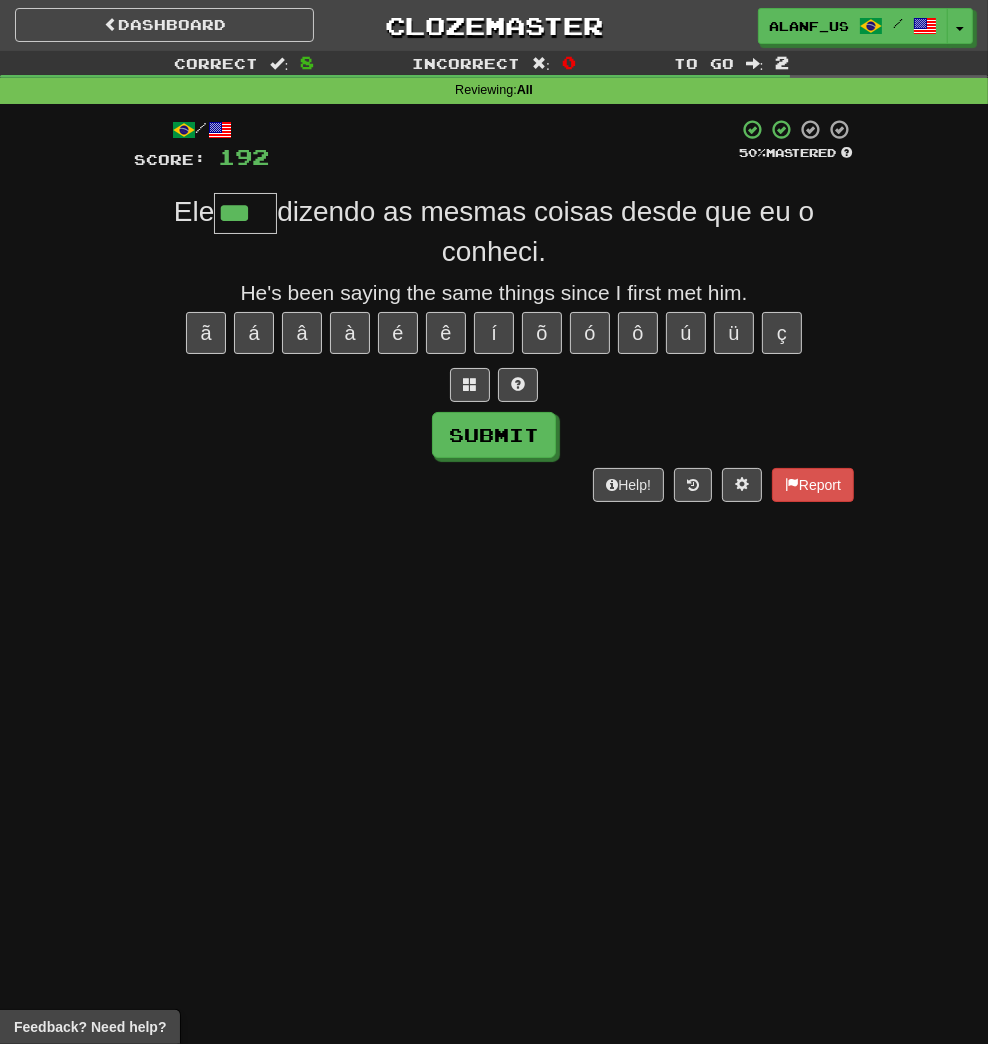 type on "***" 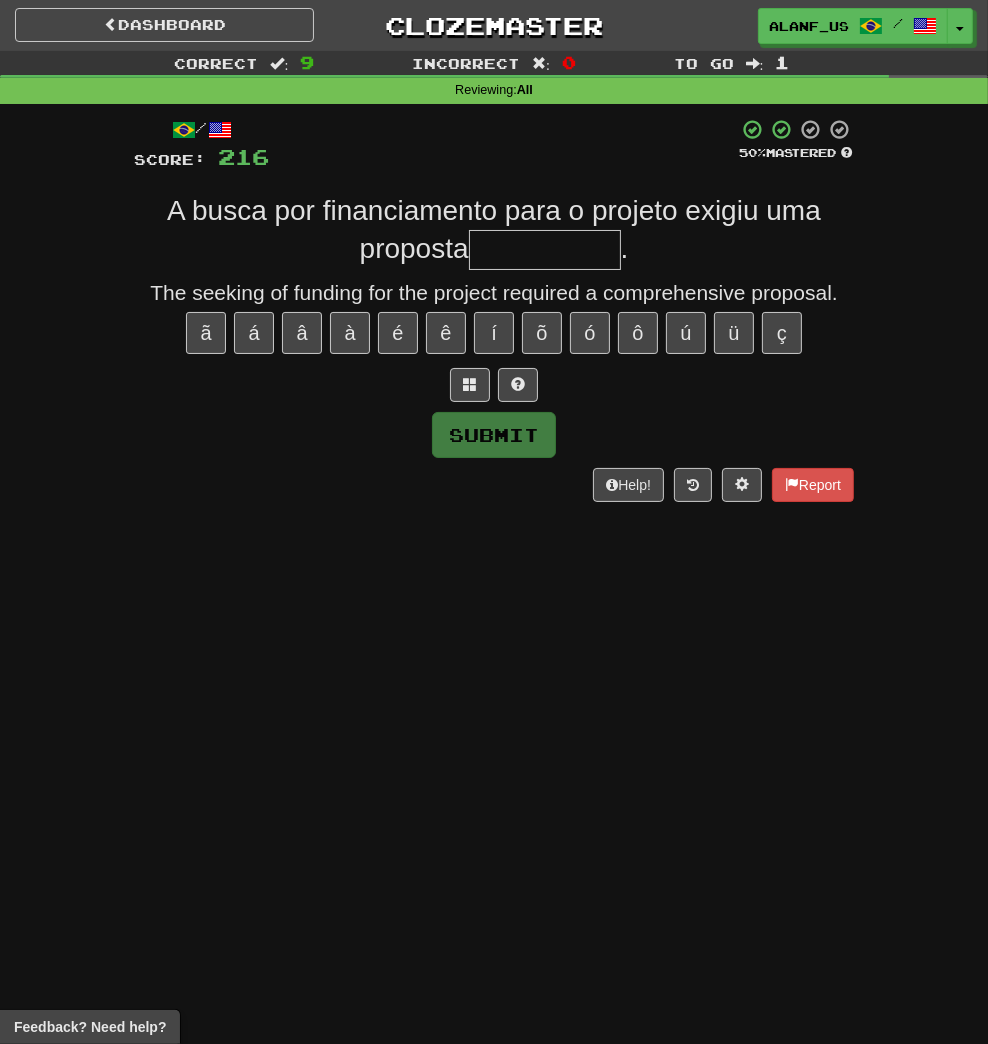 type on "*" 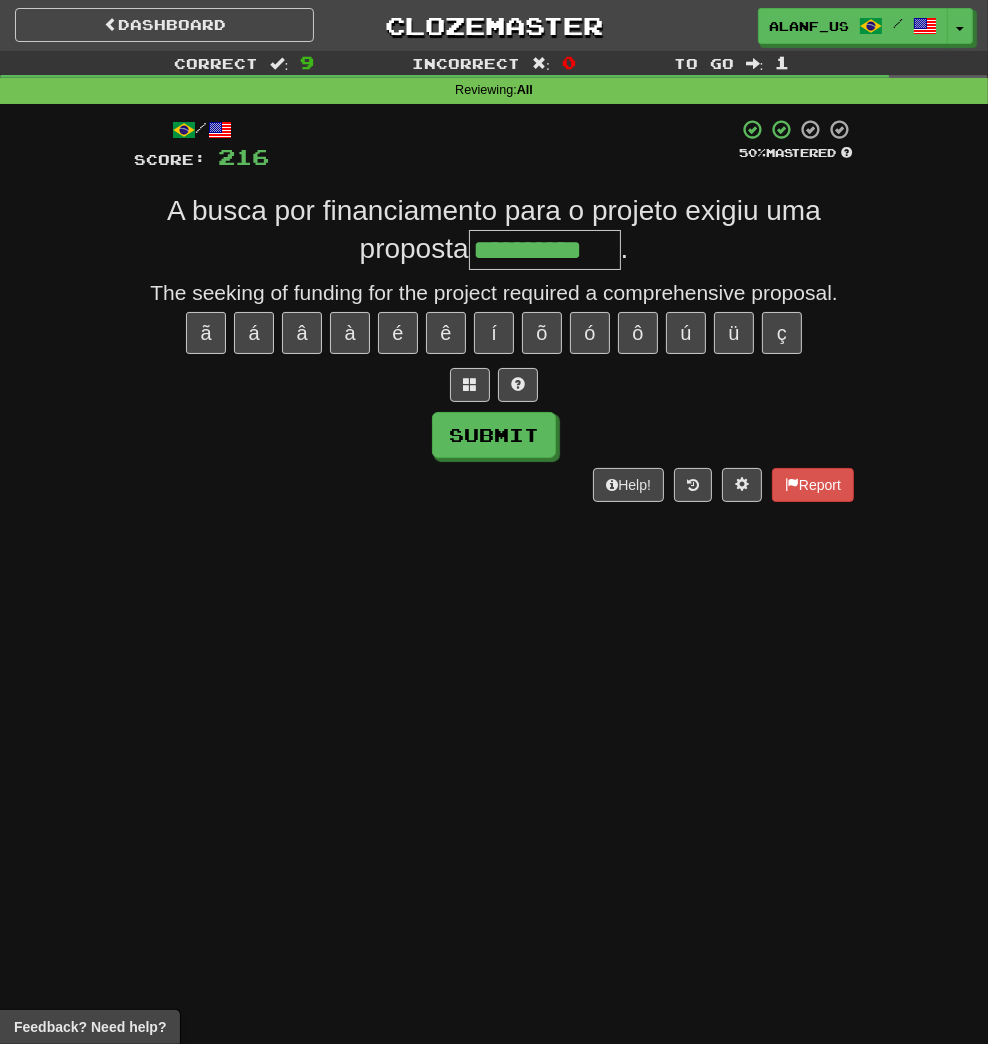 type on "**********" 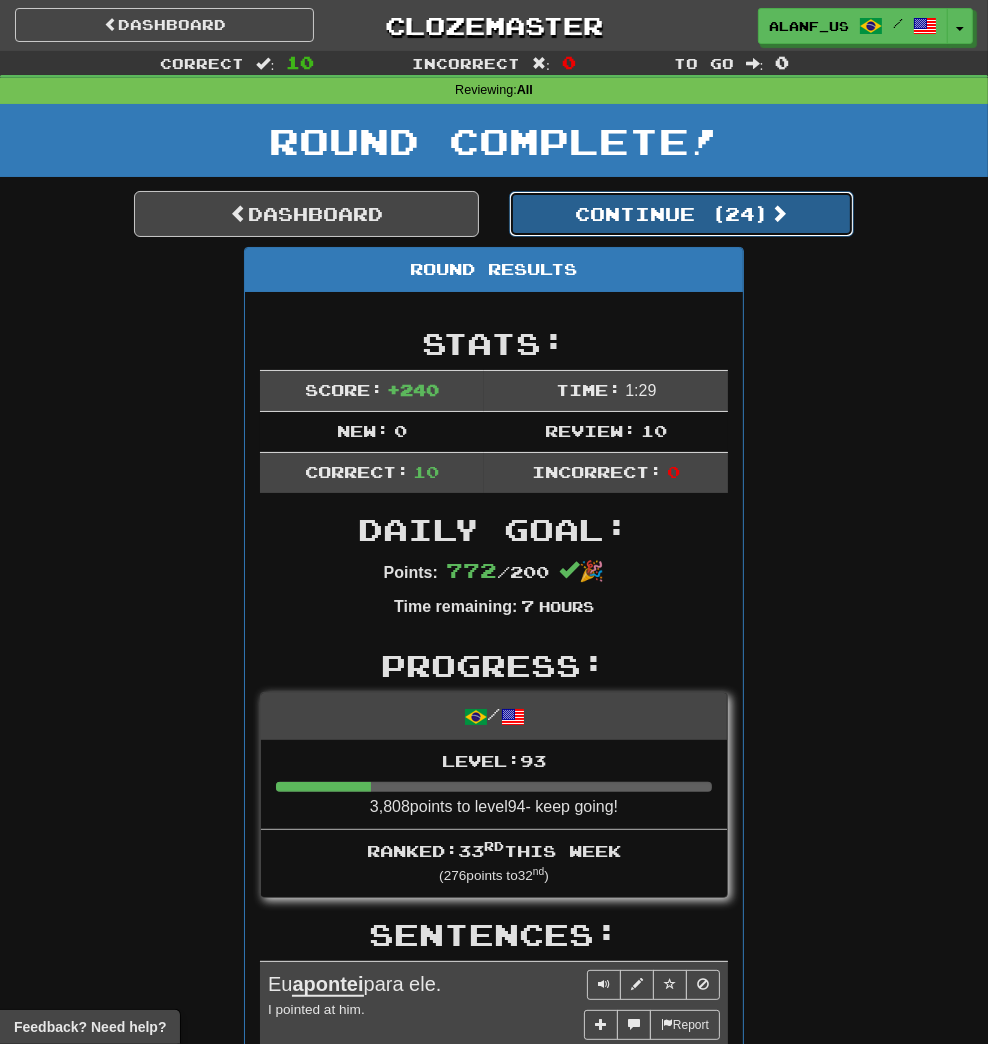click on "Continue ( 24 )" at bounding box center [681, 214] 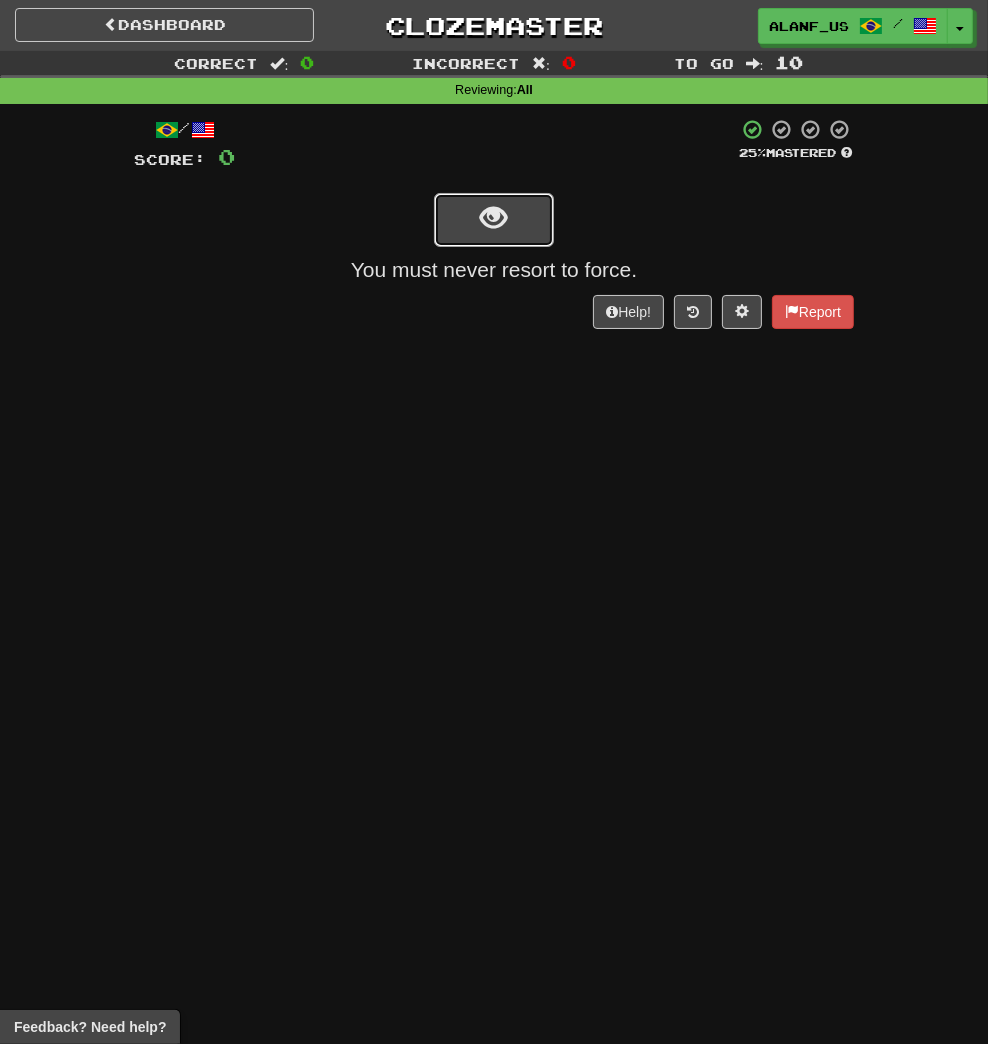 click at bounding box center [494, 220] 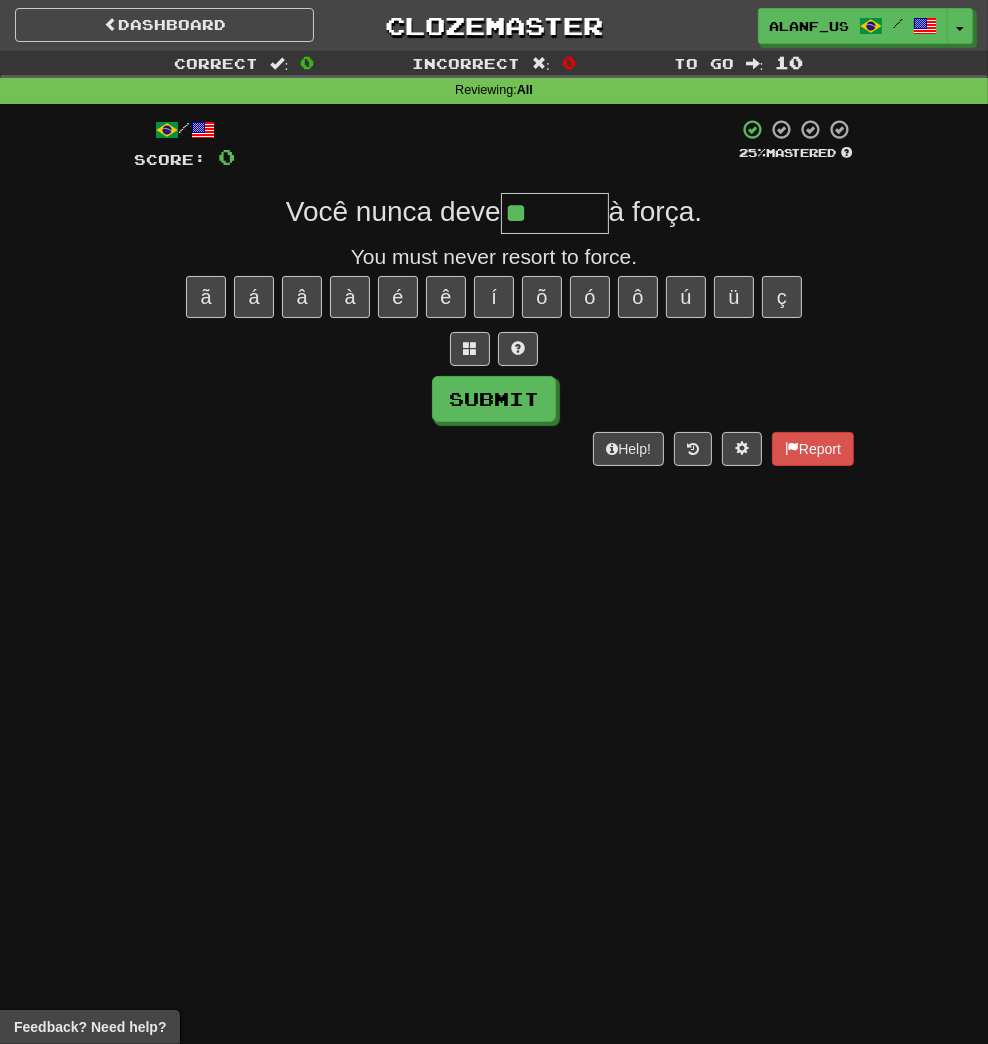 type on "********" 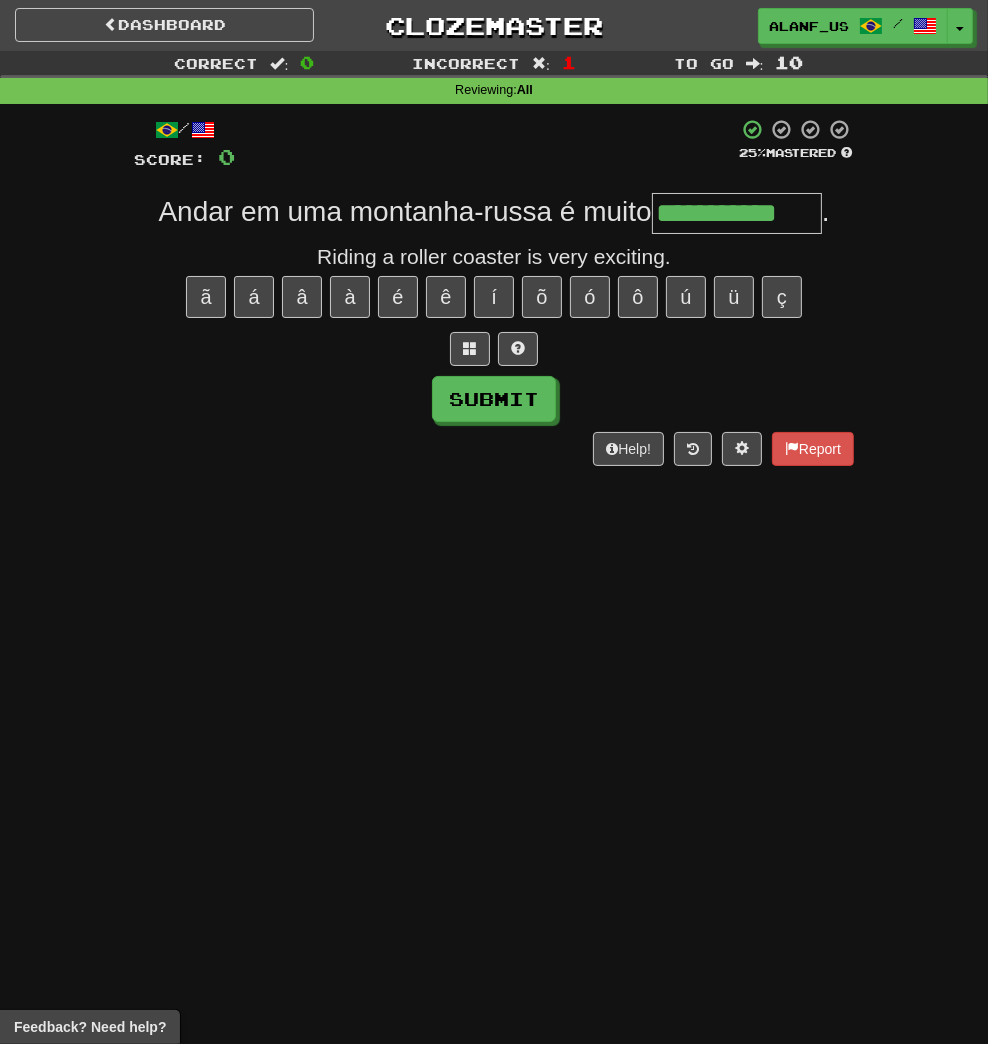 type on "**********" 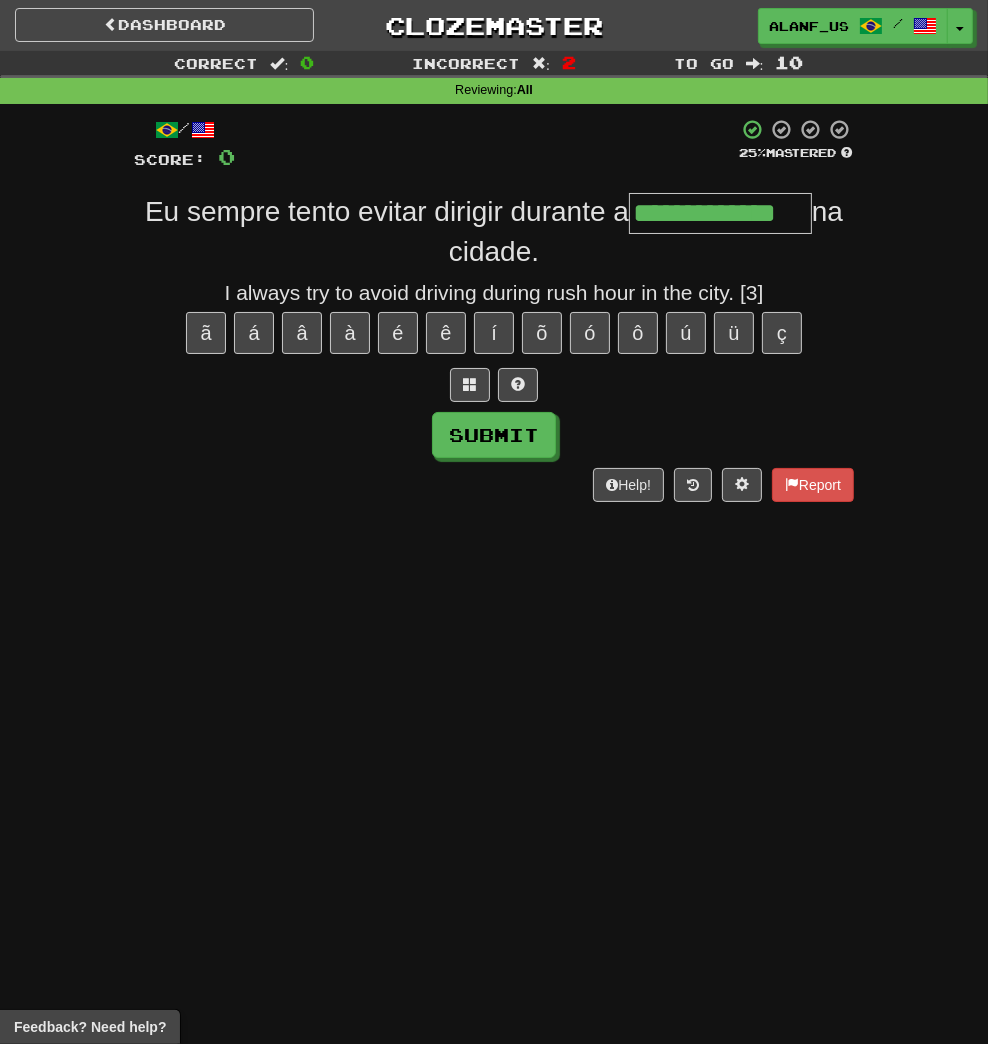 type on "**********" 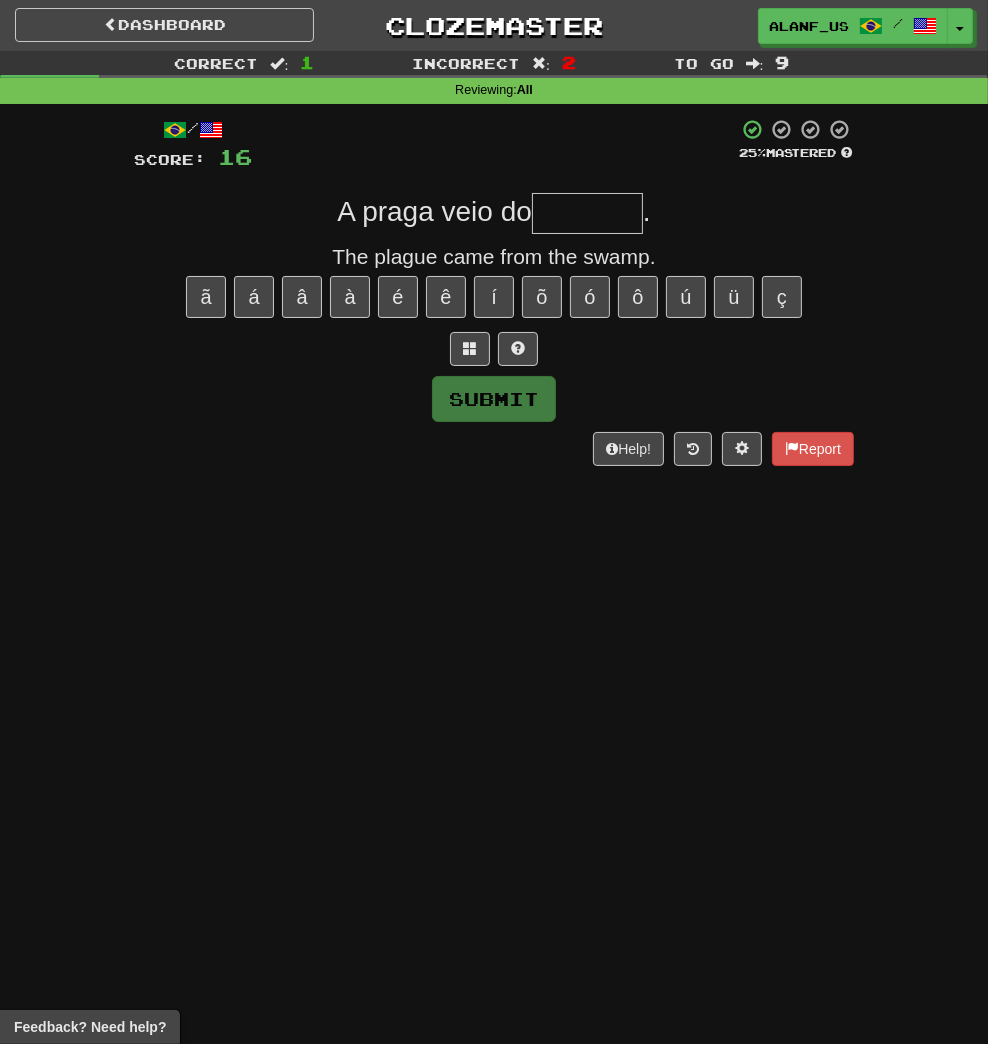 type on "*" 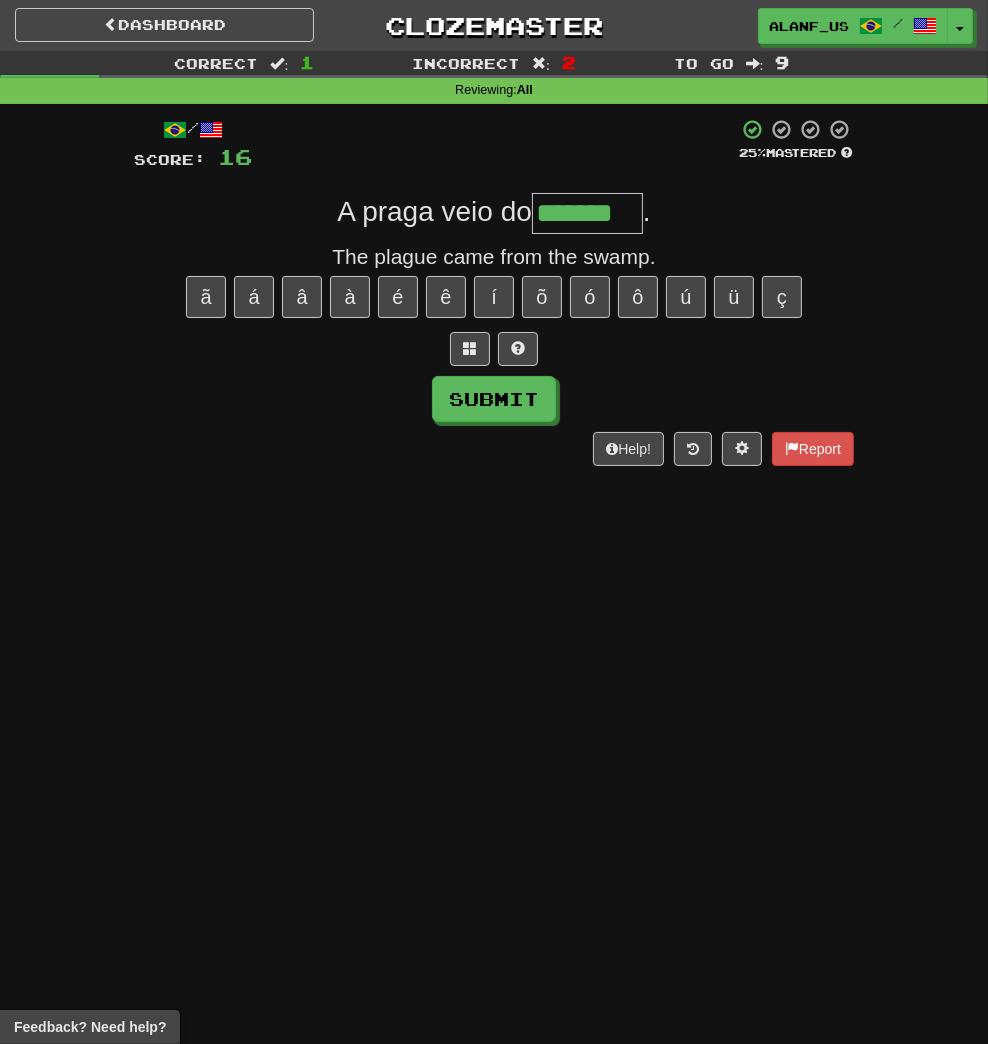 type on "*******" 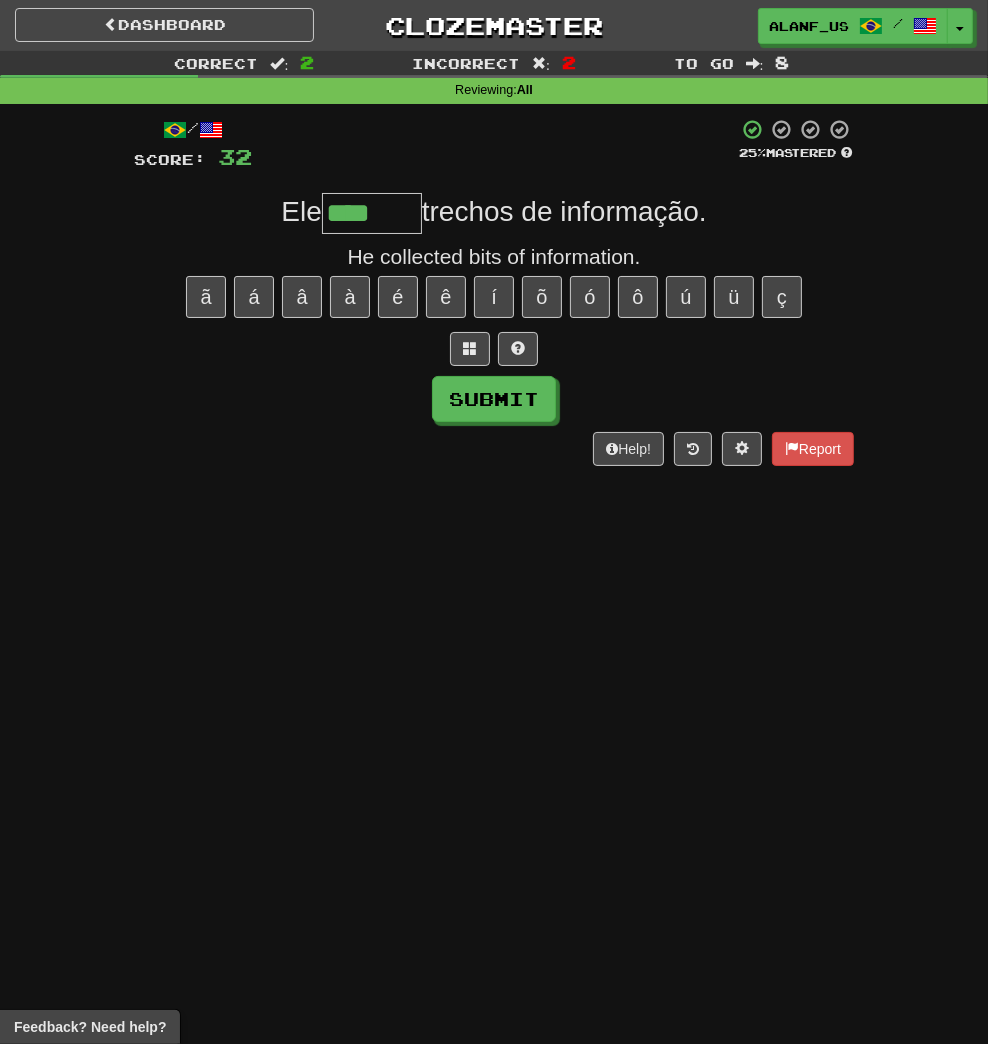 type on "*******" 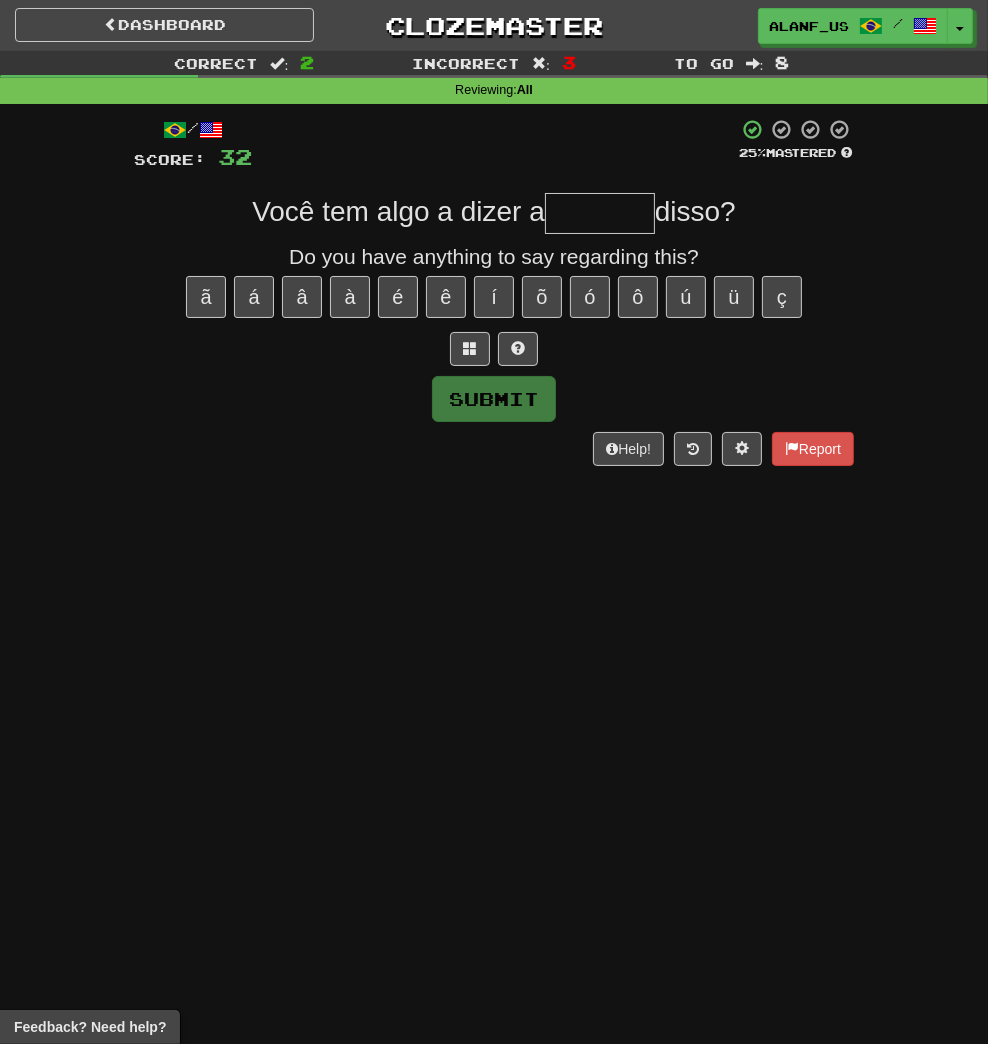 type on "*" 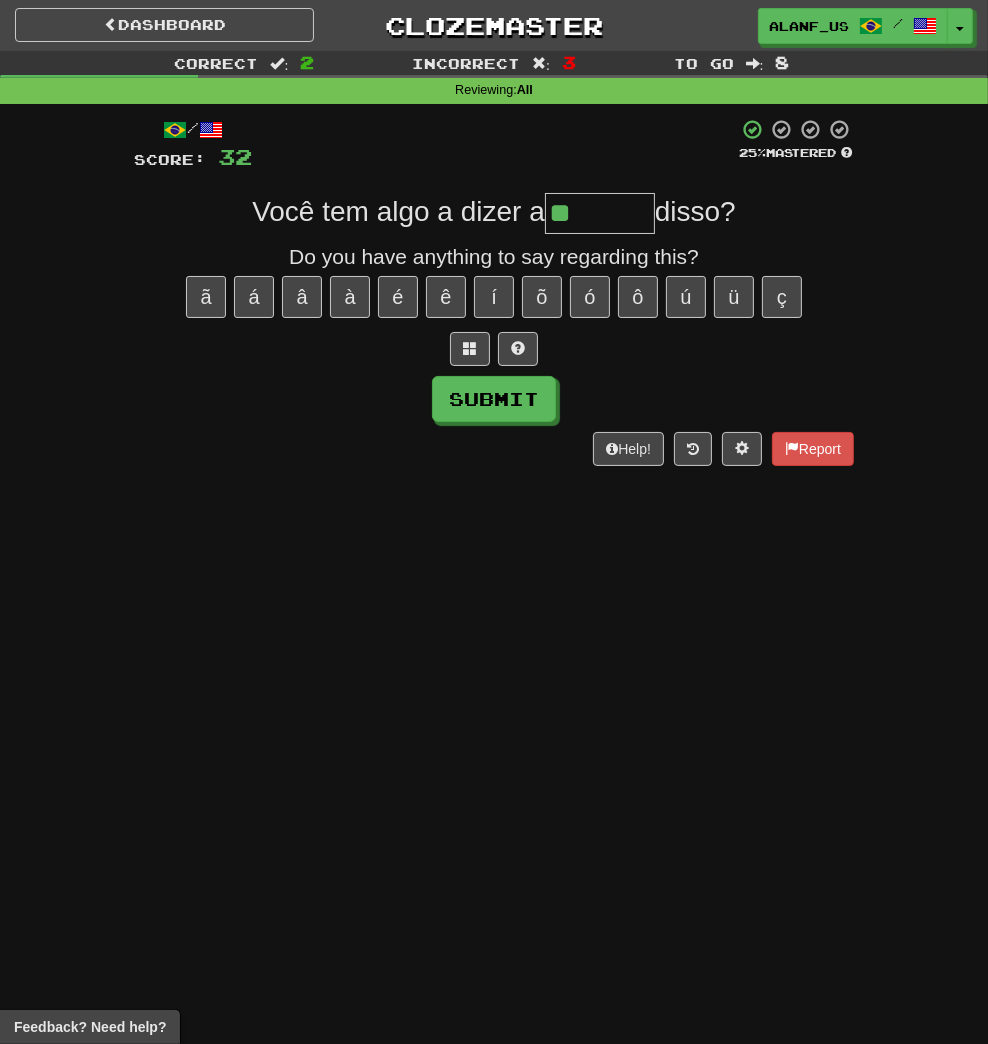 type on "********" 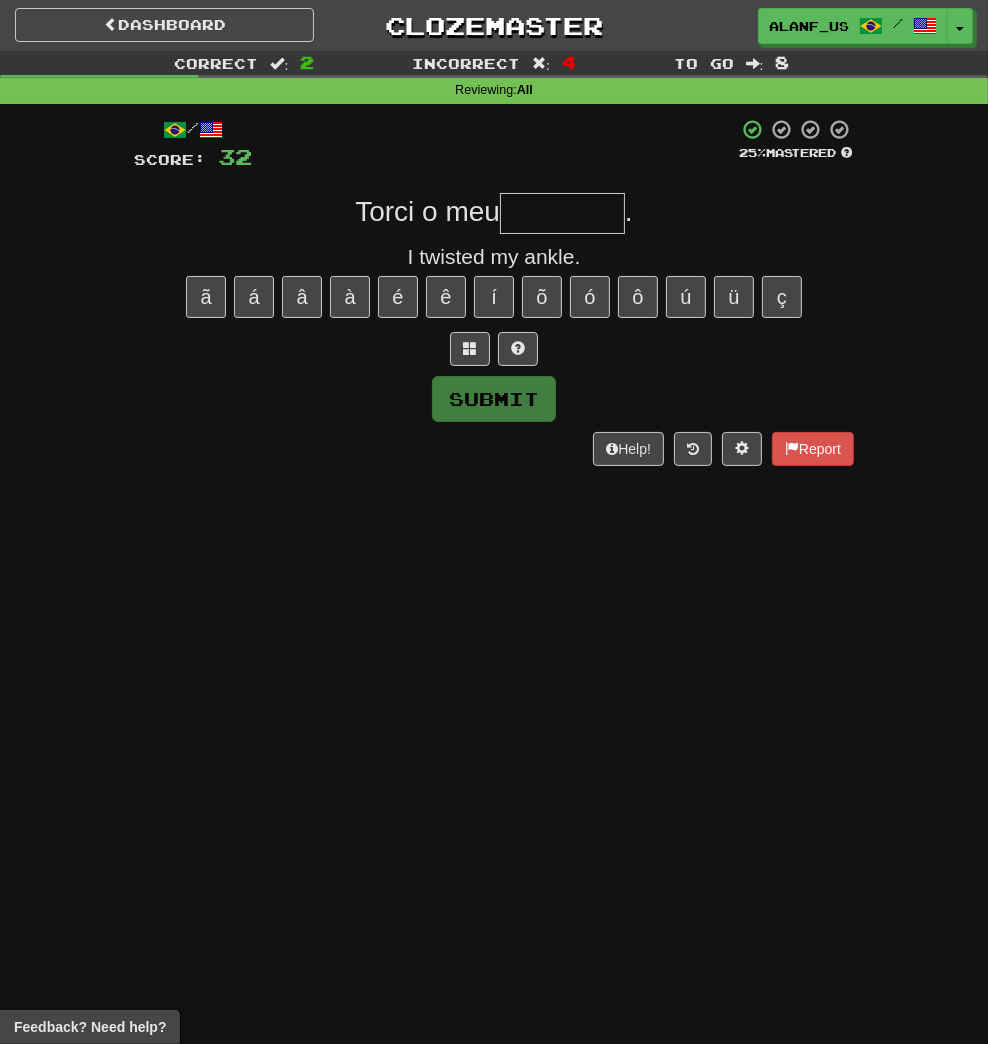click at bounding box center (562, 213) 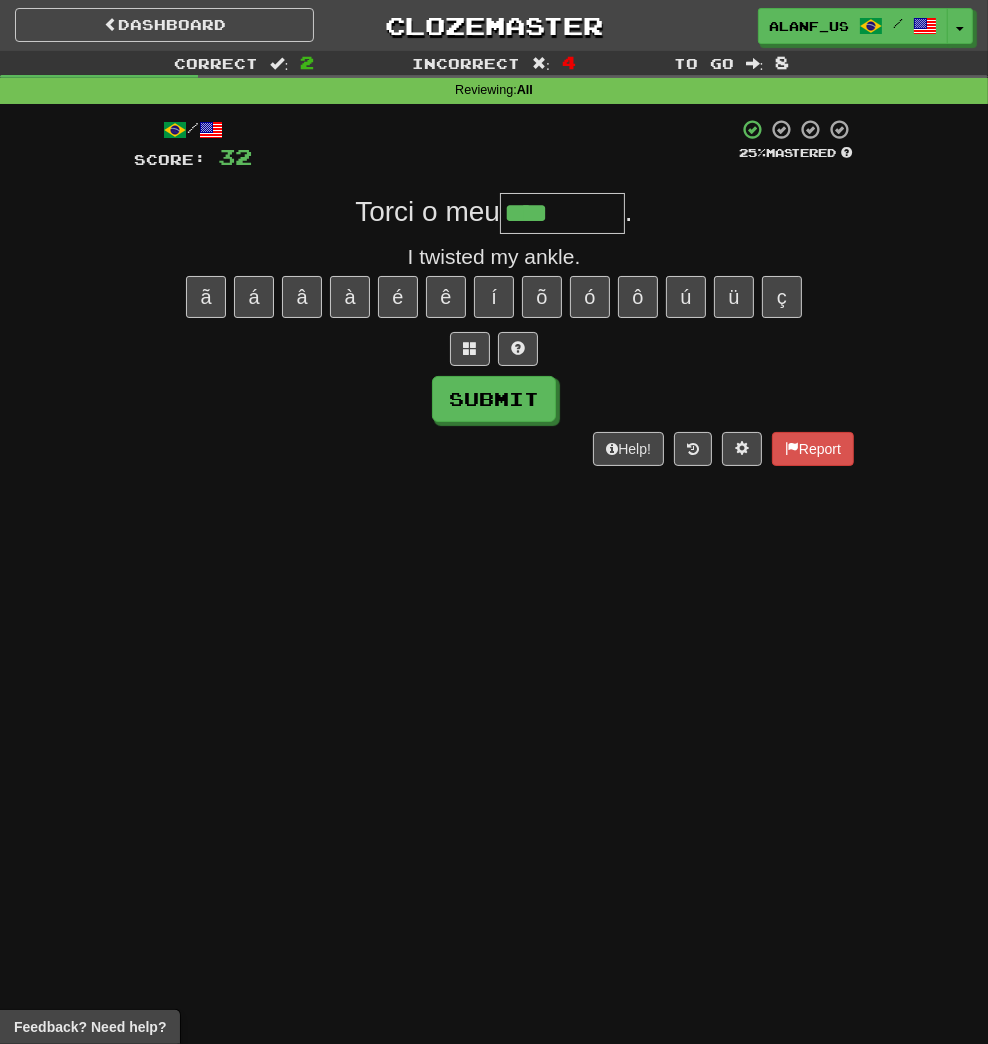 click on "****" at bounding box center [562, 213] 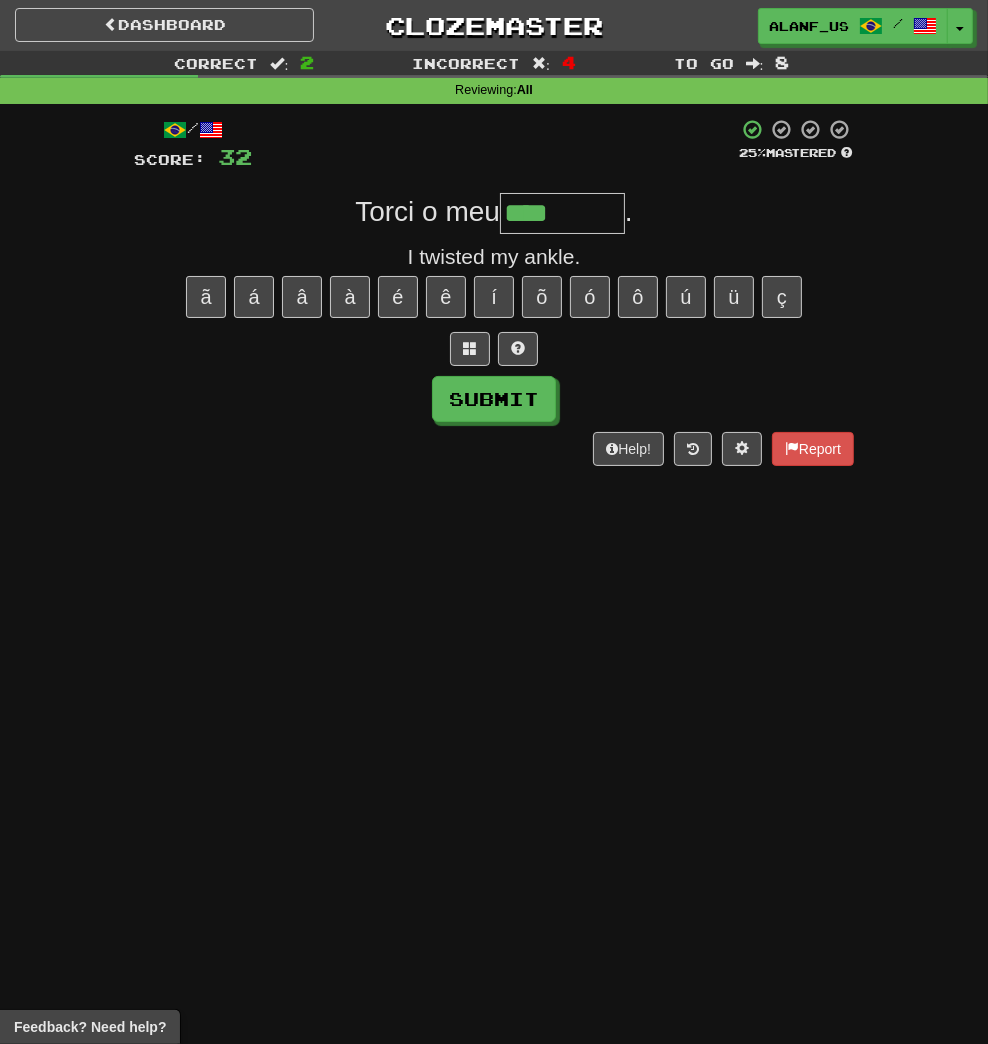 click on "****" at bounding box center (562, 213) 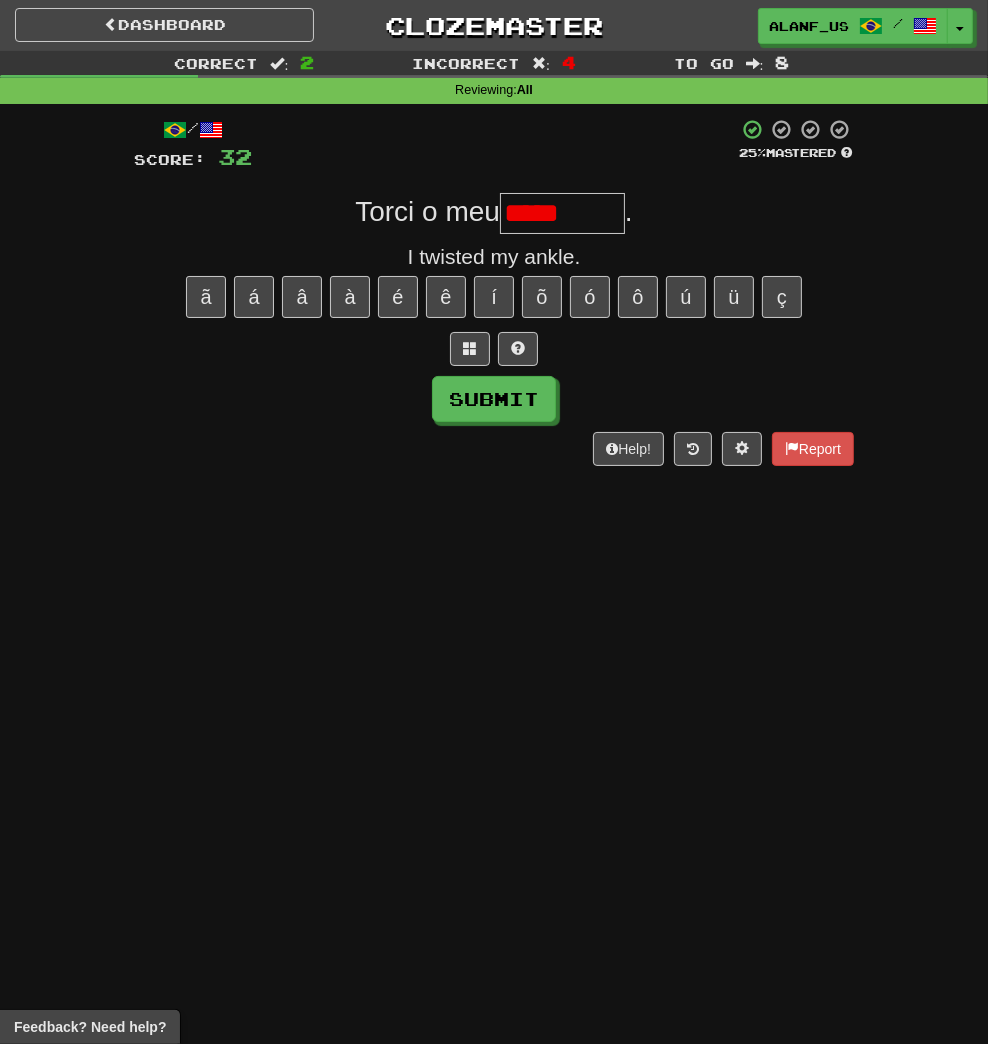 type on "*********" 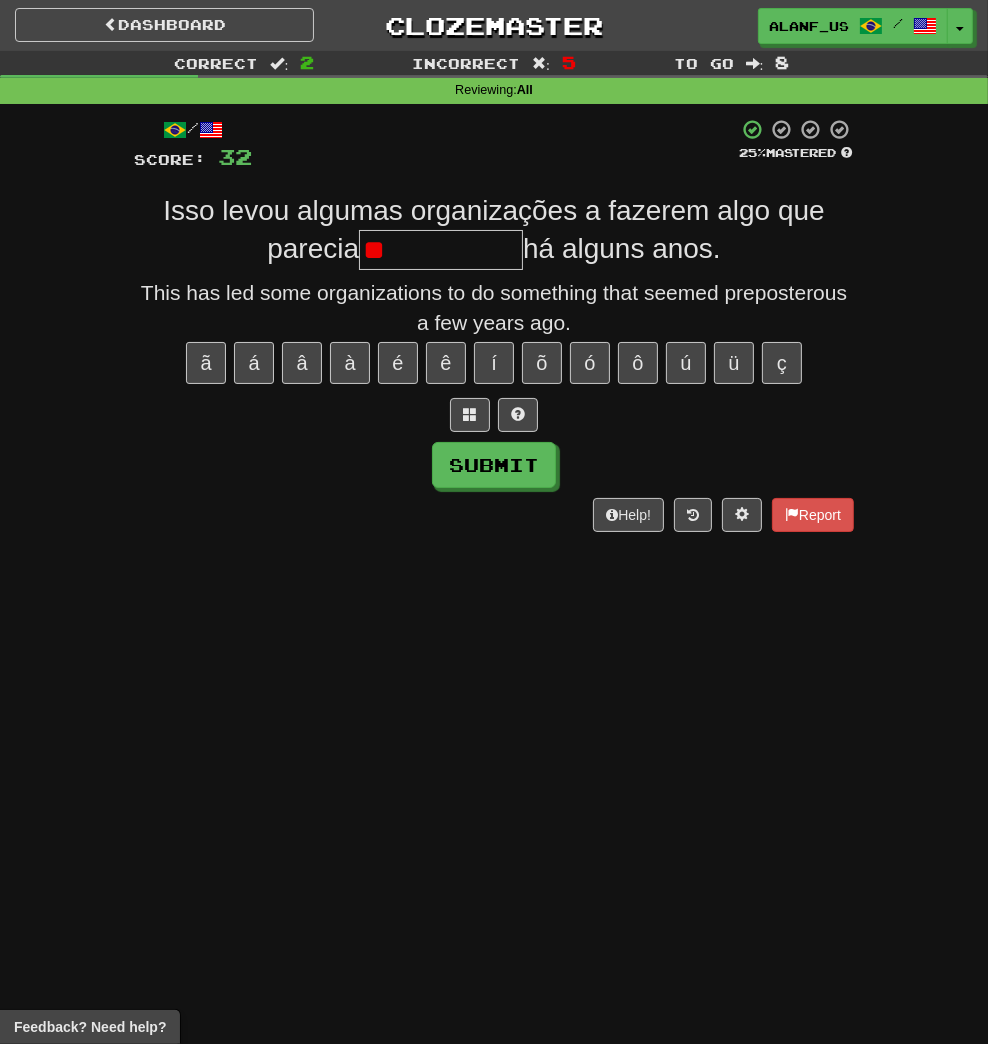 type on "*" 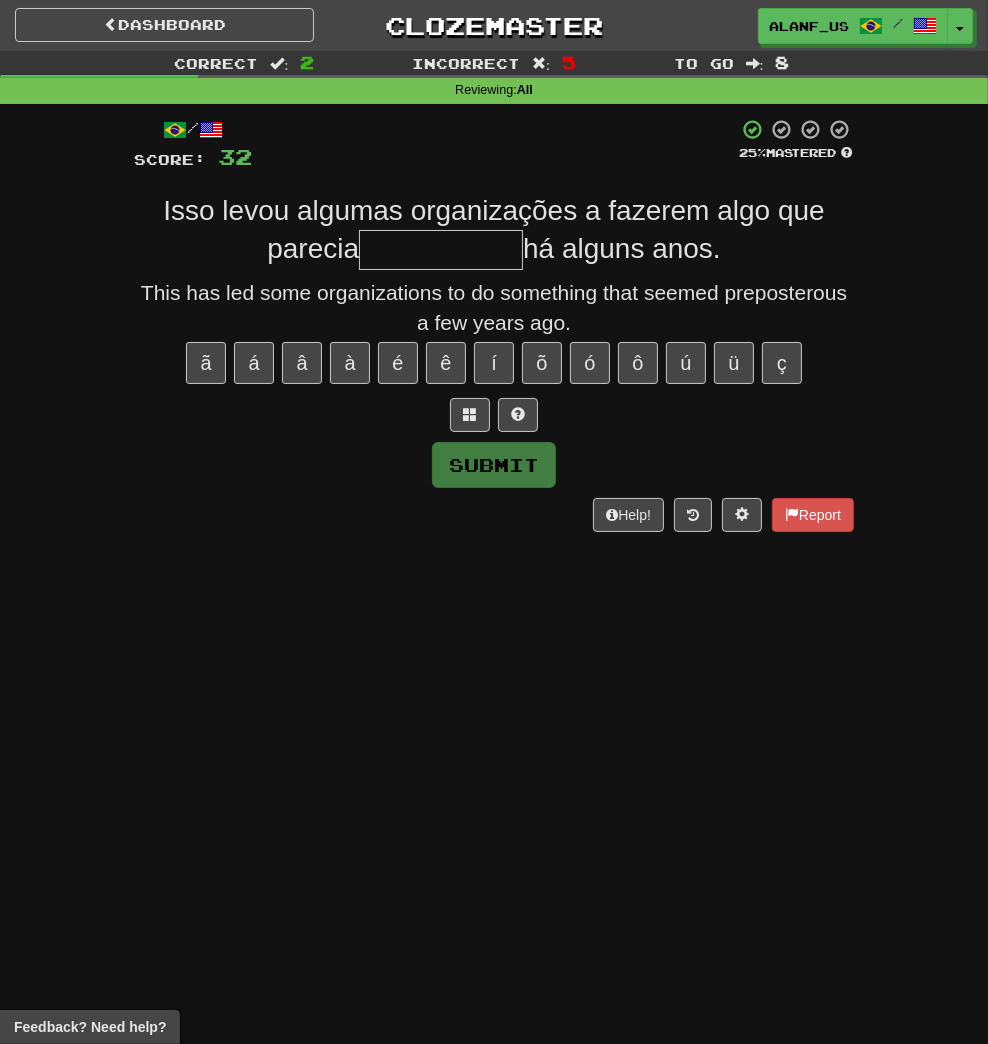 type on "**********" 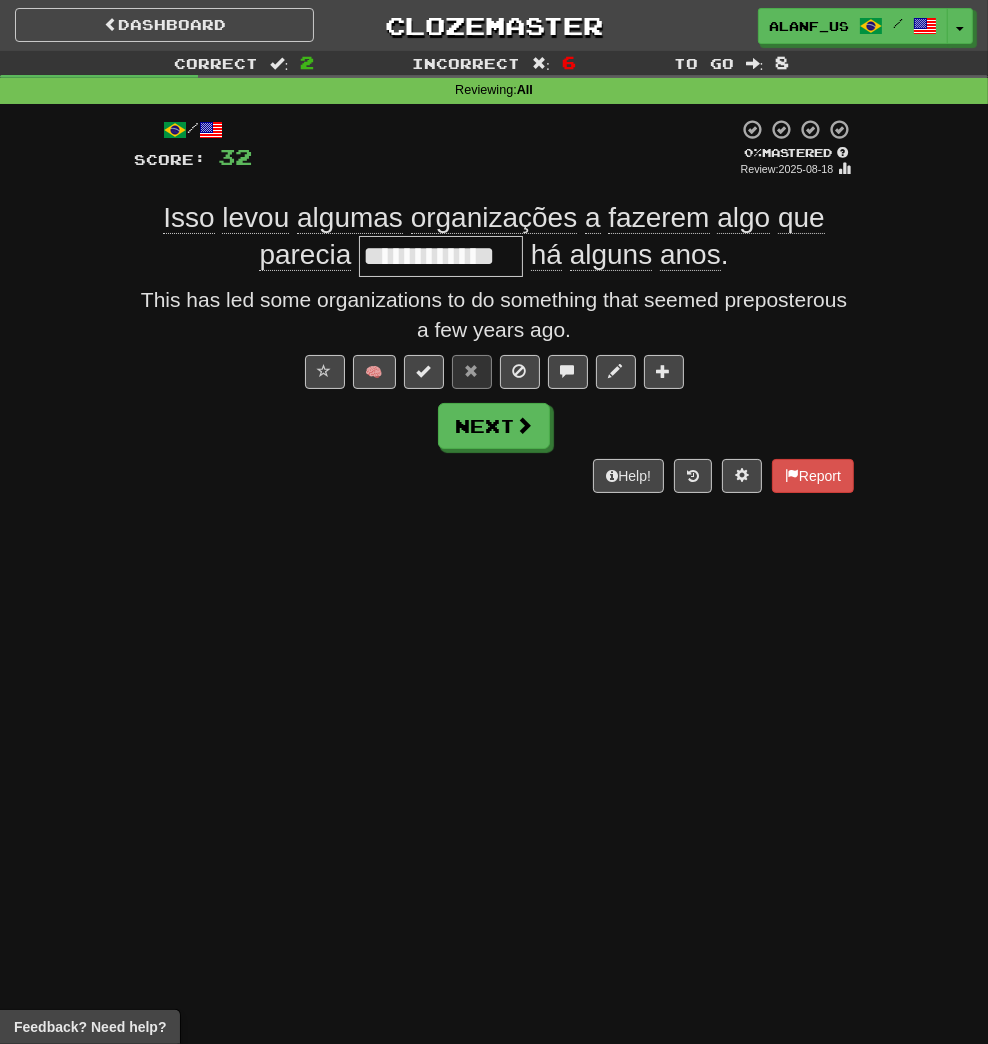 click on "**********" at bounding box center (441, 256) 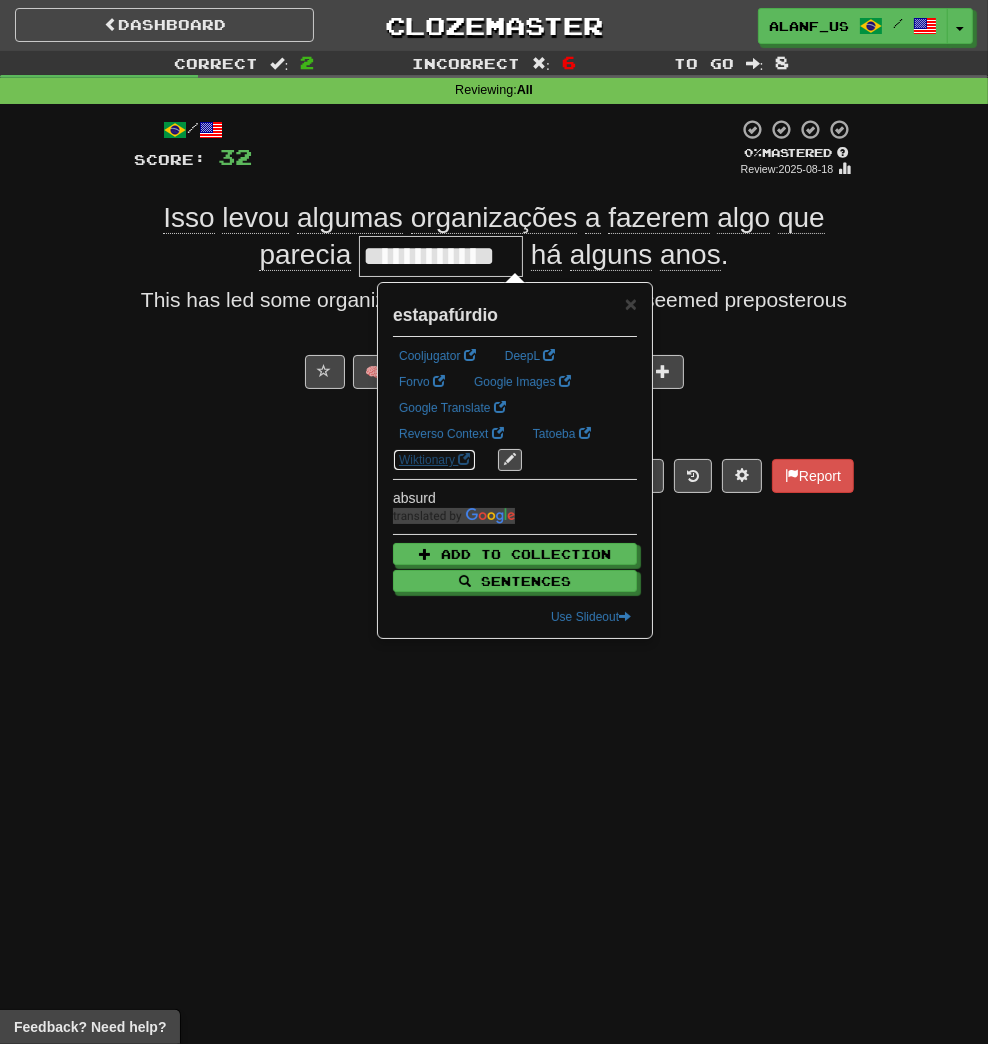 click on "Wiktionary" at bounding box center [434, 460] 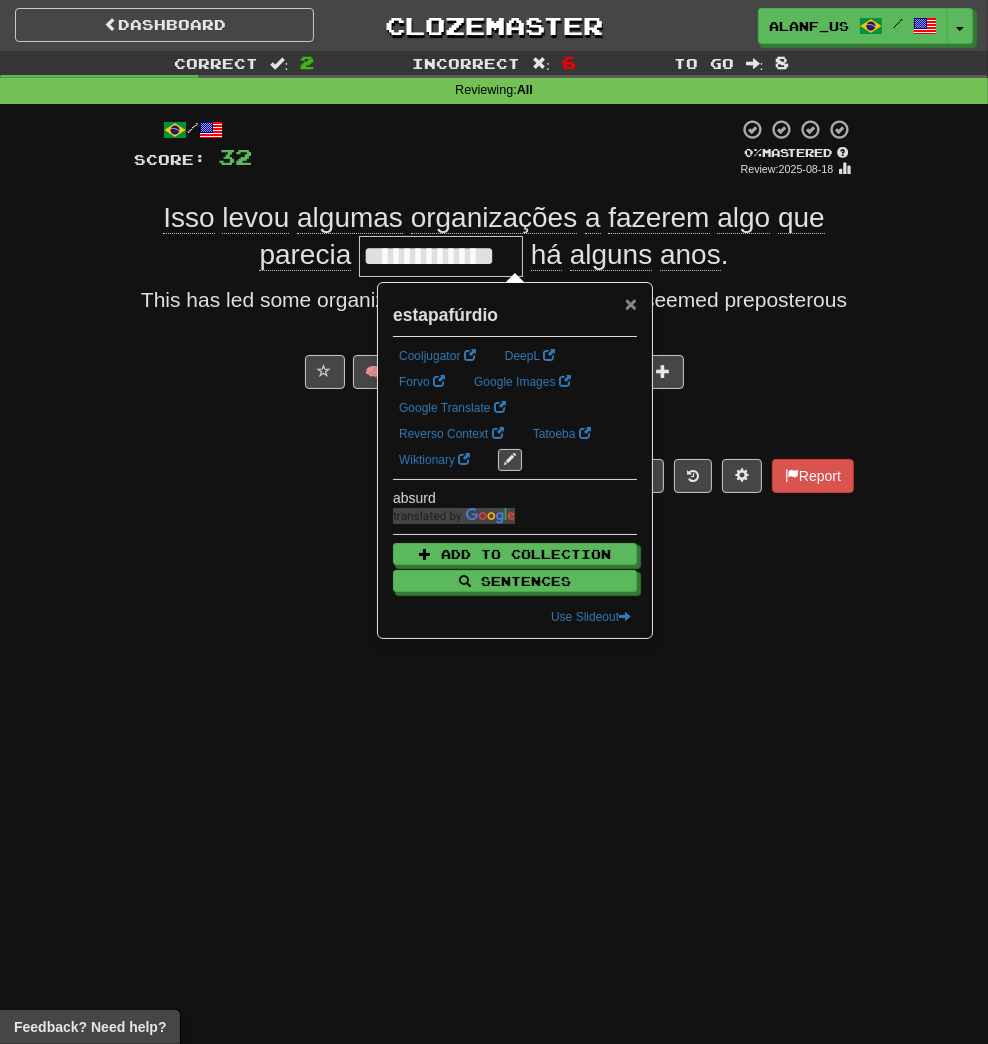click on "×" at bounding box center (631, 303) 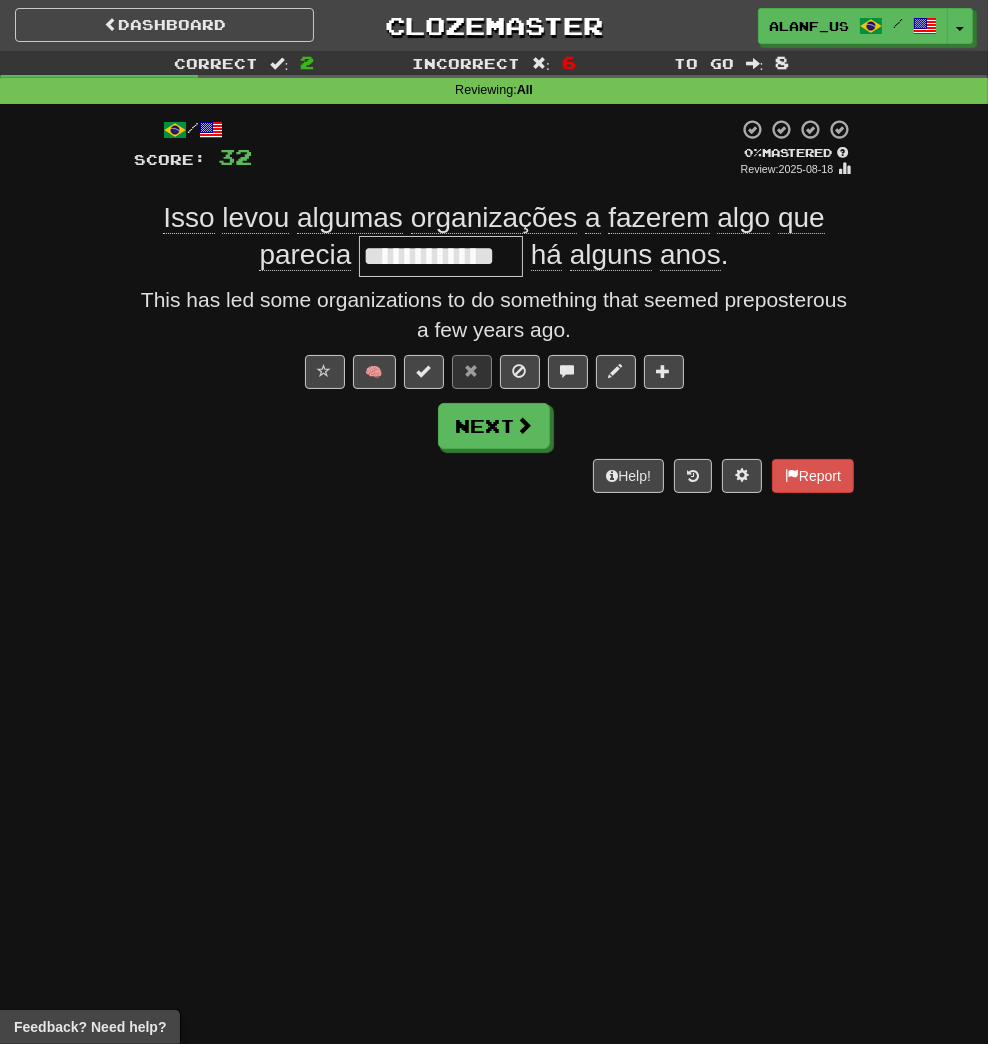click on "**********" at bounding box center (441, 256) 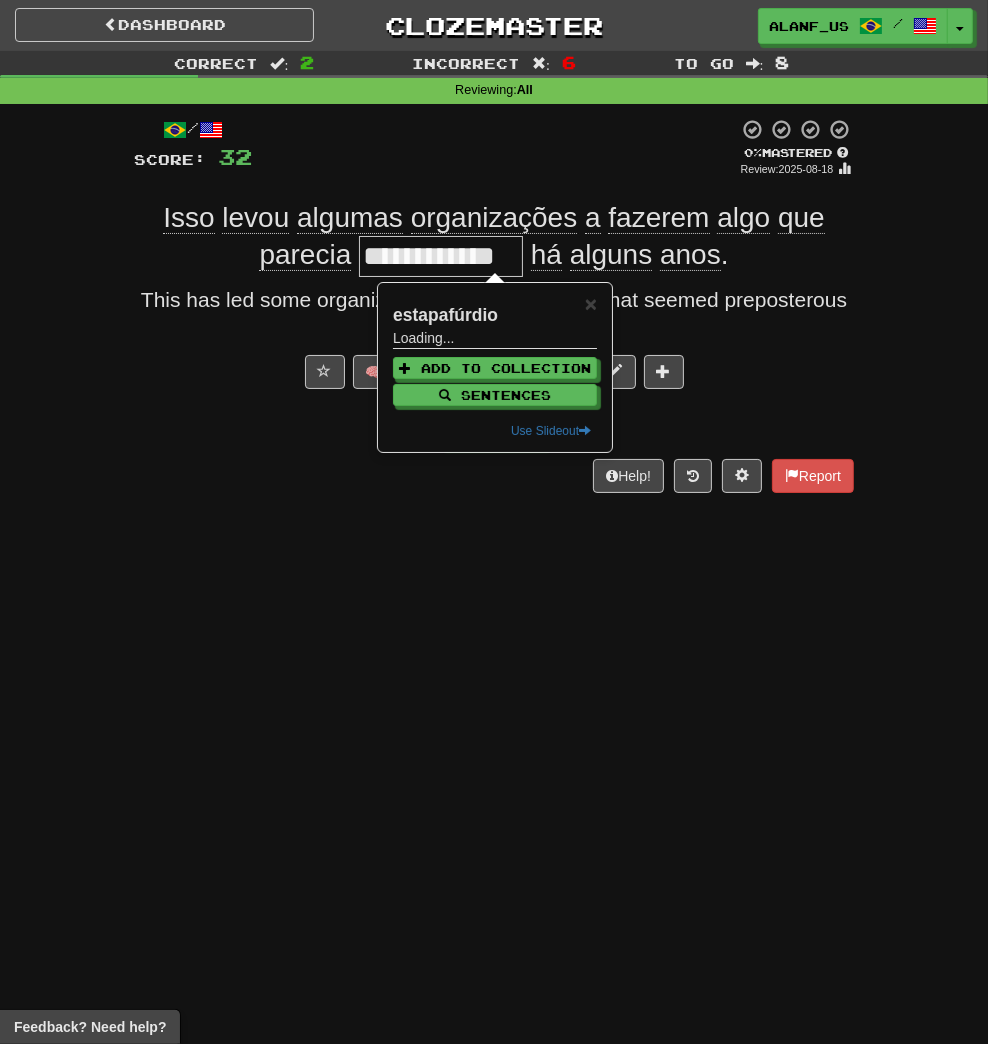 click on "**********" at bounding box center [441, 256] 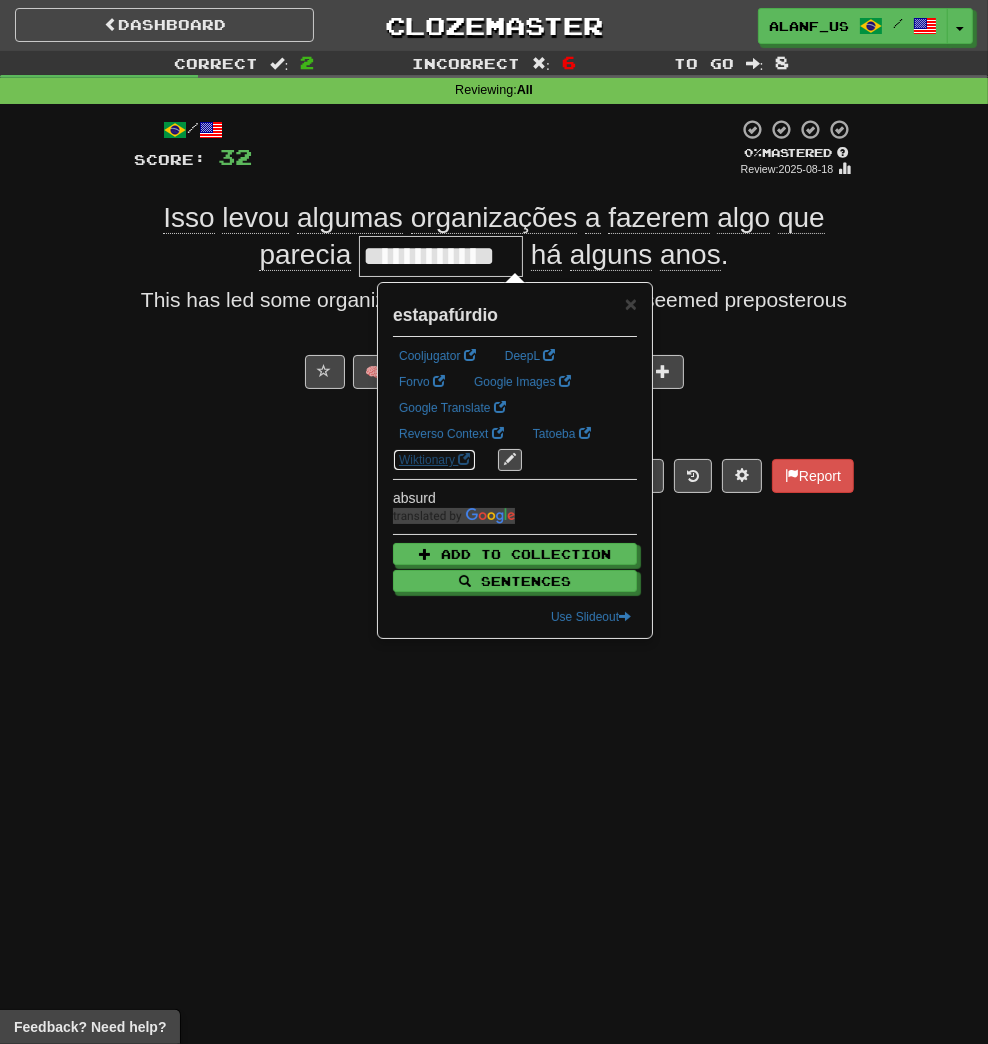 click on "Wiktionary" at bounding box center (434, 460) 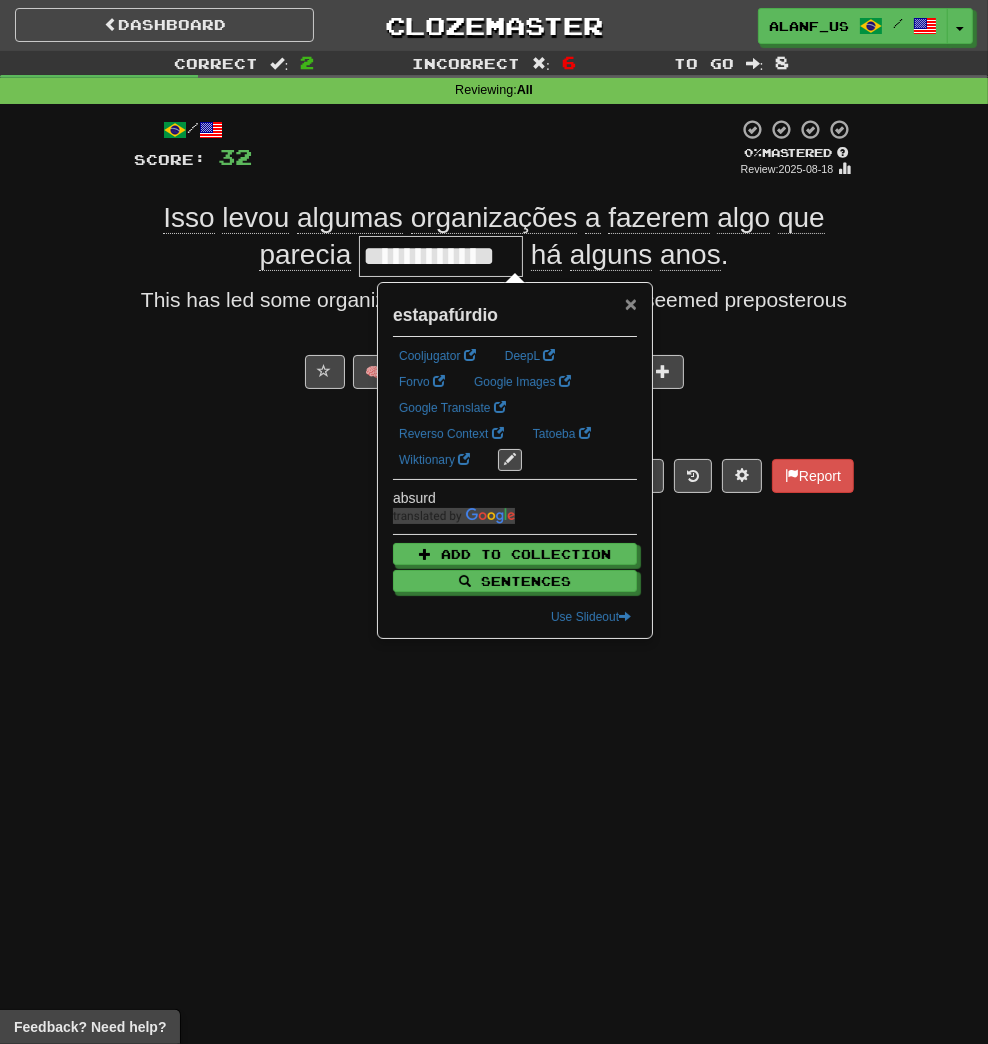 click on "×" at bounding box center (631, 303) 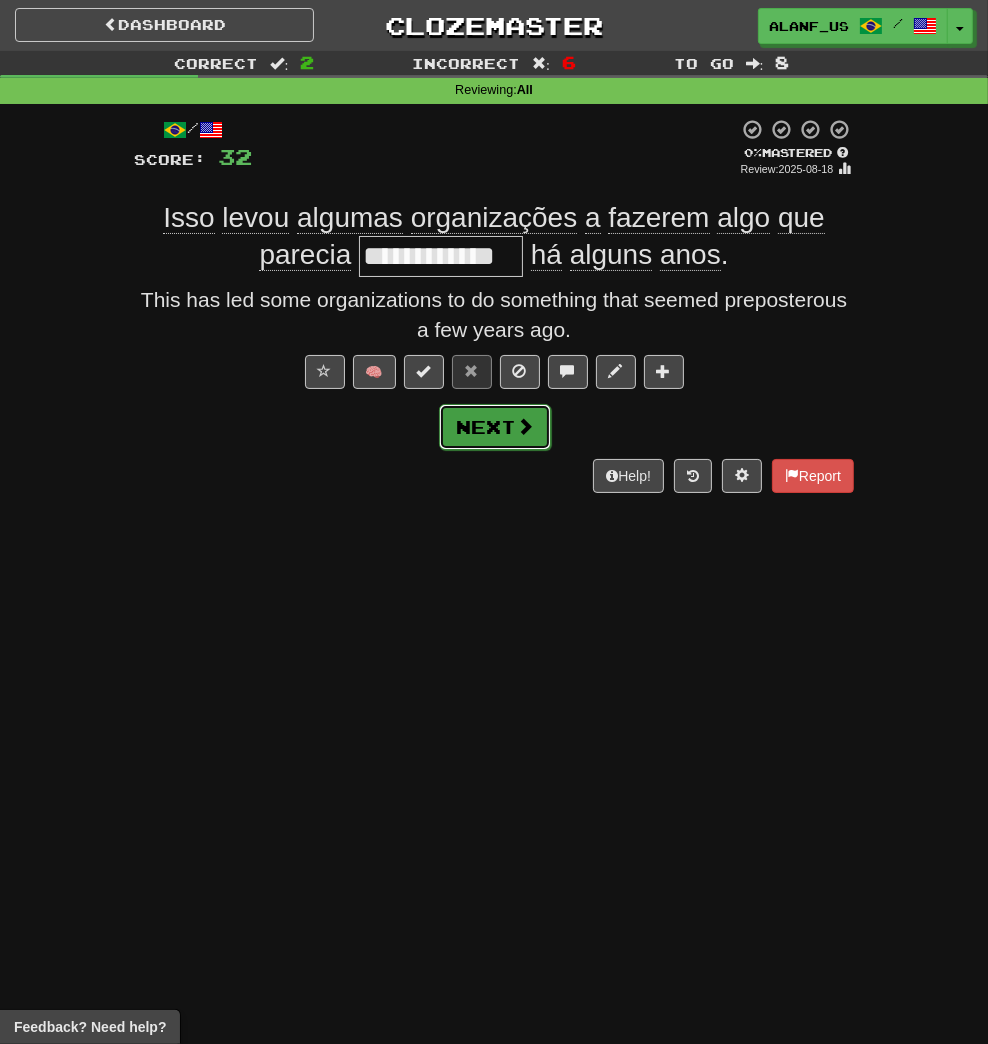 click on "Next" at bounding box center (495, 427) 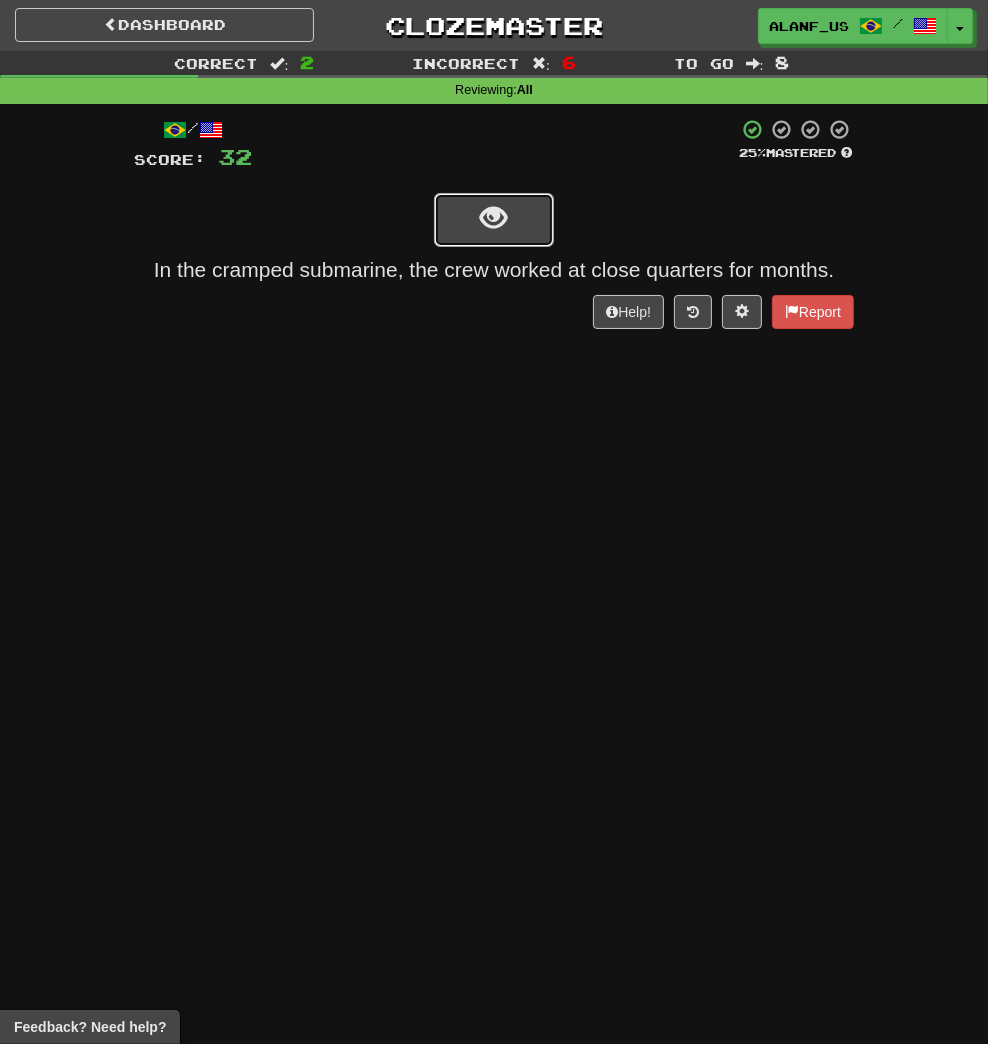 click at bounding box center (494, 220) 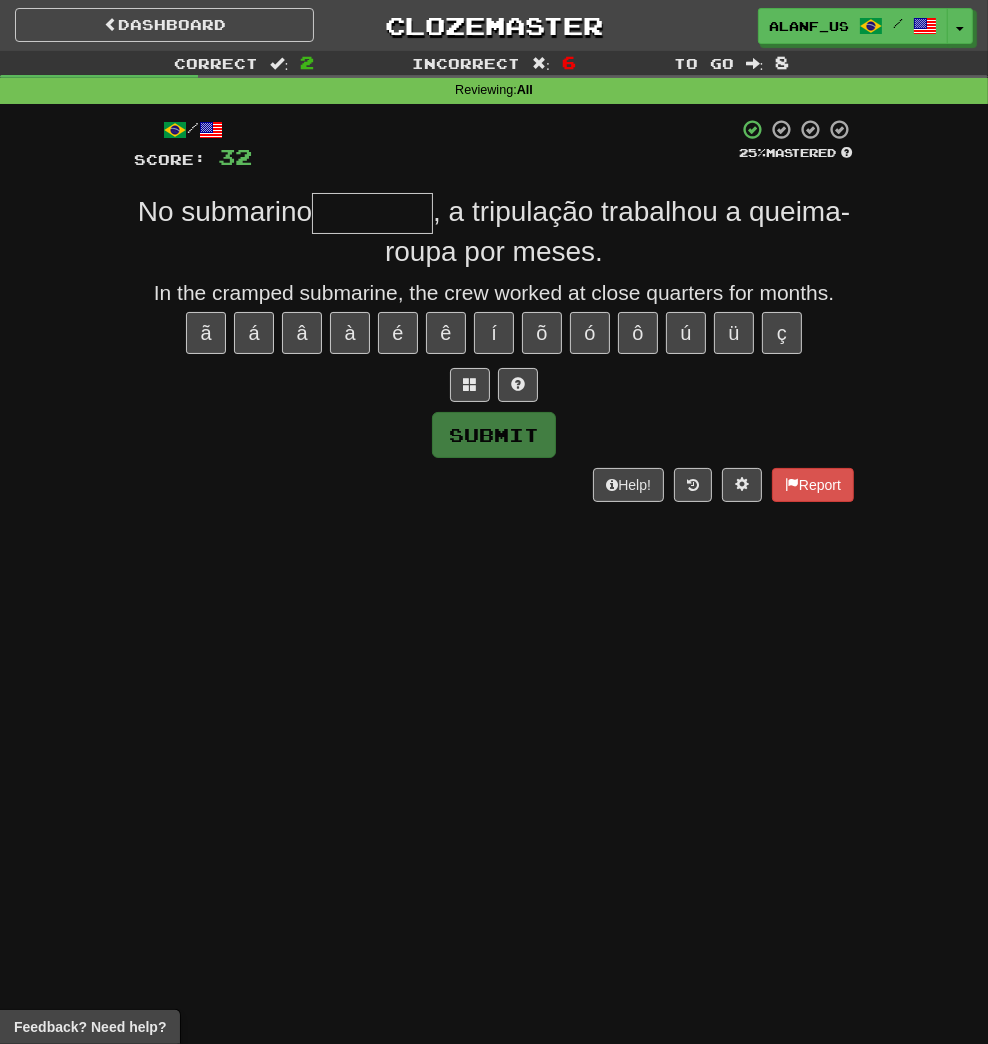 type on "*" 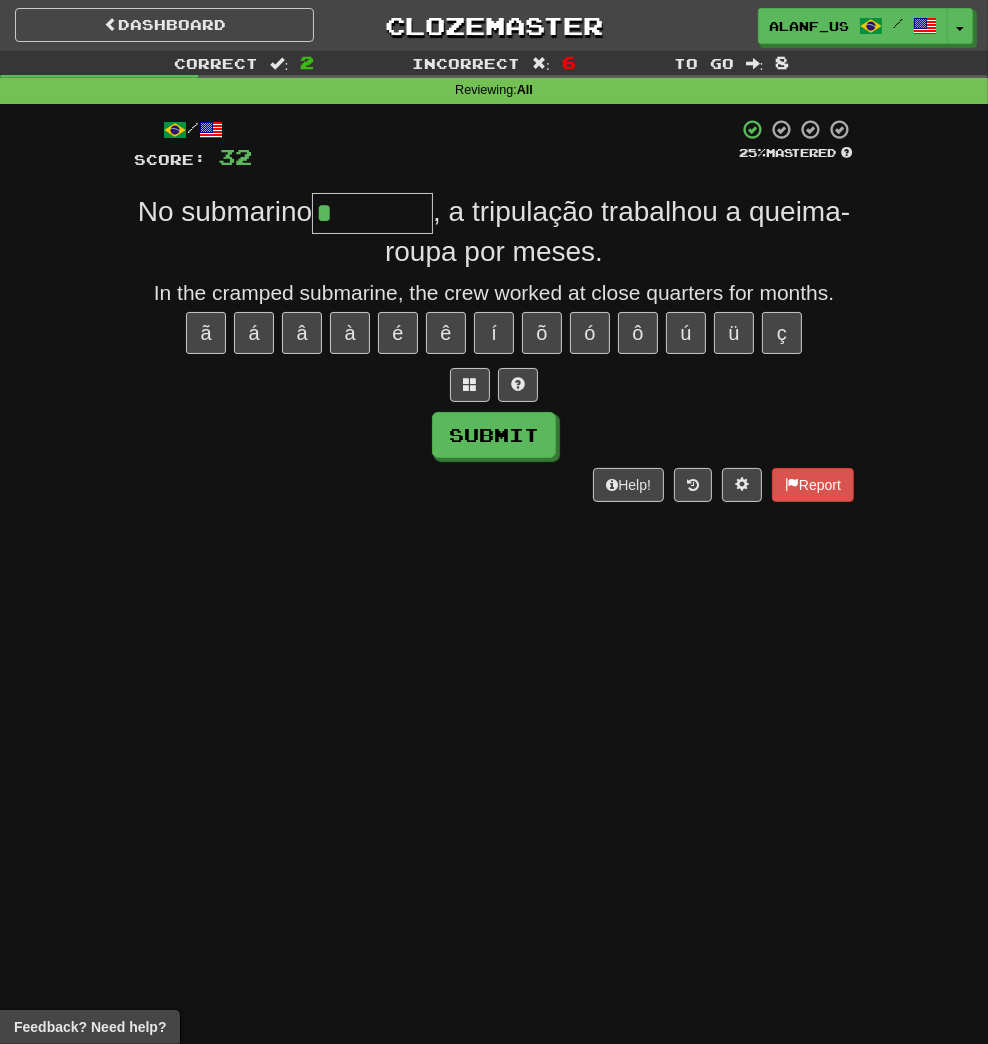 type on "********" 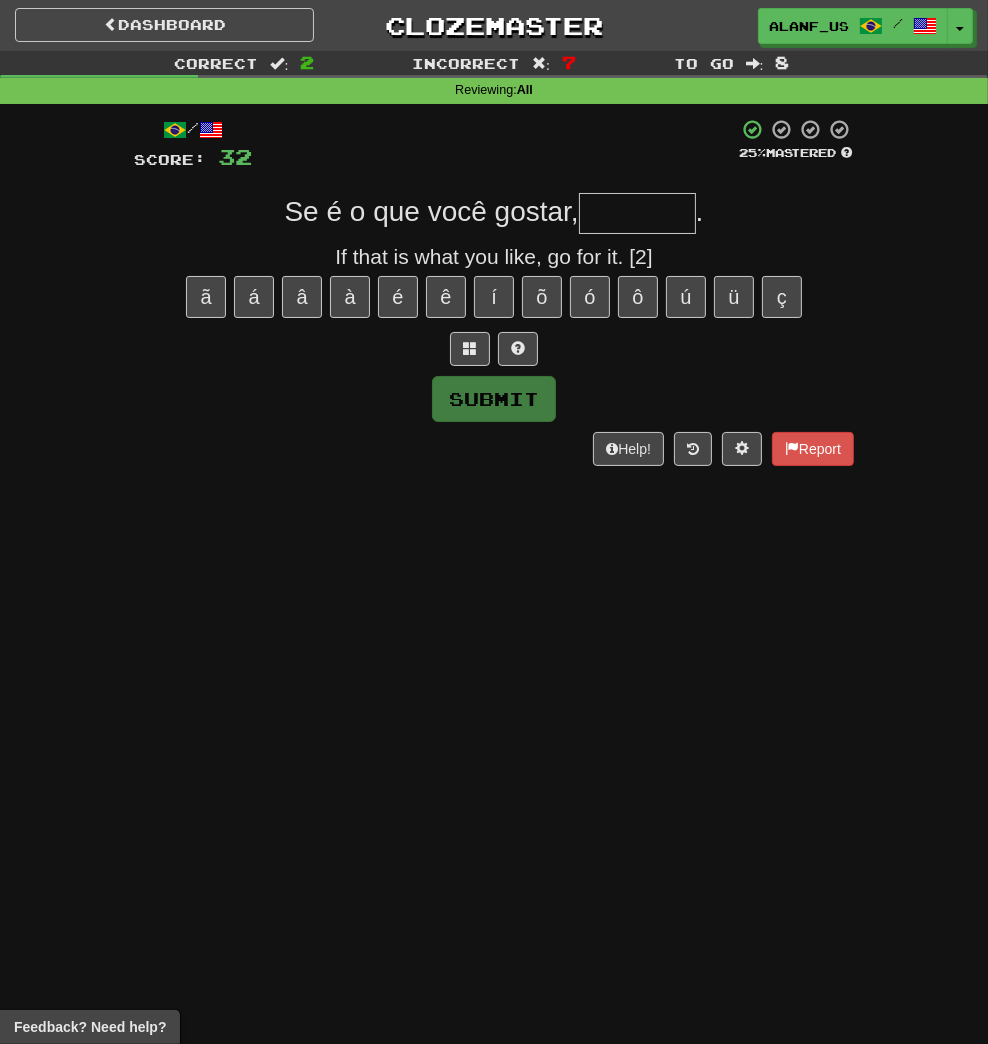 type on "*" 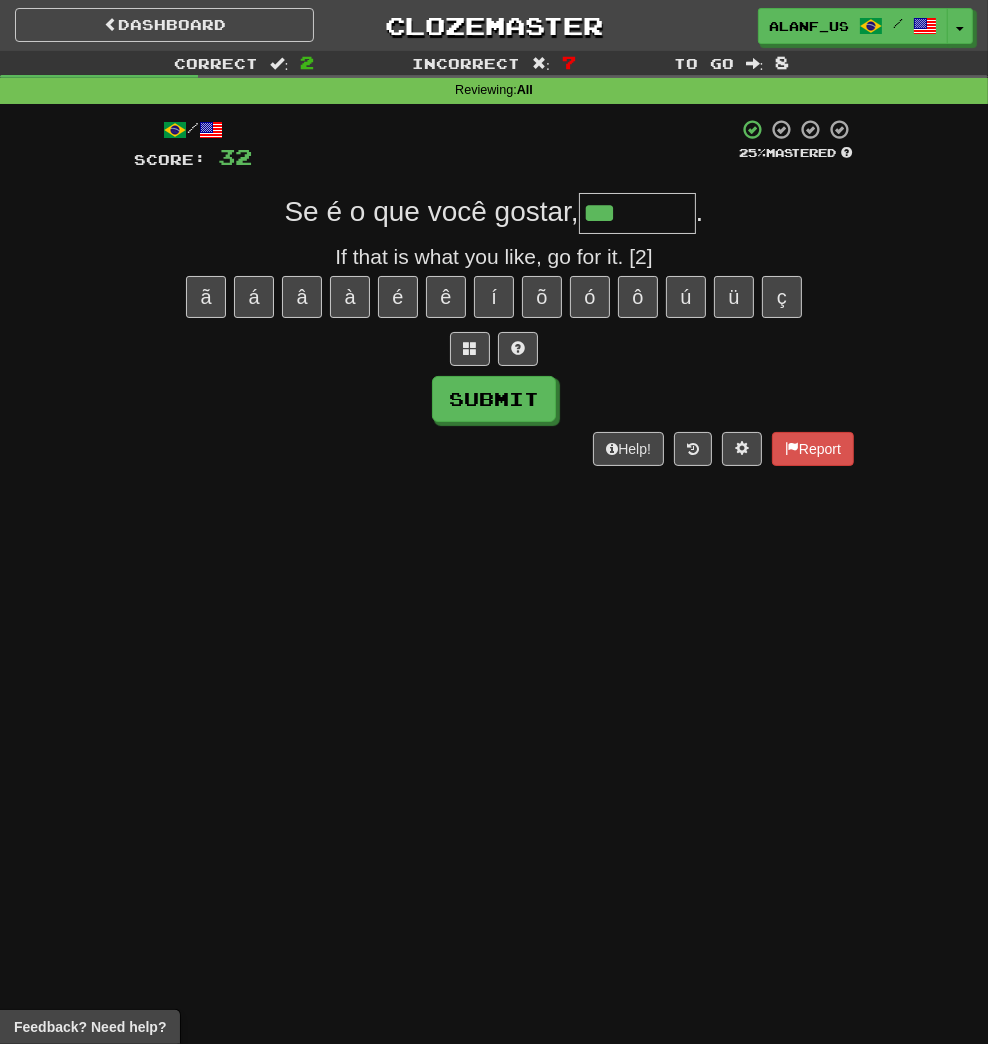 type on "********" 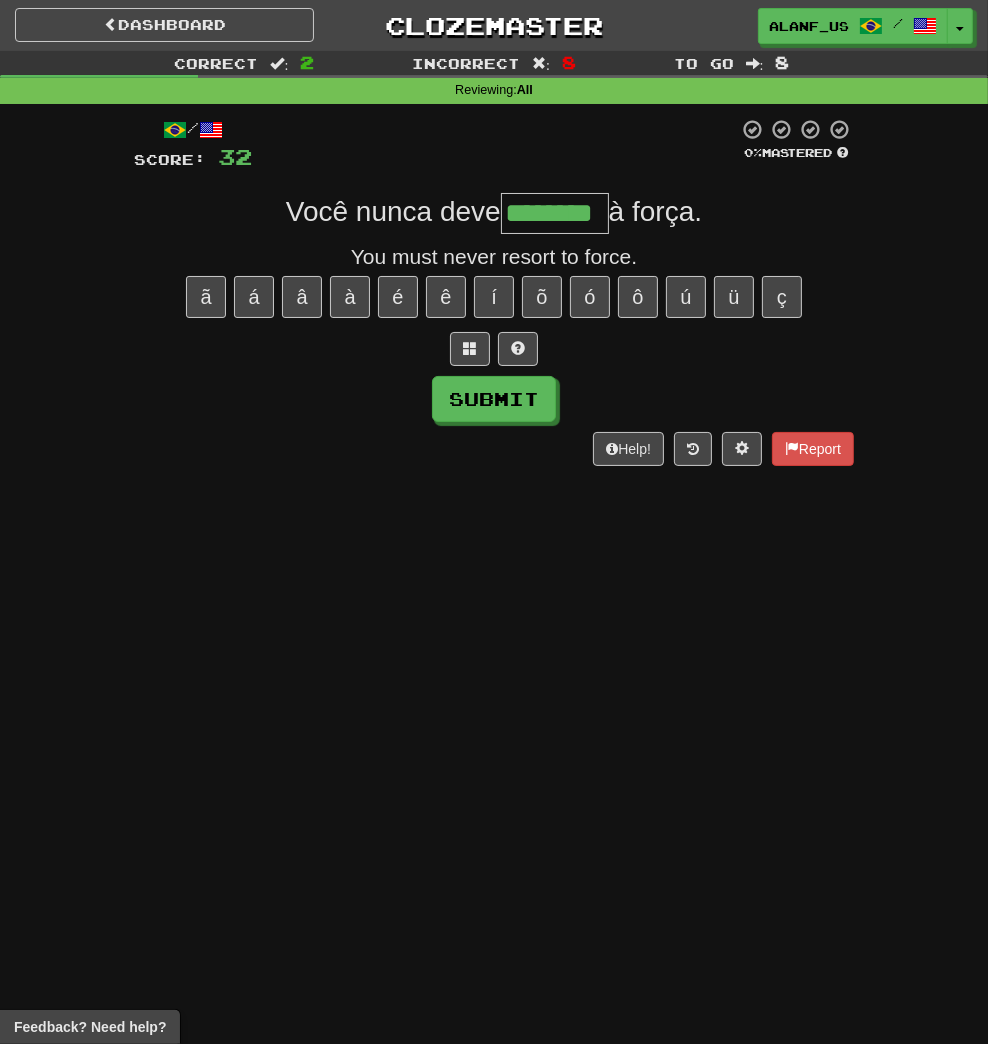 type on "********" 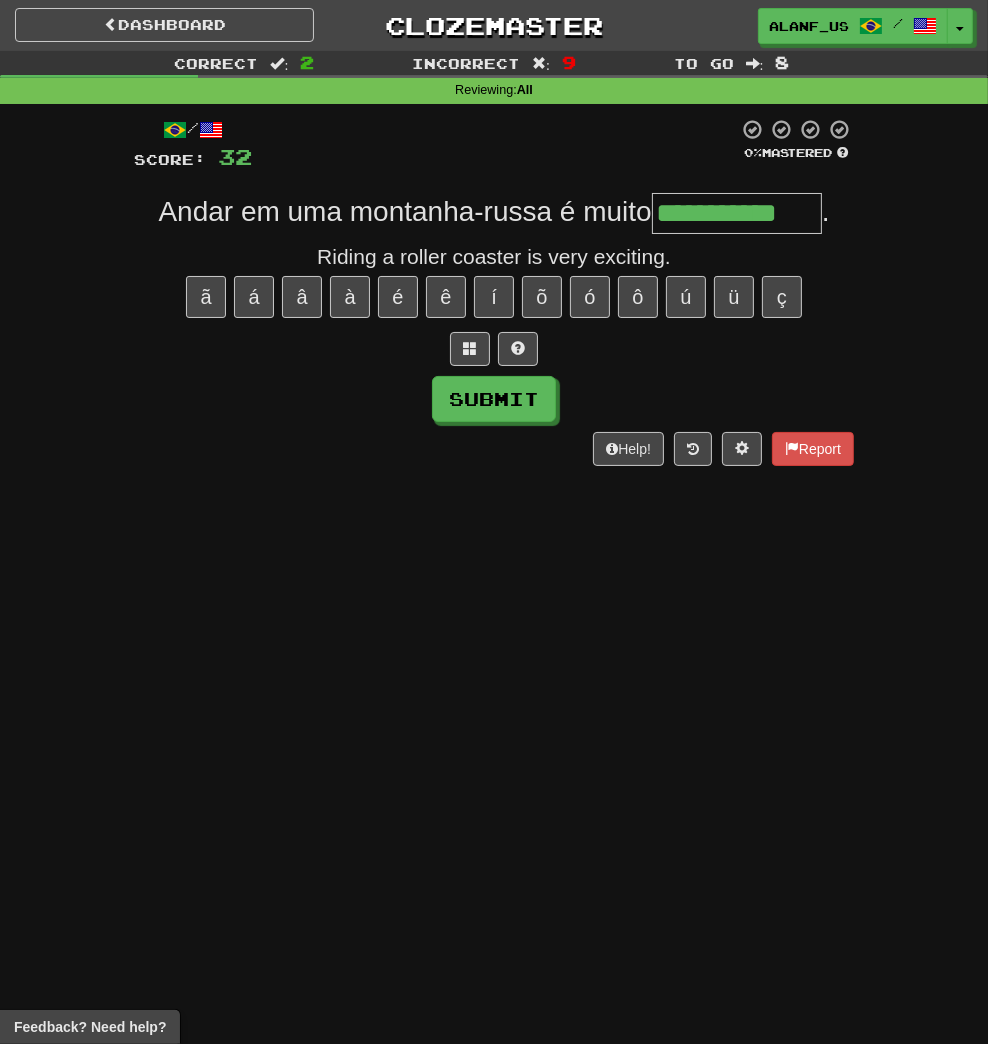 type on "**********" 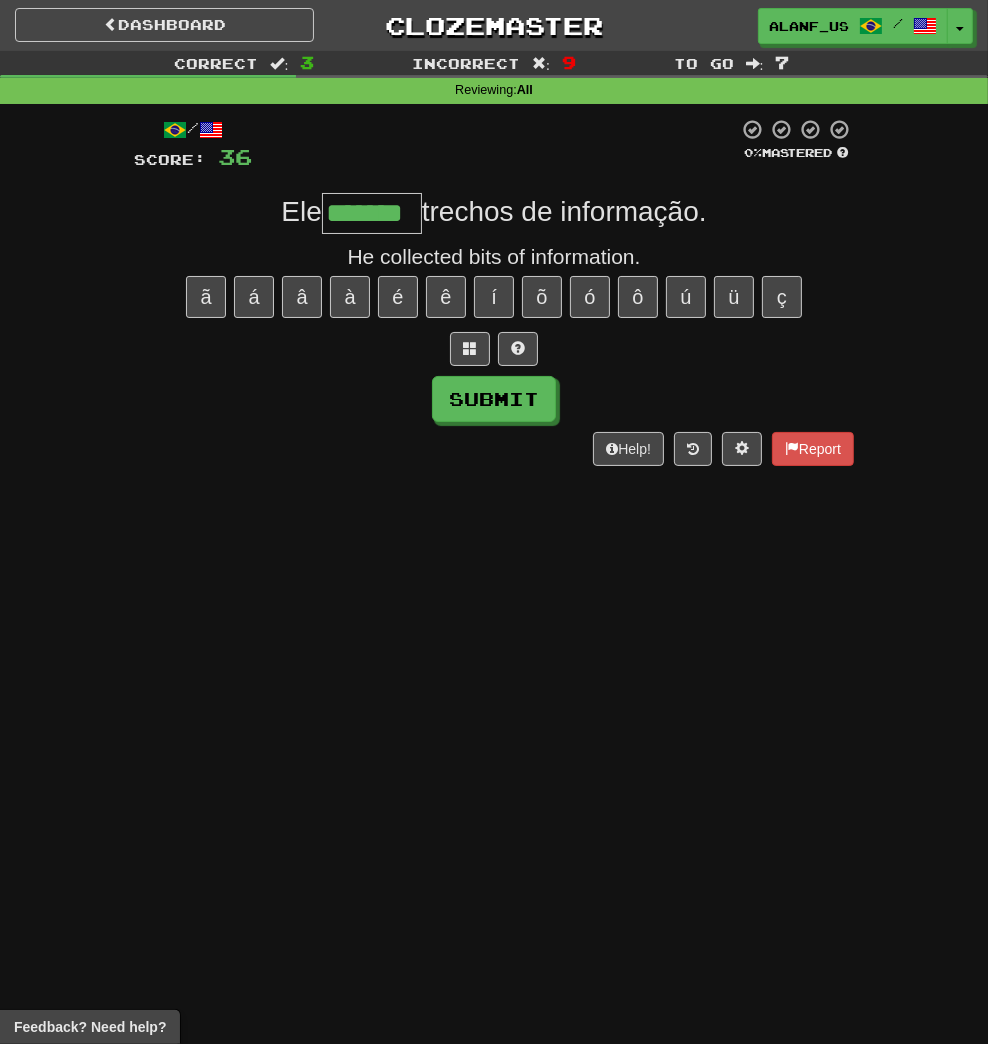 type on "*******" 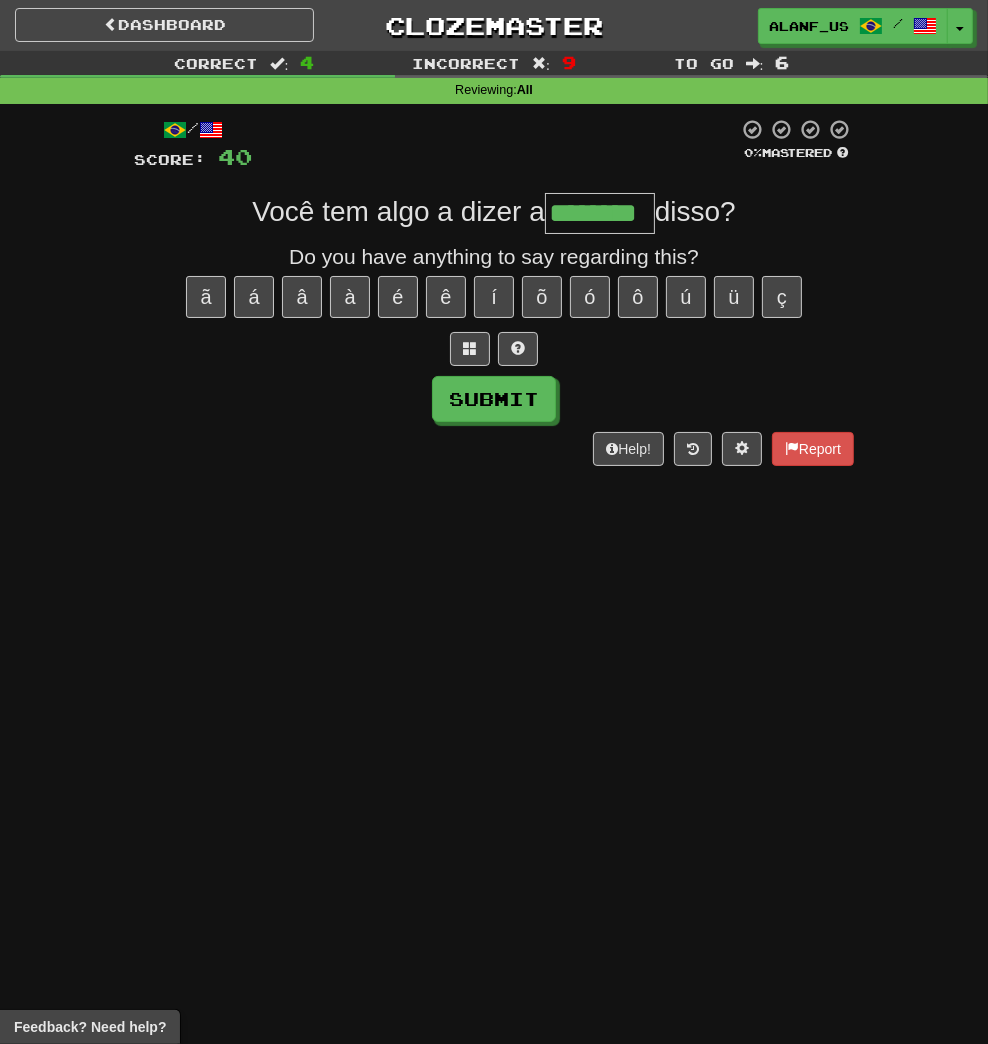 type on "********" 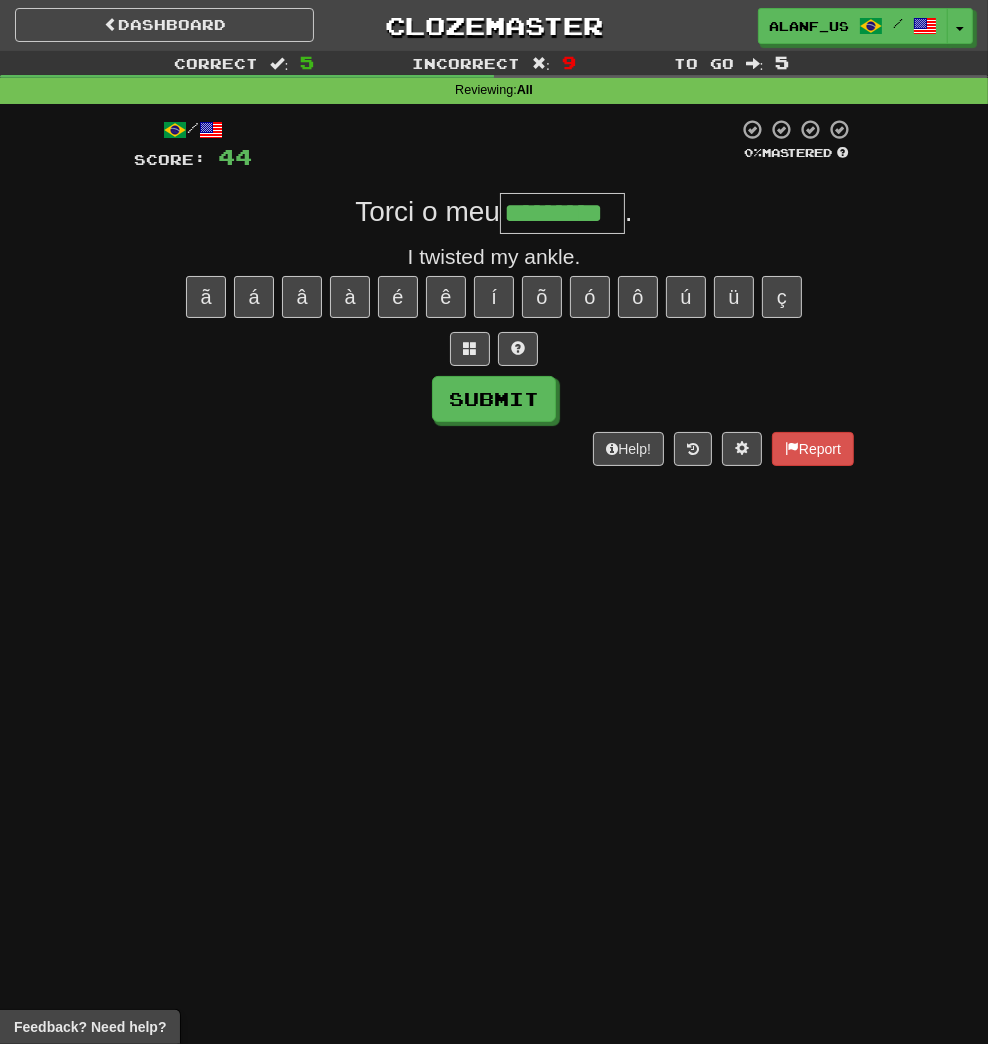 type on "*********" 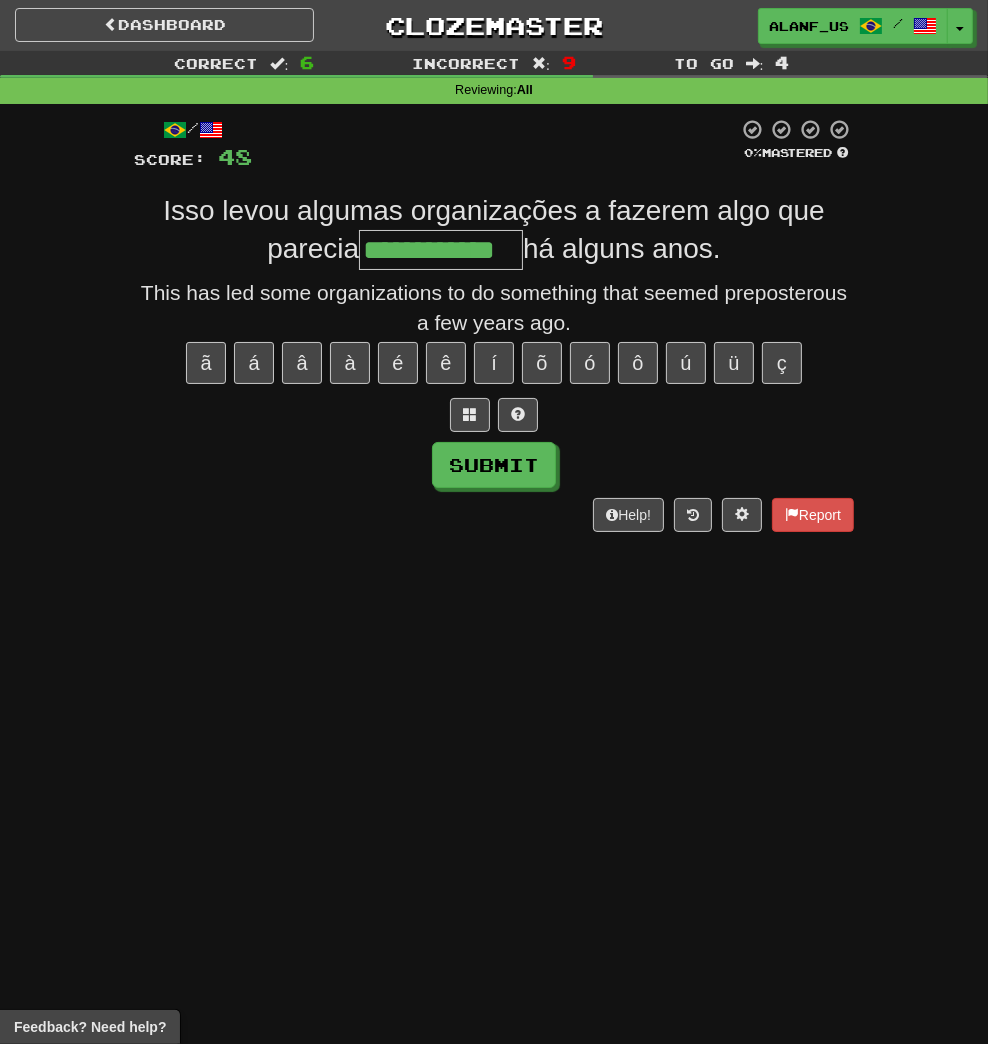 type on "**********" 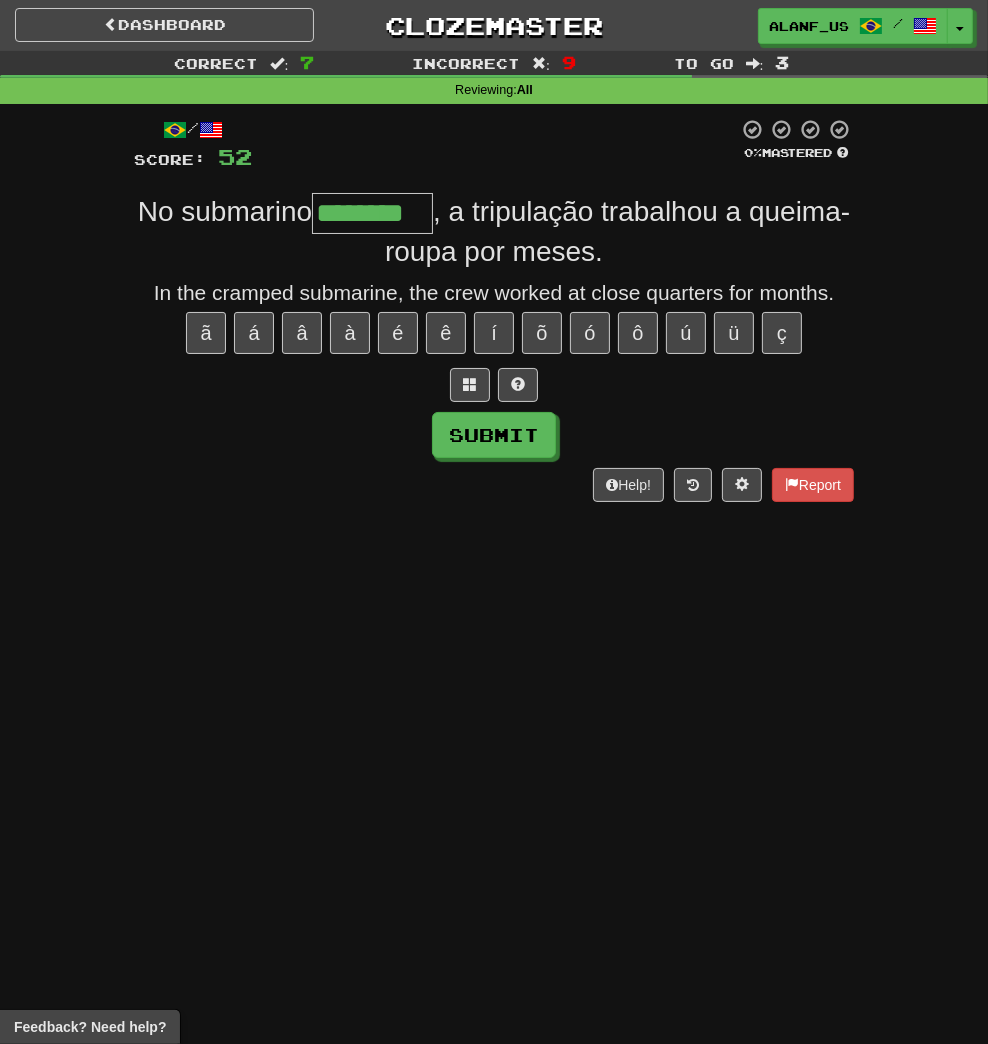 type on "********" 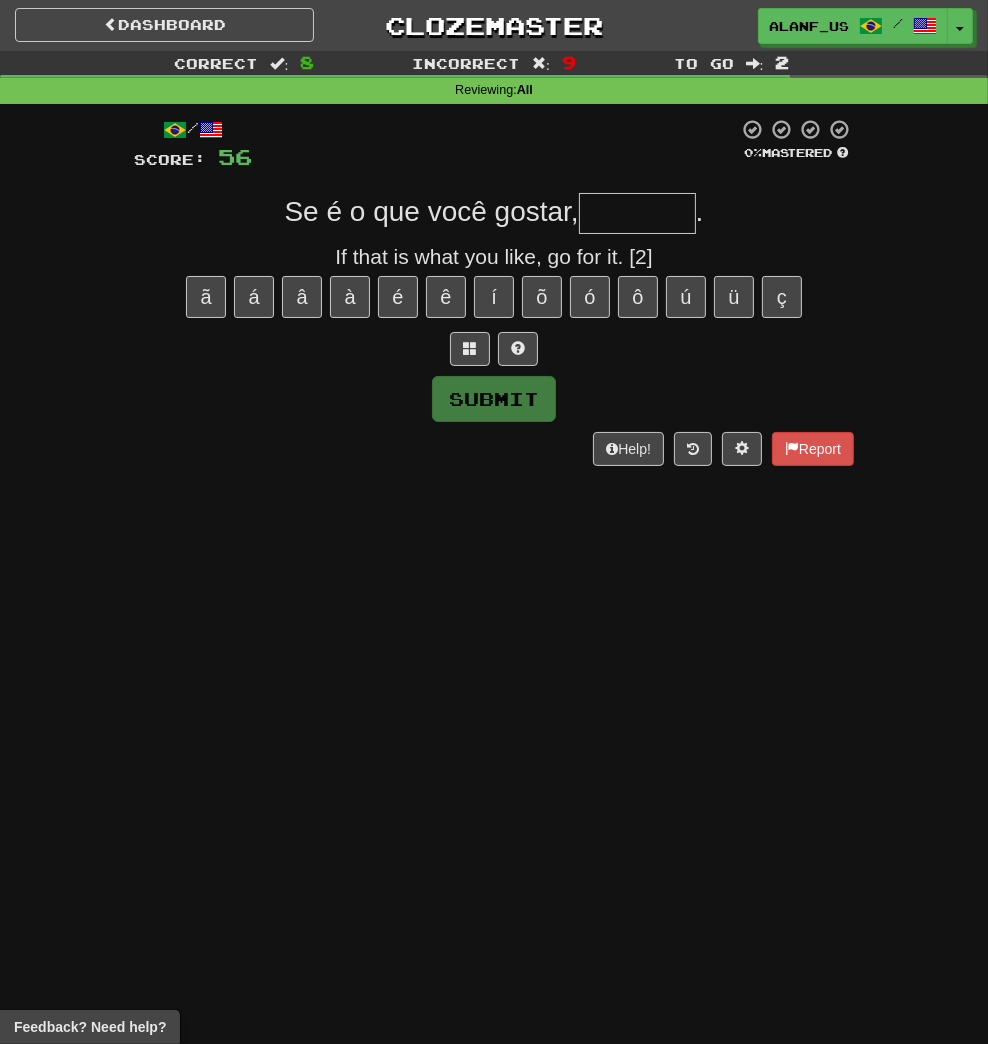 type on "*" 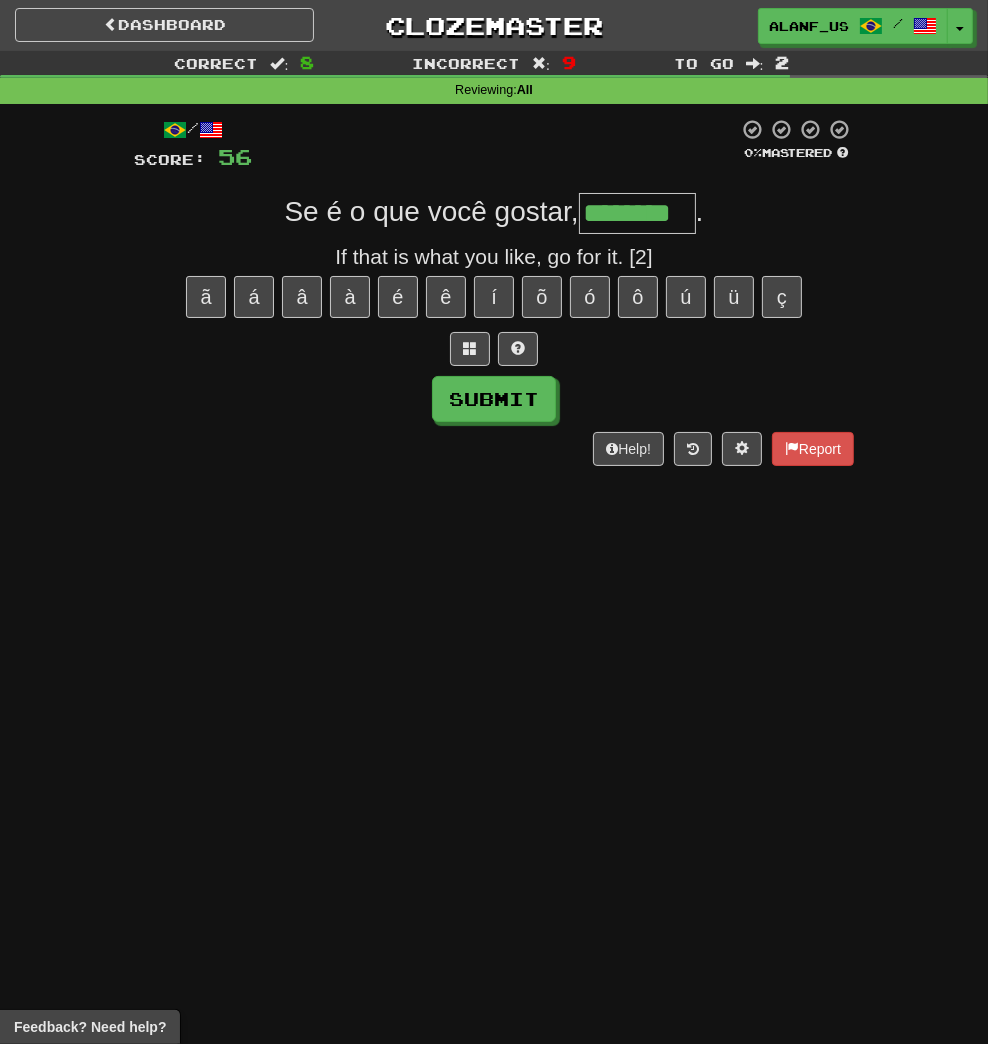 type on "********" 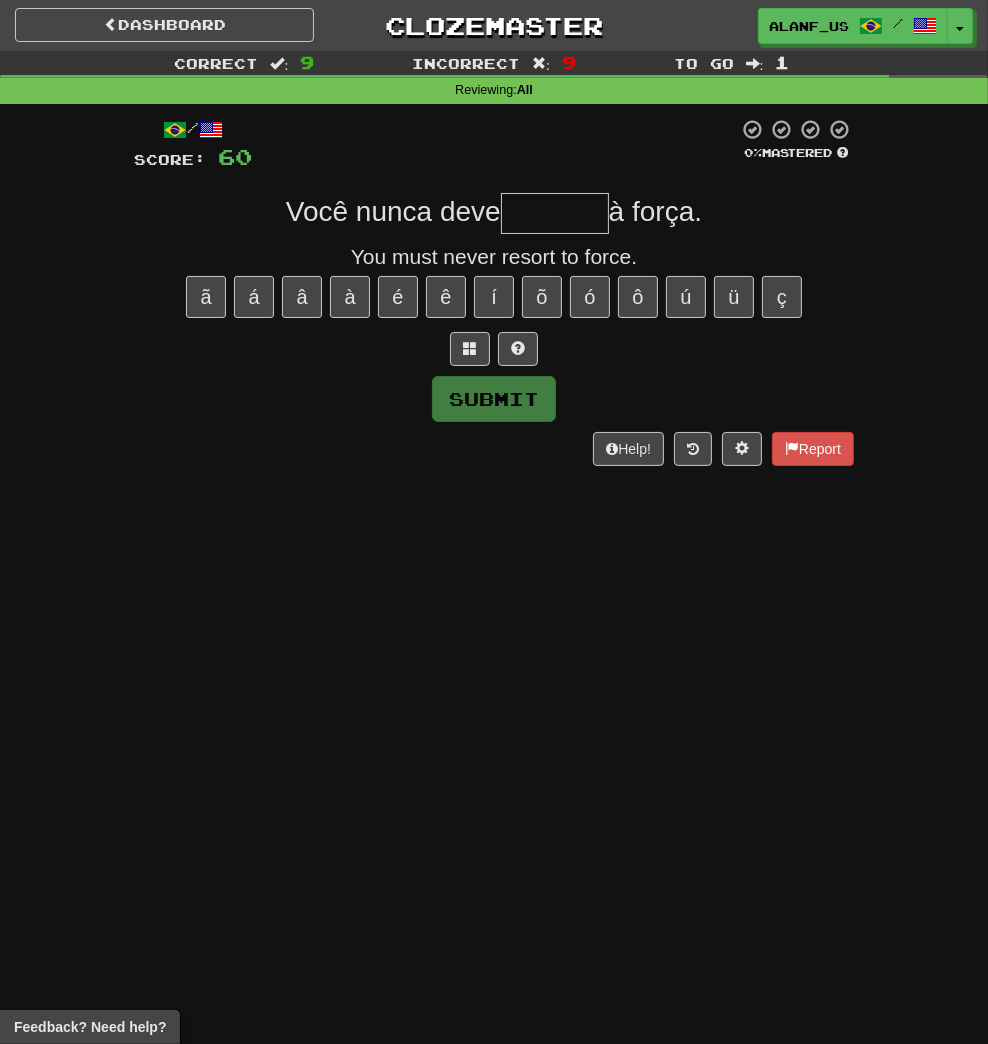 type on "*" 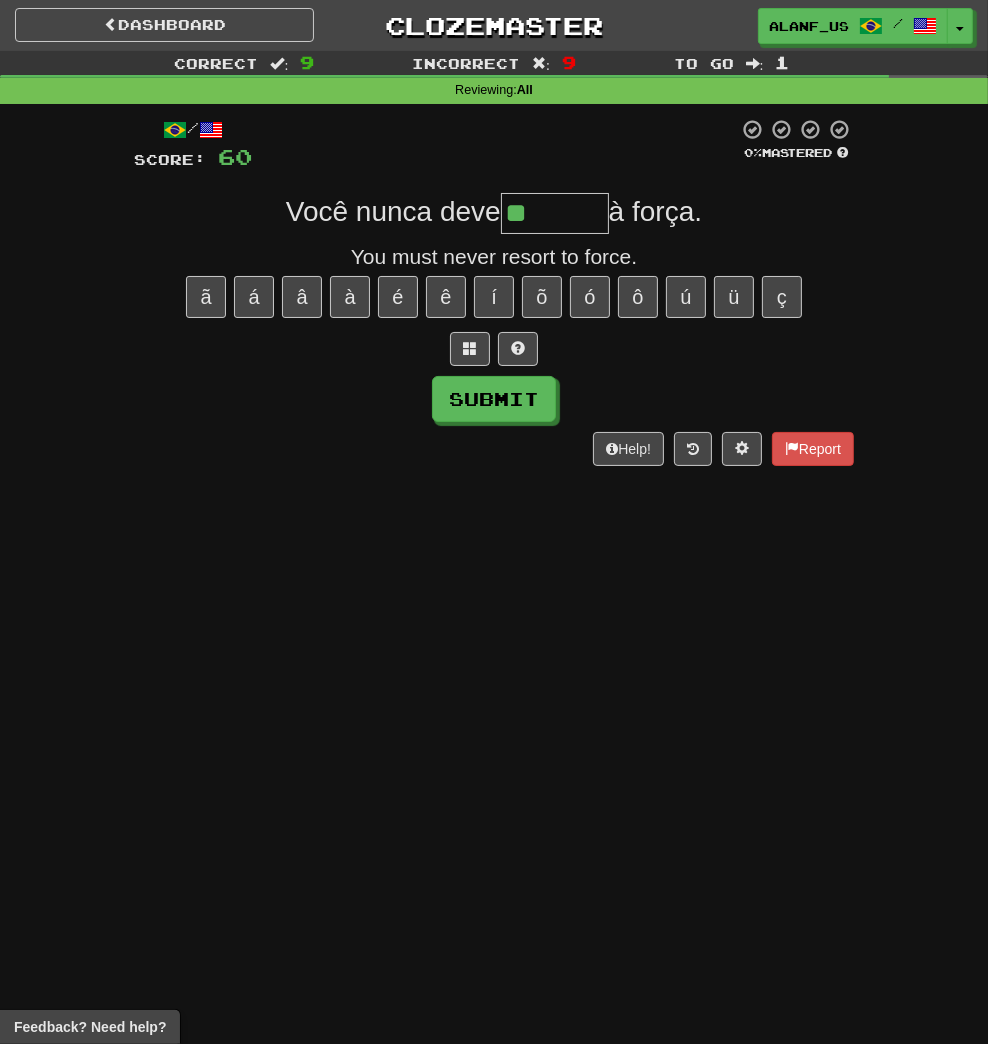 type on "********" 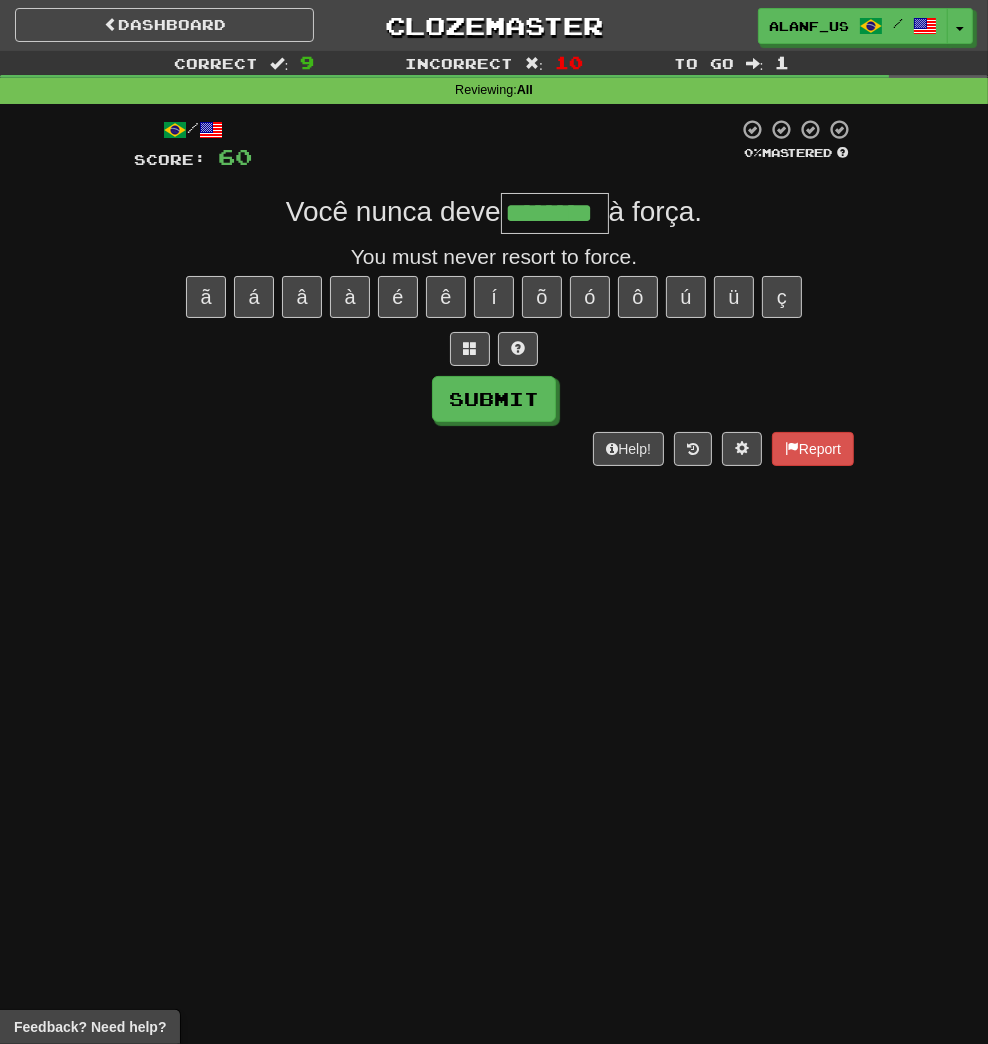 type on "********" 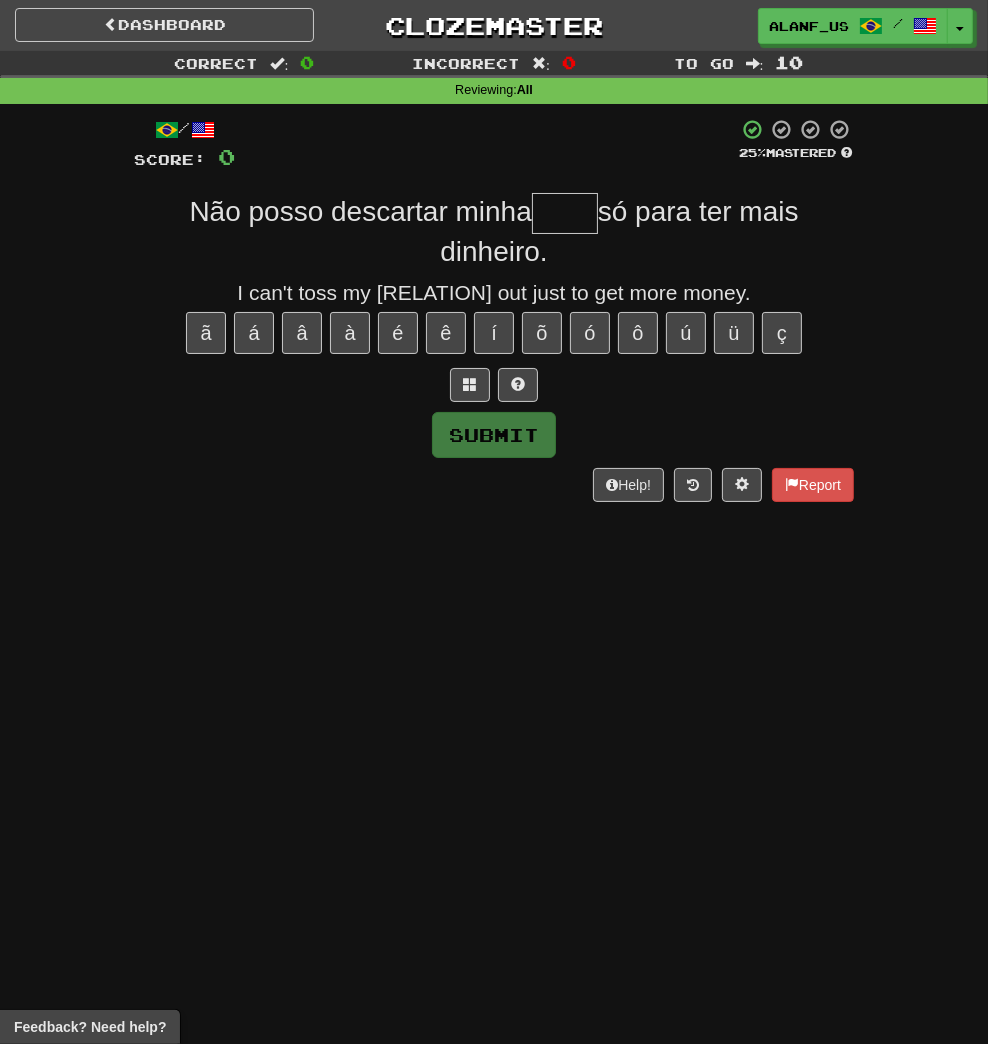 type on "*" 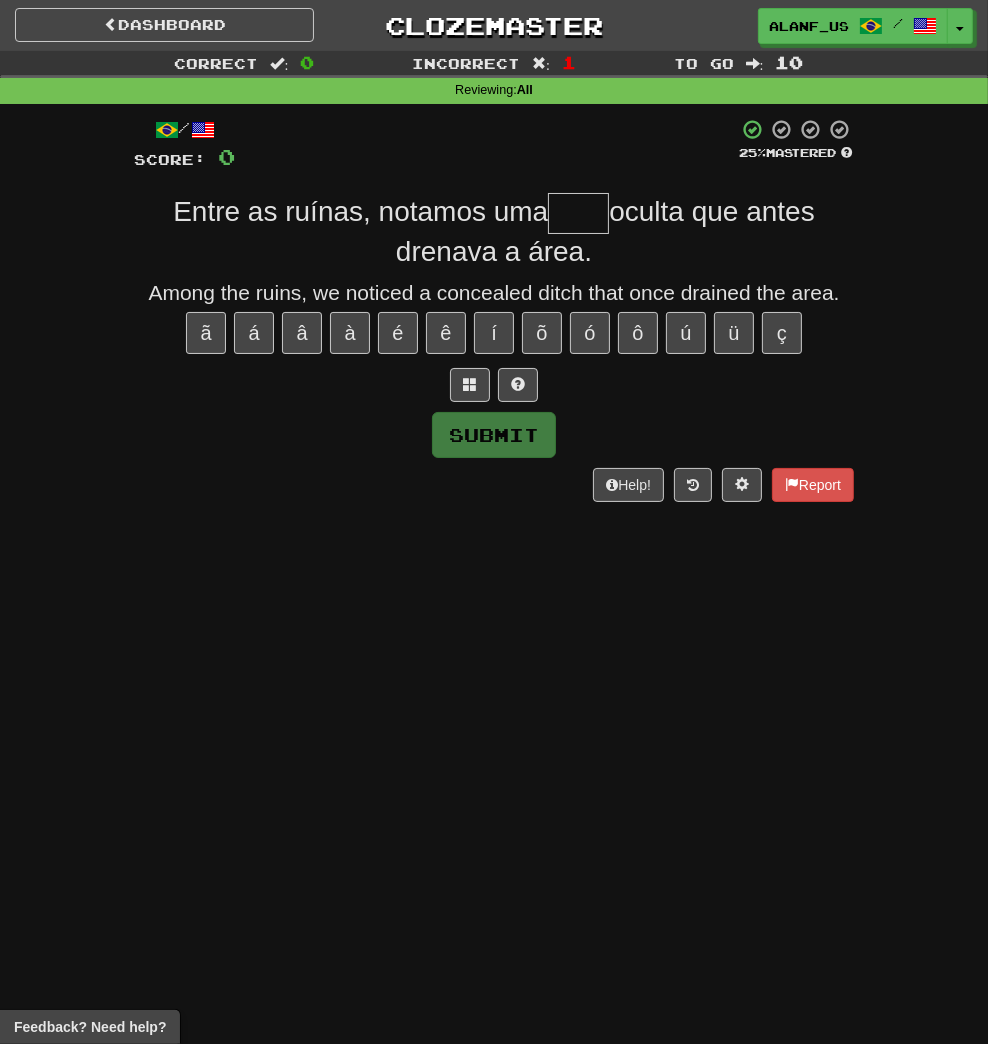 type on "*" 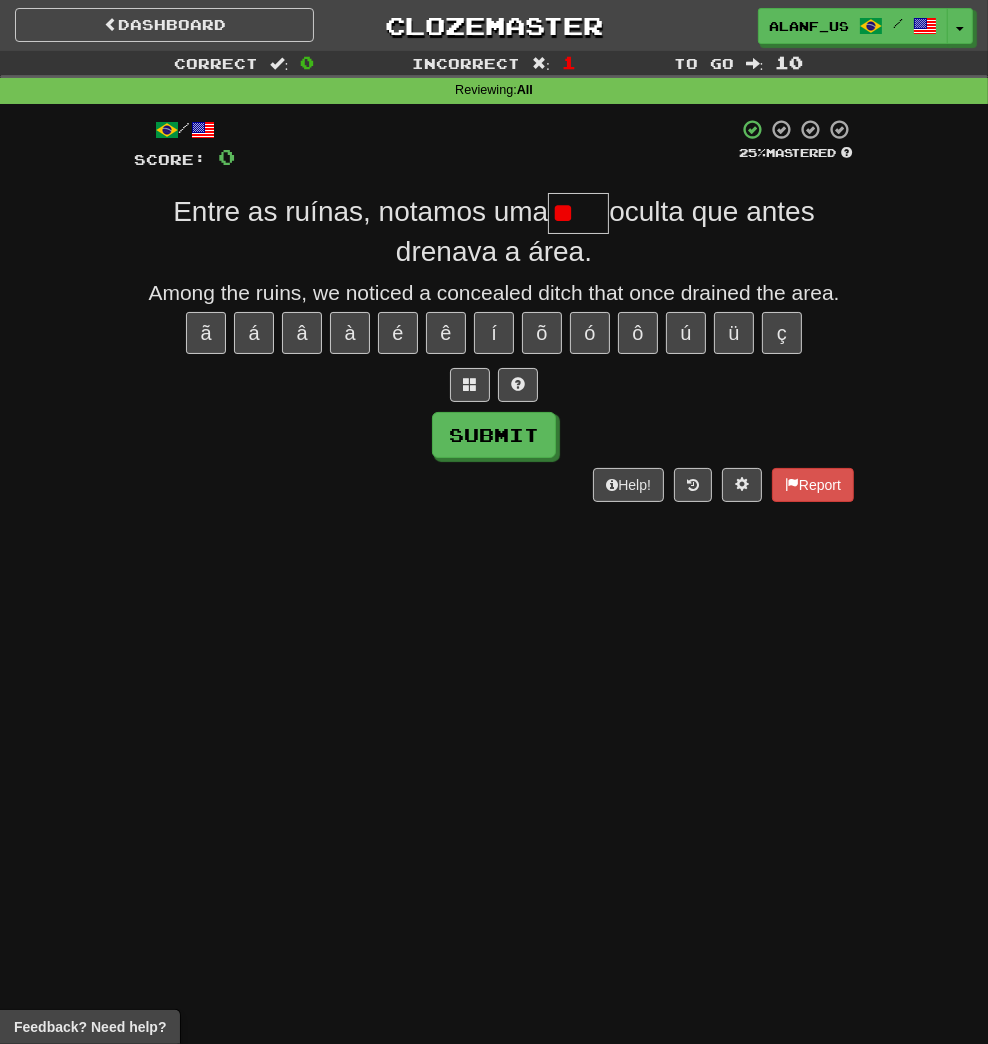 type on "*" 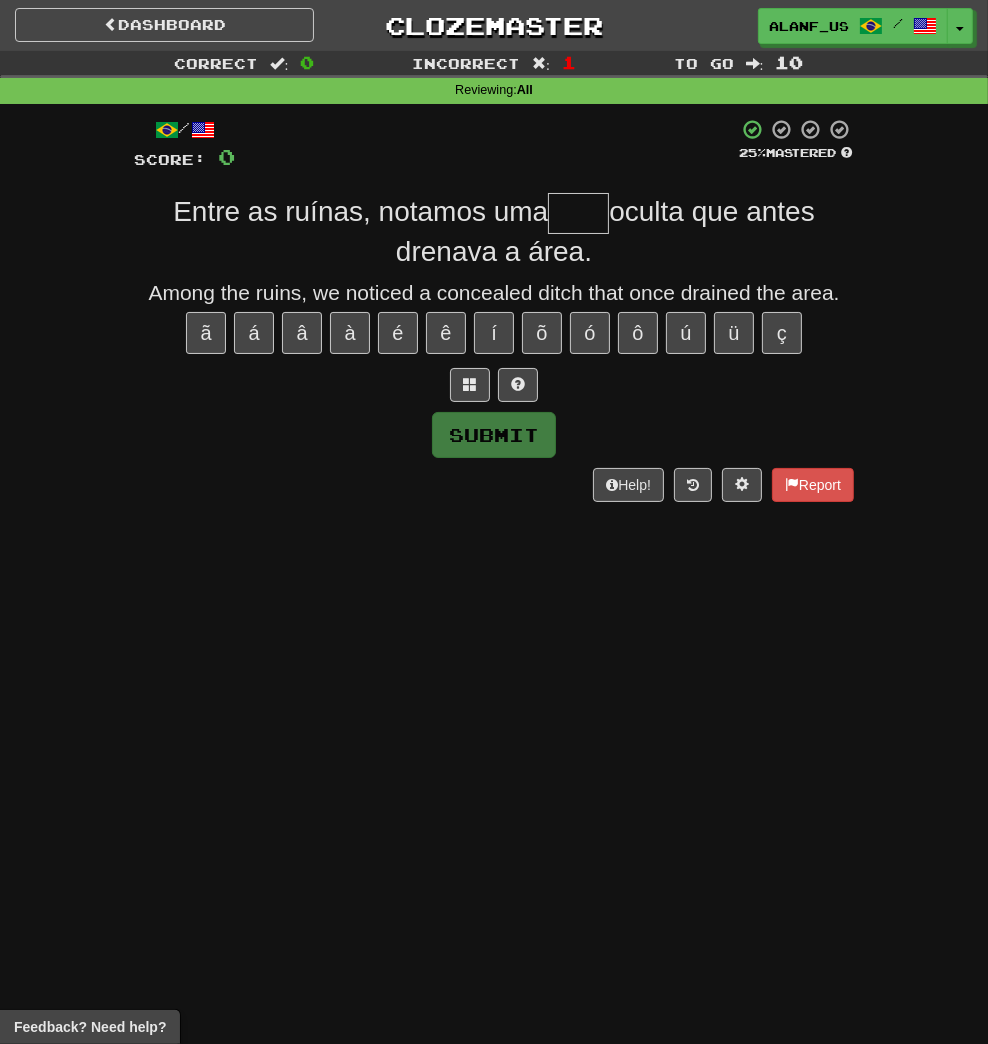 type on "****" 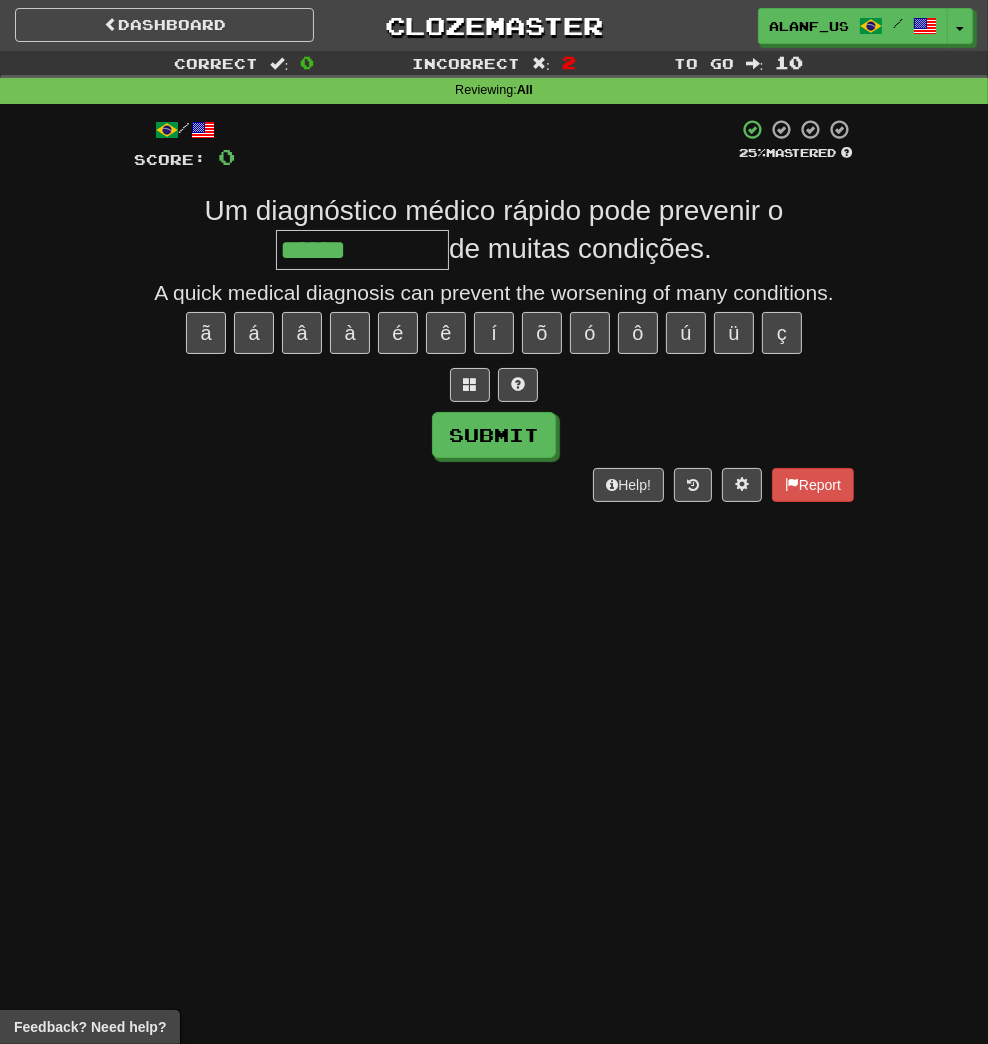 type on "**********" 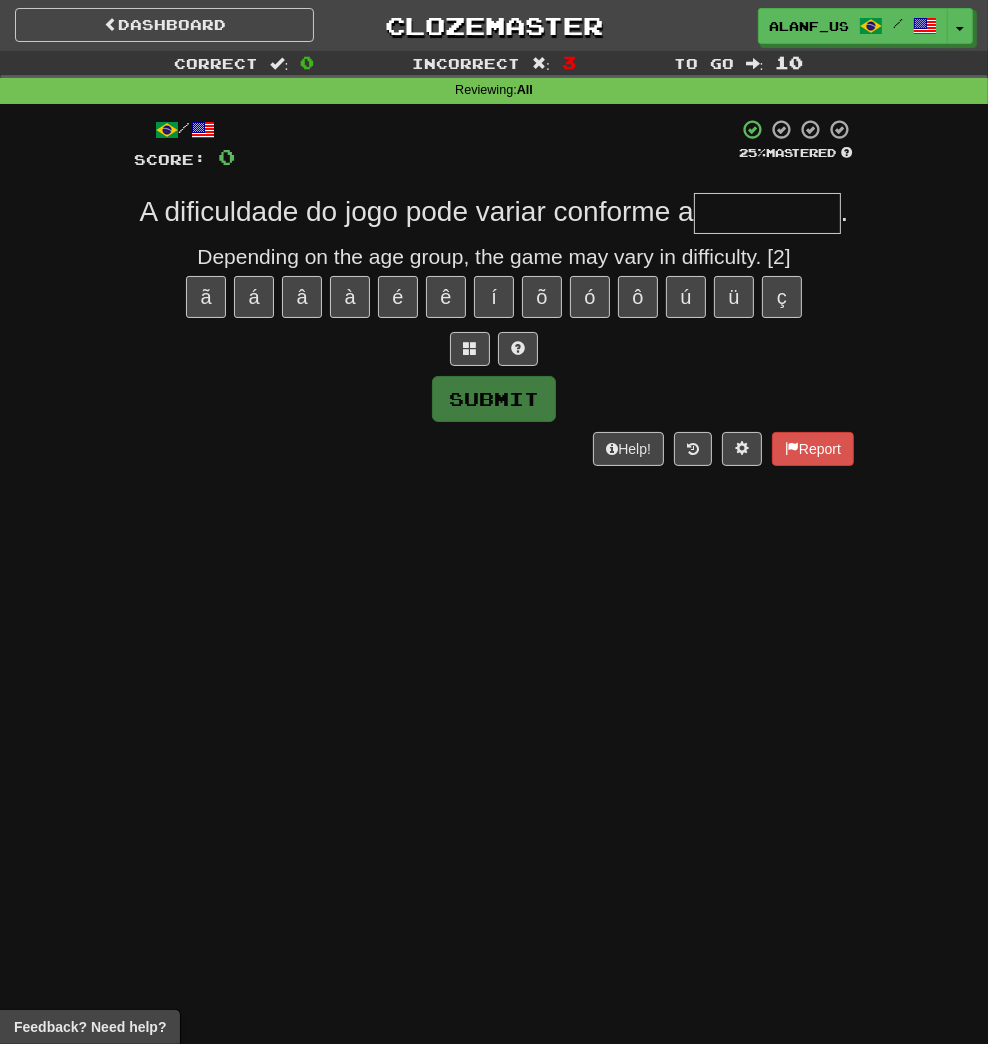 type on "*" 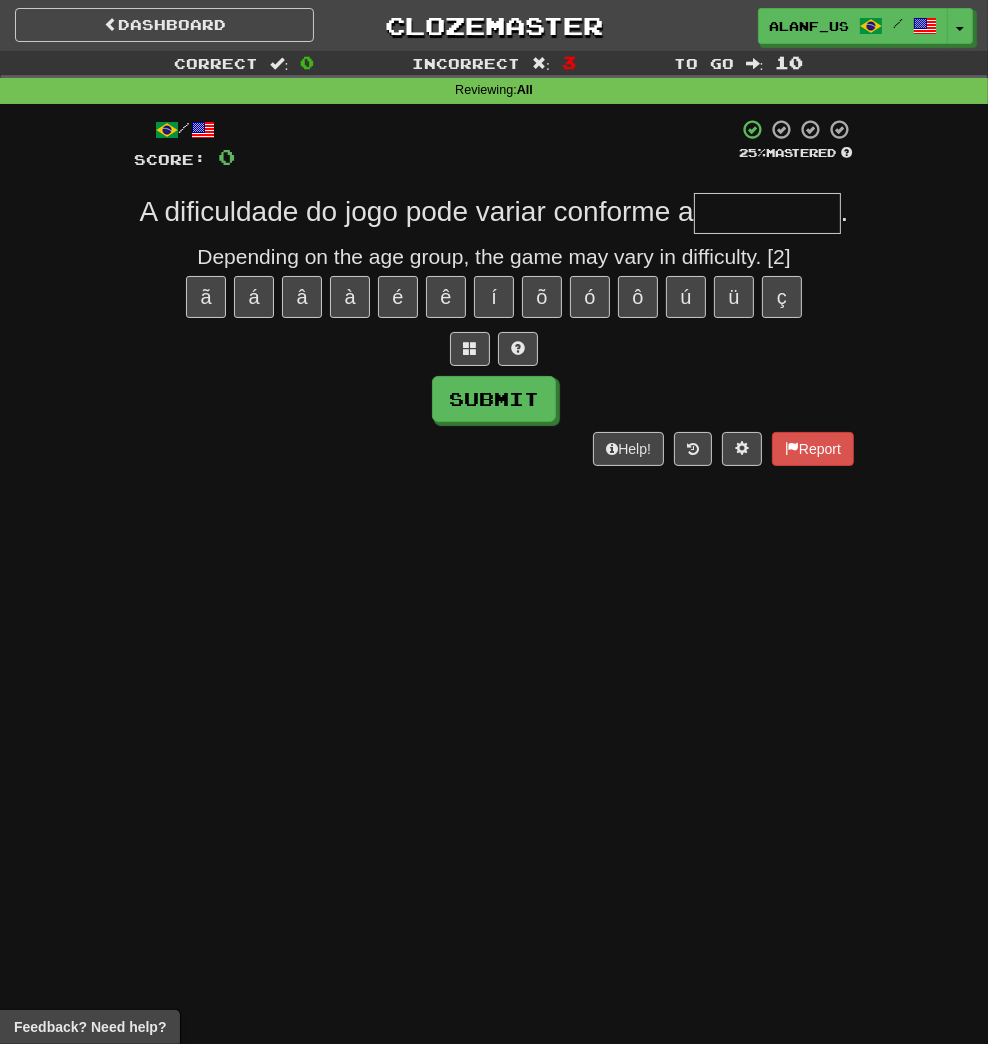 type on "*" 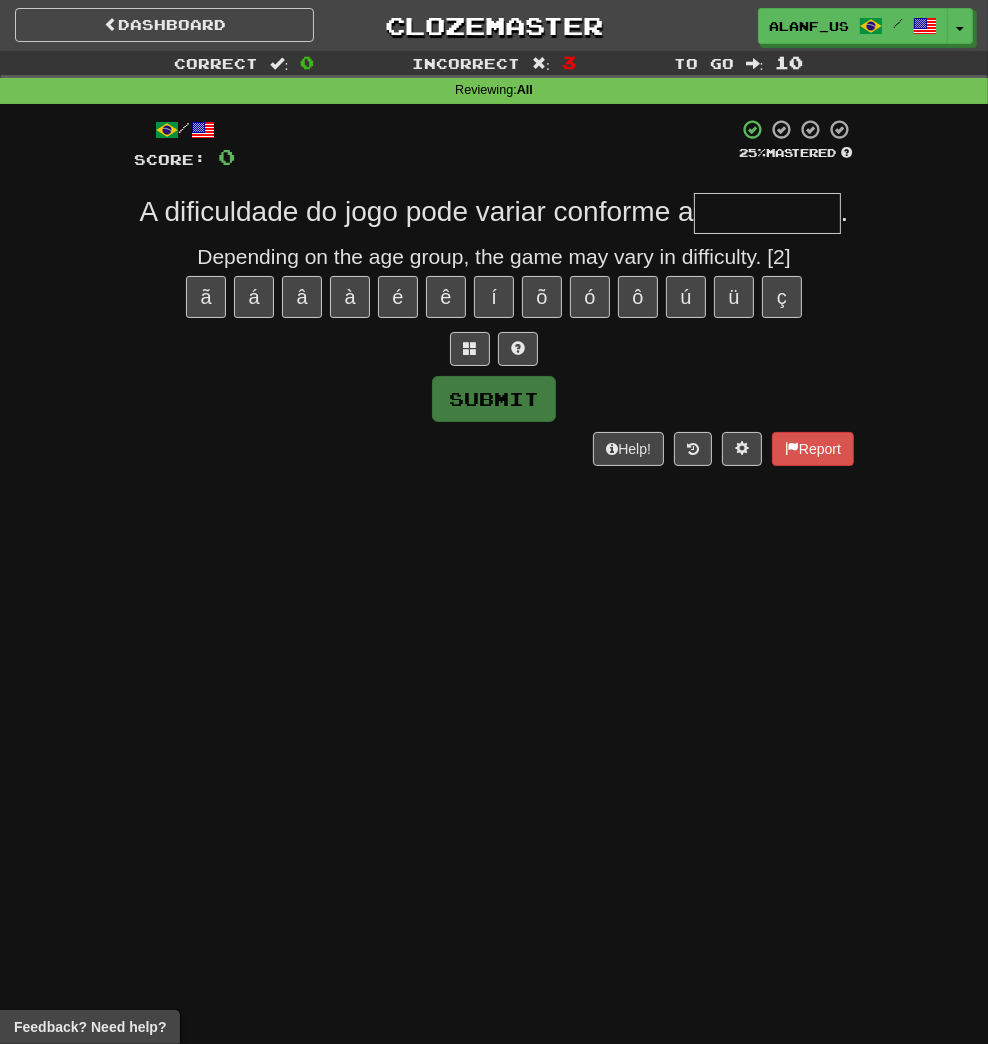 type on "**********" 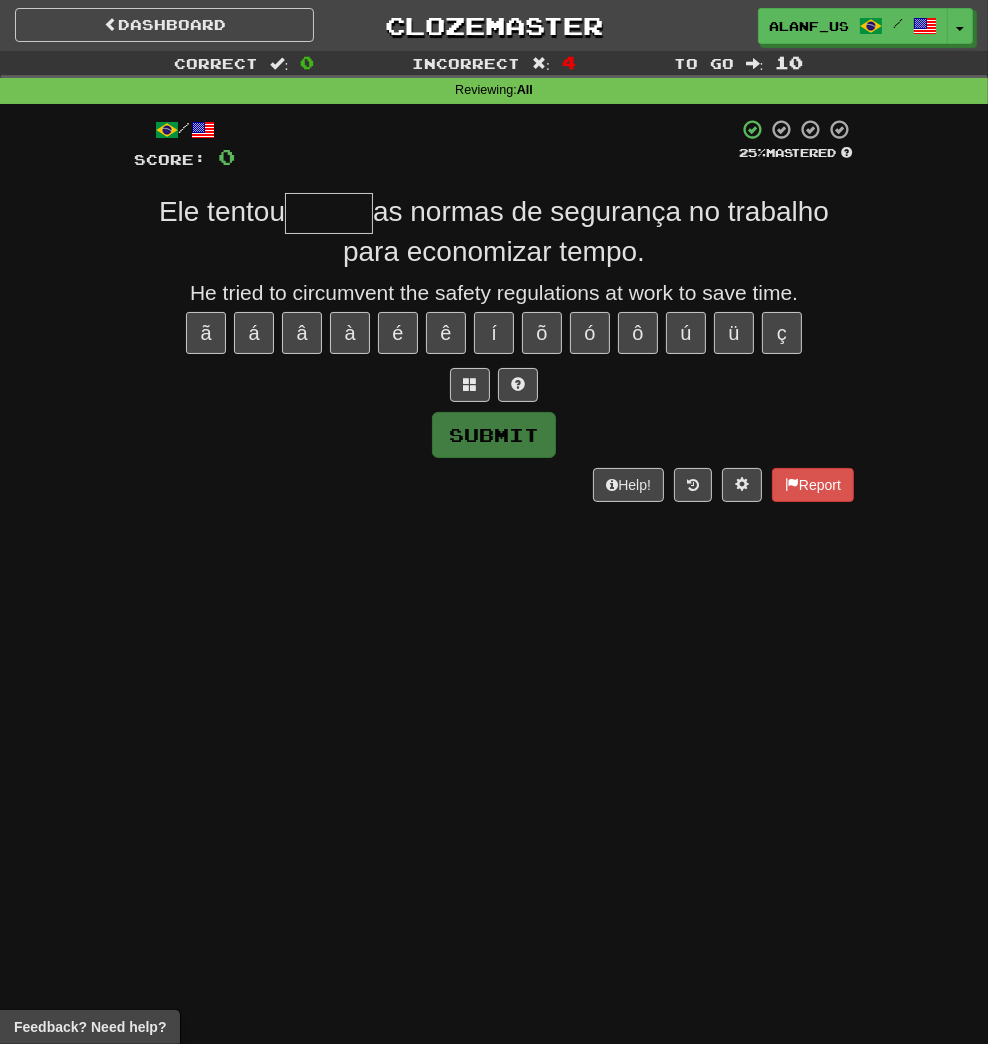 type on "*" 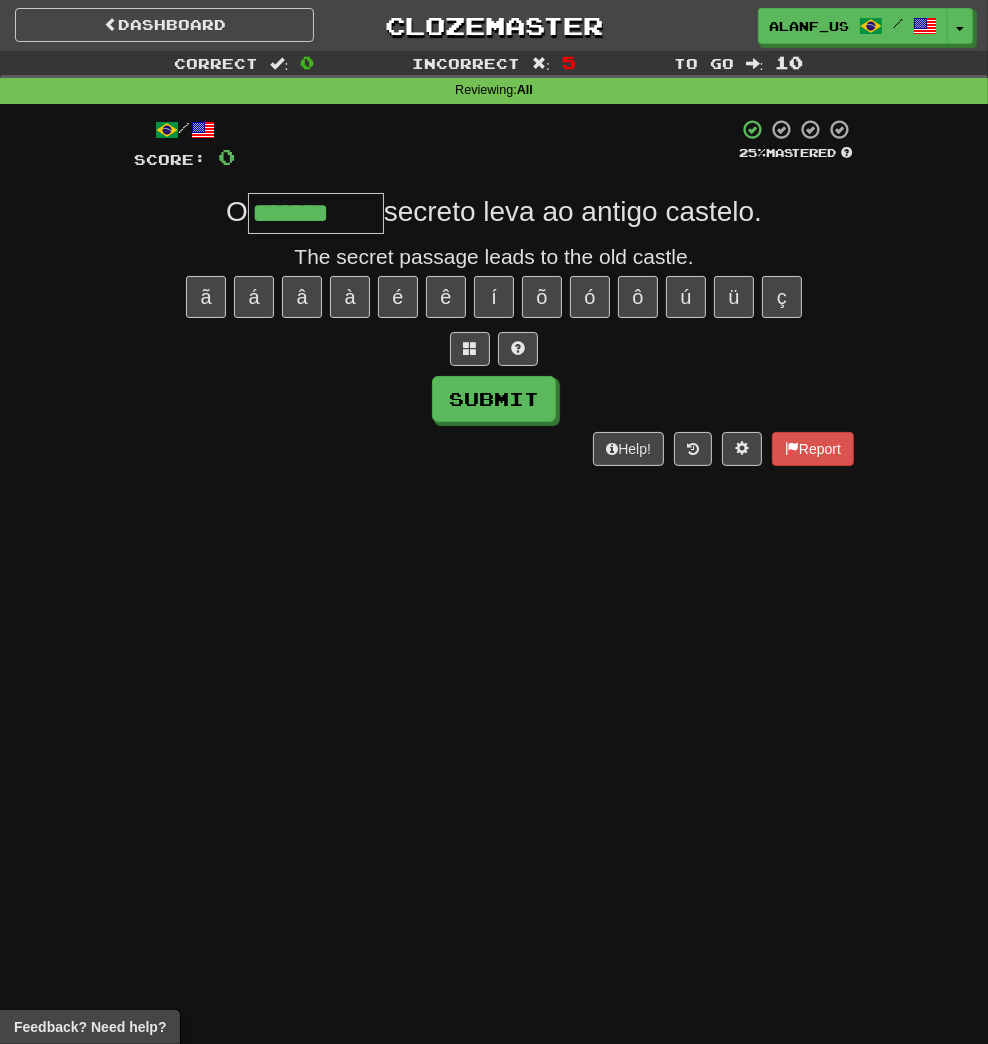 type on "*********" 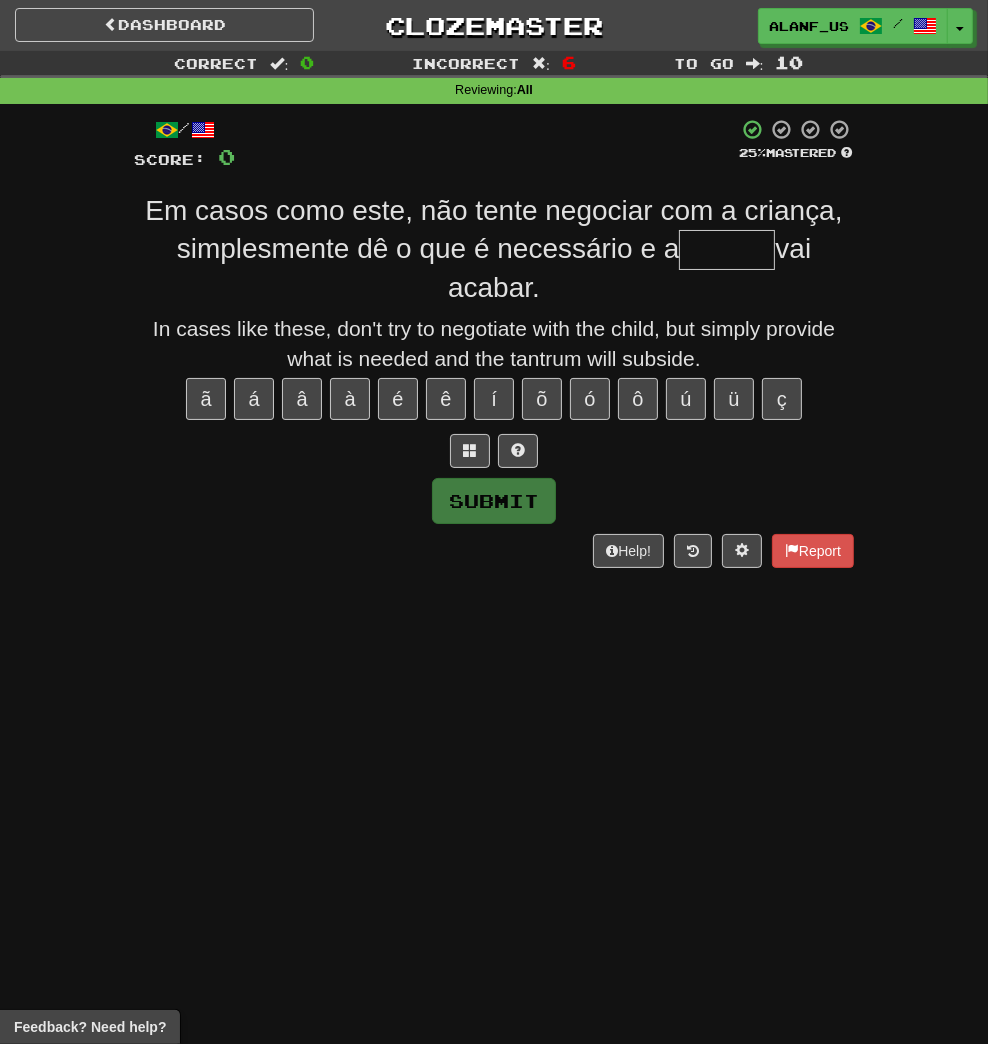 type on "*" 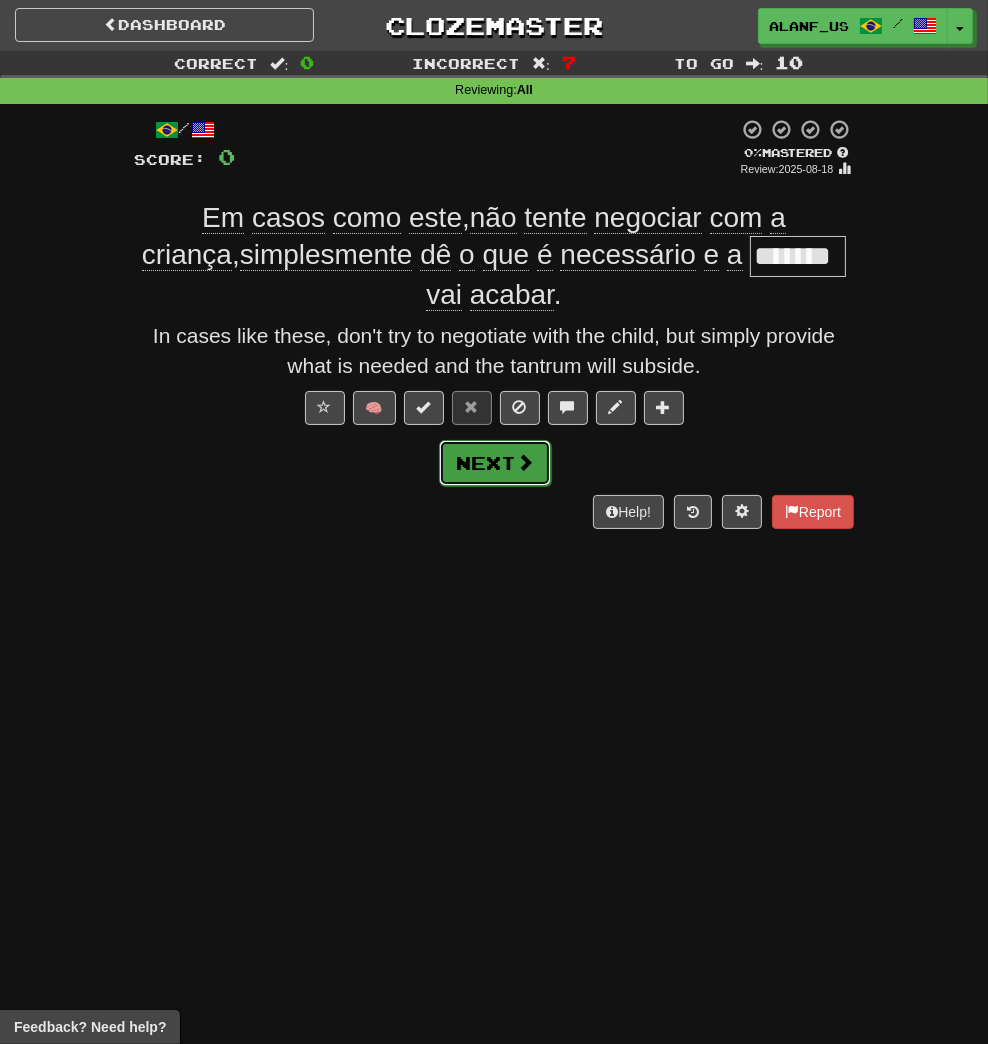click on "Next" at bounding box center (495, 463) 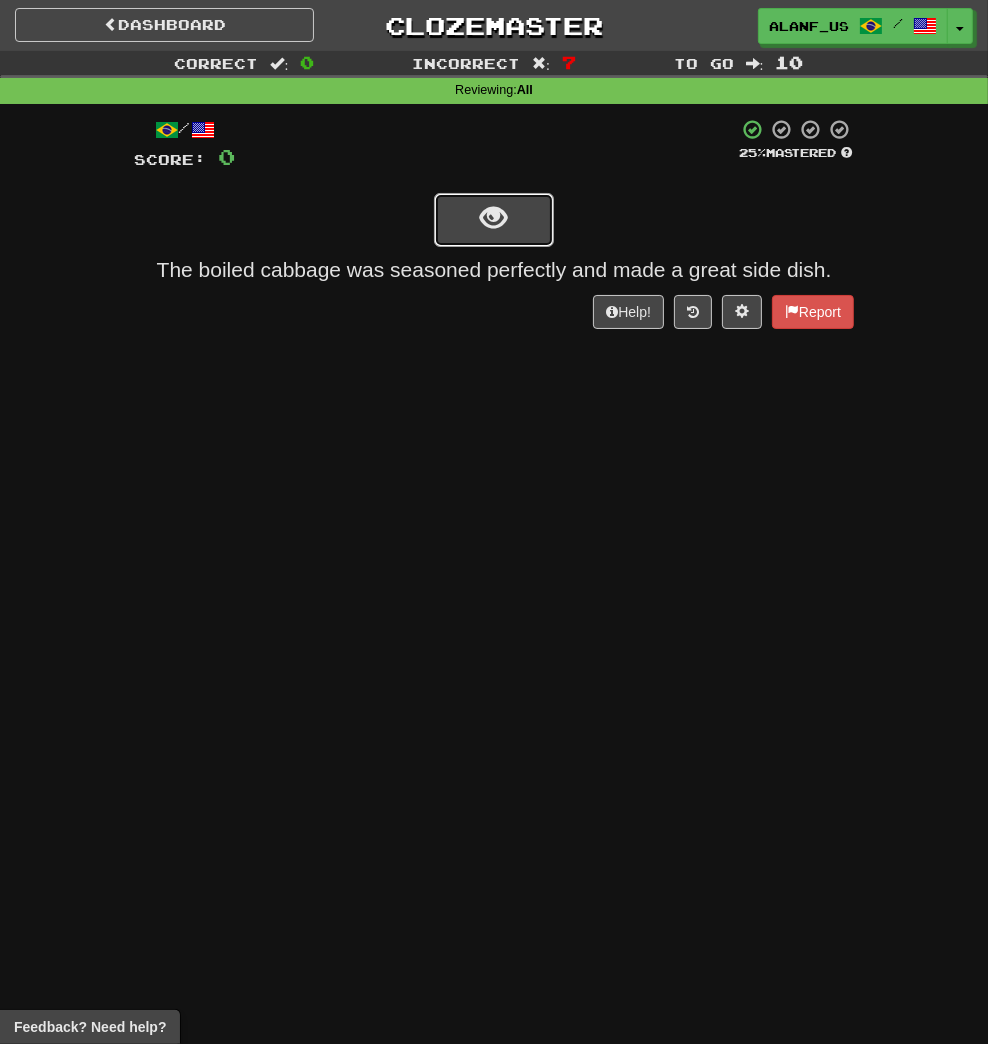 click at bounding box center [494, 218] 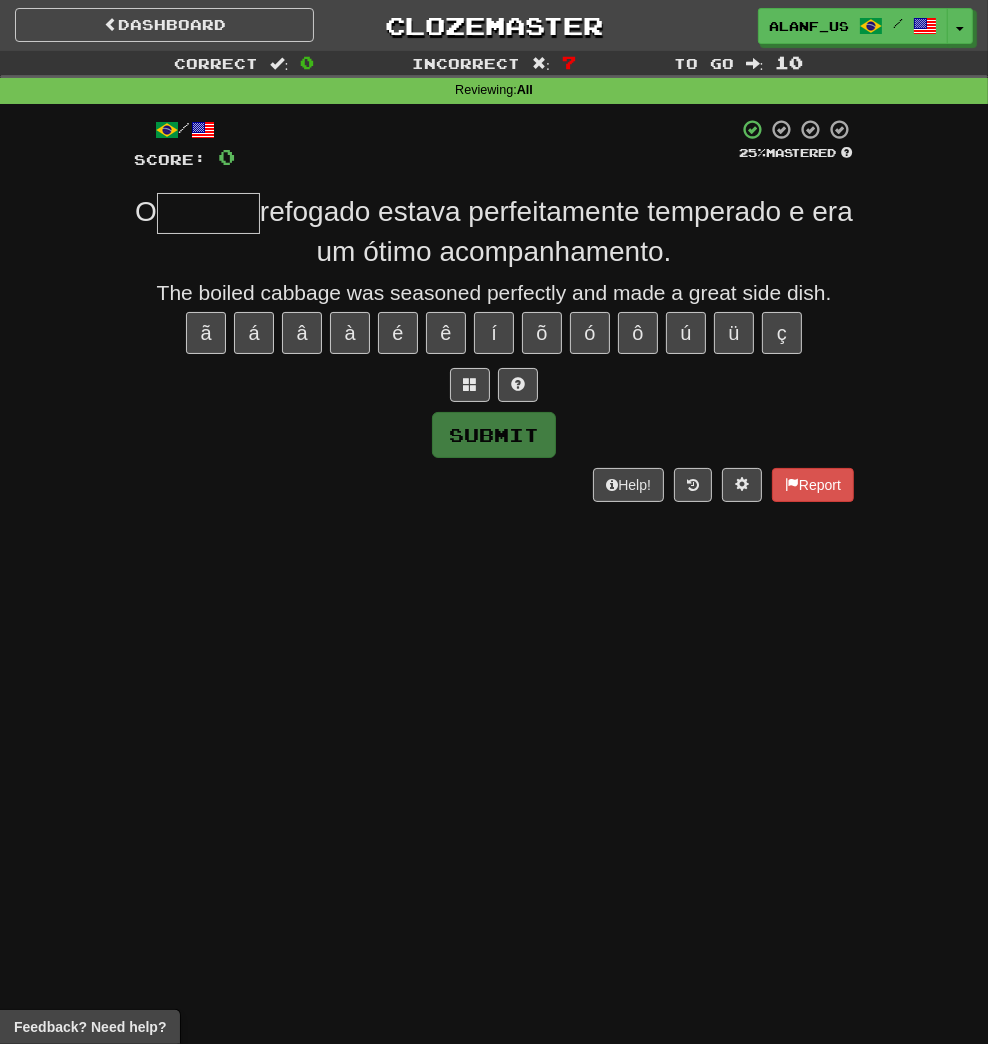 type on "*" 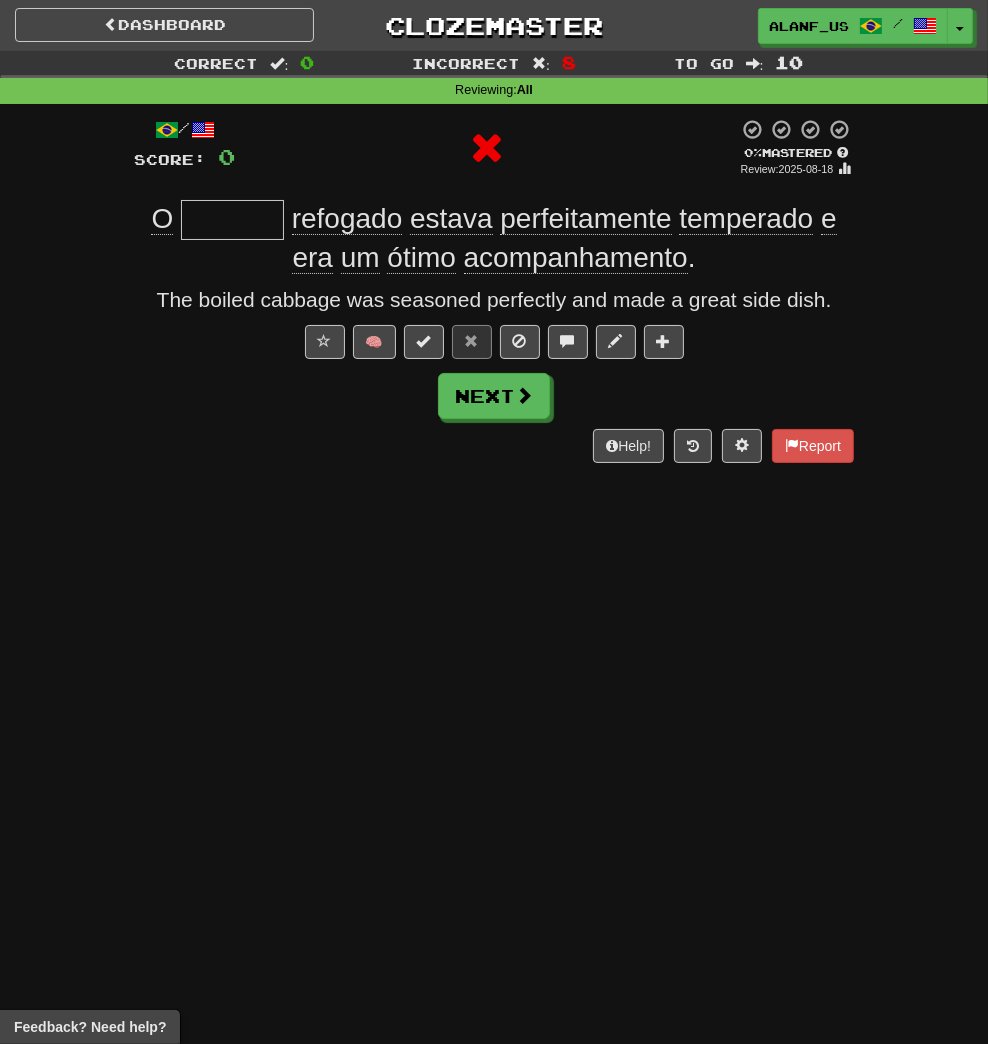 type on "*******" 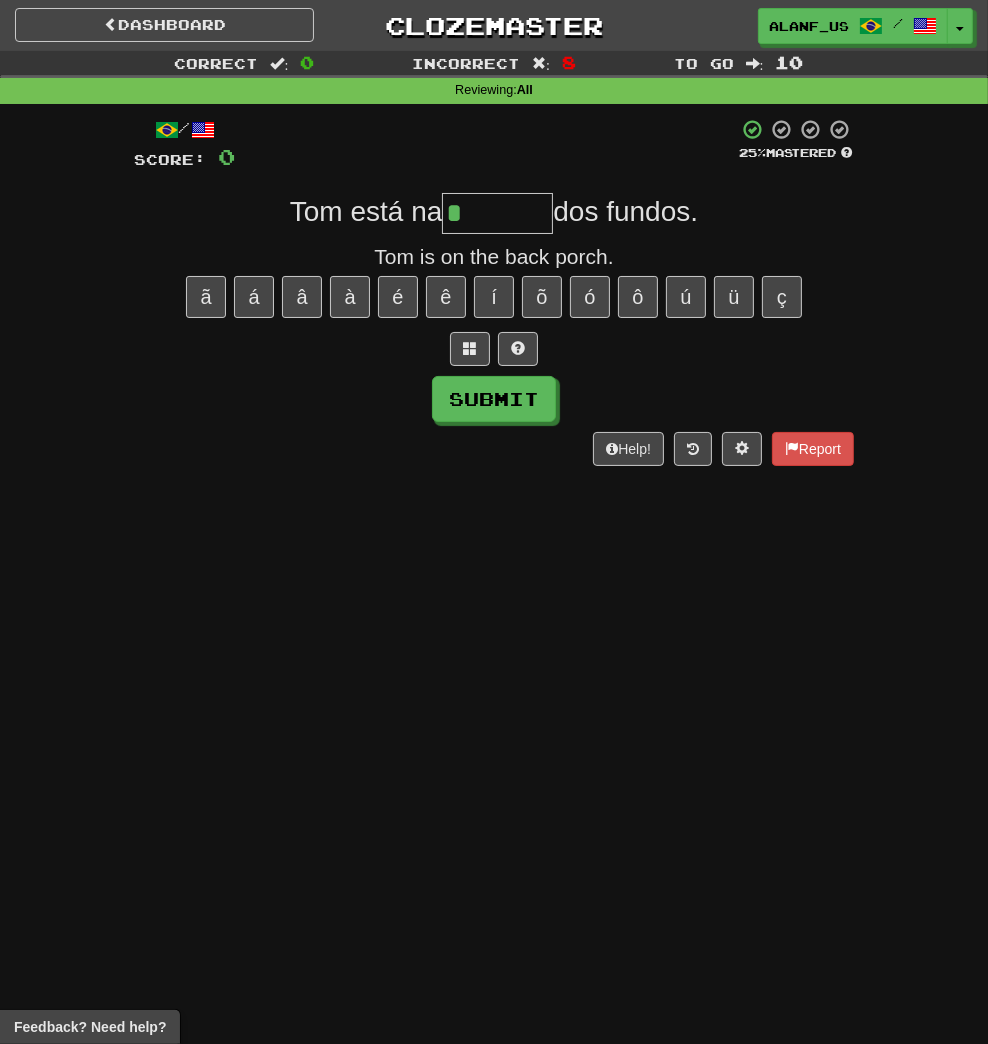 type on "*******" 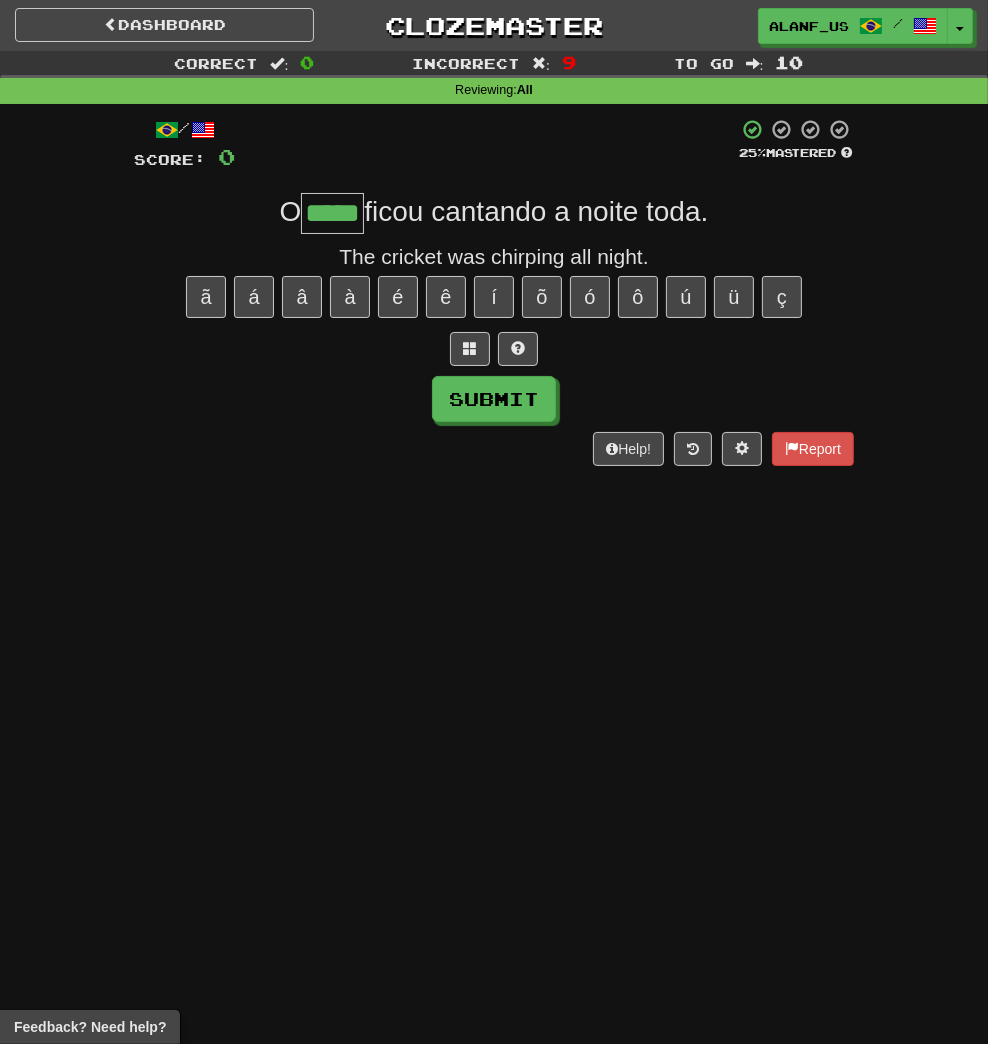 type on "*****" 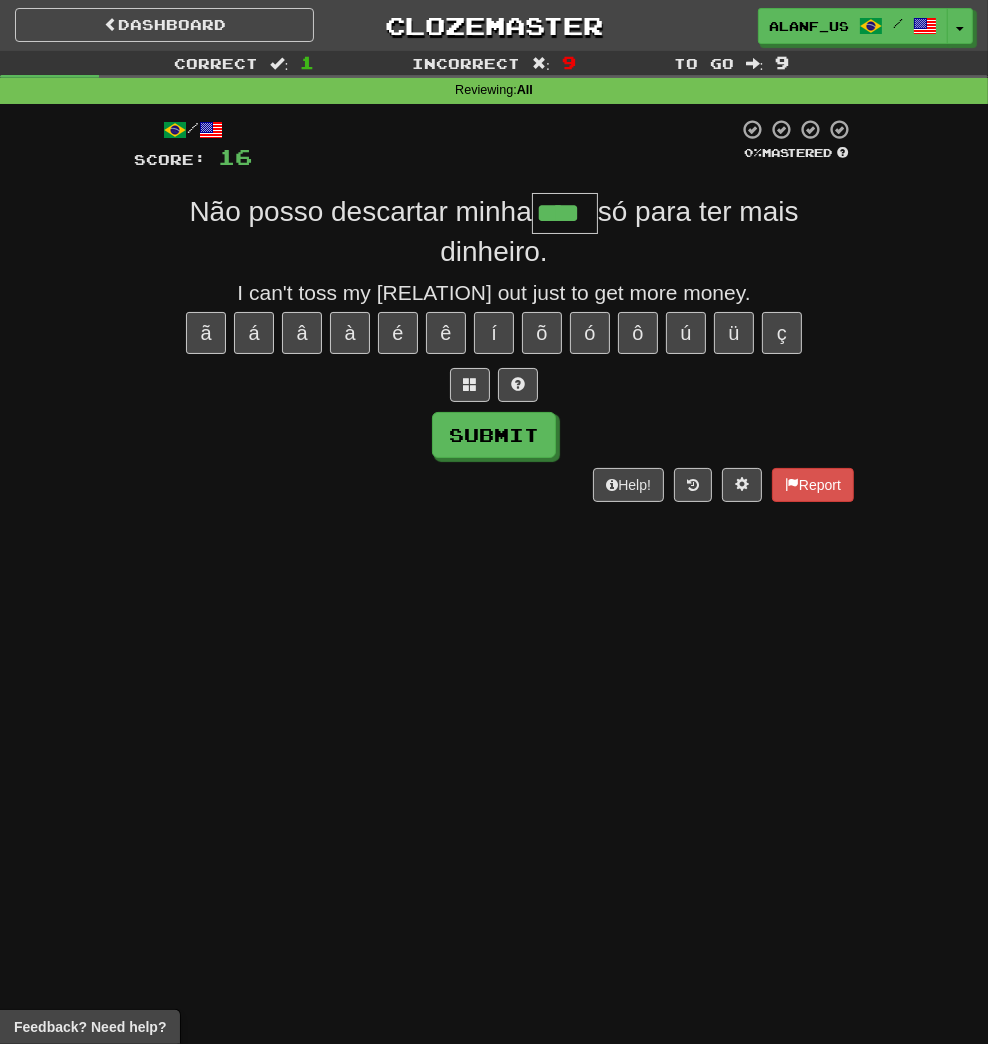 type on "****" 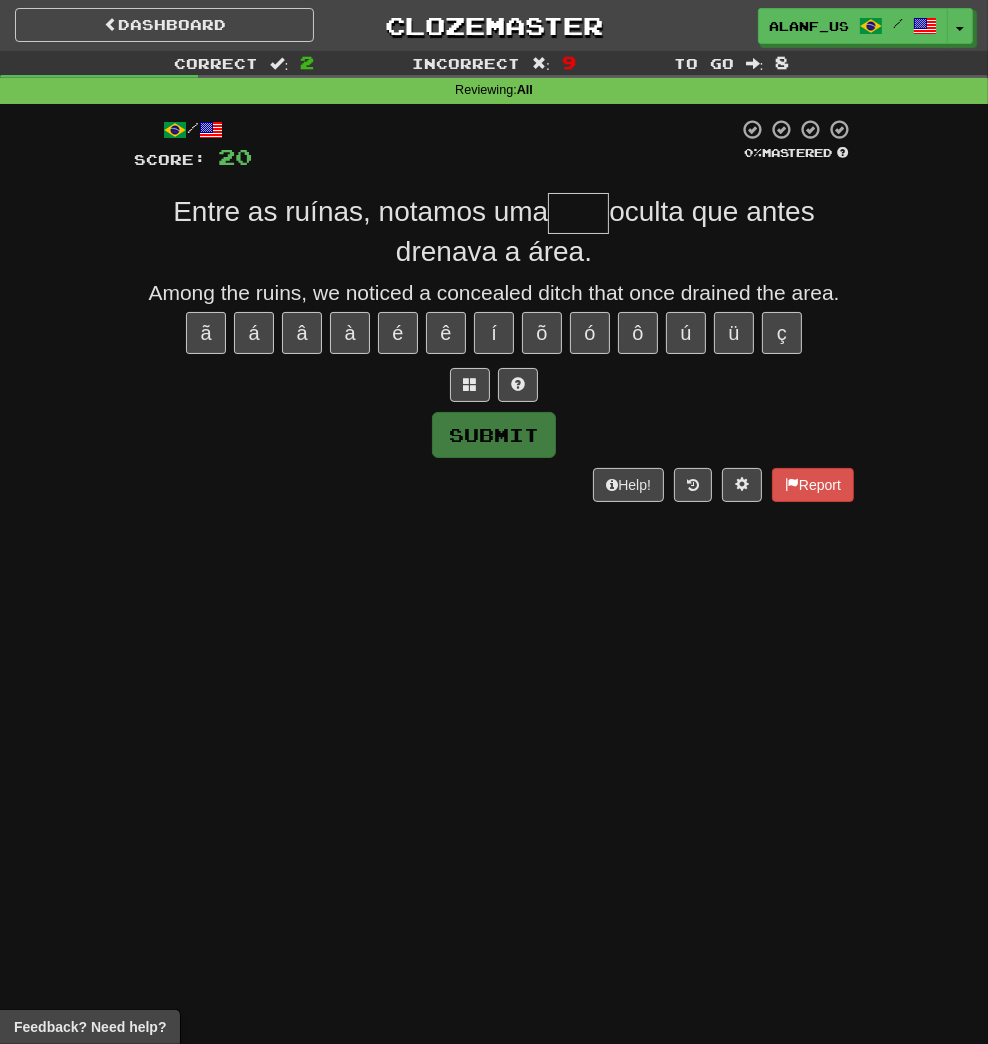 type on "****" 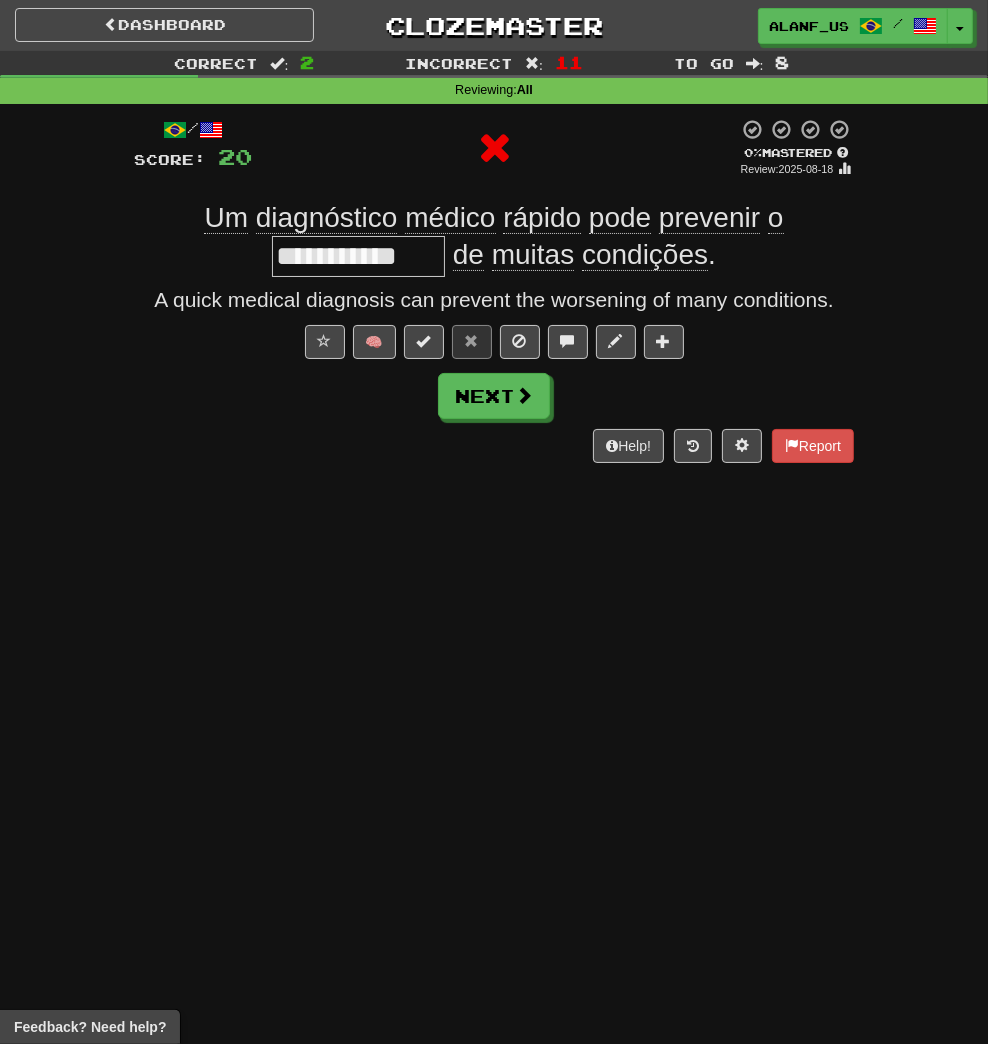 type on "**********" 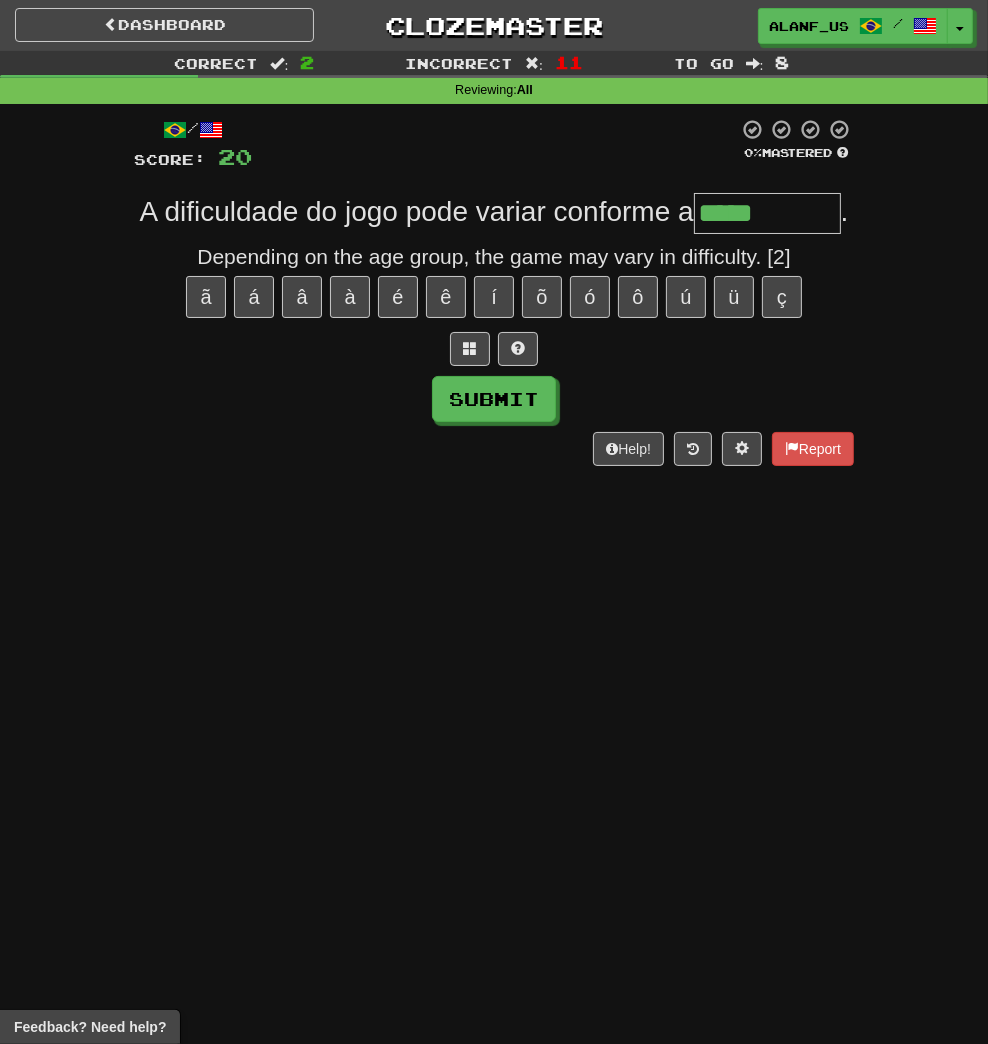 click on "*****" at bounding box center [767, 213] 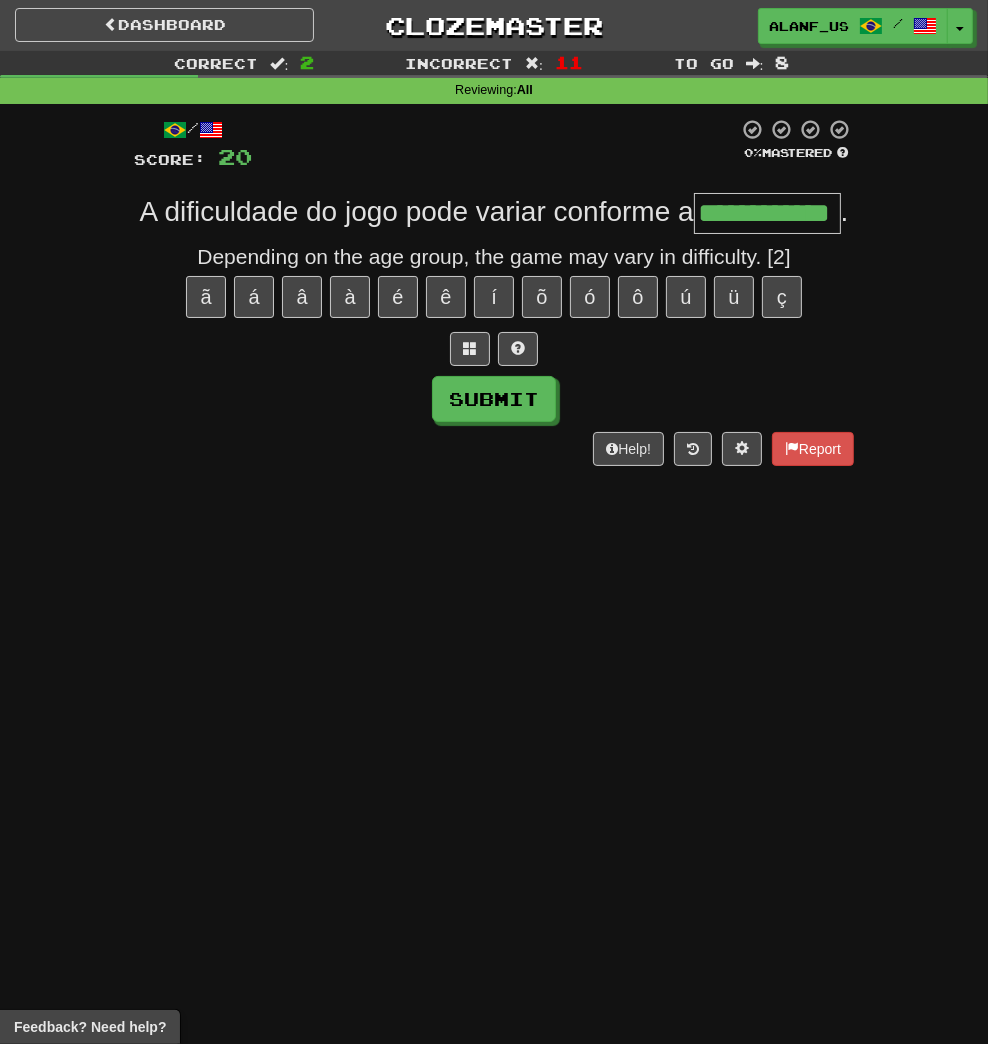 type on "**********" 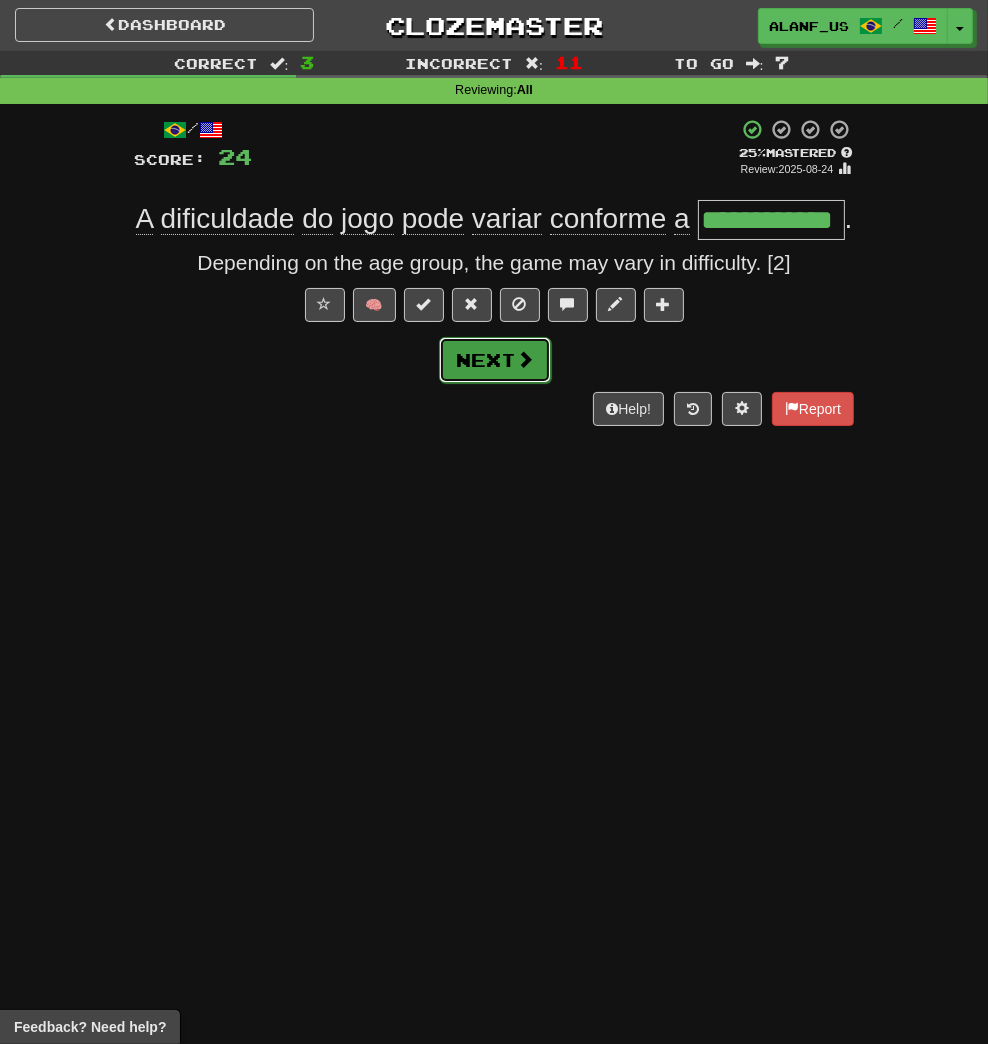 click on "Next" at bounding box center (495, 360) 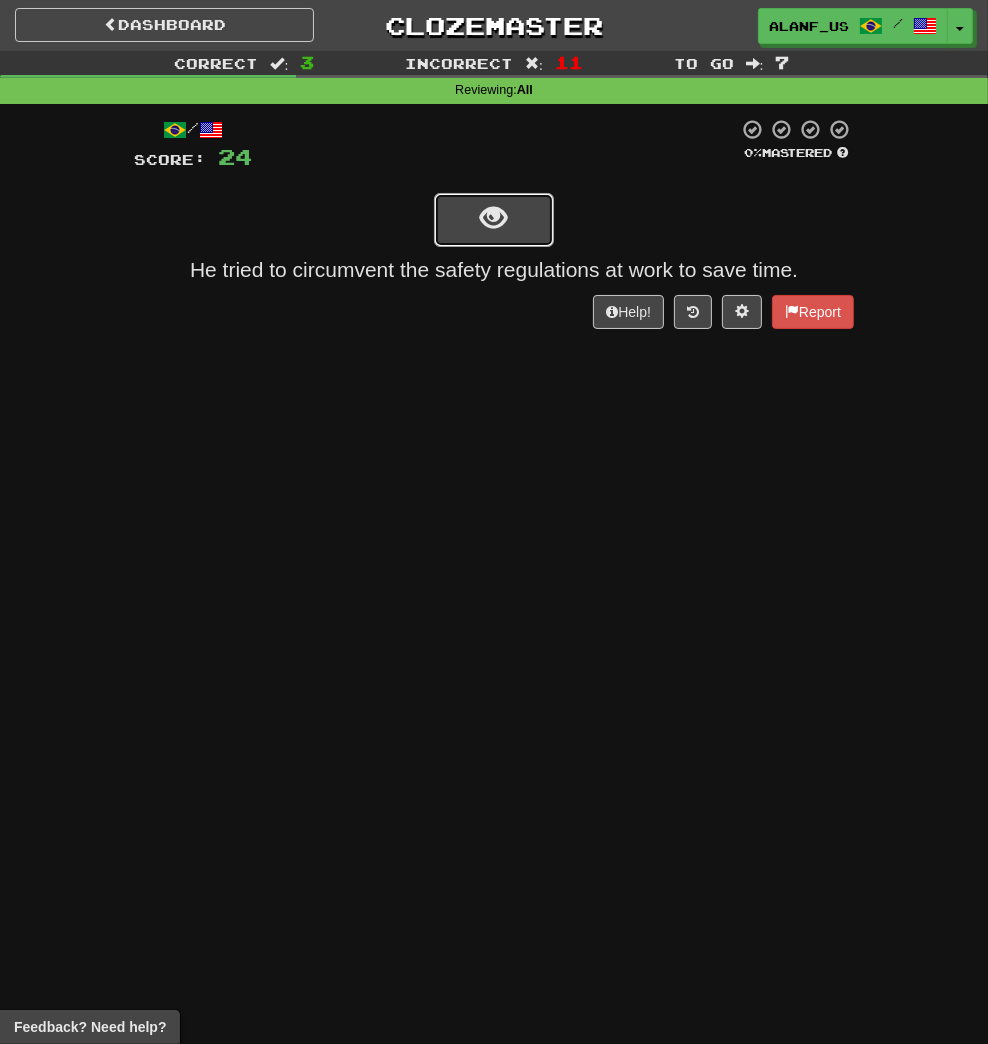 click at bounding box center [494, 220] 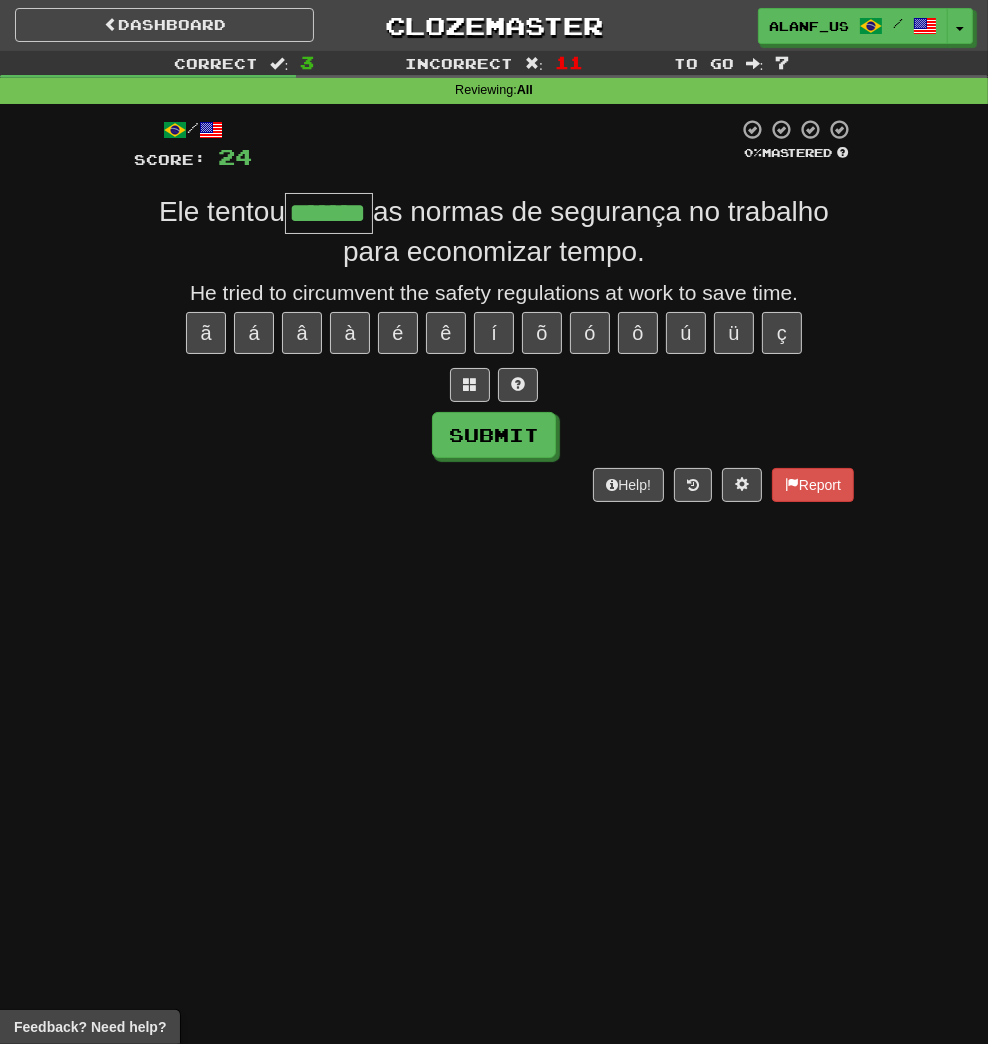 type on "*******" 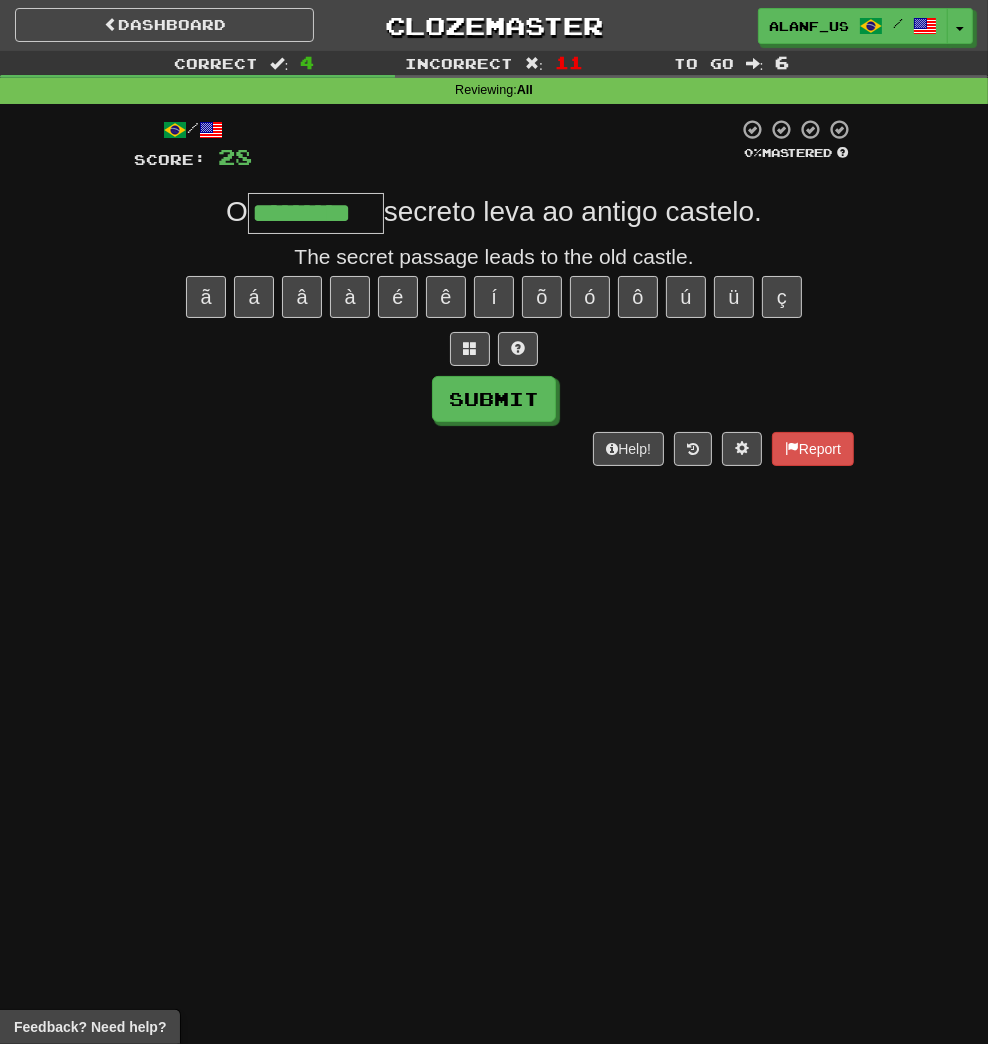 type on "*********" 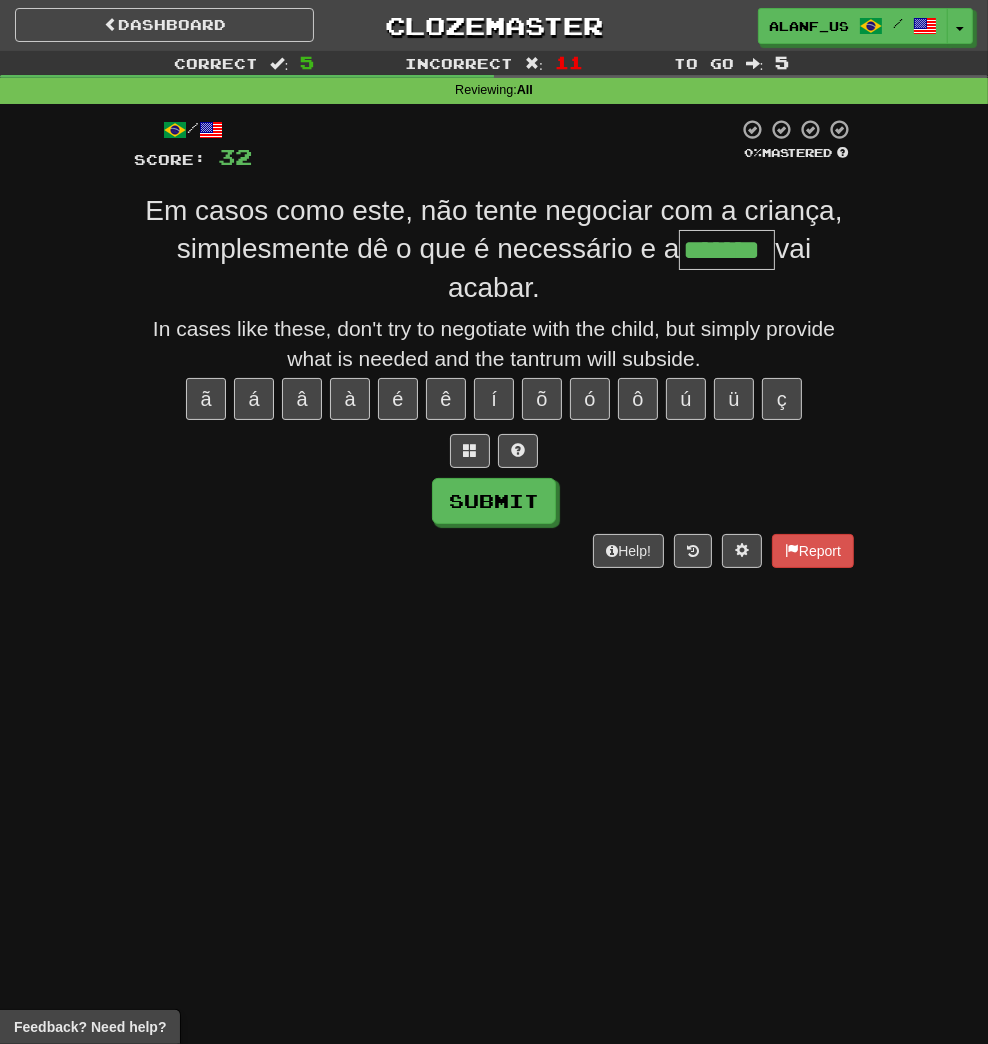 type on "*******" 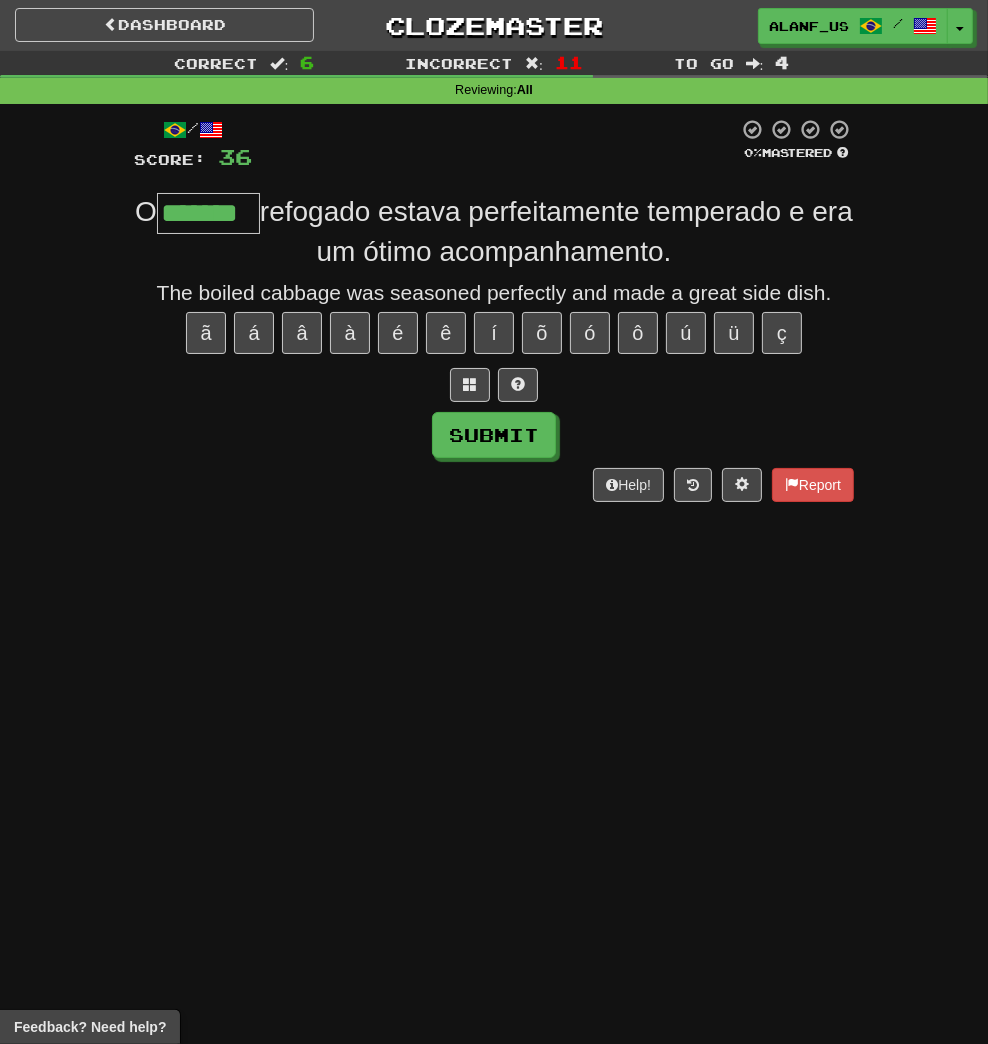 type on "*******" 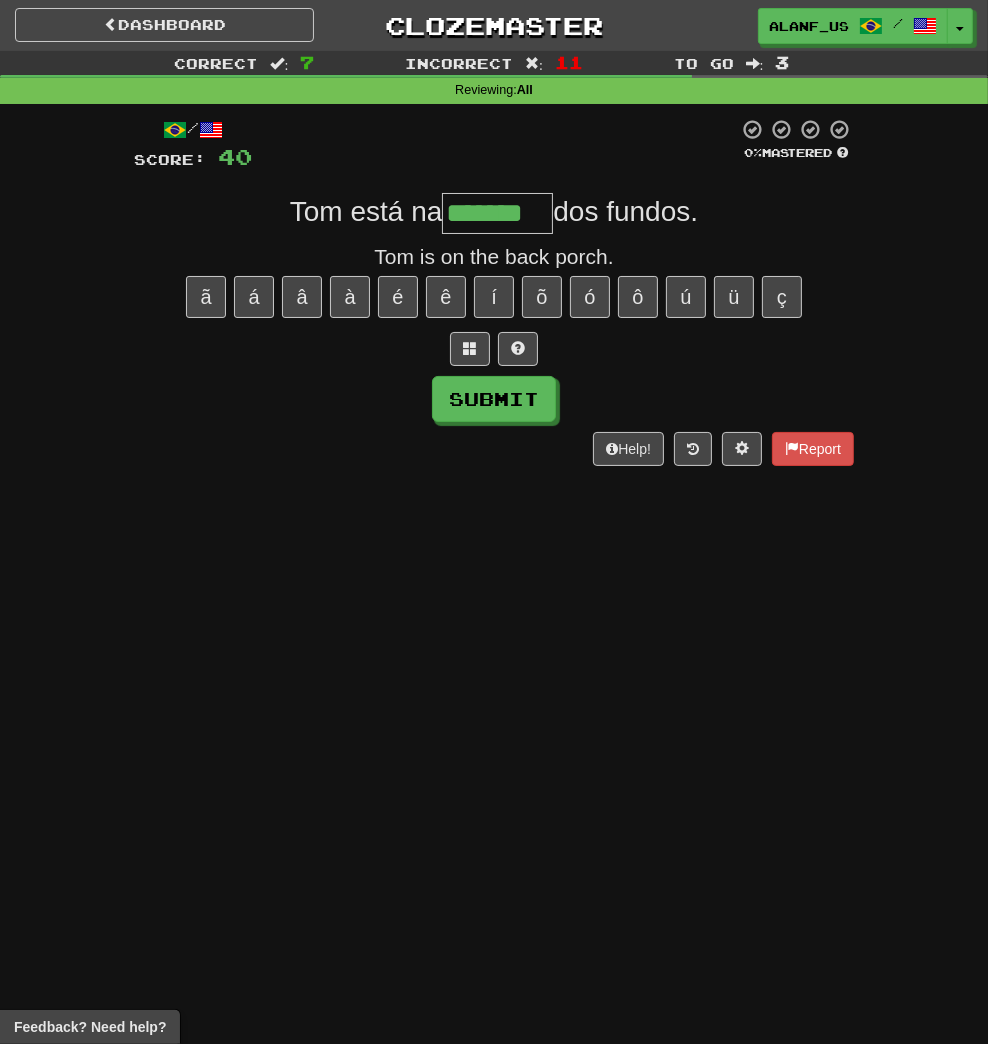type on "*******" 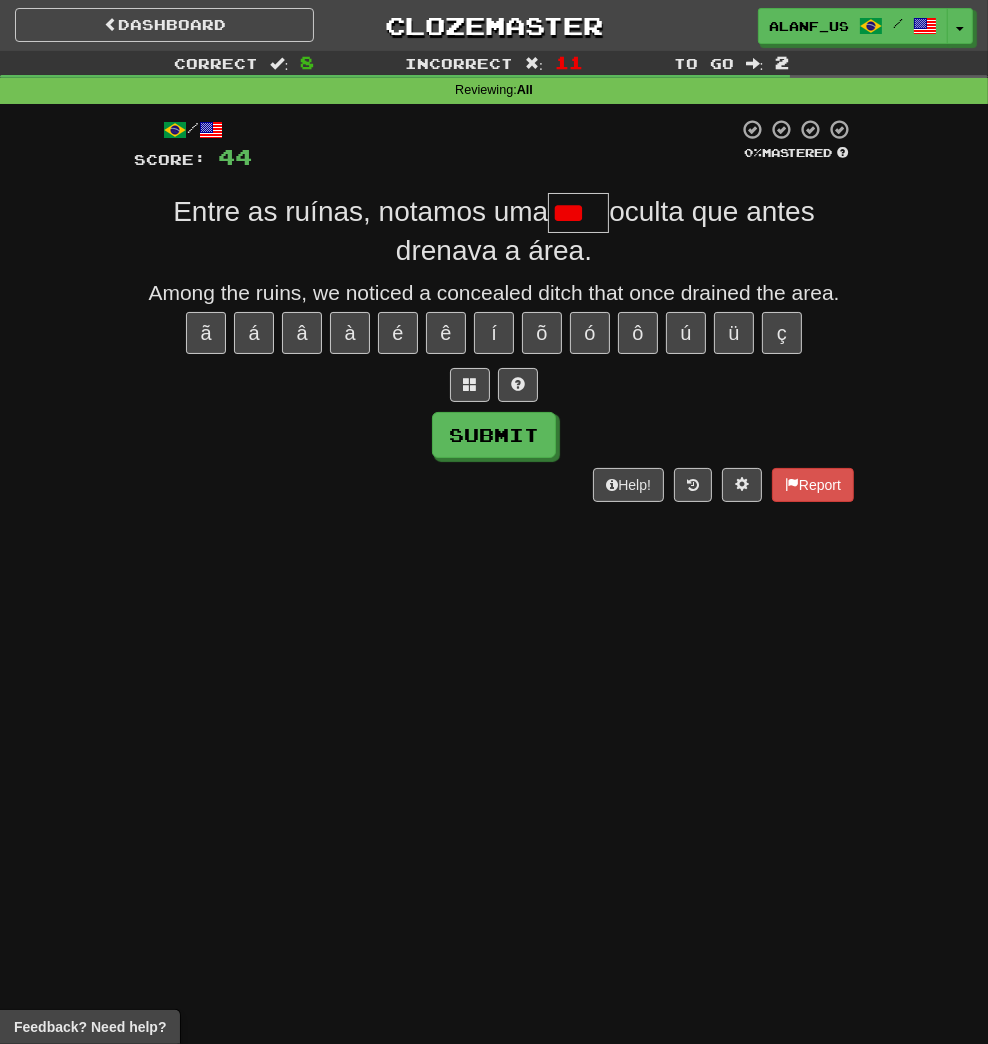 scroll, scrollTop: 0, scrollLeft: 0, axis: both 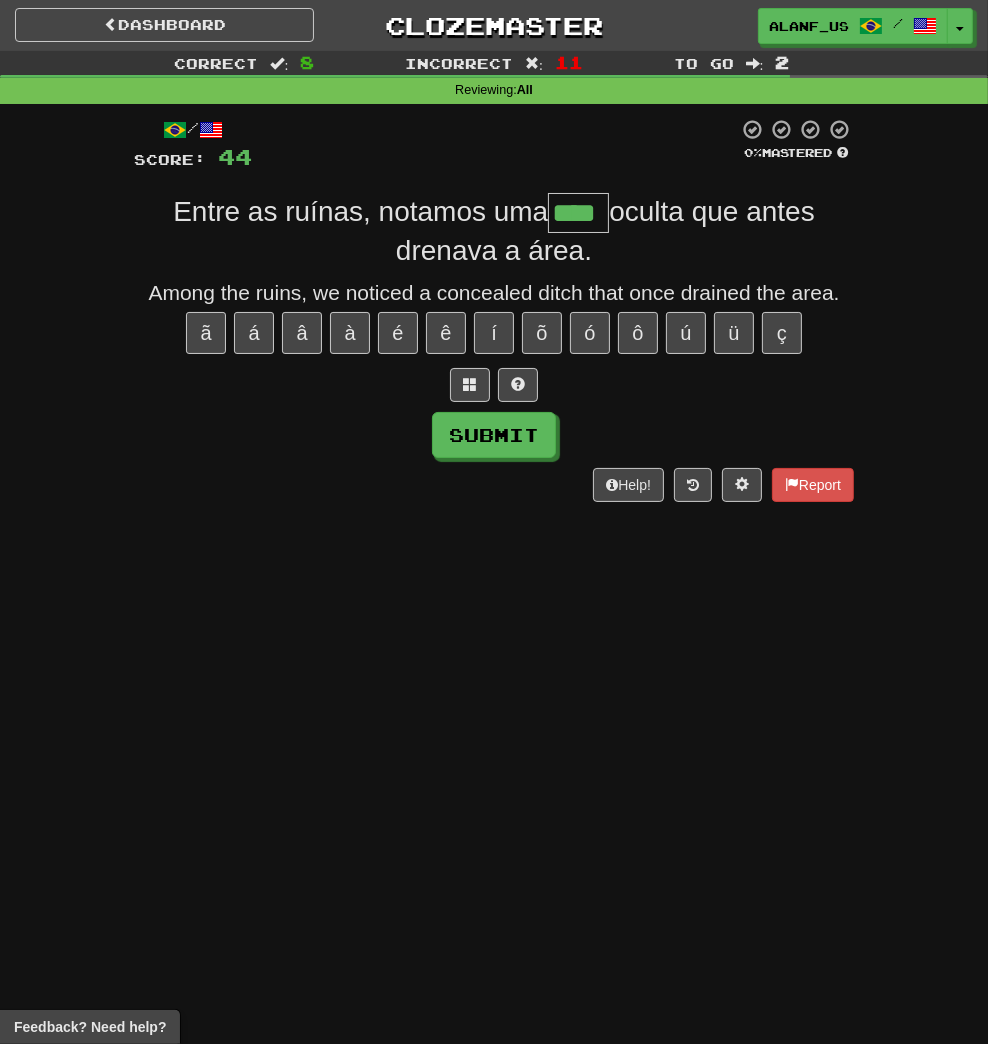 type on "****" 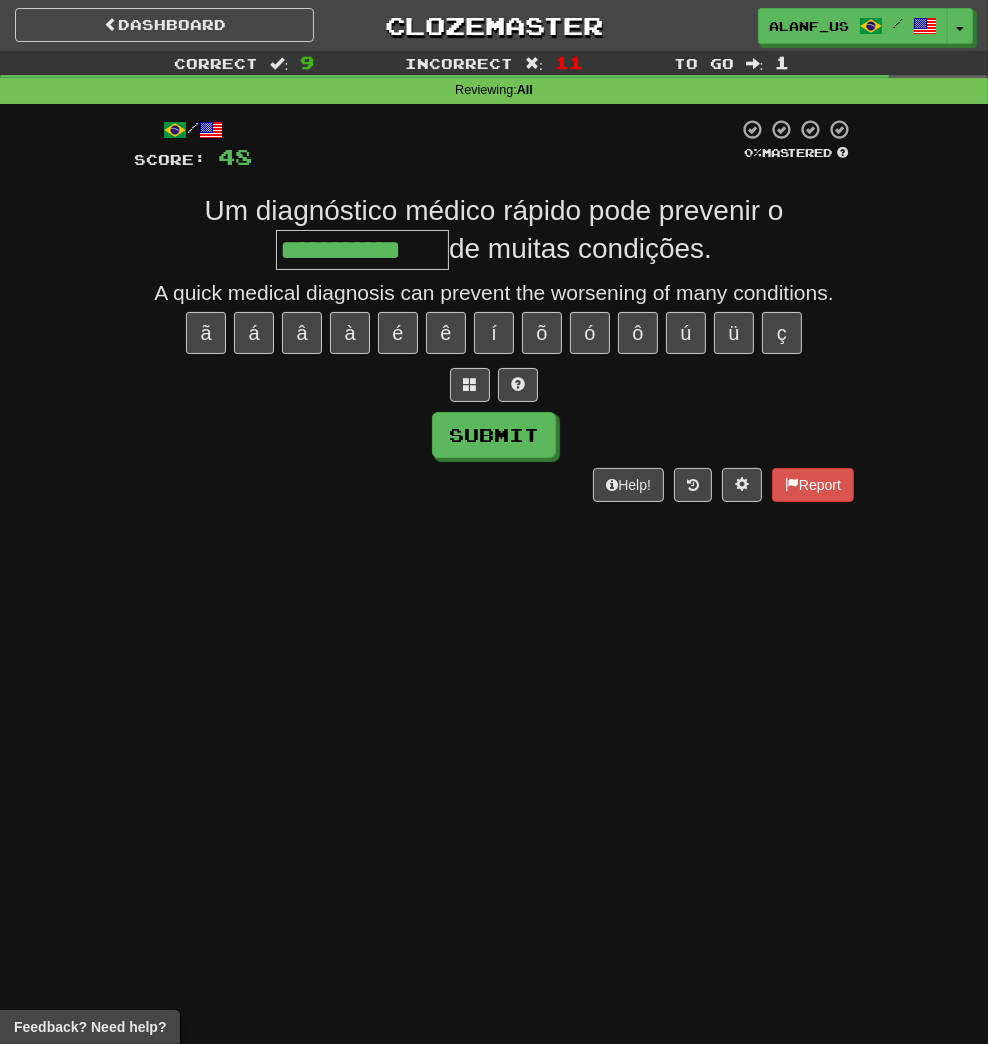 type on "**********" 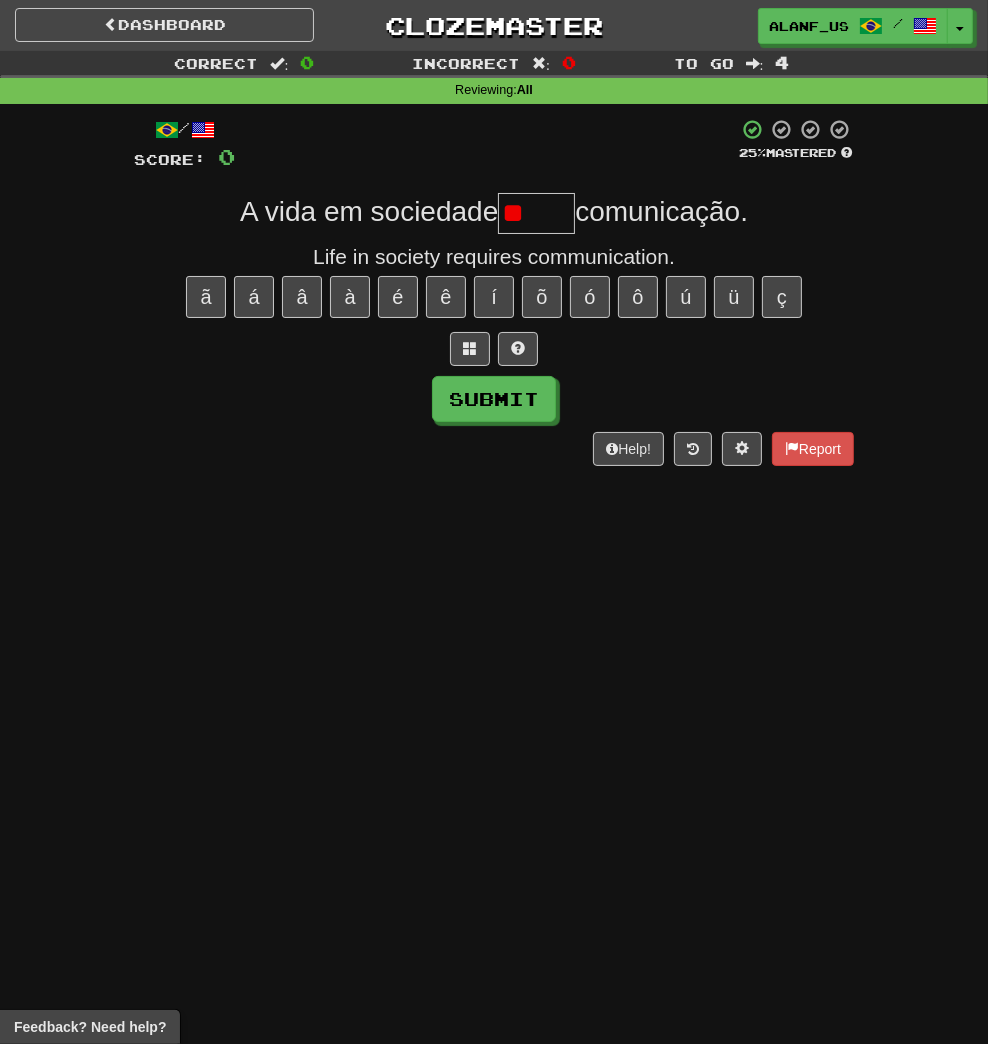 type on "*" 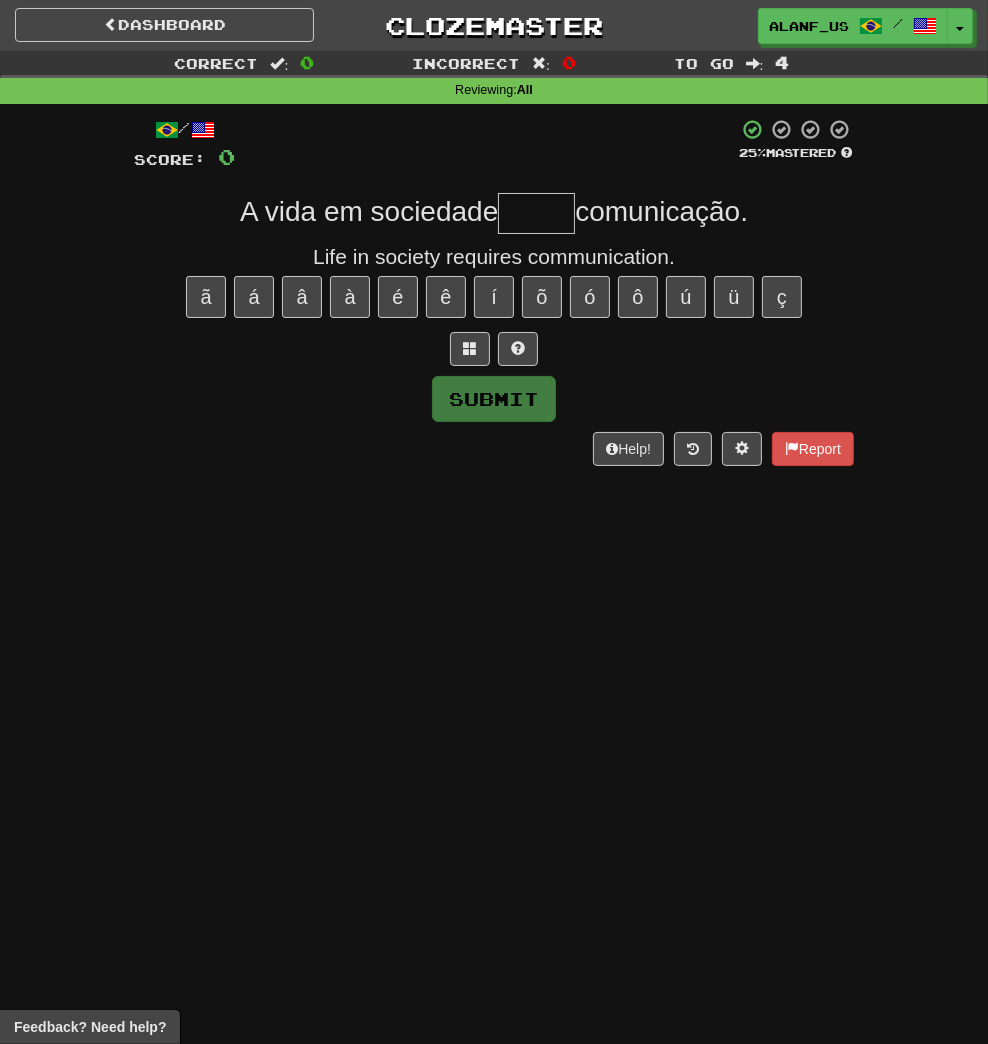 type on "*" 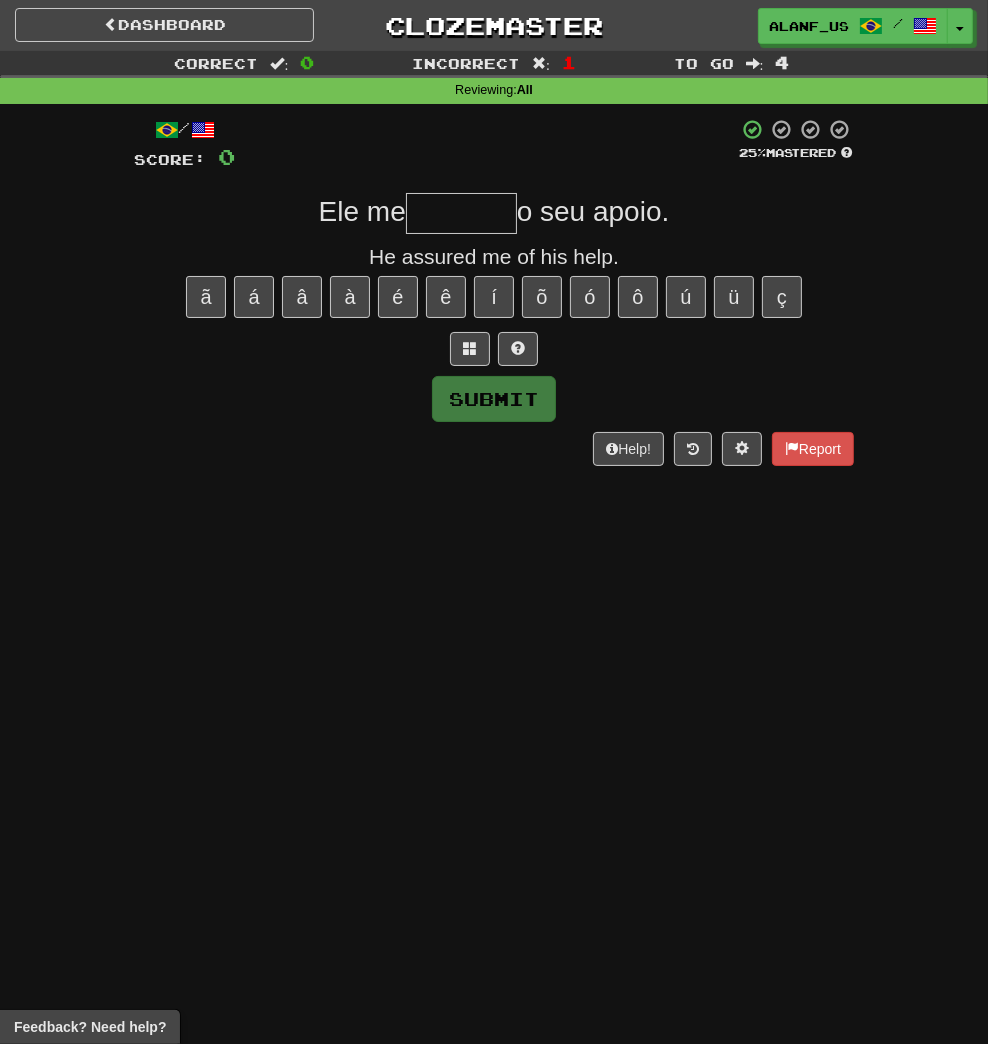 type on "*" 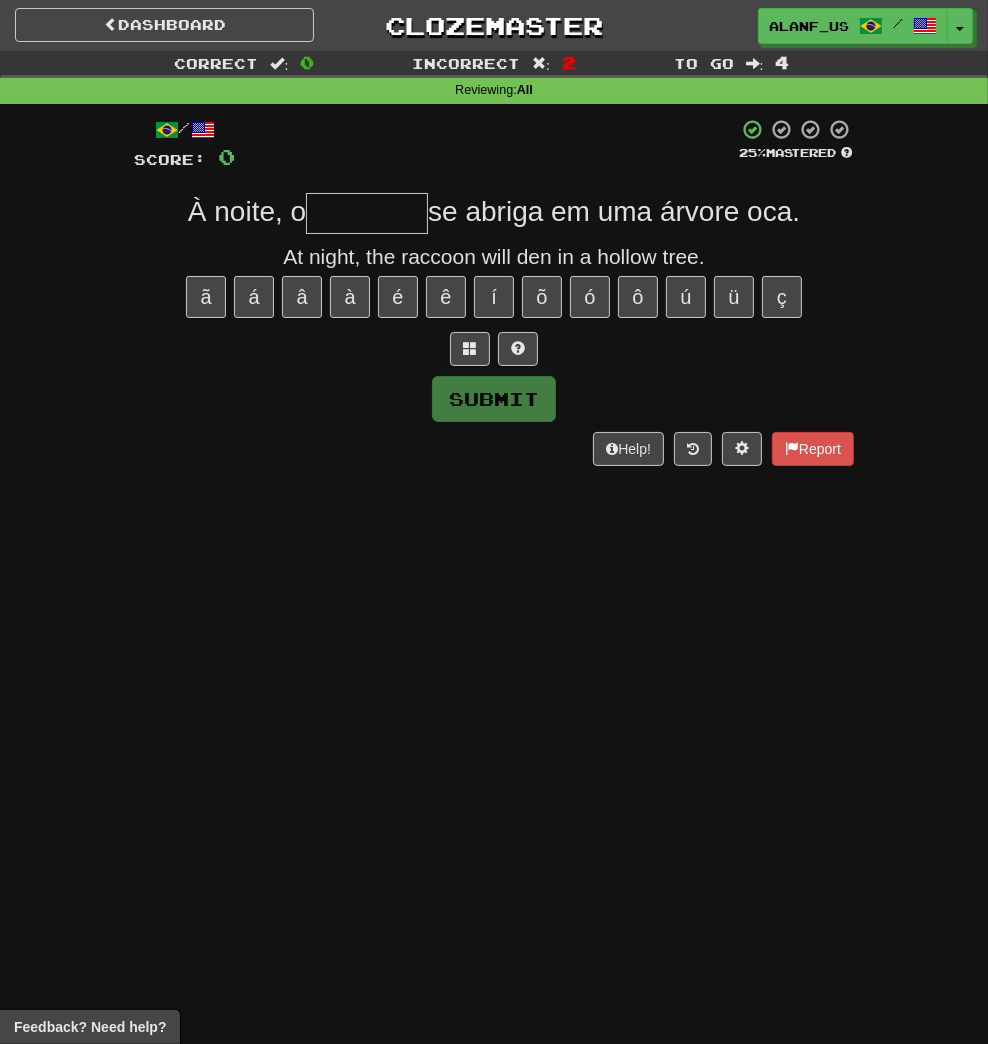 type on "*" 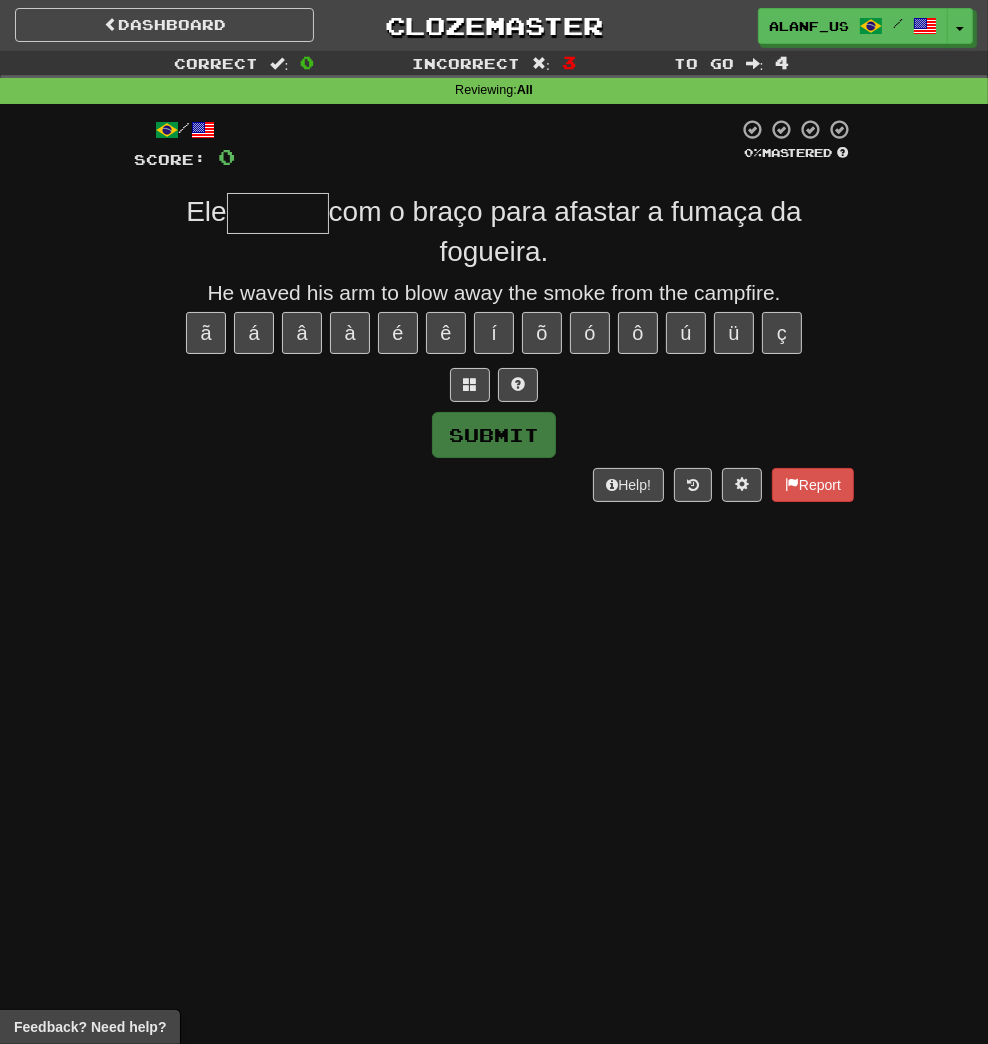 type on "******" 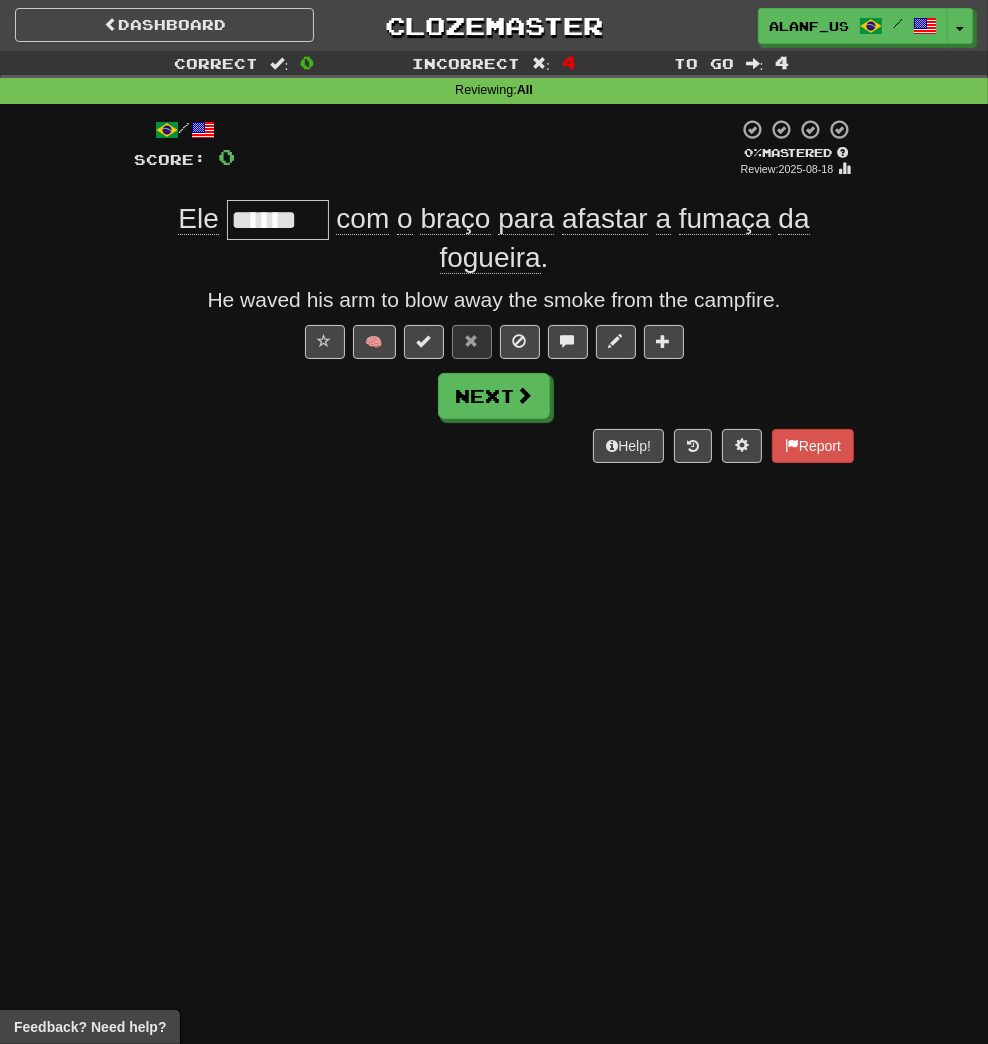 click on "******" at bounding box center (278, 220) 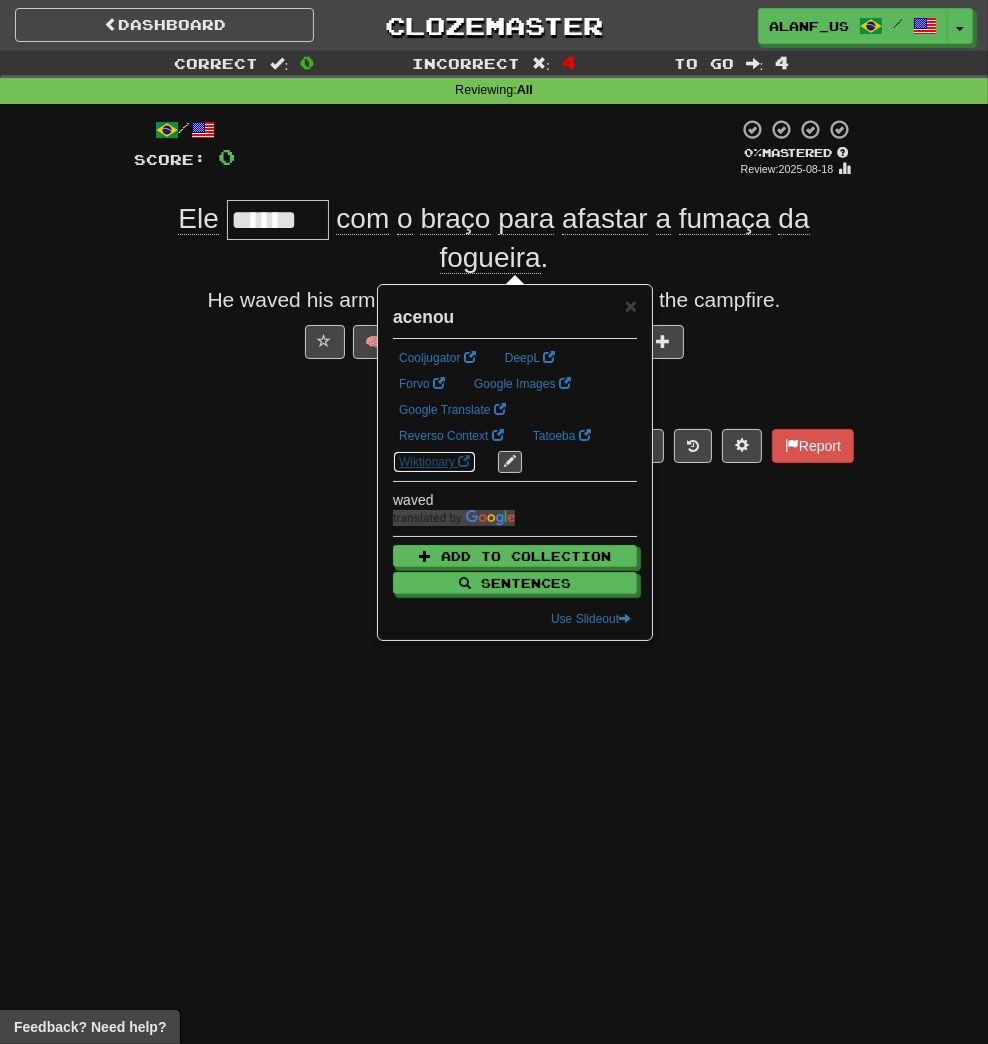 click on "Wiktionary" at bounding box center [434, 462] 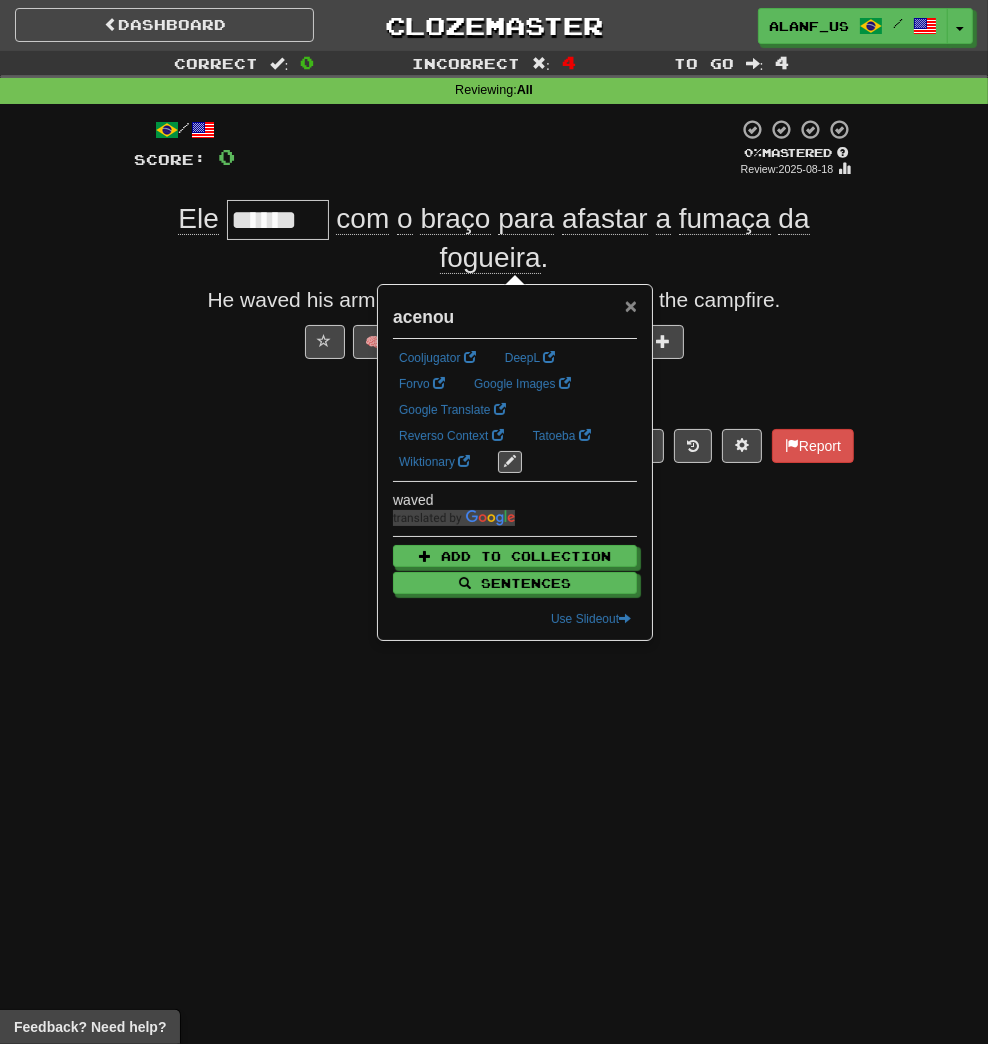 click on "×" at bounding box center [631, 305] 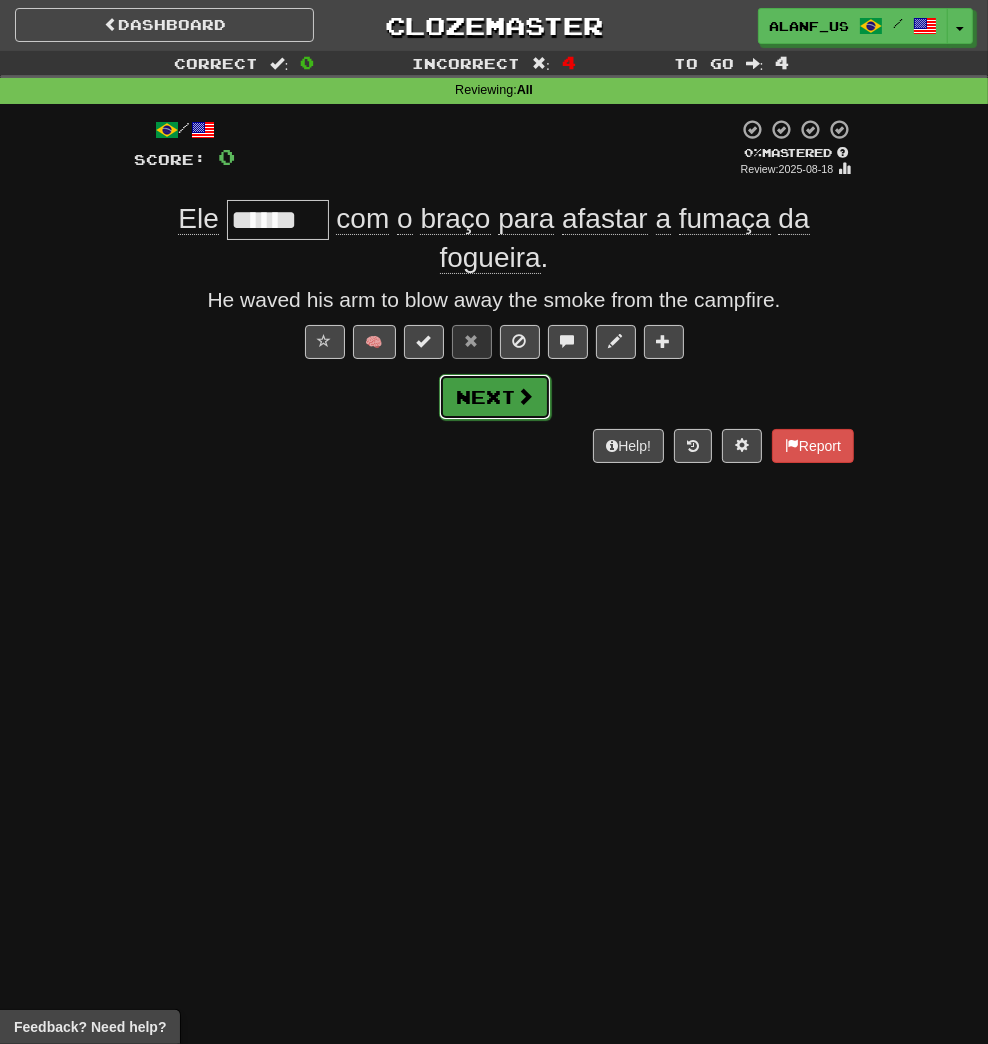 click at bounding box center [525, 396] 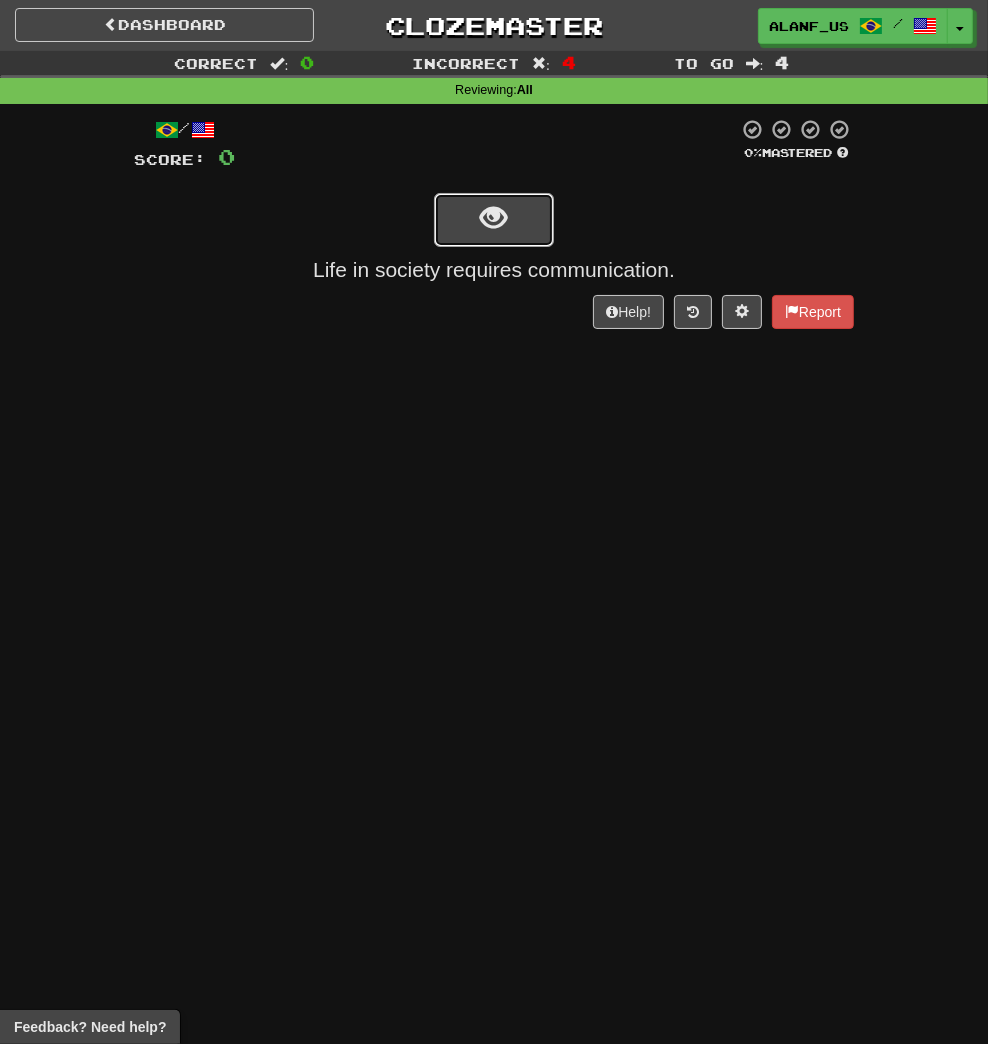 click at bounding box center (494, 218) 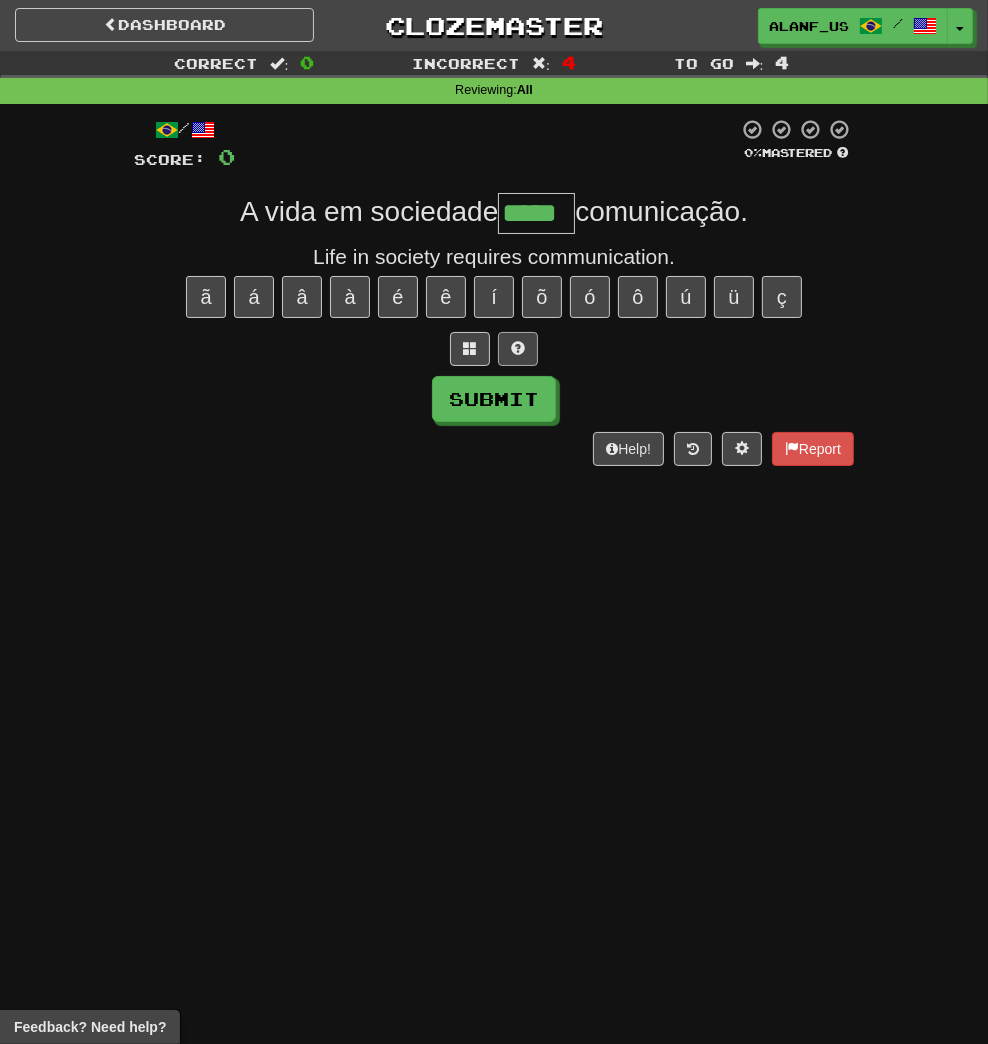 type on "*****" 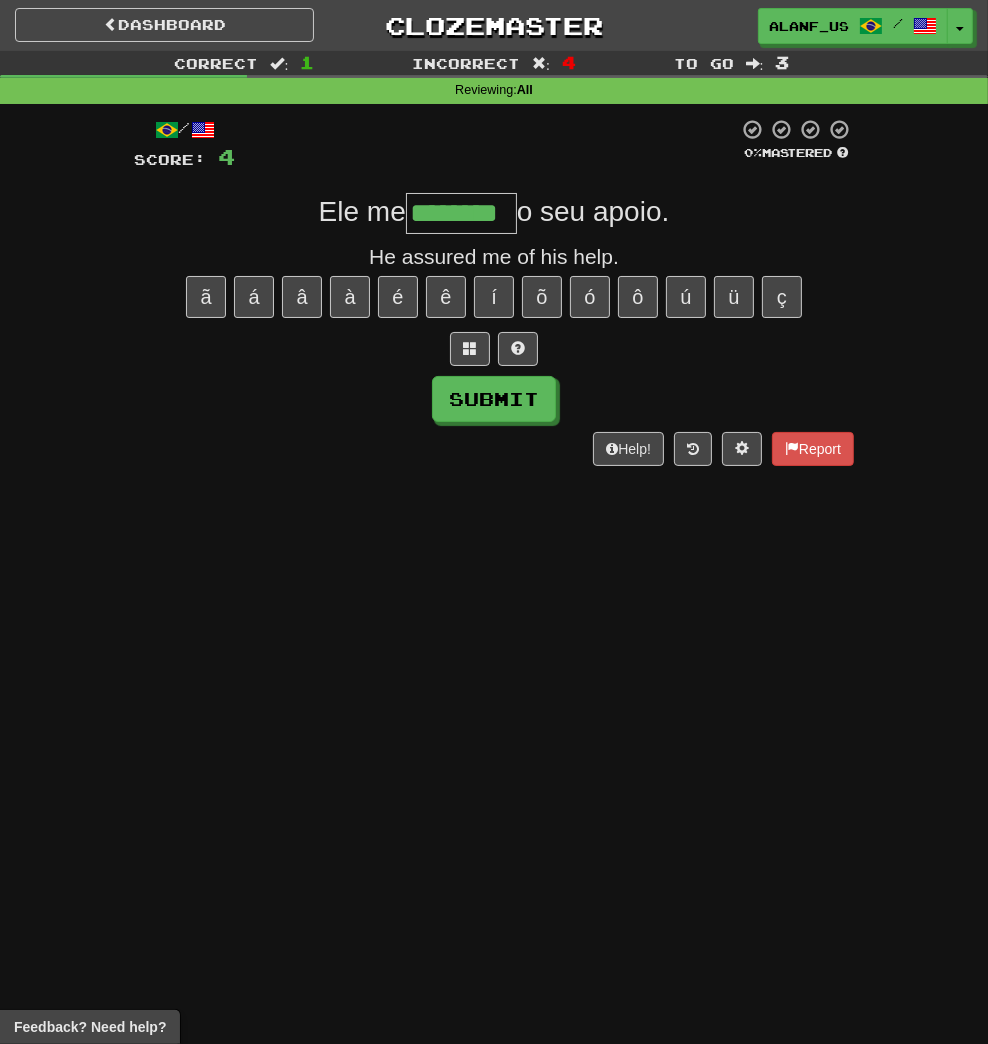 type on "********" 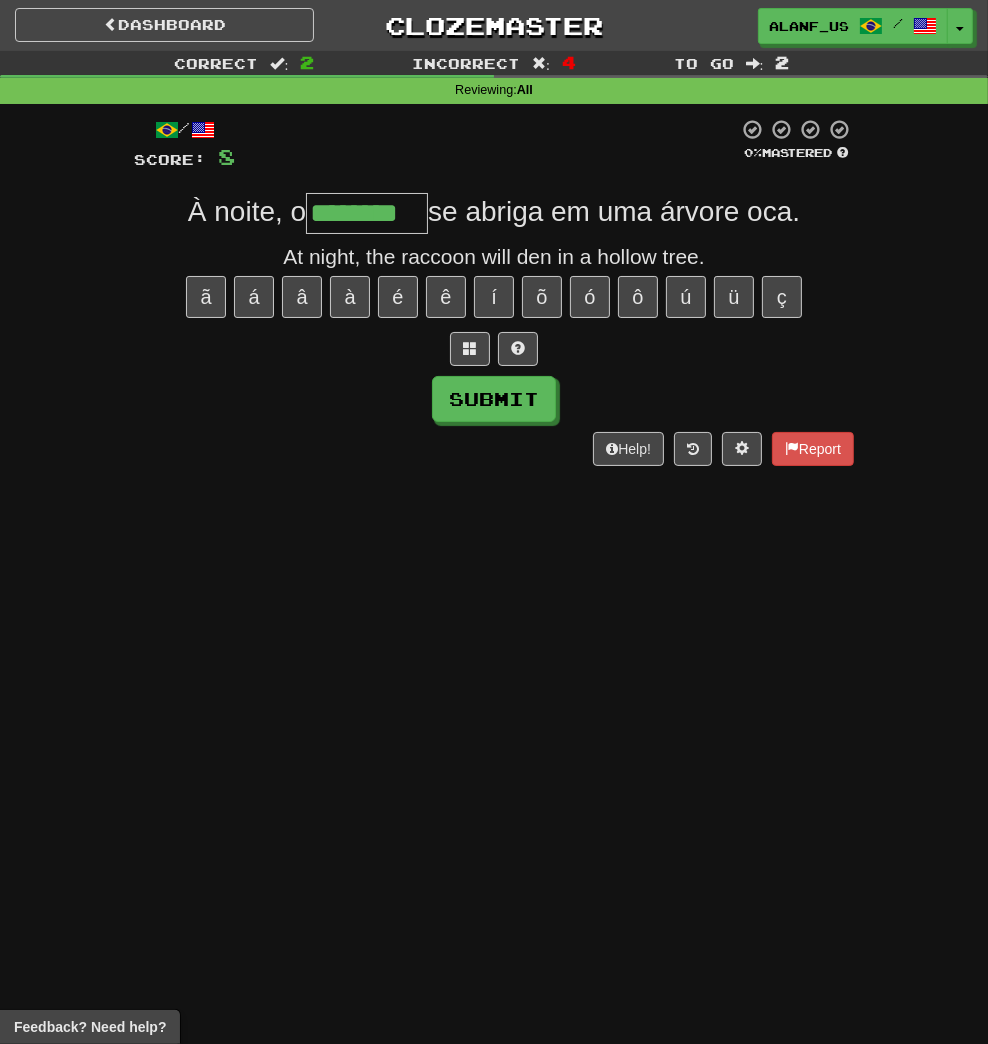 type on "********" 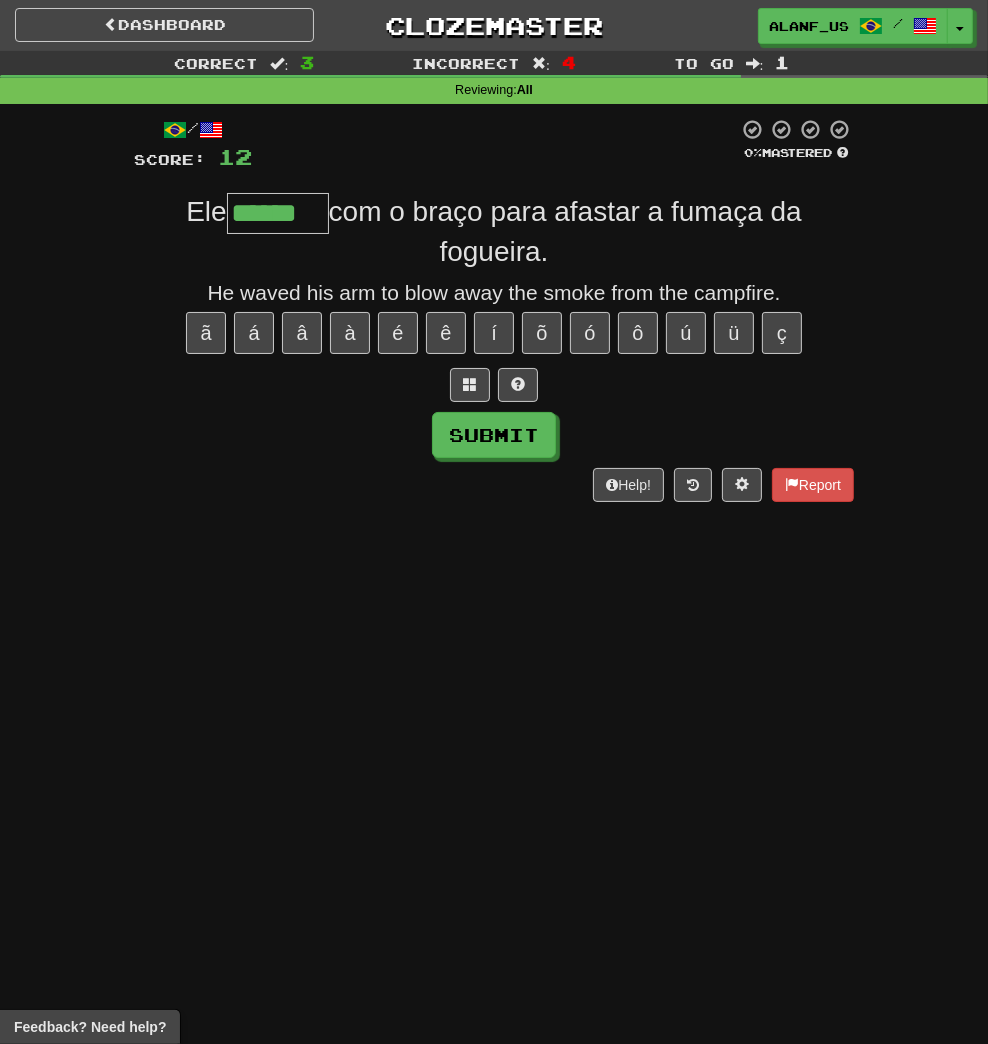 type on "******" 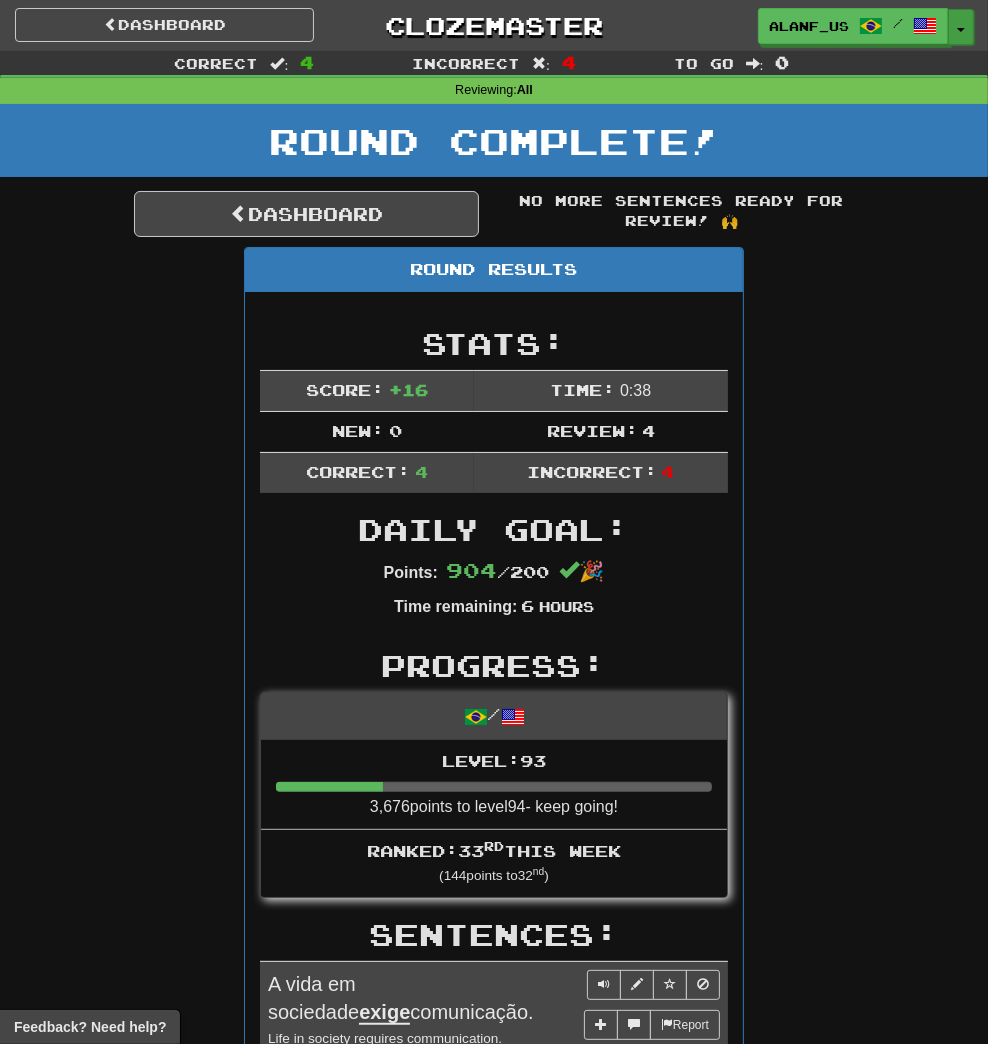 click on "Toggle Dropdown" at bounding box center (961, 27) 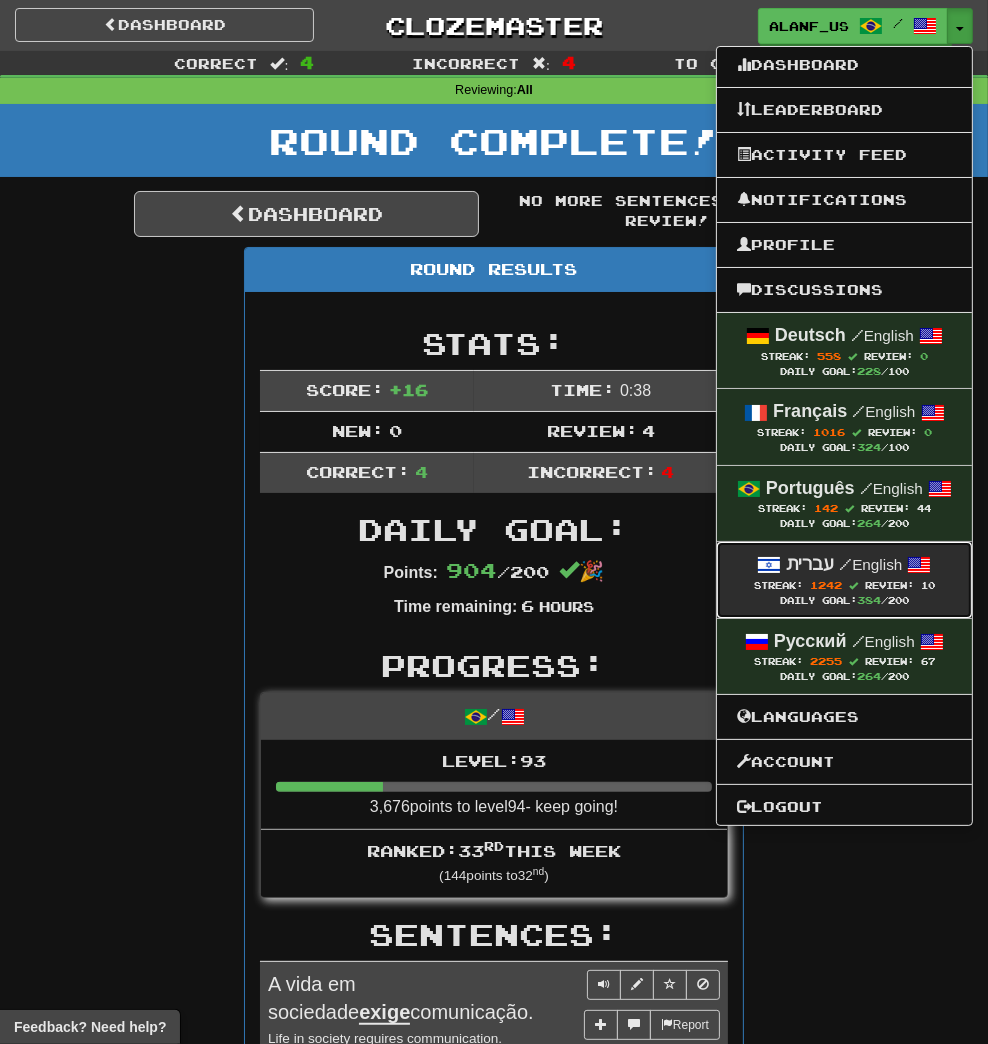 click on "/" at bounding box center [845, 564] 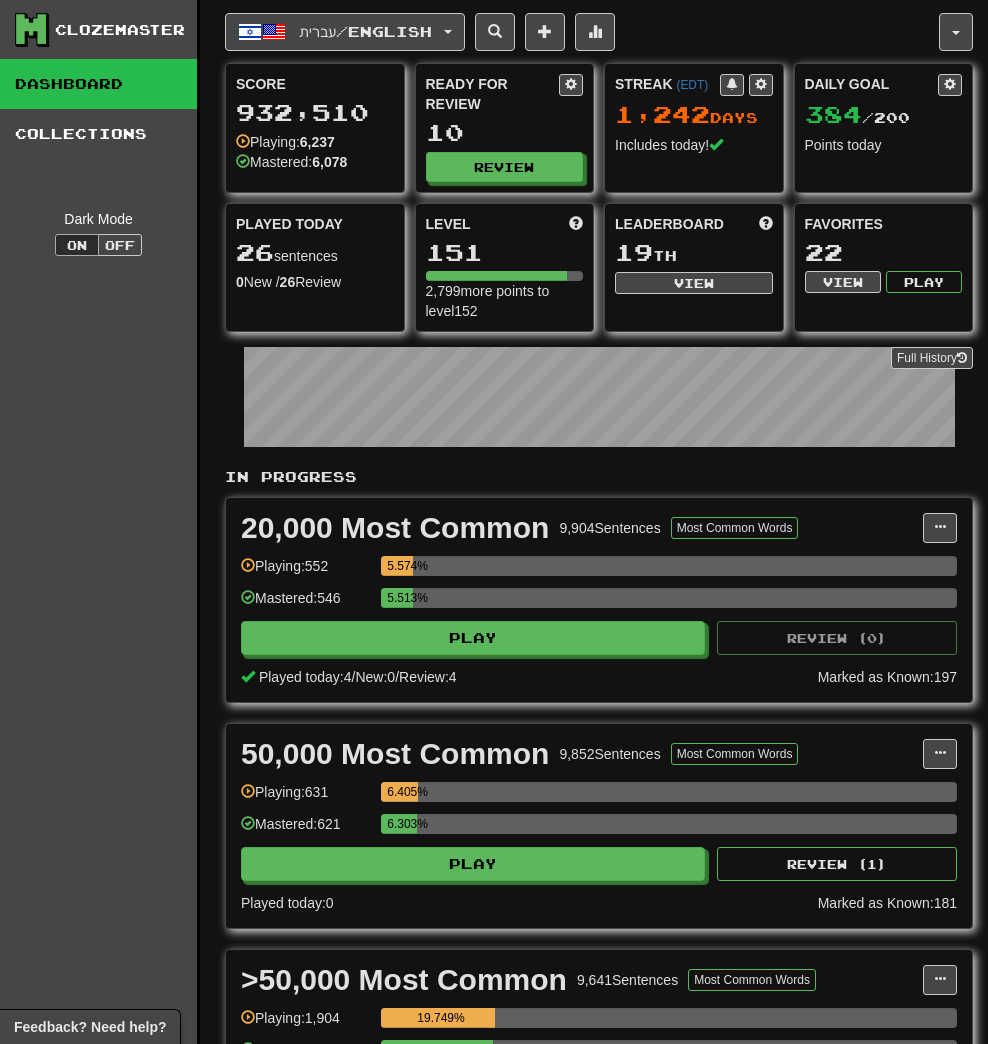scroll, scrollTop: 0, scrollLeft: 0, axis: both 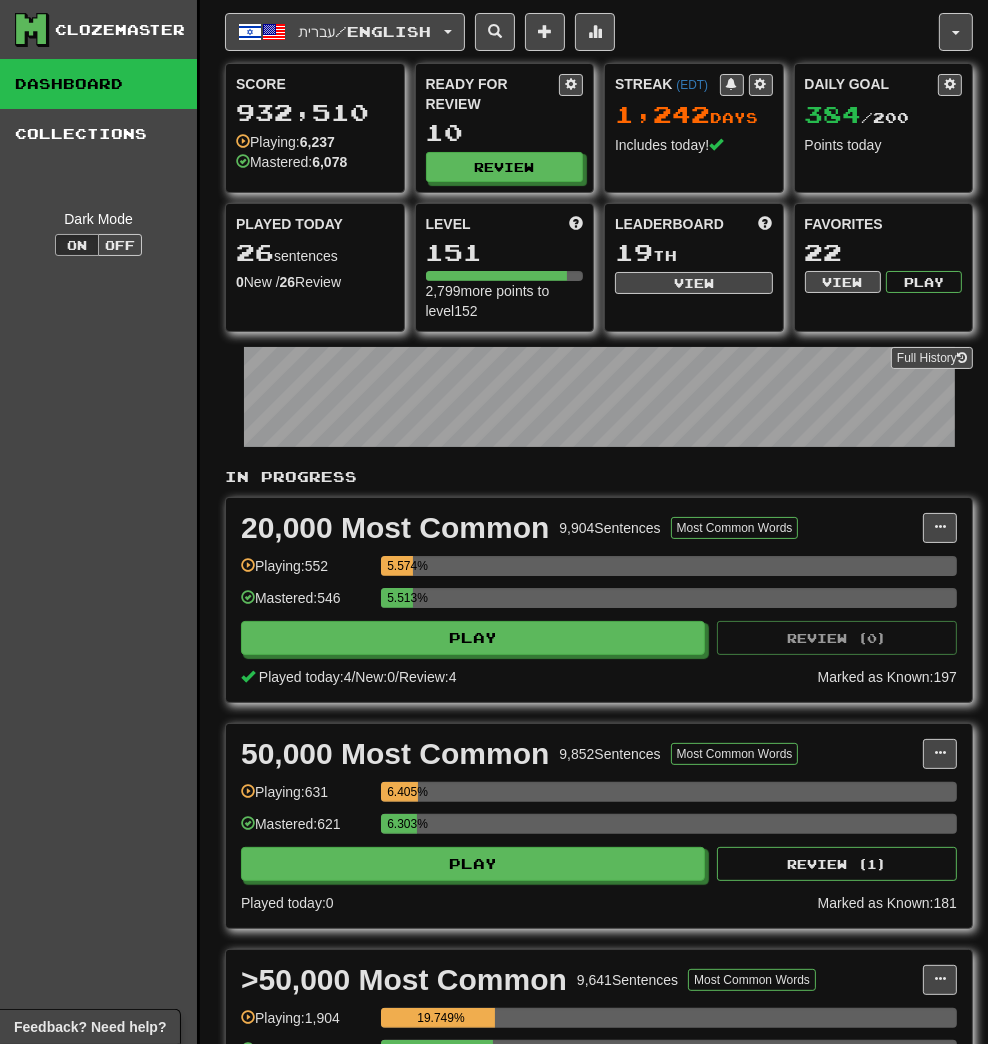 click on "Ready for Review 10   Review" at bounding box center (505, 128) 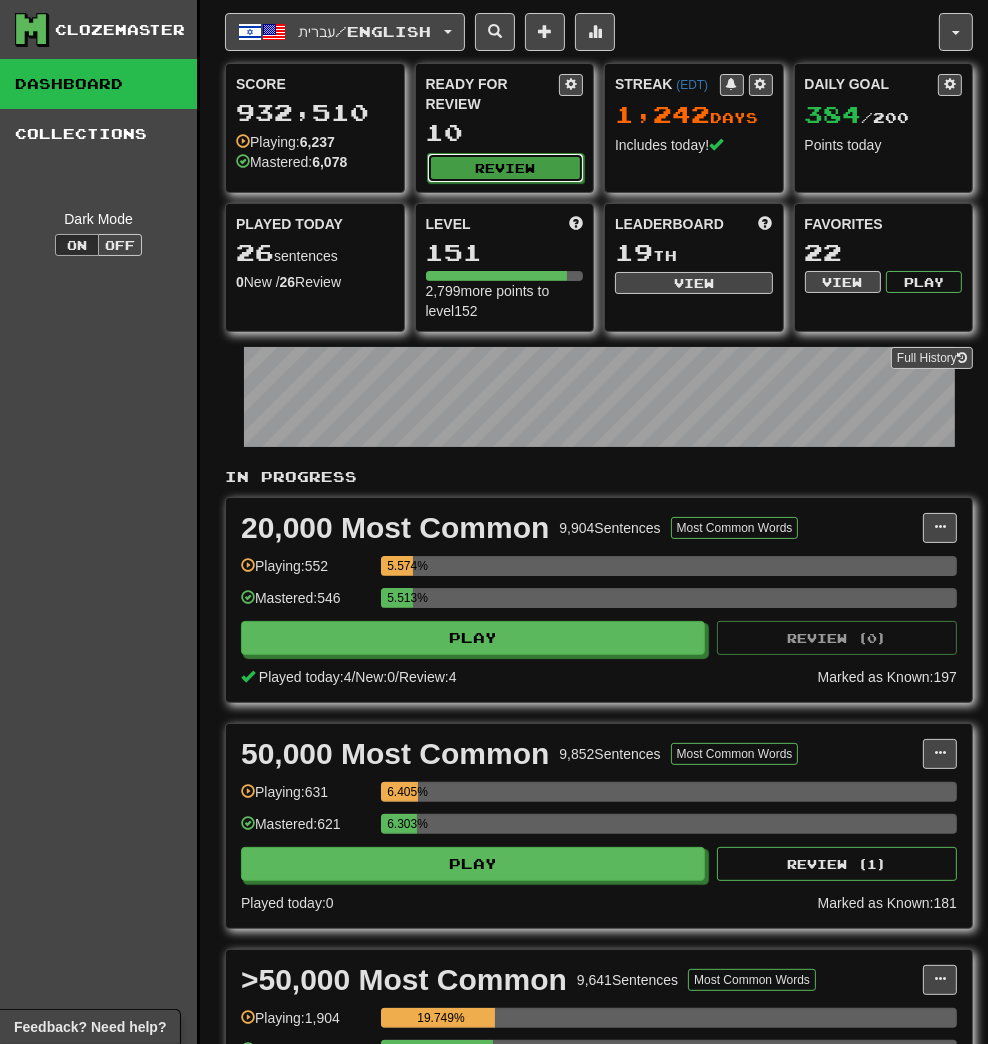 click on "Review" at bounding box center (506, 168) 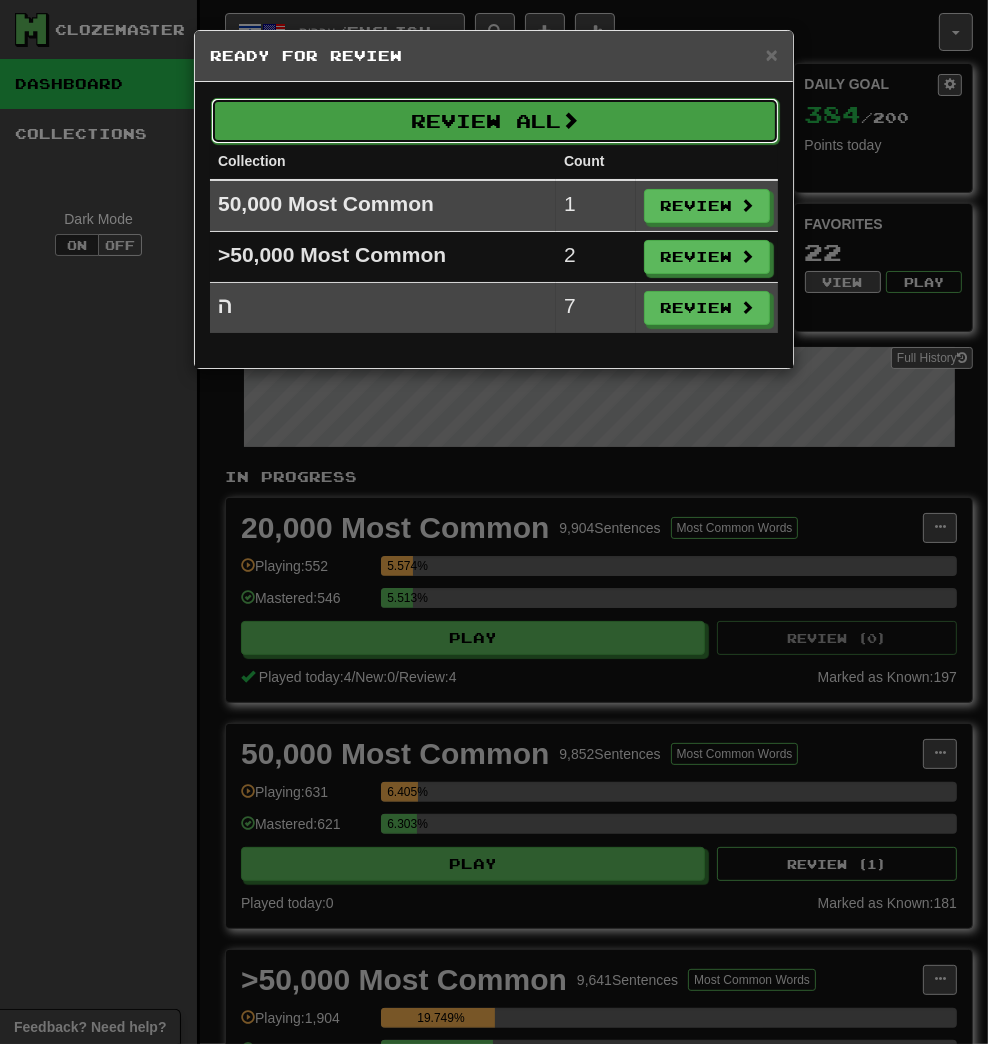 click on "Review All" at bounding box center (495, 121) 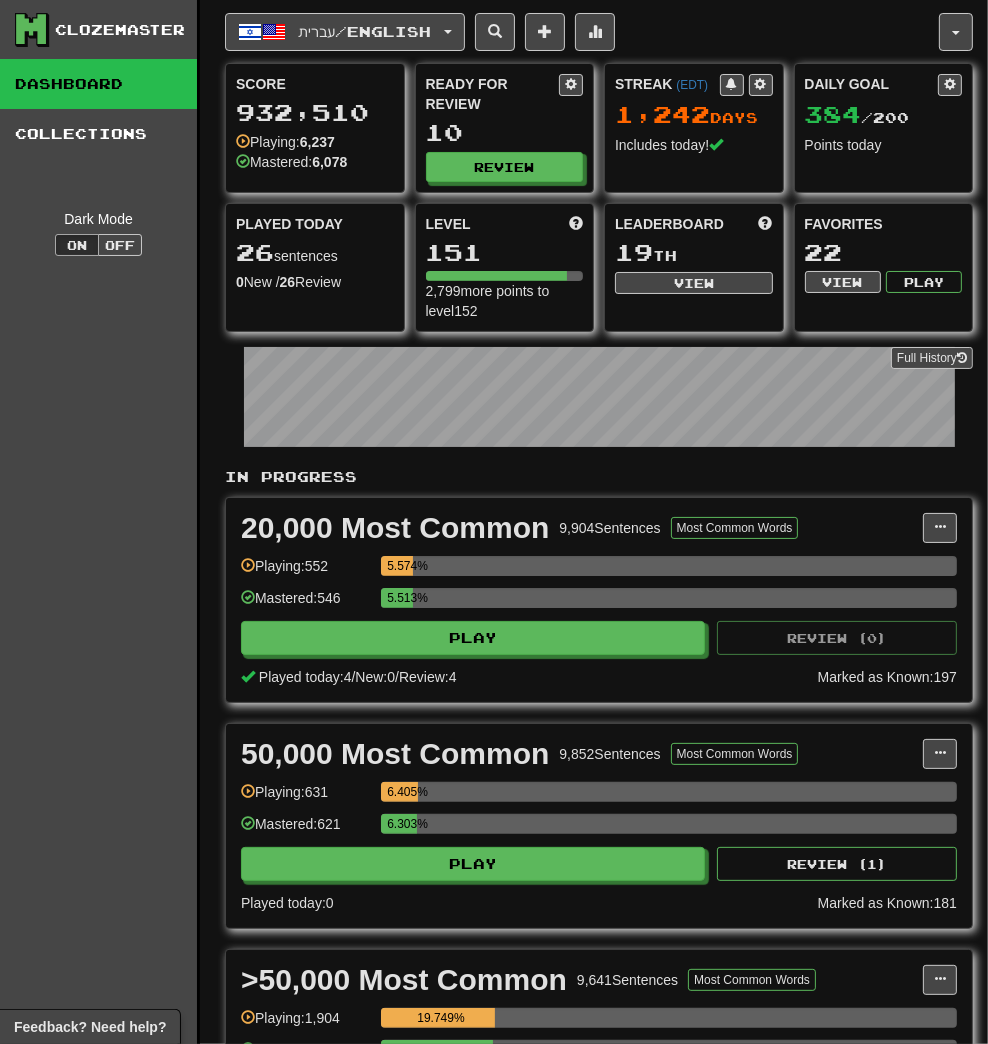 select on "**" 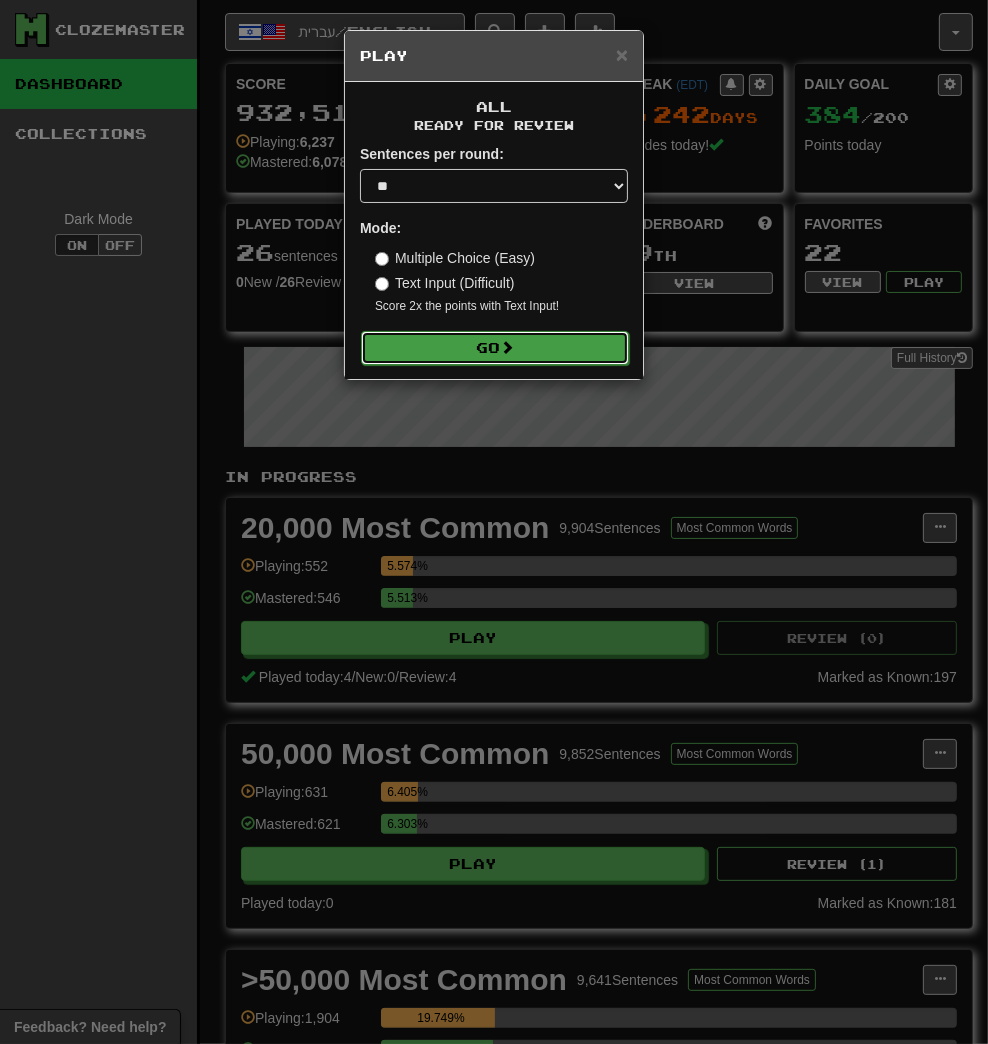 click on "Go" at bounding box center [495, 348] 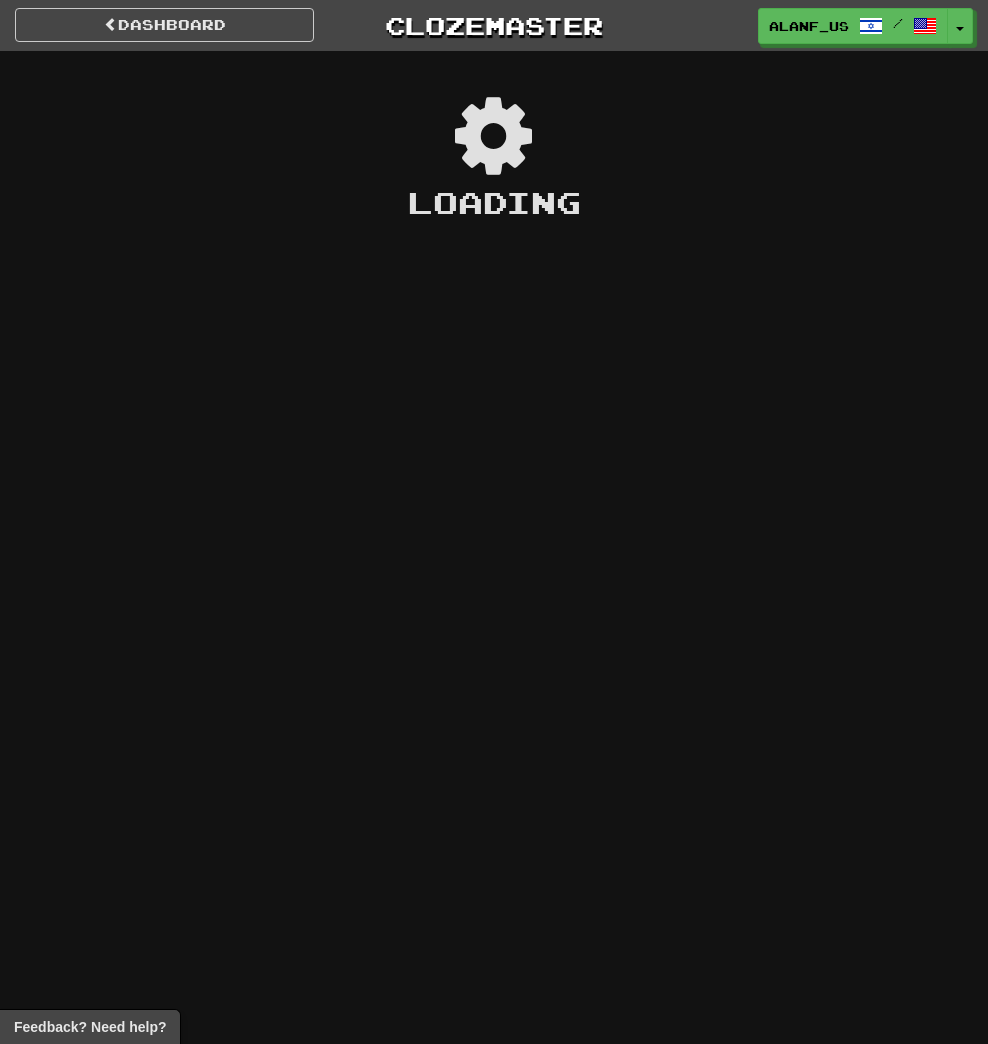 scroll, scrollTop: 0, scrollLeft: 0, axis: both 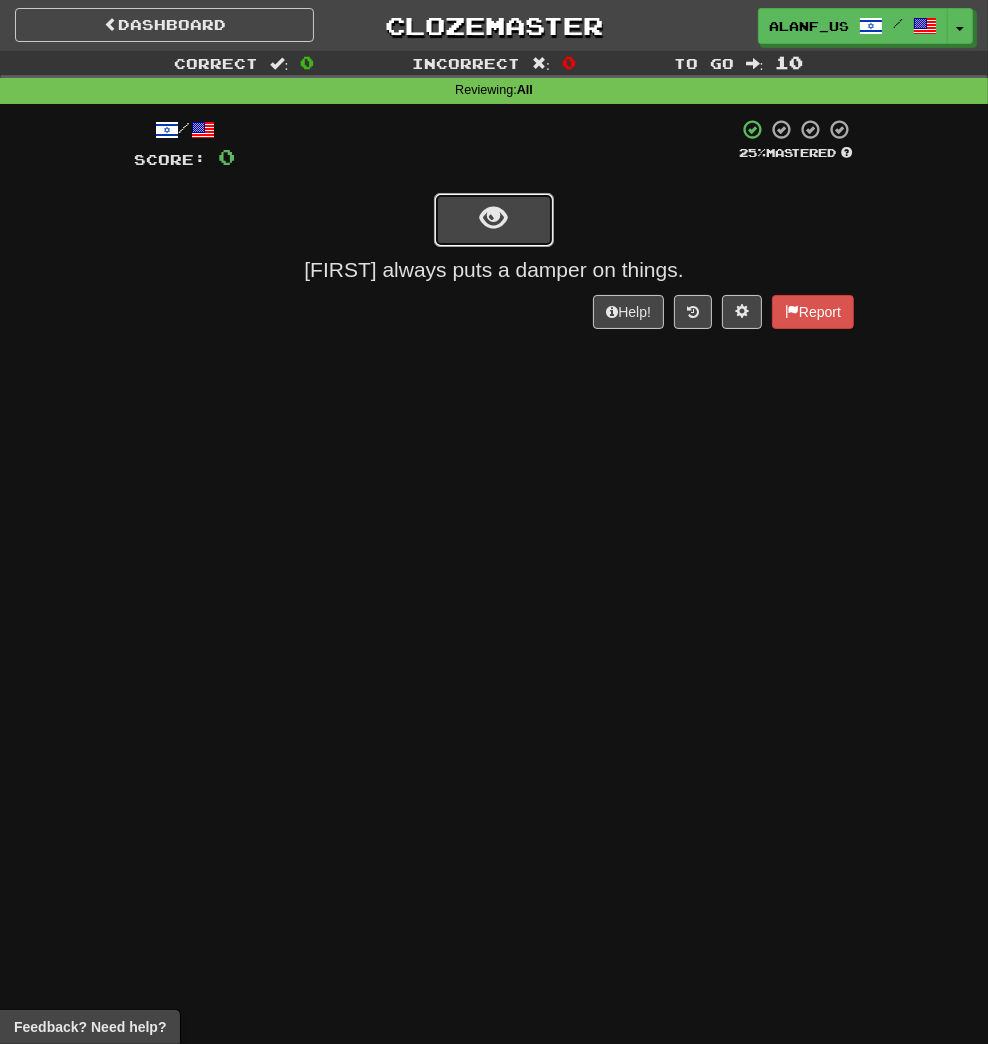 click at bounding box center [494, 218] 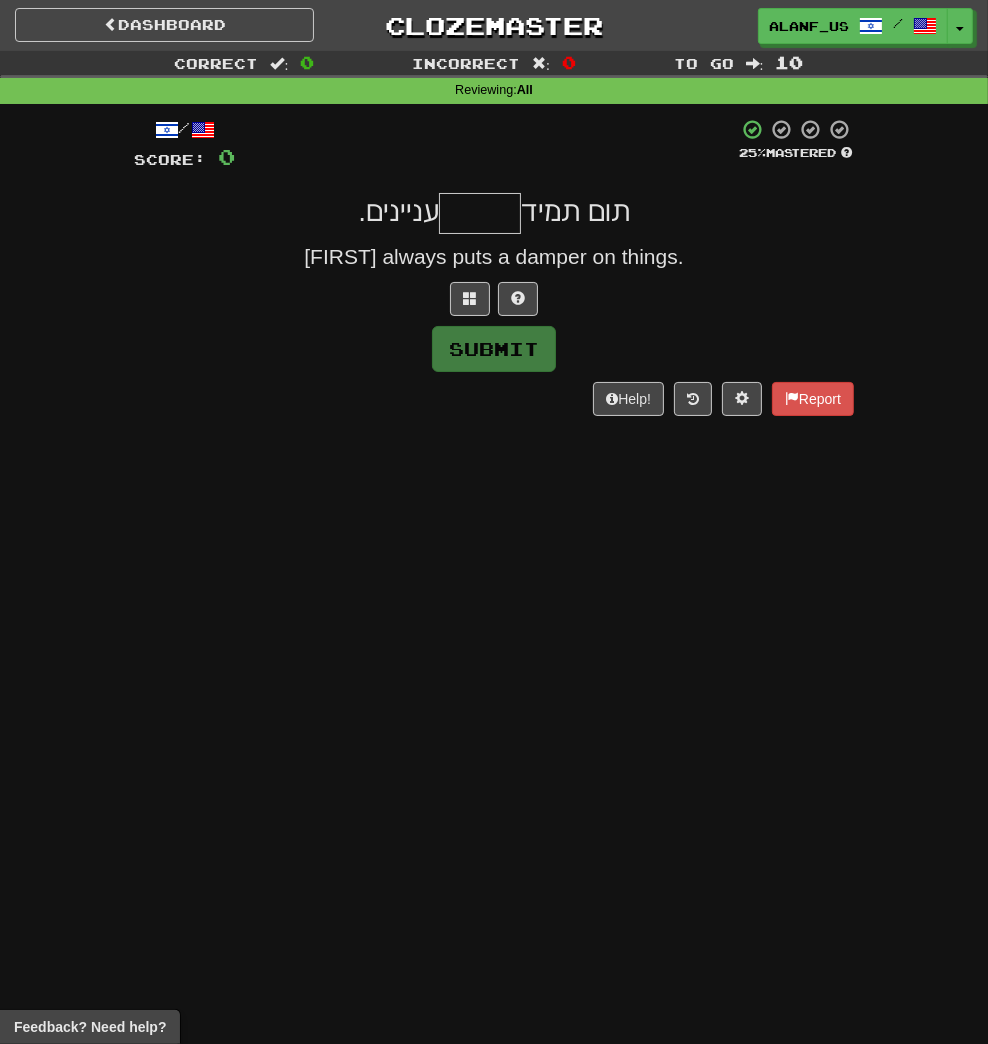 click on "Help!  Report" at bounding box center (494, 399) 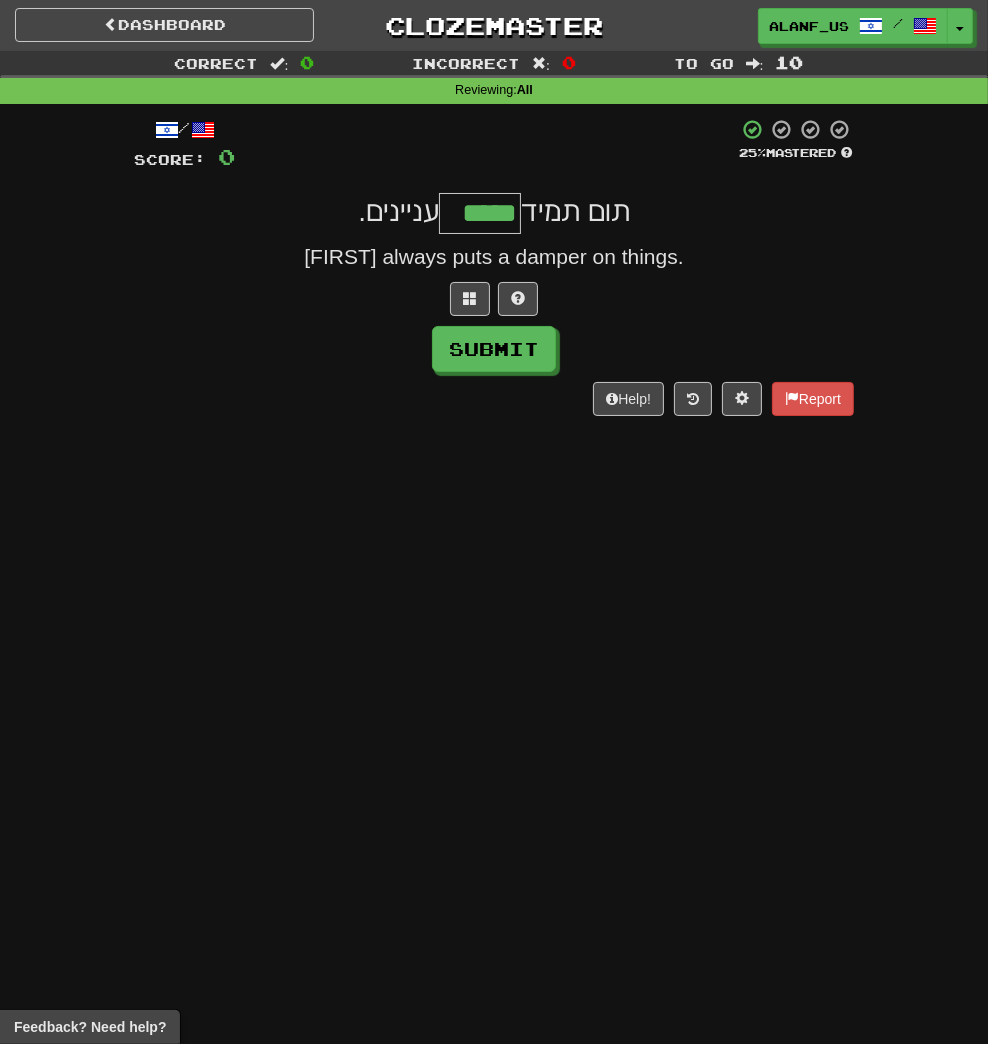 type on "*****" 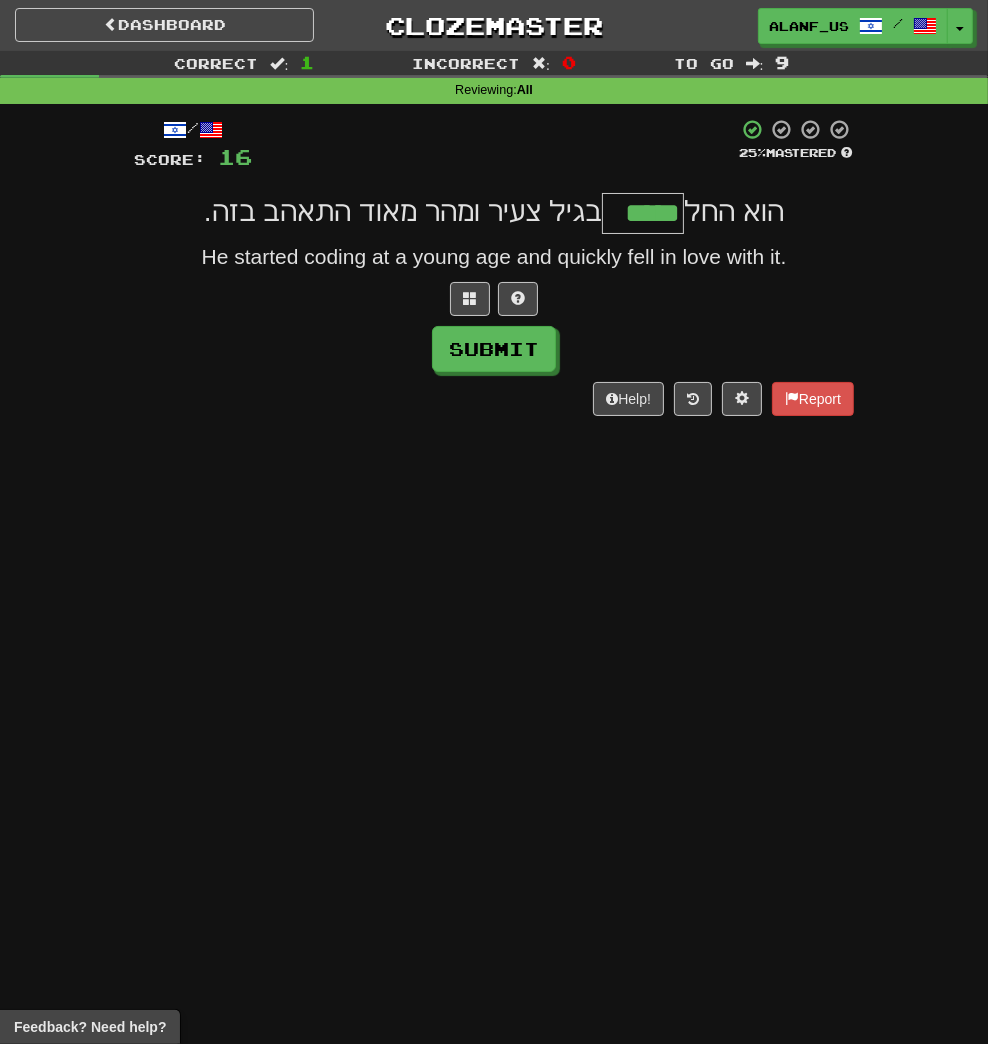 type on "*****" 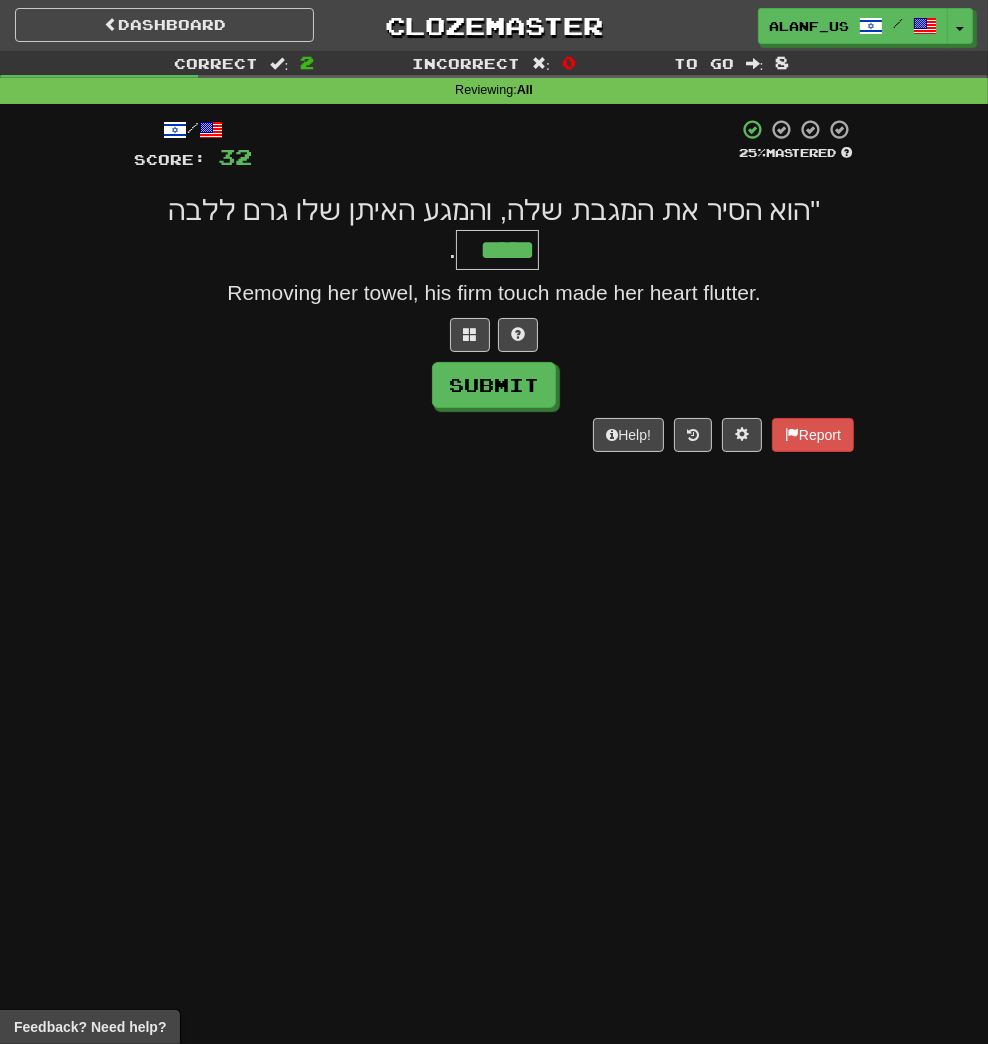 type on "*****" 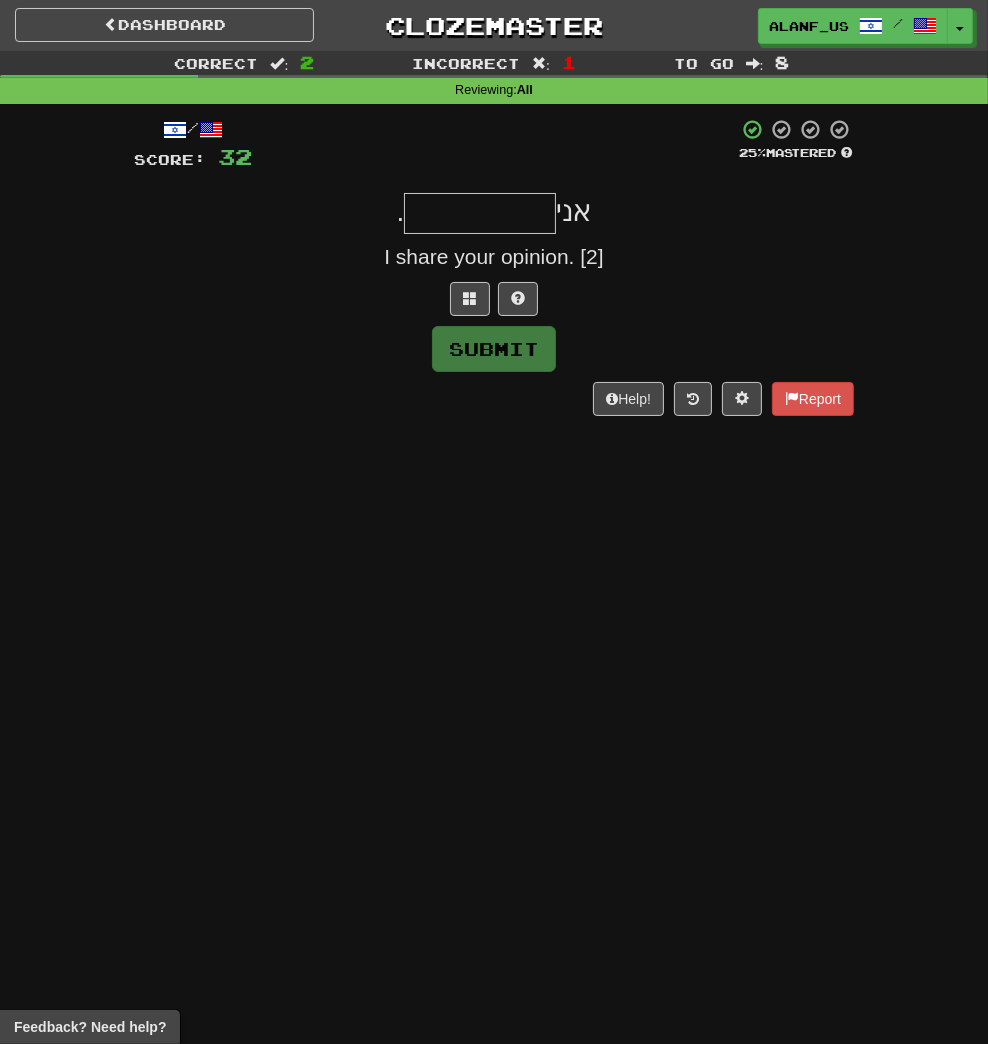 type on "*" 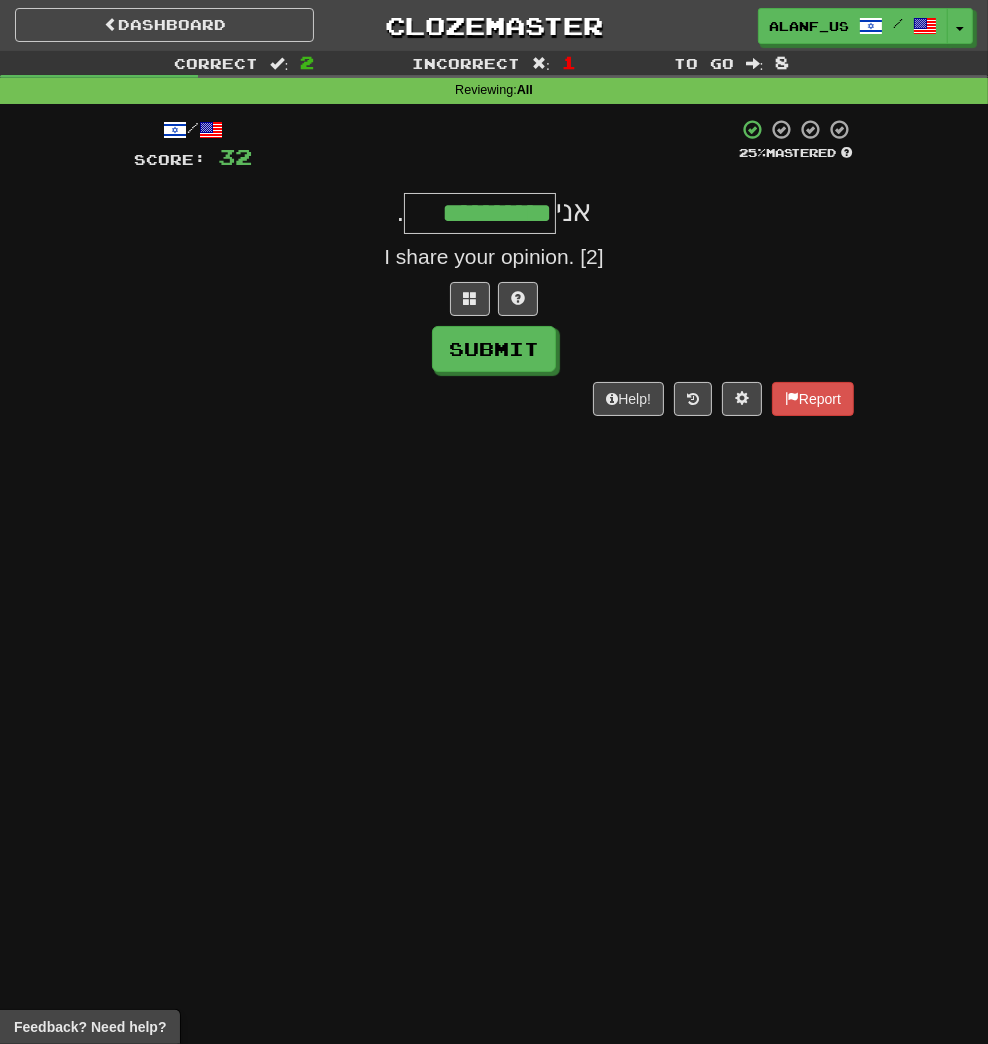 type on "**********" 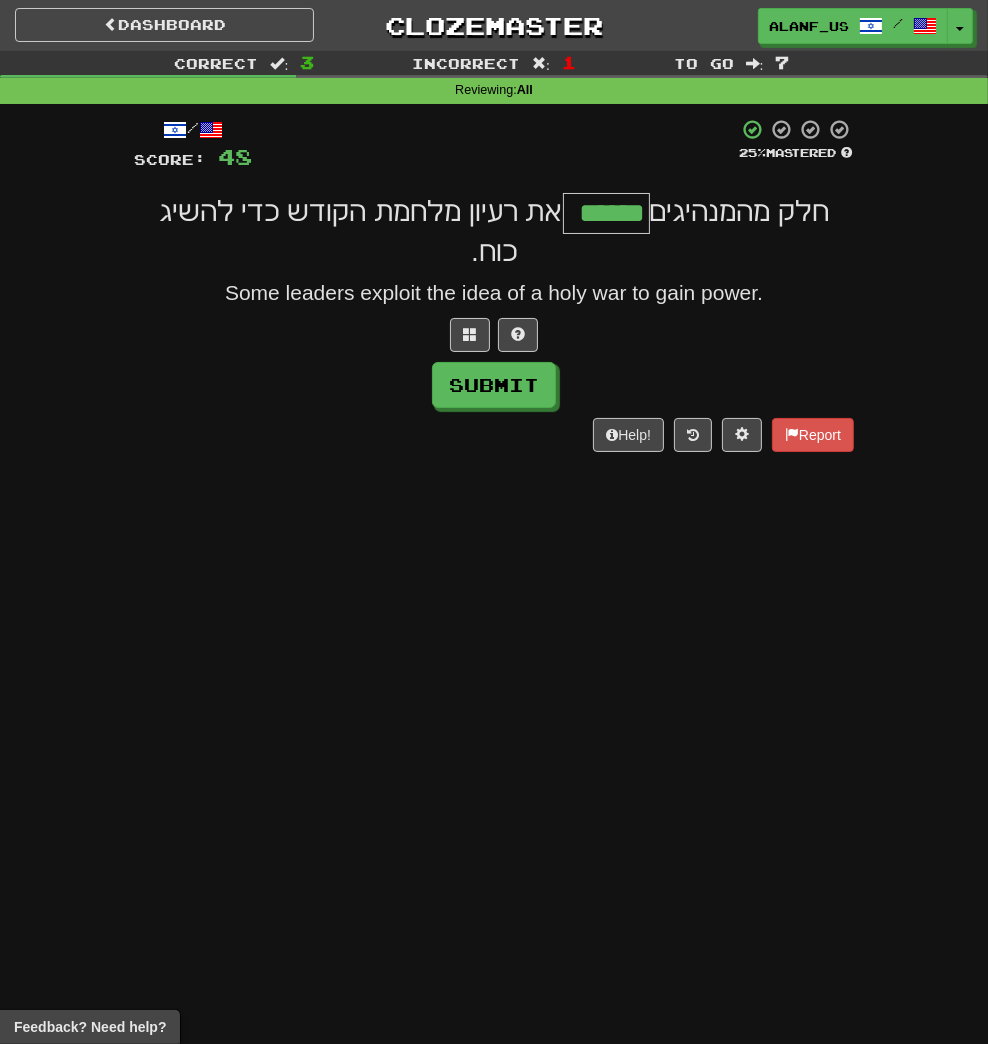 type on "******" 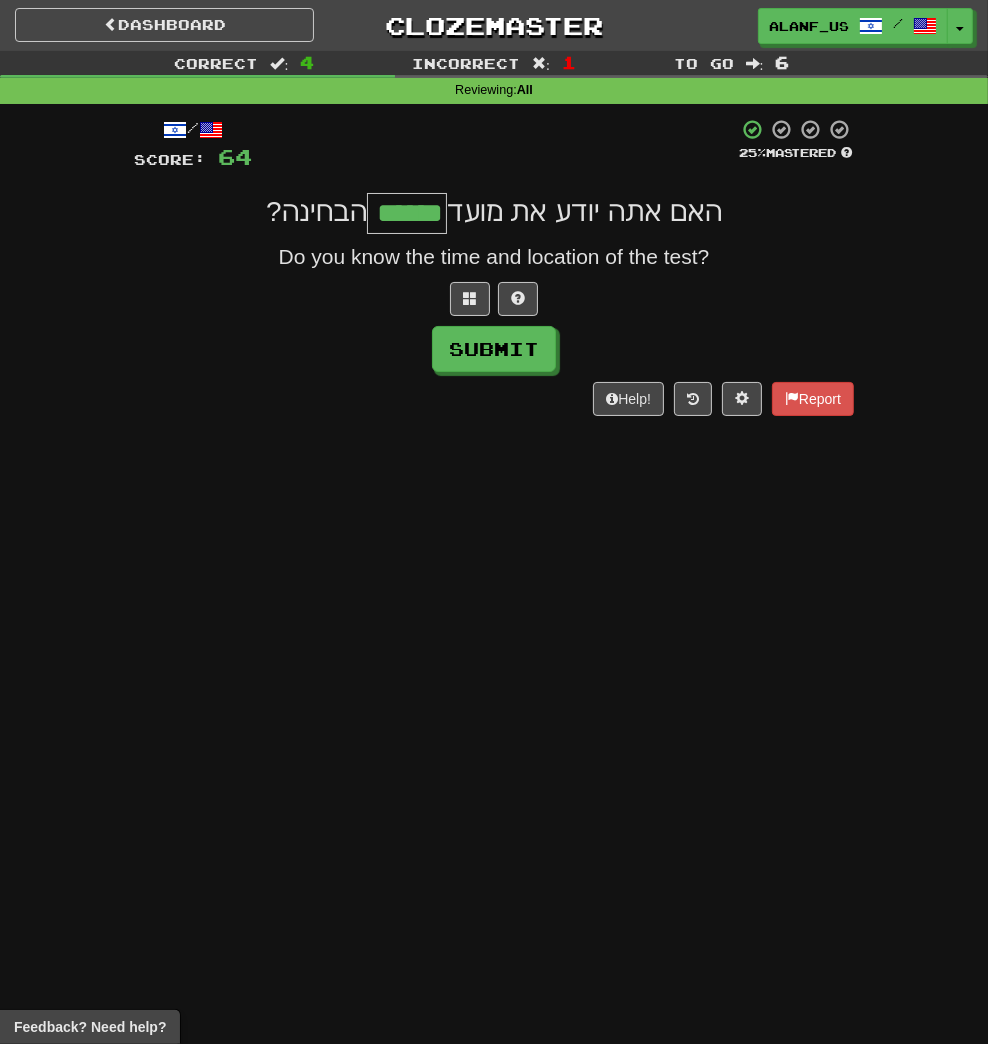 type on "******" 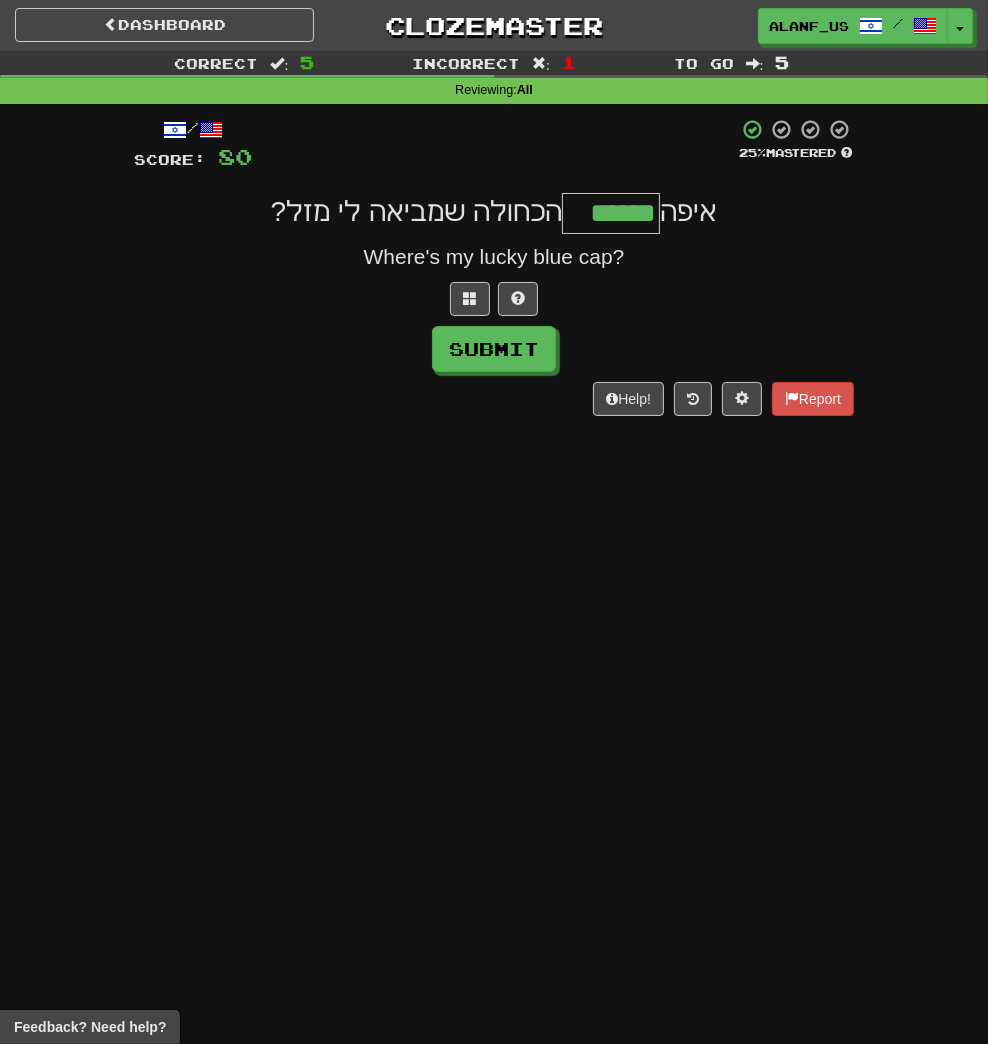 type on "******" 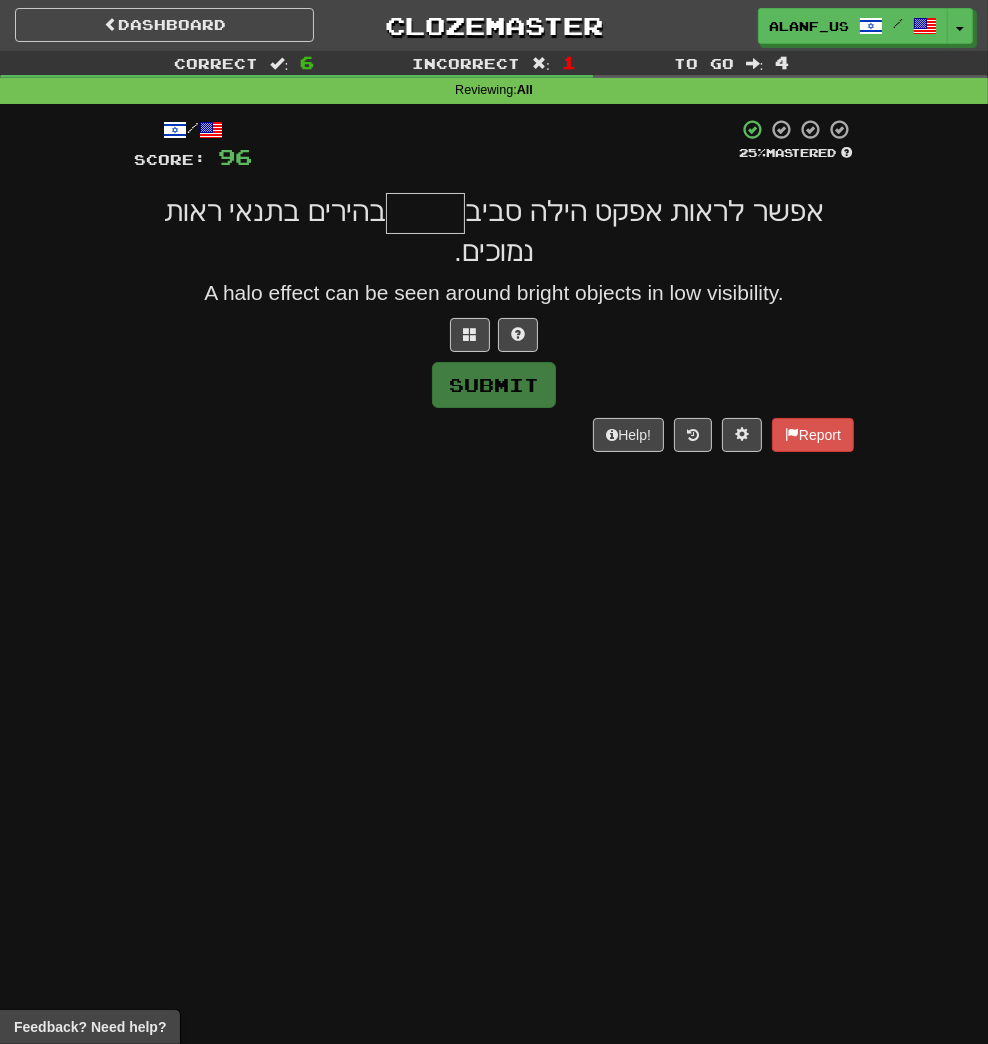 type on "*" 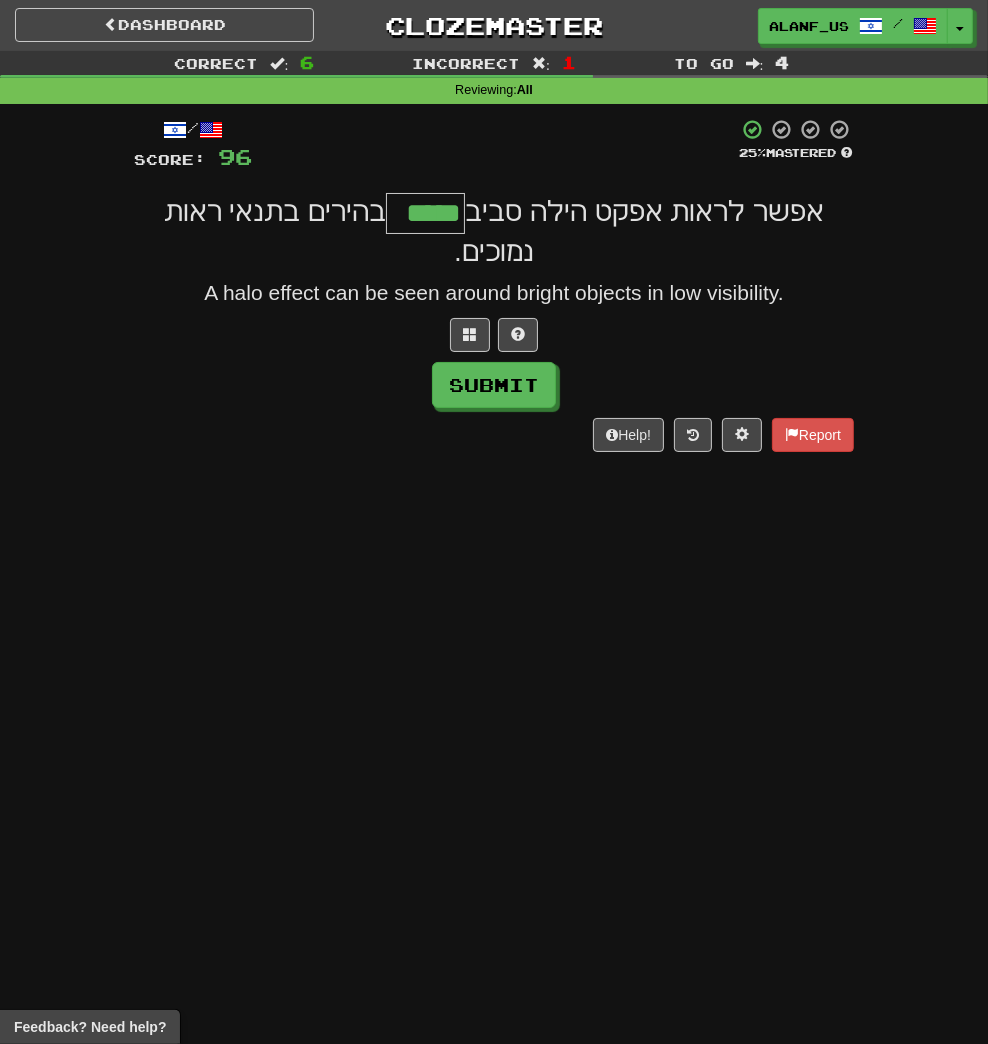 type on "*****" 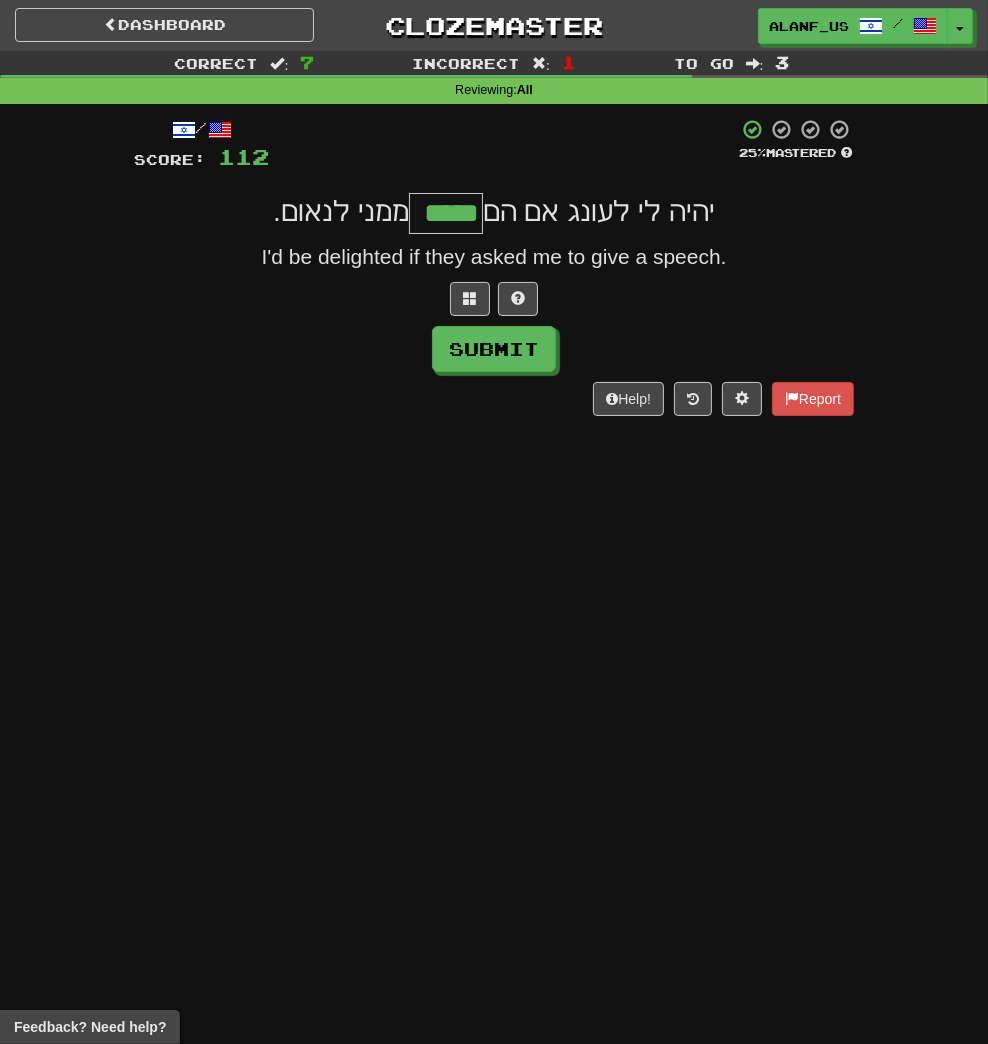 type on "*****" 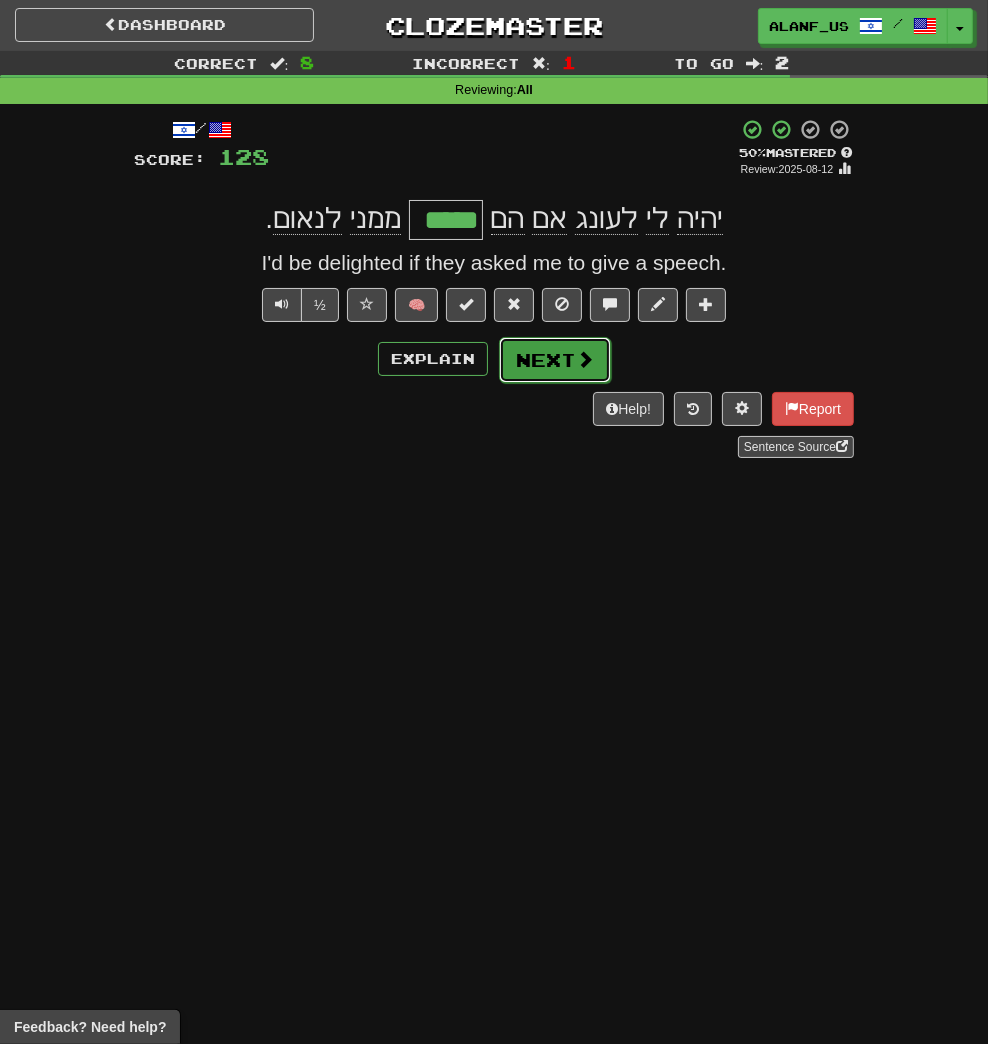click on "Next" at bounding box center [555, 360] 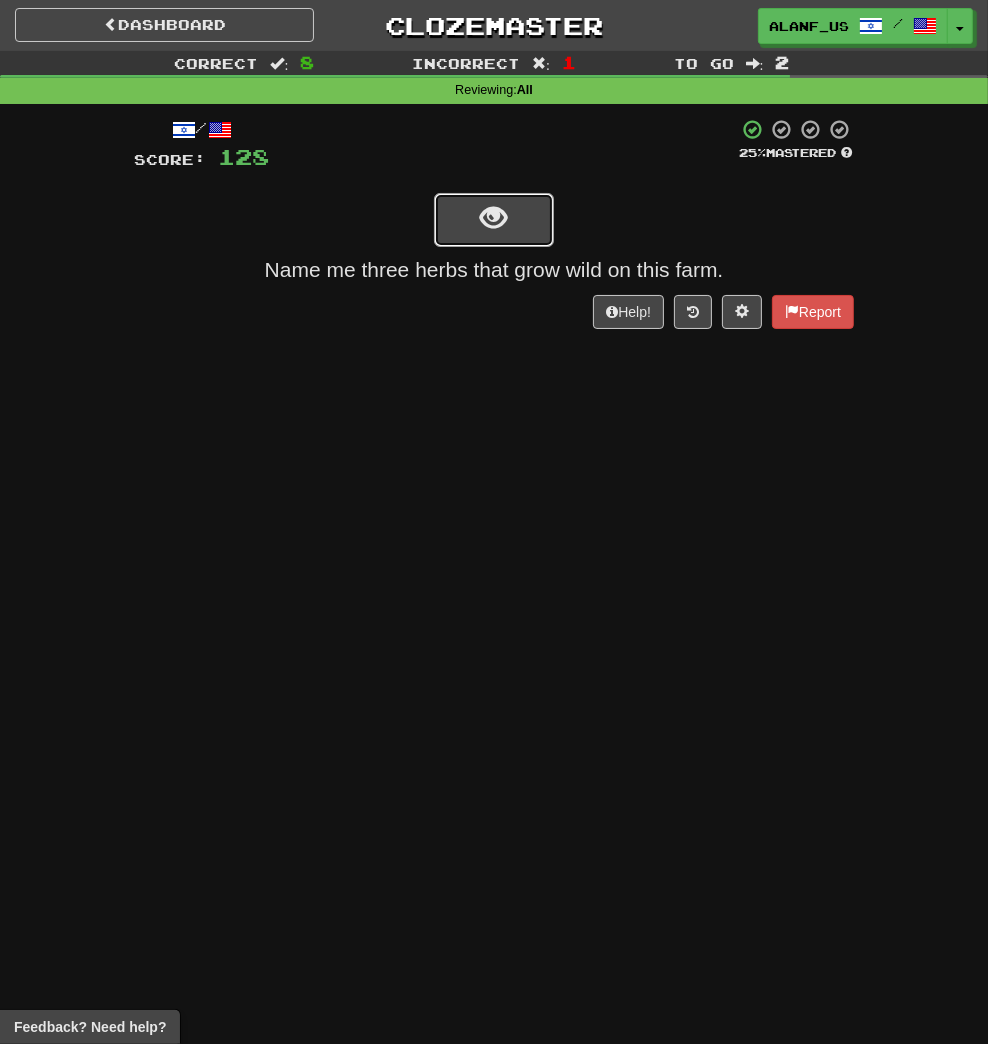 click at bounding box center [494, 220] 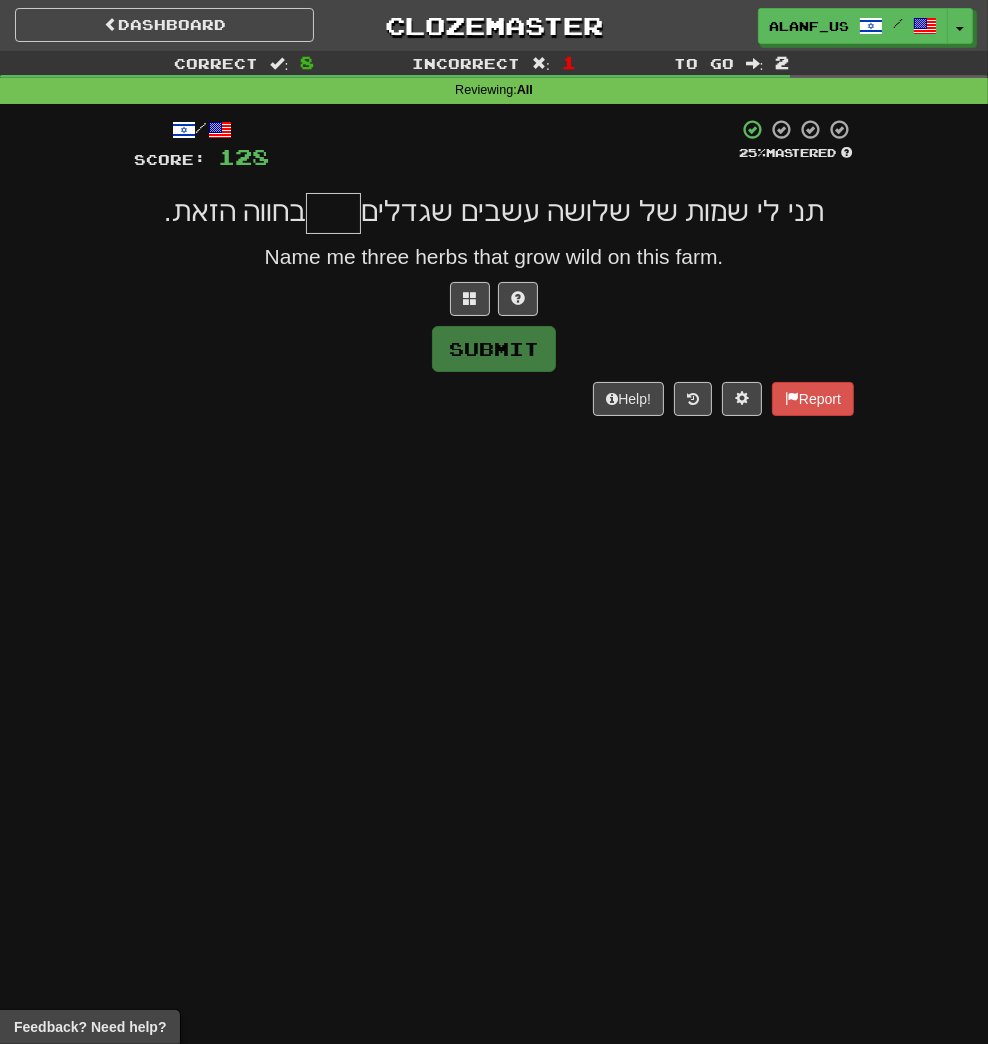 type on "*" 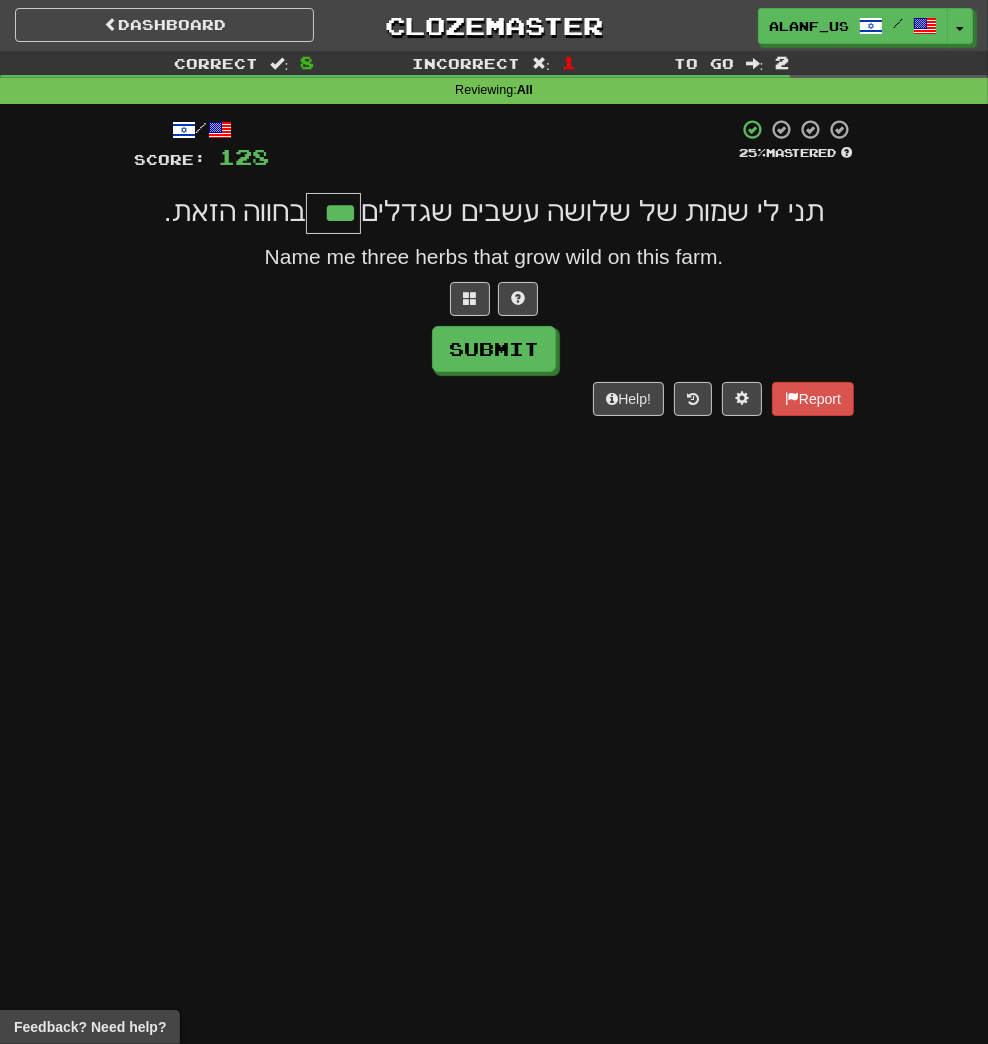 type on "***" 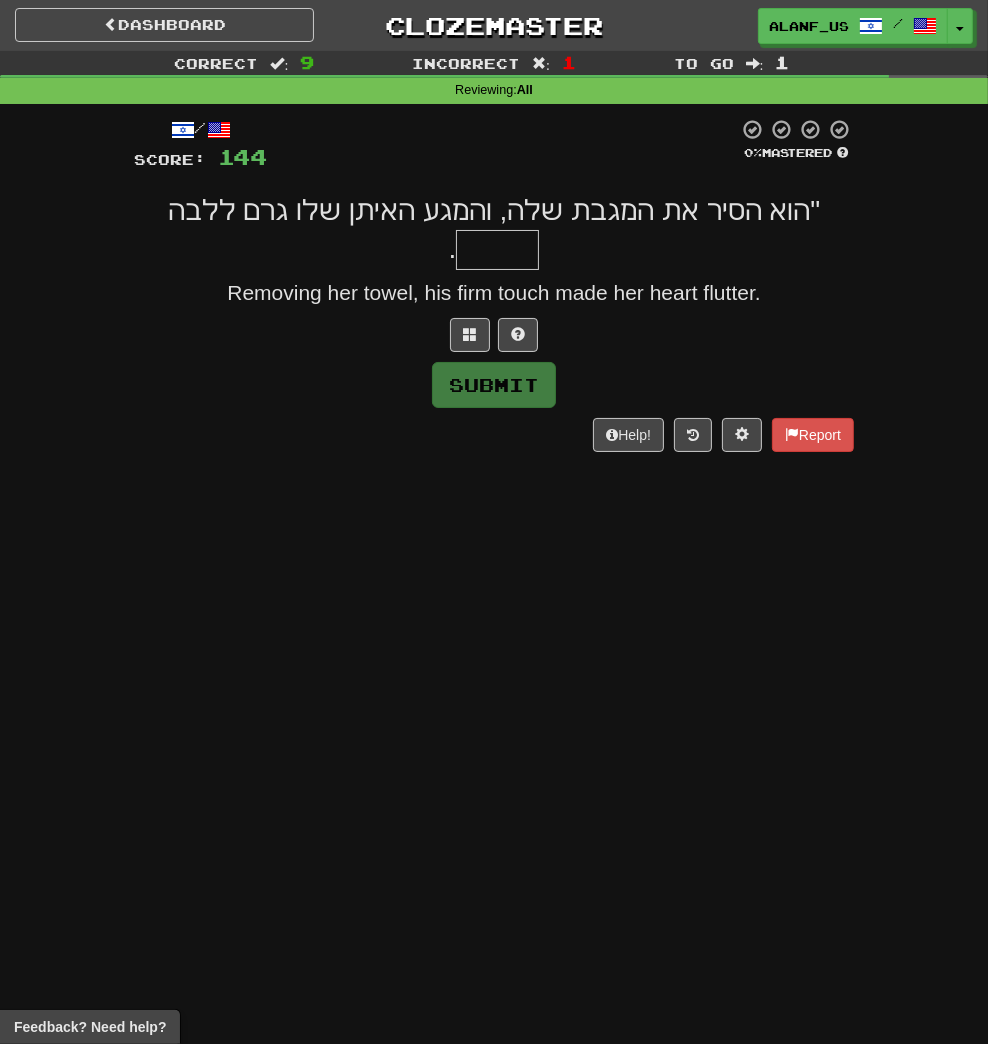 click on "Dashboard
Clozemaster
[USER]
/
Toggle Dropdown
Dashboard
Leaderboard
Activity Feed
Notifications
Profile
Discussions
Deutsch
/
English
Streak:
558
Review:
0
Daily Goal:  228 /100
Français
/
English
Streak:
1016
Review:
0
Daily Goal:  324 /100
Português
/
English
Streak:
142
Review:
0
Daily Goal:  904 /200
עברית
/
English
Streak:
1242
Review:
10
Daily Goal:  384 /200
Русский
/
English
Streak:
2255
Review:
67
Daily Goal:  264 /200
Languages
Account
Logout
[USER]
/
Toggle Dropdown
Dashboard
Leaderboard
Activity Feed" at bounding box center (494, 522) 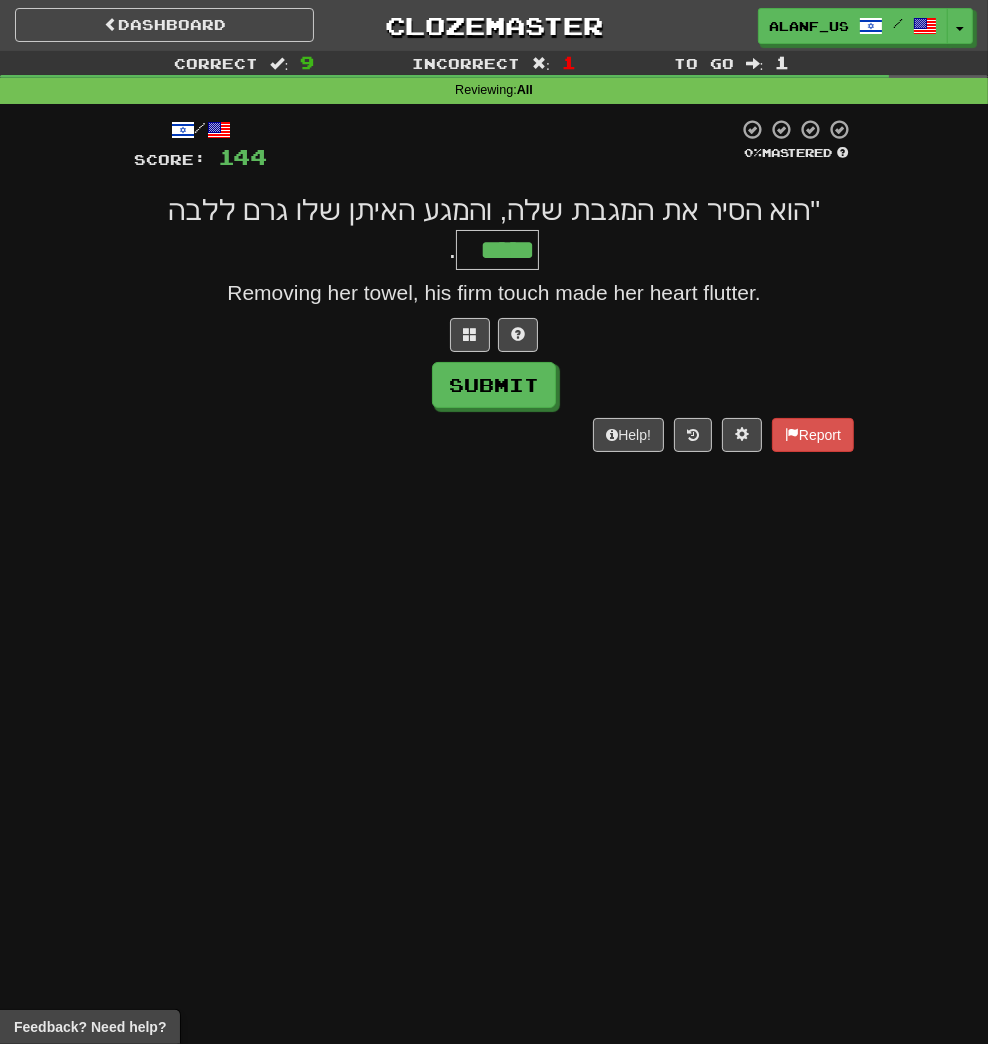 type on "*****" 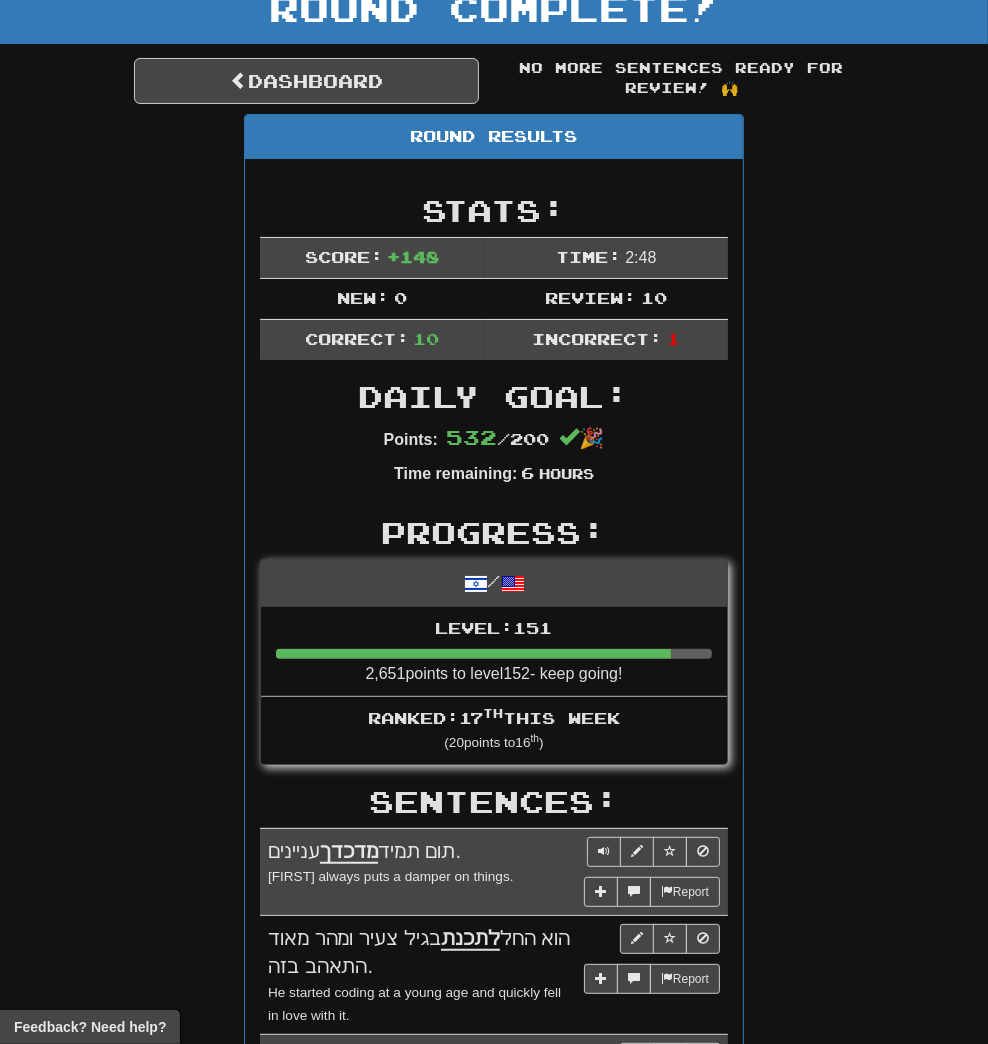 scroll, scrollTop: 0, scrollLeft: 0, axis: both 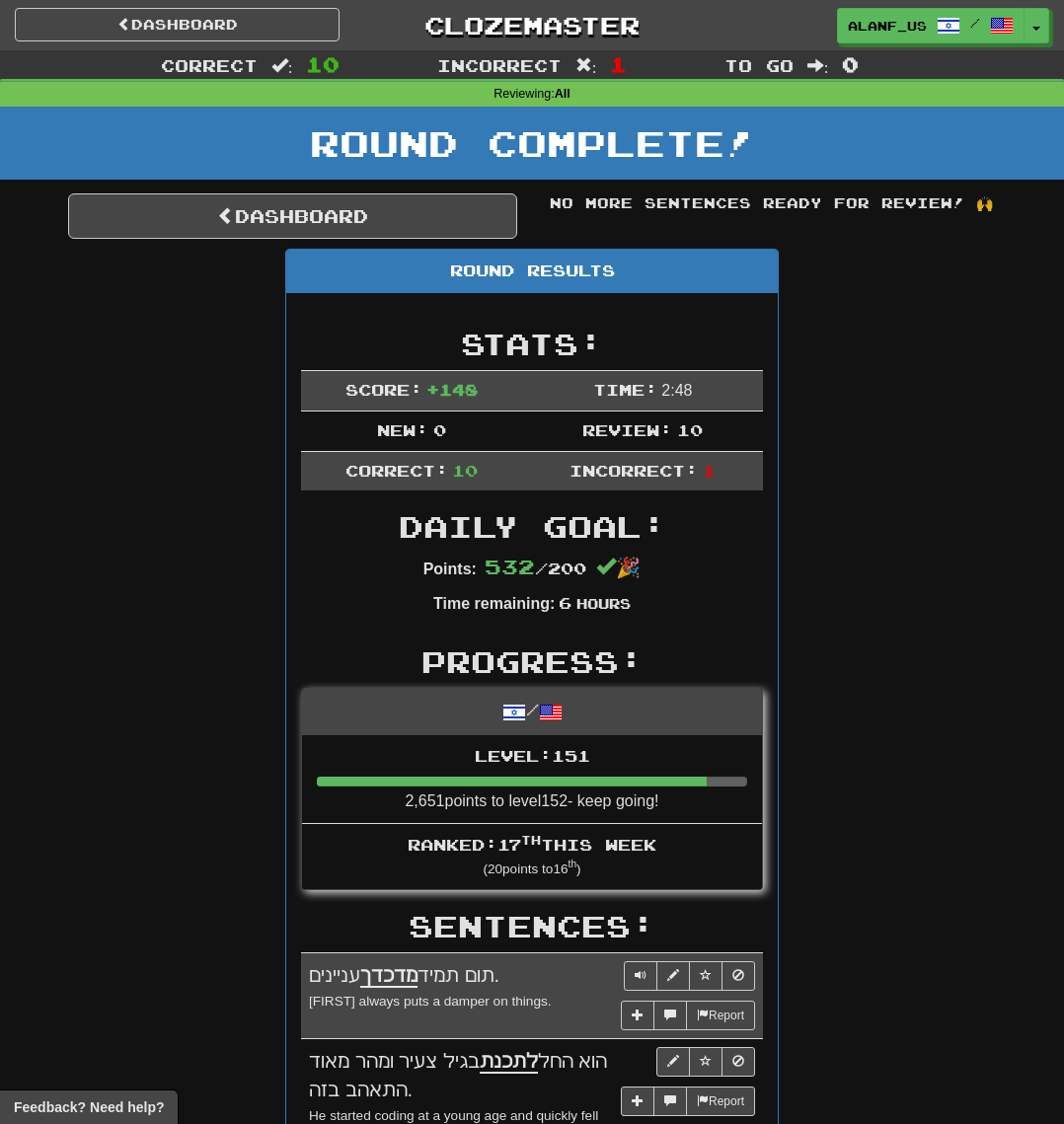 click on "Round Results Stats: Score:   + 148 Time:   2 : 48 New:   0 Review:   10 Correct:   10 Incorrect:   1 Daily Goal: Points:   532  /  200  🎉 Time remaining: 6   Hours Progress:  /  Level:  151 2,651  points to level  152  - keep going! Ranked:  17 th  this week ( 20  points to  16 th ) Sentences:  Report תום תמיד  מדכדך  עניינים. [NAME] always puts a damper on things.  Report הוא החל  לתכנת  בגיל צעיר ומהר מאוד התאהב בזה. He started coding at a young age and quickly fell in love with it.  Report "הוא הסיר את המגבת שלה, והמגע האיתן שלו גרם ללבה  לרפרף . Removing her towel, his firm touch made her heart flutter.  Report אני  שותף לדעתך . I share your opinion. [2]  Report חלק מהמנהיגים  מנצלים  את רעיון מלחמת הקודש כדי להשיג כוח. Some leaders exploit the idea of a holy war to gain power.  Report האם אתה יודע את מועד  ומיקום  הבחינה?" at bounding box center [532, 1133] 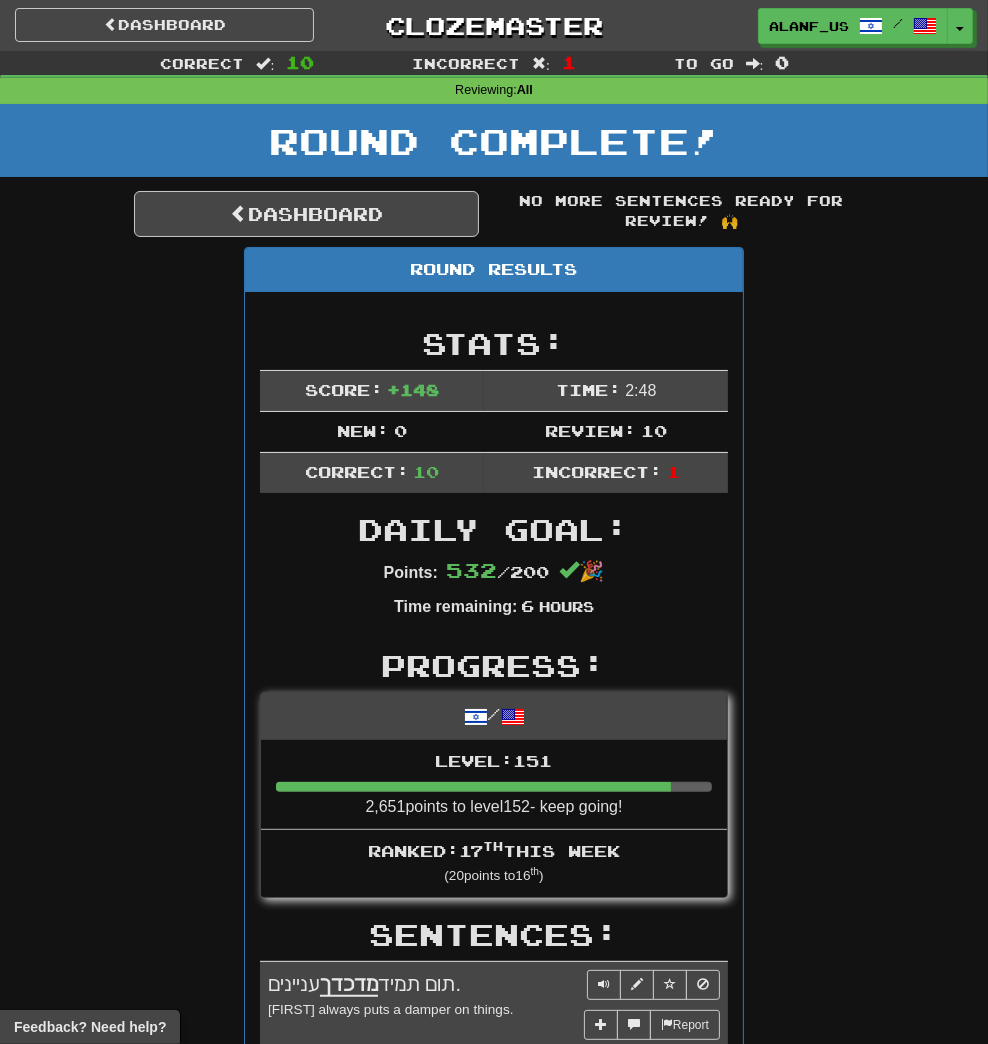 click on "Round Results Stats: Score:   + 148 Time:   2 : 48 New:   0 Review:   10 Correct:   10 Incorrect:   1 Daily Goal: Points:   532  /  200  🎉 Time remaining: 6   Hours Progress:  /  Level:  151 2,651  points to level  152  - keep going! Ranked:  17 th  this week ( 20  points to  16 th ) Sentences:  Report תום תמיד  מדכדך  עניינים. [NAME] always puts a damper on things.  Report הוא החל  לתכנת  בגיל צעיר ומהר מאוד התאהב בזה. He started coding at a young age and quickly fell in love with it.  Report "הוא הסיר את המגבת שלה, והמגע האיתן שלו גרם ללבה  לרפרף . Removing her towel, his firm touch made her heart flutter.  Report אני  שותף לדעתך . I share your opinion. [2]  Report חלק מהמנהיגים  מנצלים  את רעיון מלחמת הקודש כדי להשיג כוח. Some leaders exploit the idea of a holy war to gain power.  Report האם אתה יודע את מועד  ומיקום  הבחינה?" at bounding box center (494, 1143) 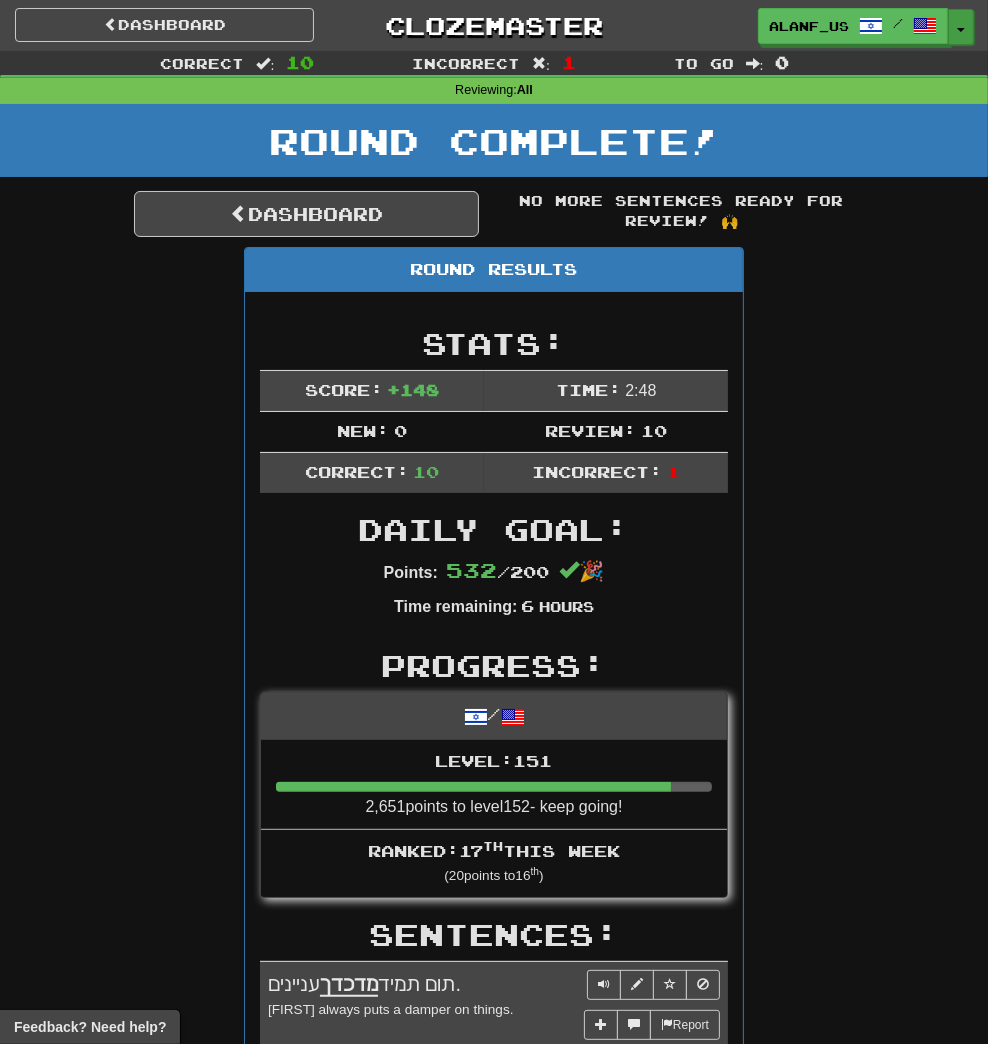 click on "Toggle Dropdown" at bounding box center [961, 27] 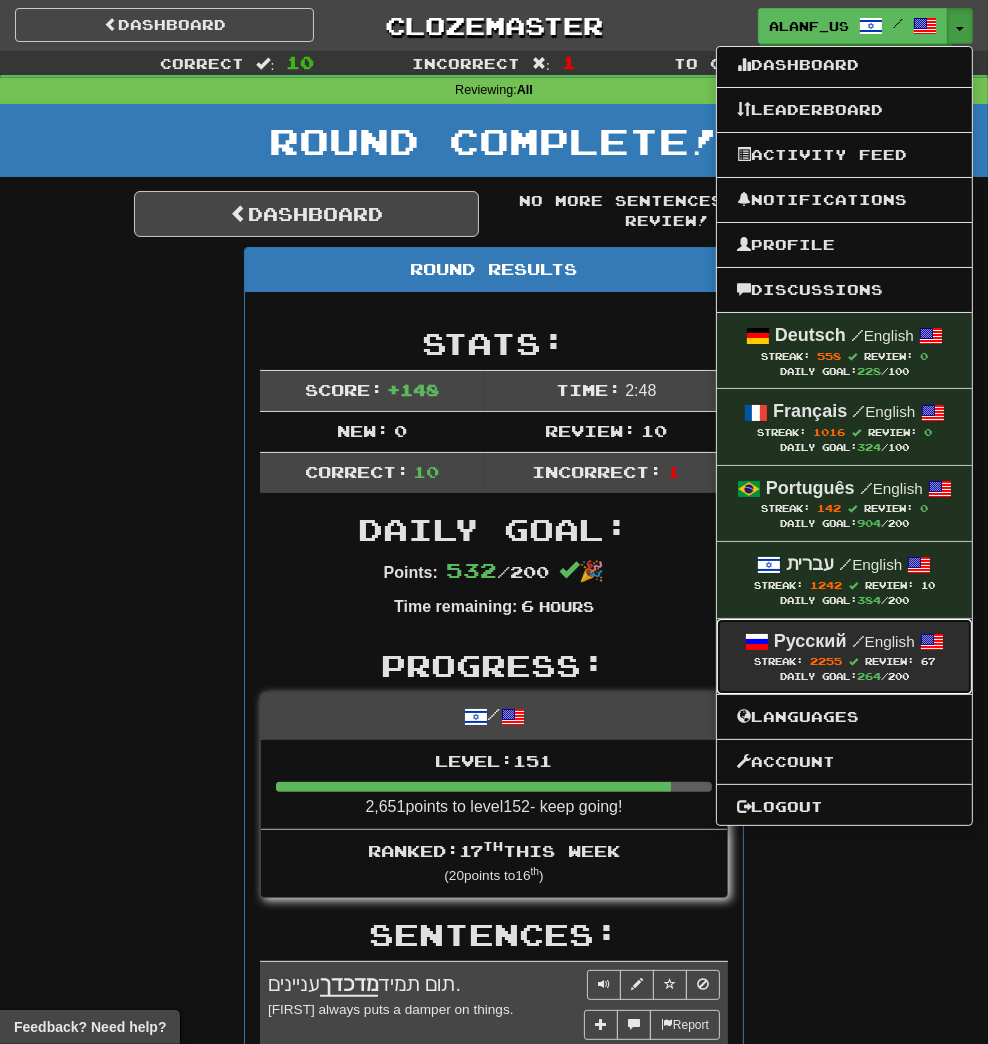 click on "Русский
/
English
Streak:
2255
Review:
67
Daily Goal:  264 /200" at bounding box center (844, 656) 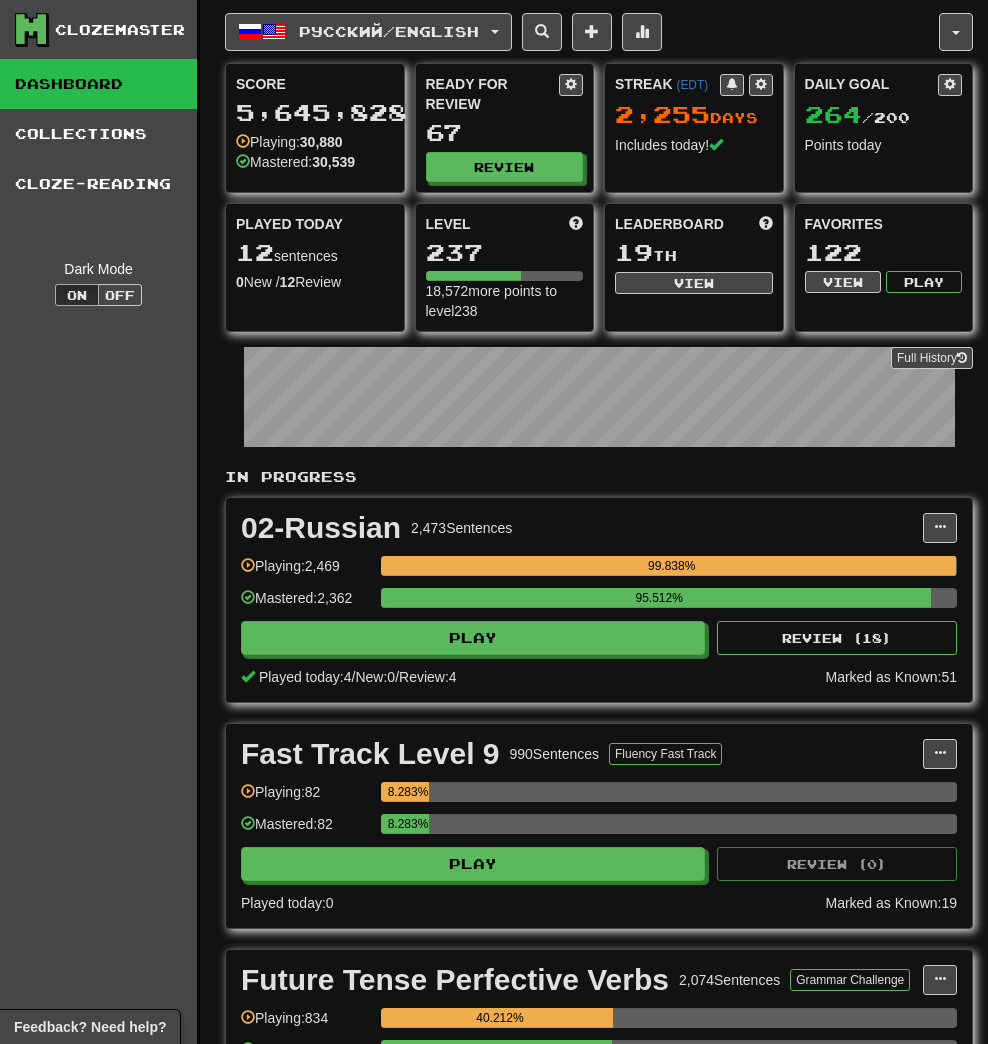 scroll, scrollTop: 0, scrollLeft: 0, axis: both 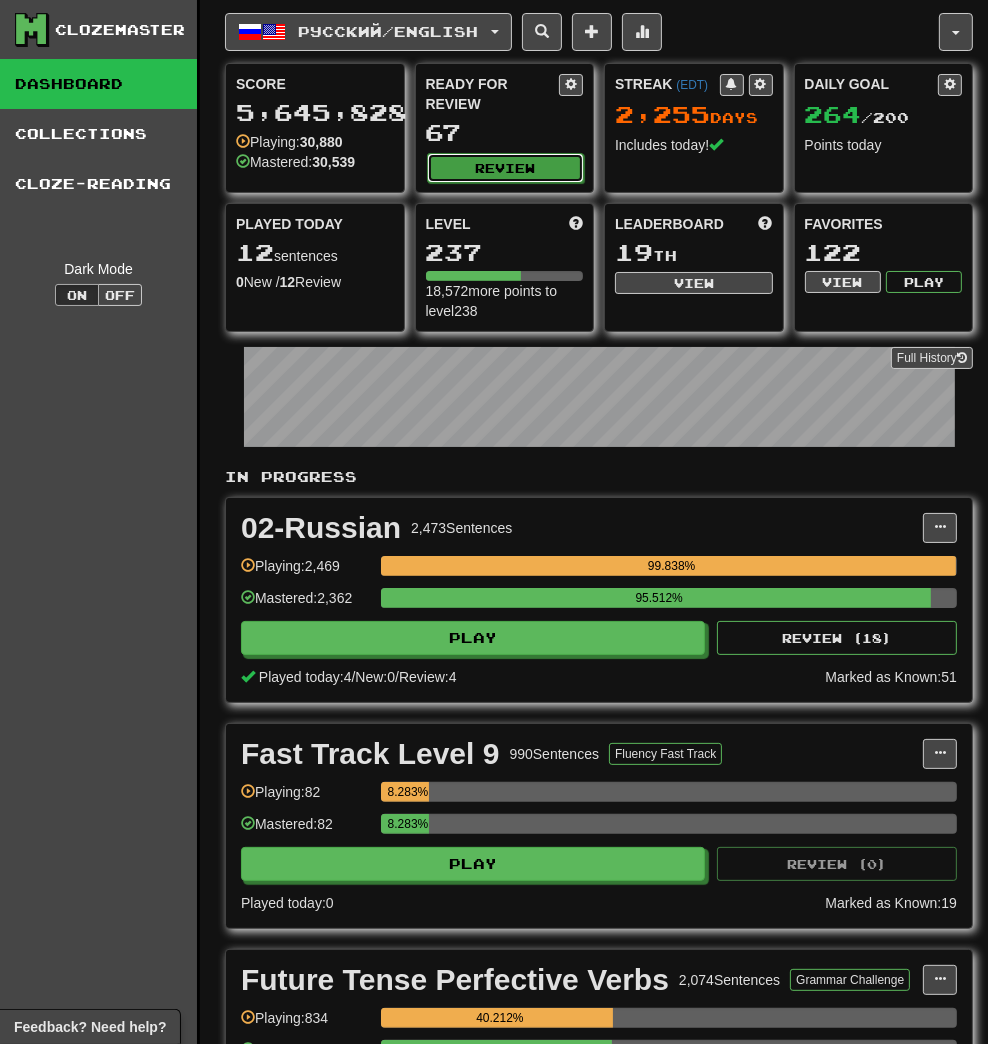 click on "Review" at bounding box center (506, 168) 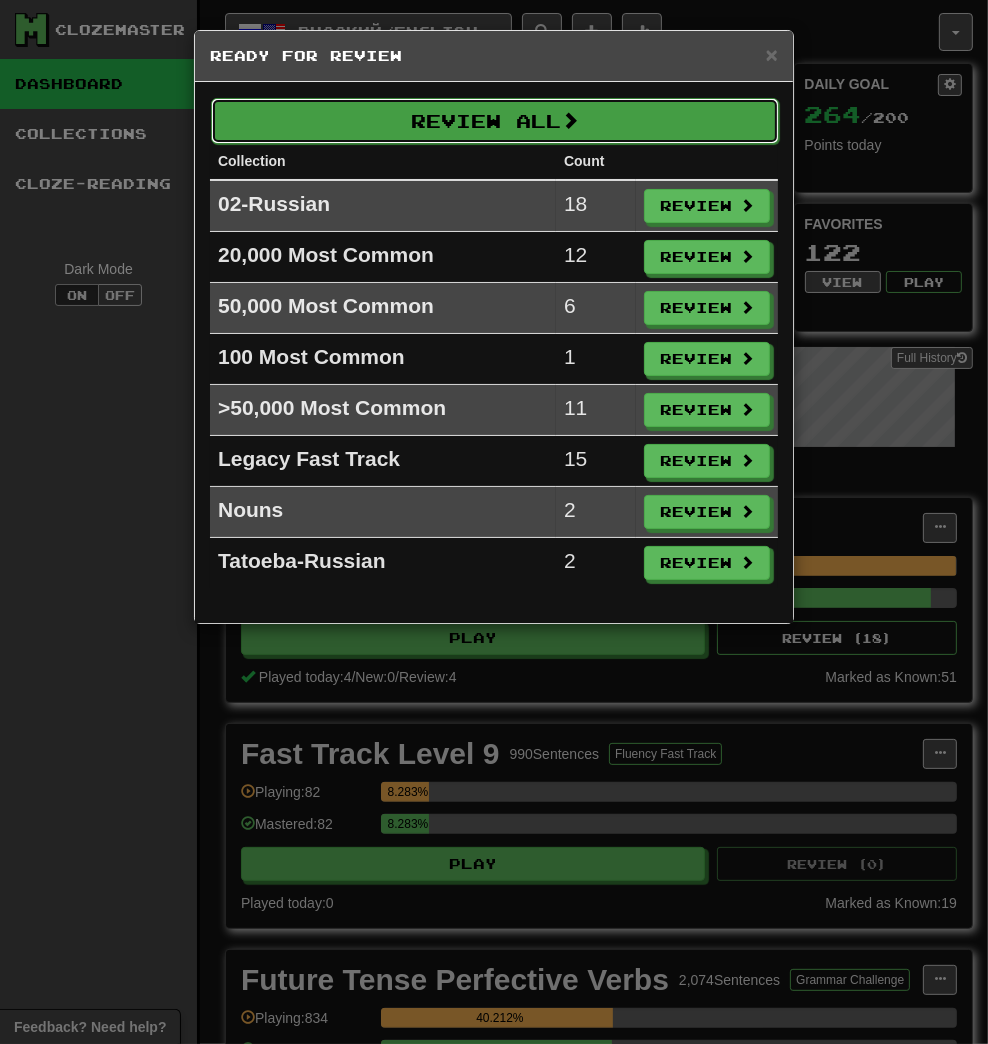 click on "Review All" at bounding box center (495, 121) 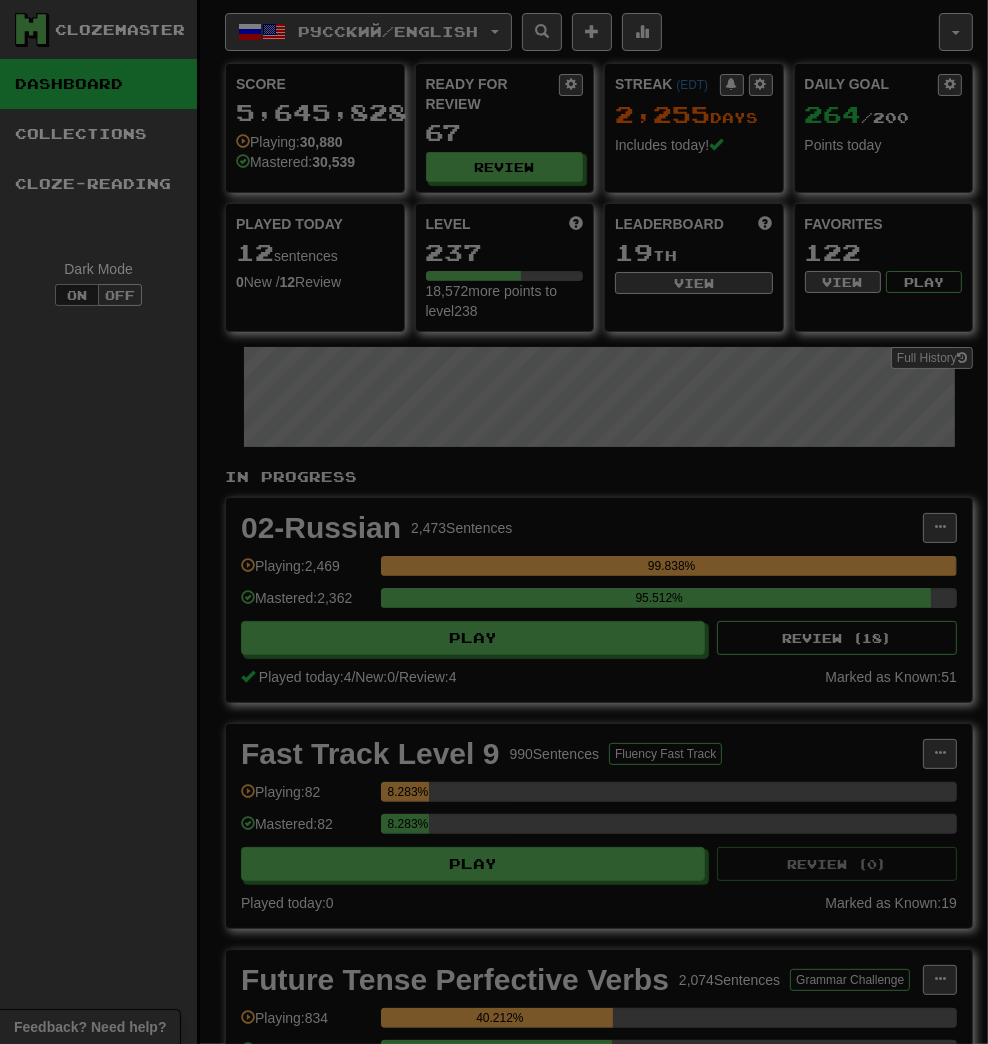select on "**" 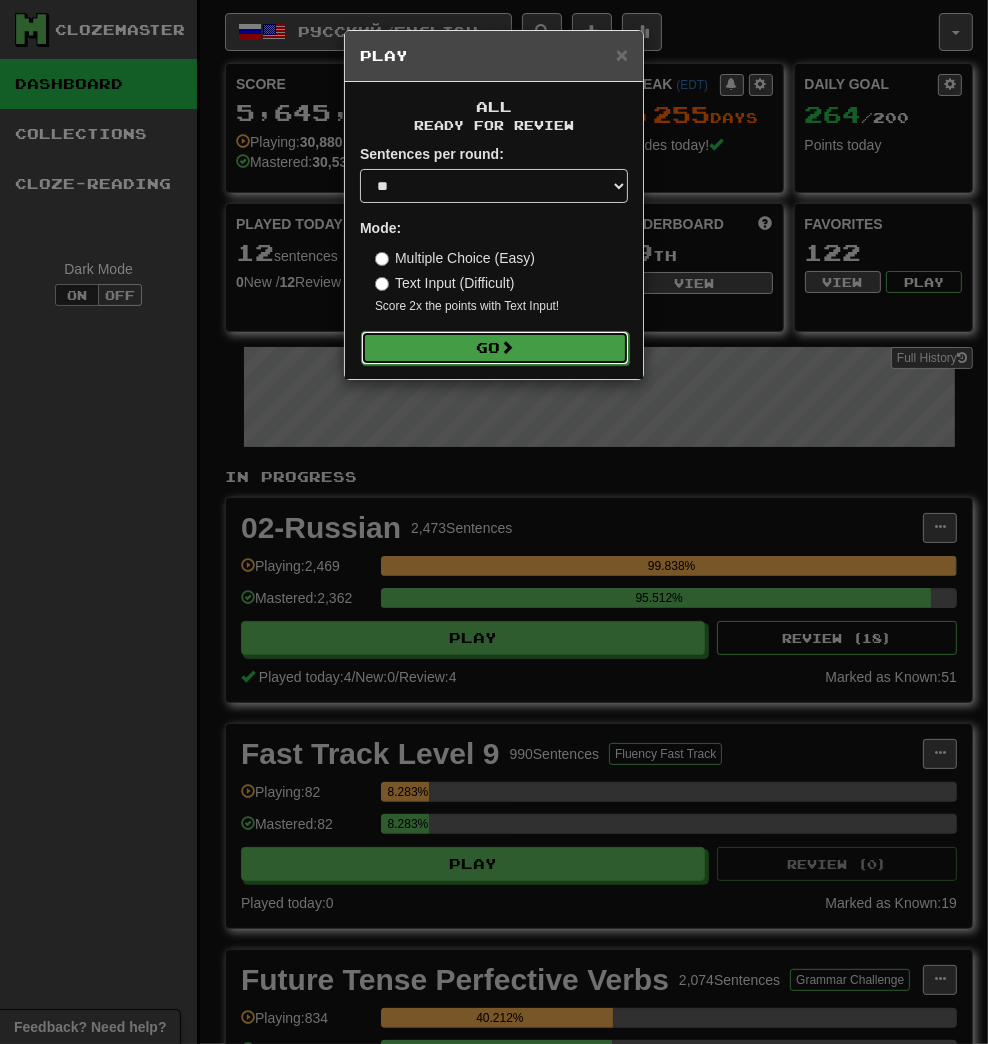 click on "Go" at bounding box center [495, 348] 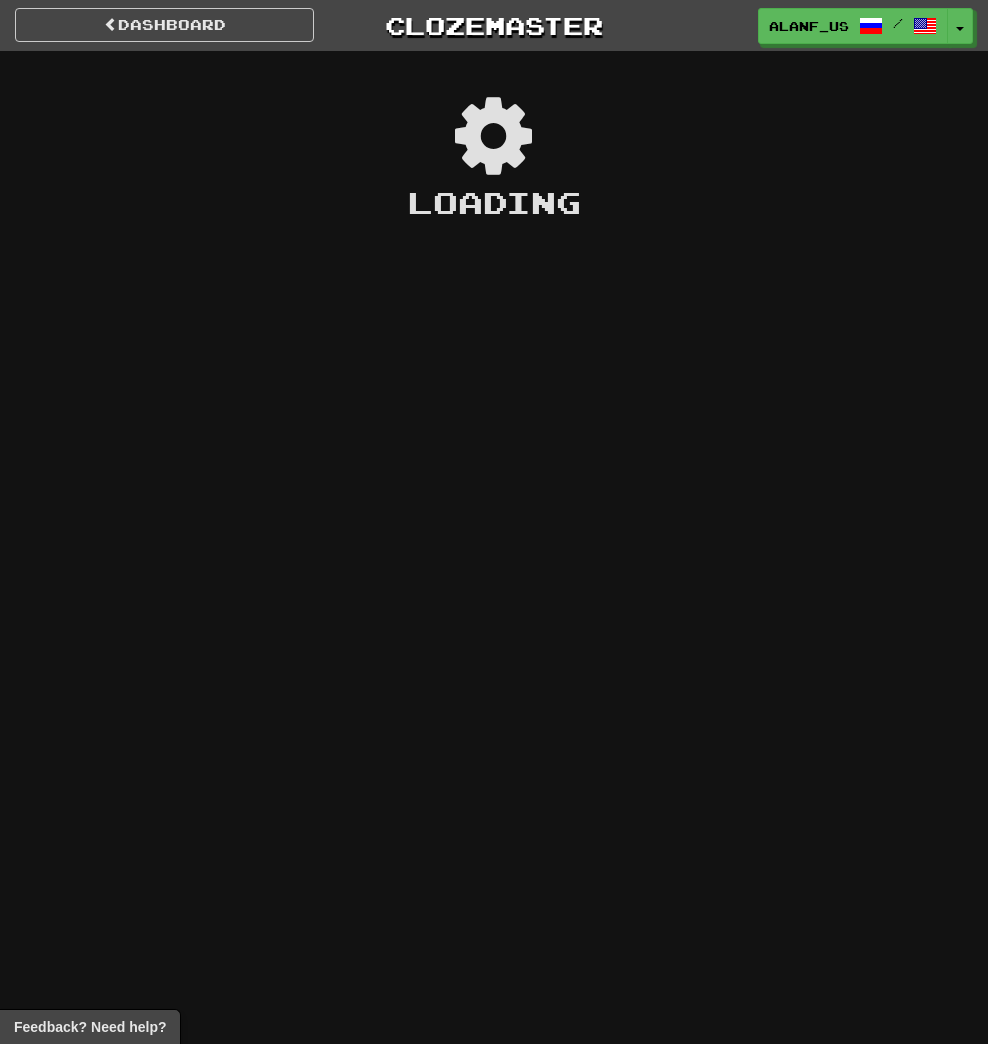scroll, scrollTop: 0, scrollLeft: 0, axis: both 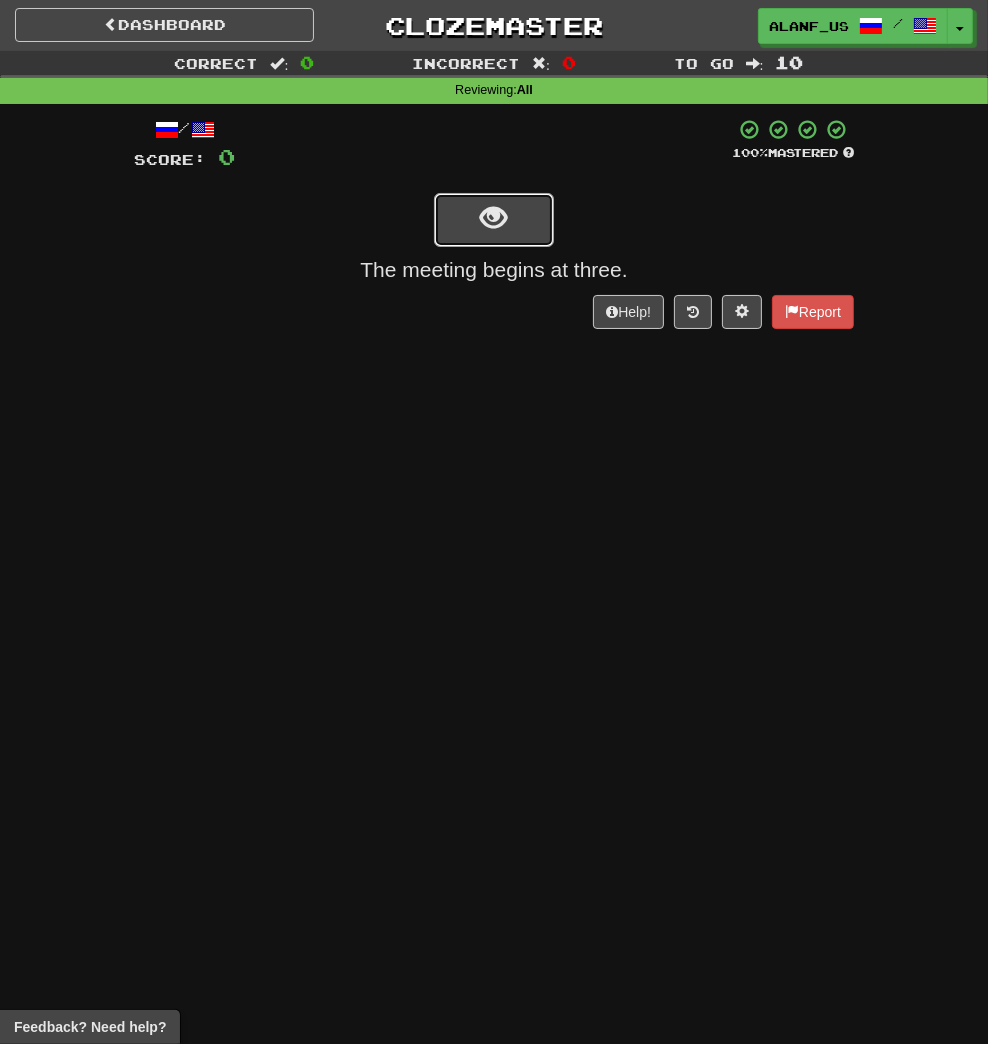 click at bounding box center (494, 220) 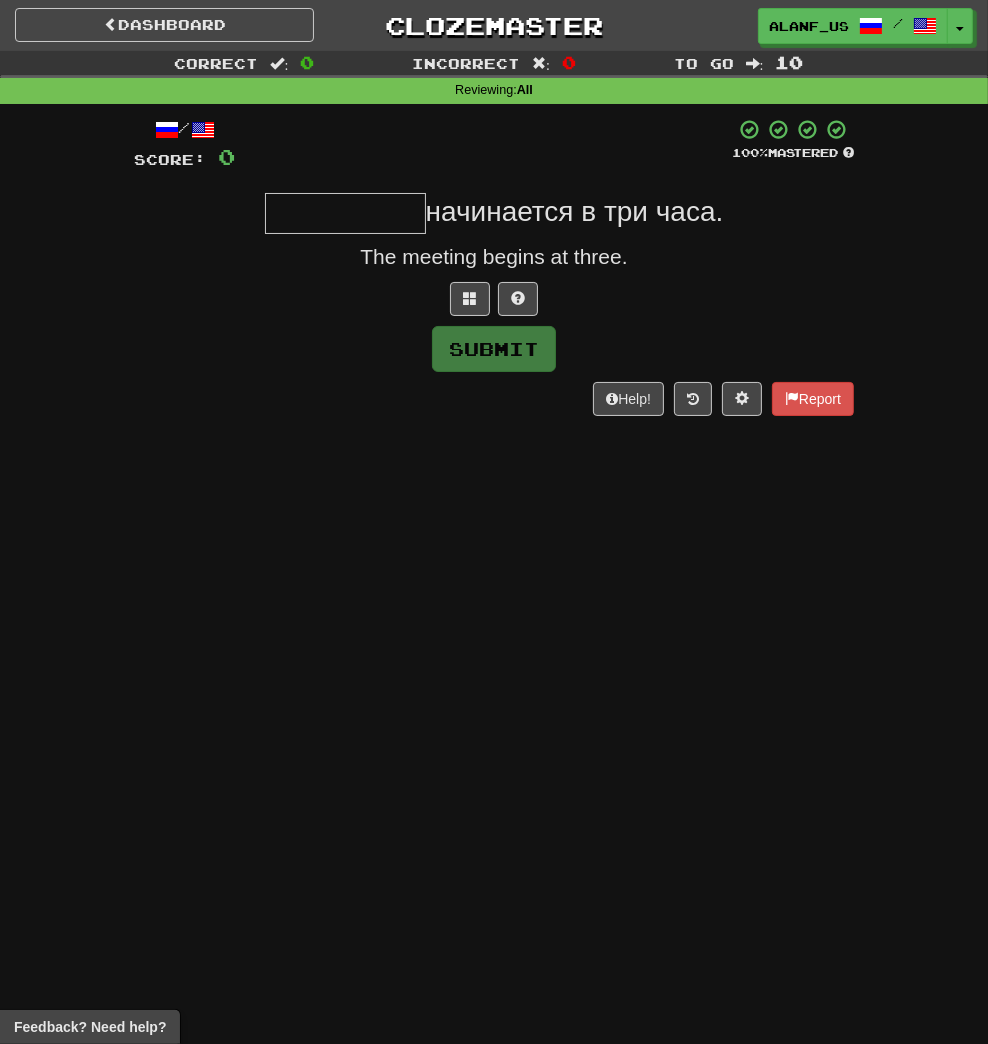 type on "*" 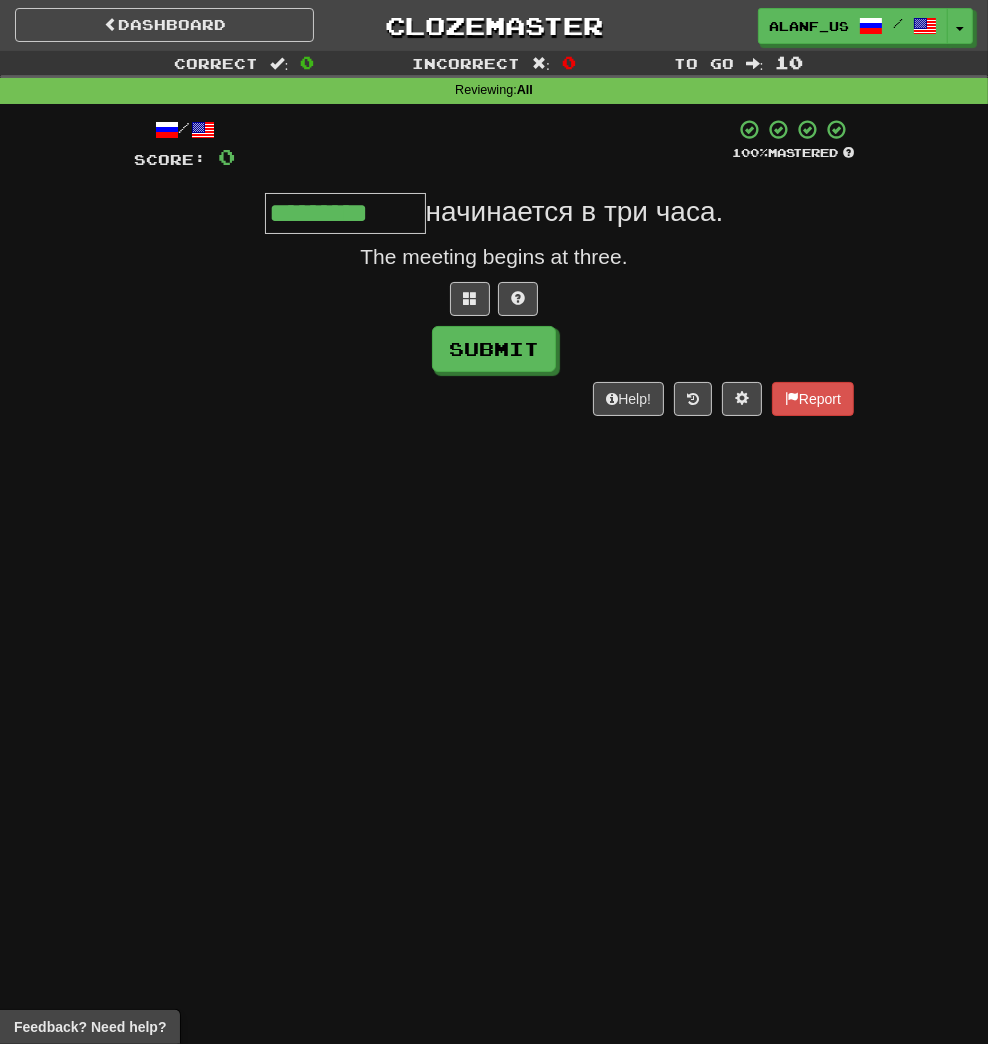 type on "*********" 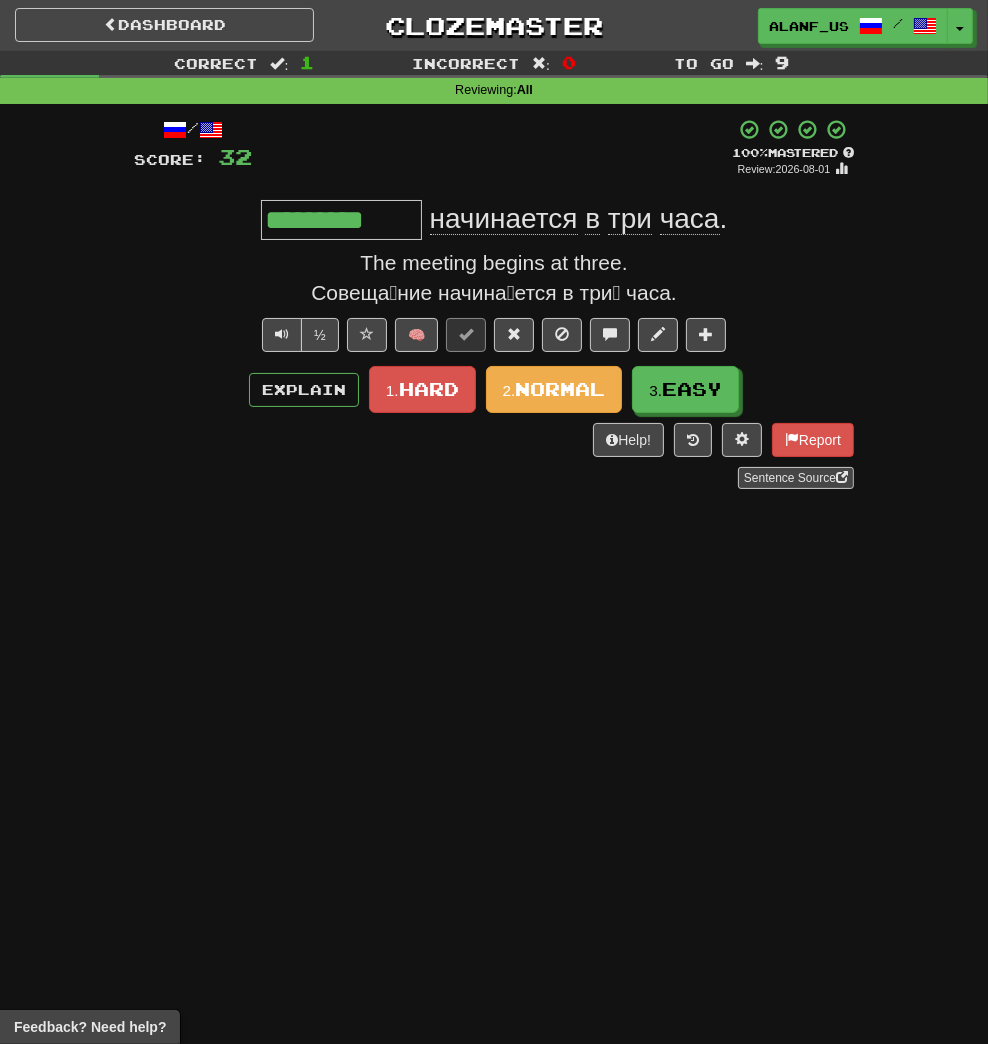 click on "+ 32" at bounding box center (492, 148) 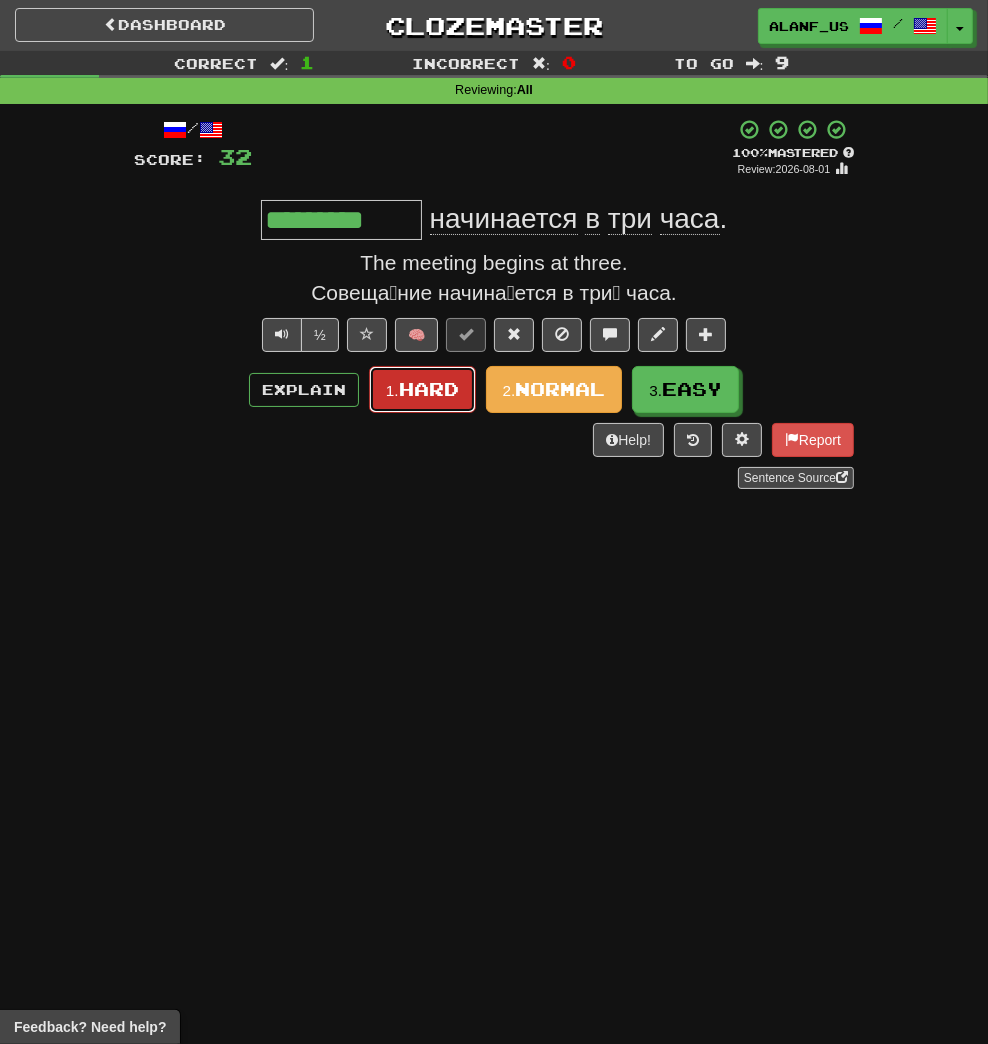 click on "1.  Hard" at bounding box center (422, 389) 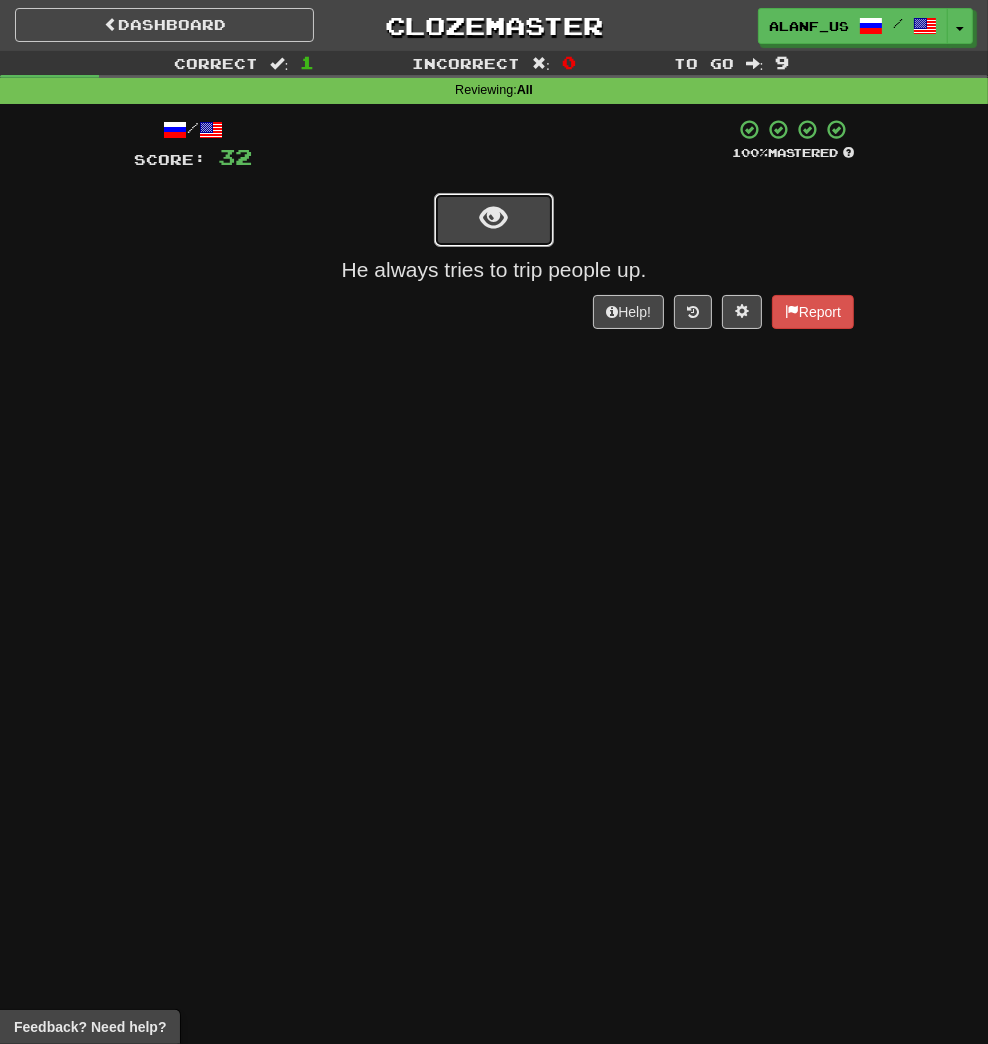click at bounding box center (494, 218) 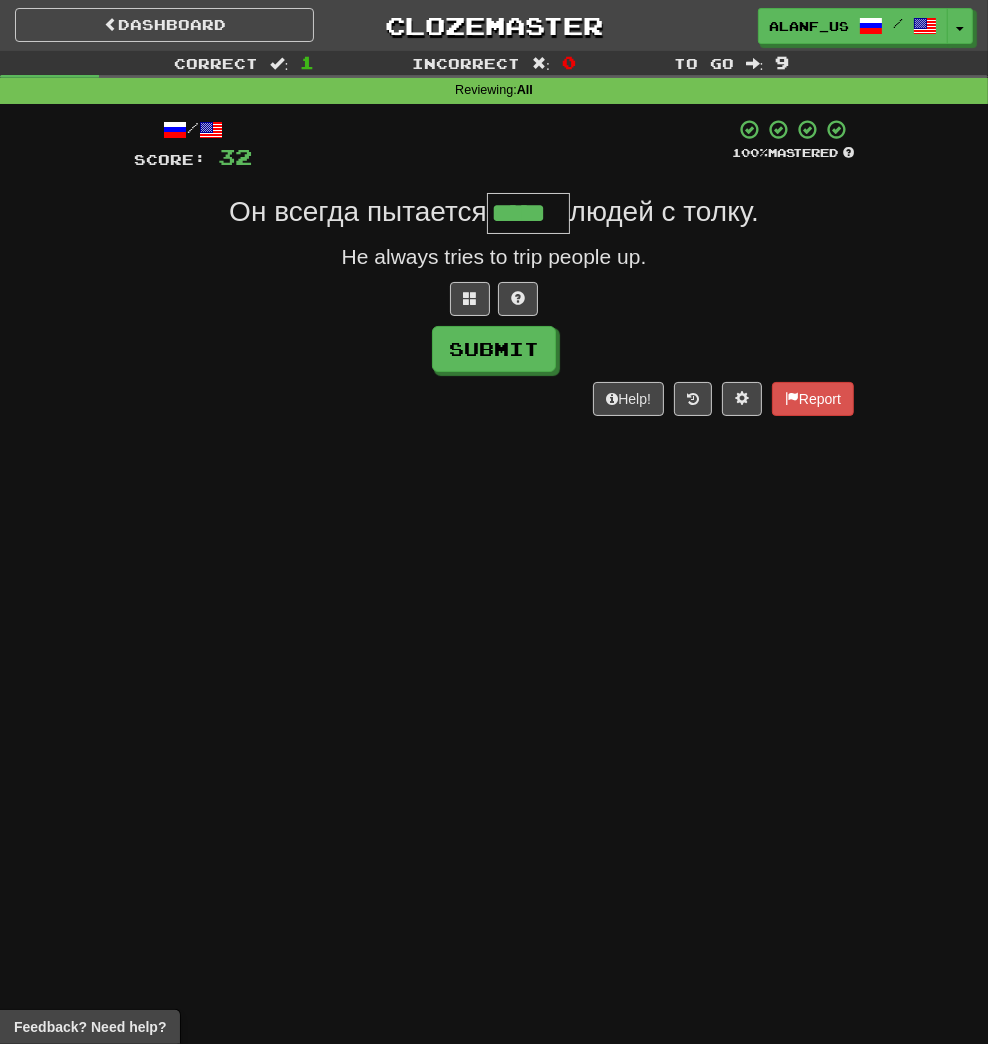 type on "*****" 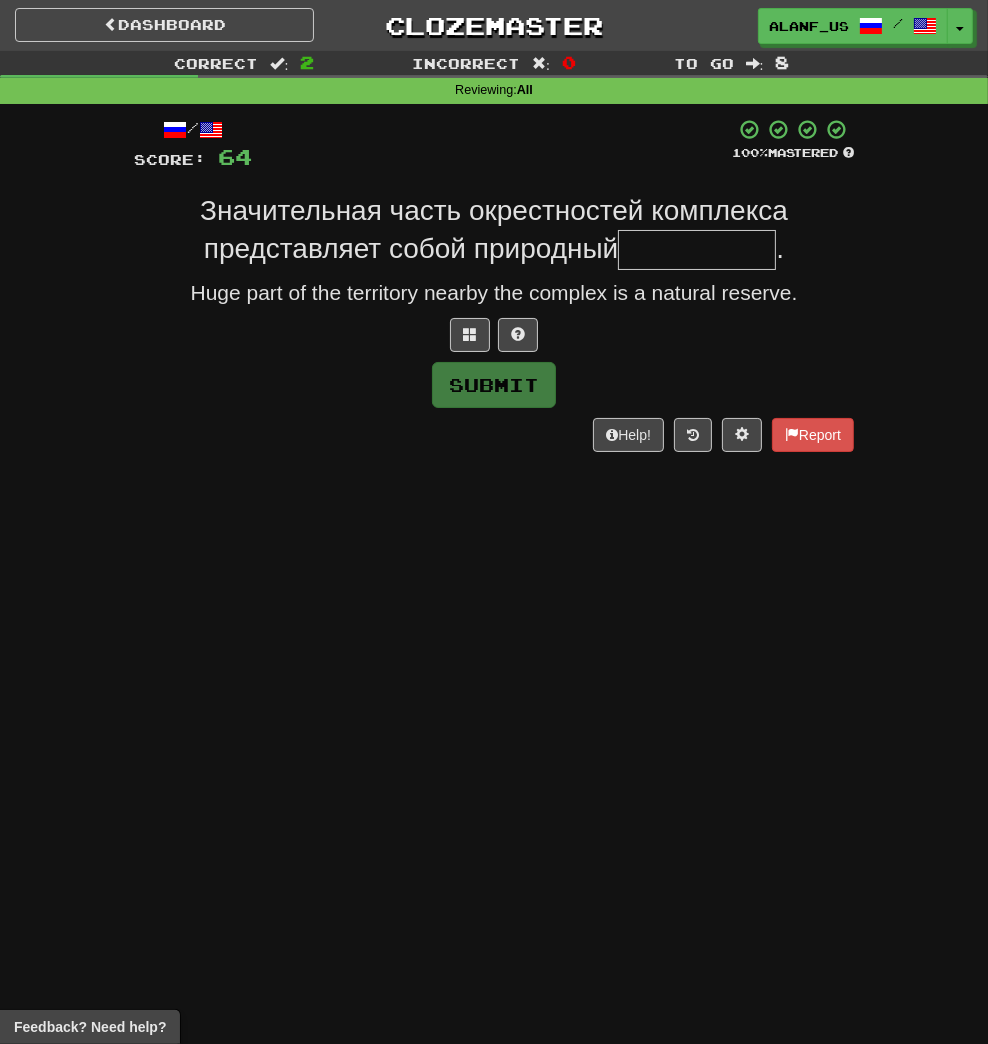 type on "*" 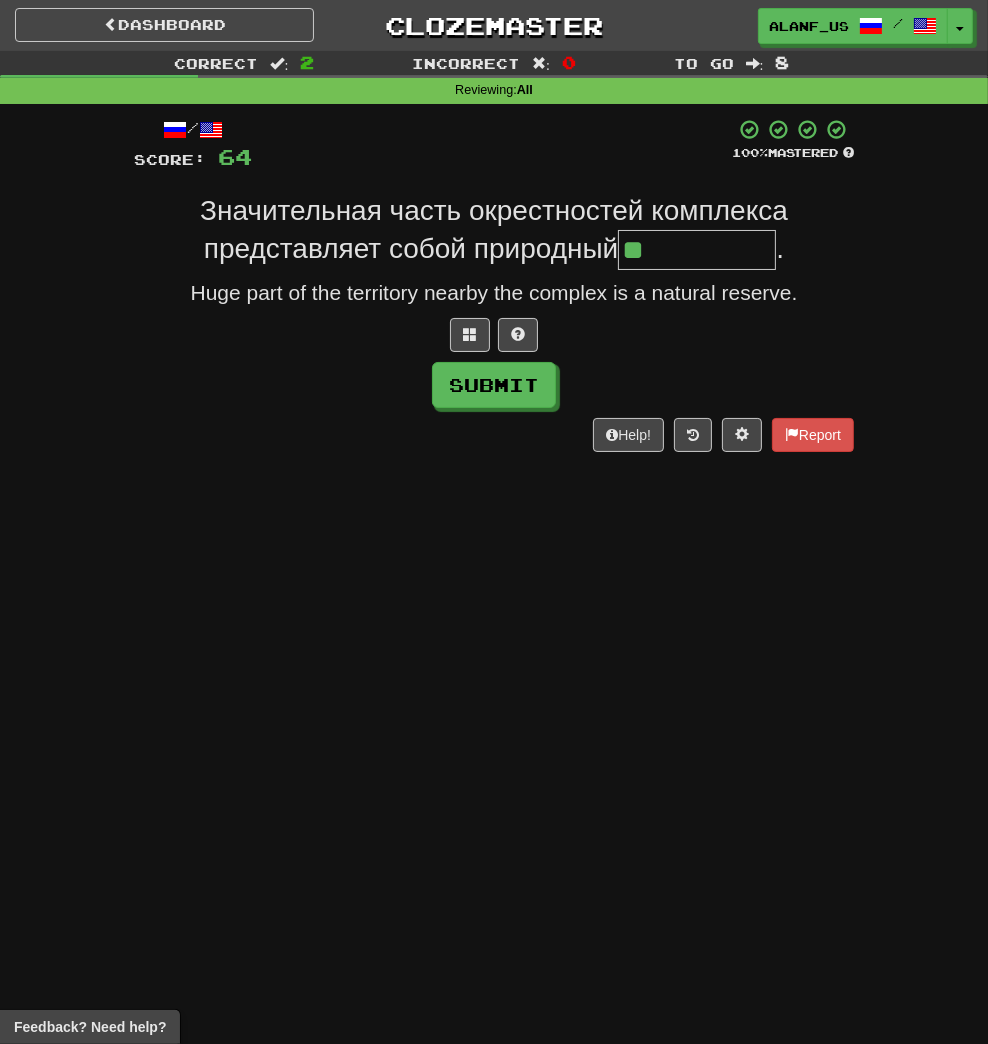 type on "**********" 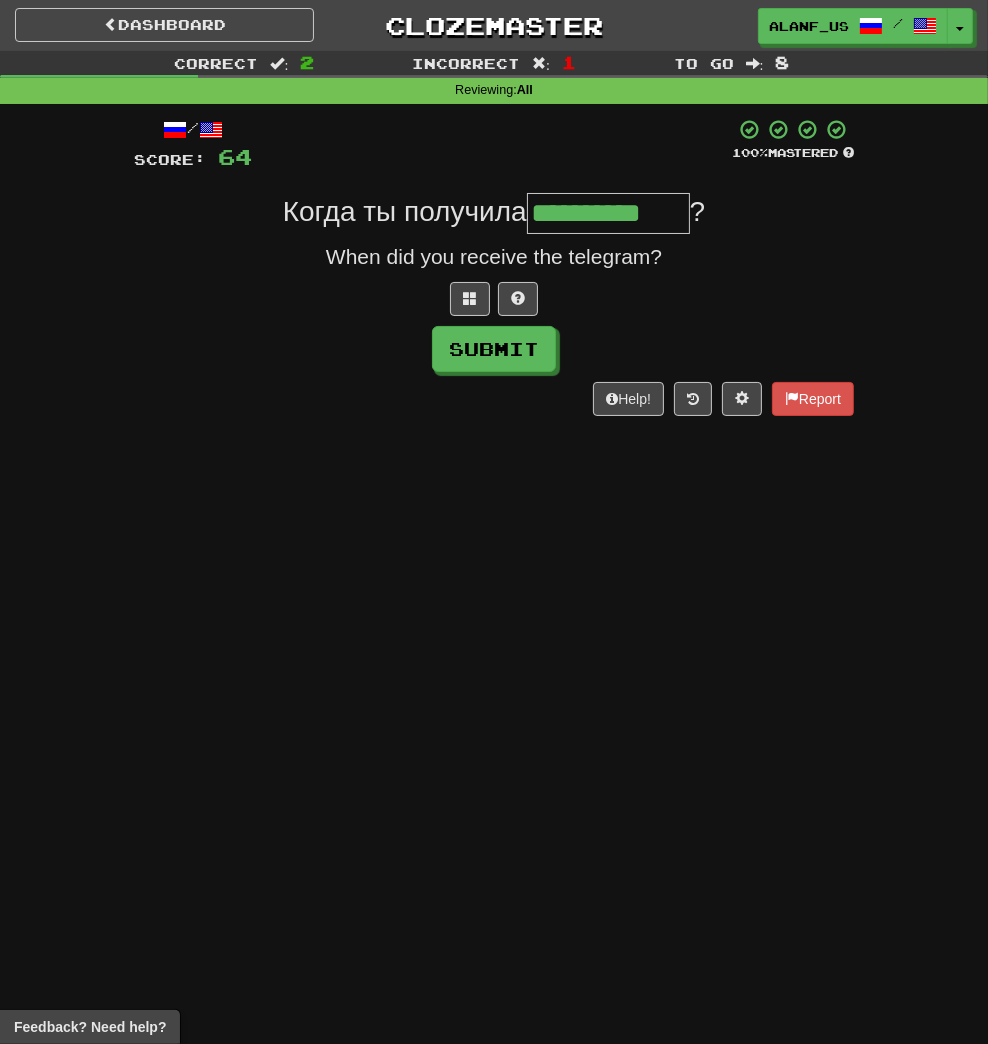 type on "**********" 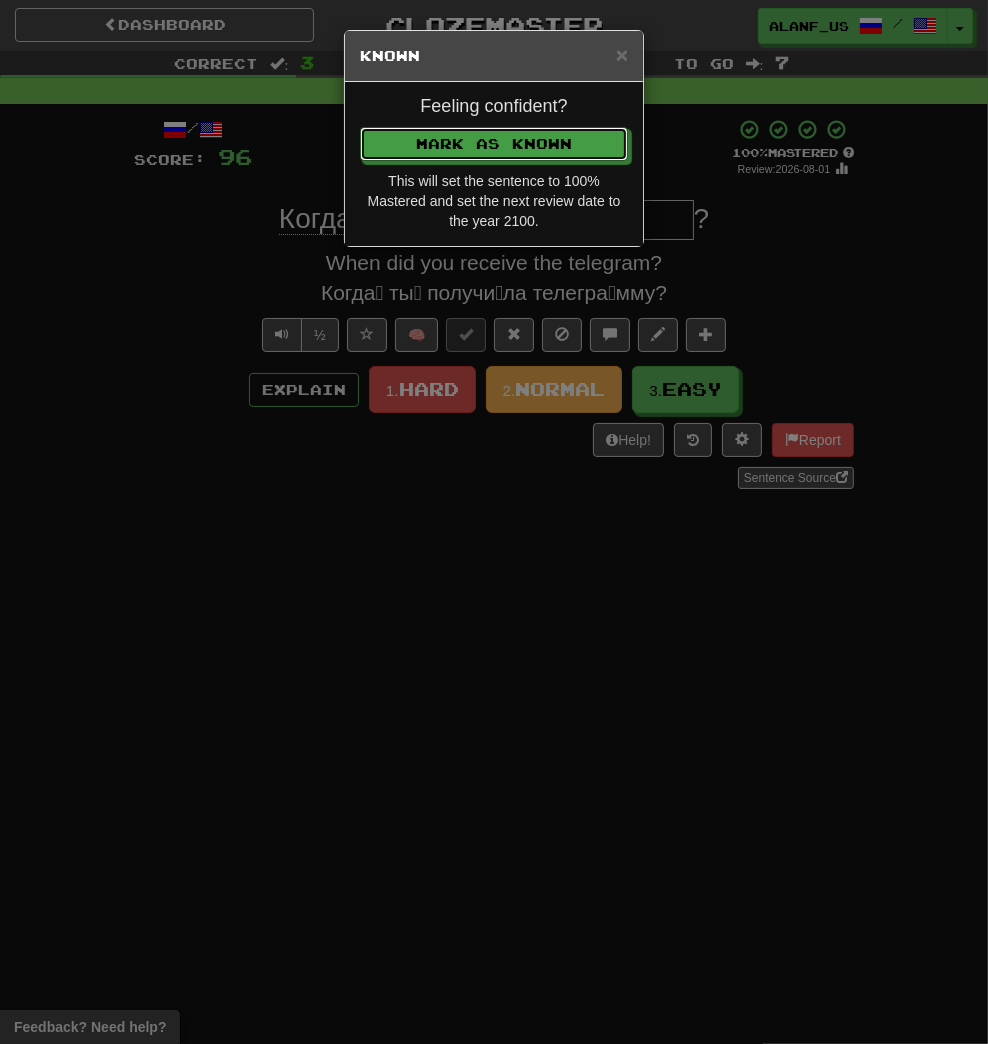 type 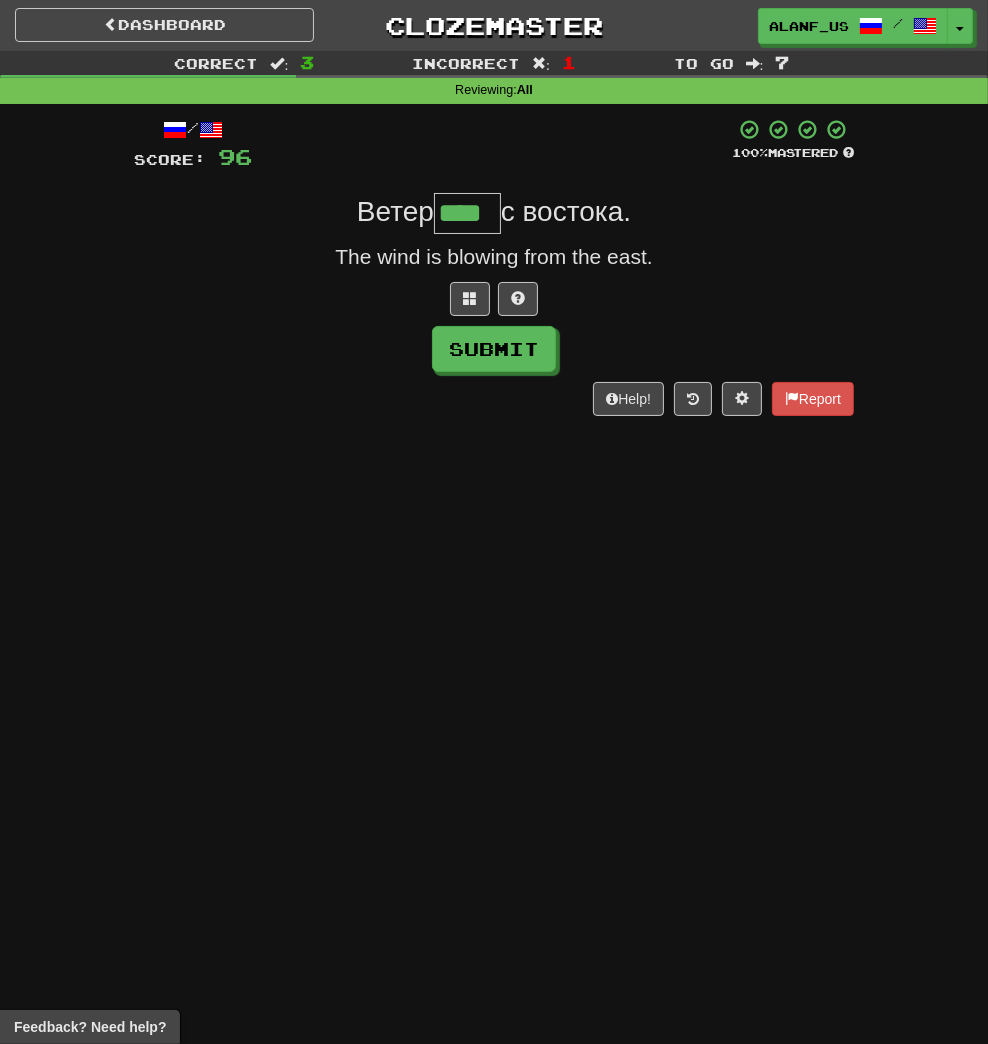 type on "****" 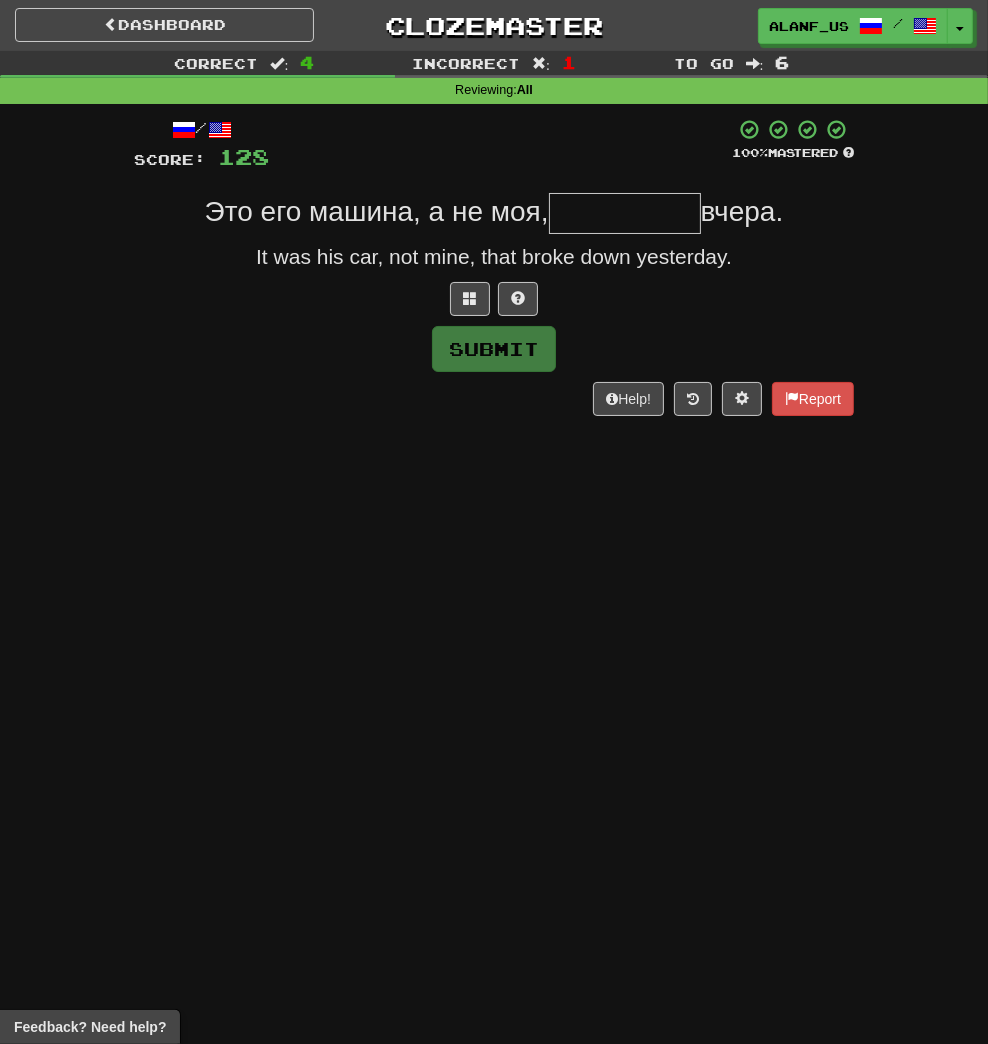 type on "*" 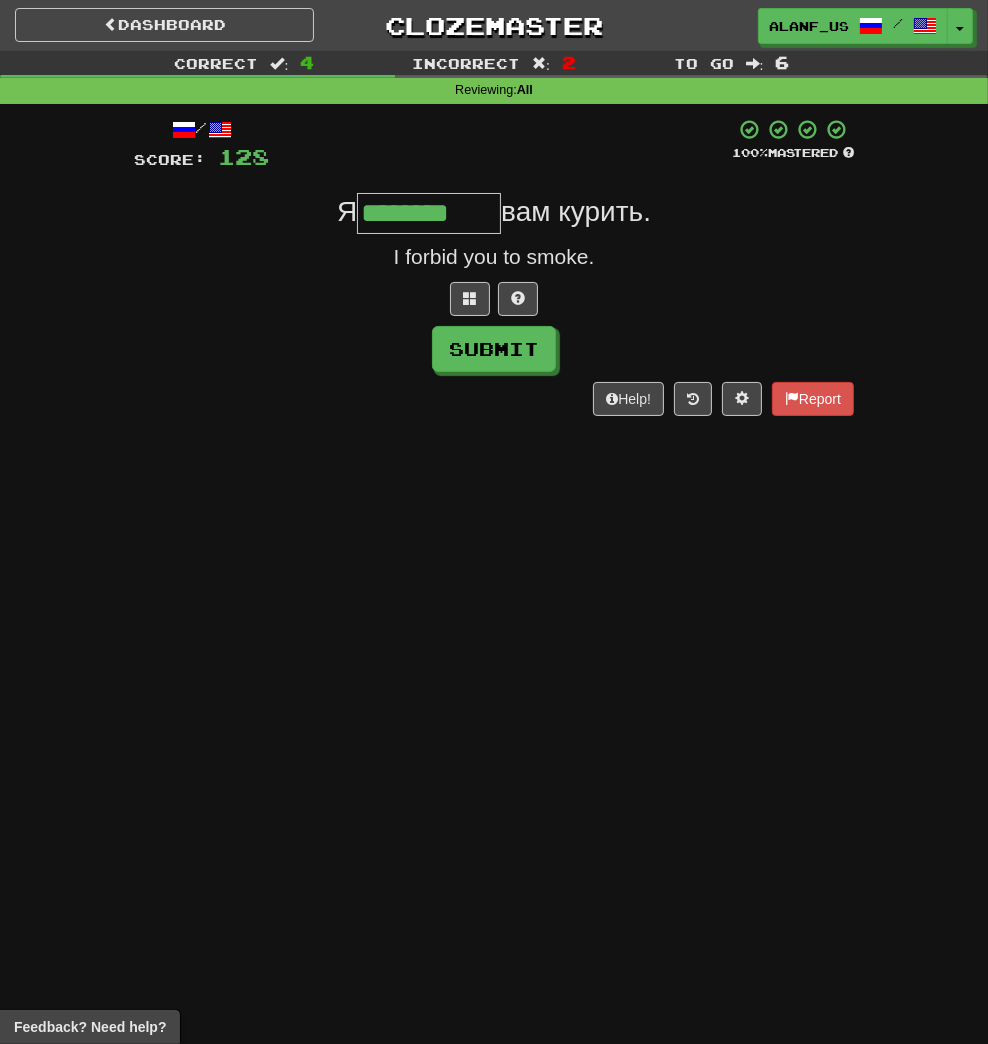 type on "********" 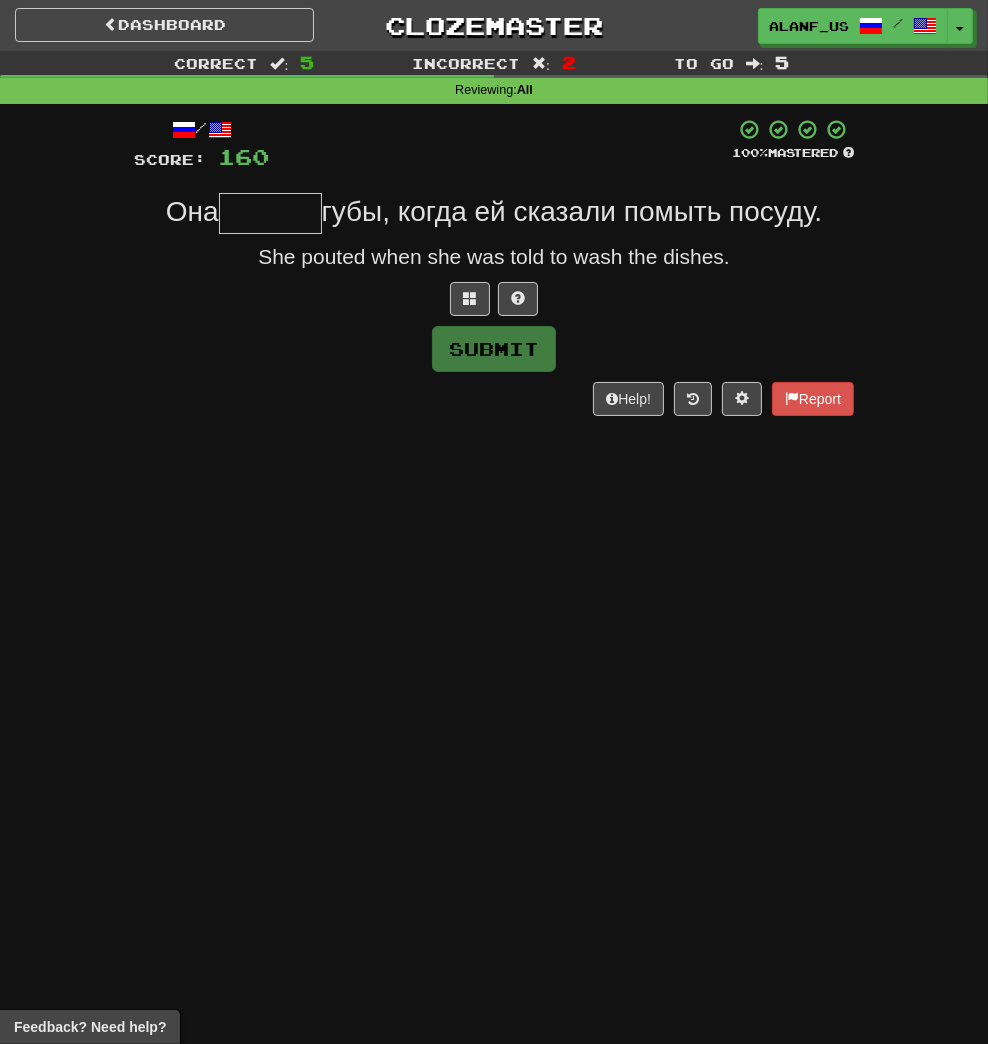 type on "*" 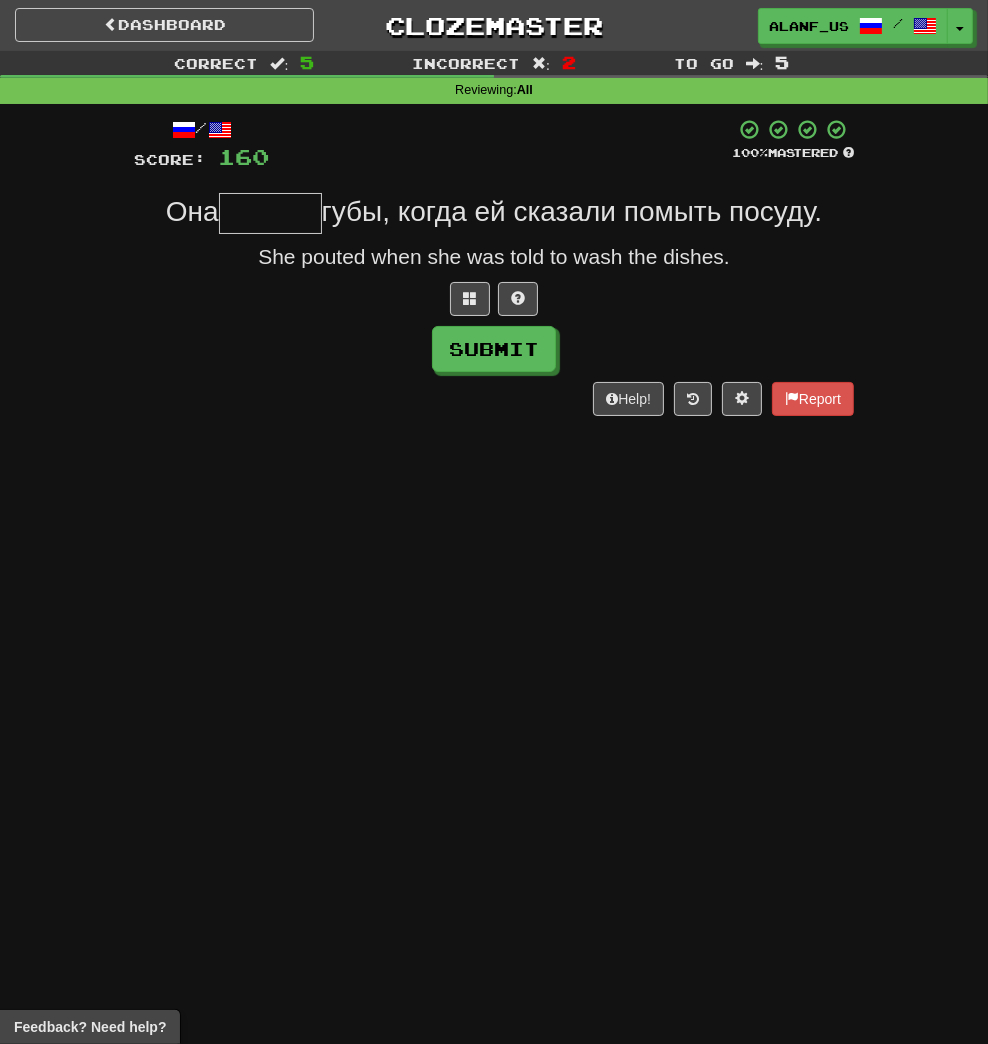 type on "*" 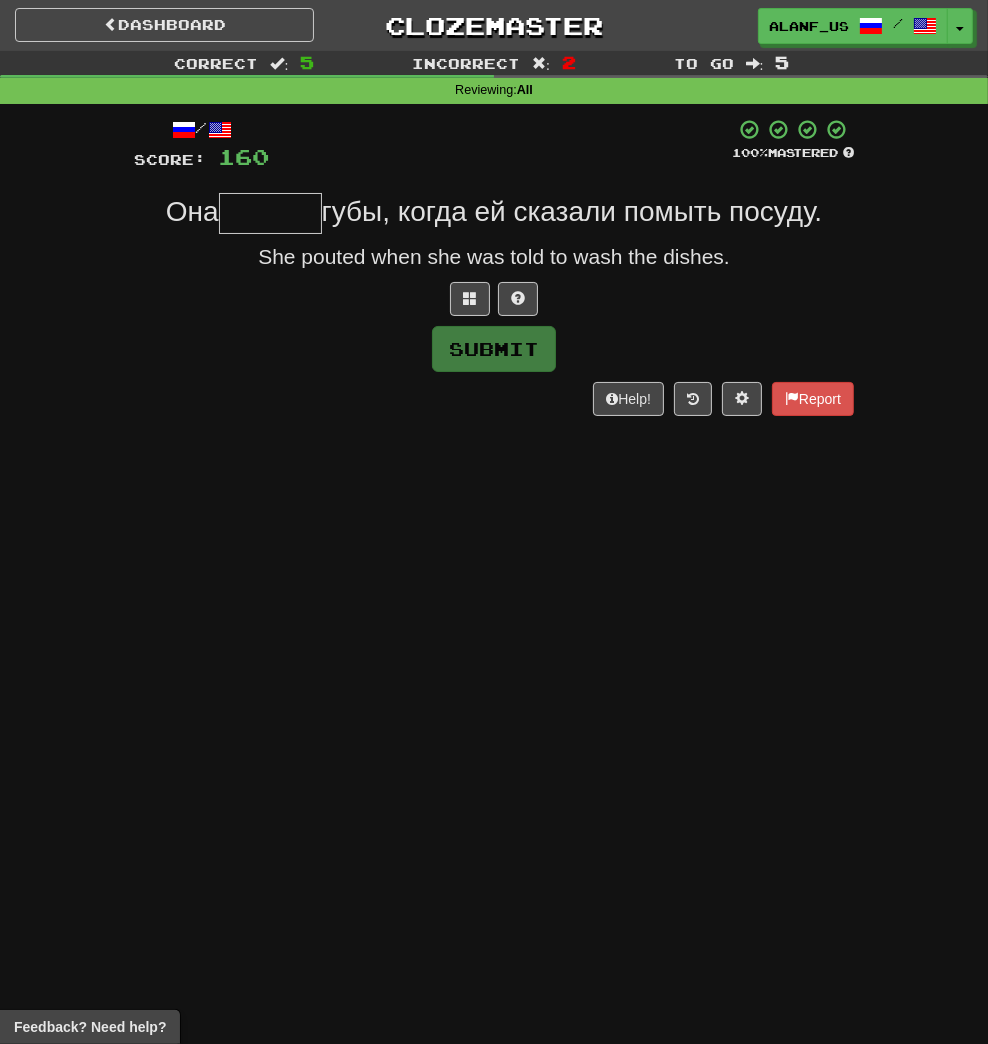 type on "*" 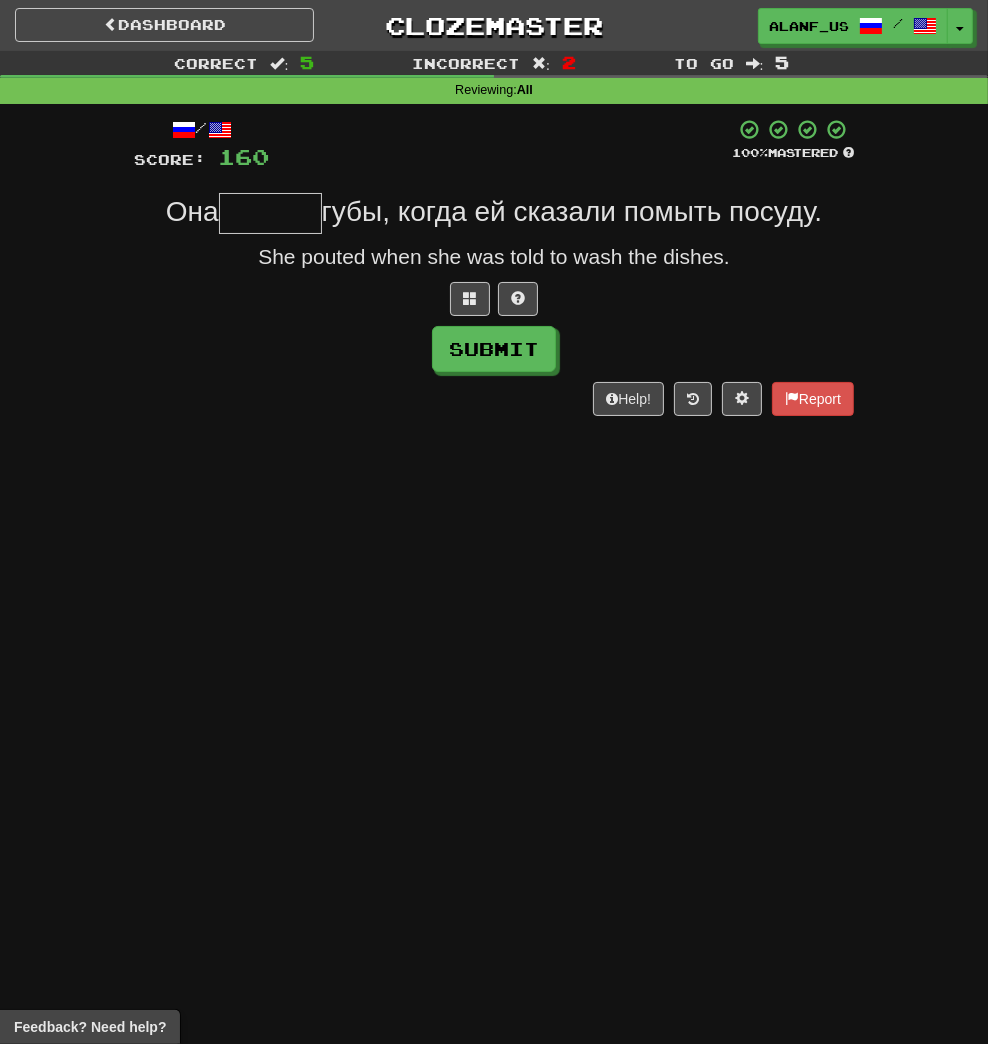 type on "*" 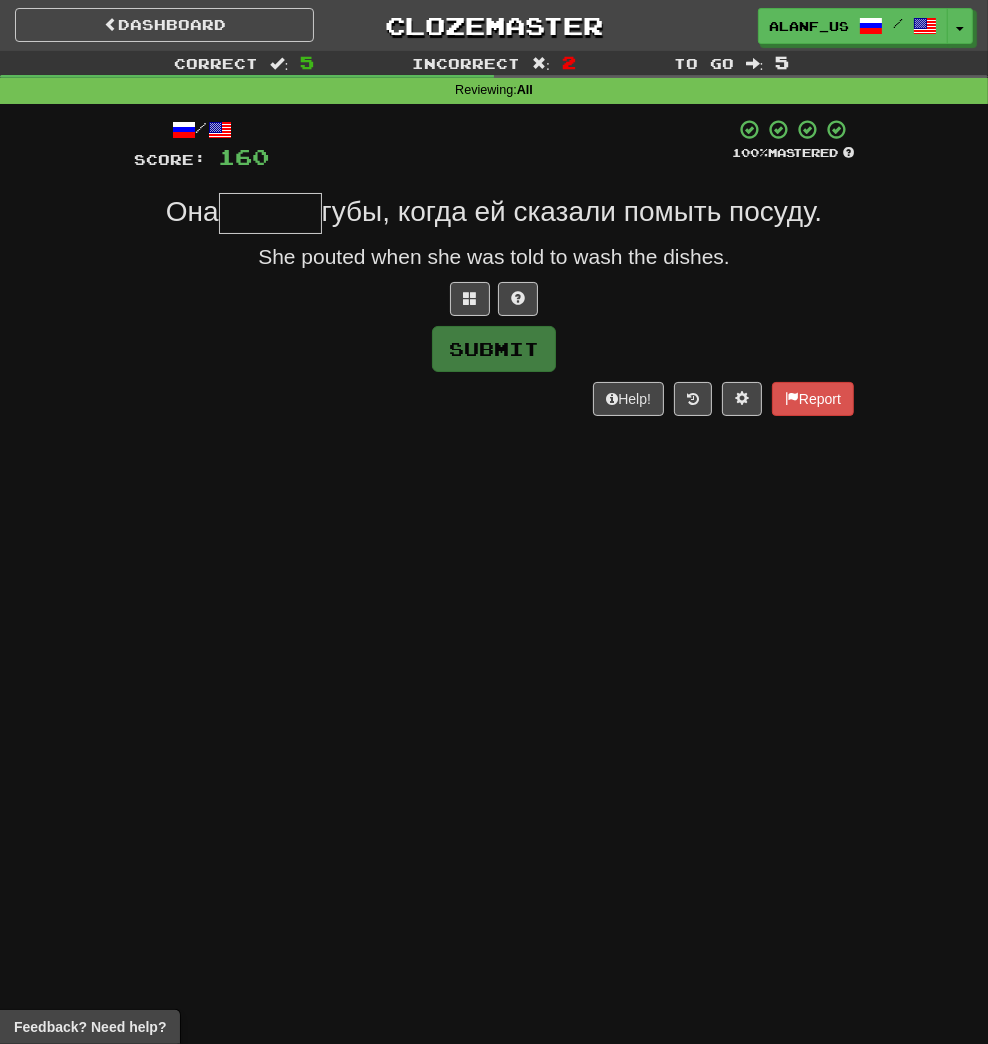 type on "*" 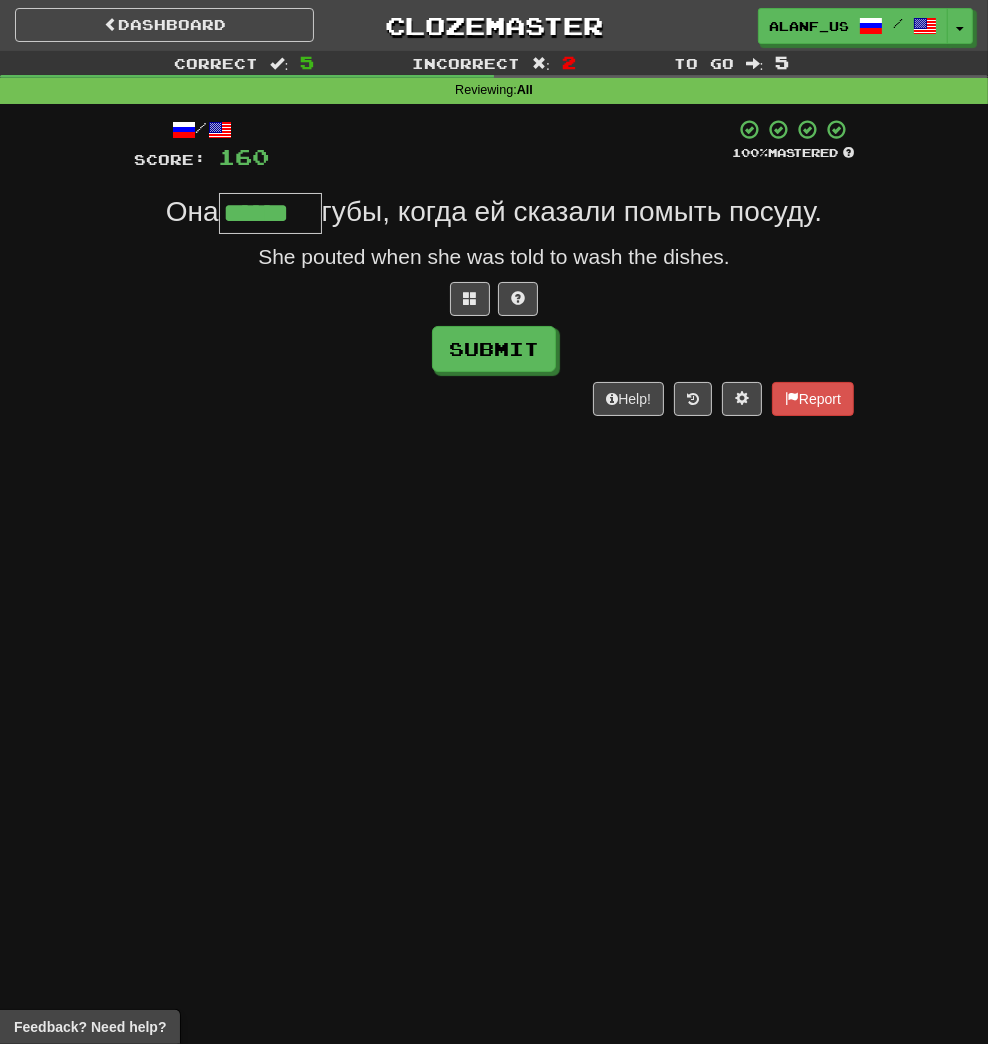 type on "******" 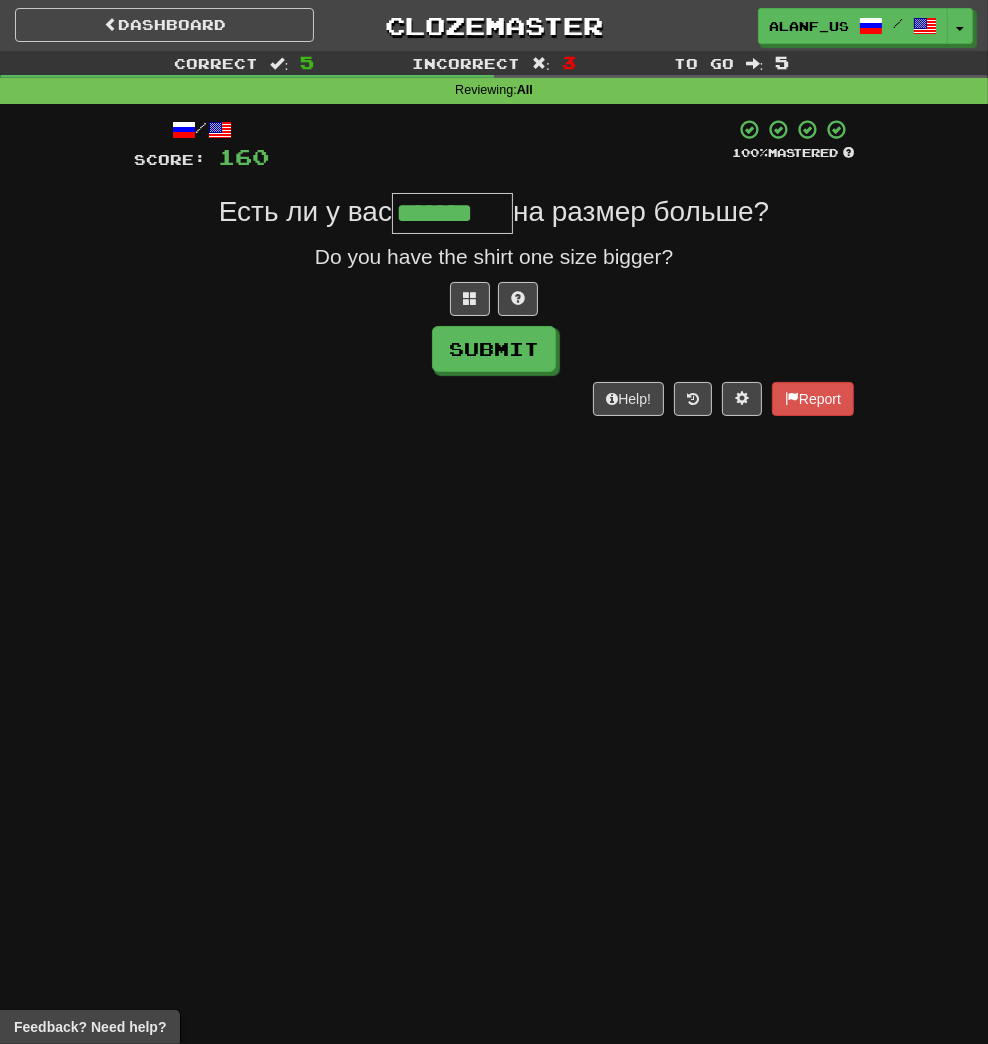 type on "*******" 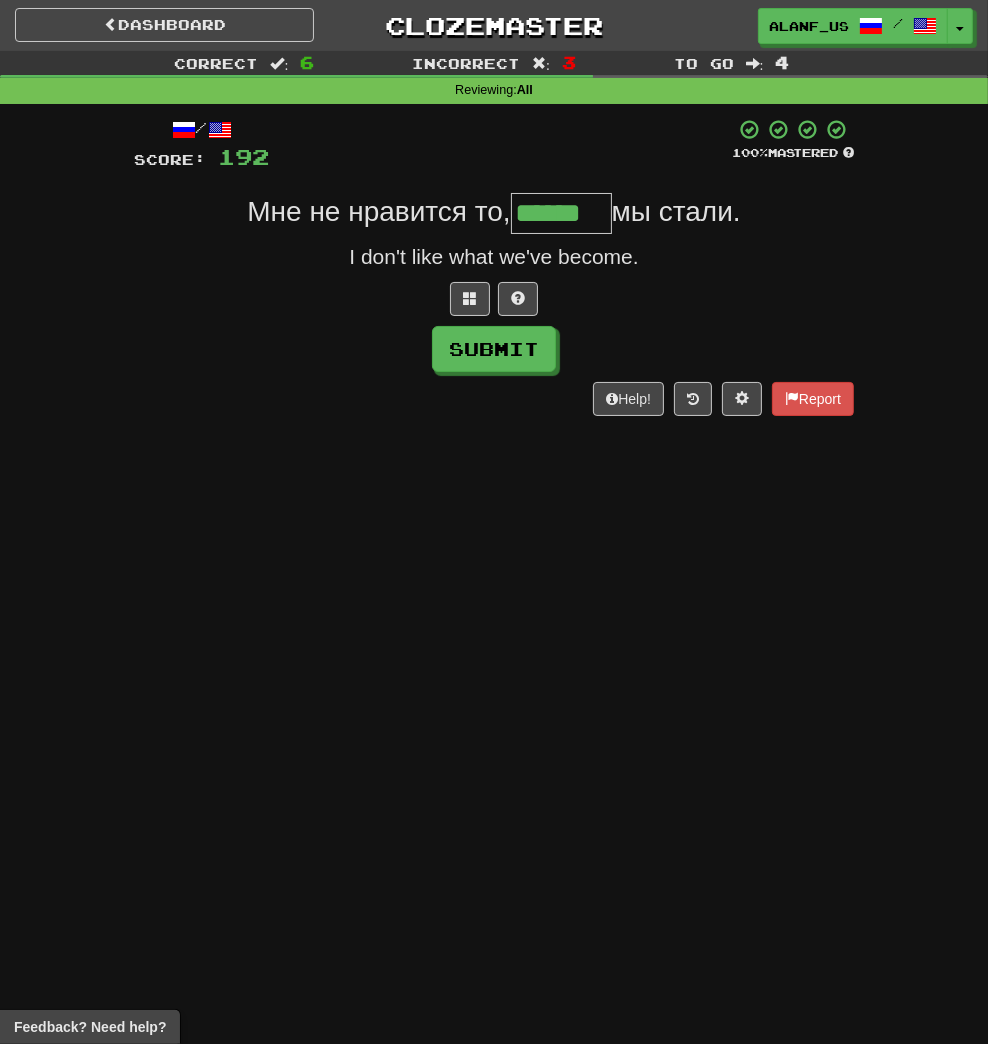 type on "******" 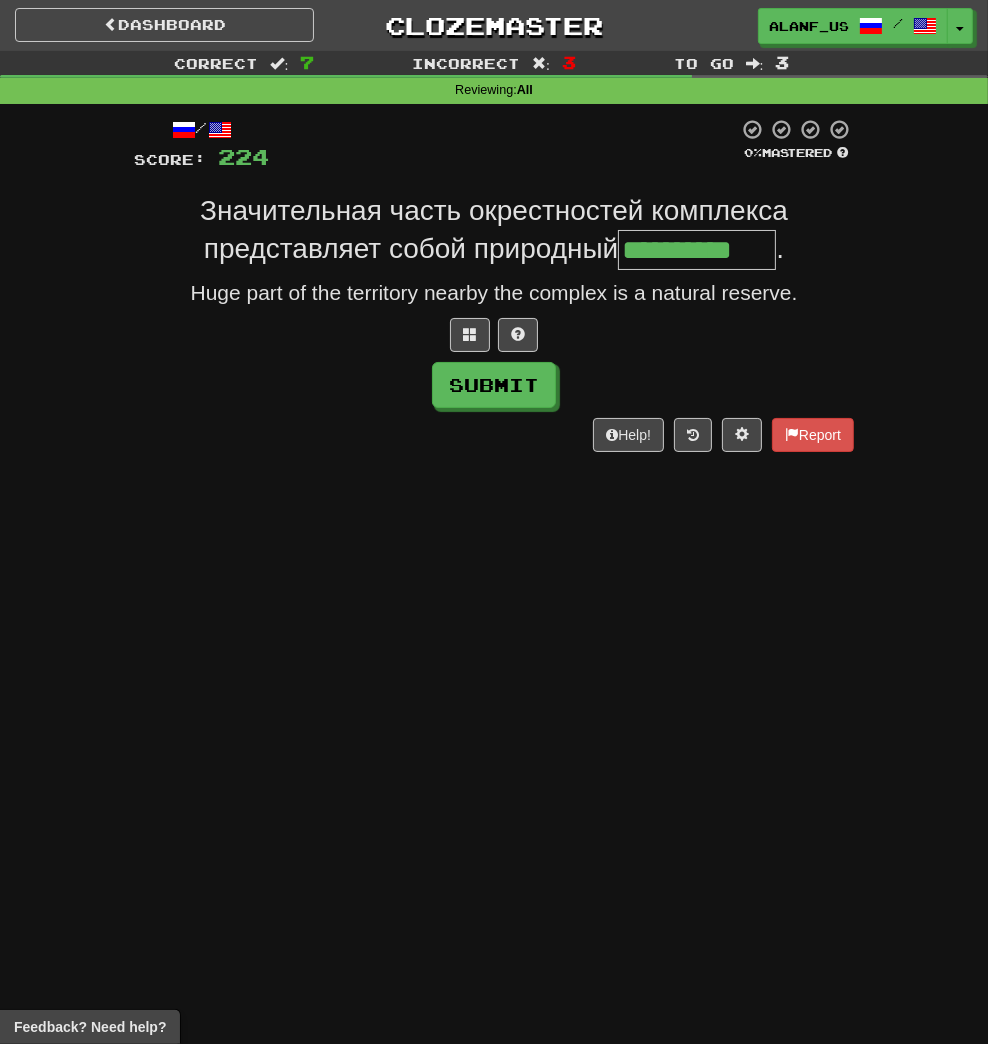 type on "**********" 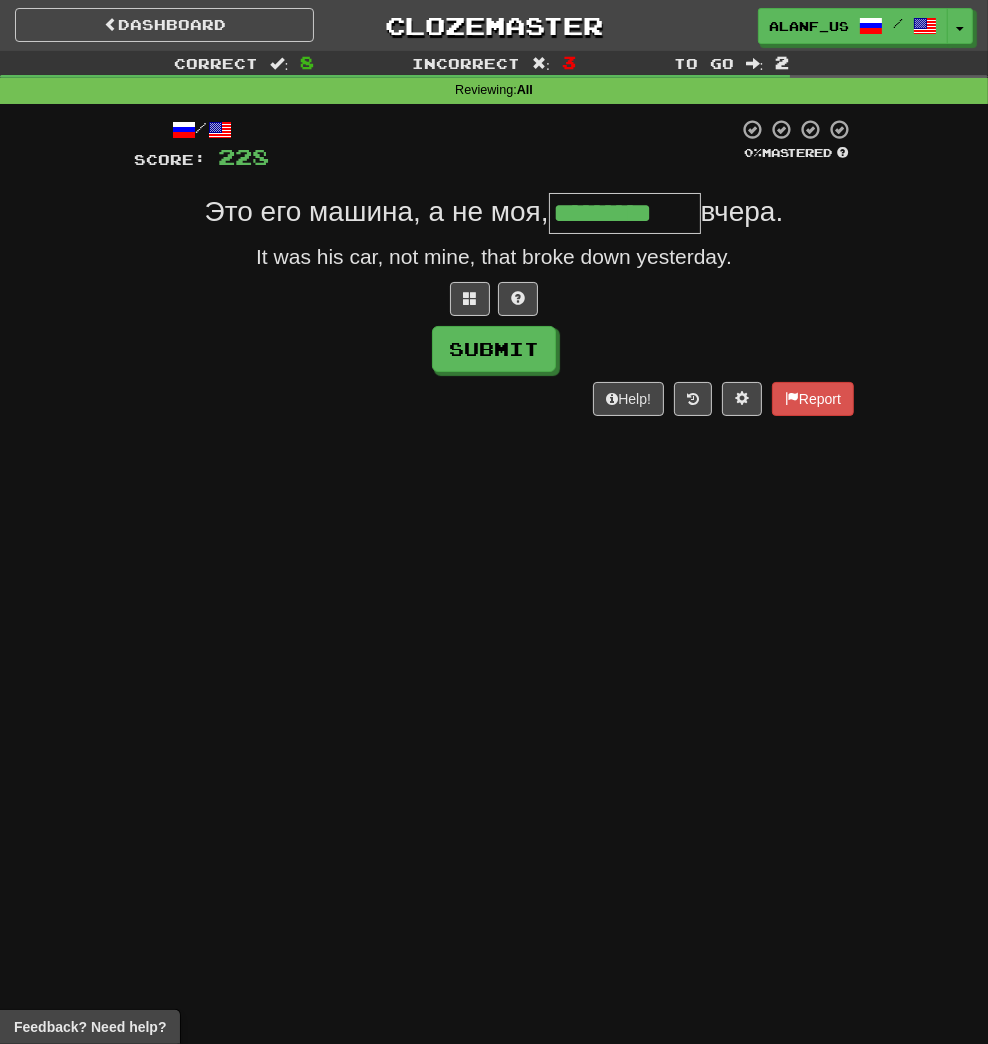 type on "*********" 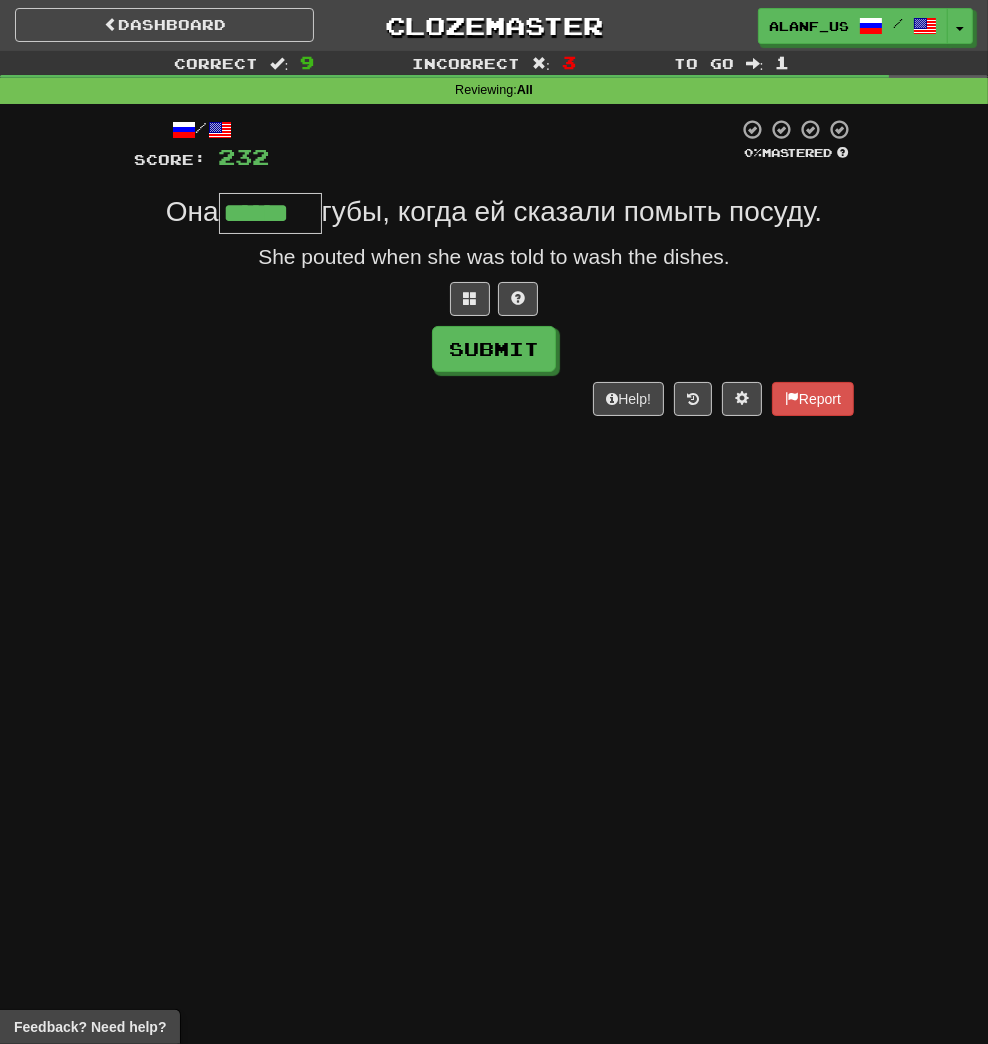 type on "******" 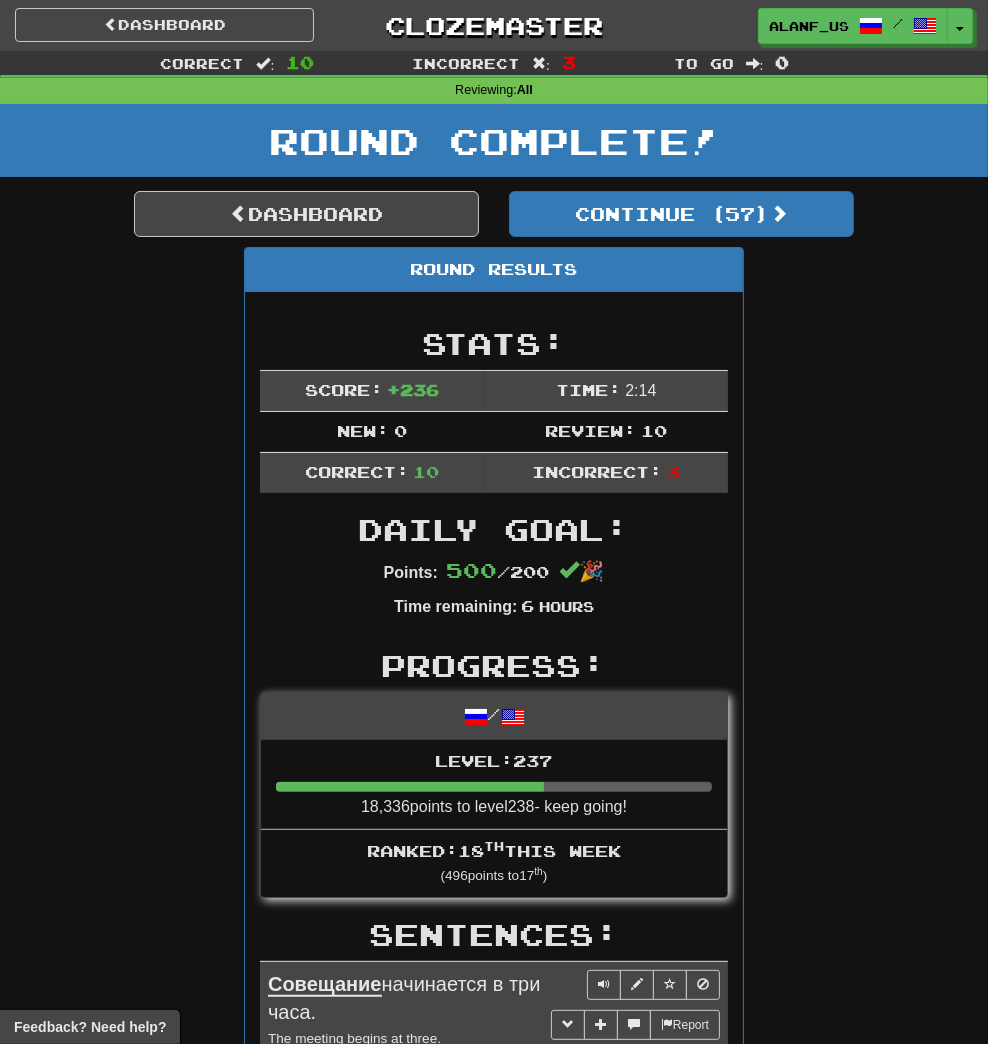 click on "Correct   :   10 Incorrect   :   3 To go   :   0 Reviewing :  All Round Complete!  Dashboard Continue ( 57 )  Round Results Stats: Score:   + 236 Time:   2 : 14 New:   0 Review:   10 Correct:   10 Incorrect:   3 Daily Goal: Points:   500  /  200  🎉 Time remaining: 6   Hours Progress:  /  Level:  237 18,336  points to level  238  - keep going! Ranked:  18 th  this week ( 496  points to  17 th ) Sentences:  Report Совещание  начинается в три часа. The meeting begins at three.  Report Он всегда пытается  сбить  людей с толку. He always tries to trip people up.  Report Значительная часть окрестностей комплекса представляет собой природный  заповедник . Huge part of the territory nearby the complex is a natural reserve.  Report Когда ты получила  телеграмму ? When did you receive the telegram?  Report Ветер  дует  с востока.  Report Я  57" at bounding box center (494, 1059) 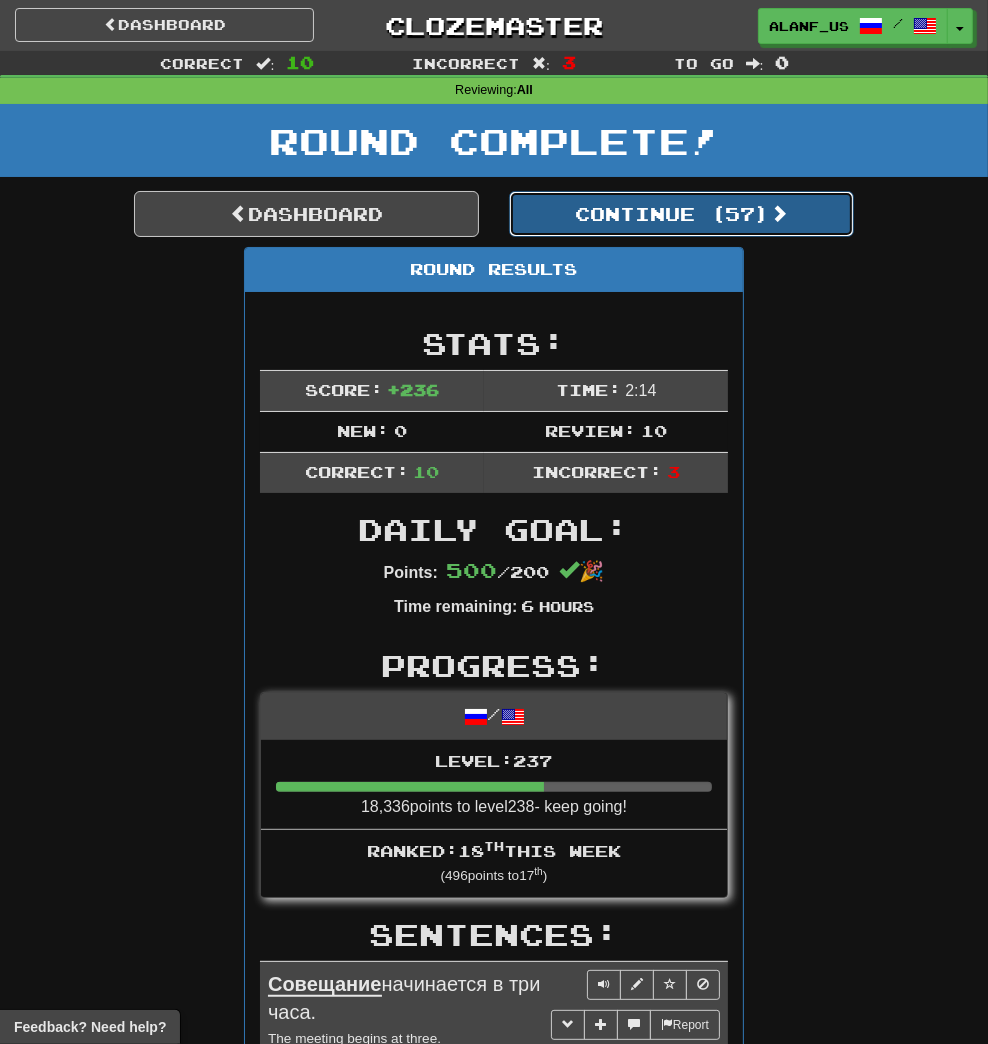 click on "Continue ( 57 )" at bounding box center (681, 214) 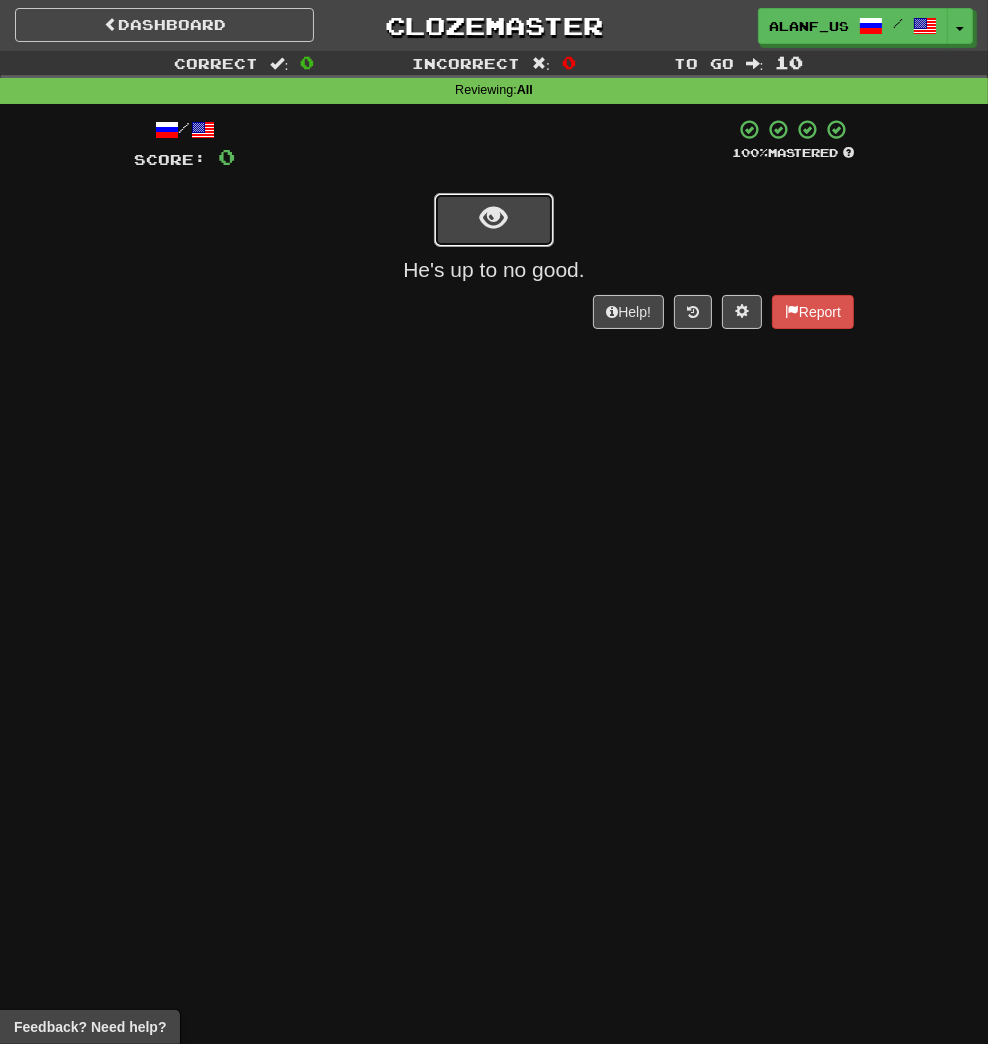 click at bounding box center [494, 218] 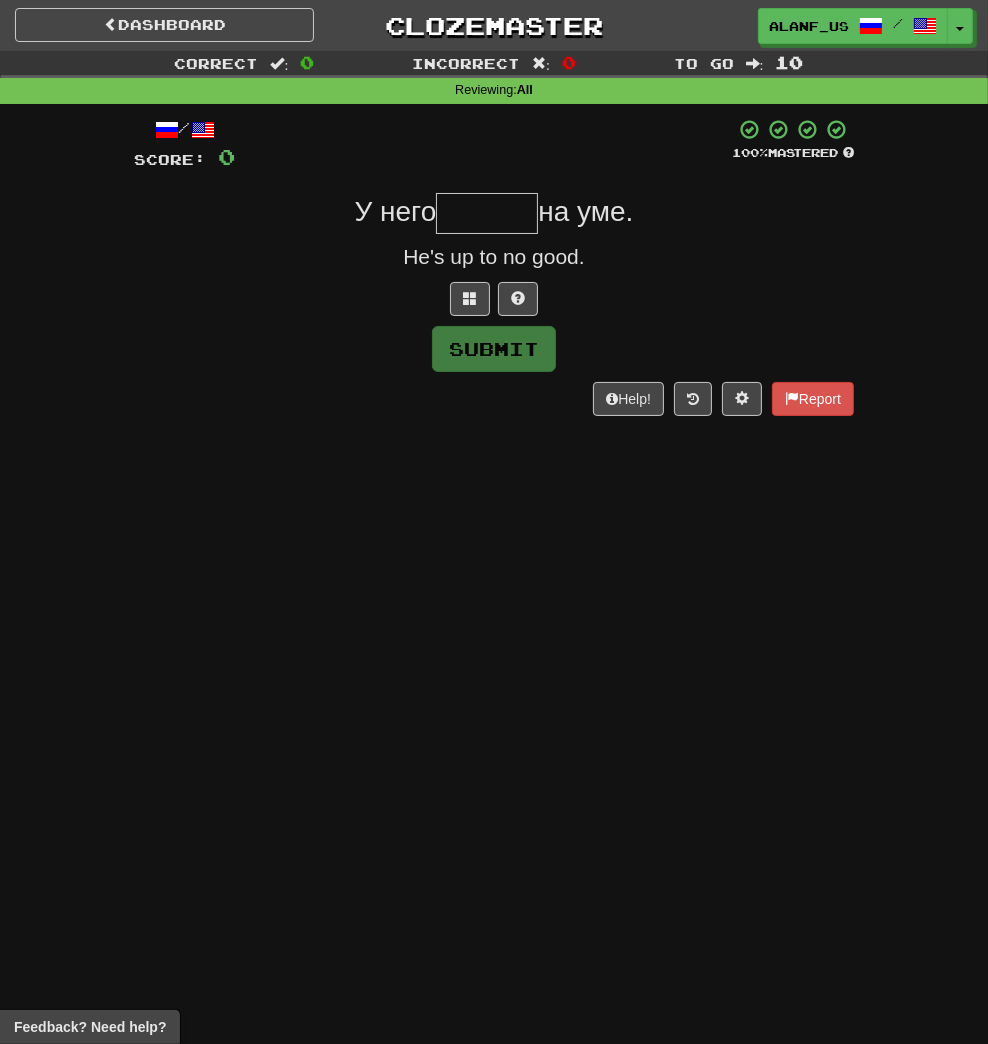 type on "*" 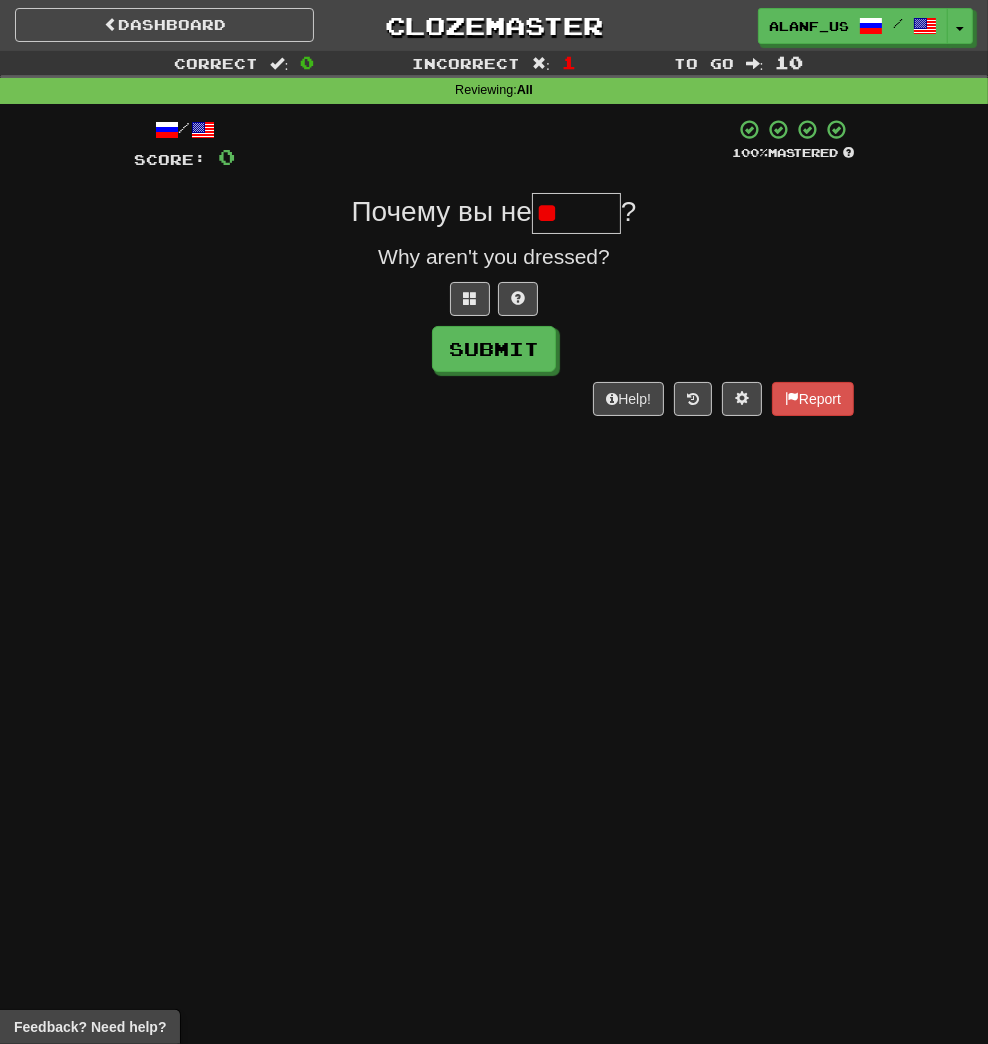 type on "*" 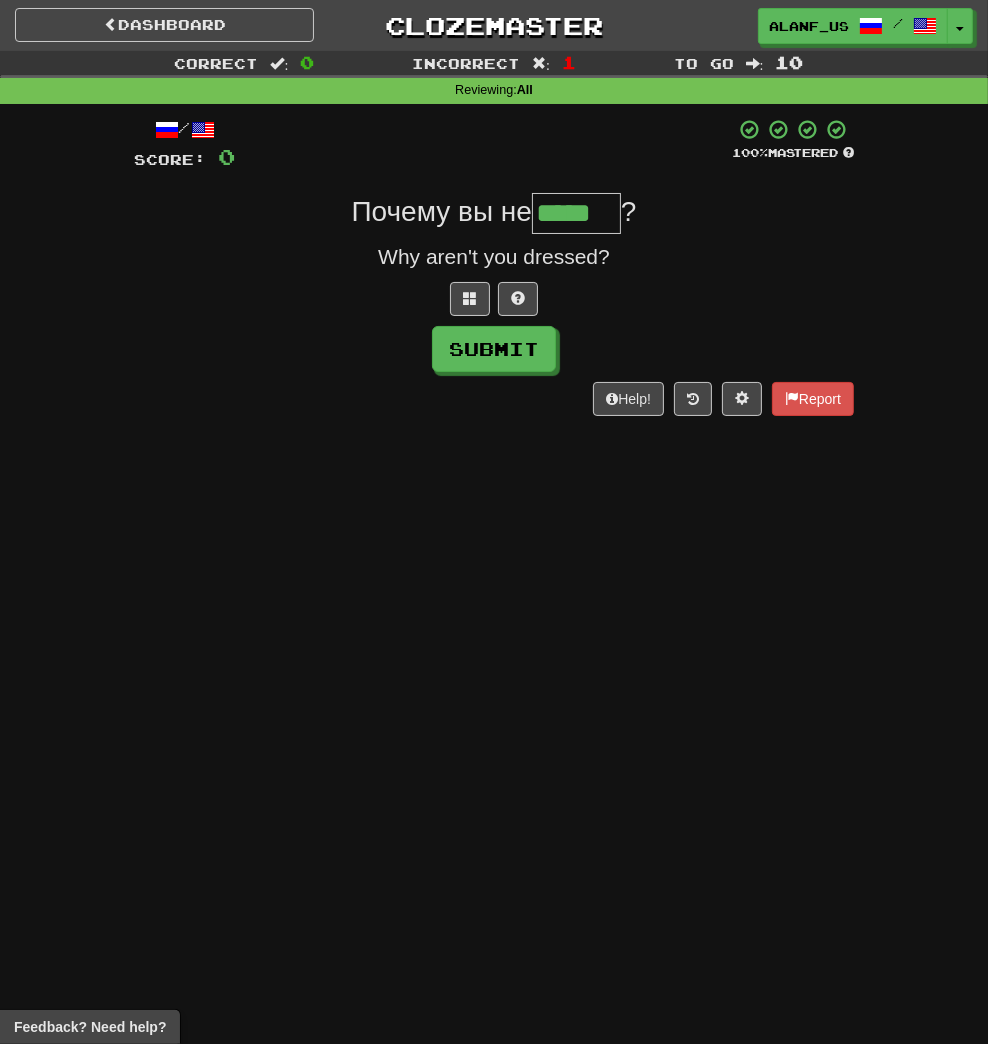 type on "*****" 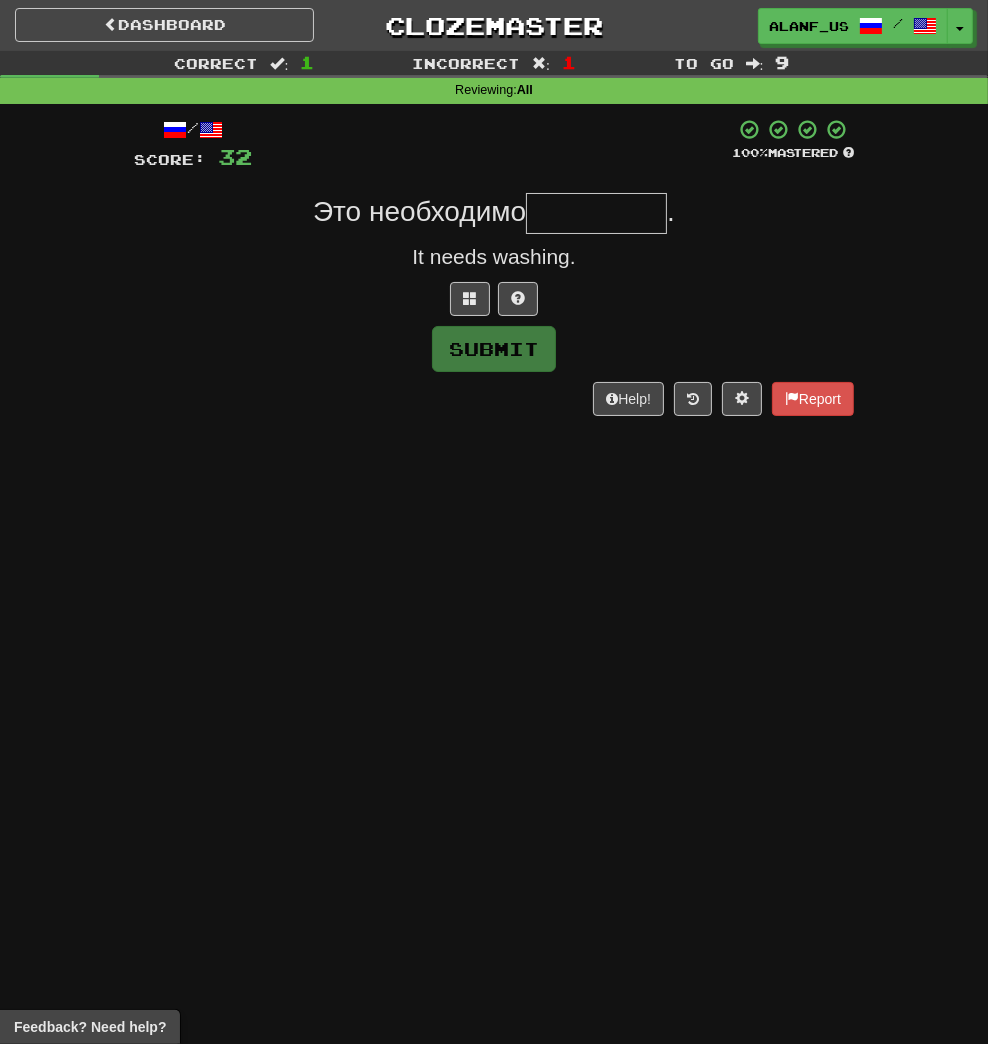 type on "*" 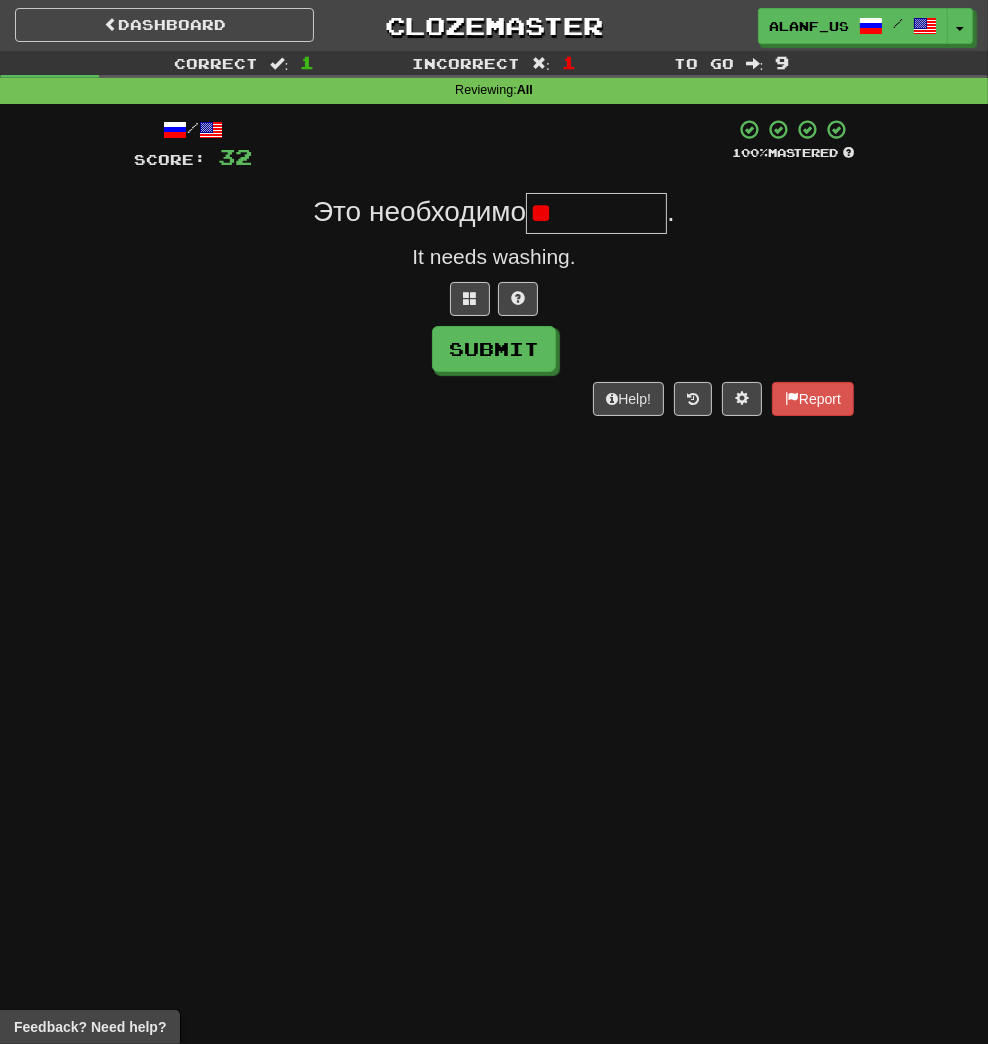 type on "*" 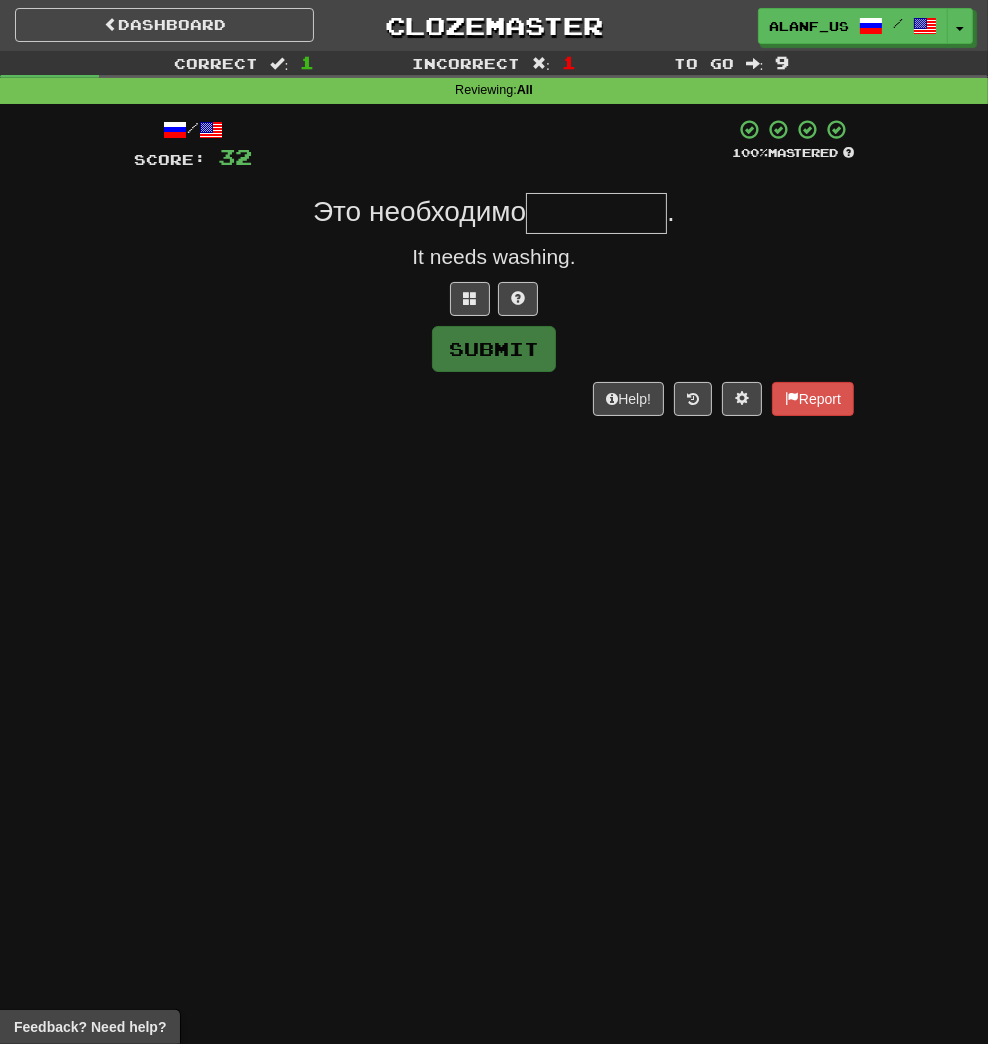 type on "*" 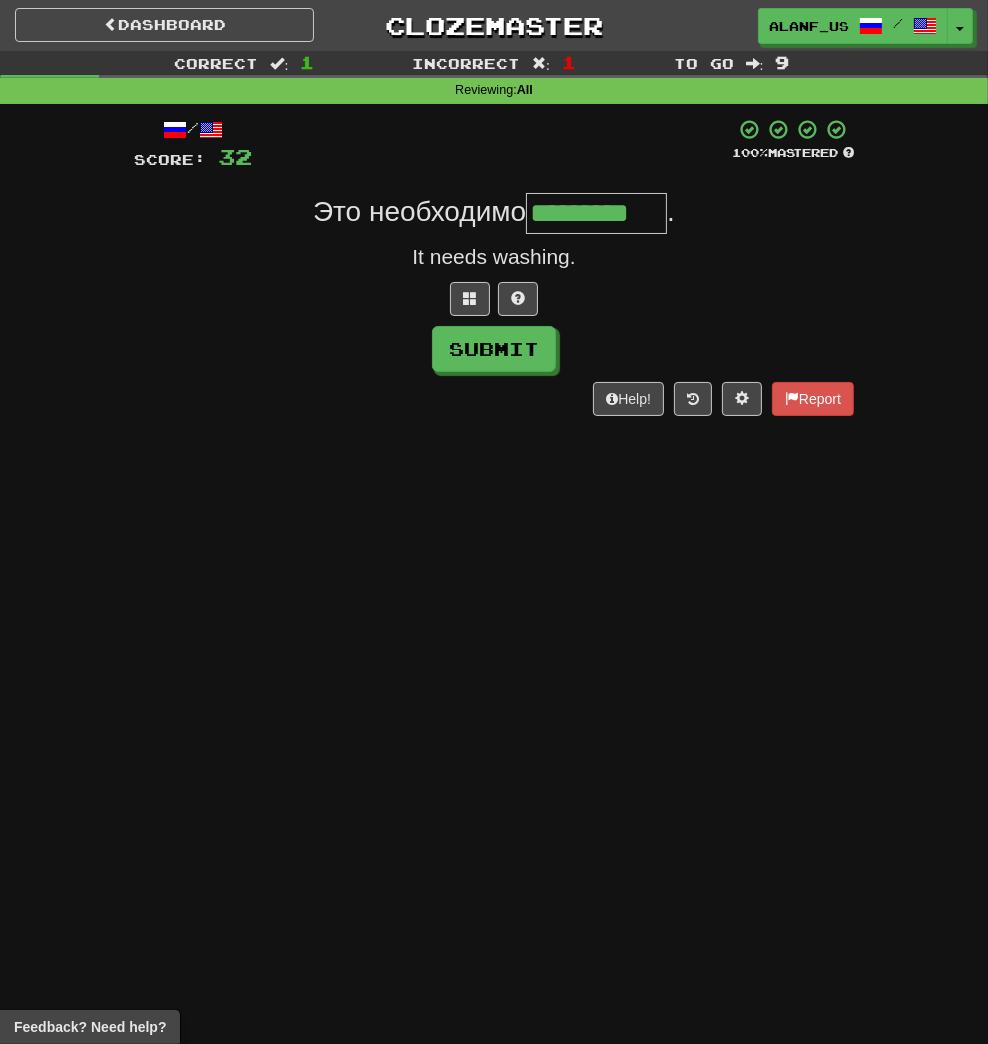 type on "*********" 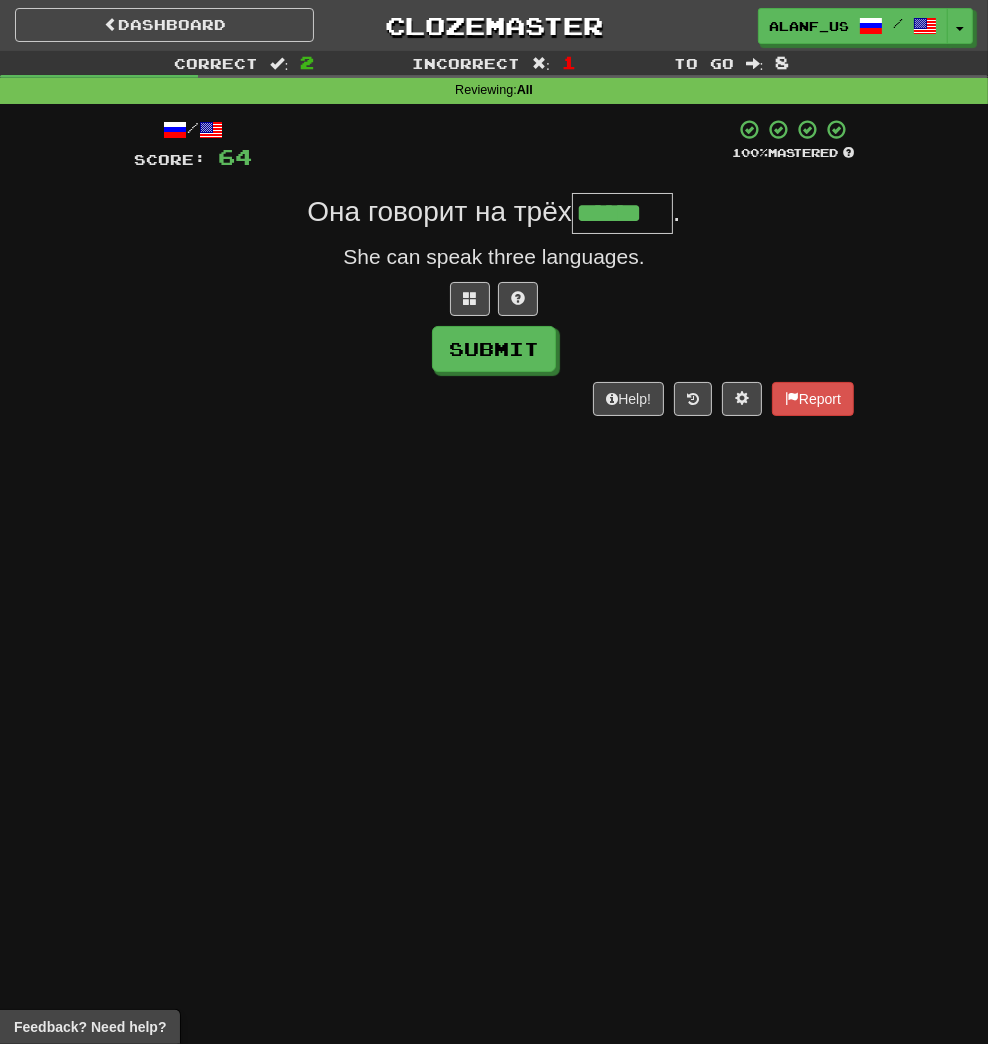type on "******" 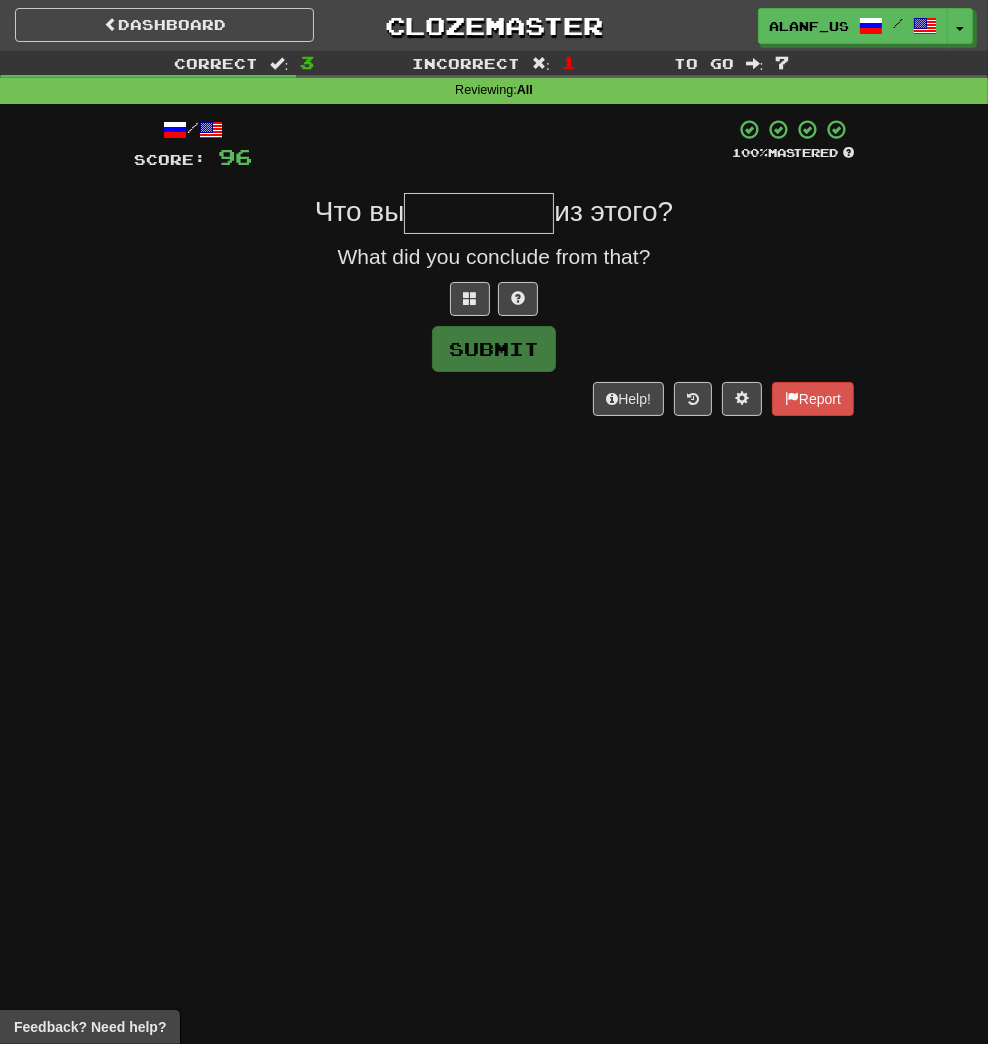 type on "*" 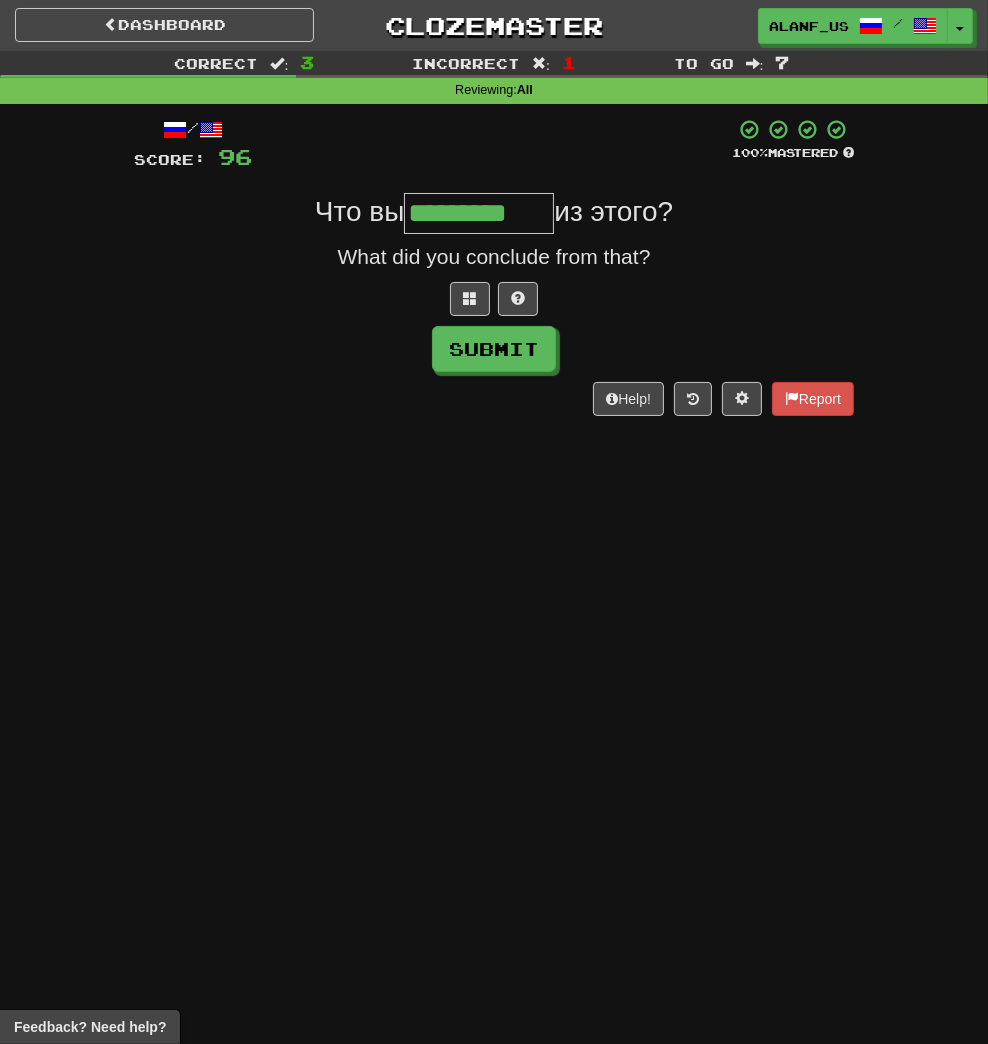 type on "*********" 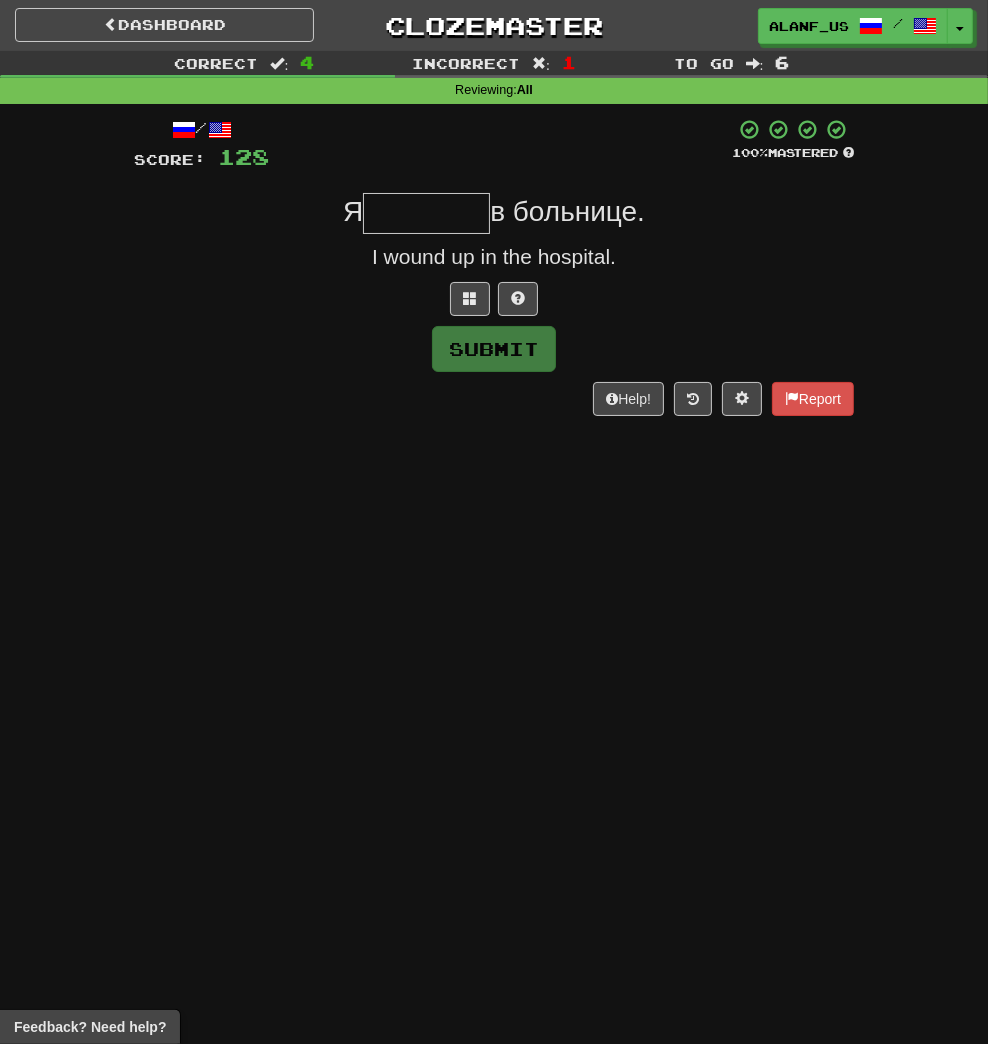 type on "*" 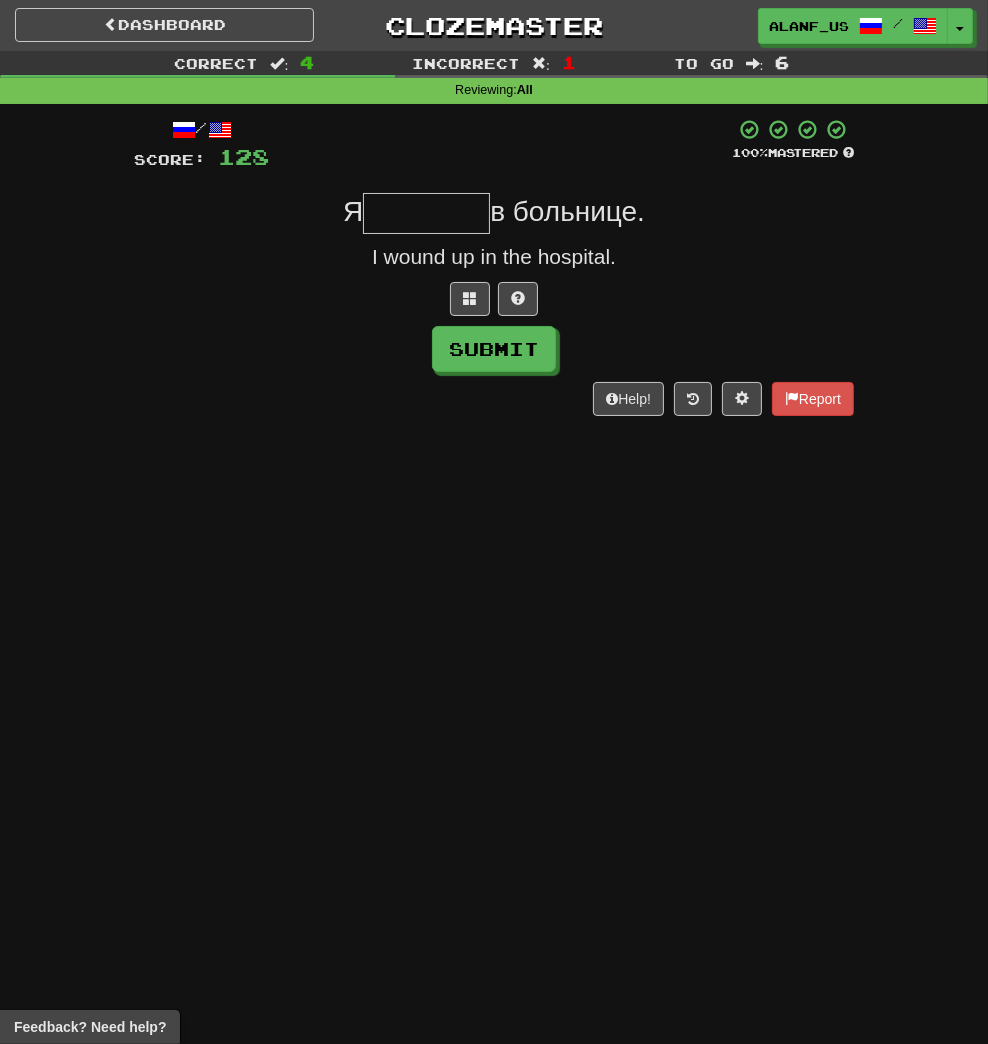type on "*" 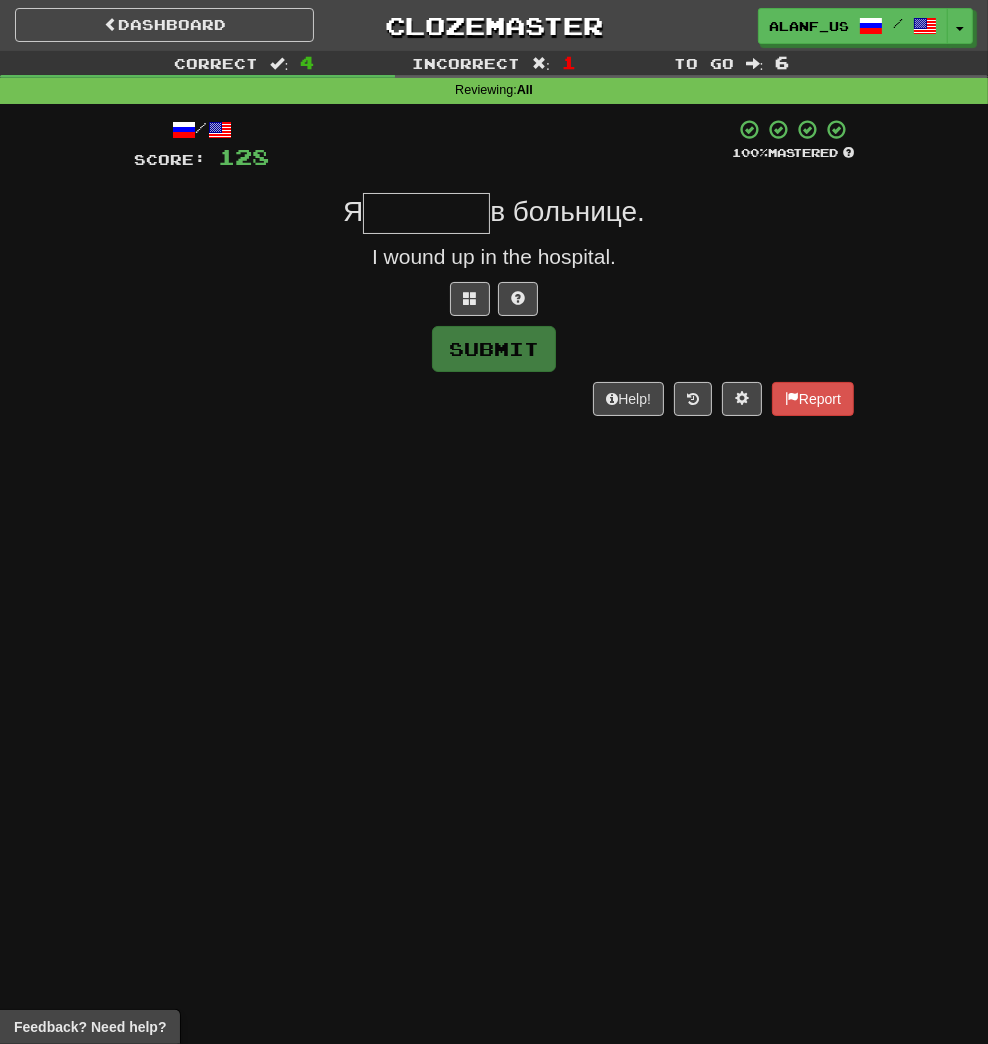 type on "*" 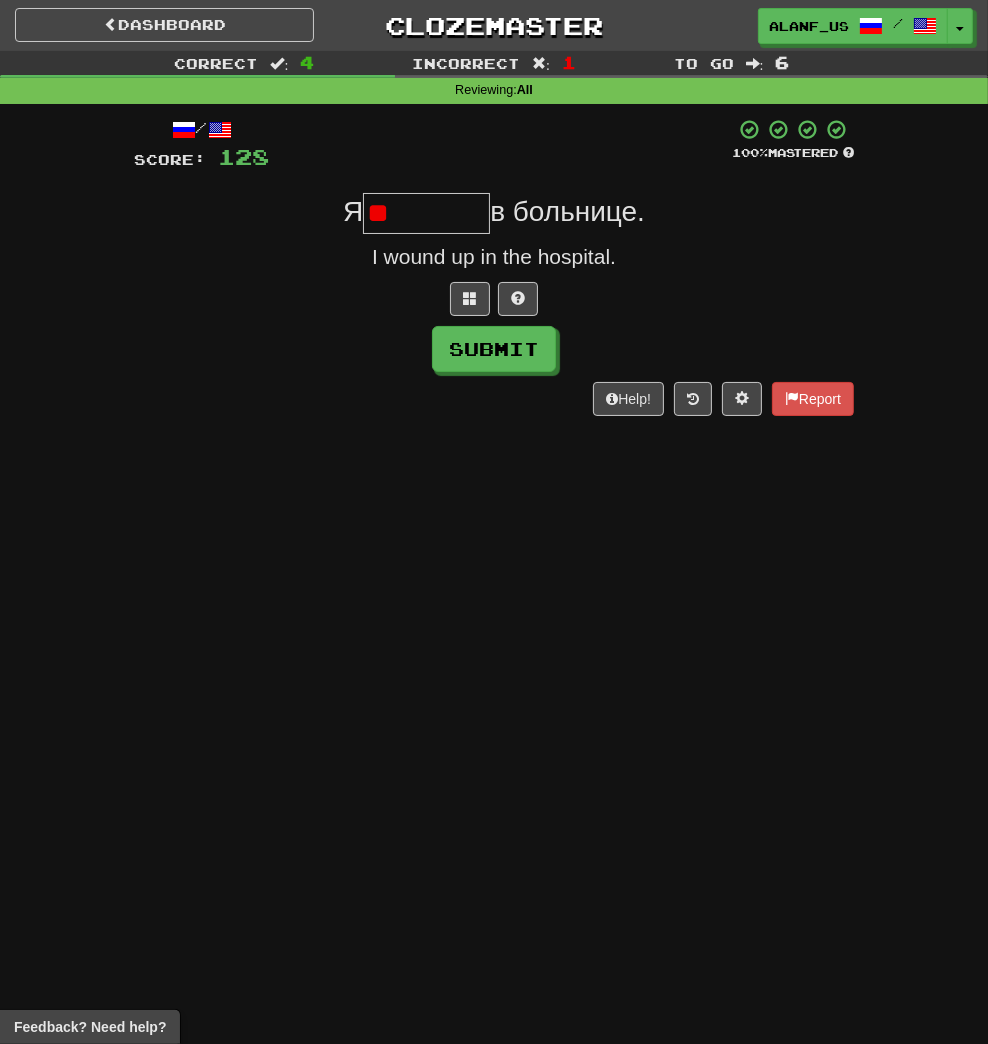 type on "*" 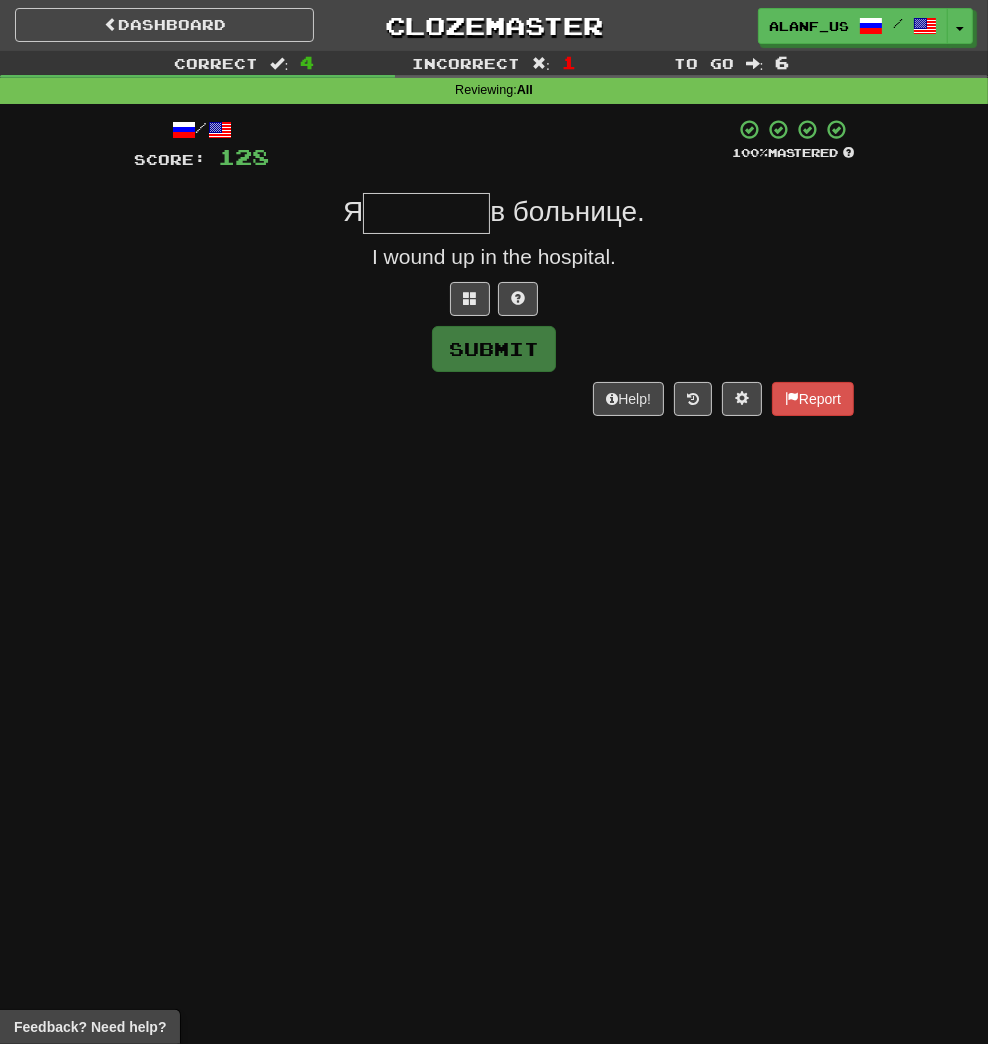 type on "********" 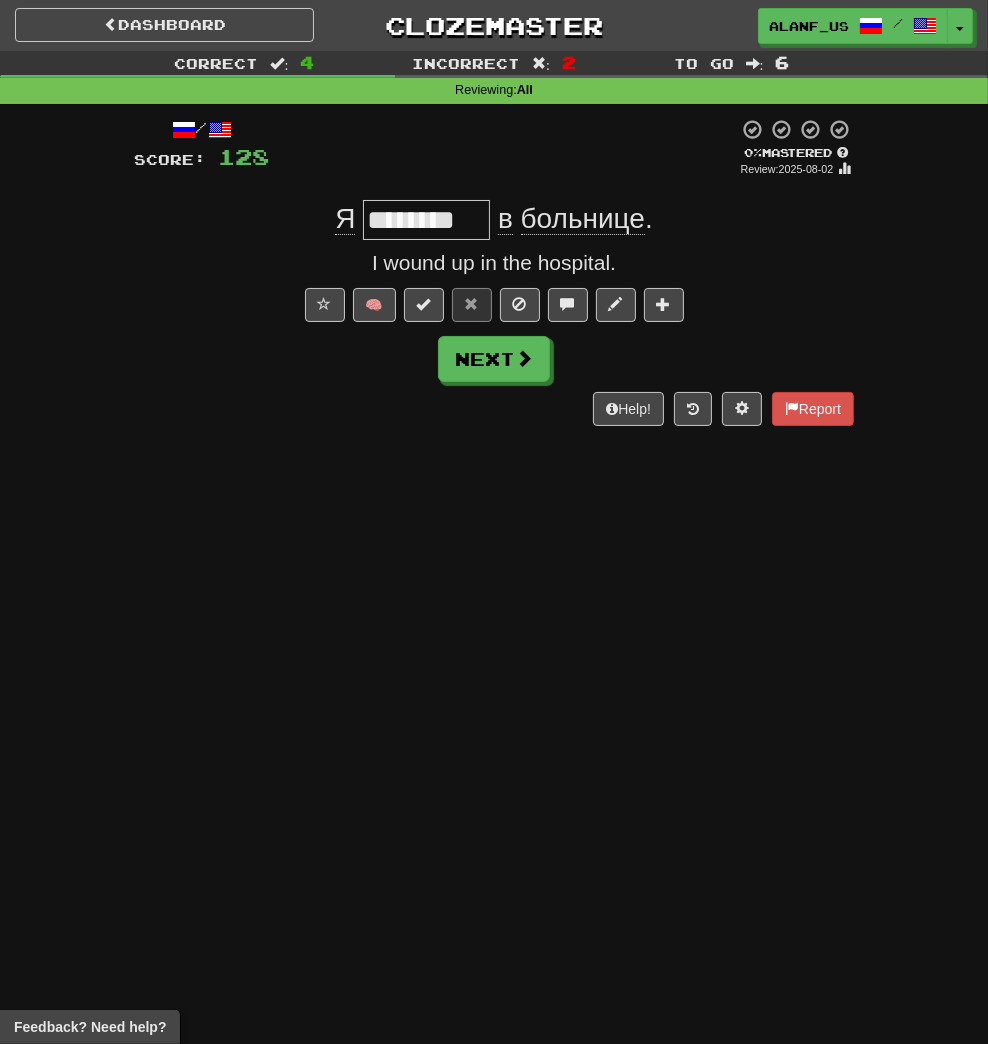 click on "********" at bounding box center [426, 220] 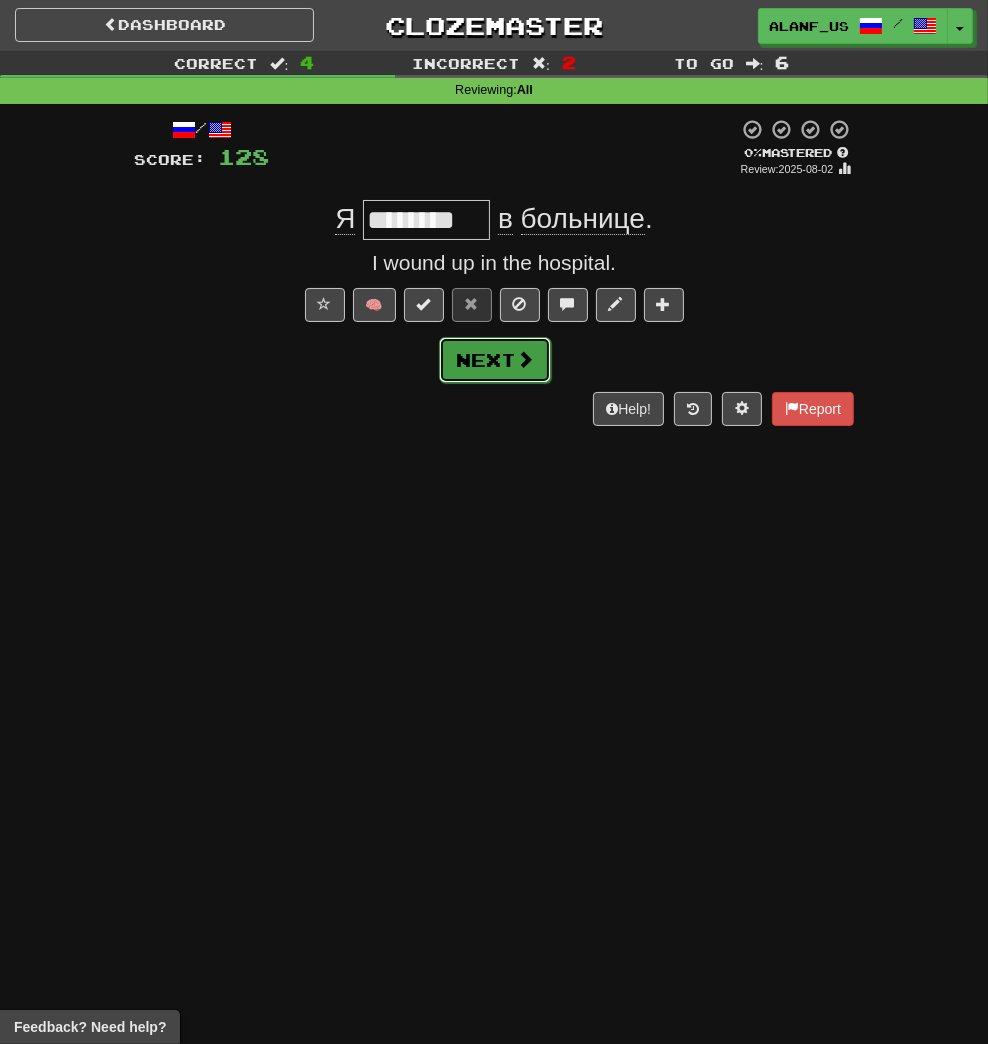 click on "Next" at bounding box center (495, 360) 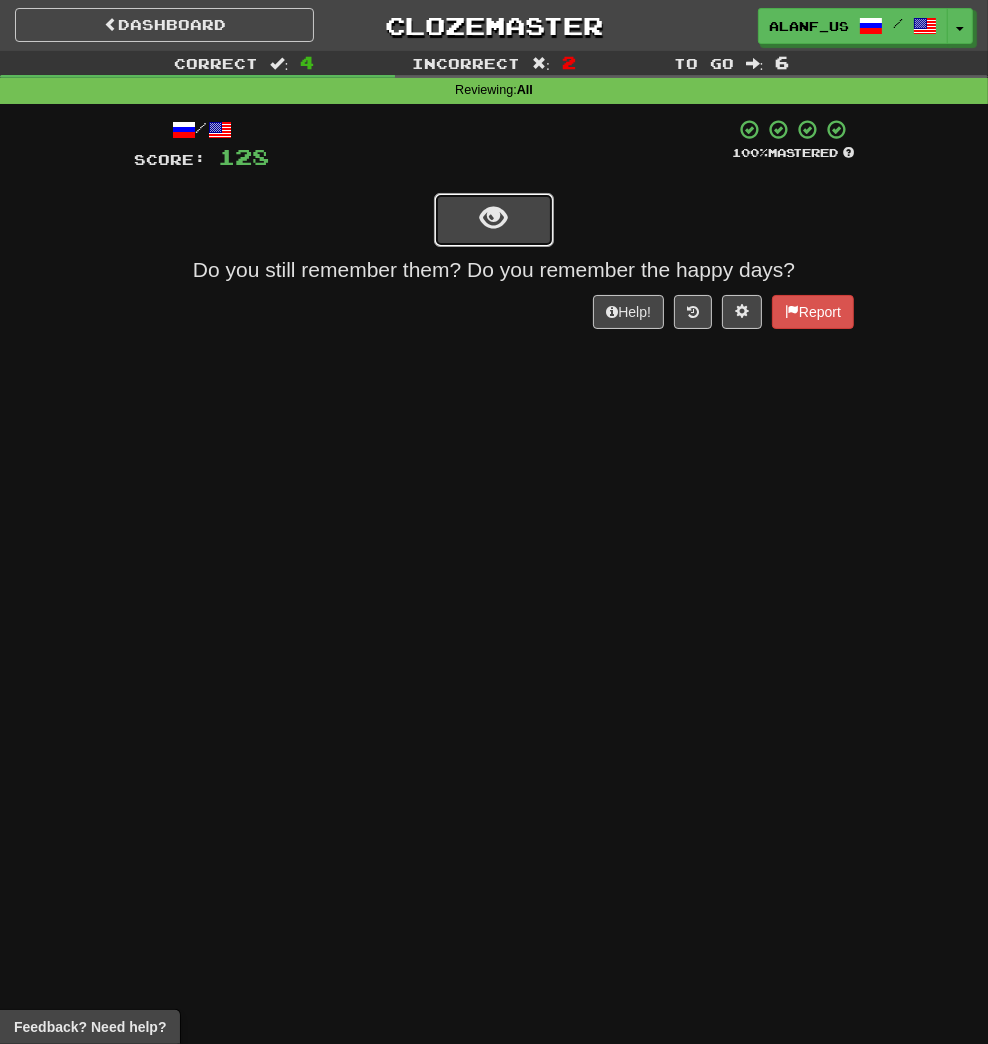 click at bounding box center (494, 220) 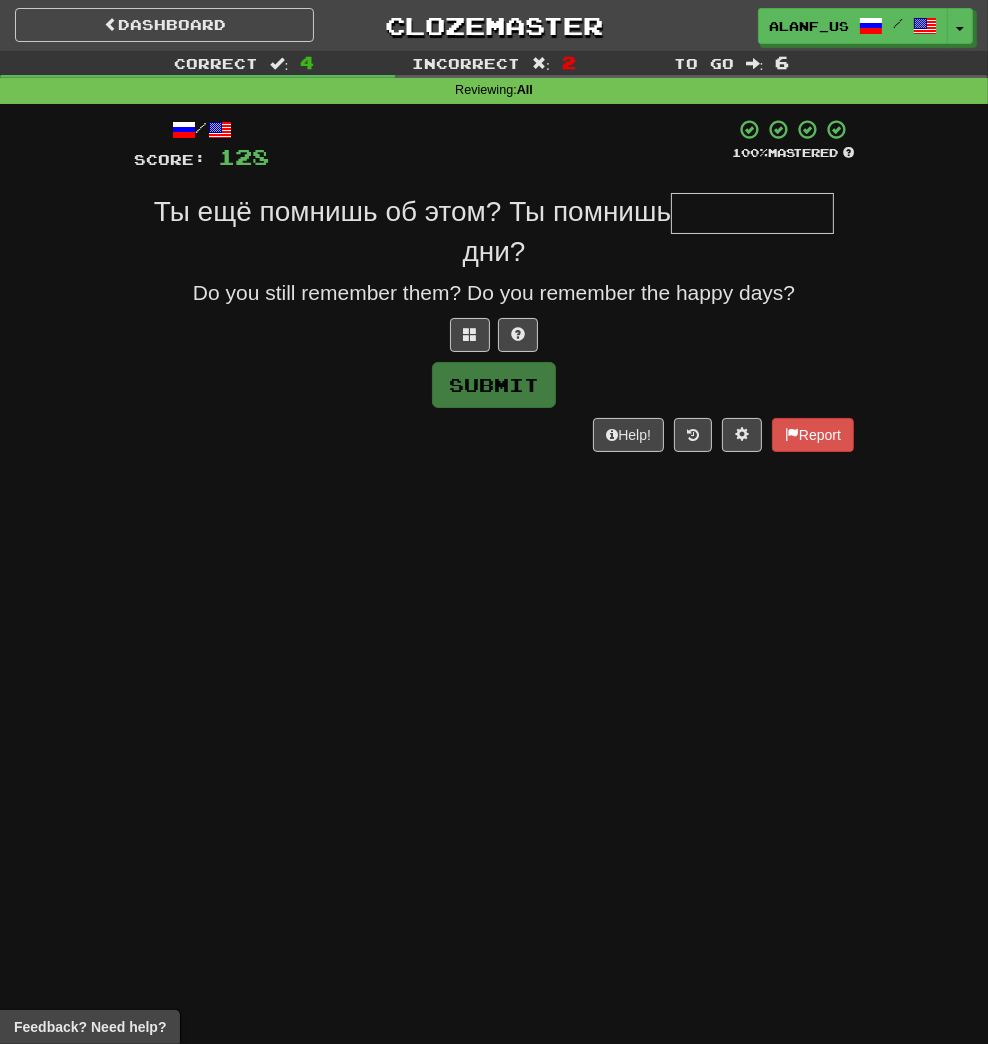 type on "*" 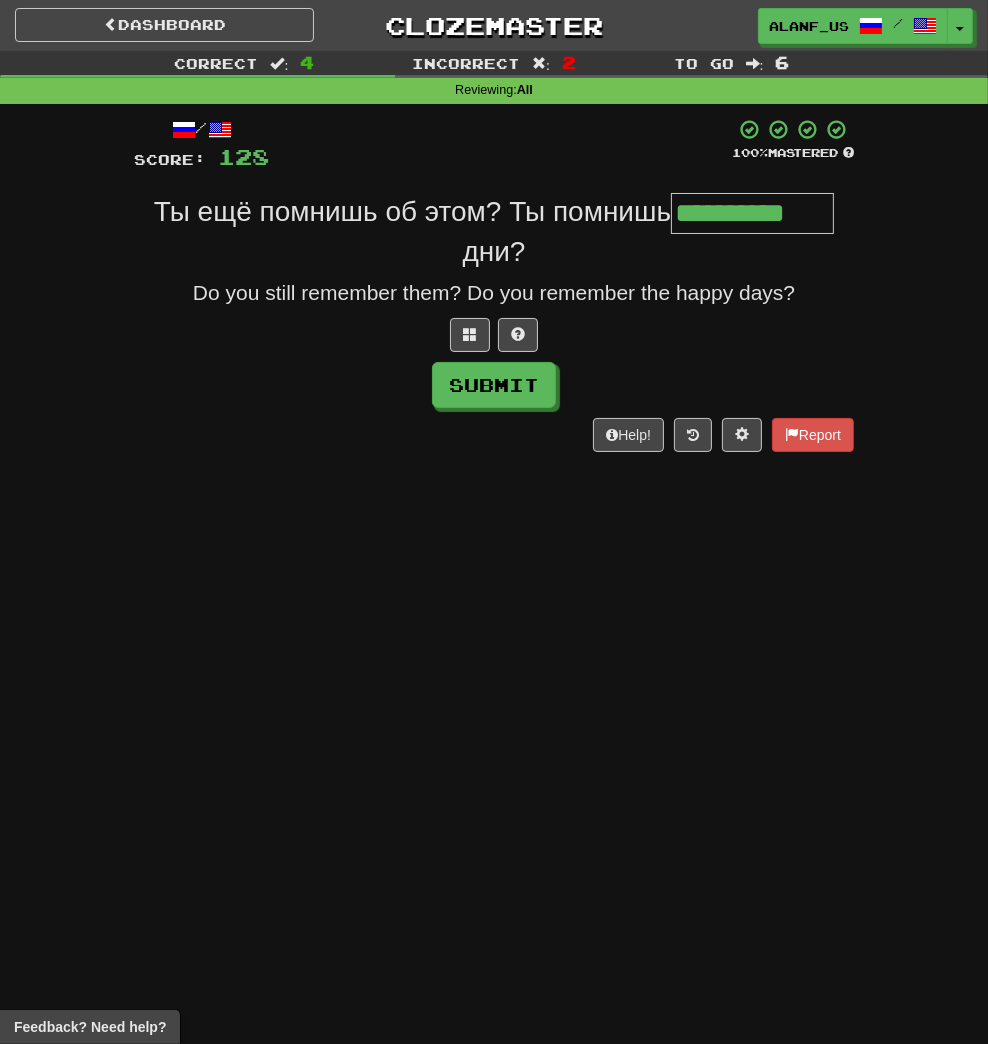 type on "**********" 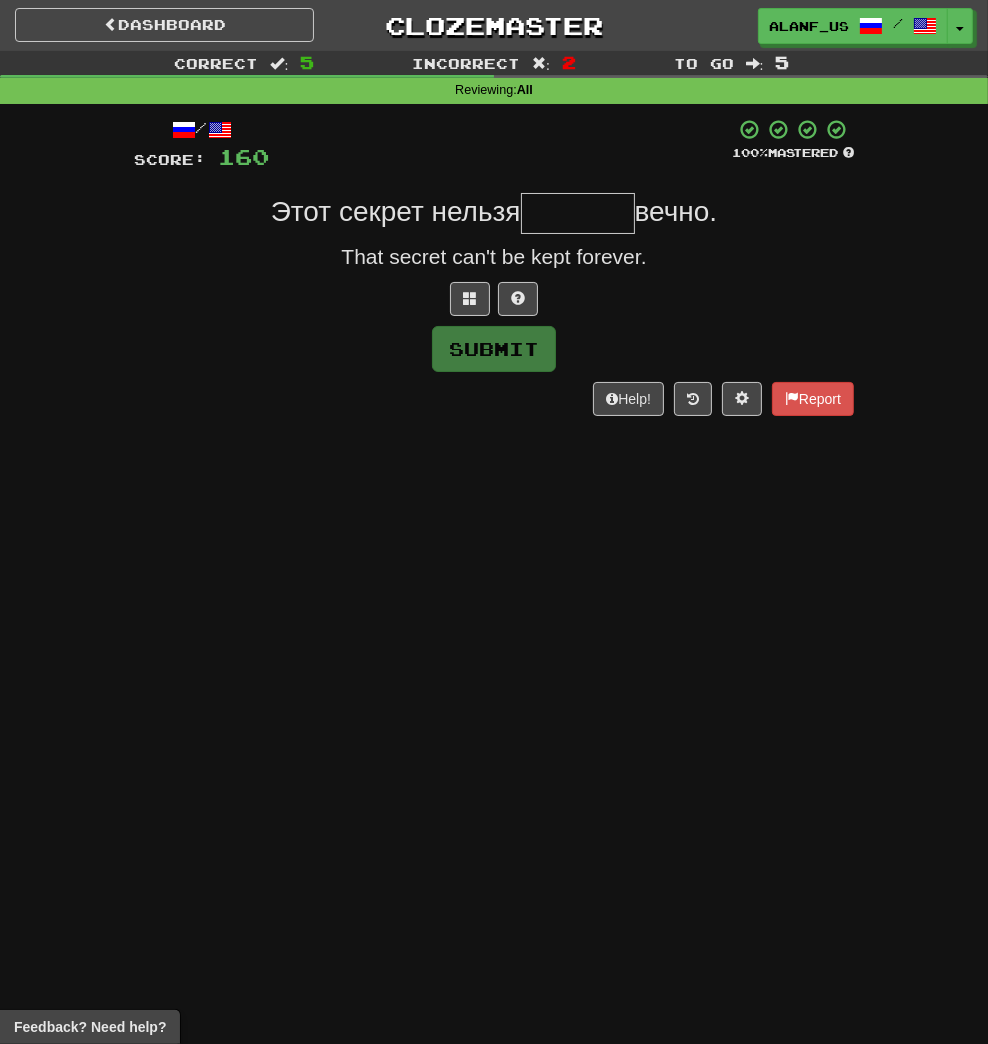 type on "*" 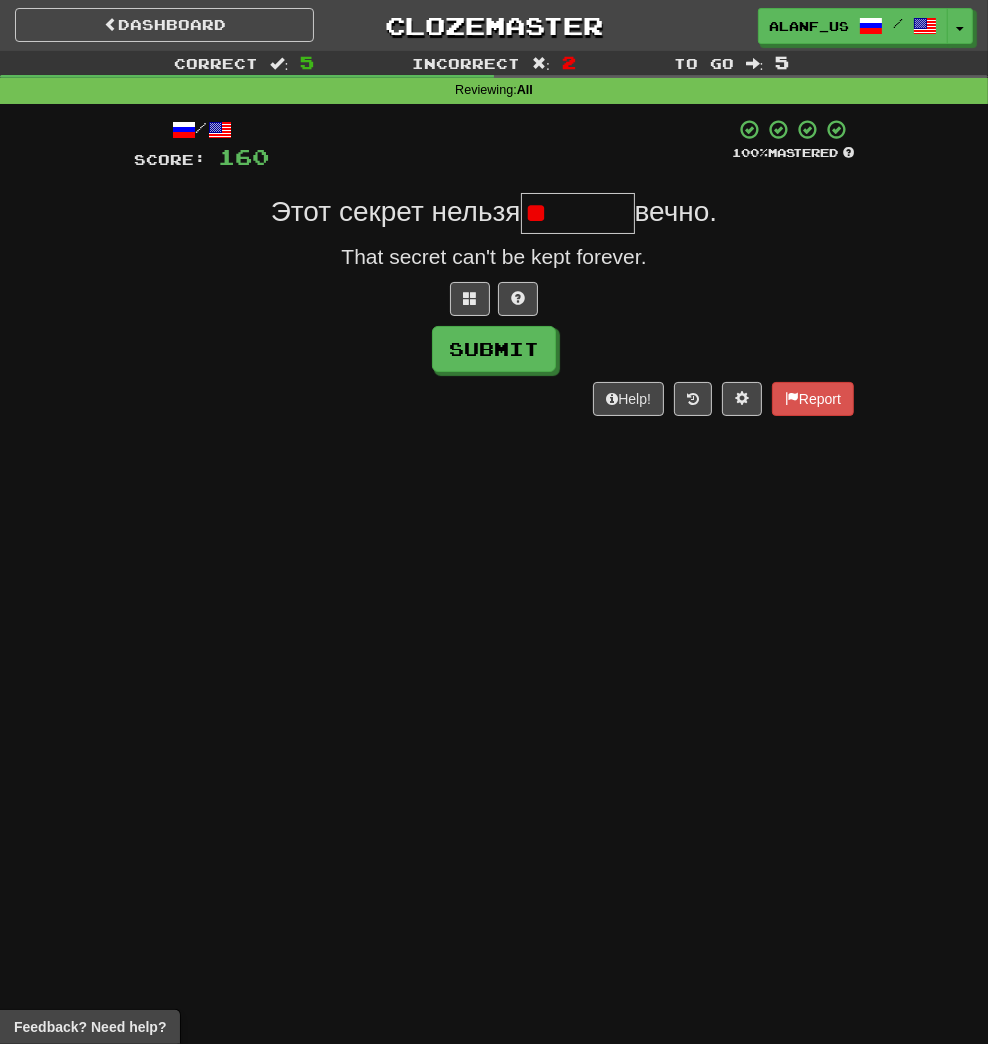 type on "*" 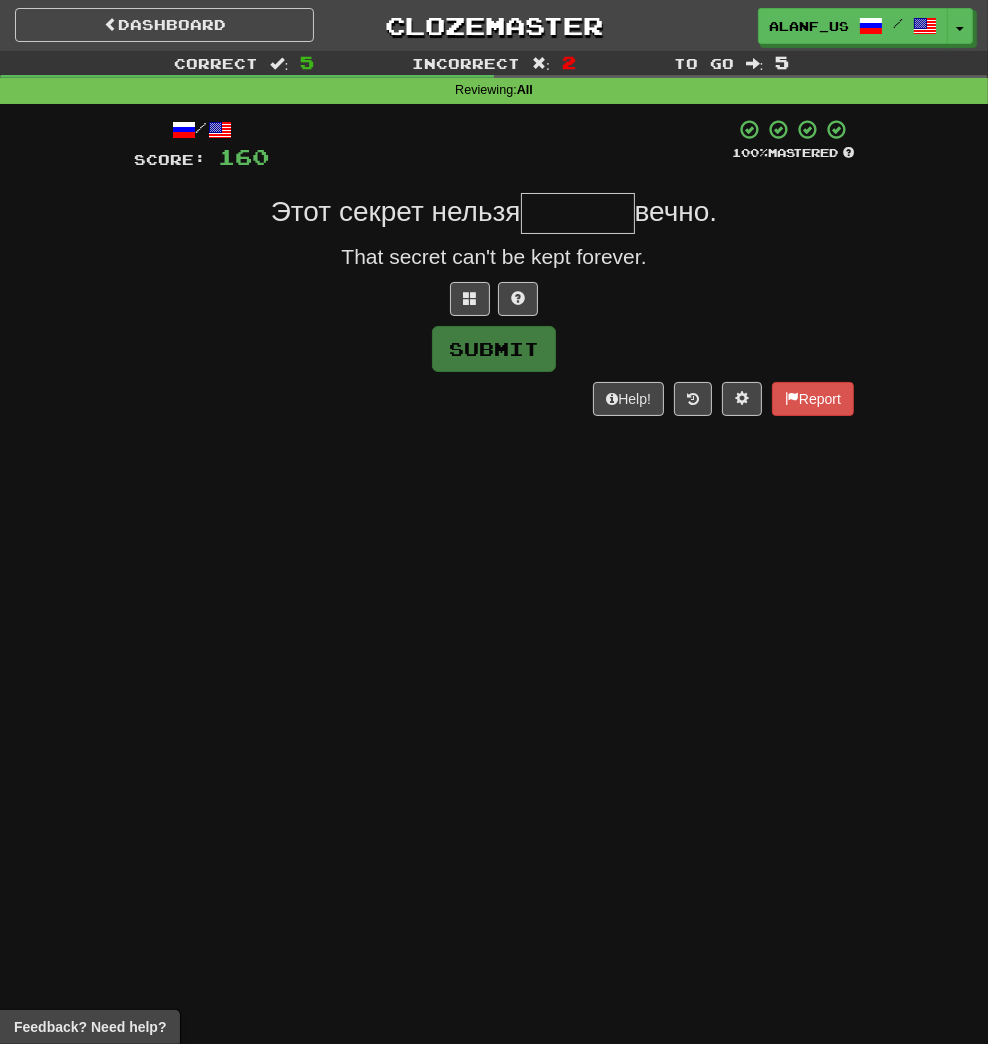 type on "*" 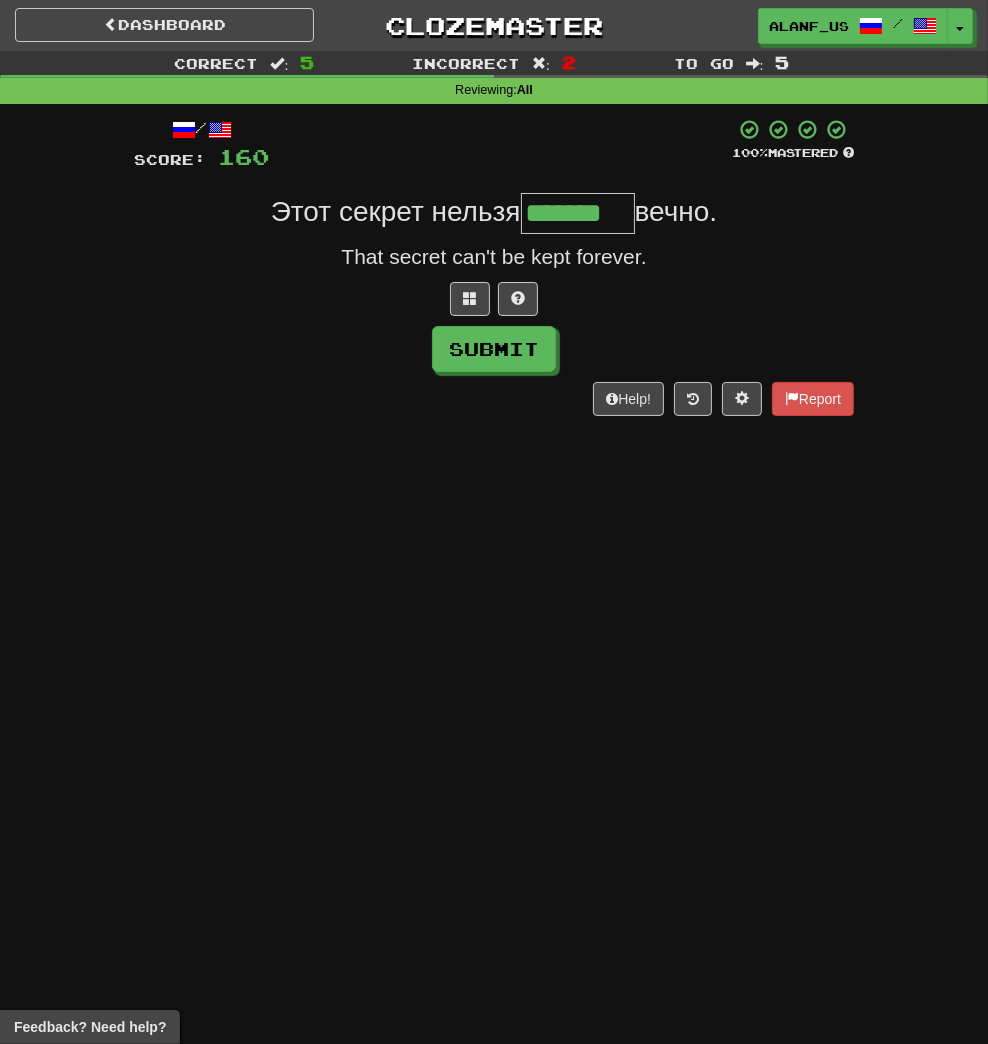 type on "*******" 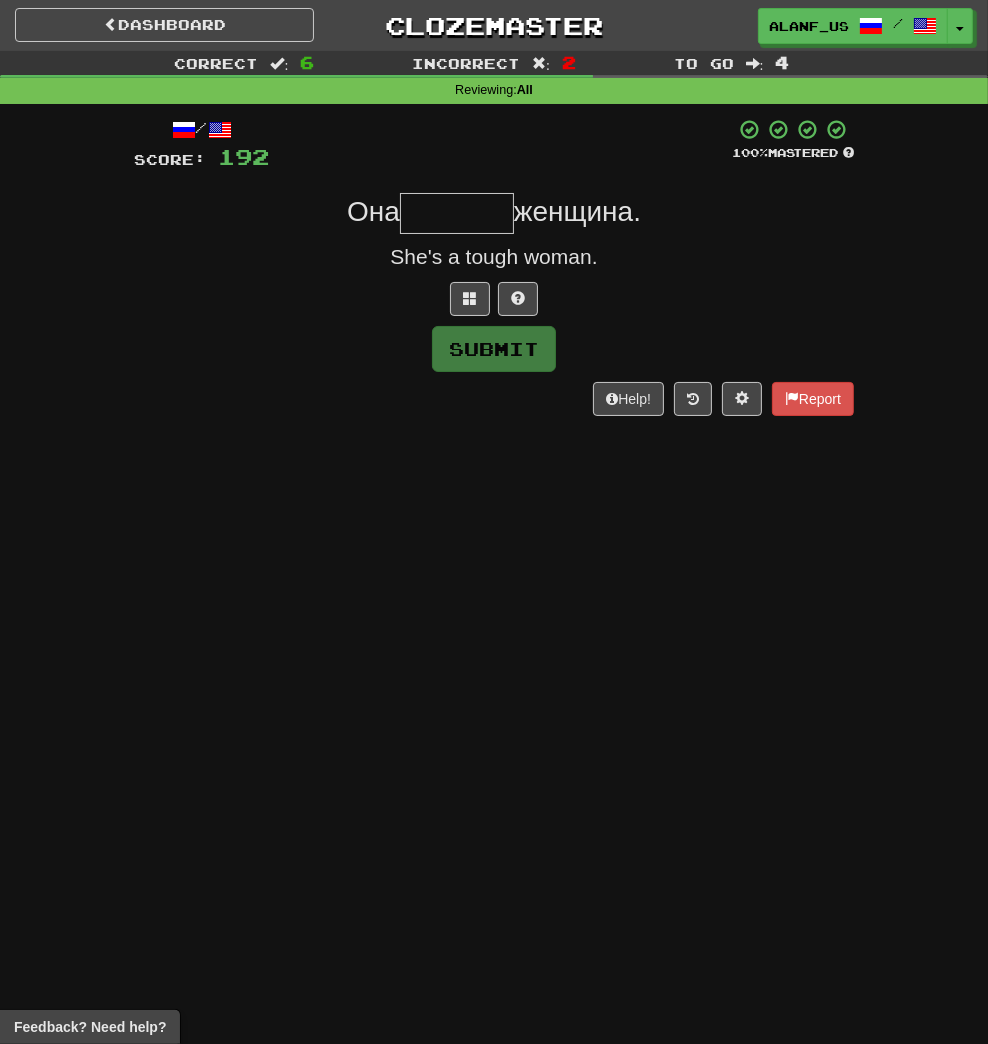 type on "*" 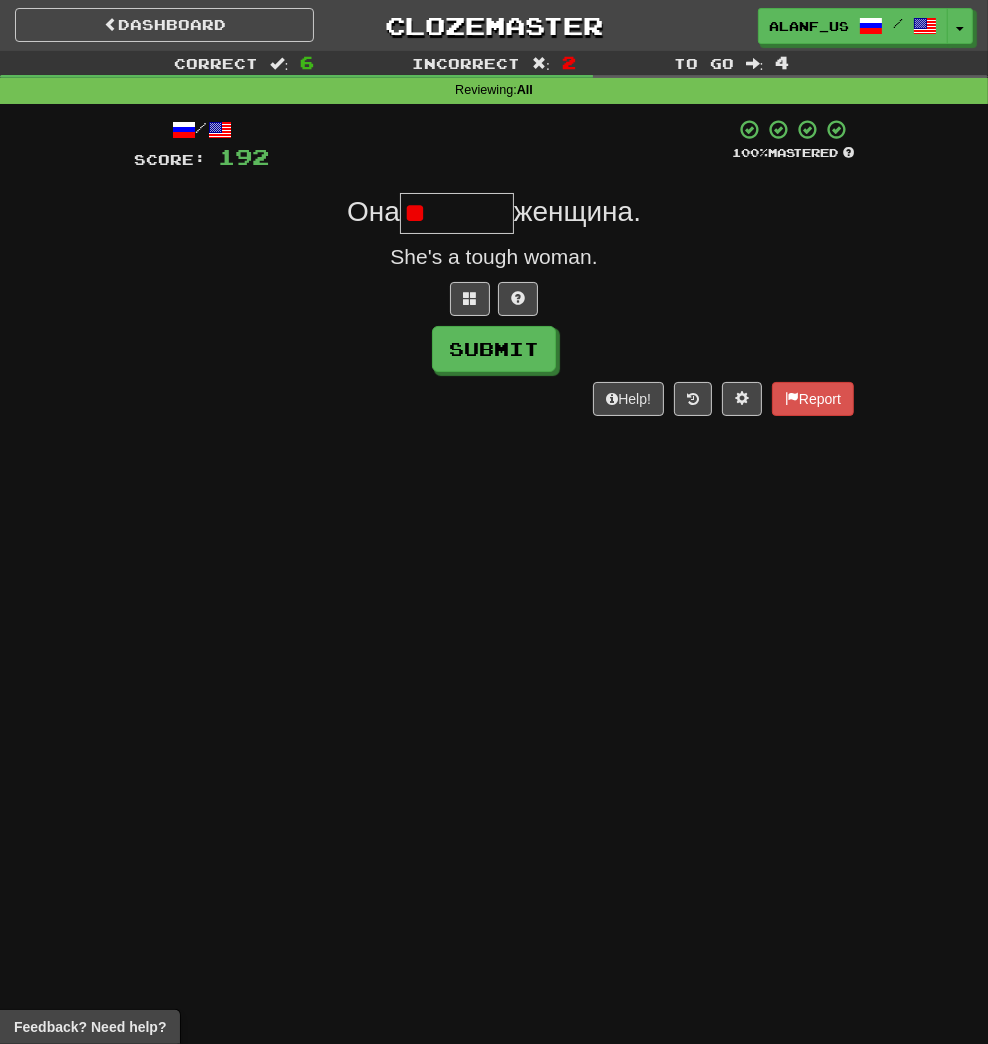 type on "*" 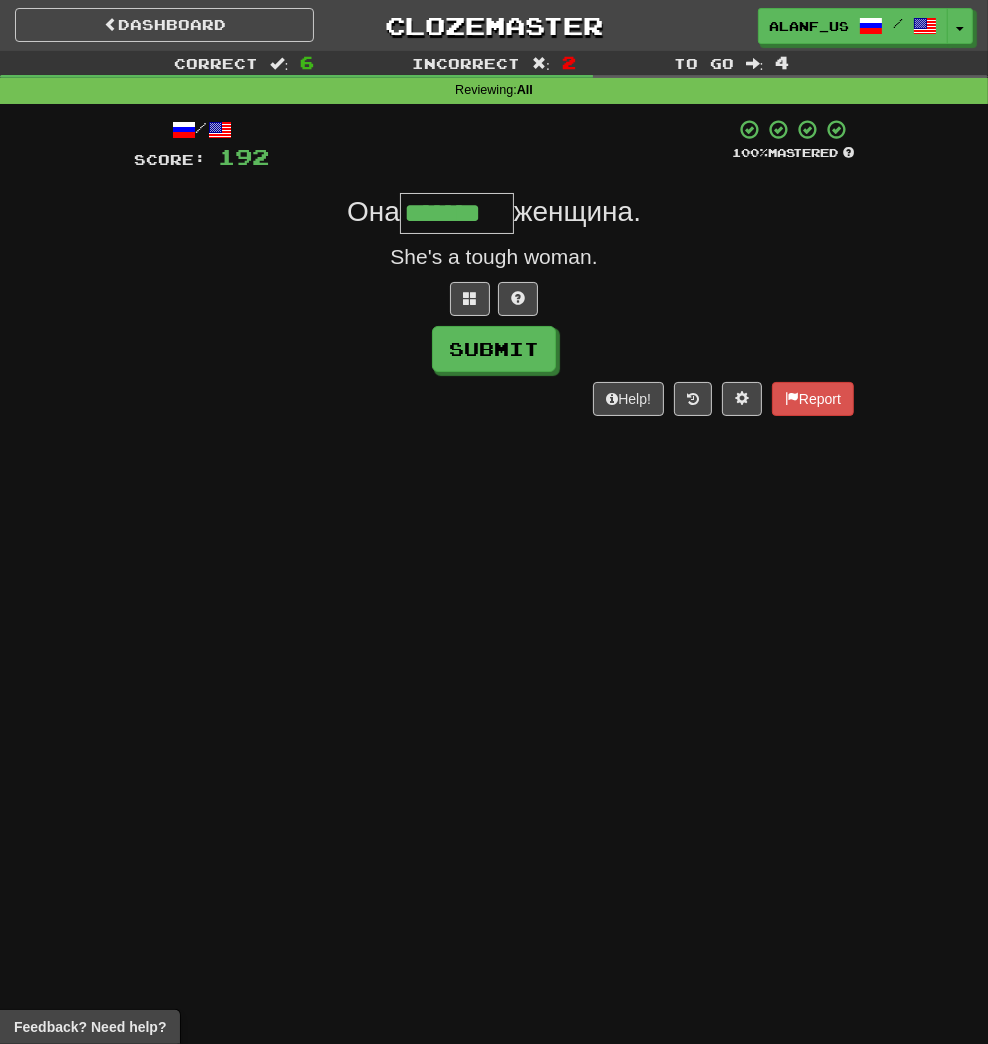 type on "*******" 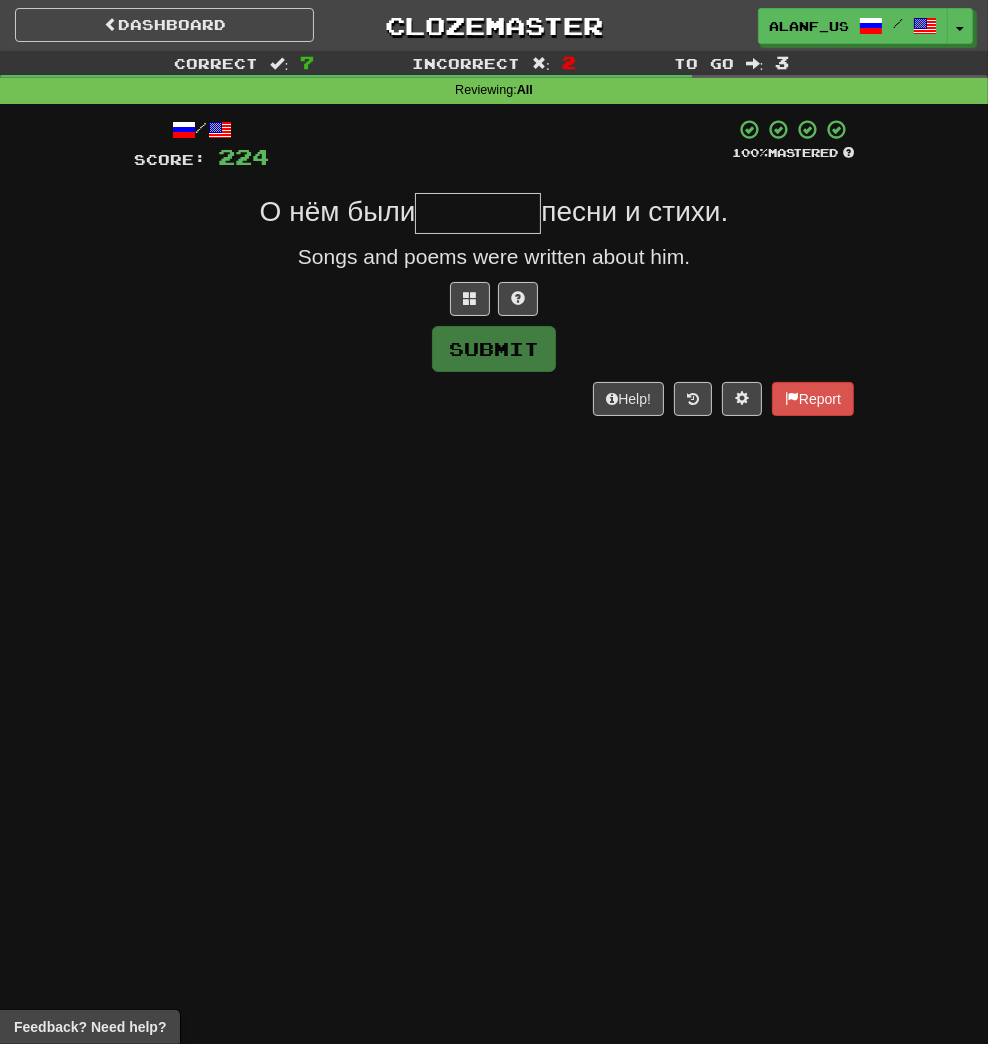 type on "*" 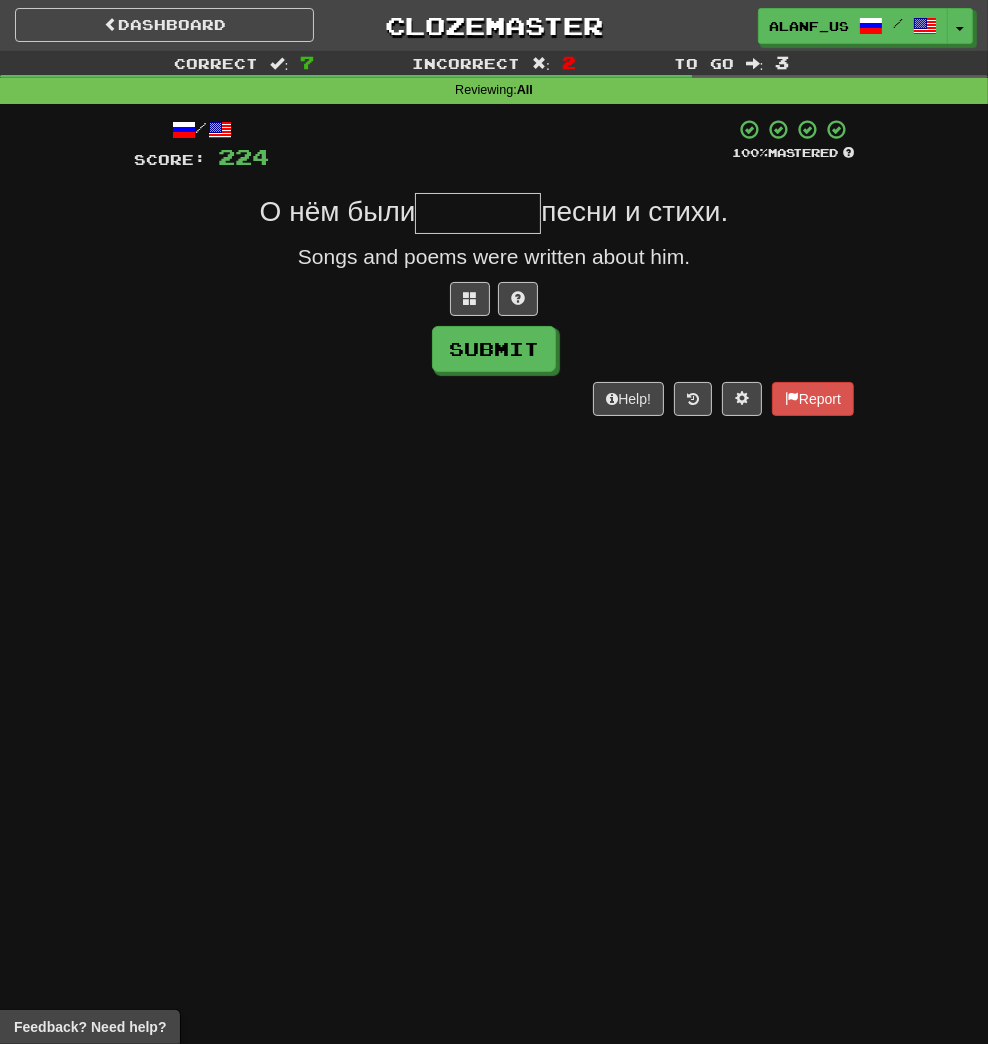 type on "*" 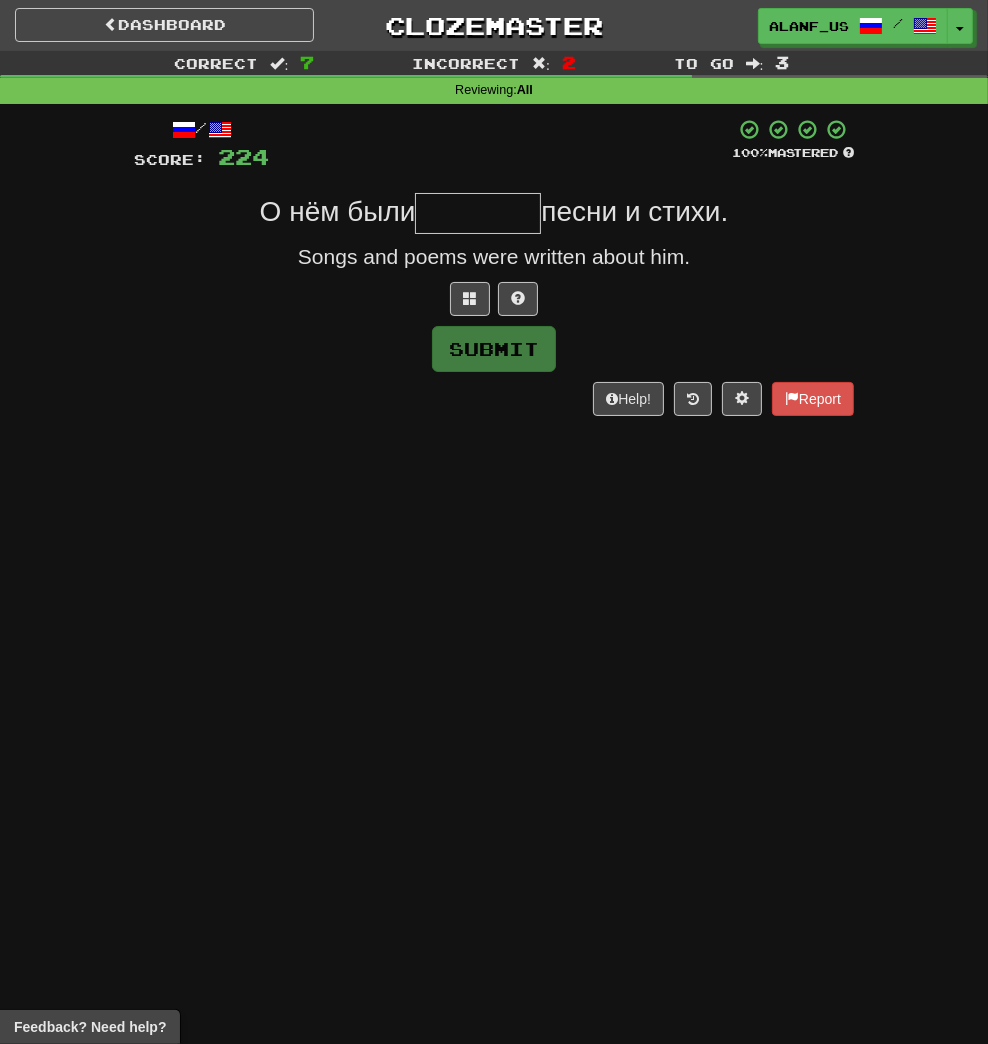 type on "*" 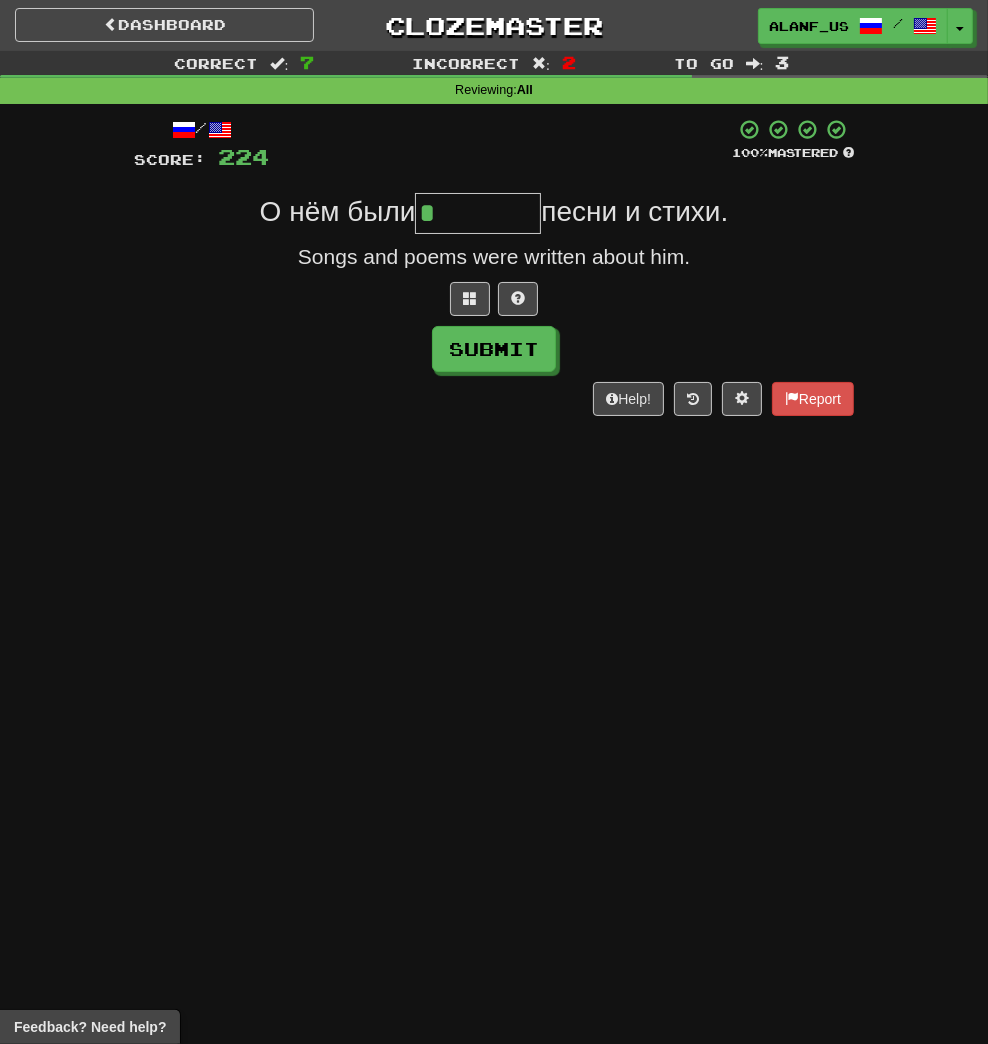 type on "*******" 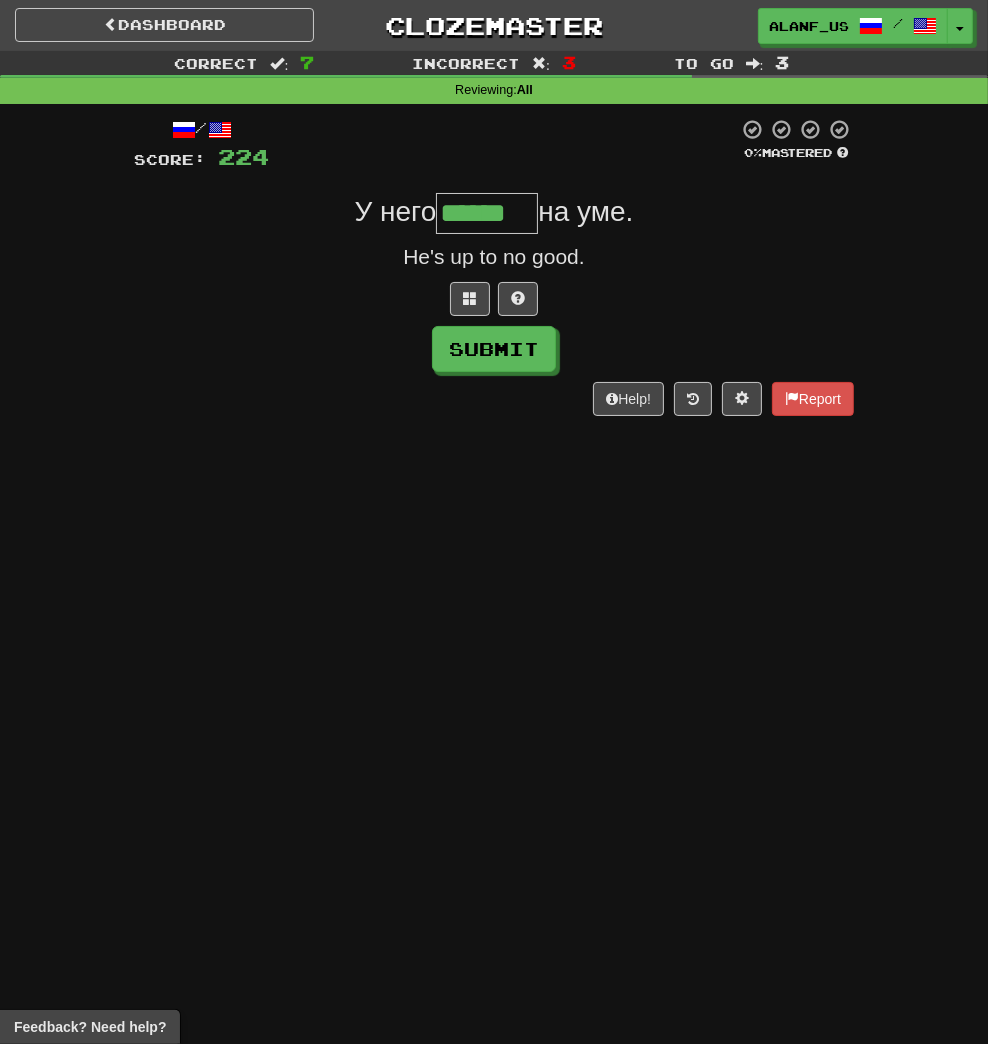type on "******" 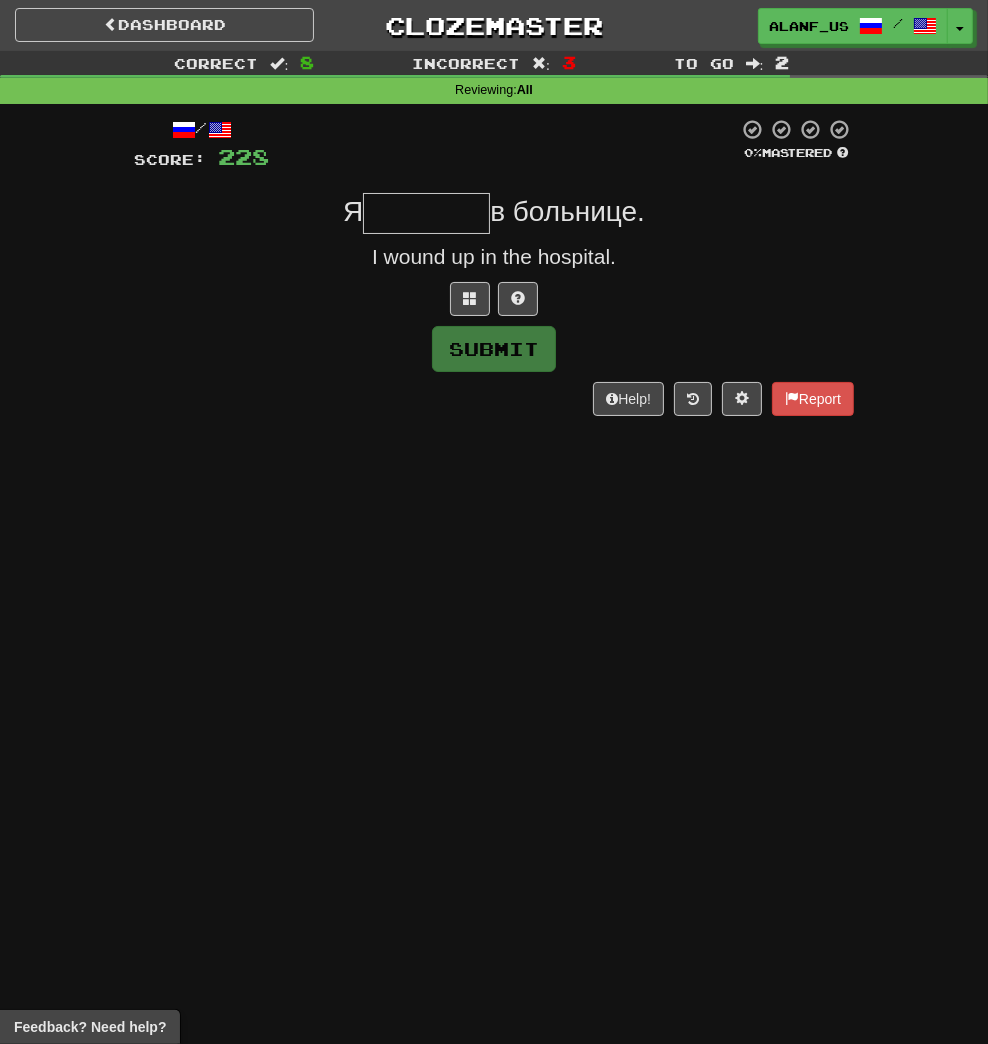 type on "********" 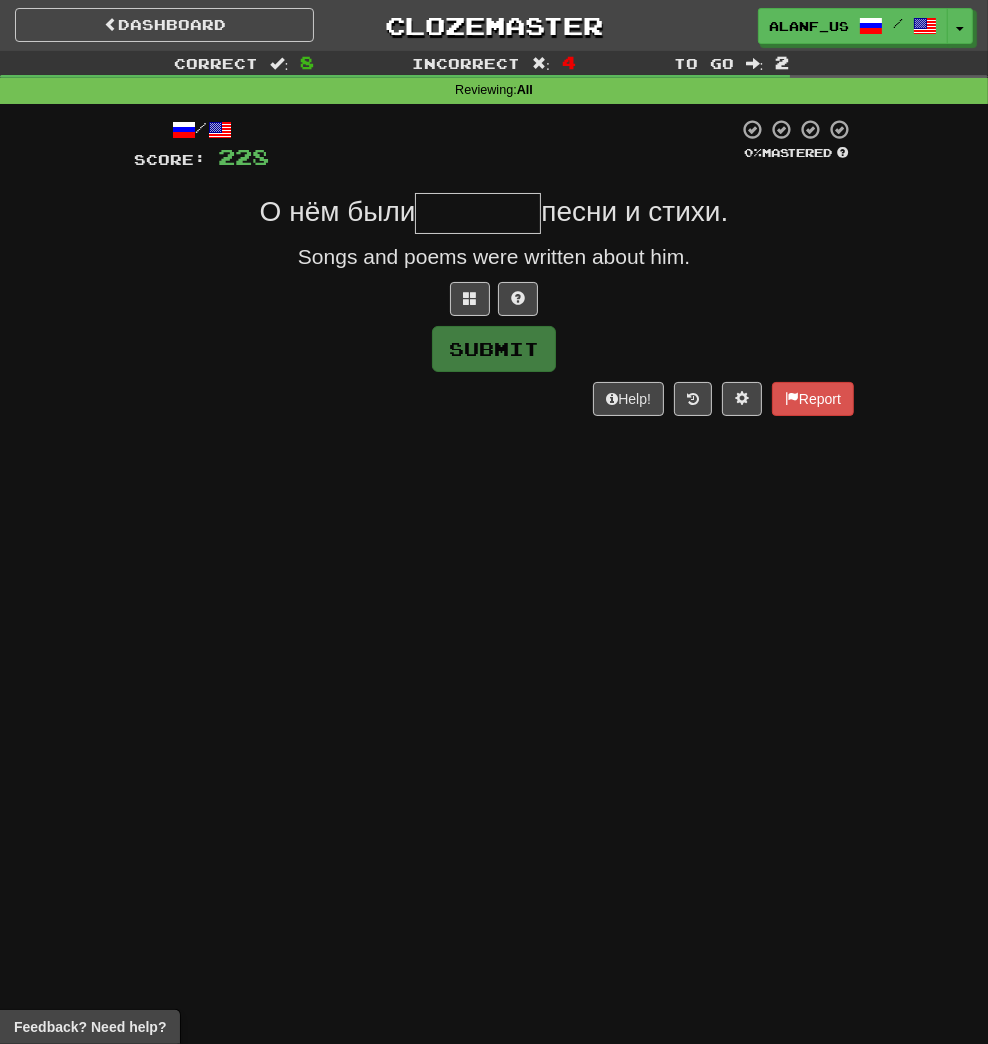 type on "*" 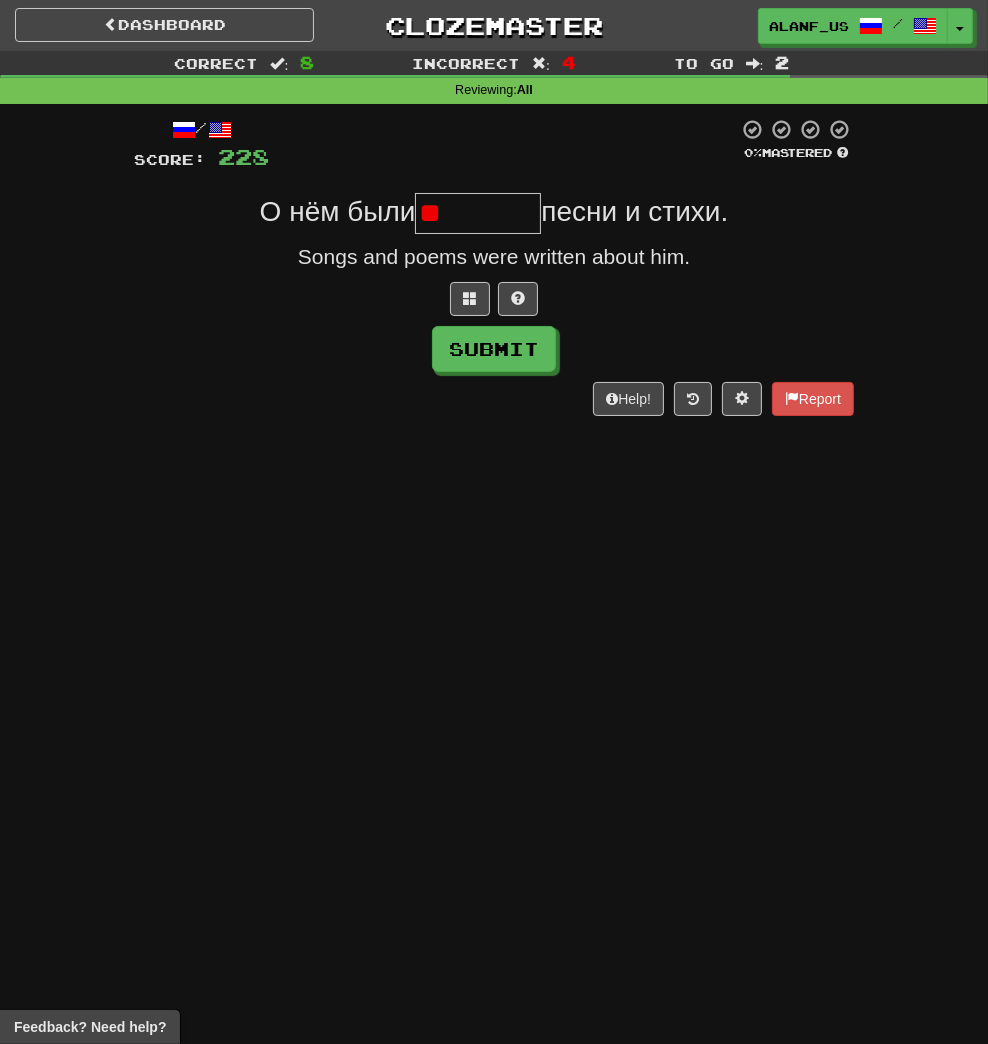 type on "*" 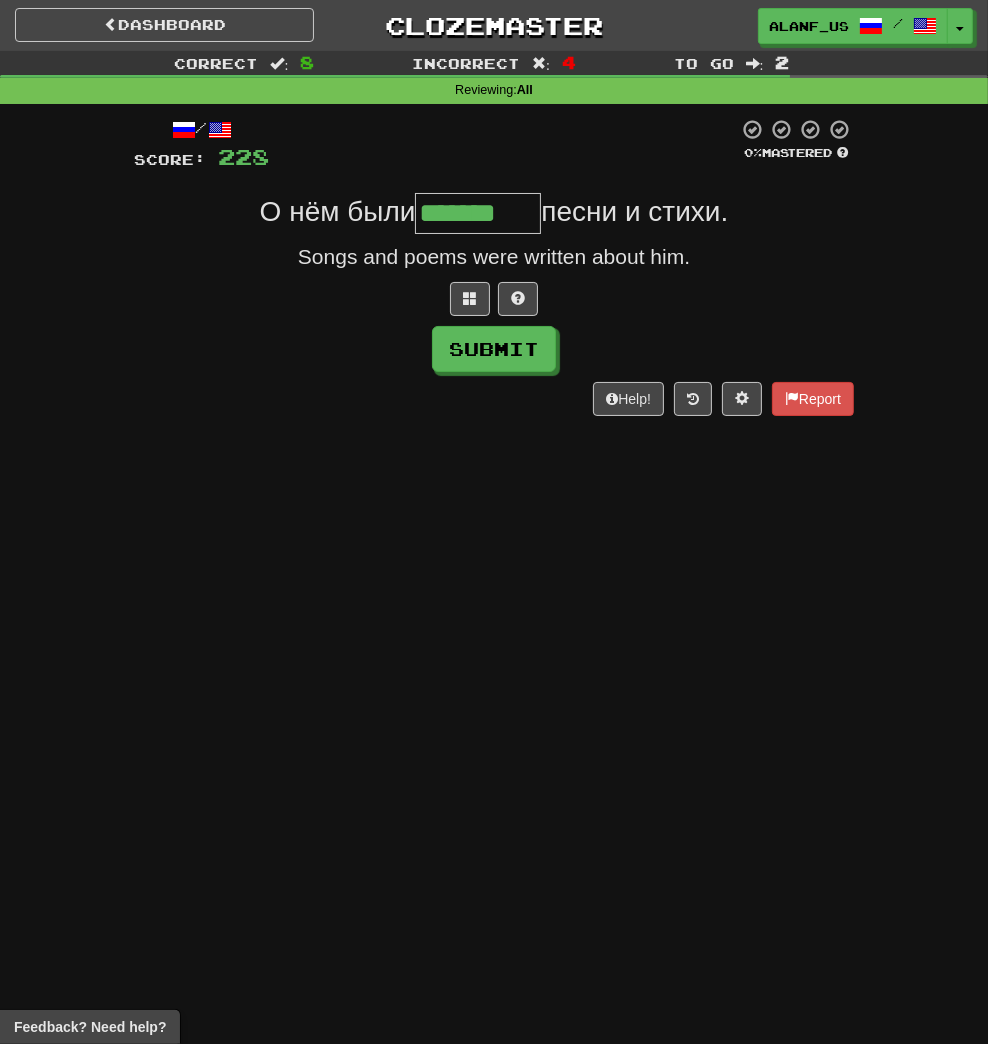 type on "*******" 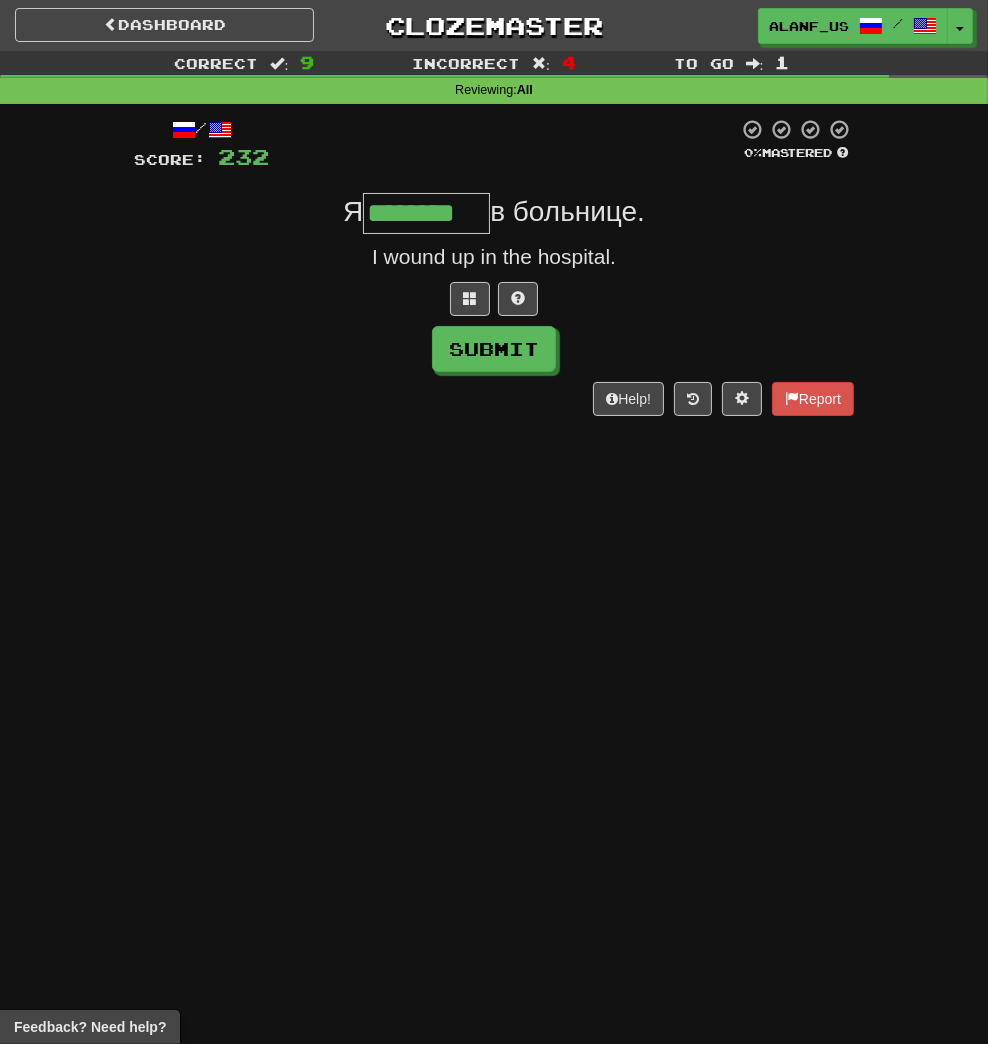 type on "********" 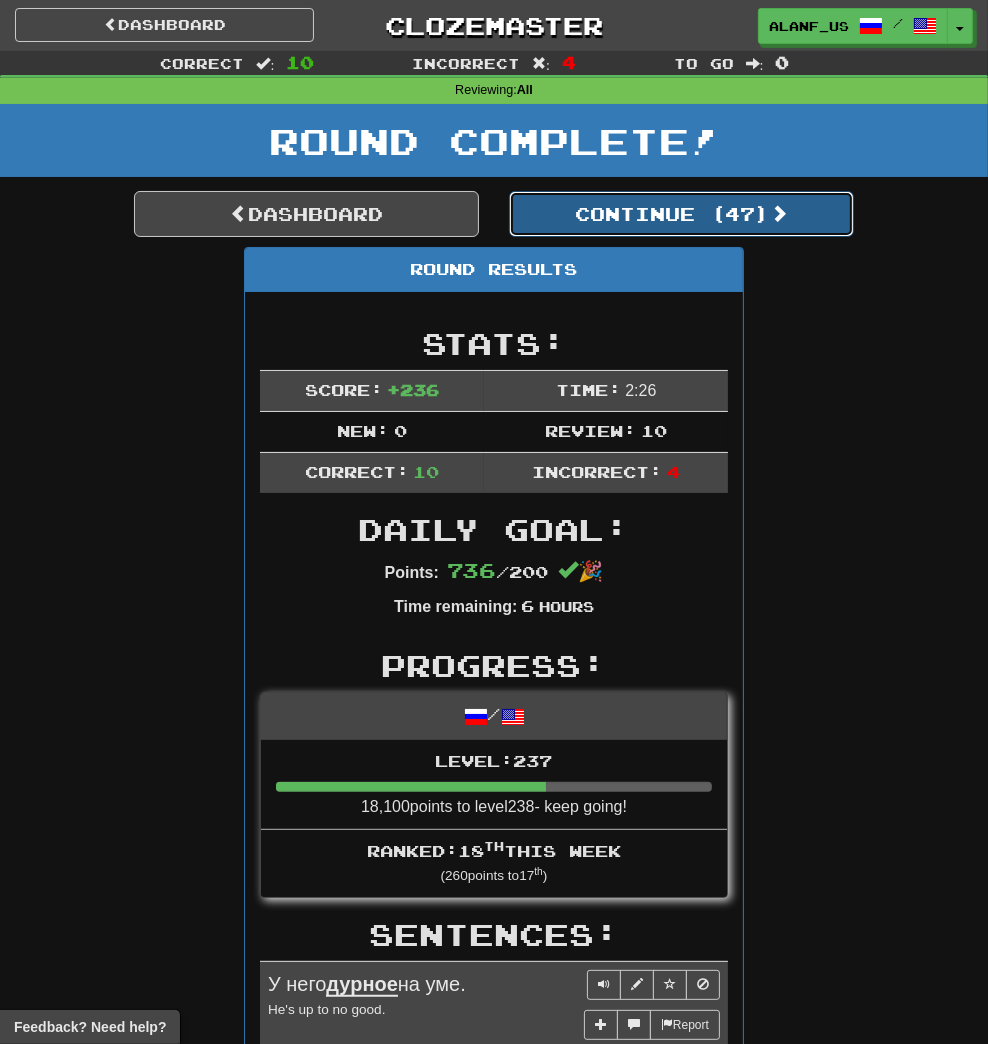 click on "Continue ( 47 )" at bounding box center [681, 214] 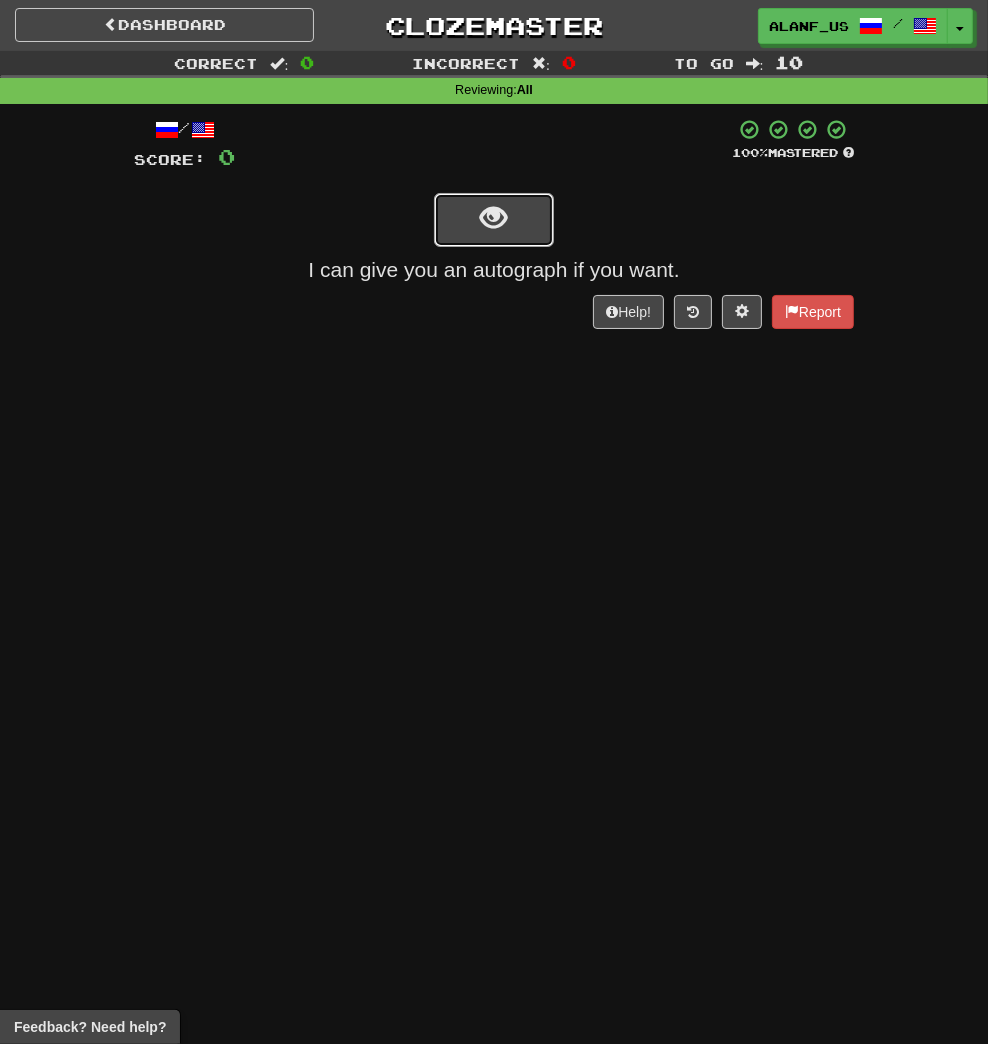 click at bounding box center (494, 220) 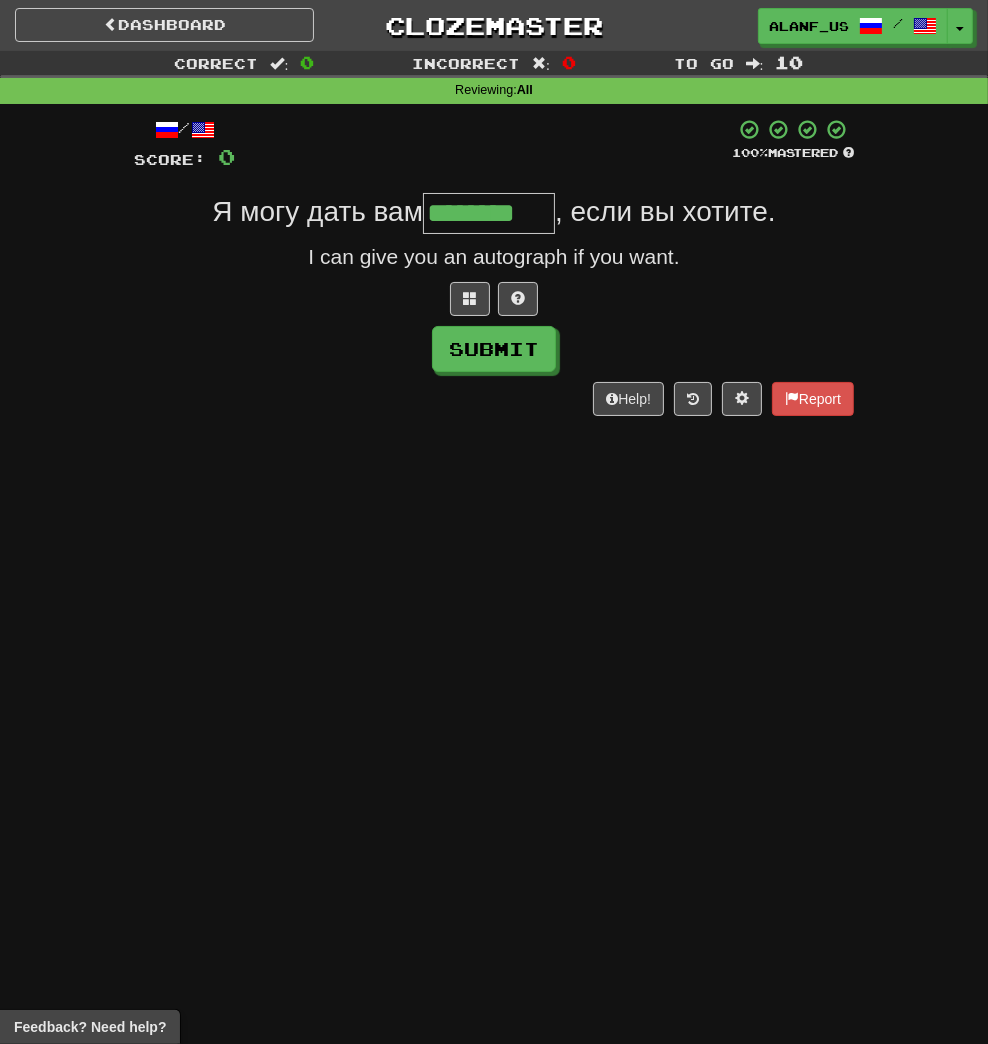 type on "********" 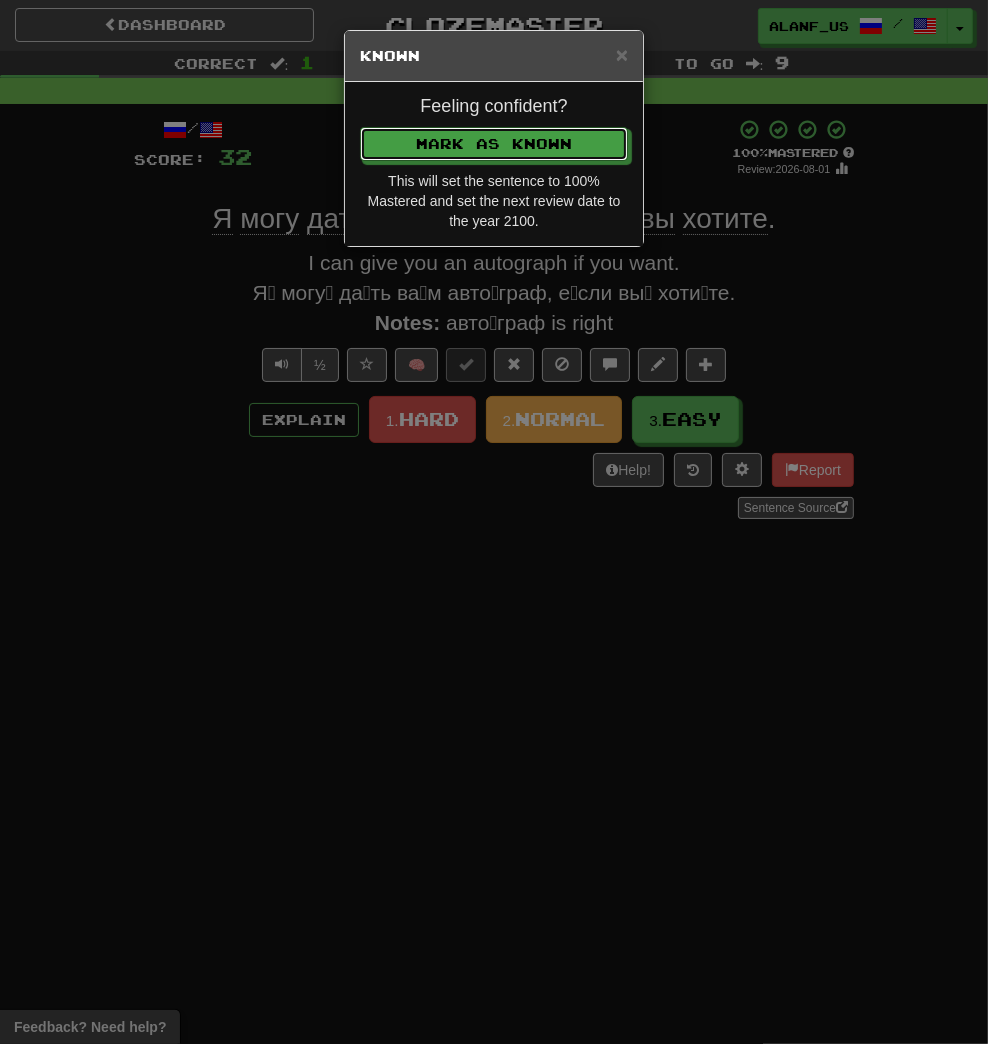 type 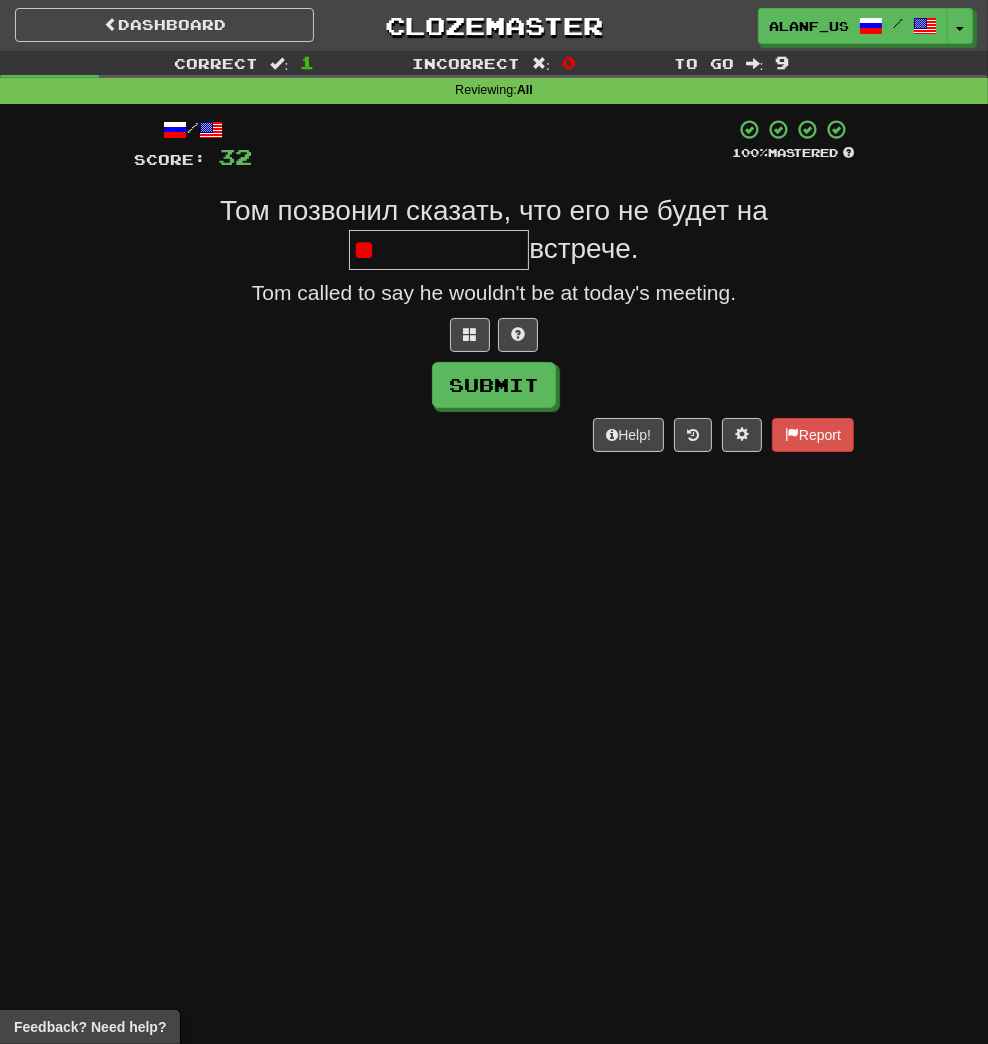 type on "*" 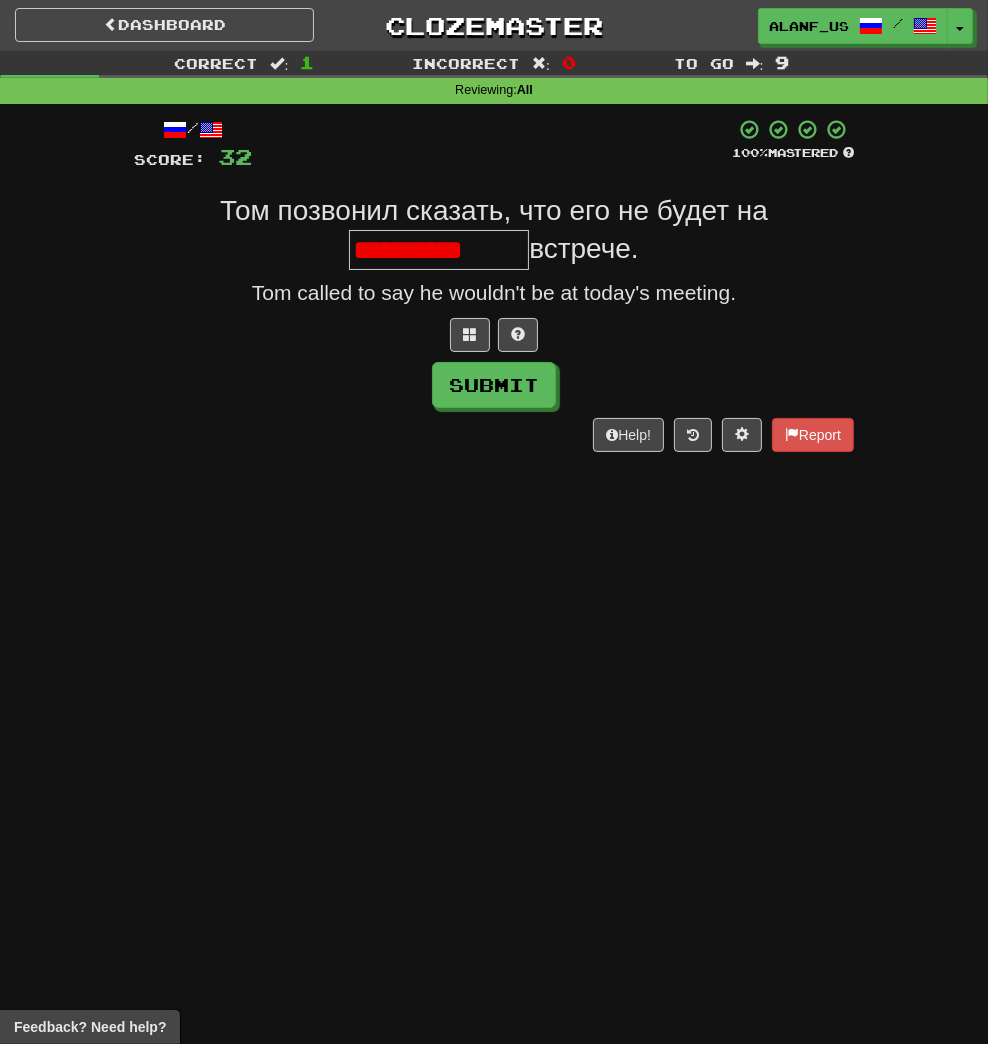 scroll, scrollTop: 0, scrollLeft: 0, axis: both 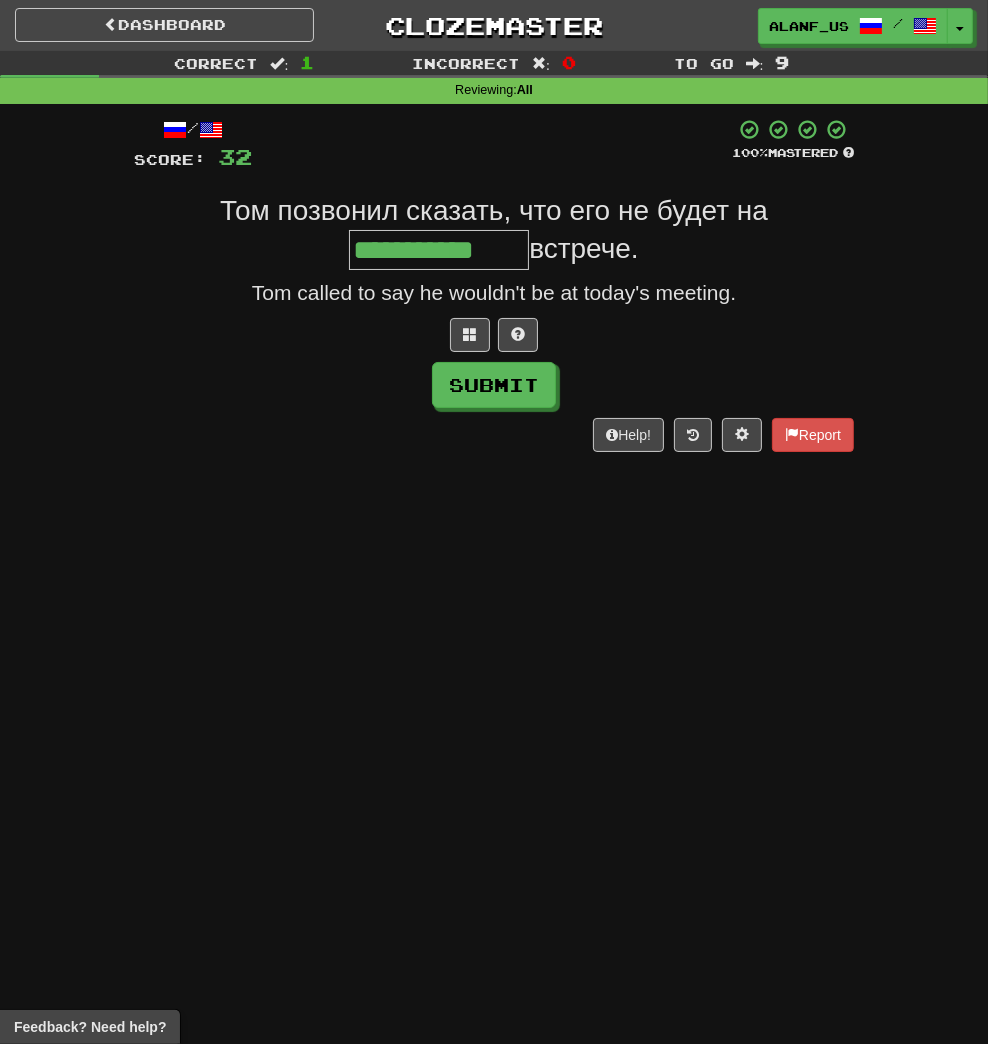 type on "**********" 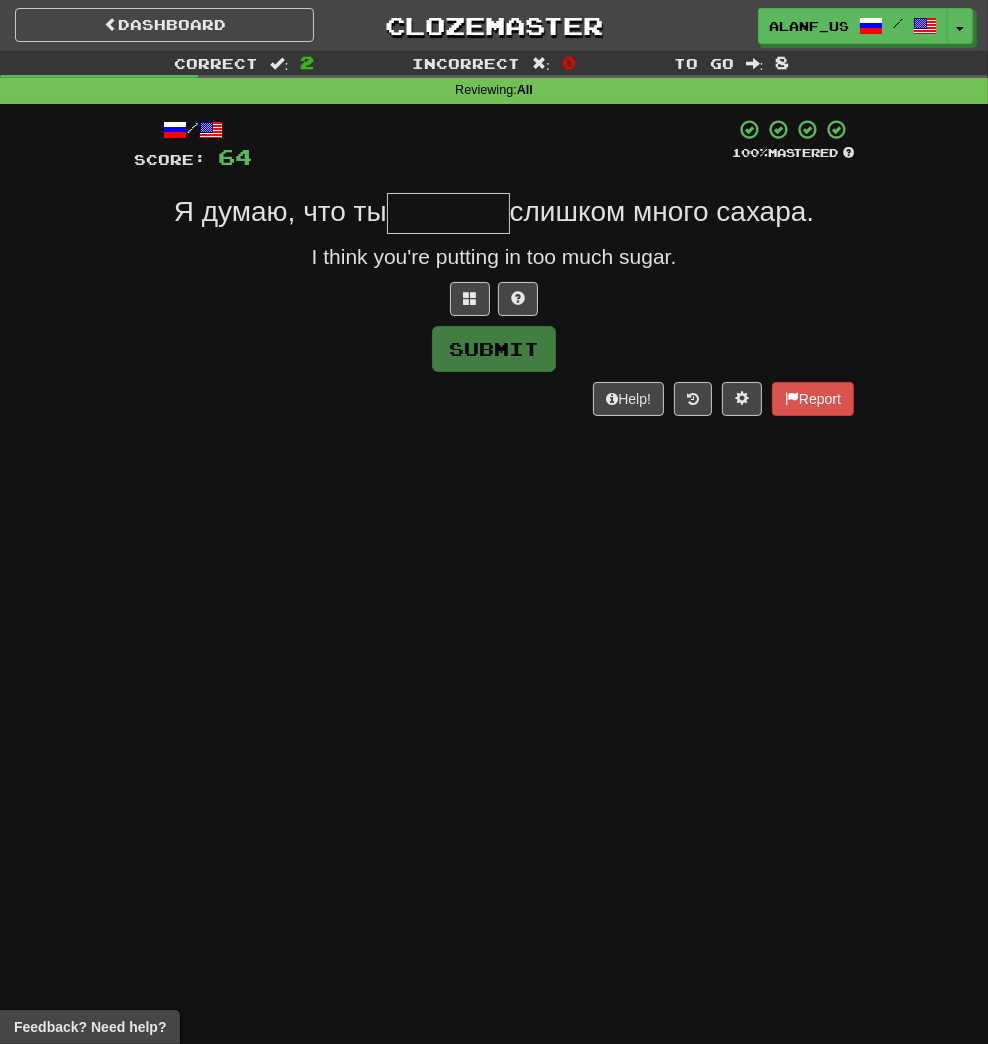 type on "*" 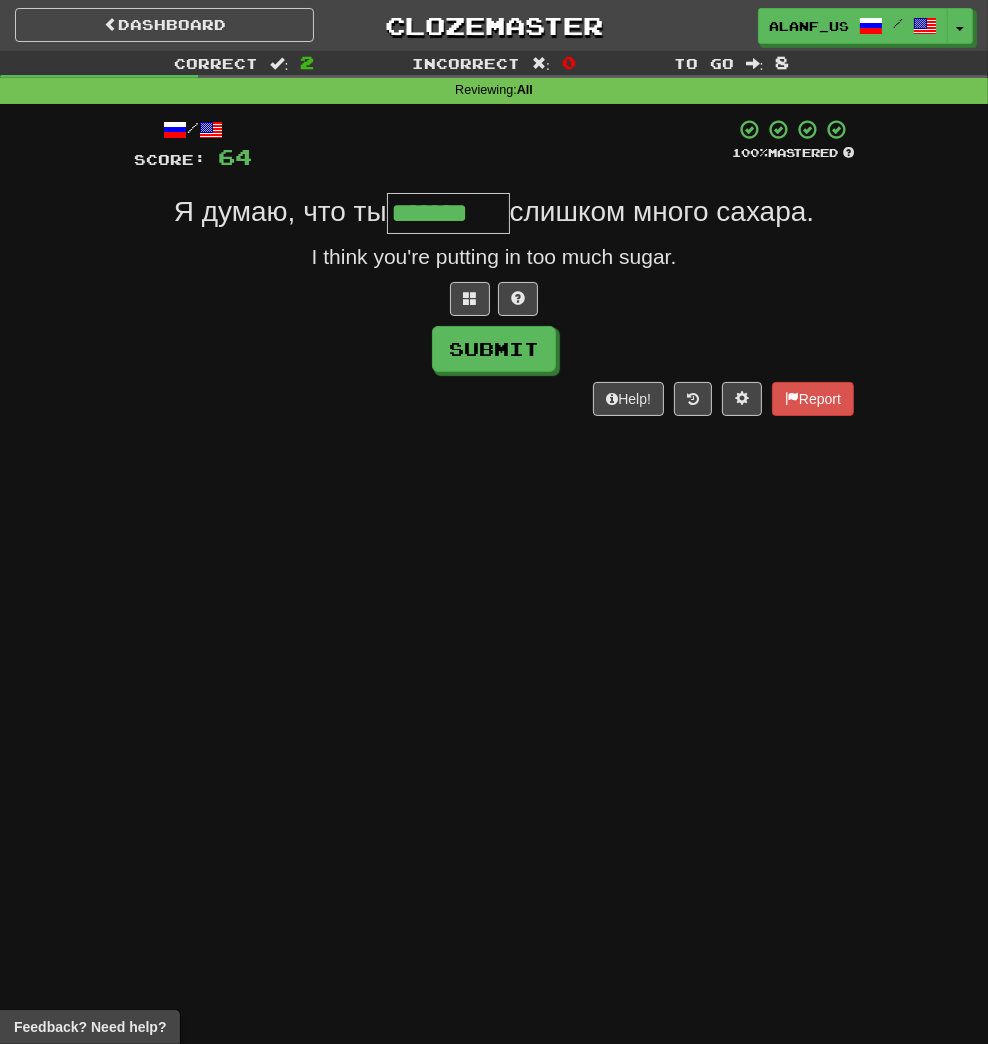 type on "*******" 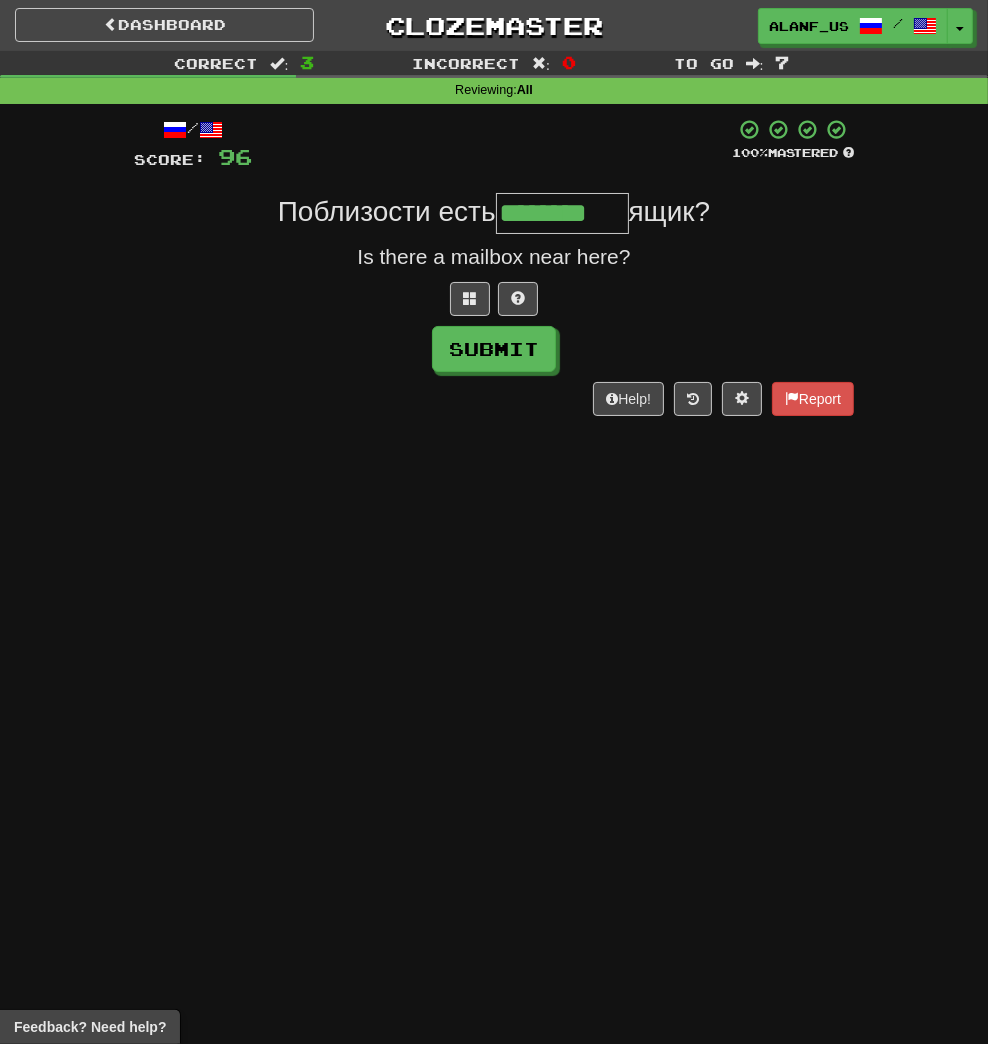type on "********" 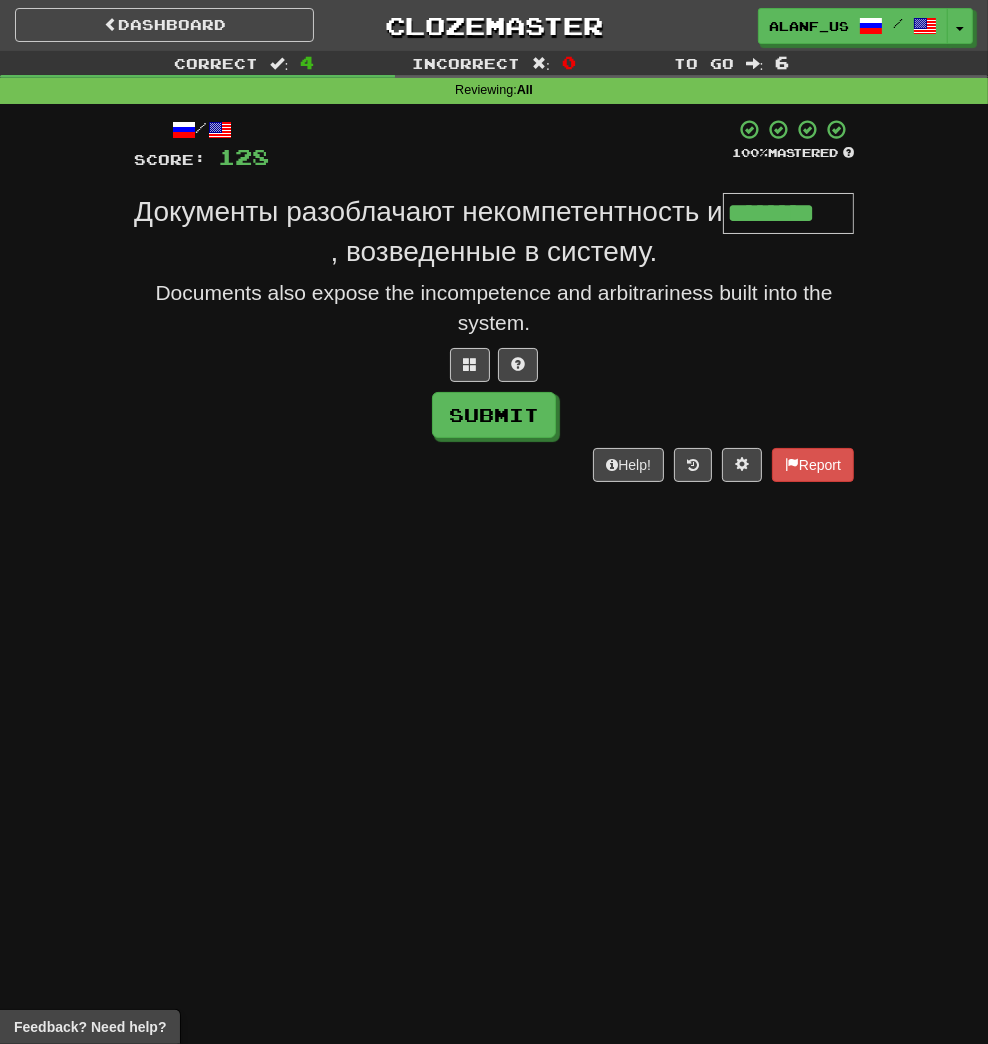 type on "********" 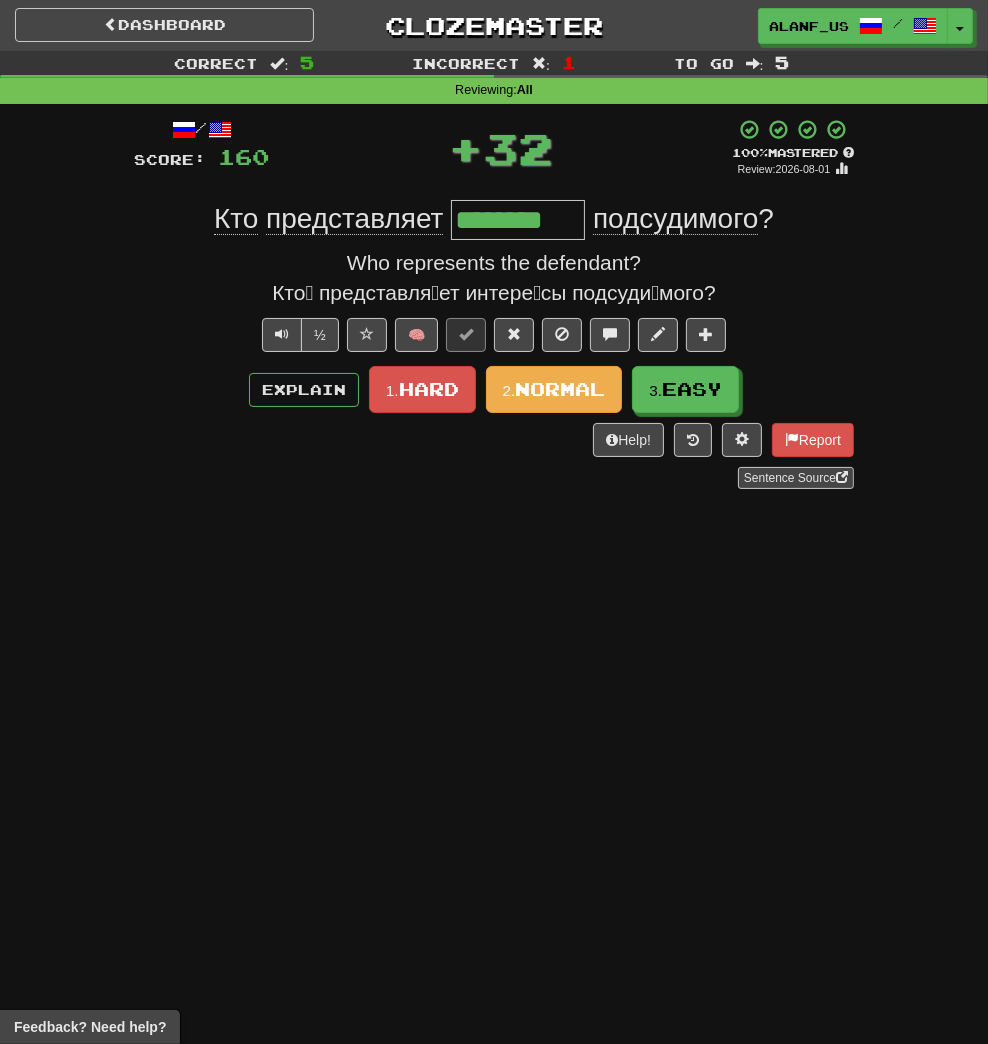 type on "********" 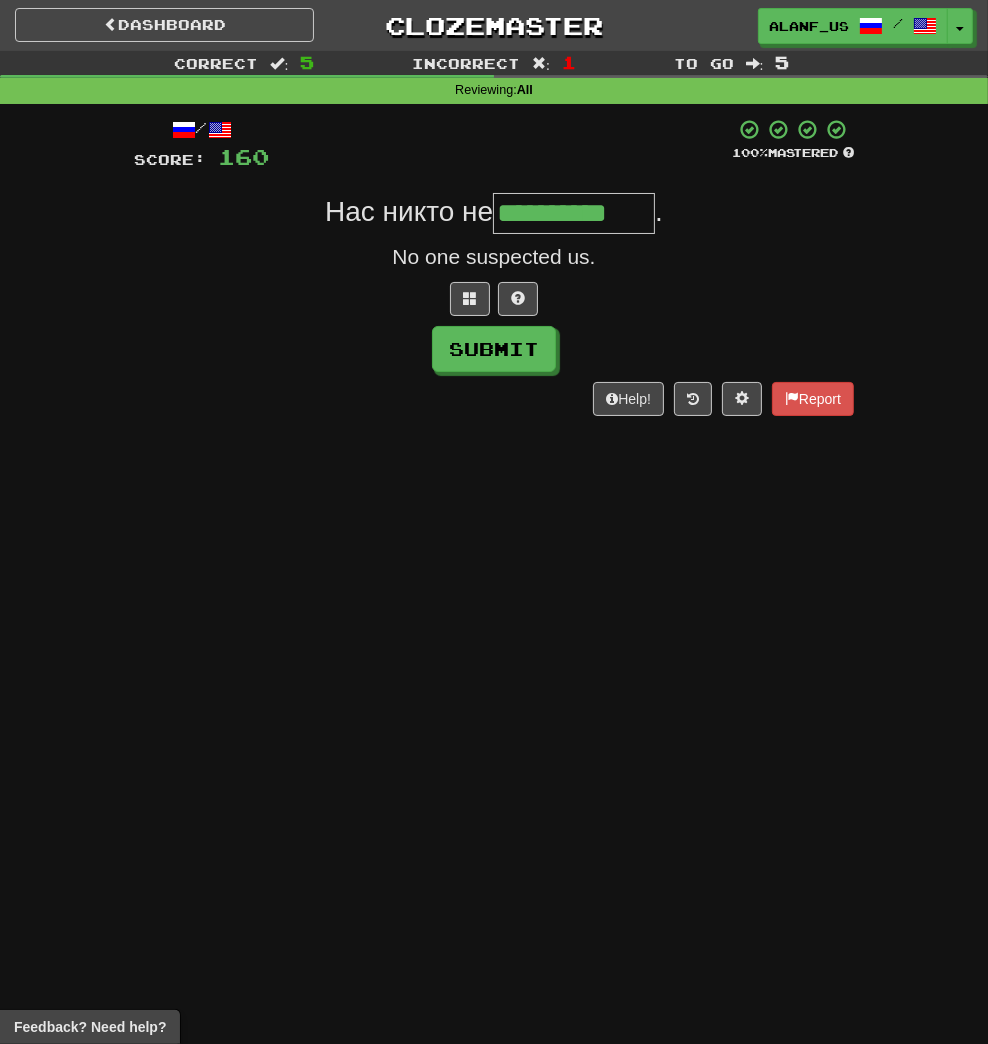 type on "**********" 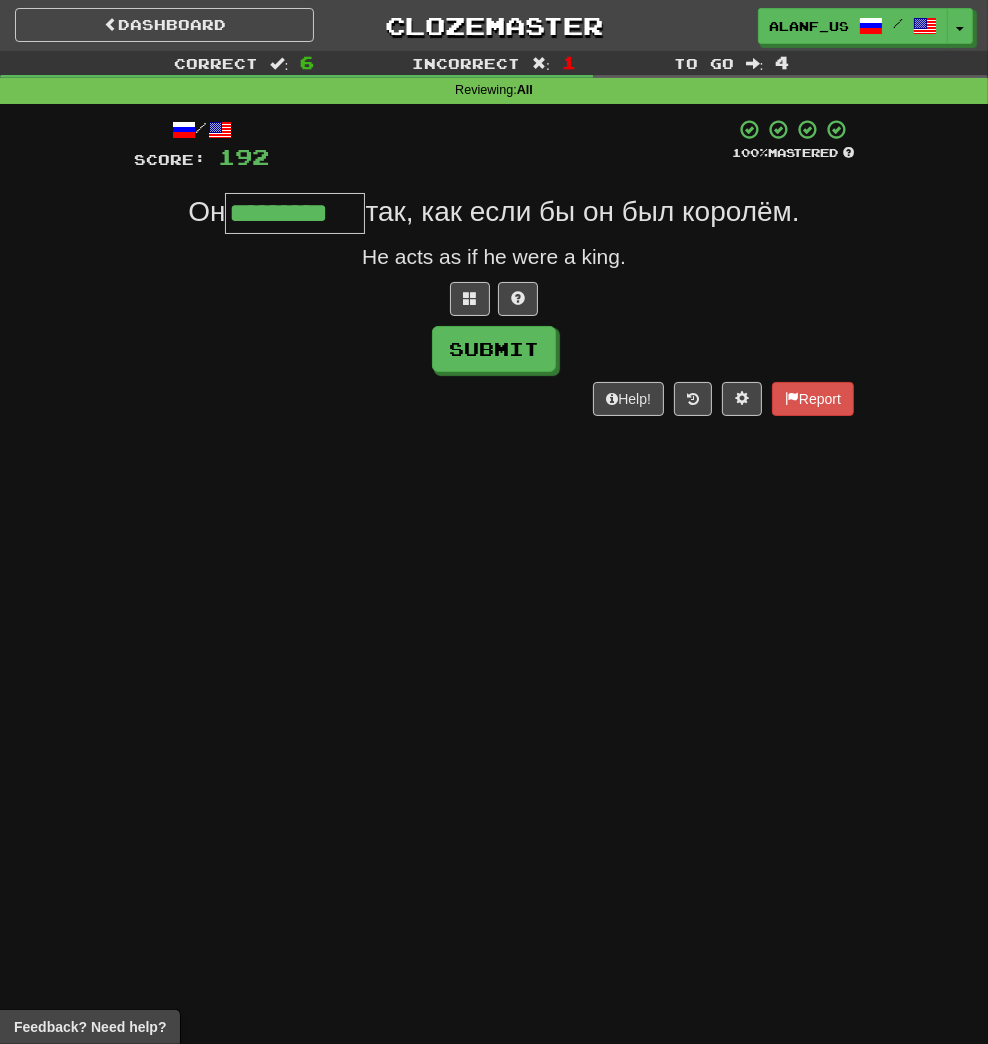 type on "*********" 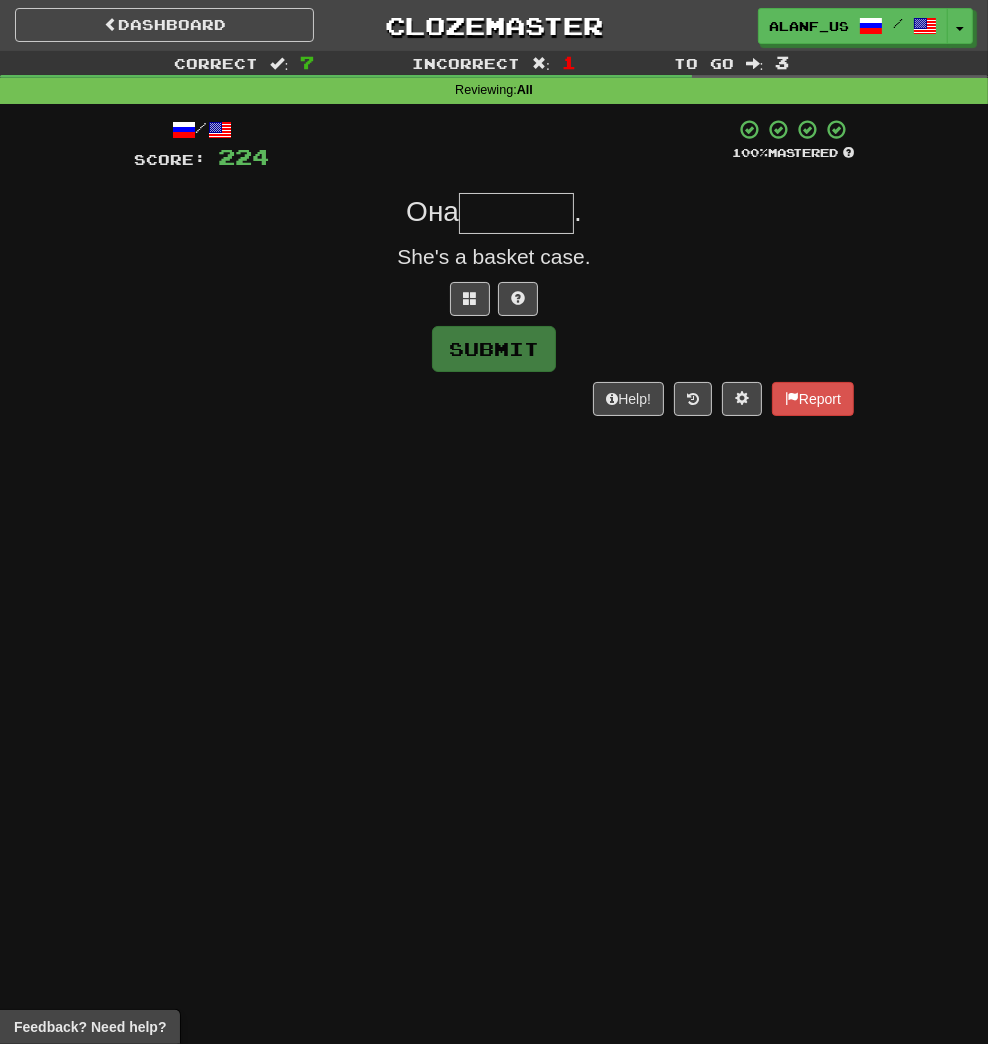 type on "*" 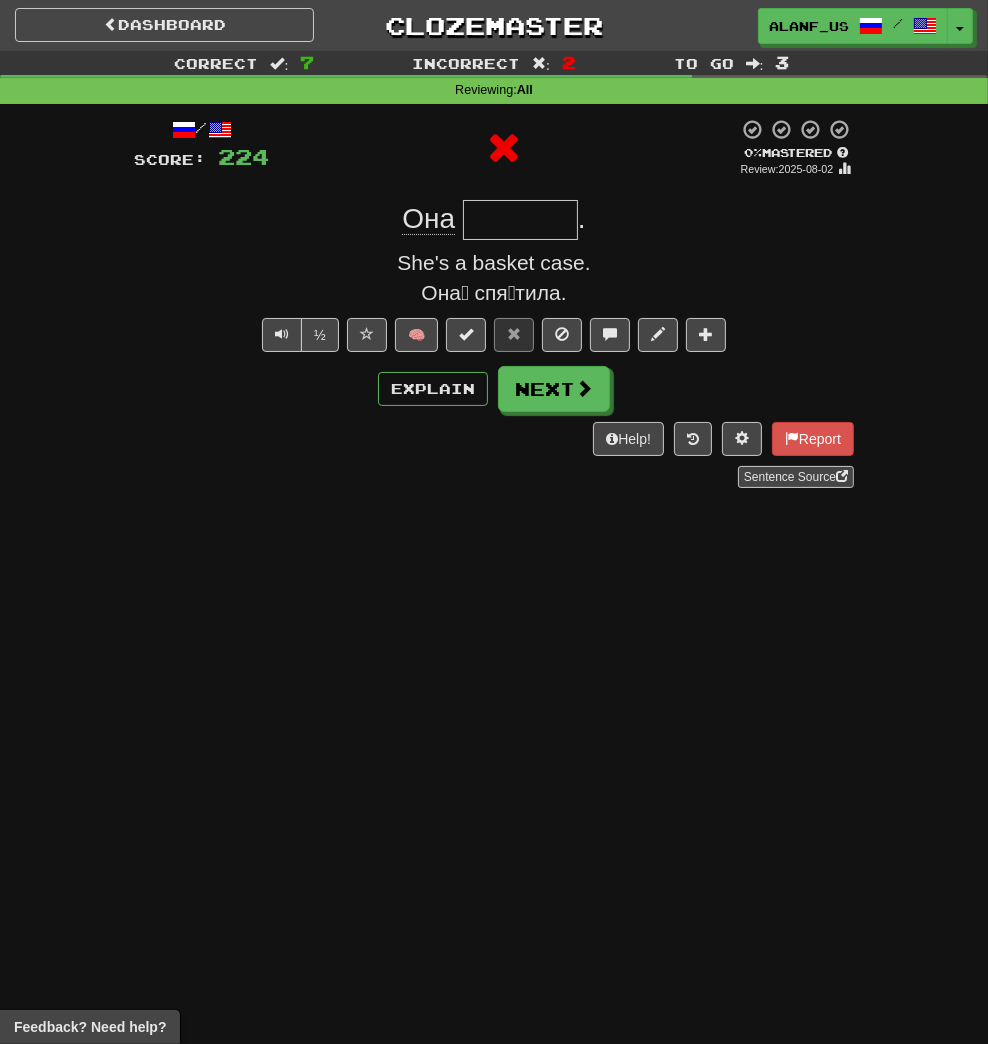type on "*******" 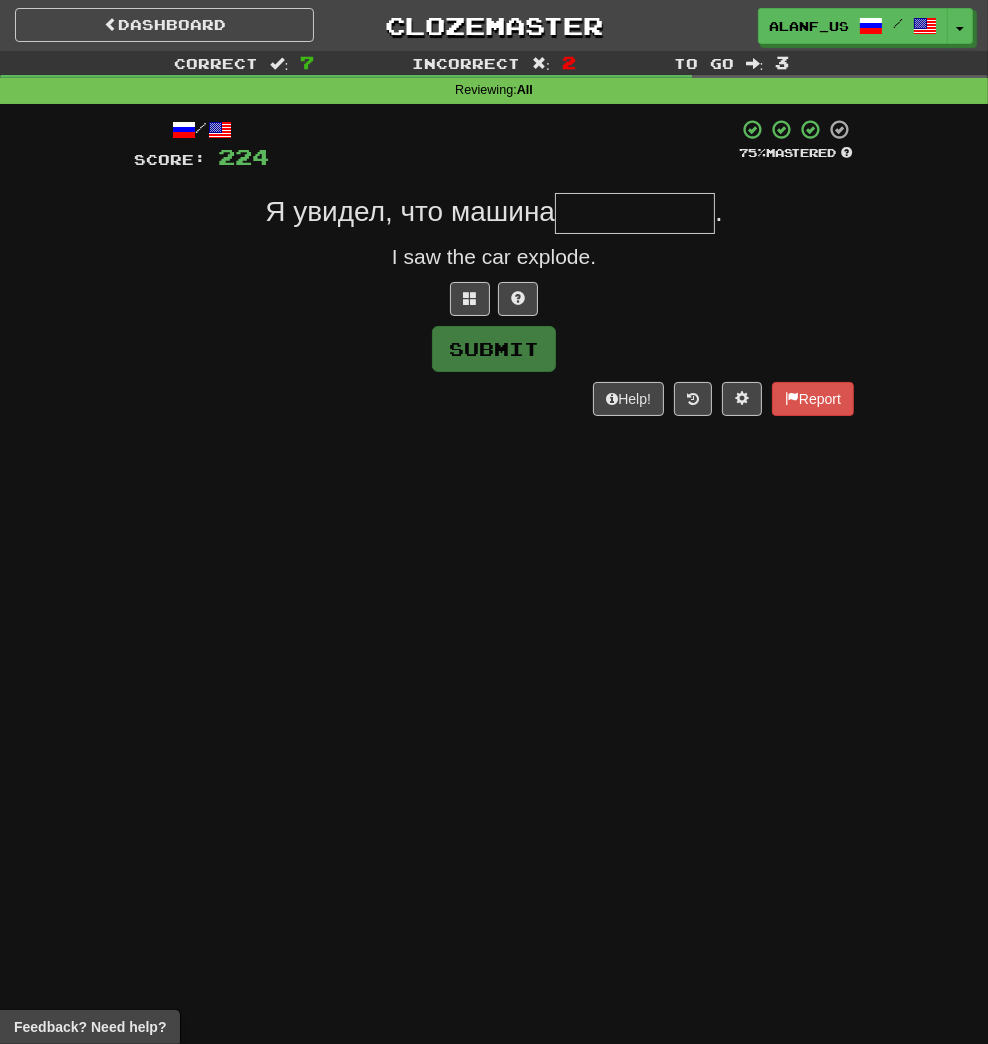 type on "*" 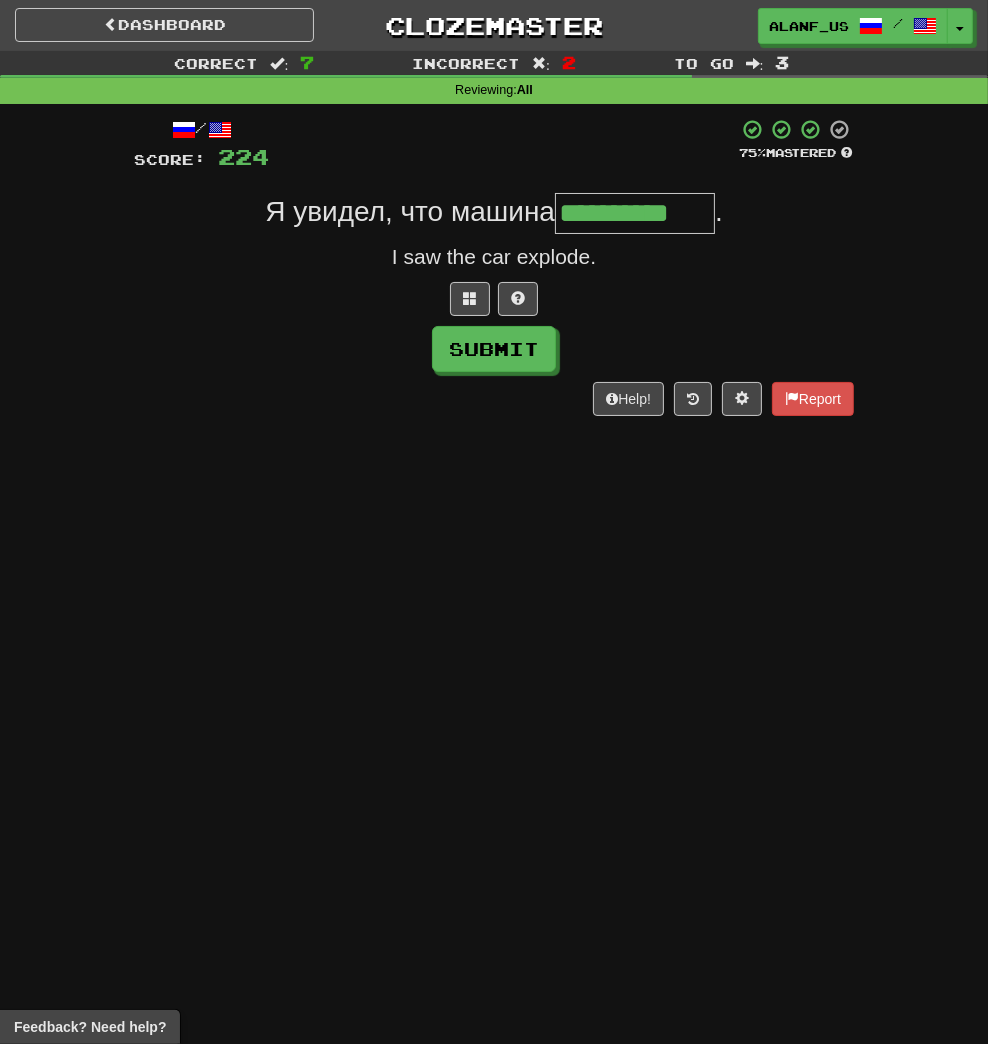 type on "**********" 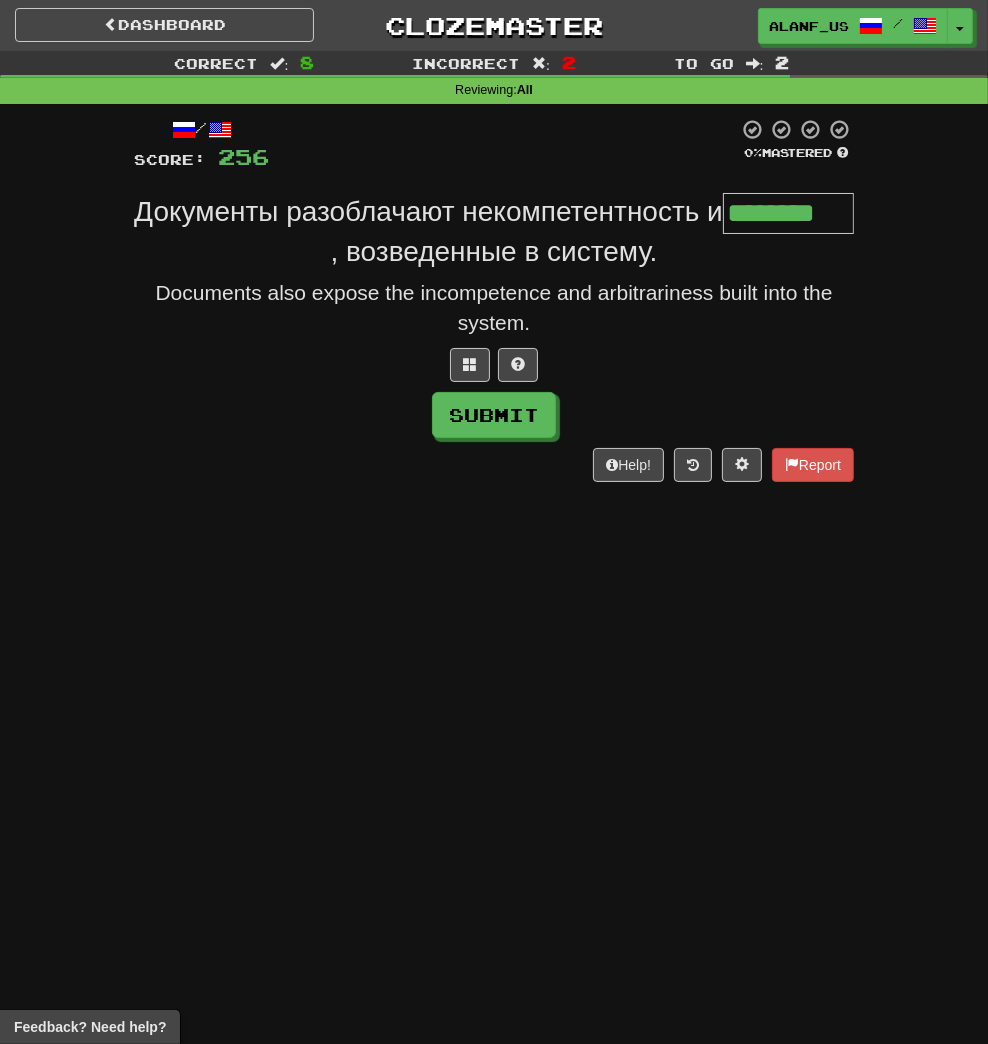 type on "********" 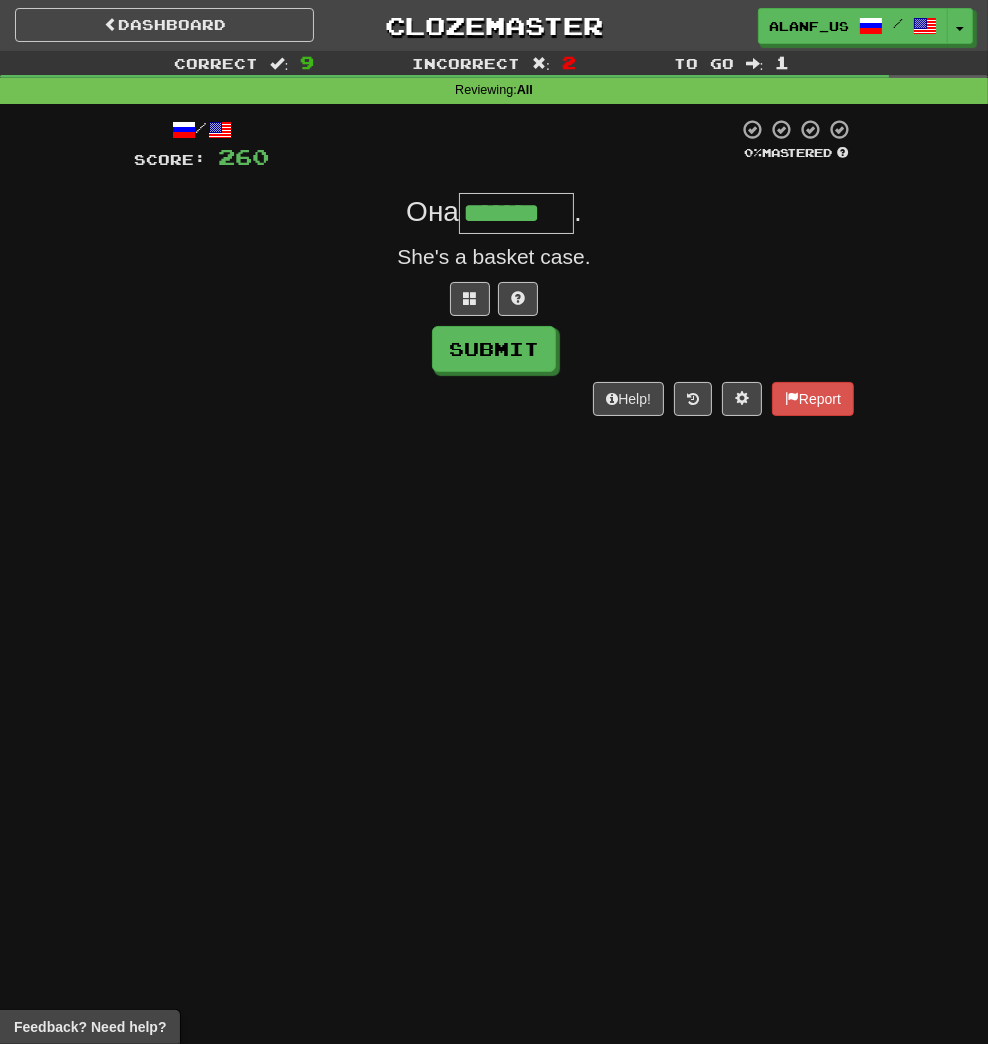 type on "*******" 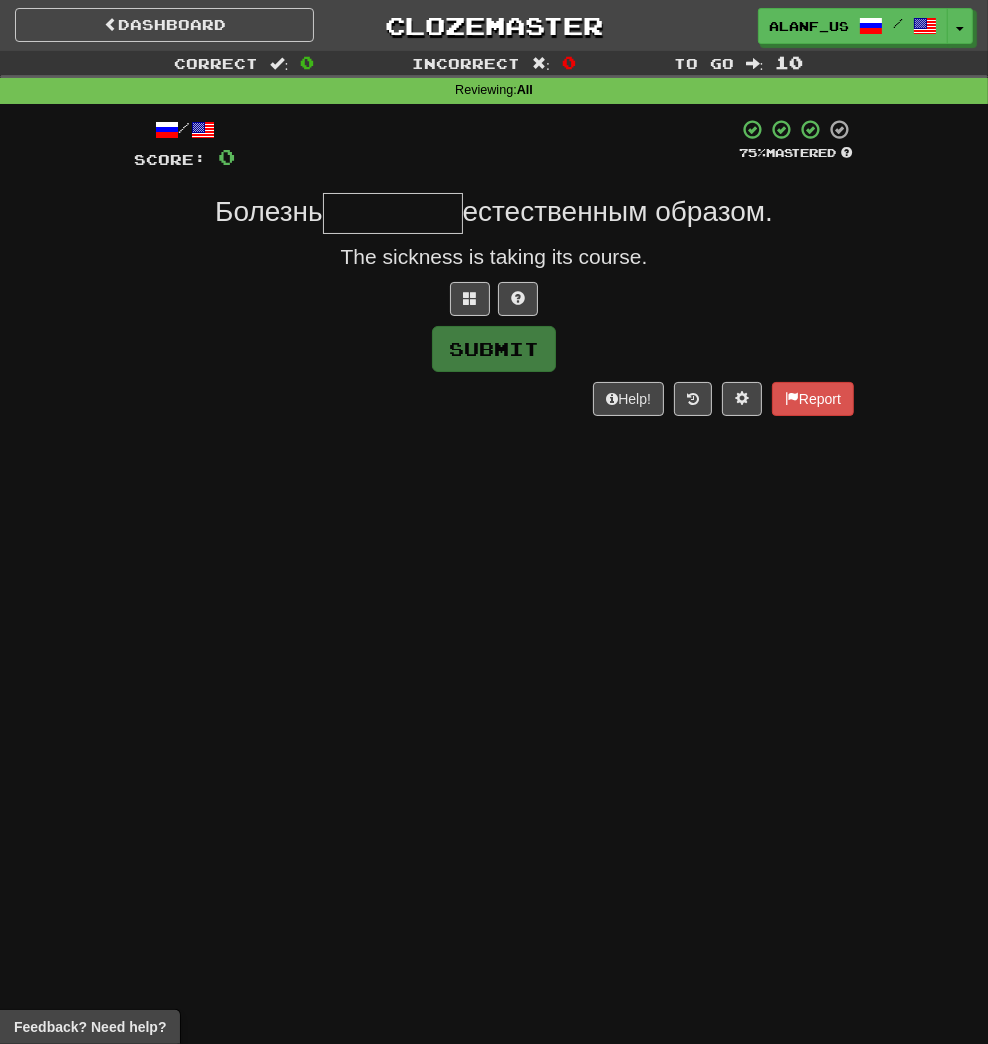 type on "*" 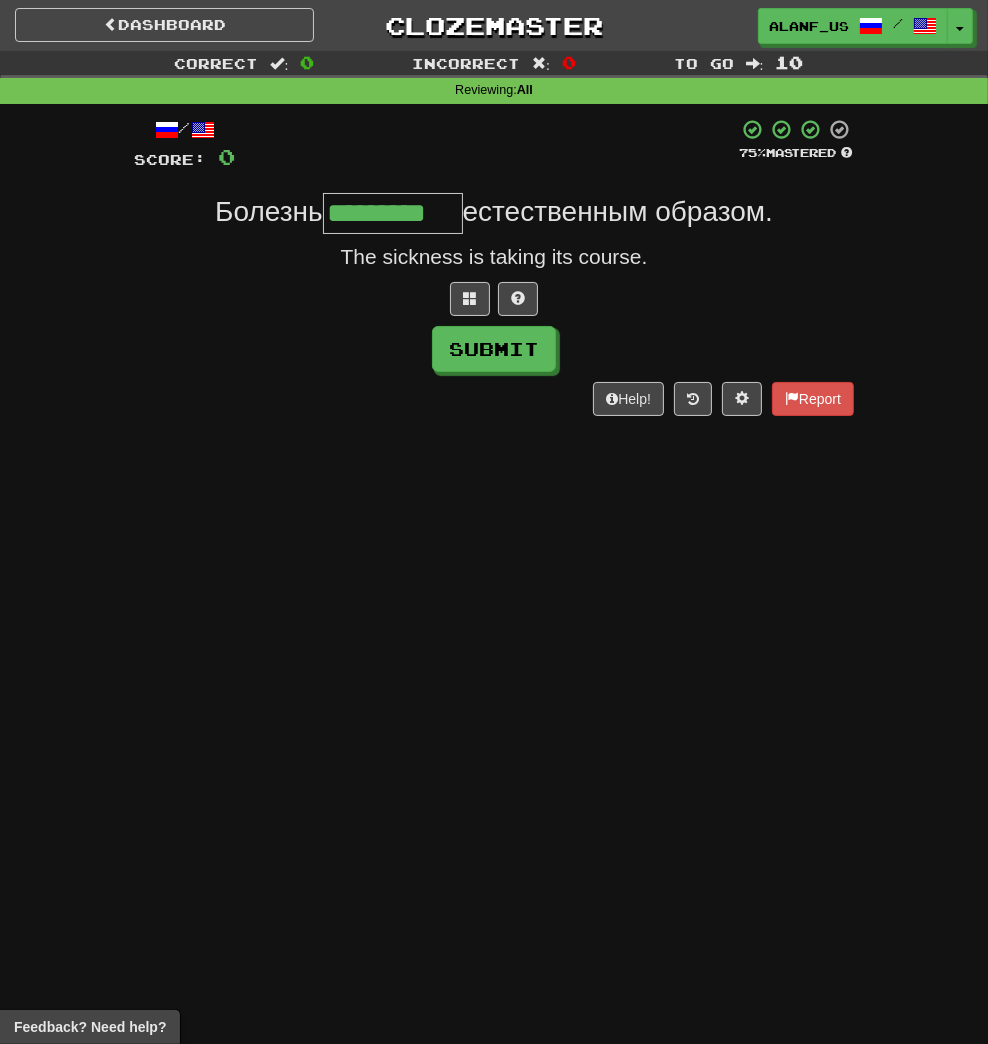 type on "*********" 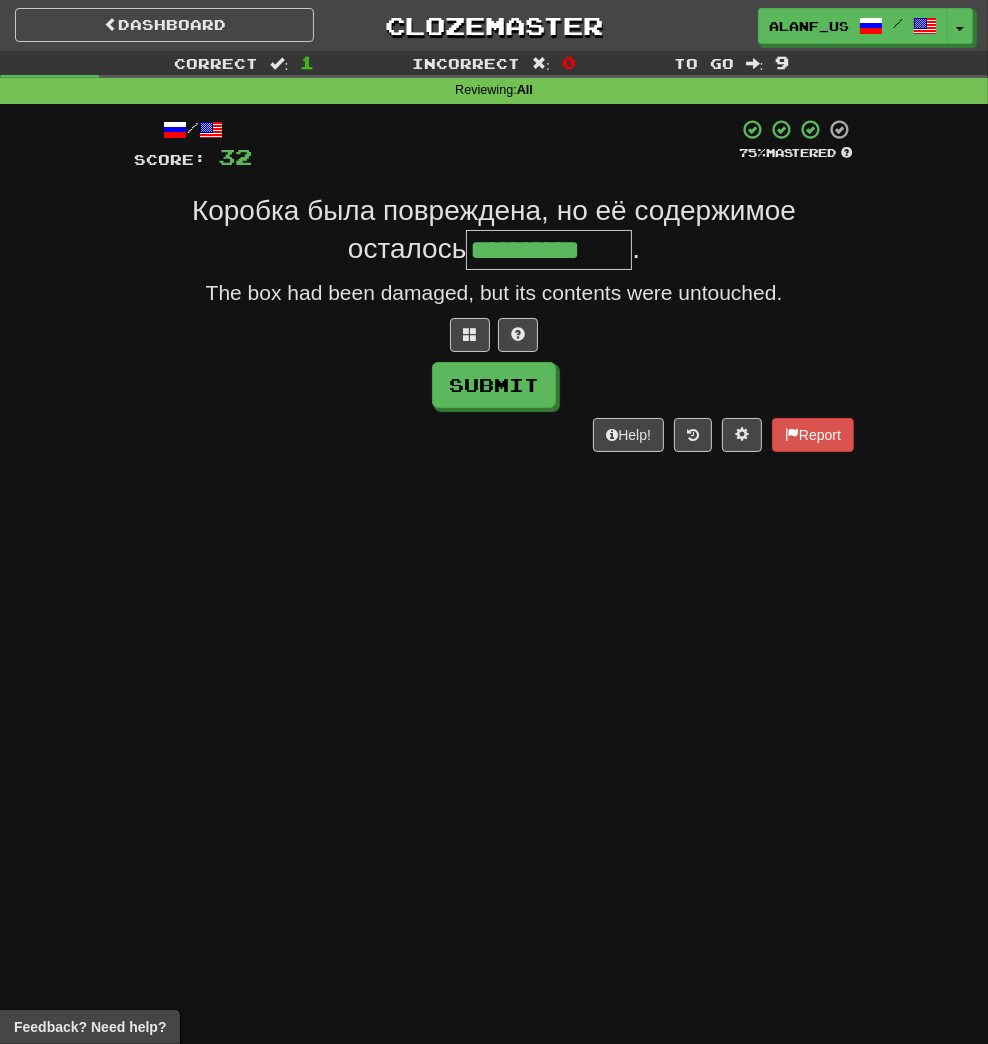 type on "**********" 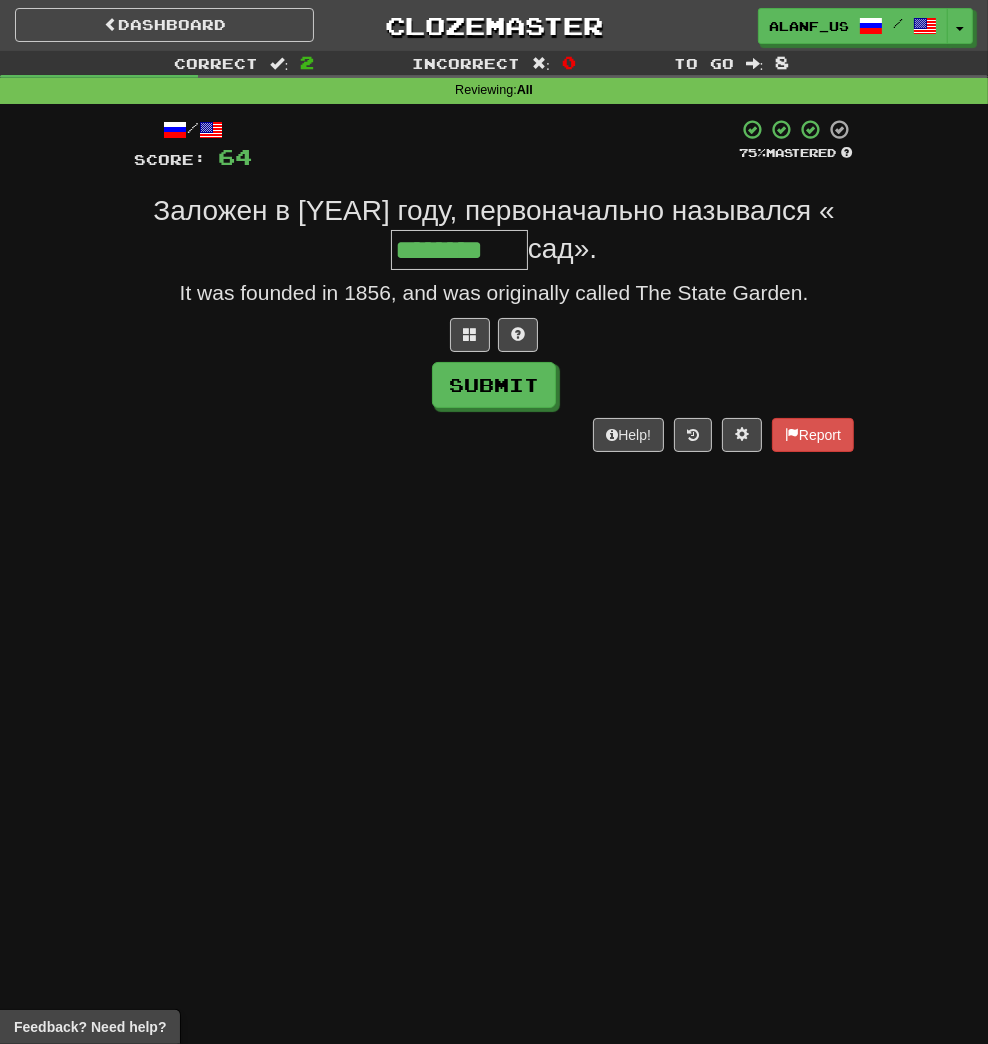 type on "********" 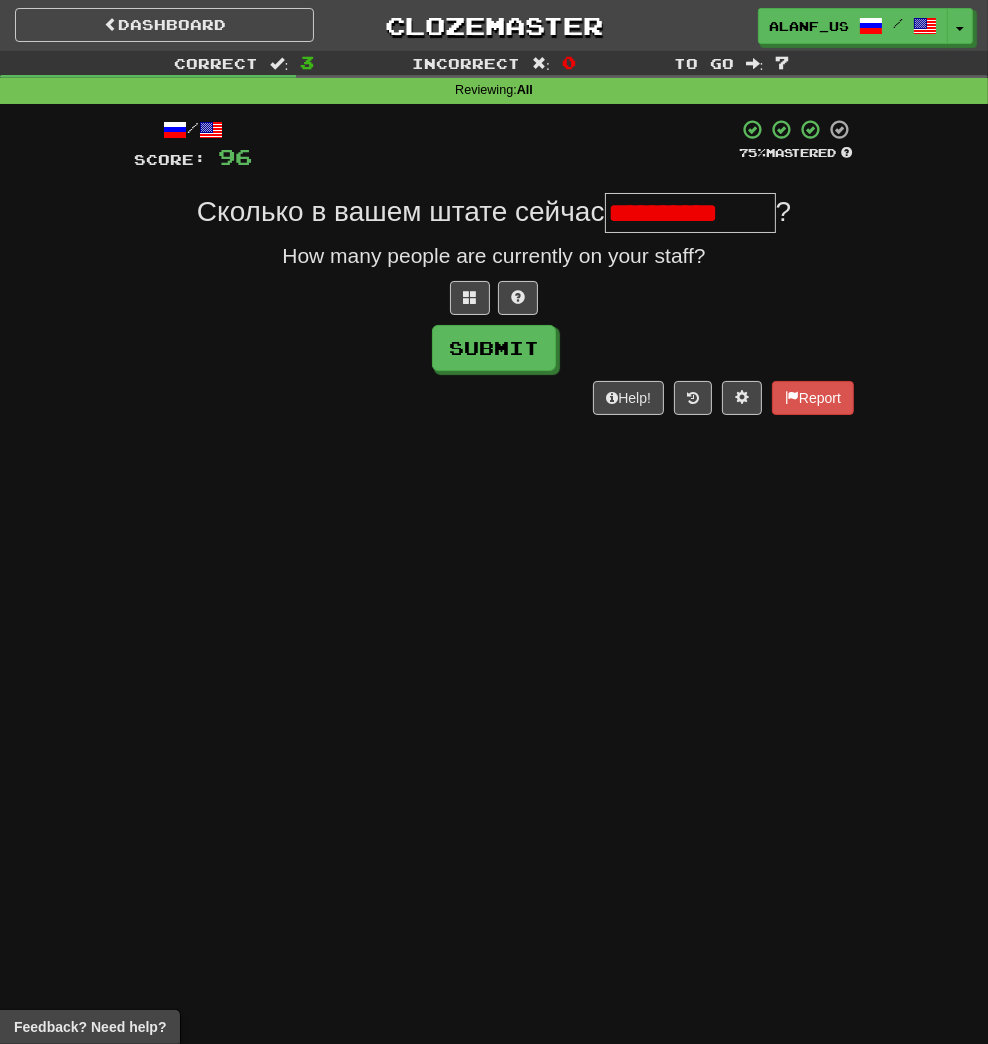 scroll, scrollTop: 0, scrollLeft: 0, axis: both 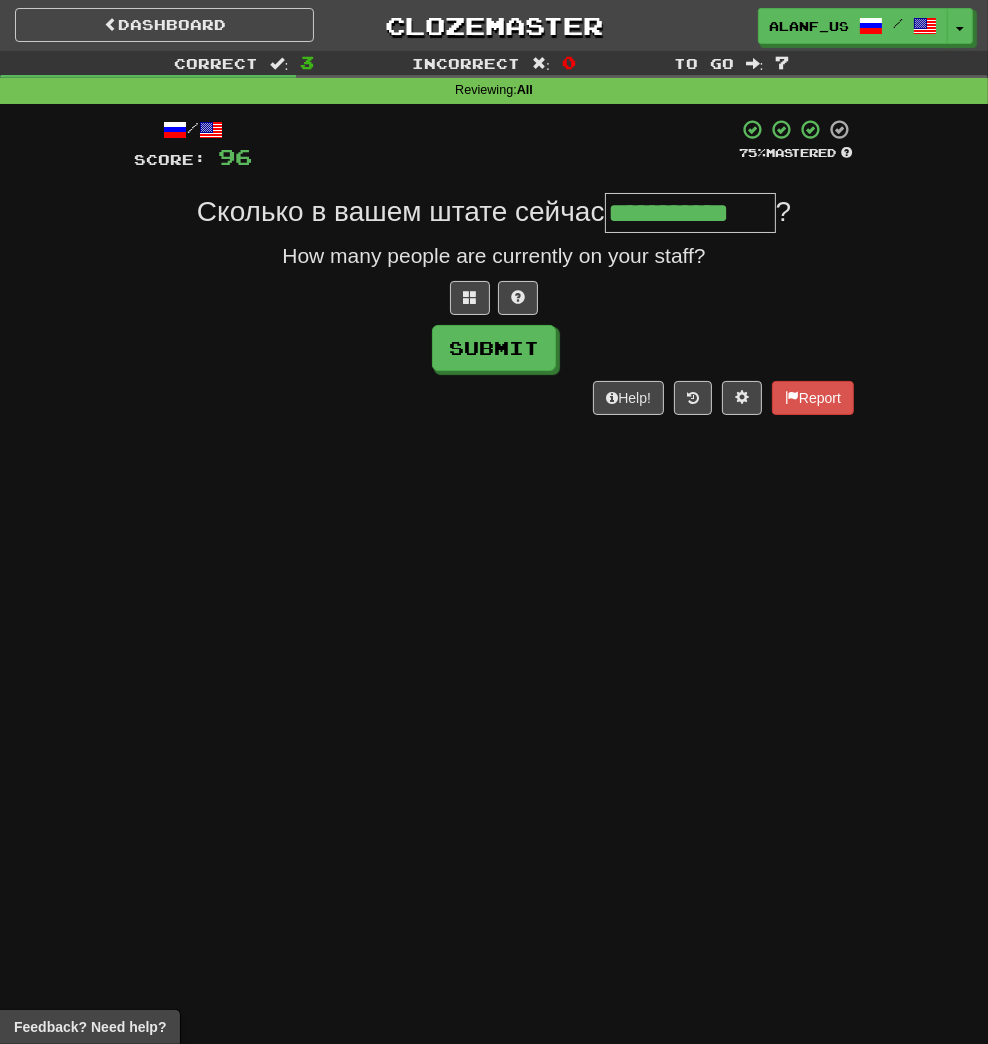 type on "**********" 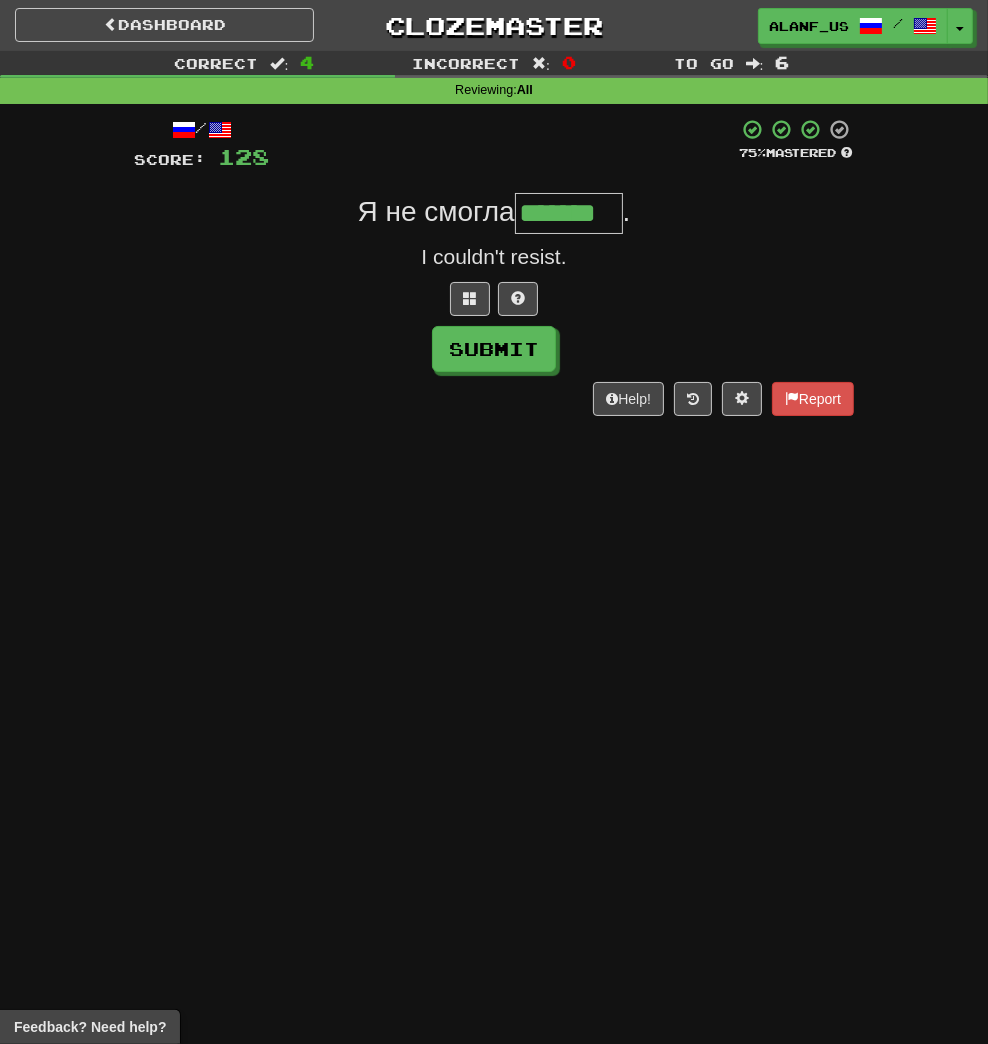type on "*******" 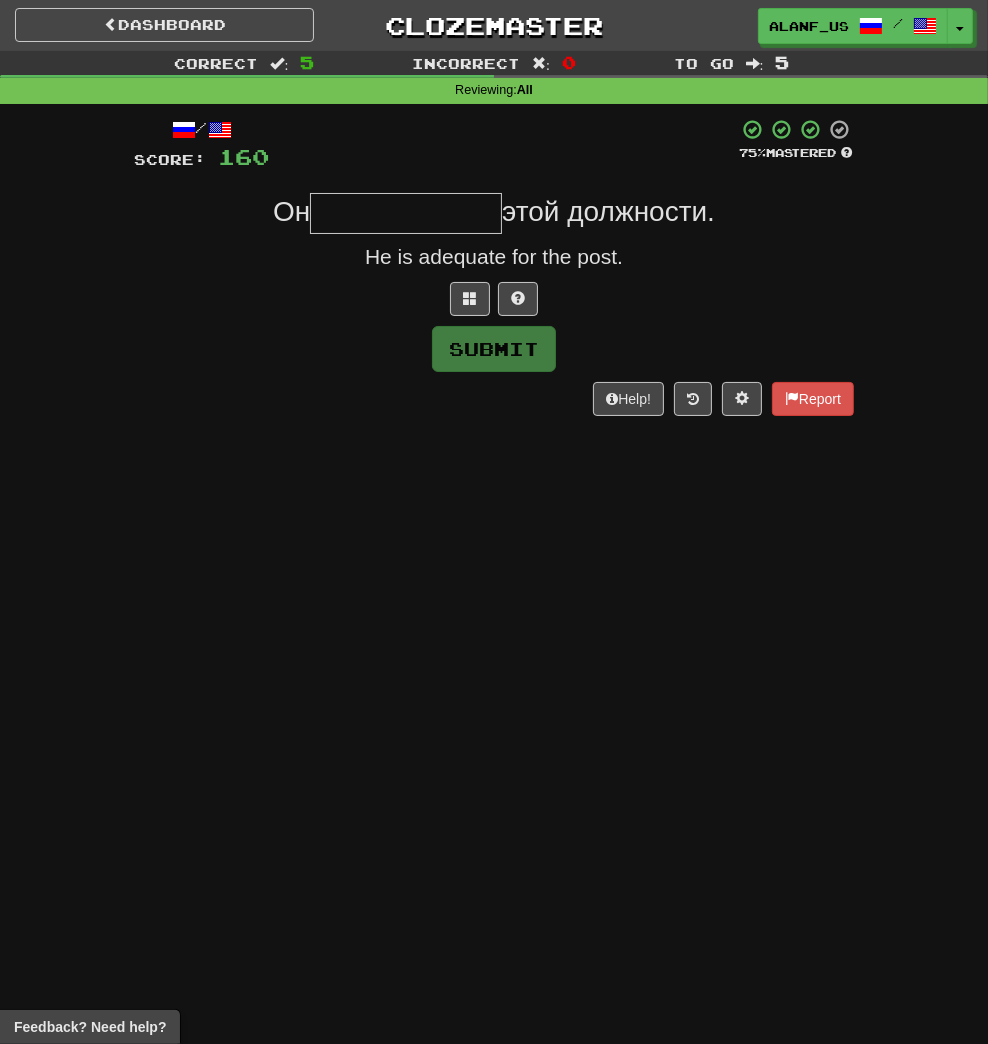 type on "*" 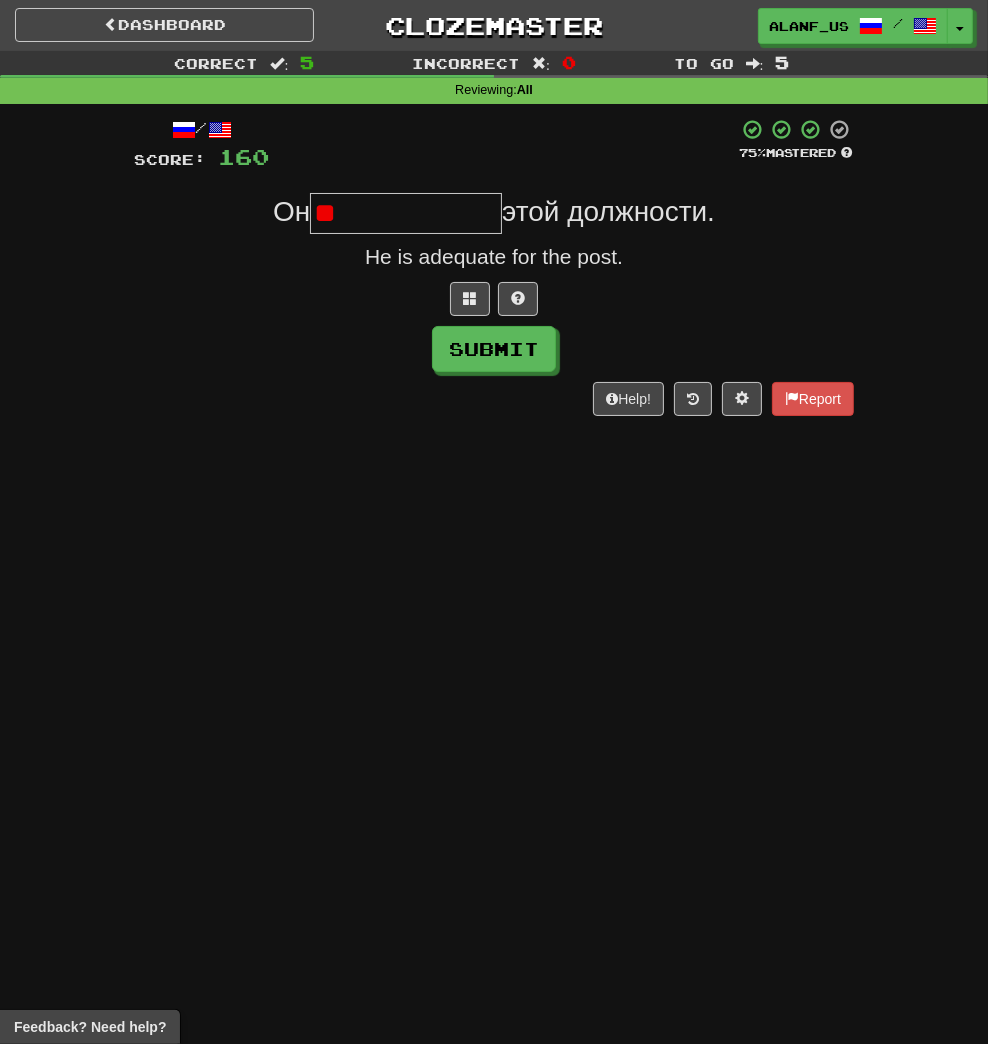 type on "*" 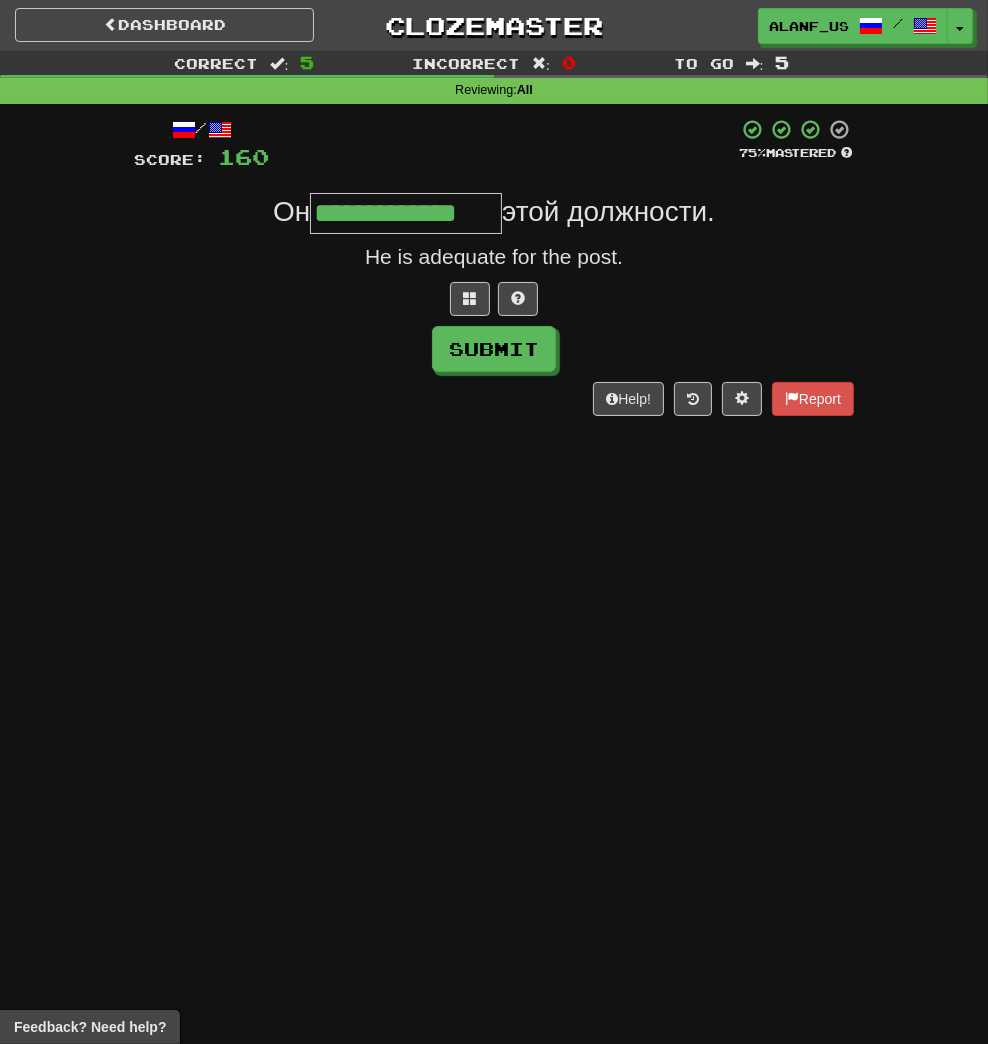 type on "**********" 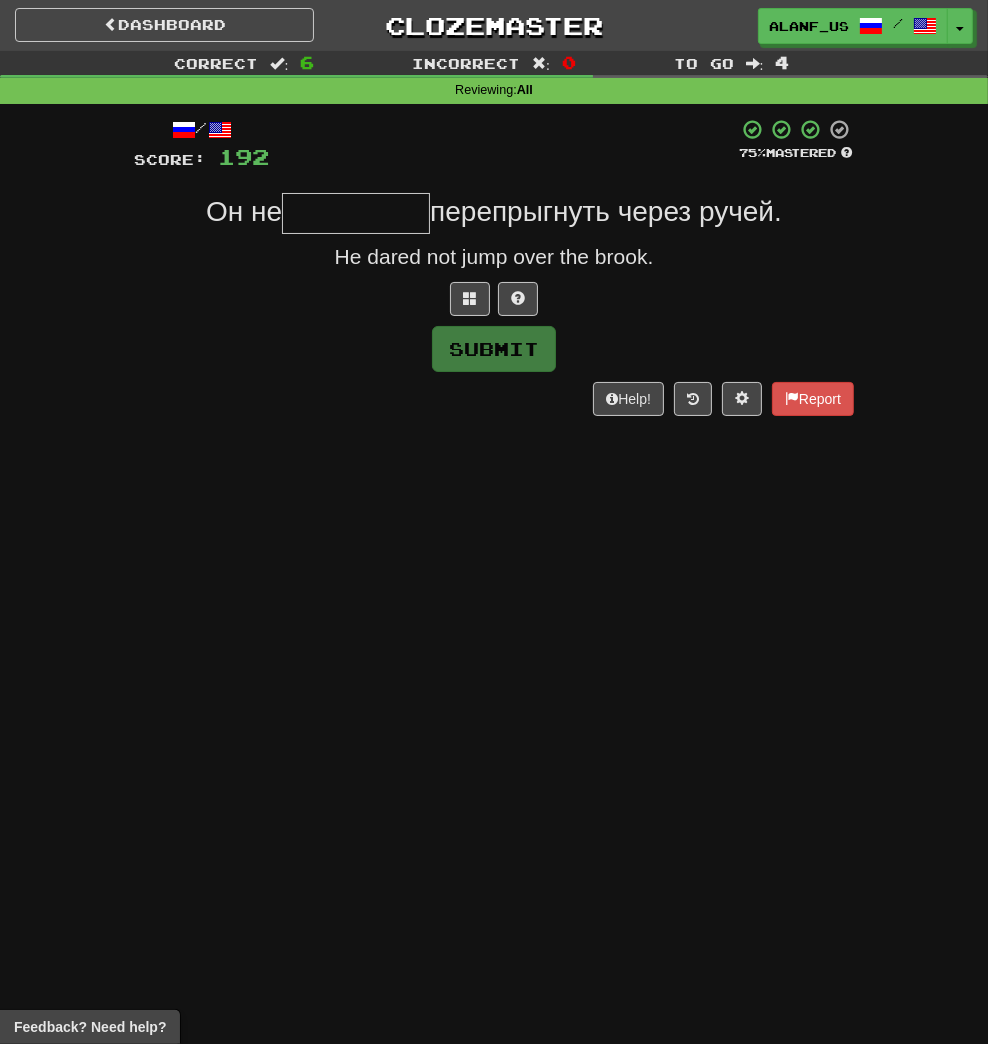 type on "*" 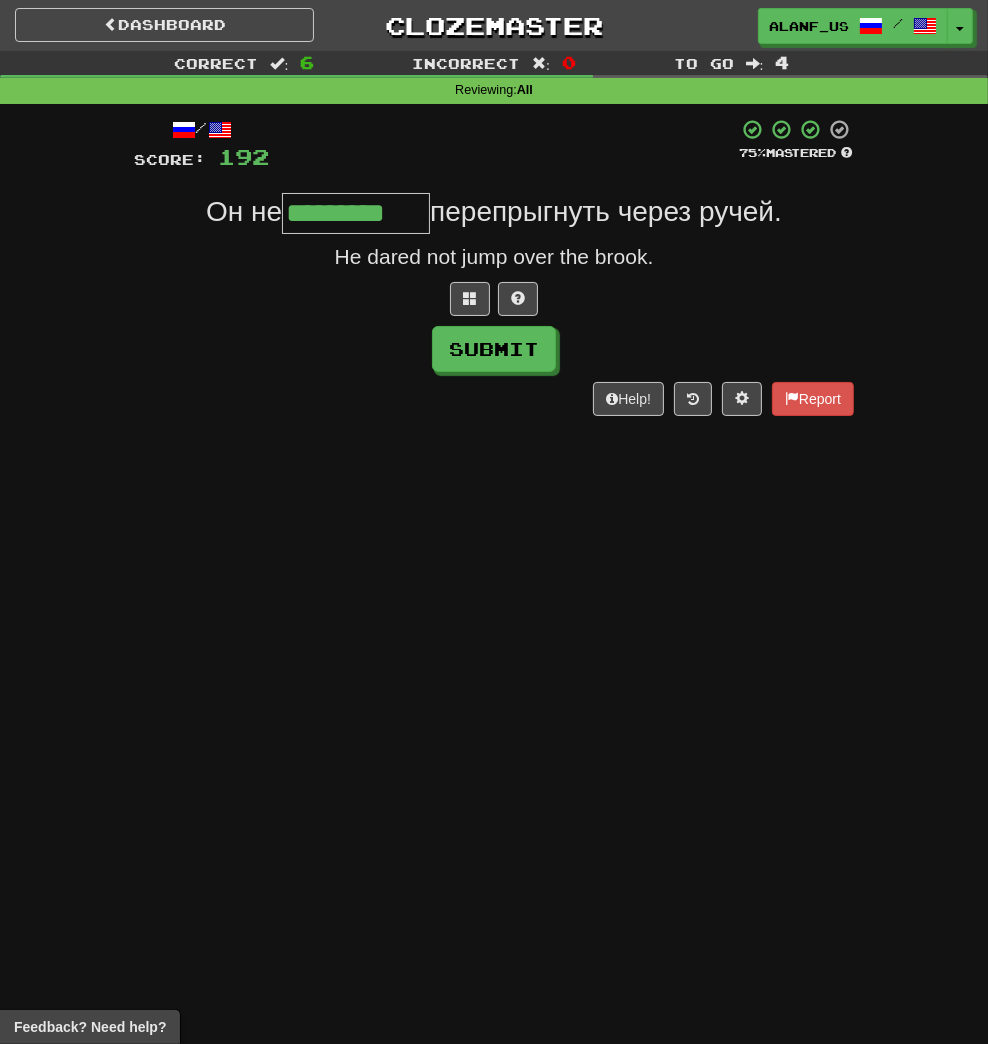 type on "*********" 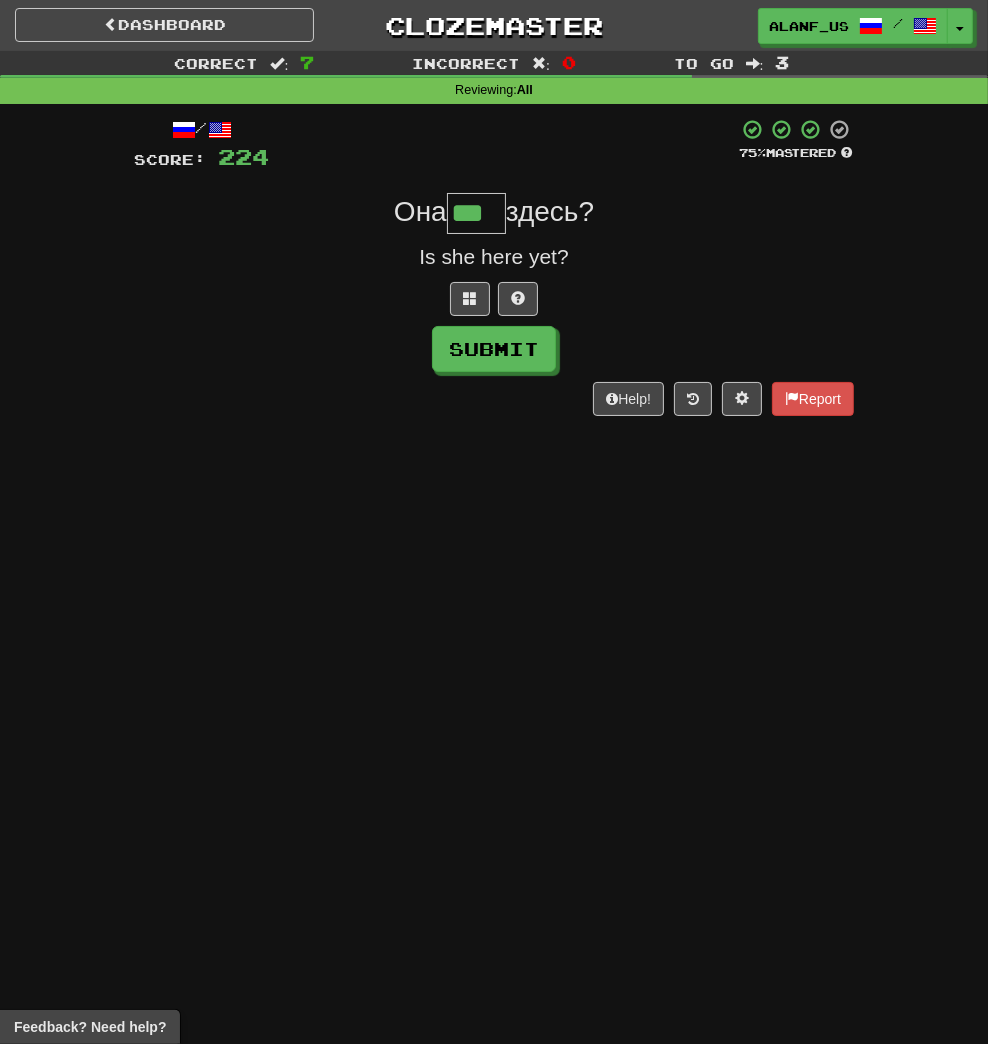 type on "***" 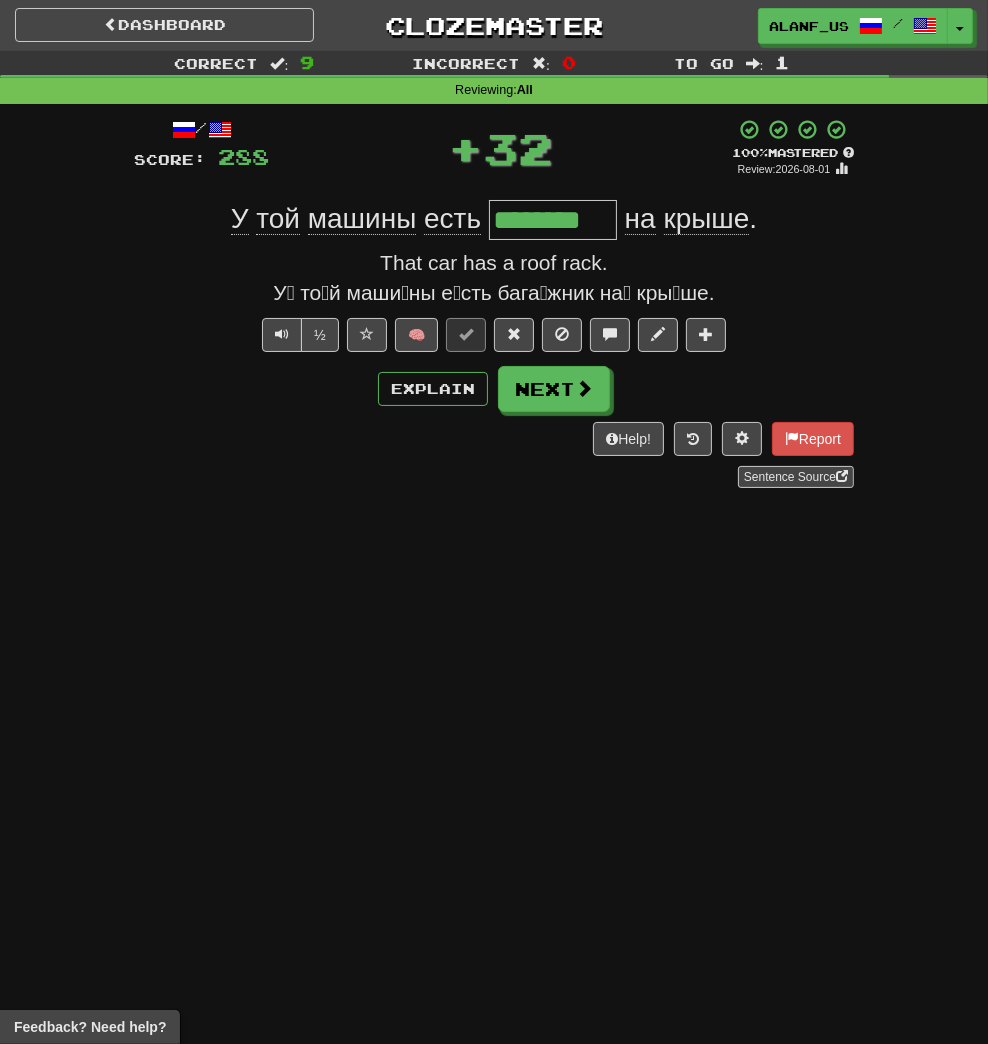 type on "********" 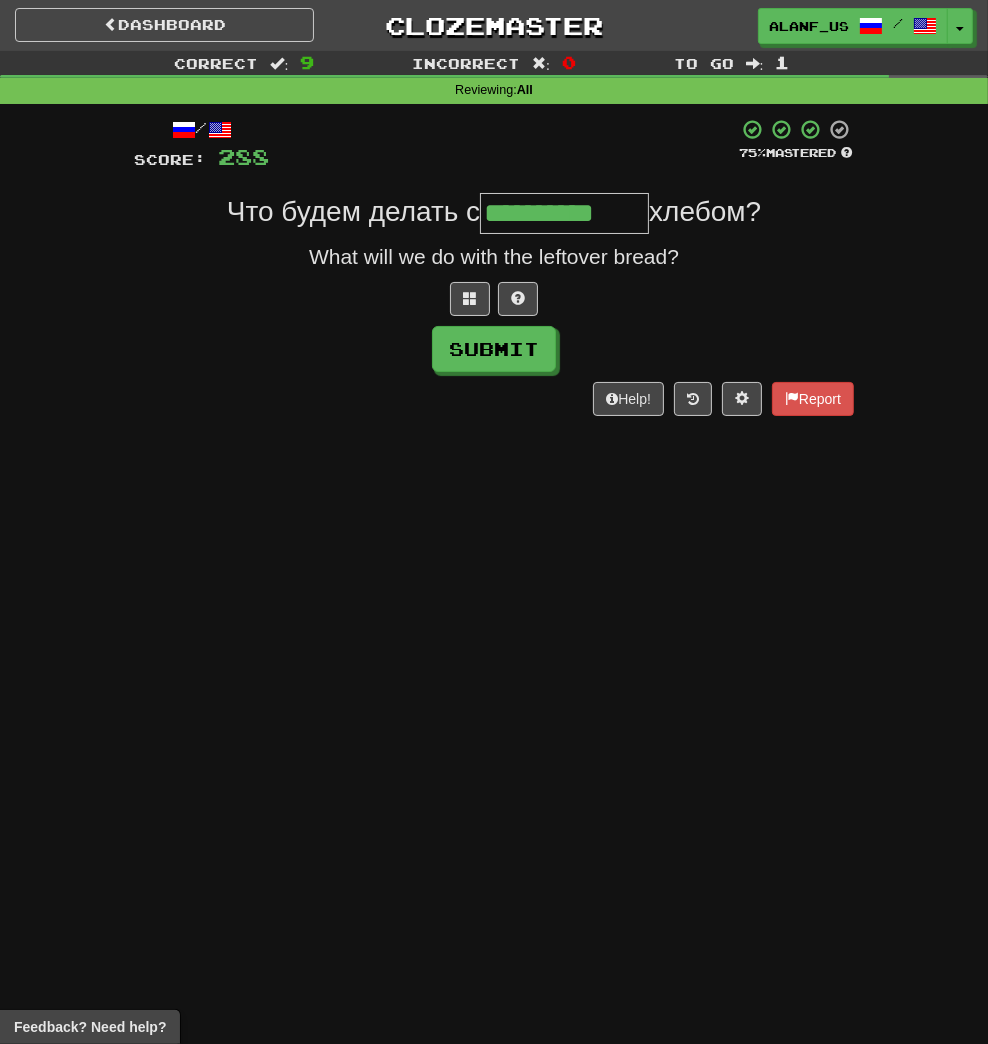 type on "**********" 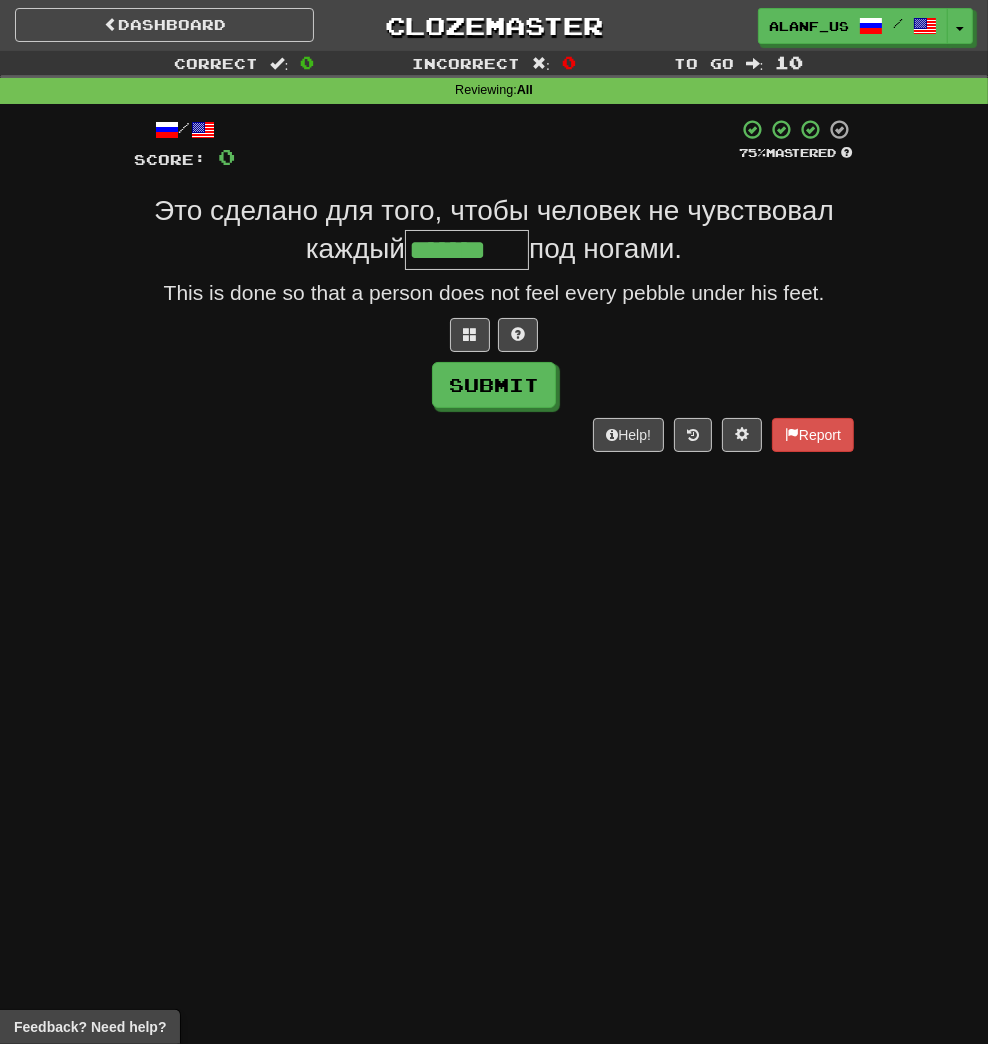type on "*******" 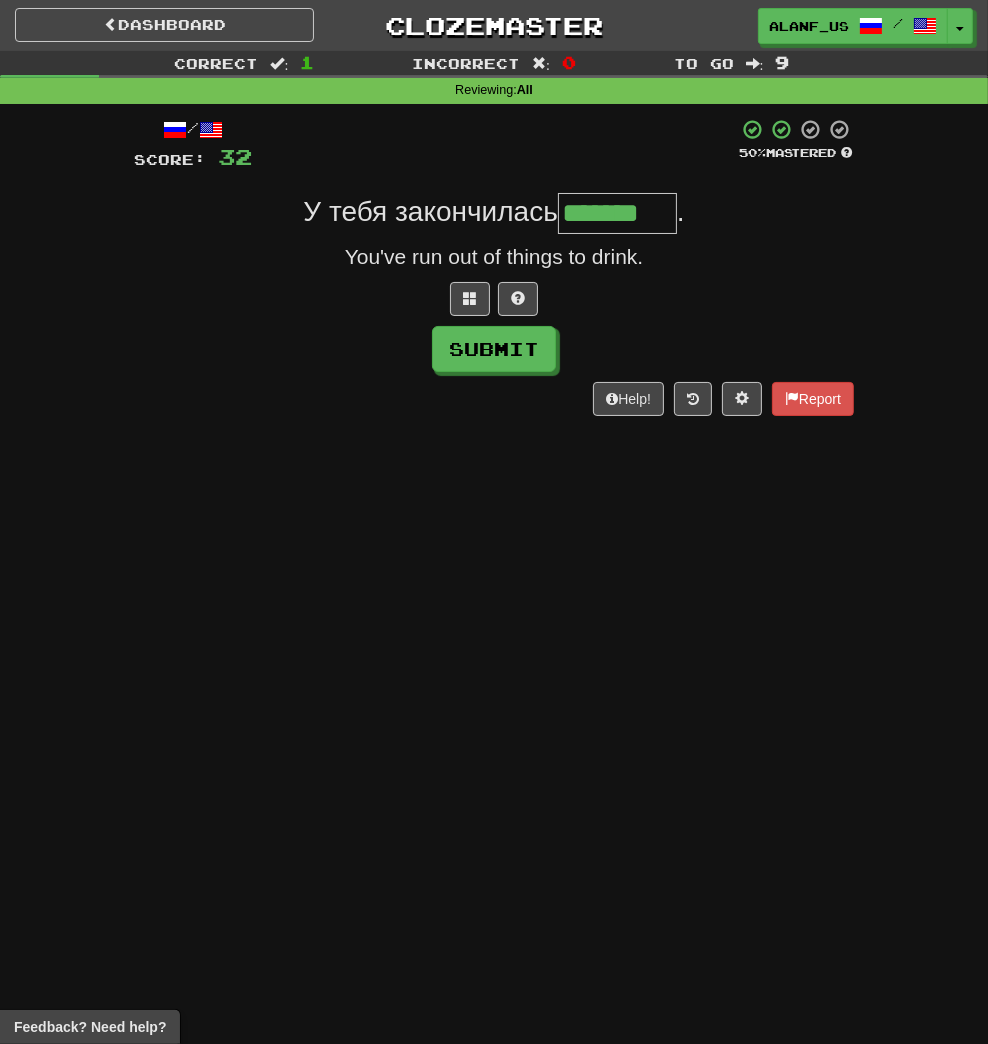 type on "*******" 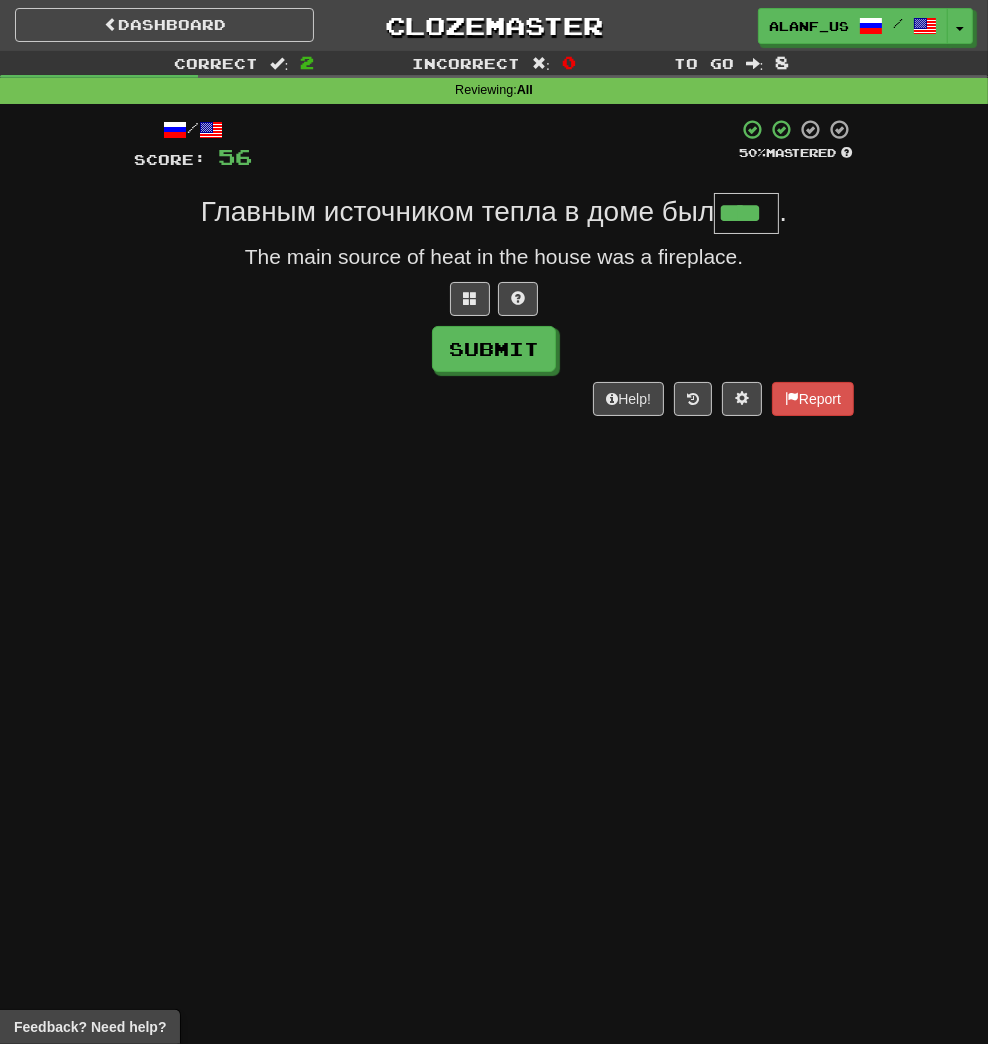 type on "****" 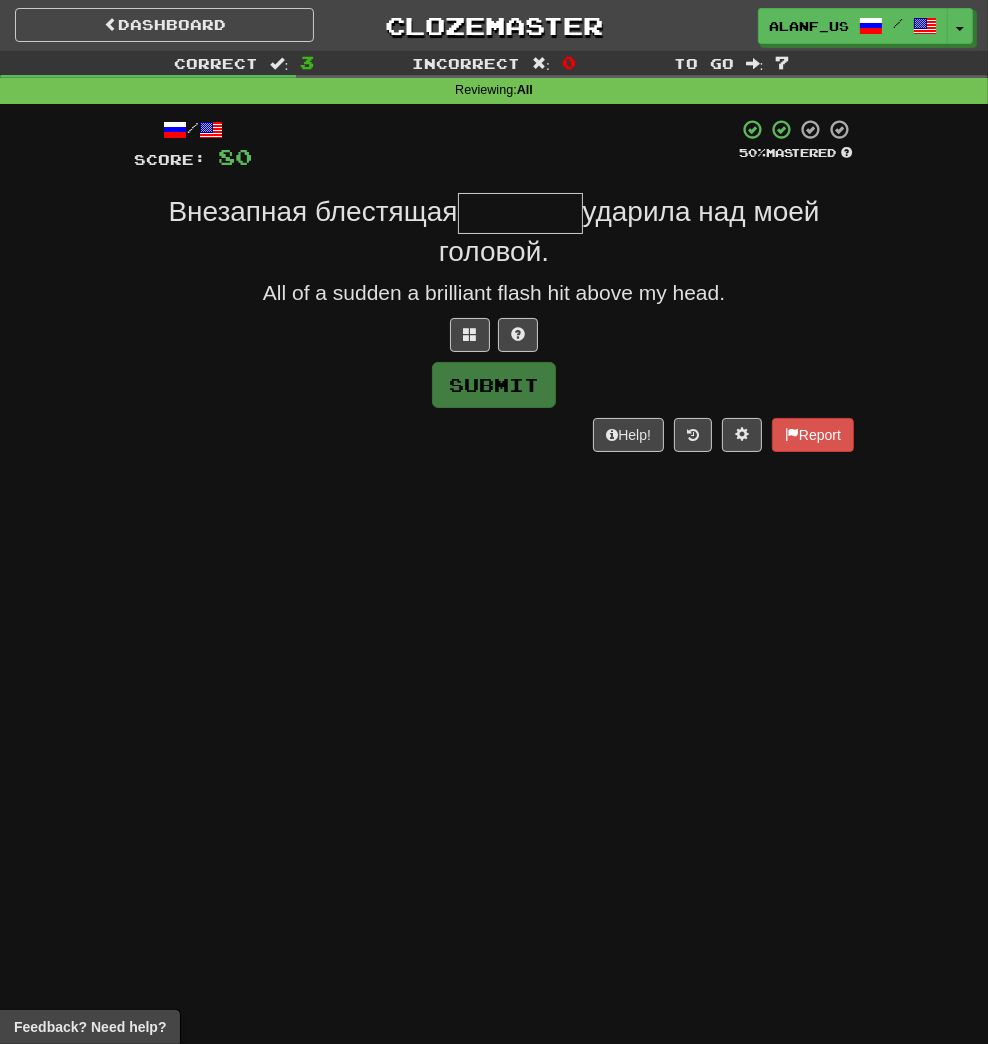 type on "*" 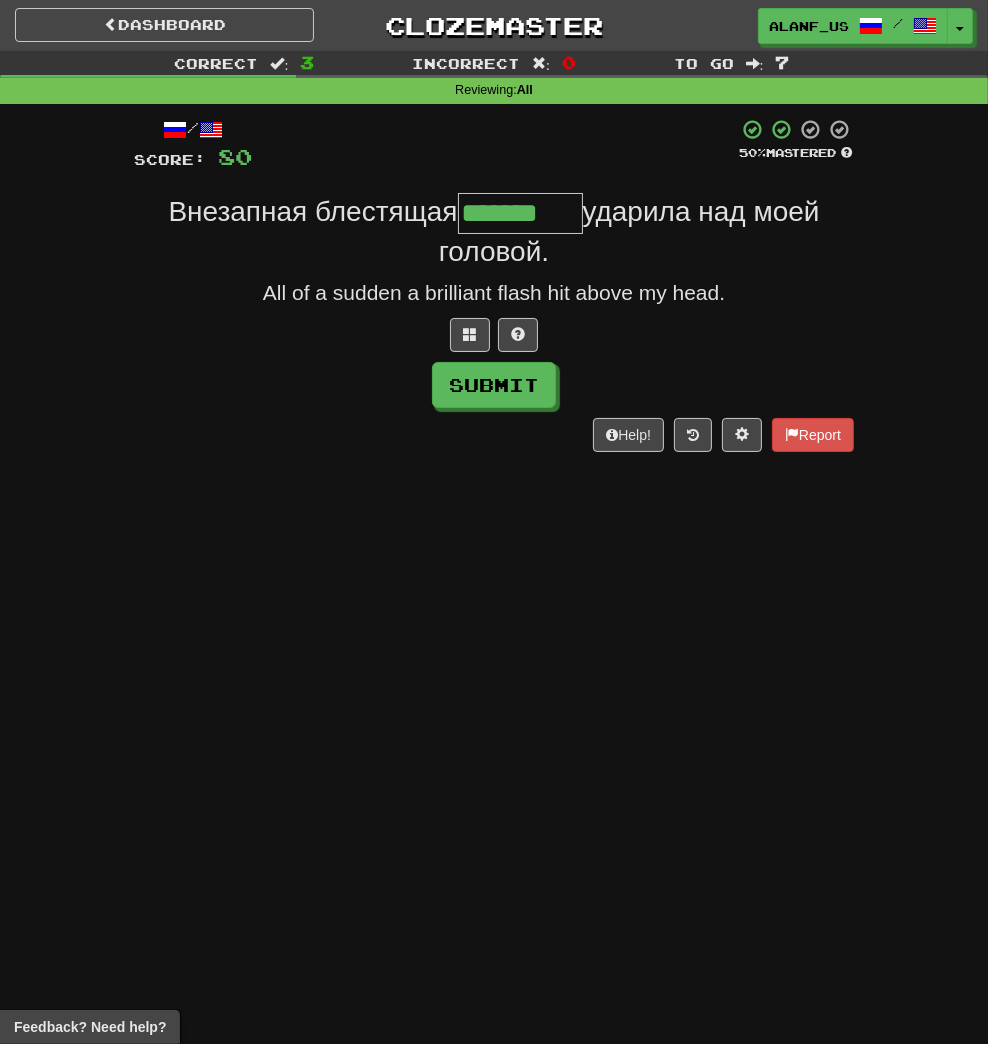 type on "*******" 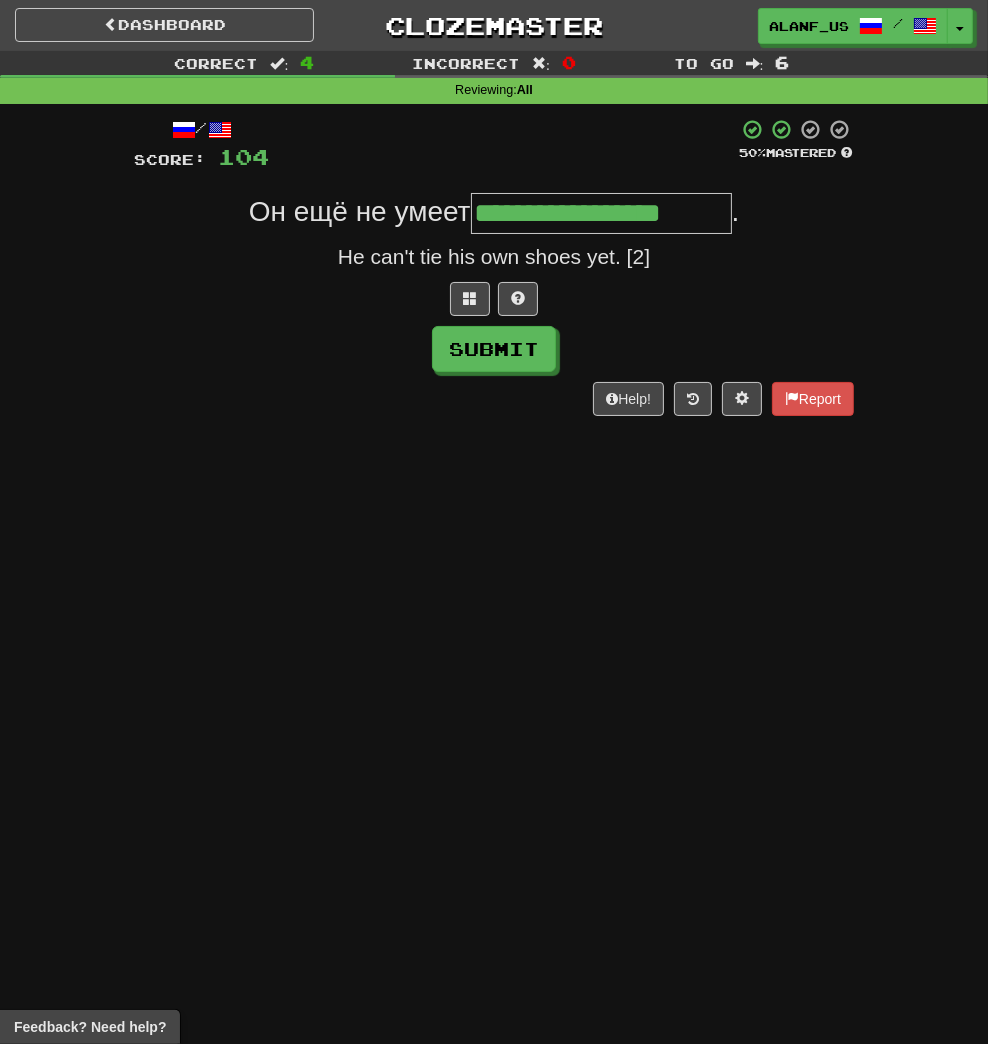 type on "**********" 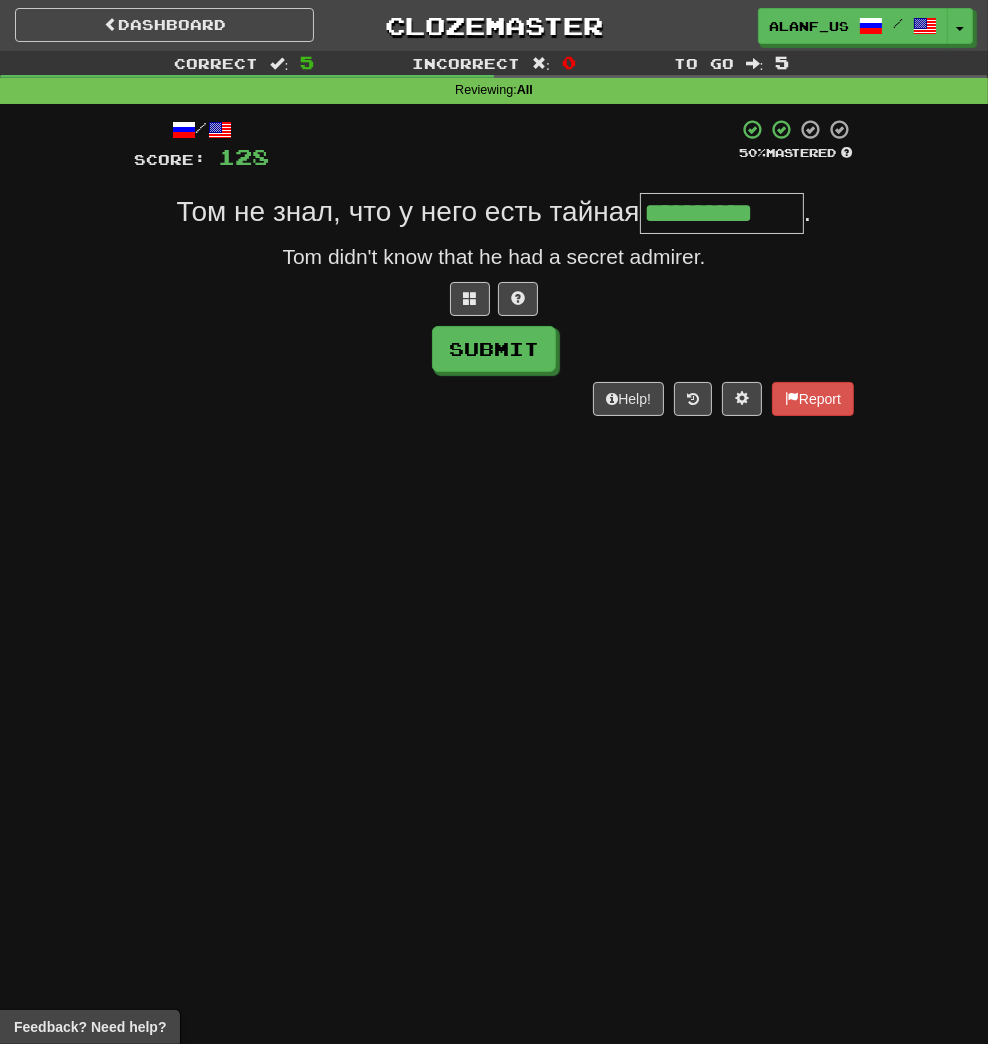 type on "**********" 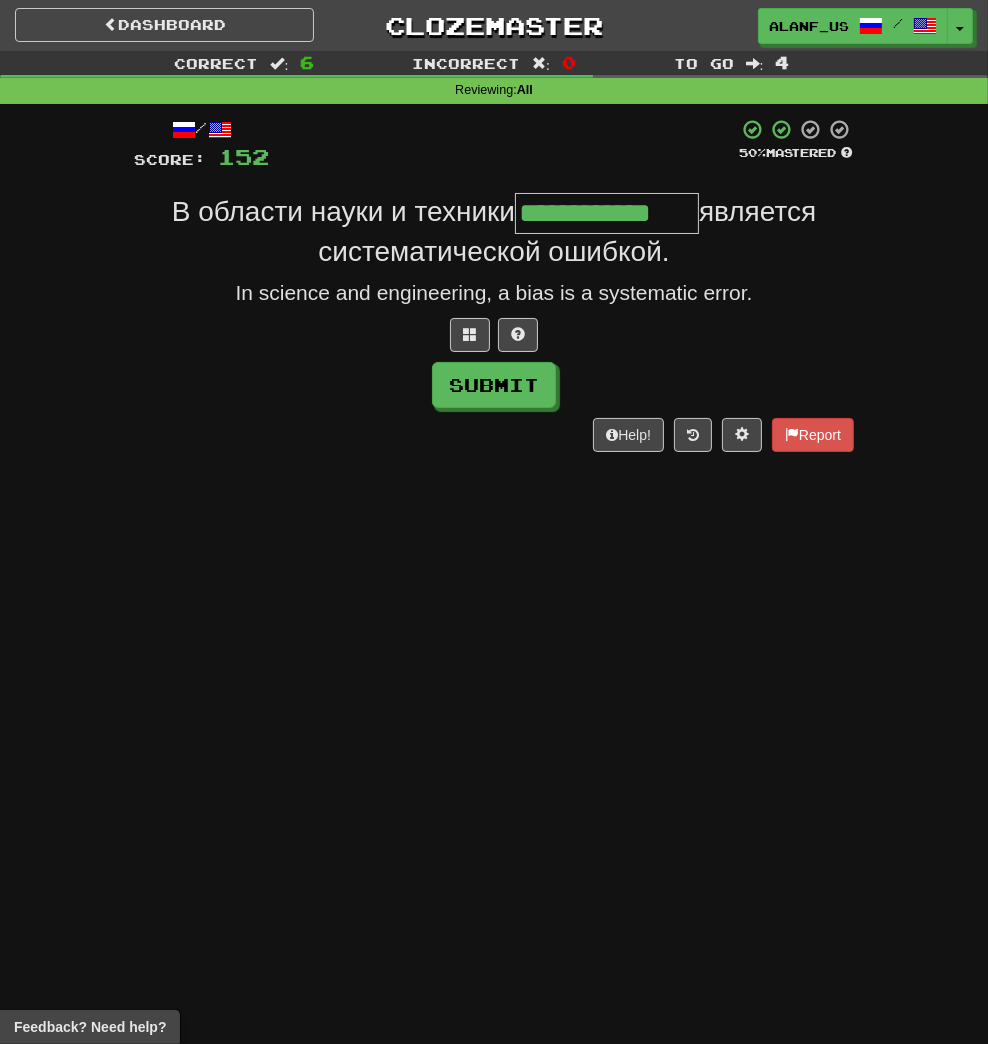 type on "**********" 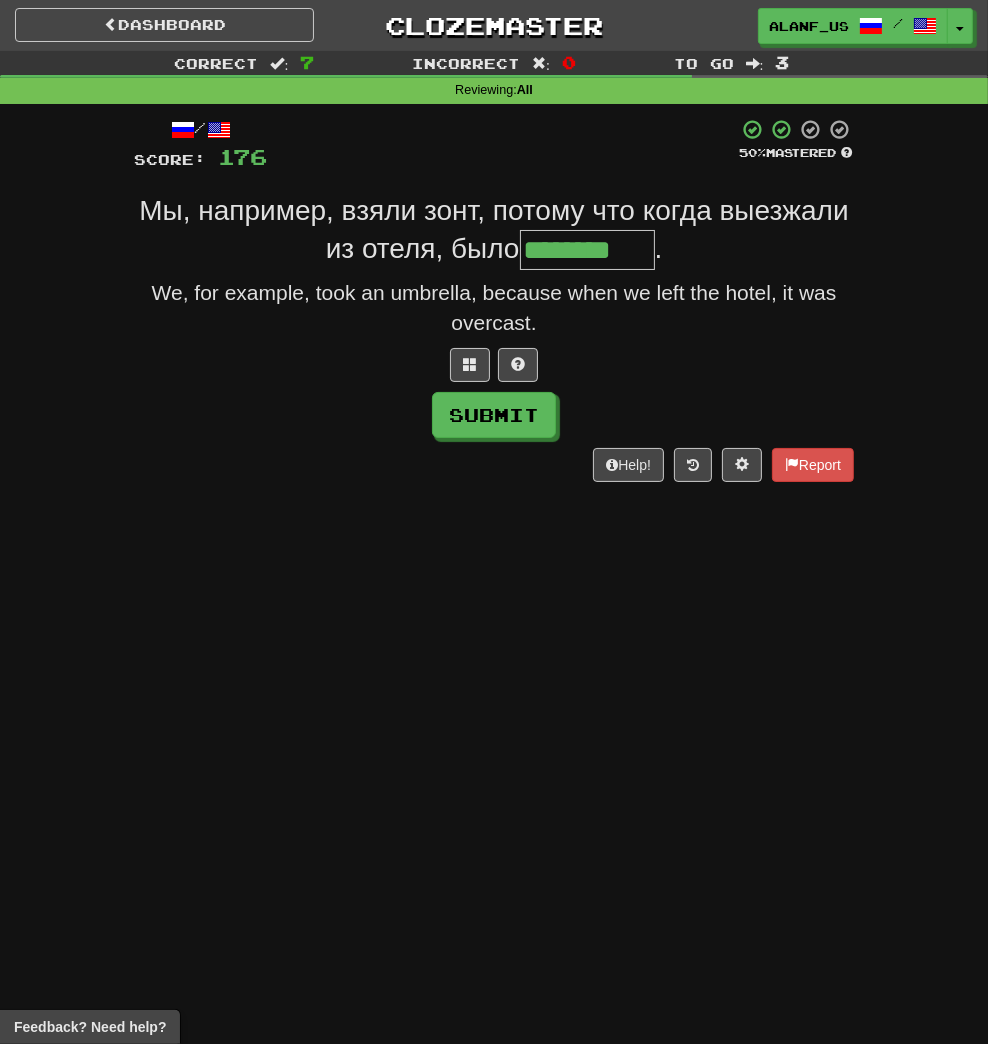 type on "********" 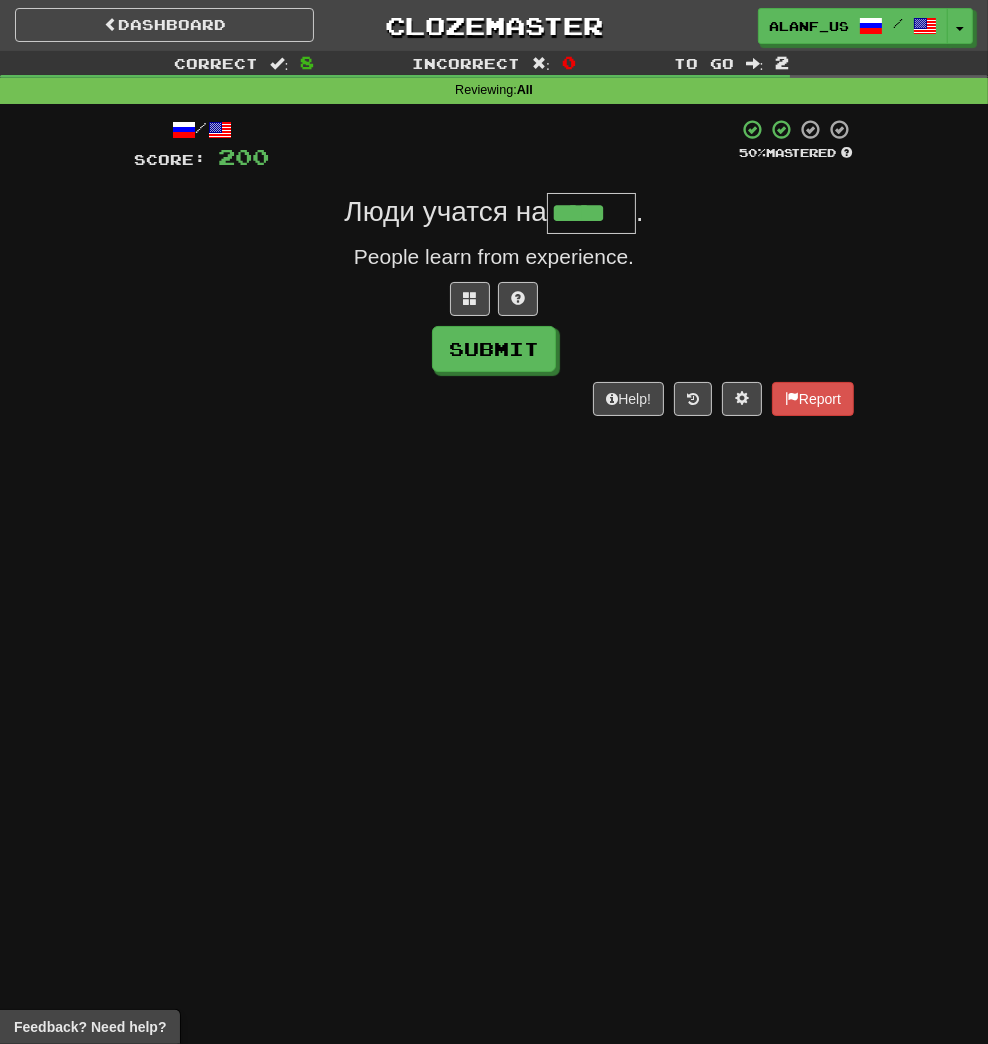 type on "*****" 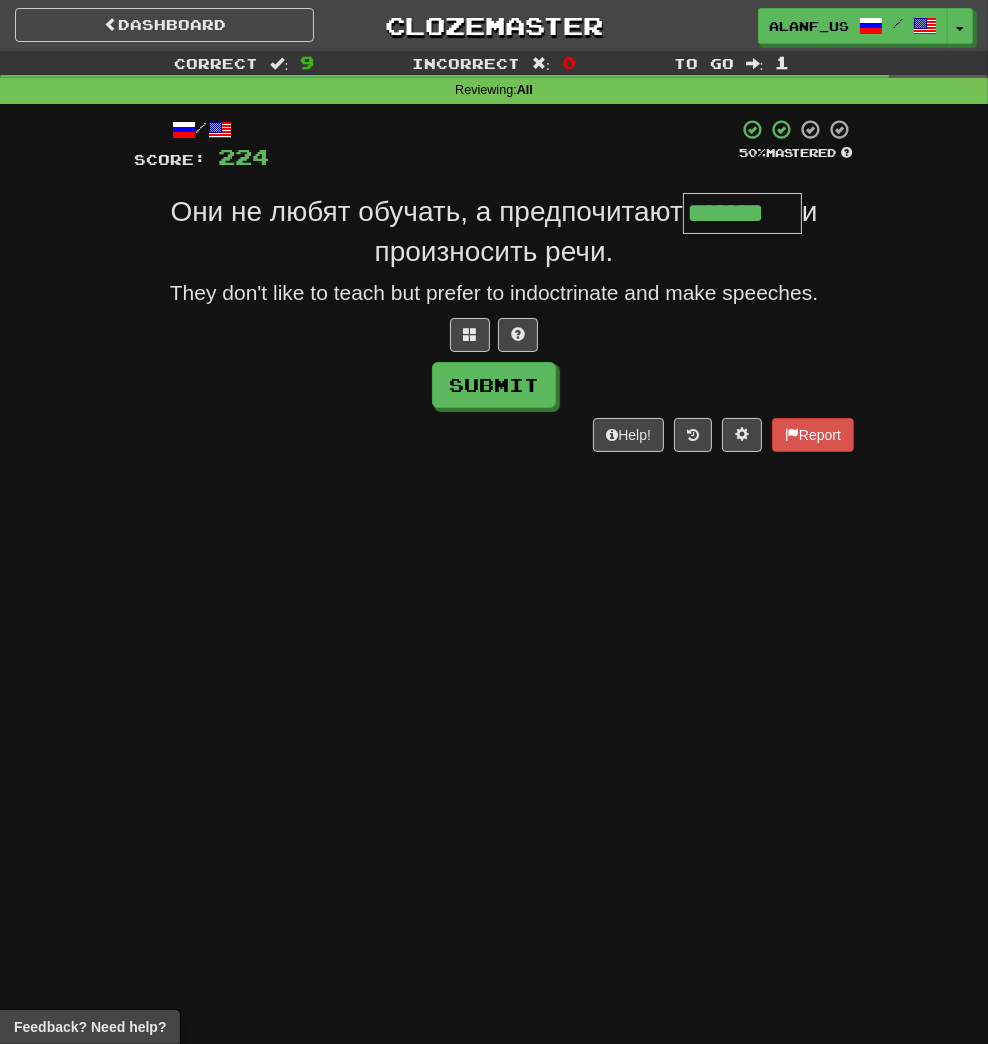 type on "*******" 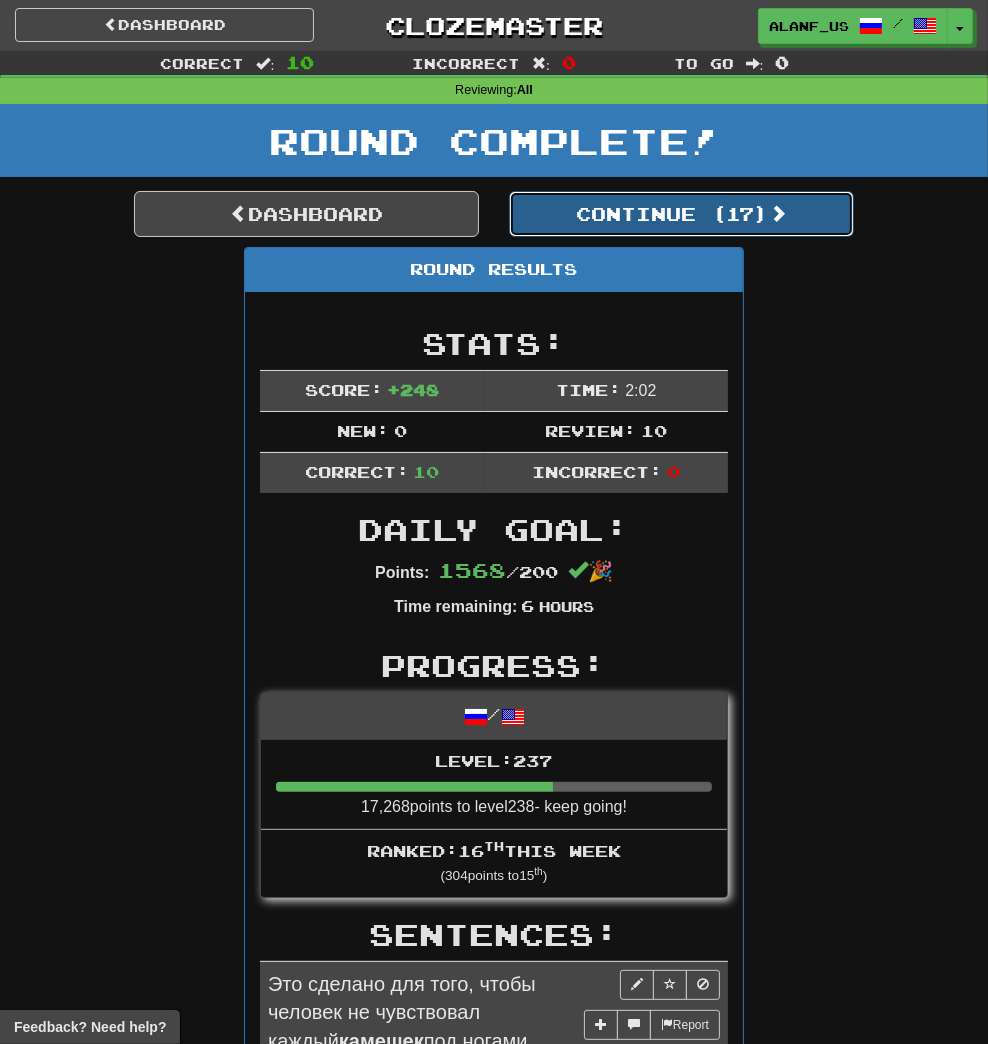 click on "Continue ( 17 )" at bounding box center [681, 214] 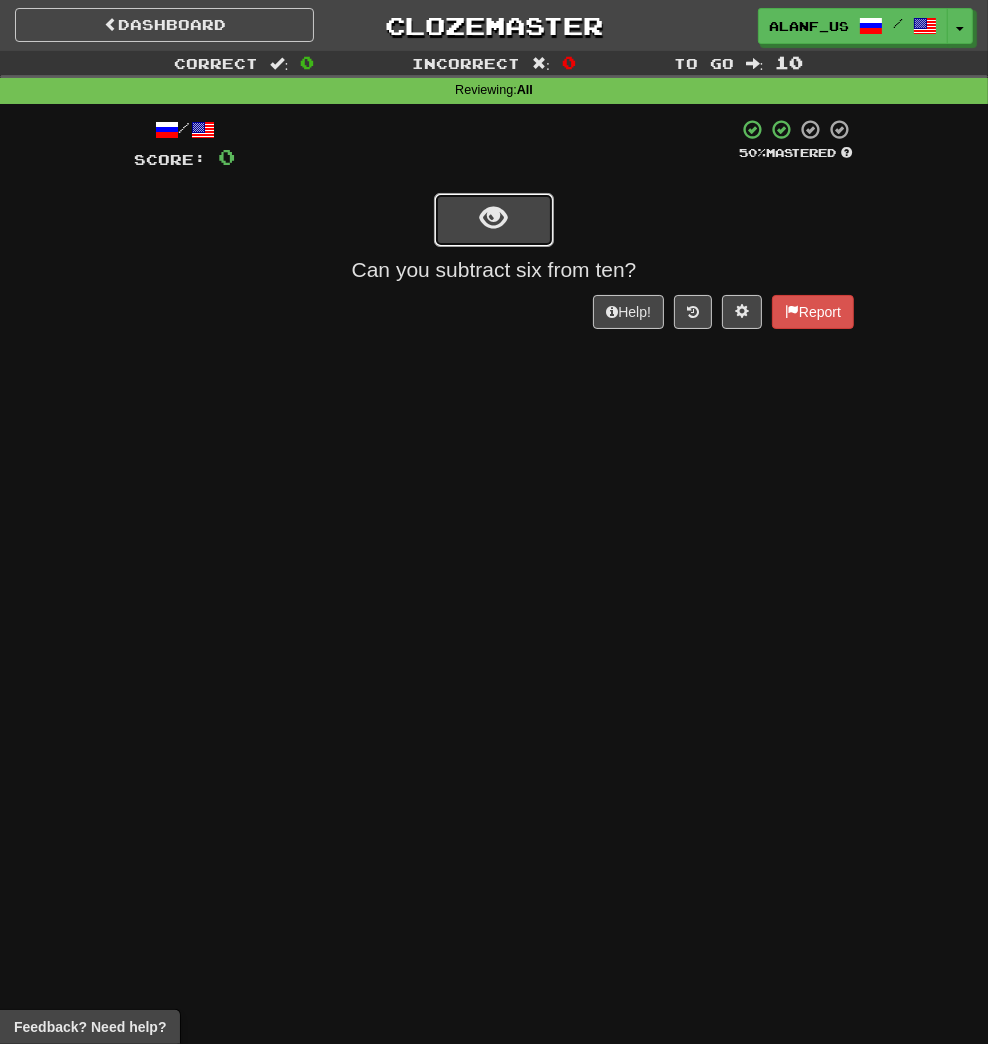 click at bounding box center [494, 218] 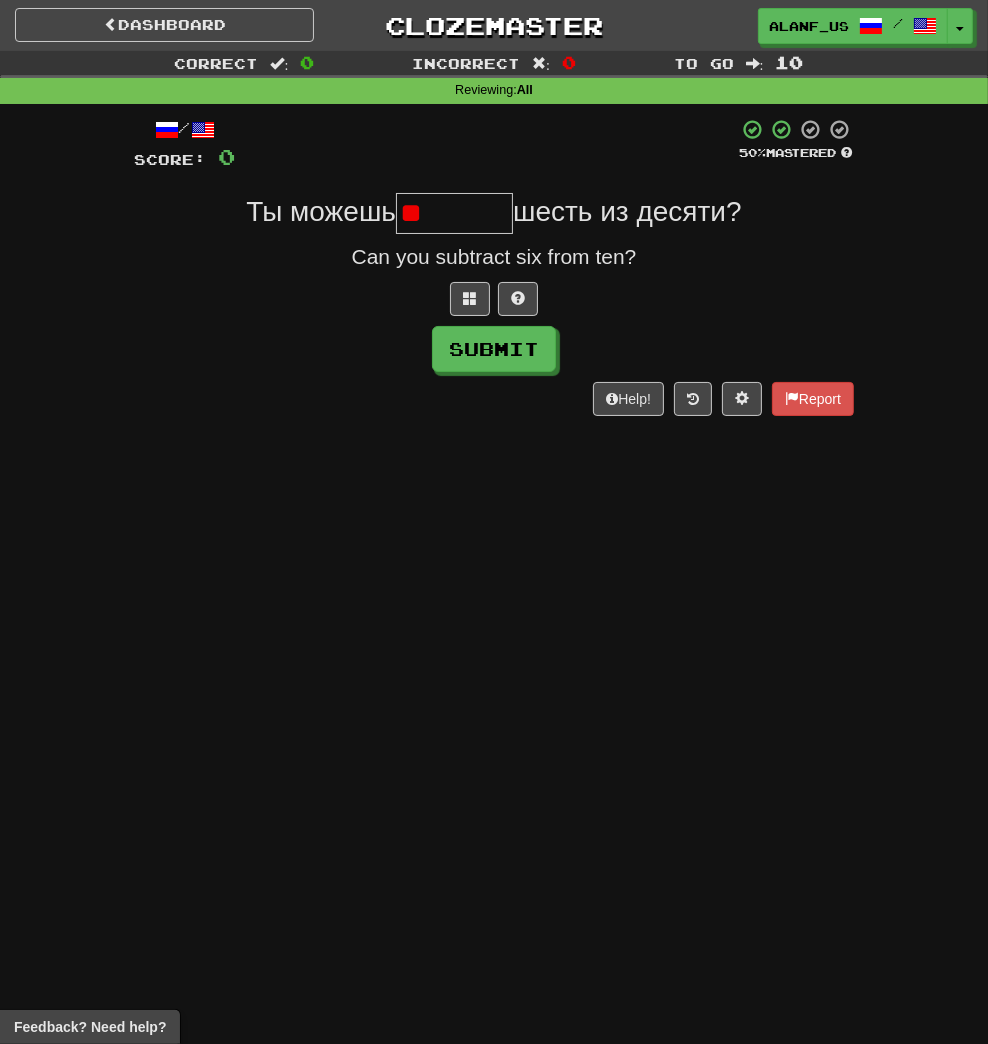 type on "*" 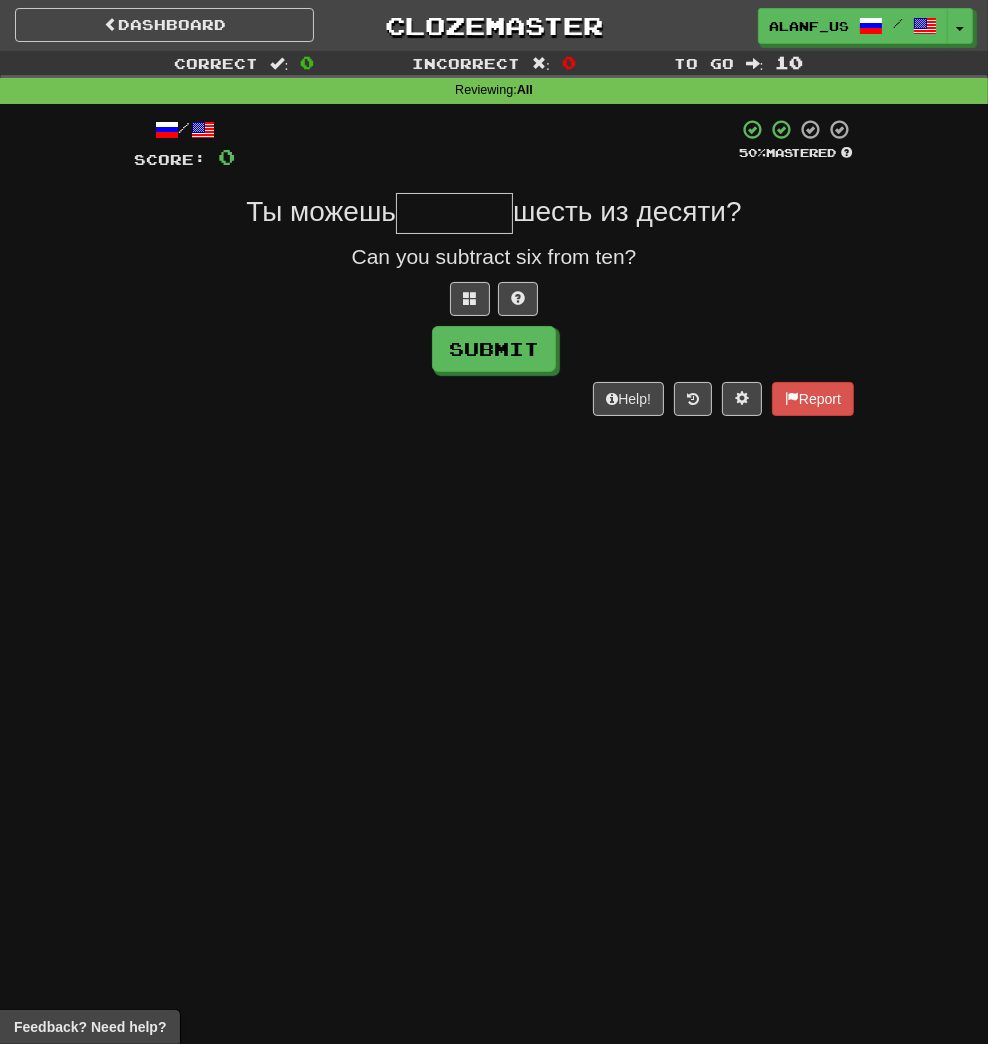 type on "*" 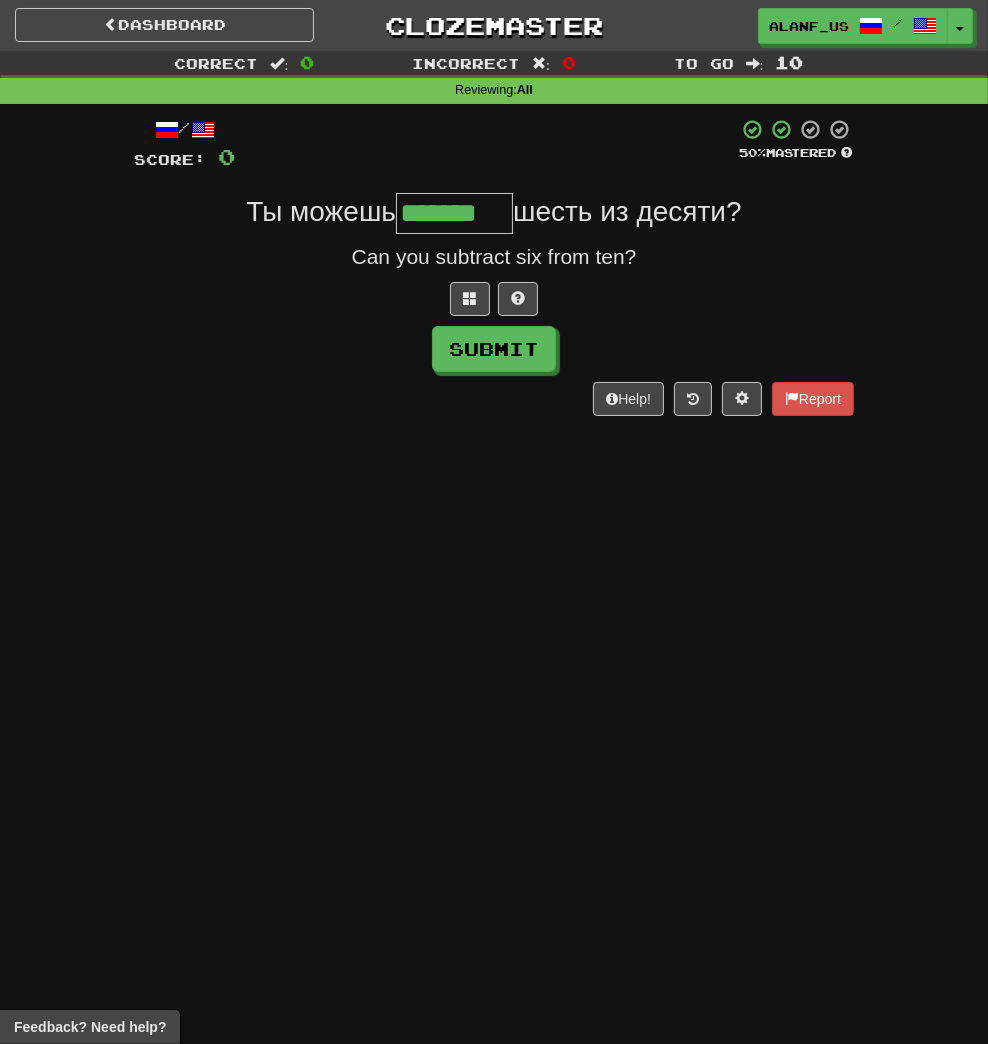 type on "*******" 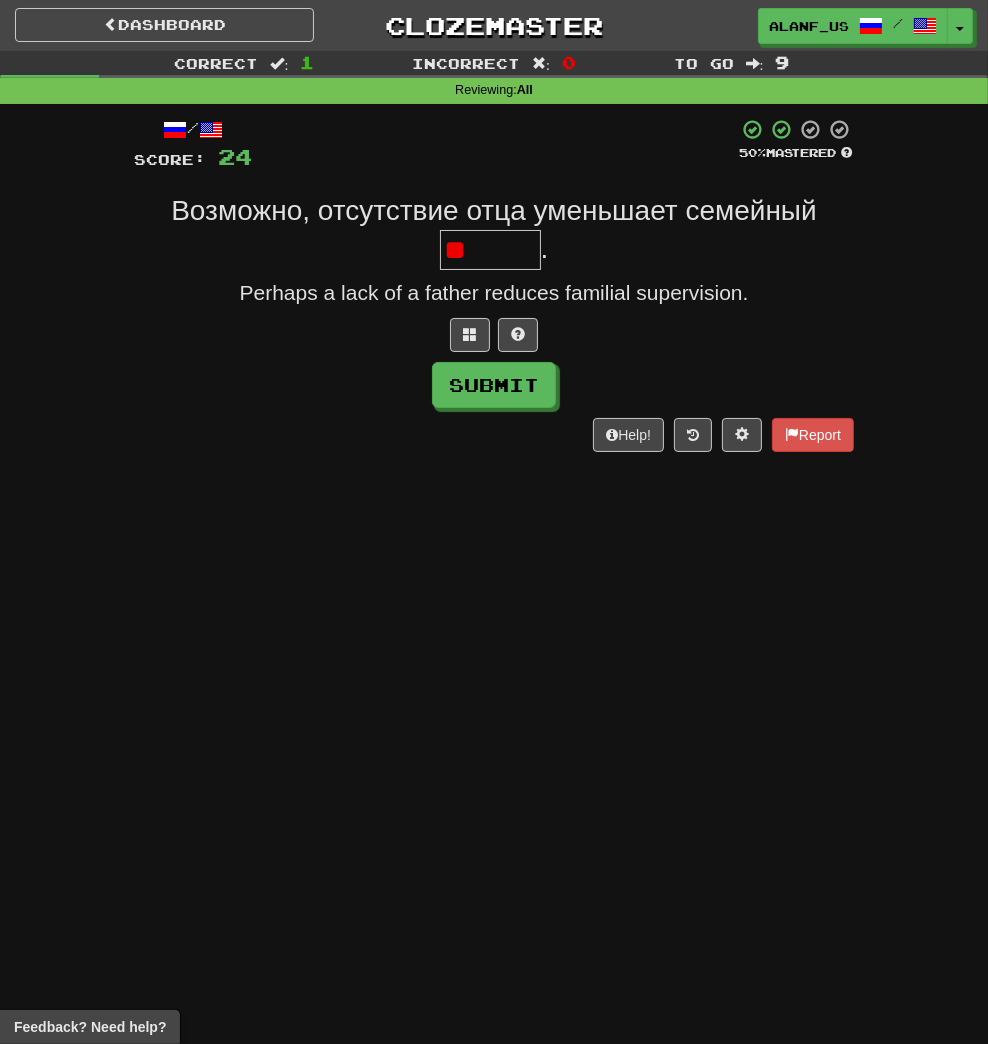 type on "*" 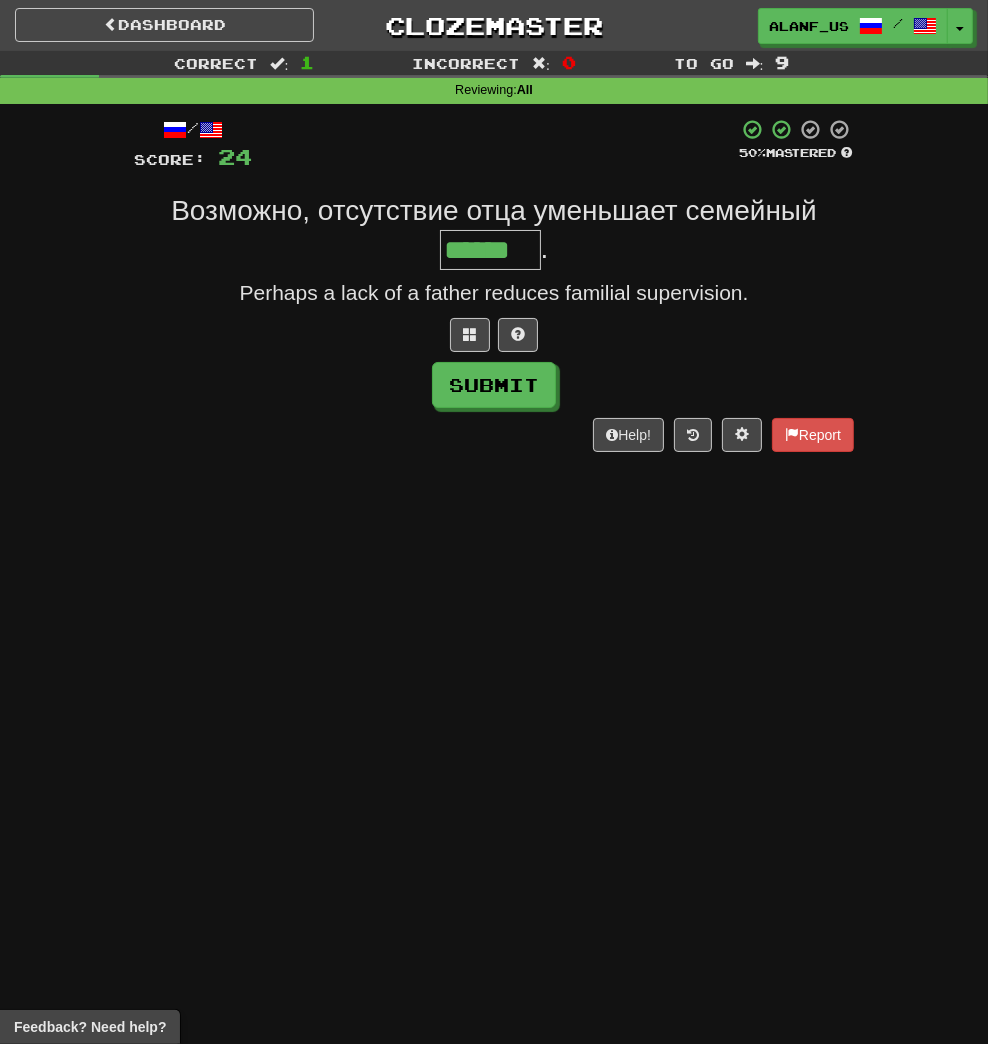 type on "******" 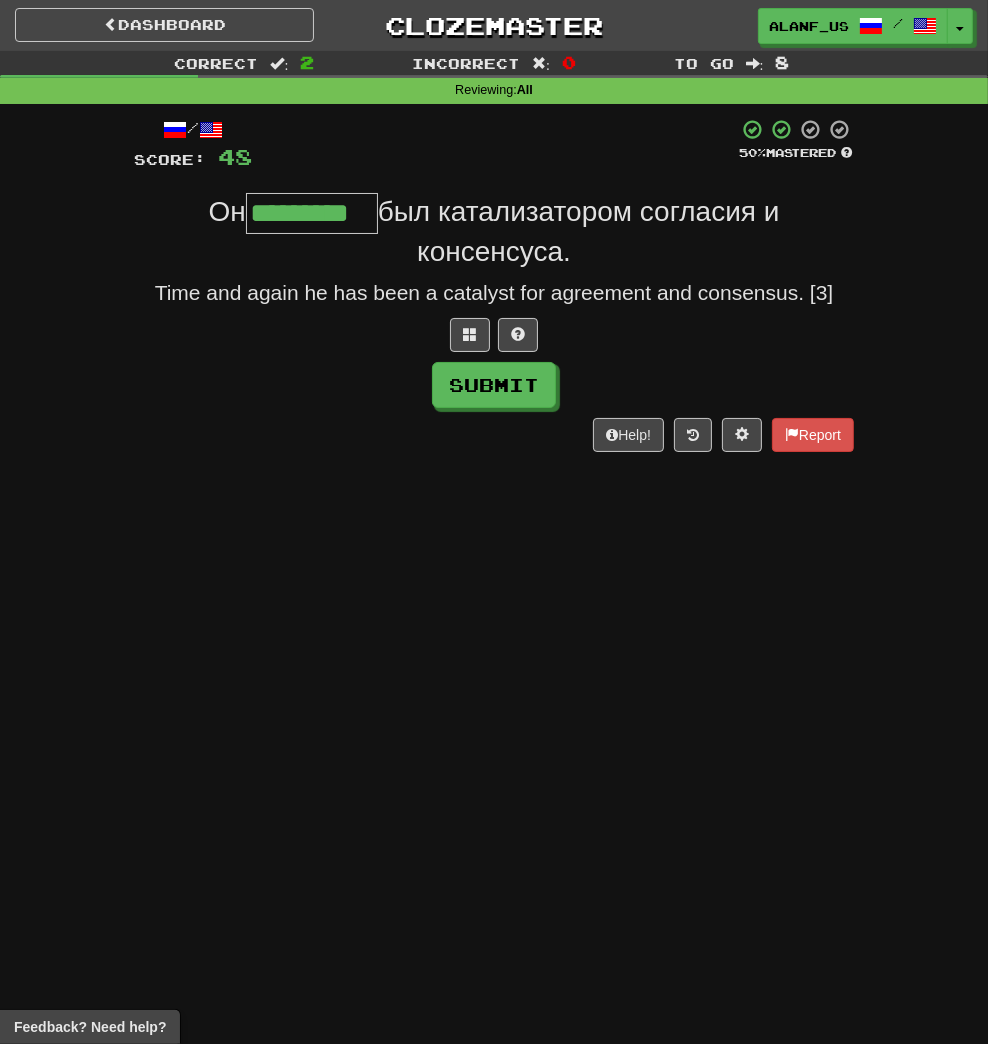 type on "*********" 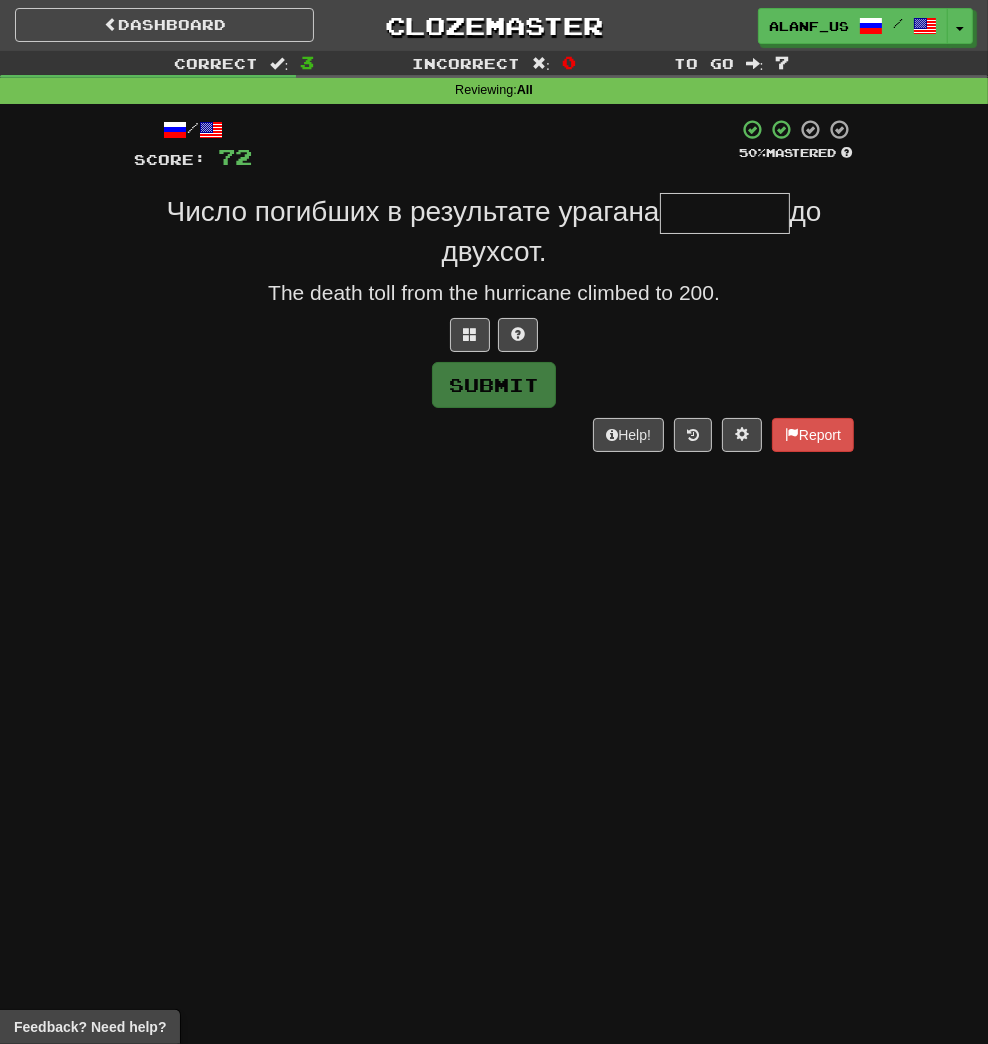 type on "*" 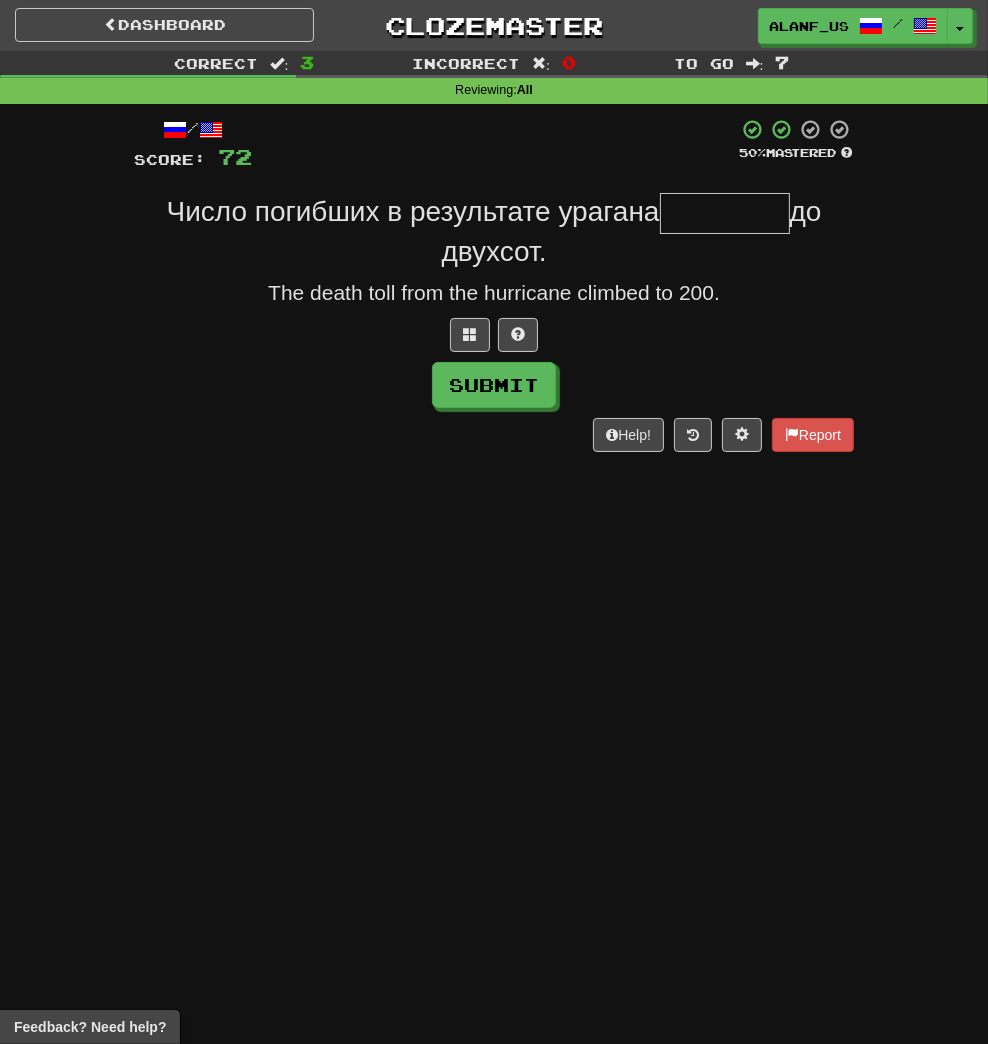 type on "*" 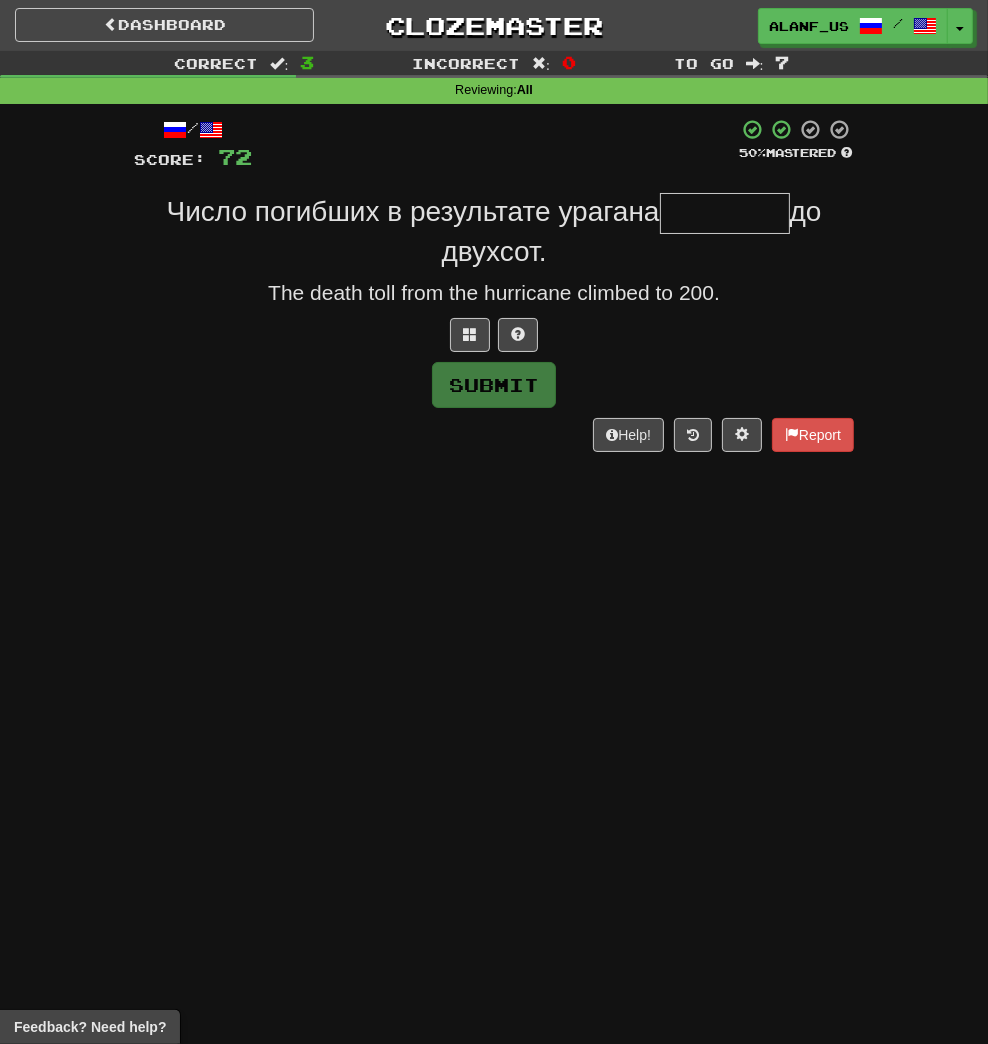 type on "*" 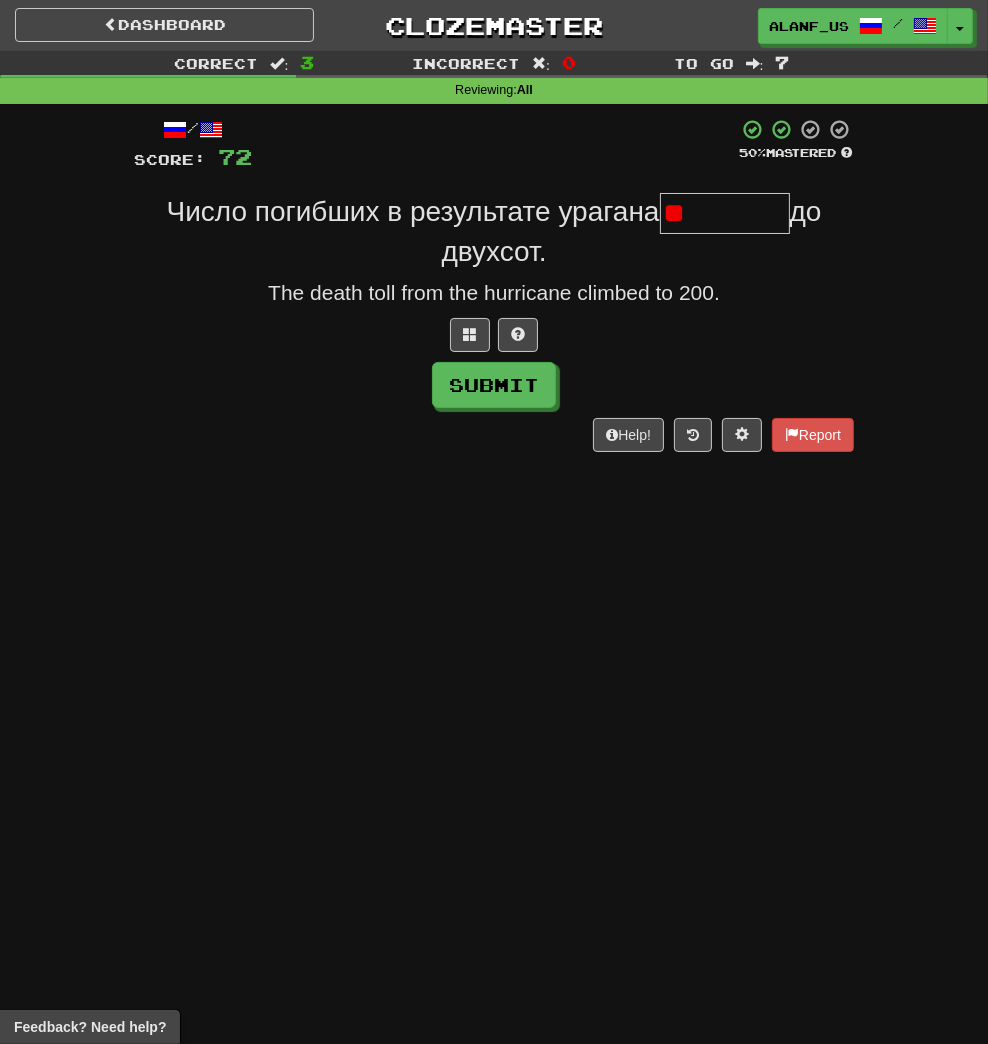 type on "*" 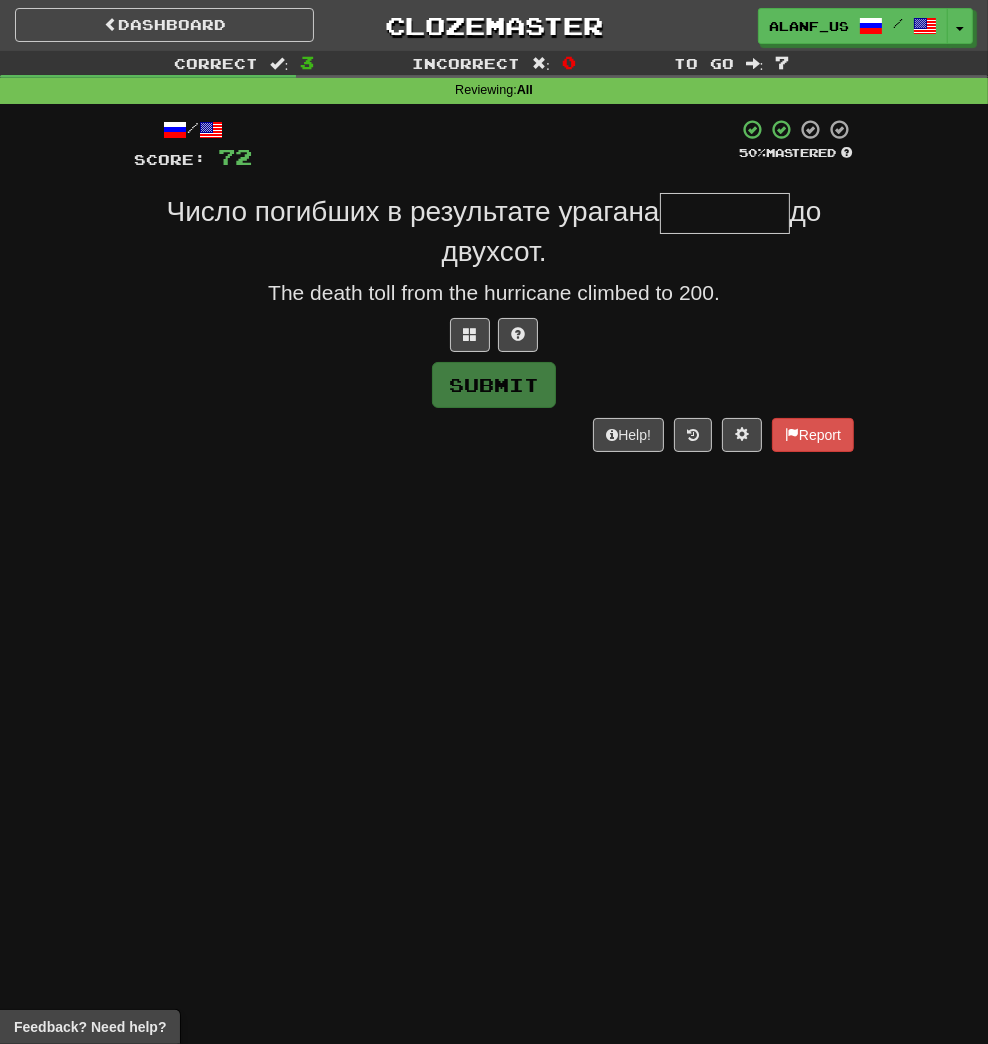 type on "*" 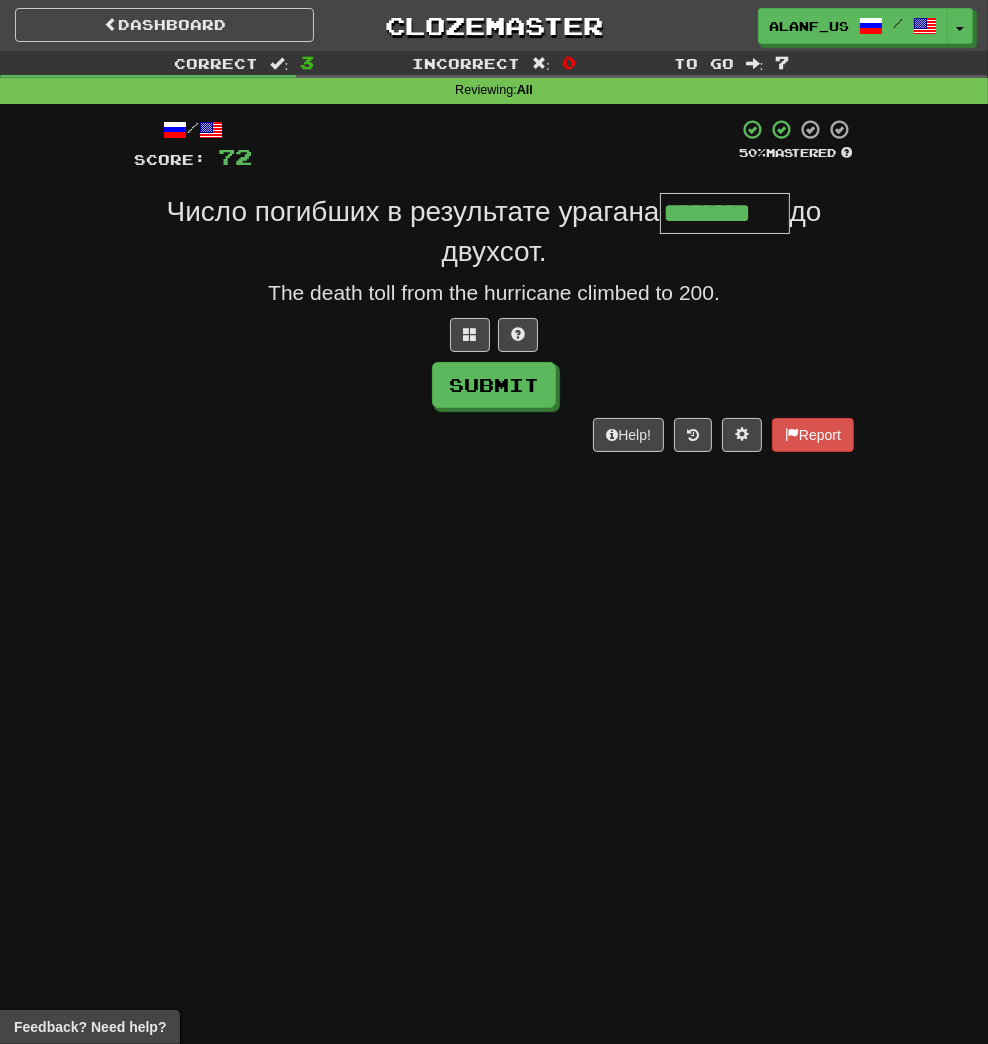 type on "********" 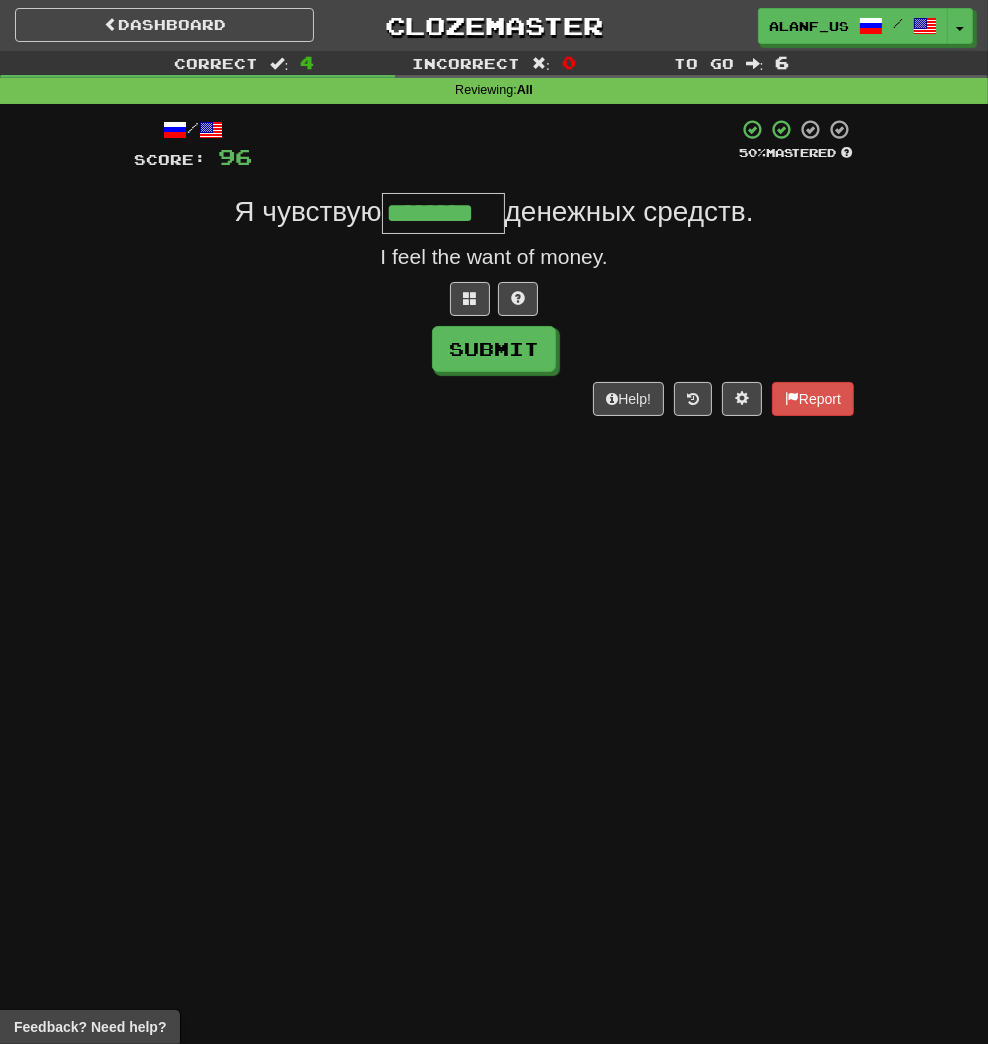 type on "********" 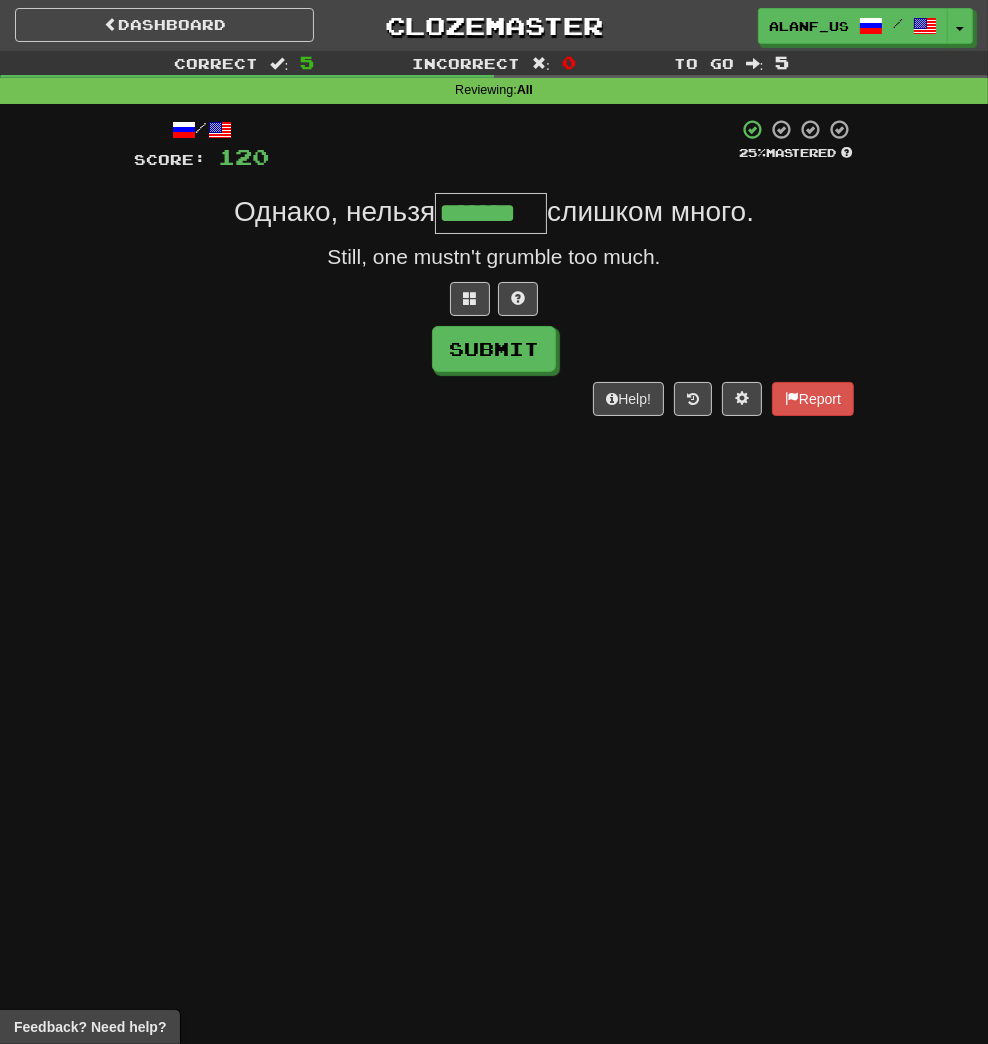 type on "*******" 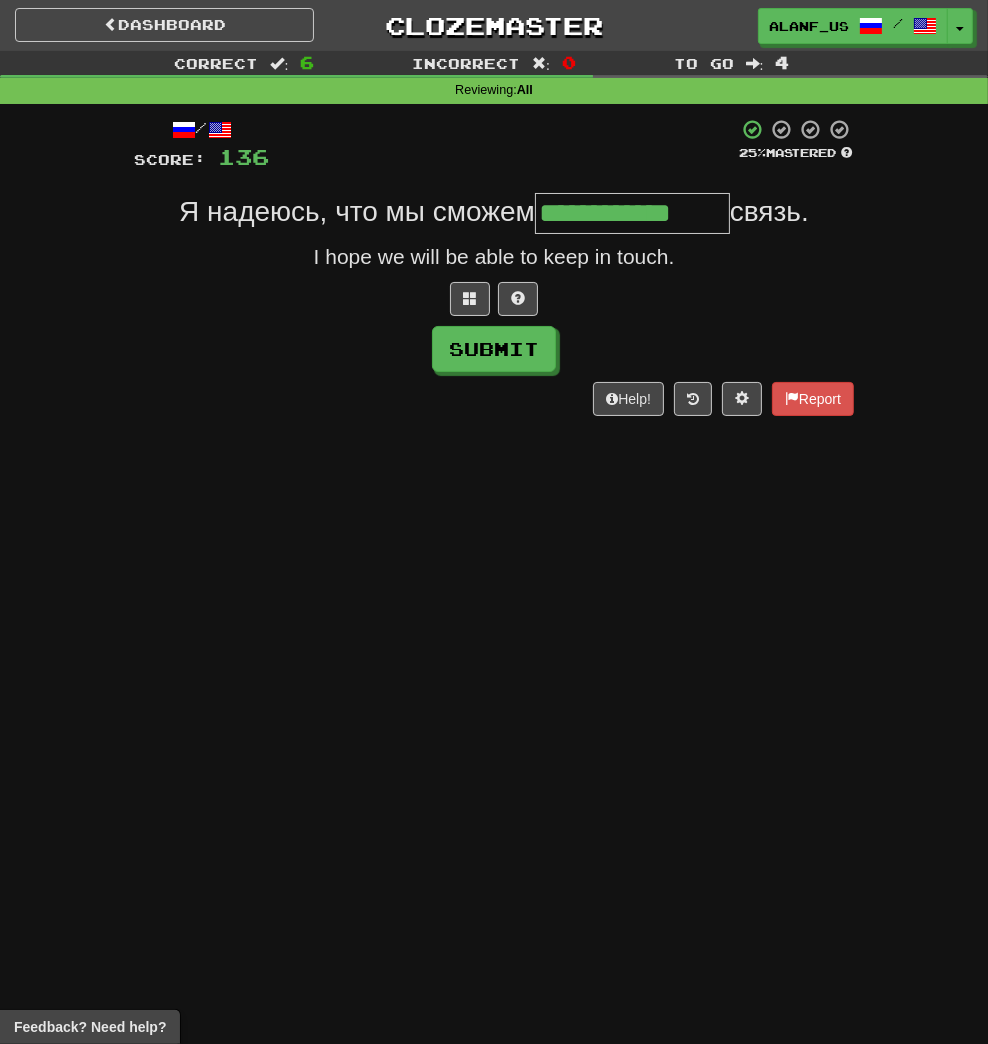 type on "**********" 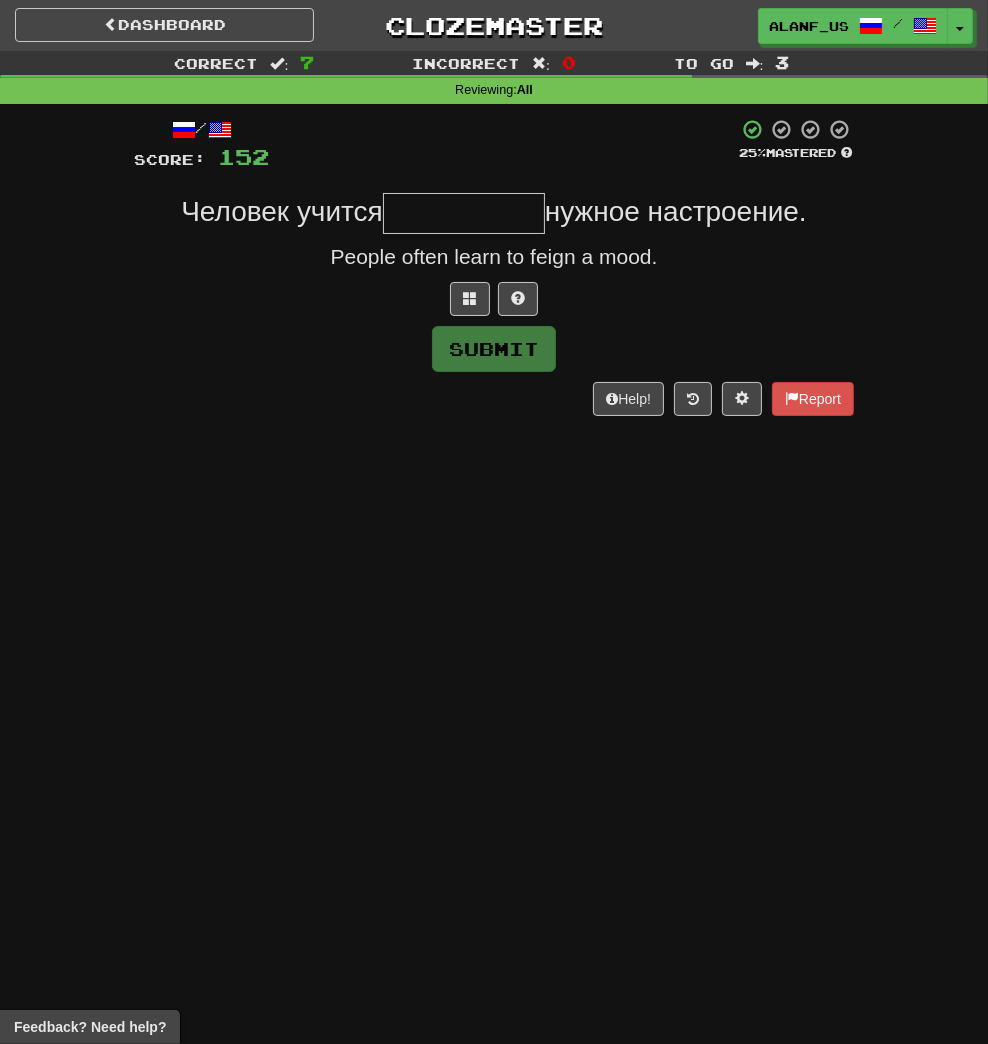 type on "*" 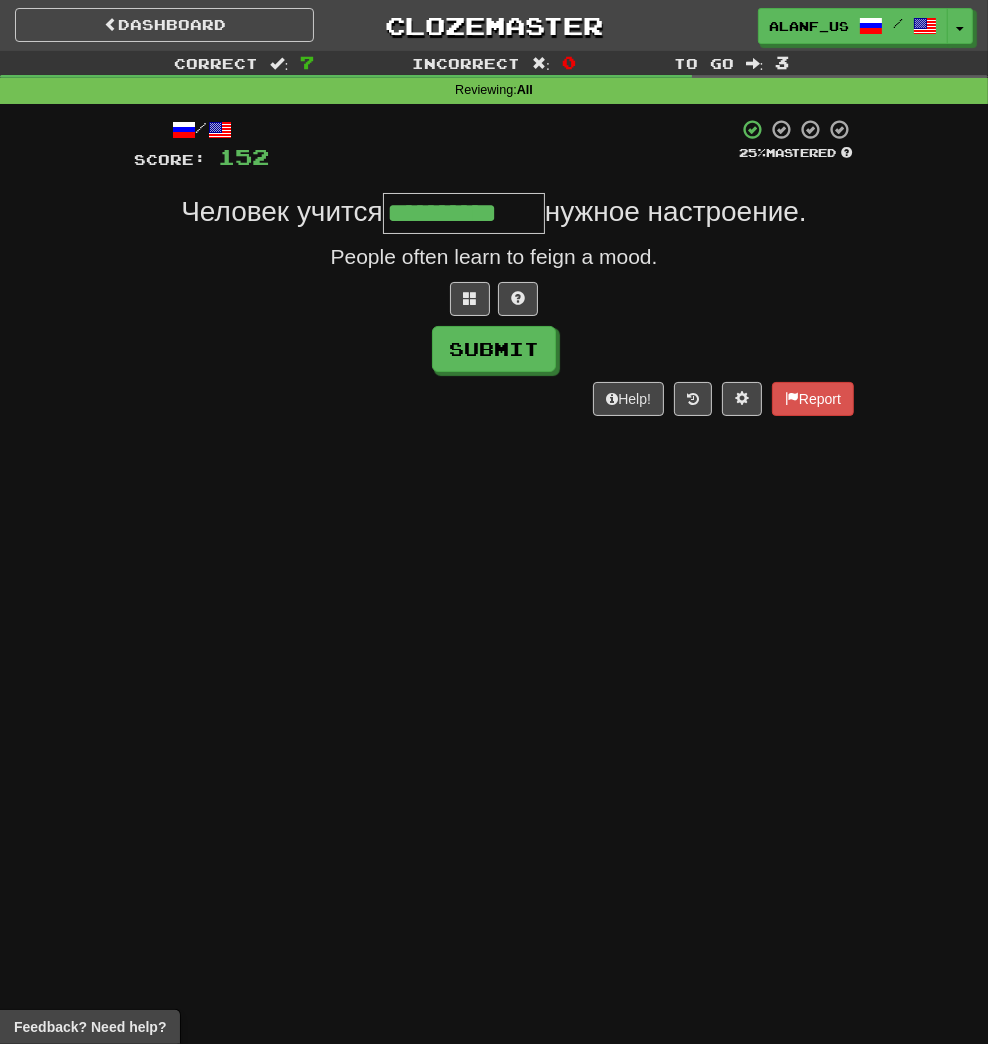type on "**********" 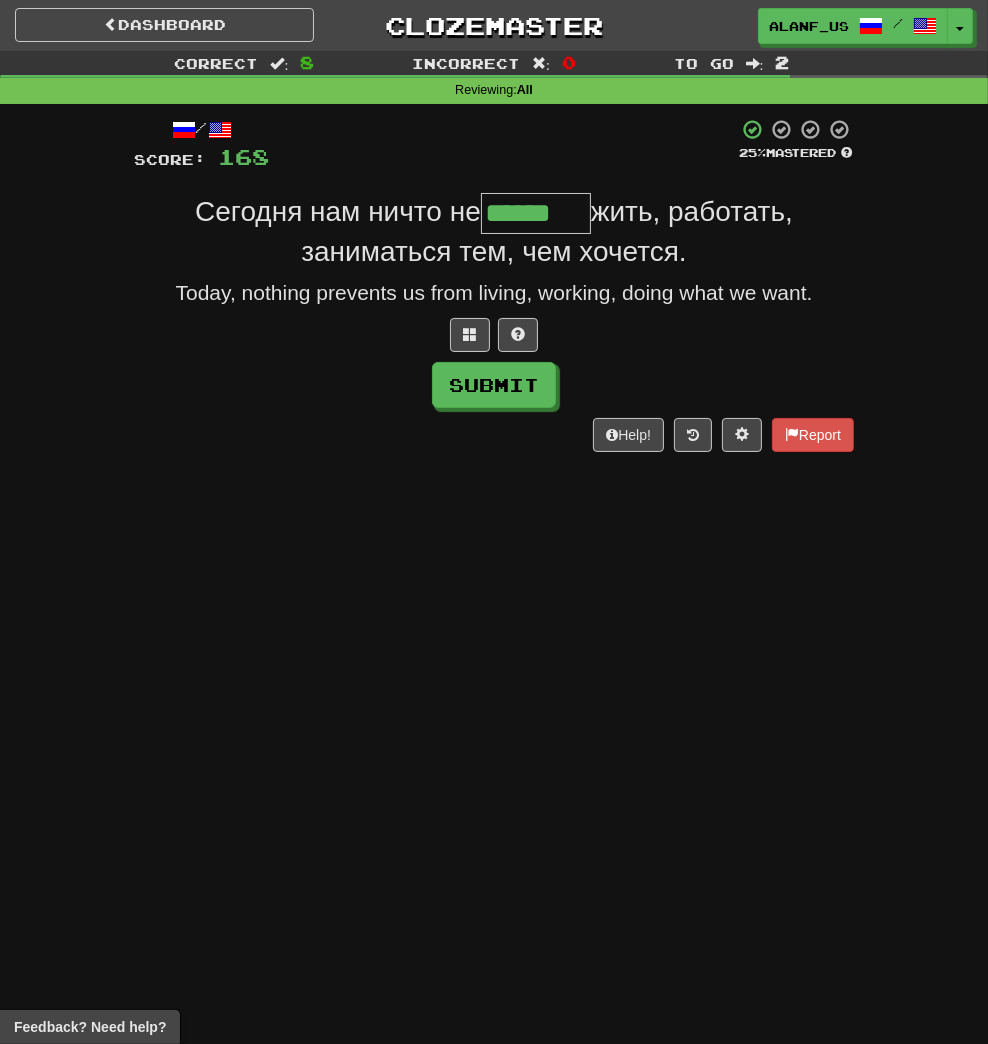 type on "******" 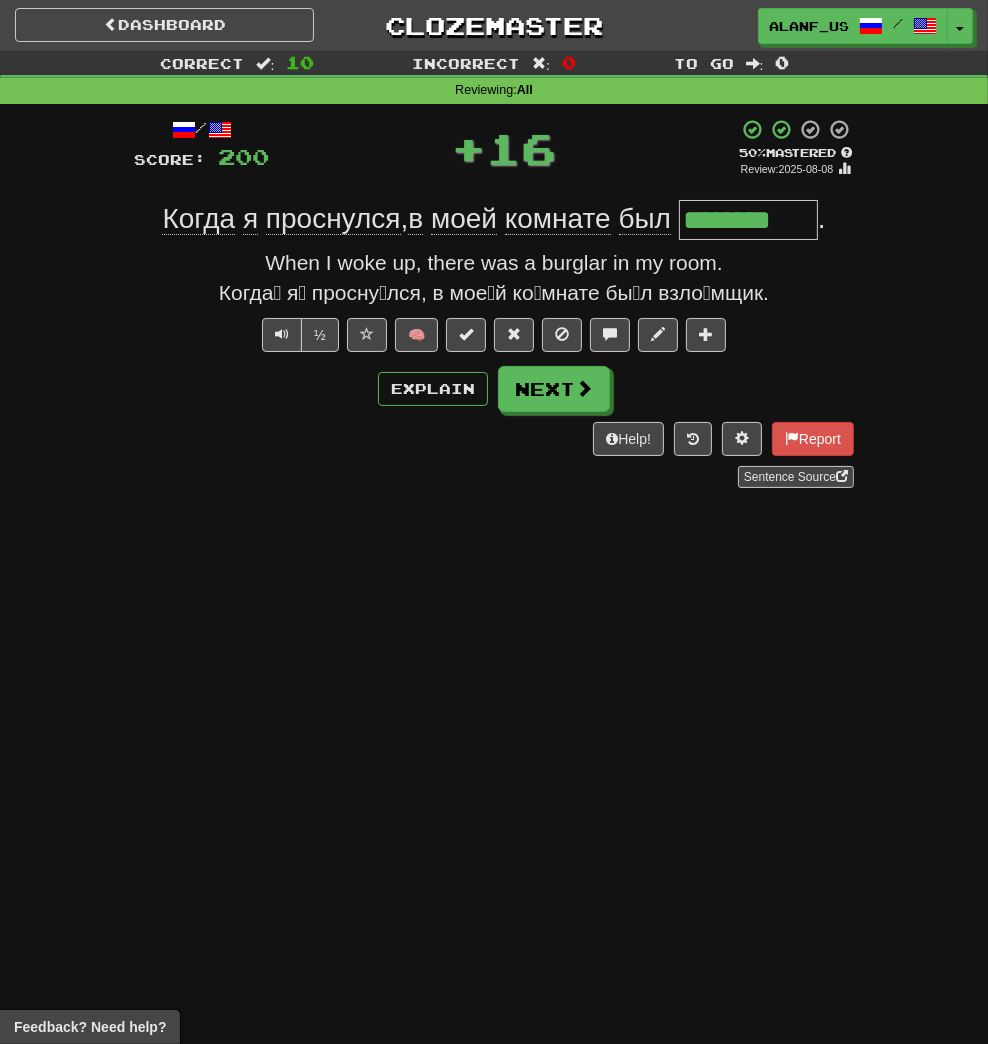 type on "********" 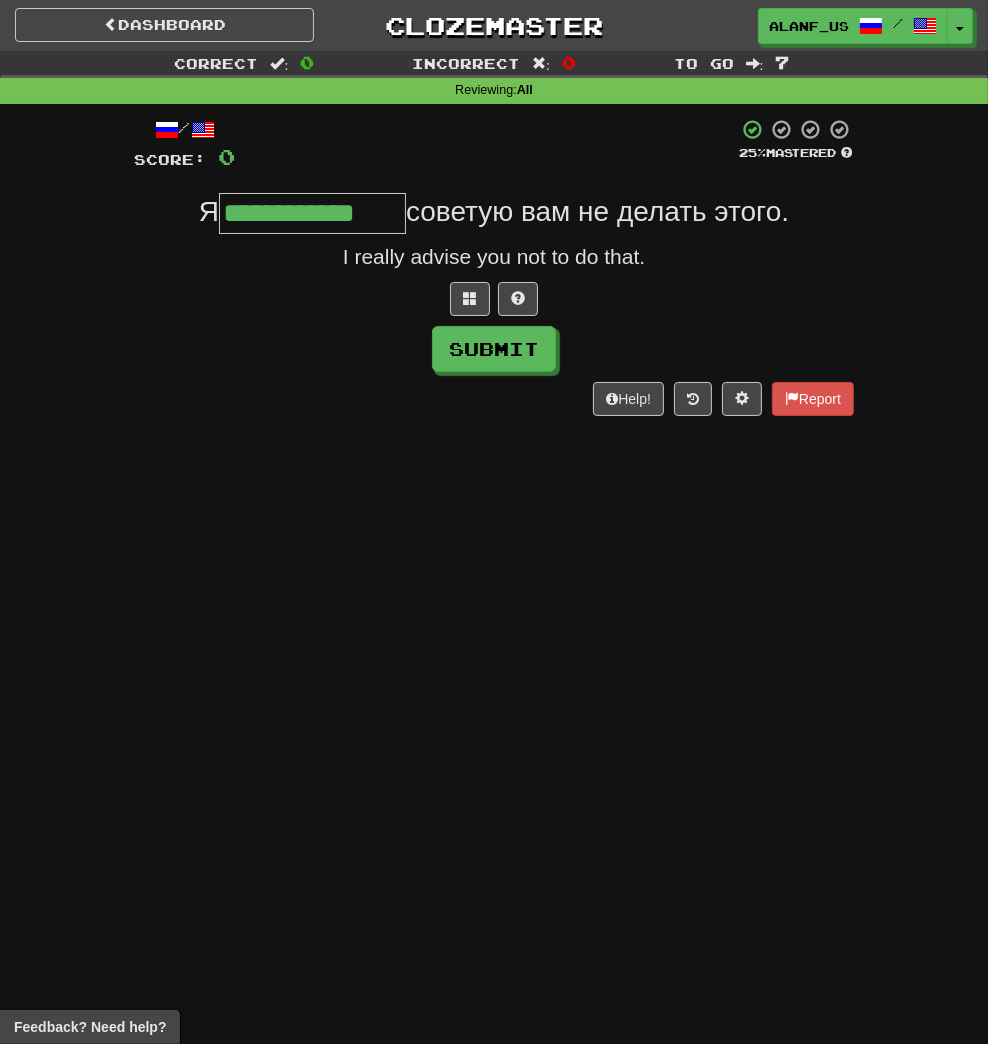 type on "**********" 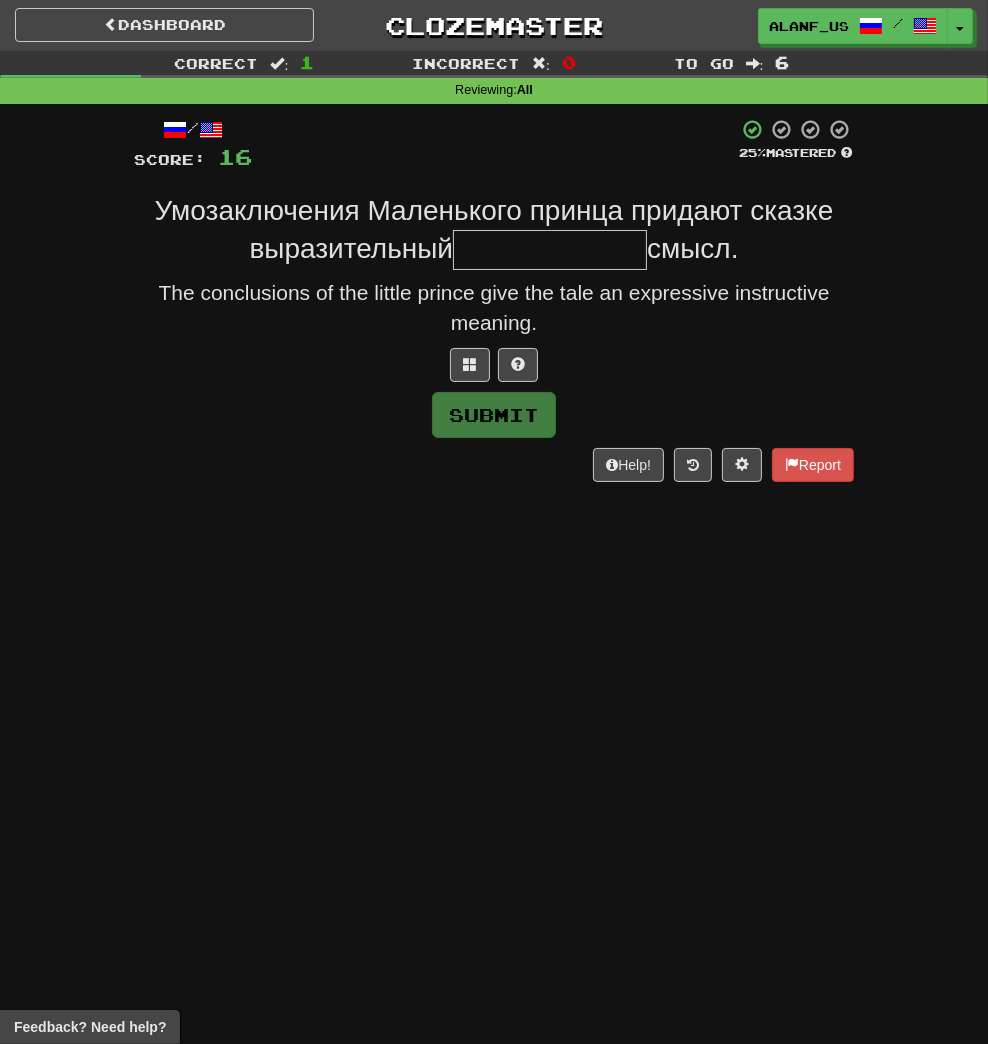 type on "*" 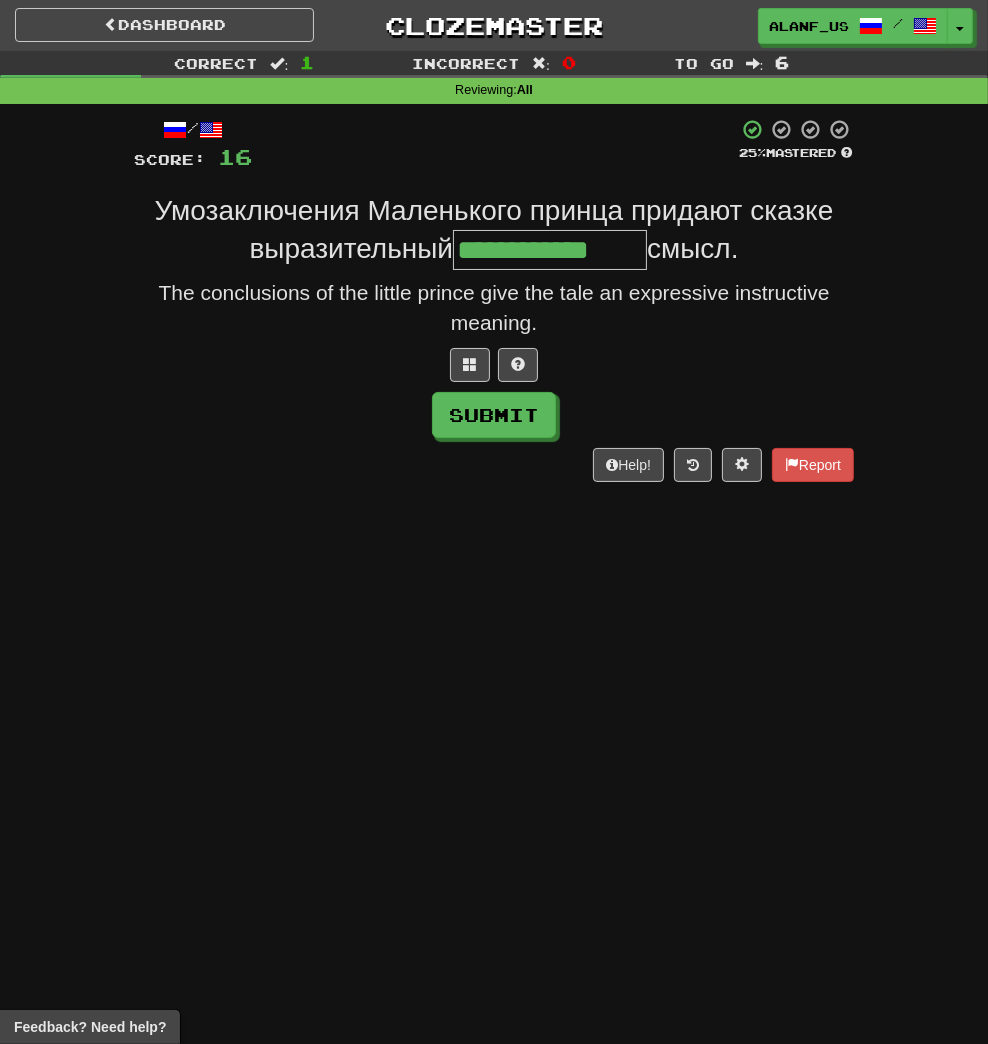 type on "**********" 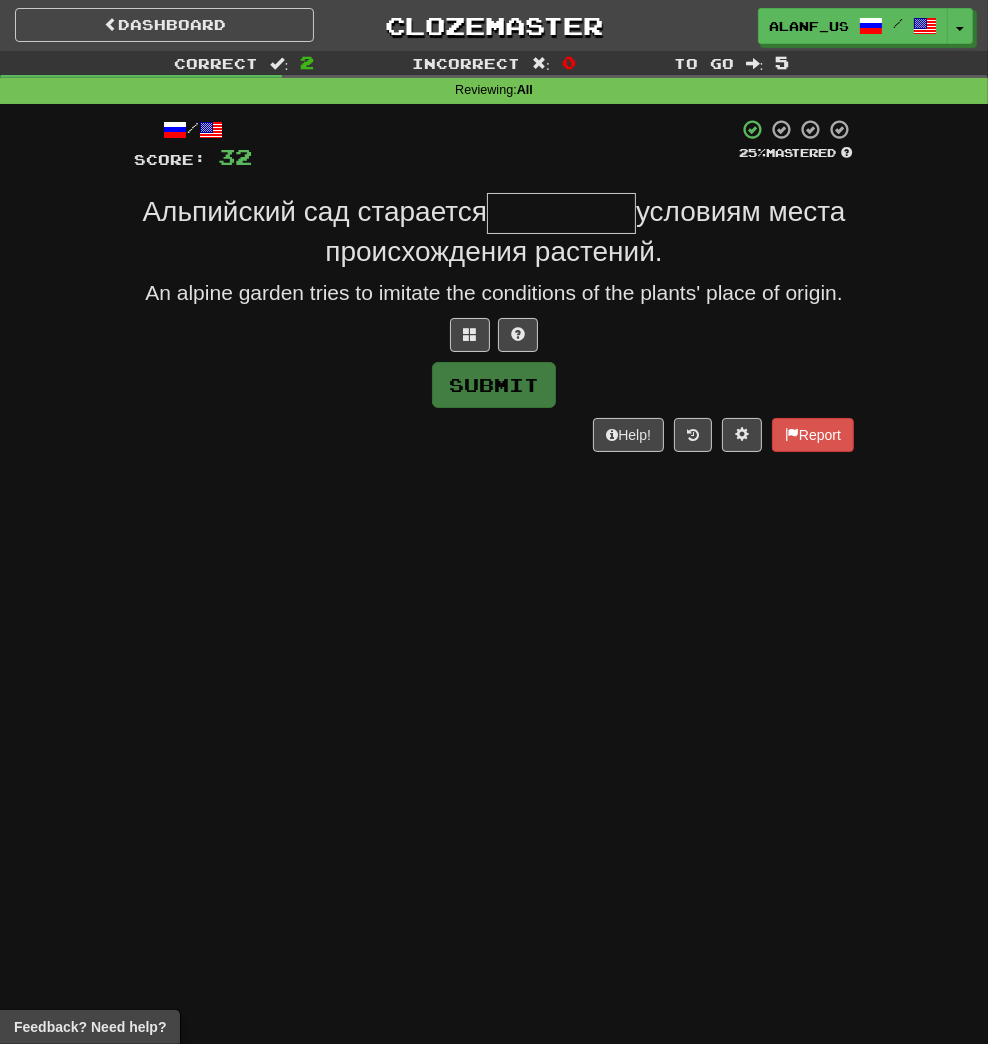 type on "*" 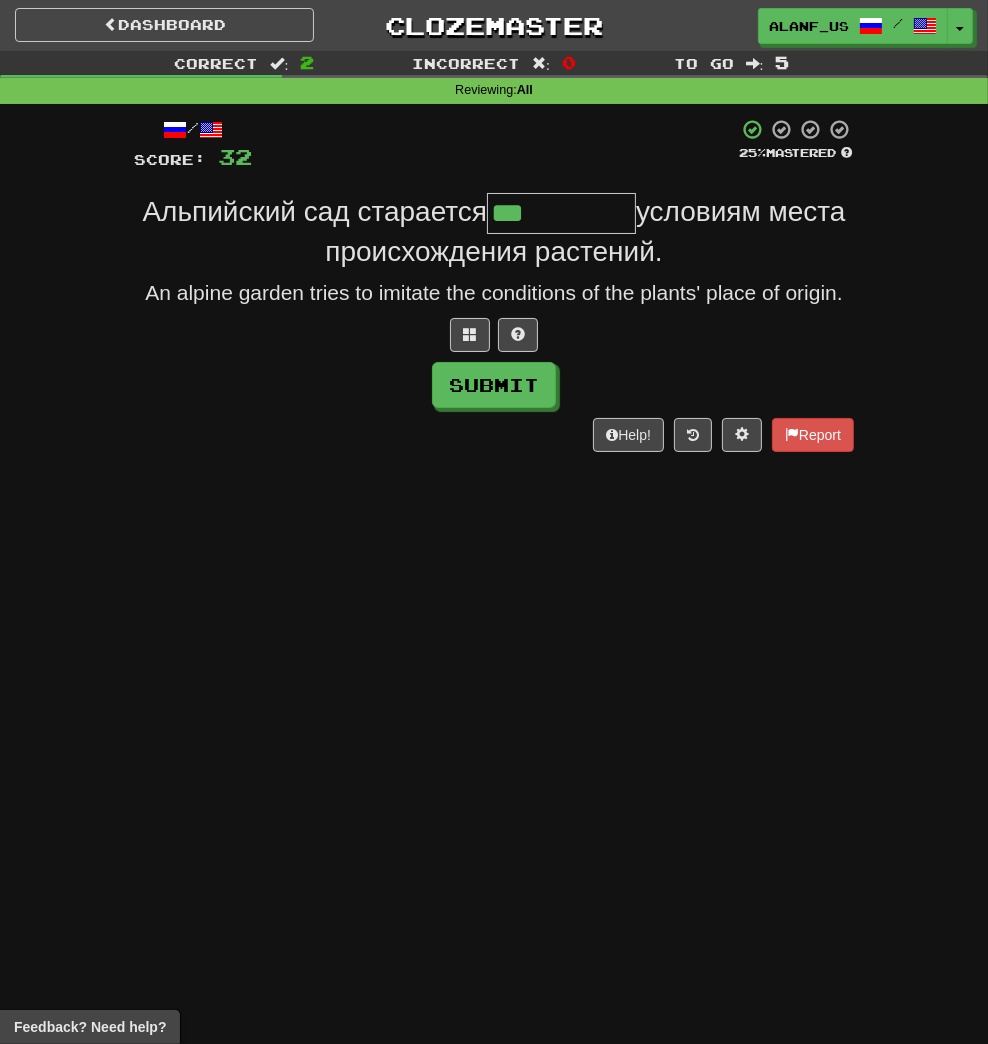 type on "*********" 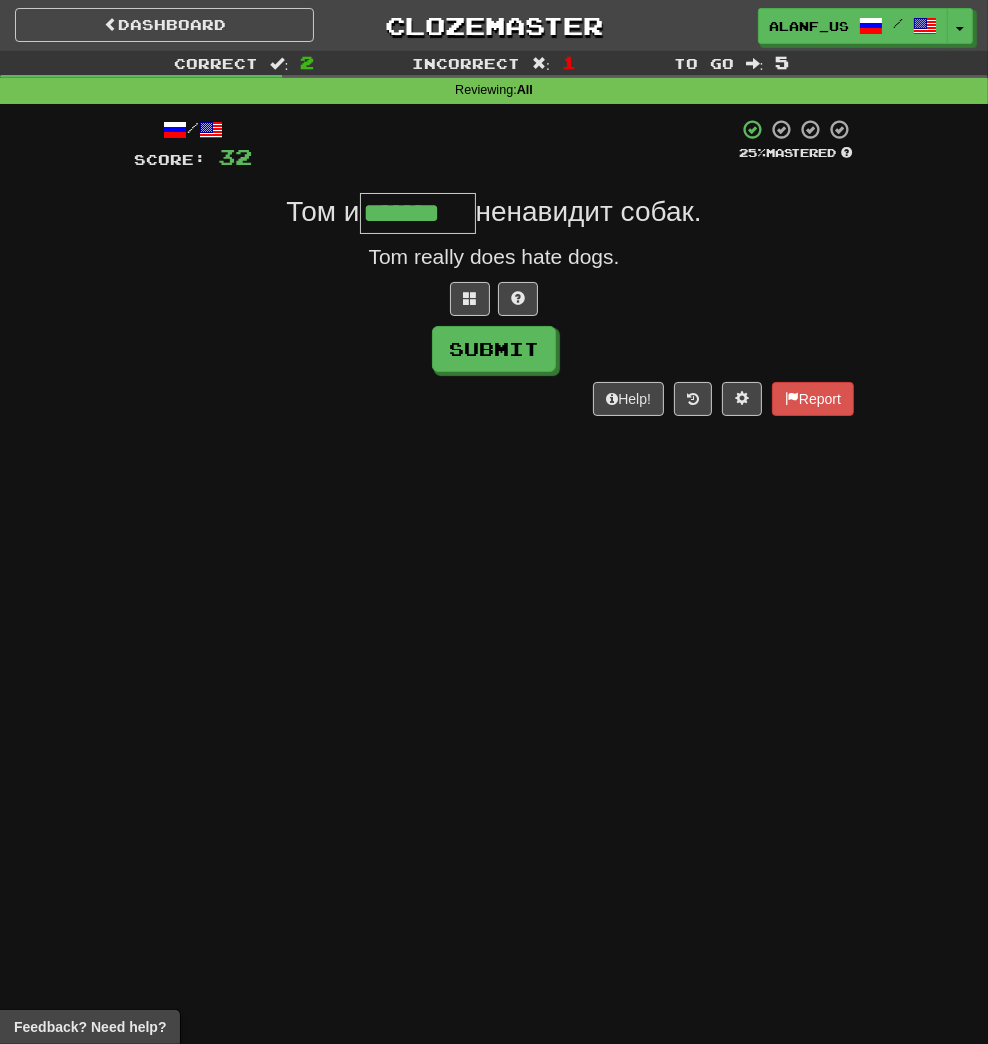 type on "*******" 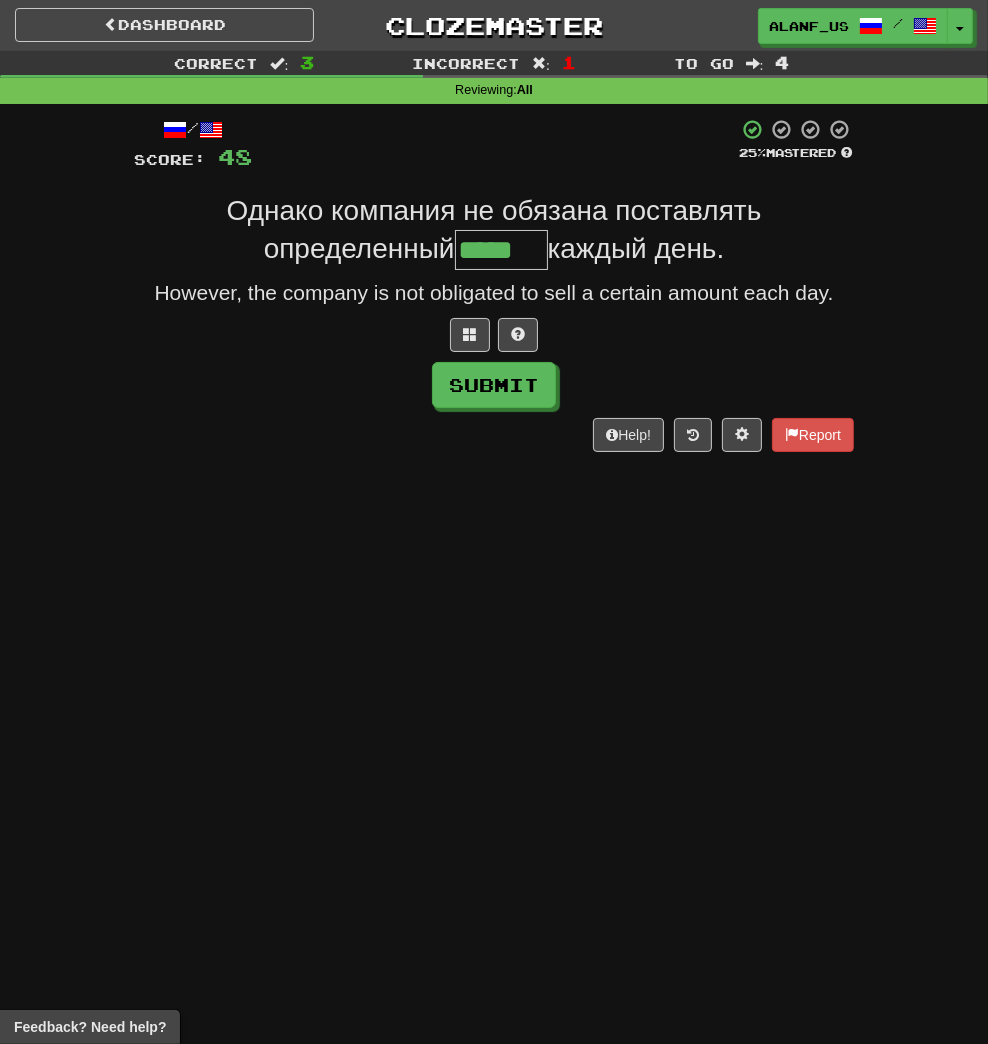 type on "*****" 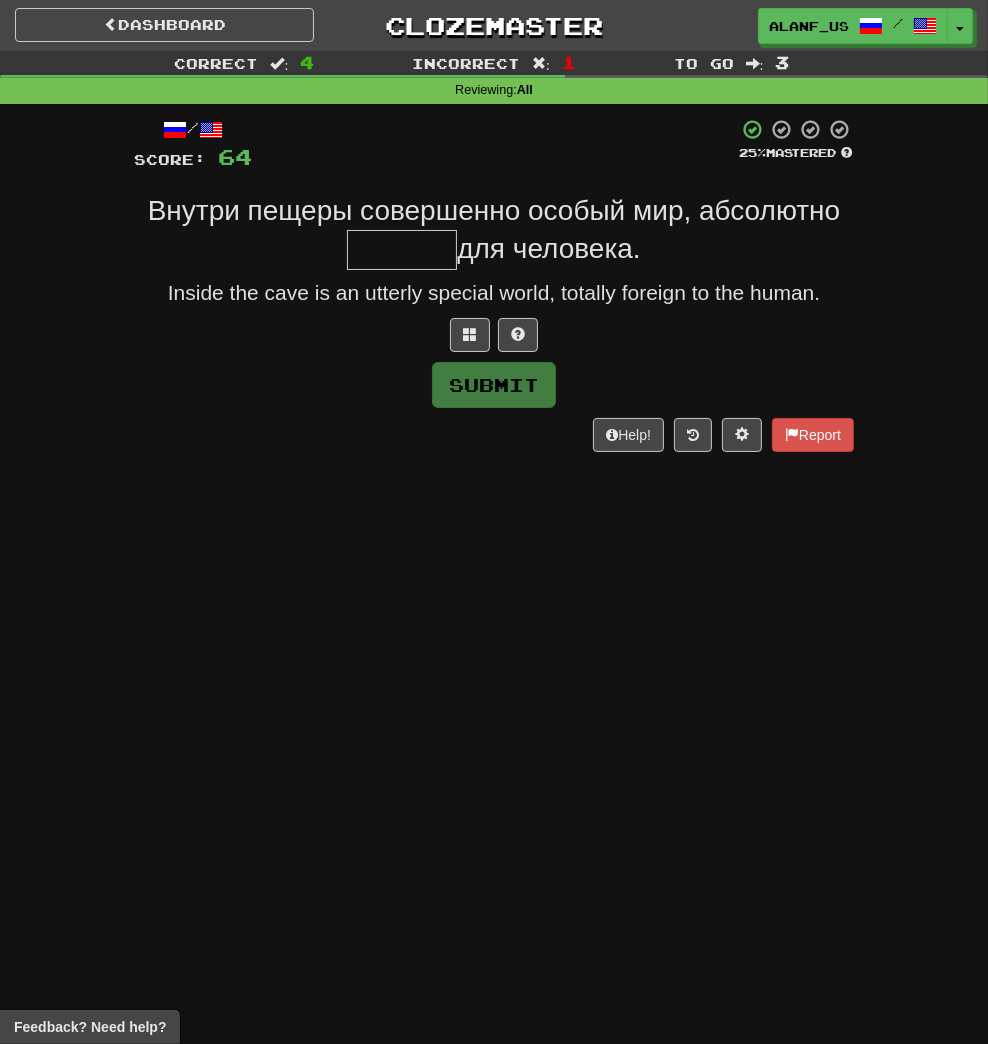 type on "*" 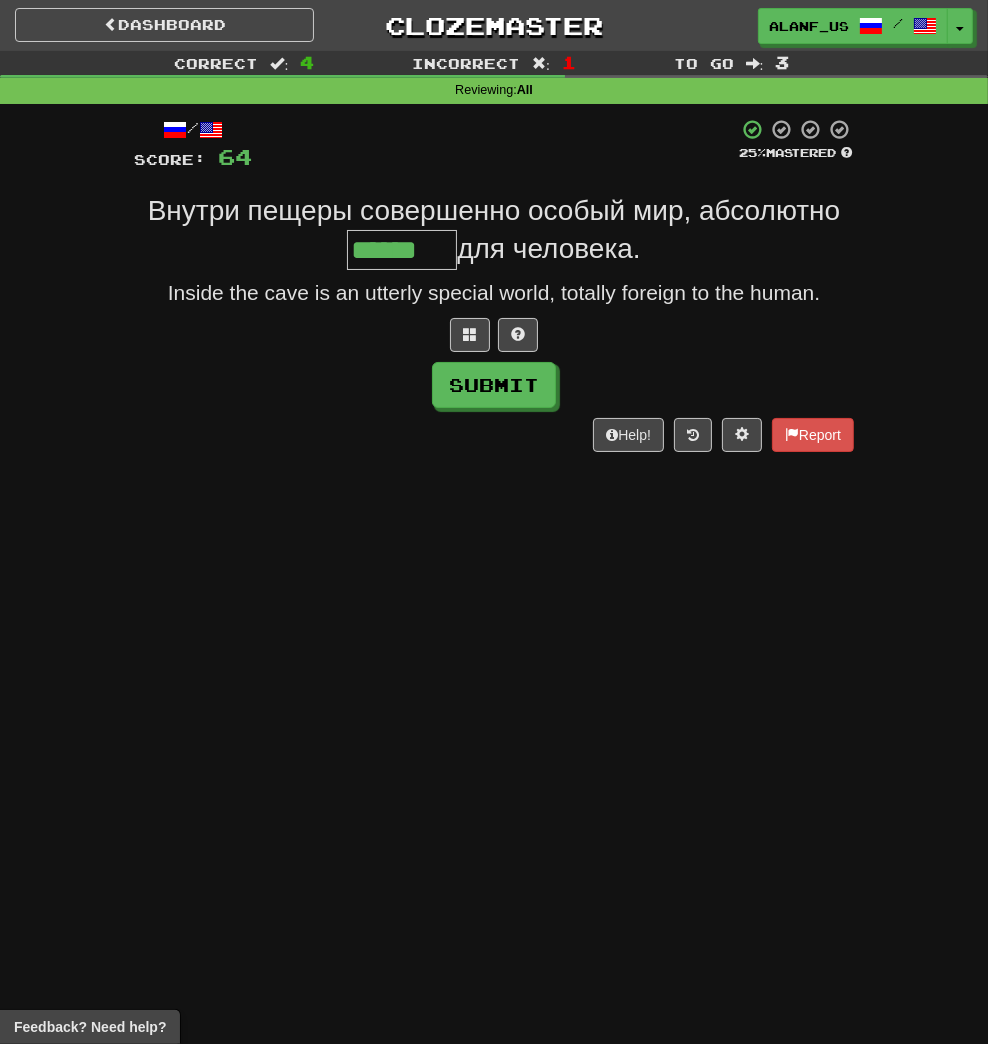 type on "******" 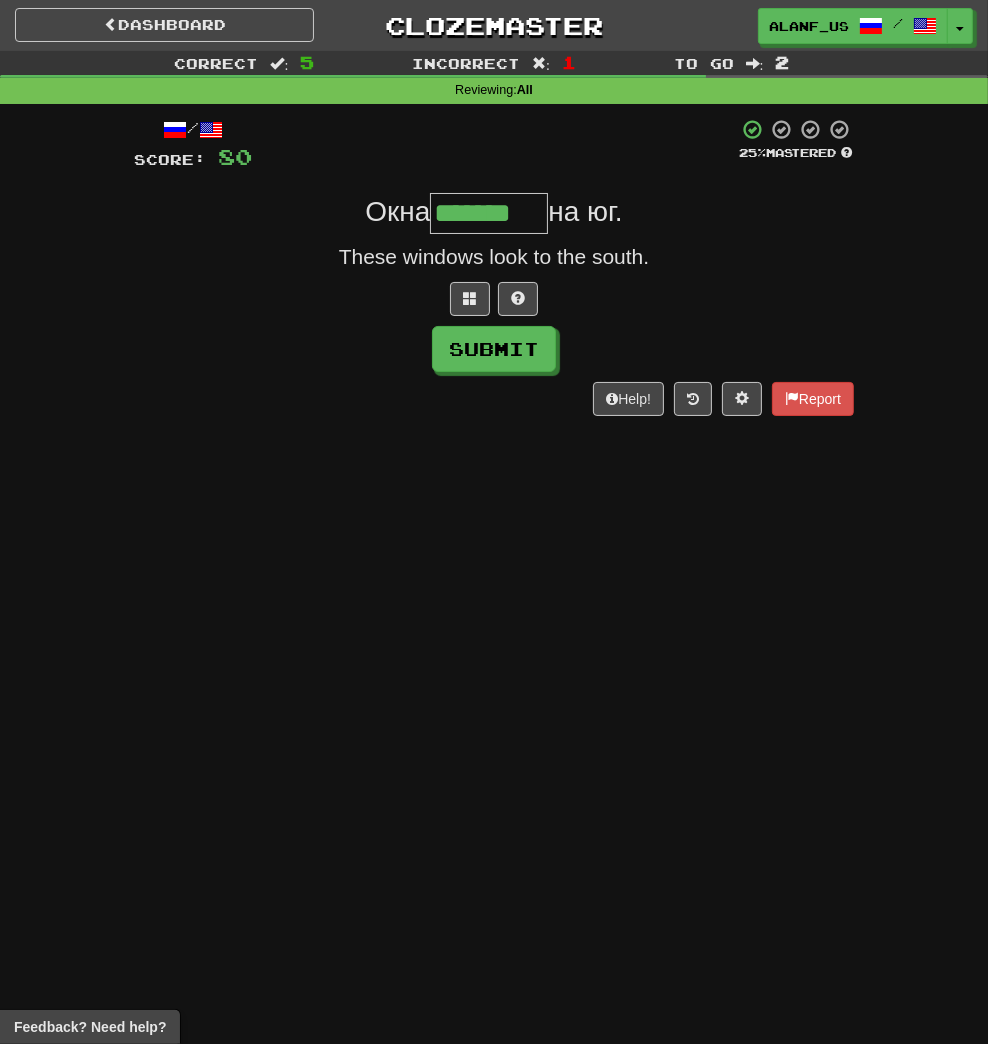 type on "*******" 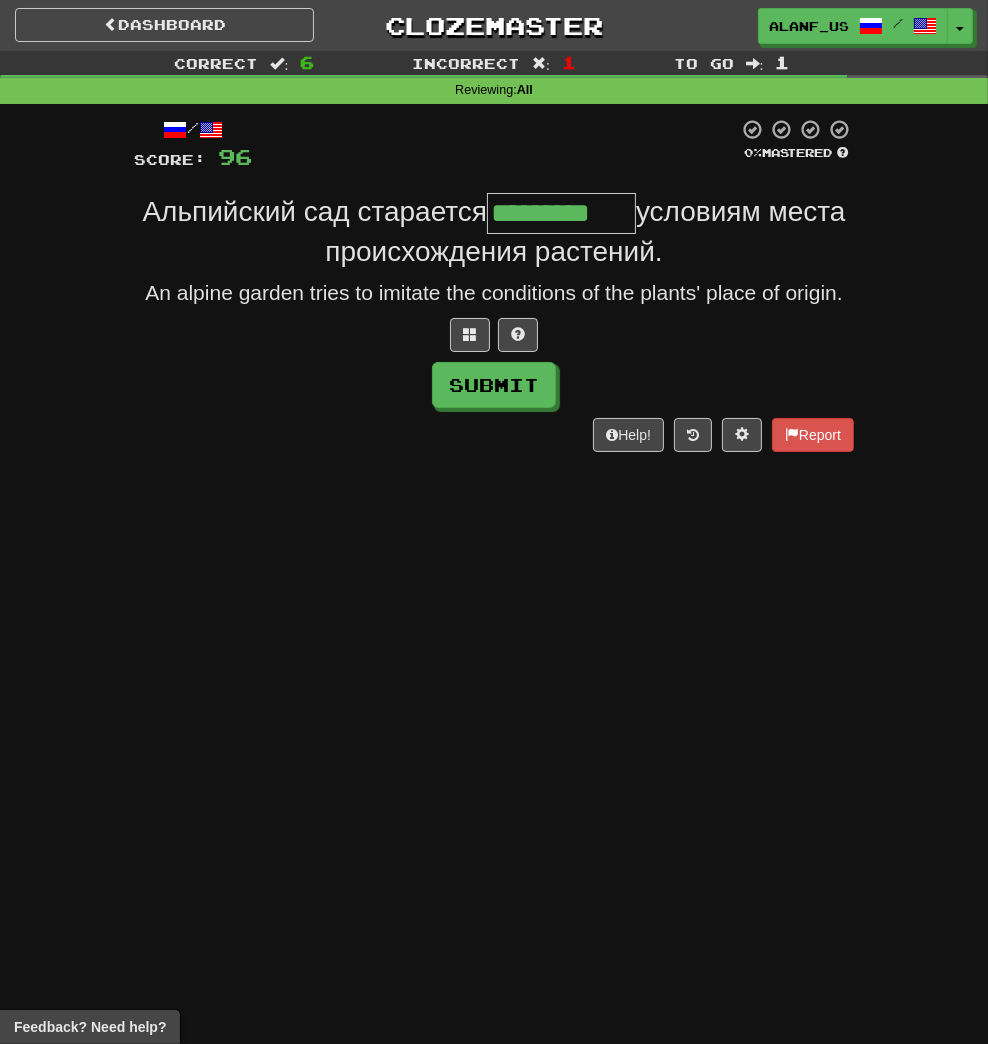 type on "*********" 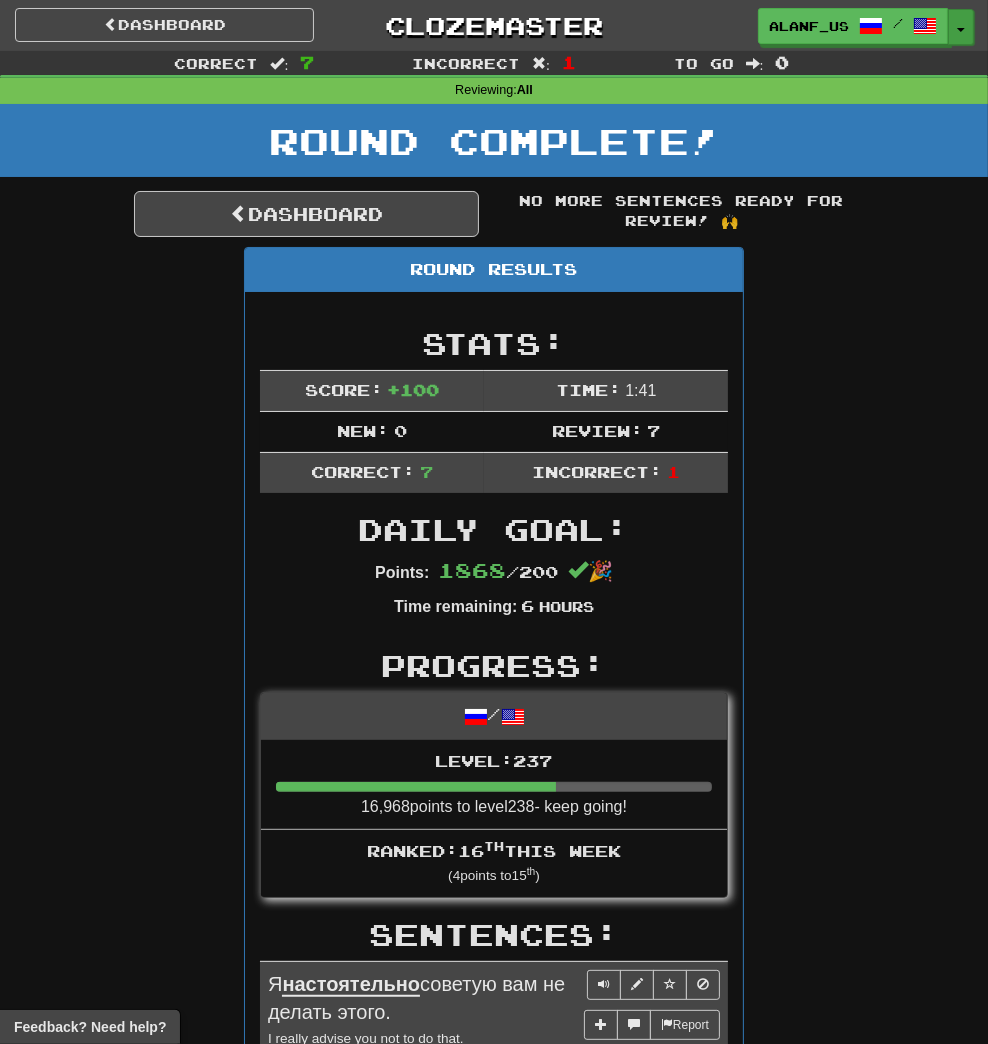 click on "Toggle Dropdown" at bounding box center (961, 27) 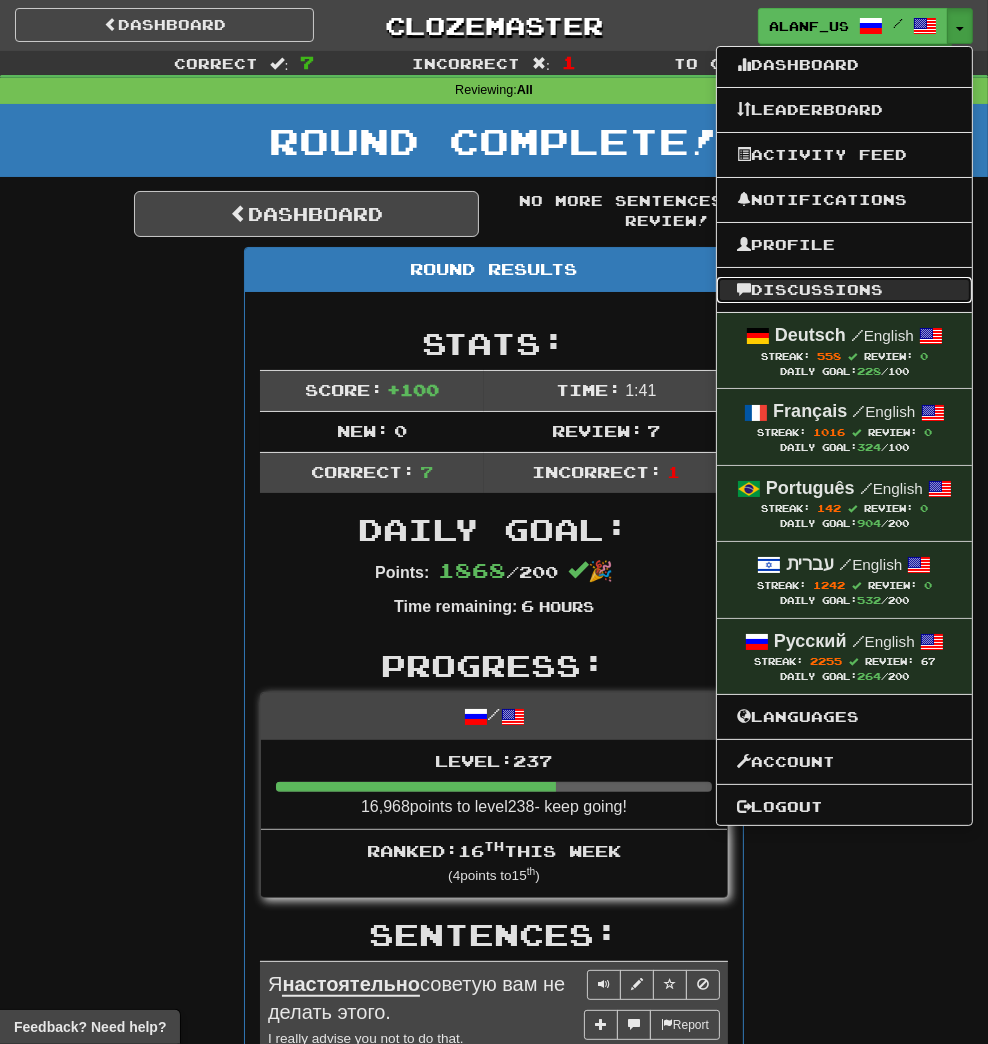 click on "Discussions" at bounding box center [844, 290] 